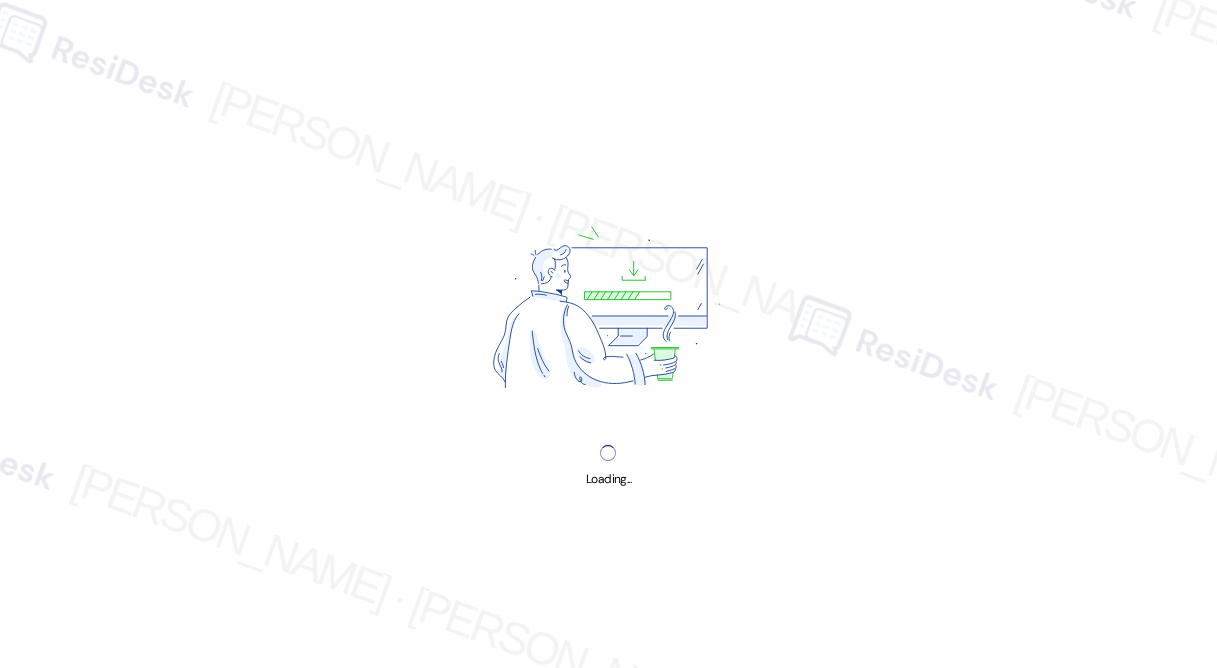 scroll, scrollTop: 0, scrollLeft: 0, axis: both 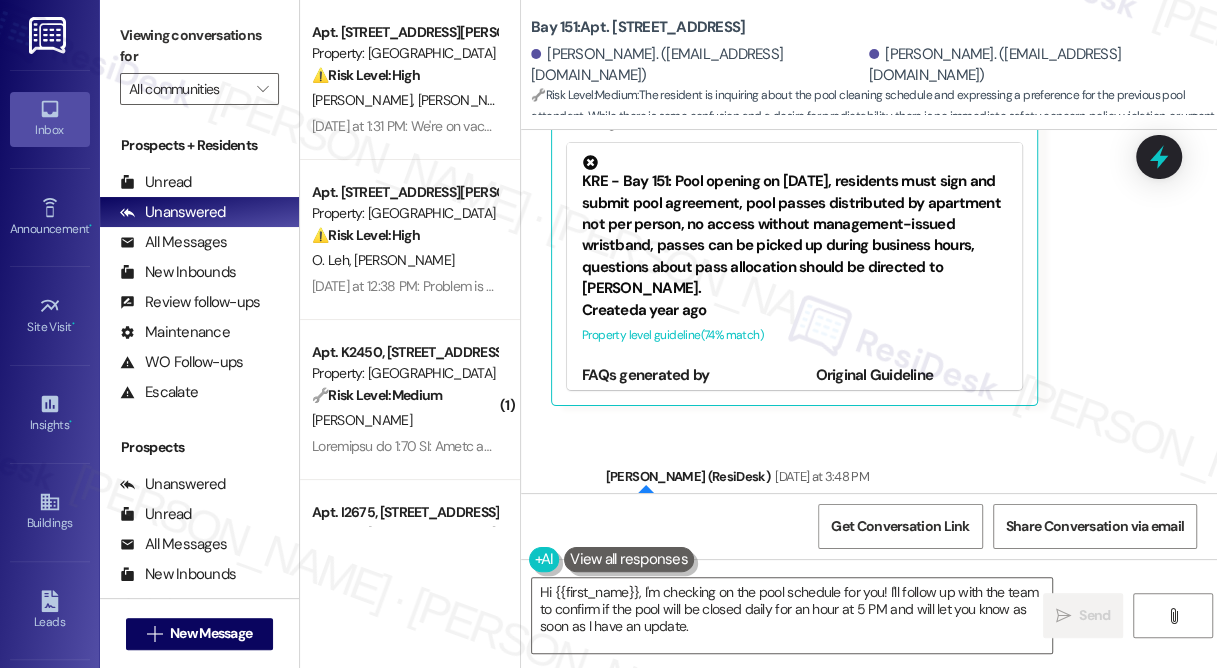 click on "Viewing conversations for All communities " at bounding box center [199, 62] 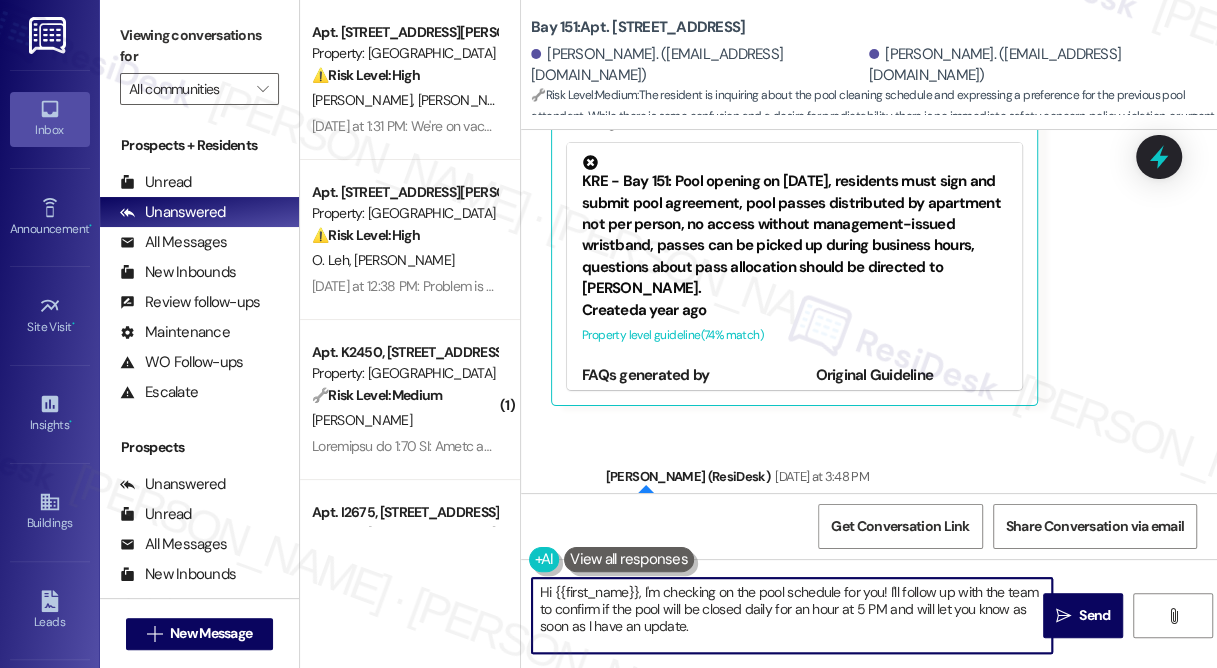 click on "Hi {{first_name}}, I'm checking on the pool schedule for you! I'll follow up with the team to confirm if the pool will be closed daily for an hour at 5 PM and will let you know as soon as I have an update." at bounding box center (792, 615) 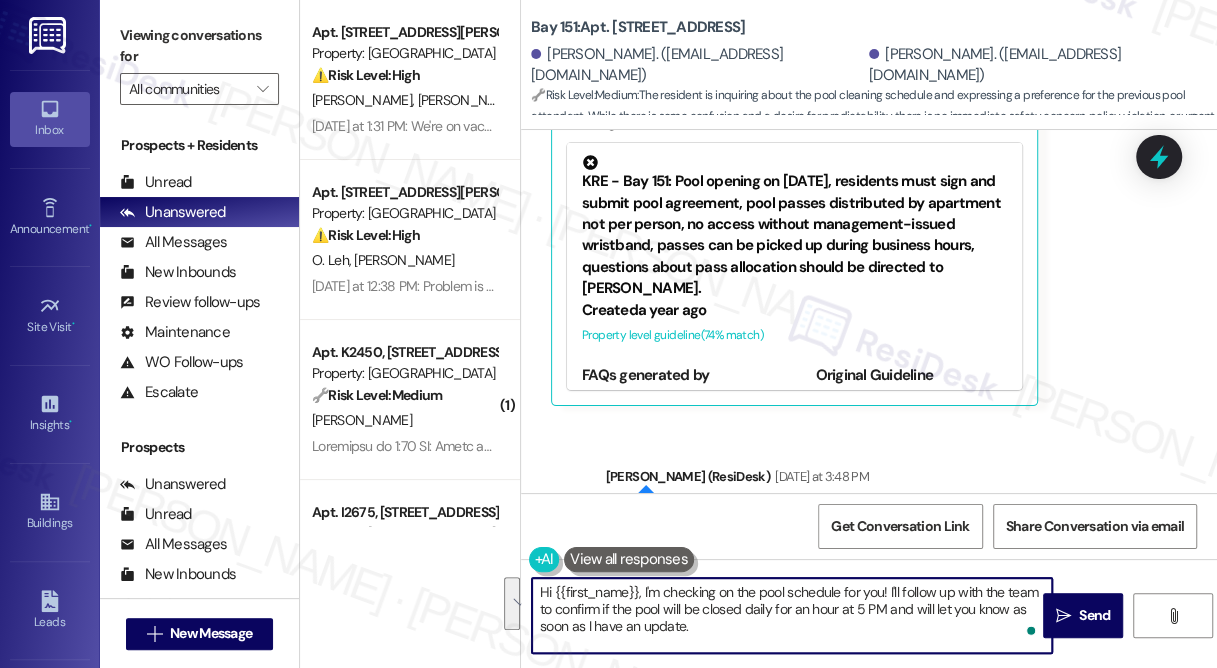 drag, startPoint x: 718, startPoint y: 630, endPoint x: 644, endPoint y: 576, distance: 91.60786 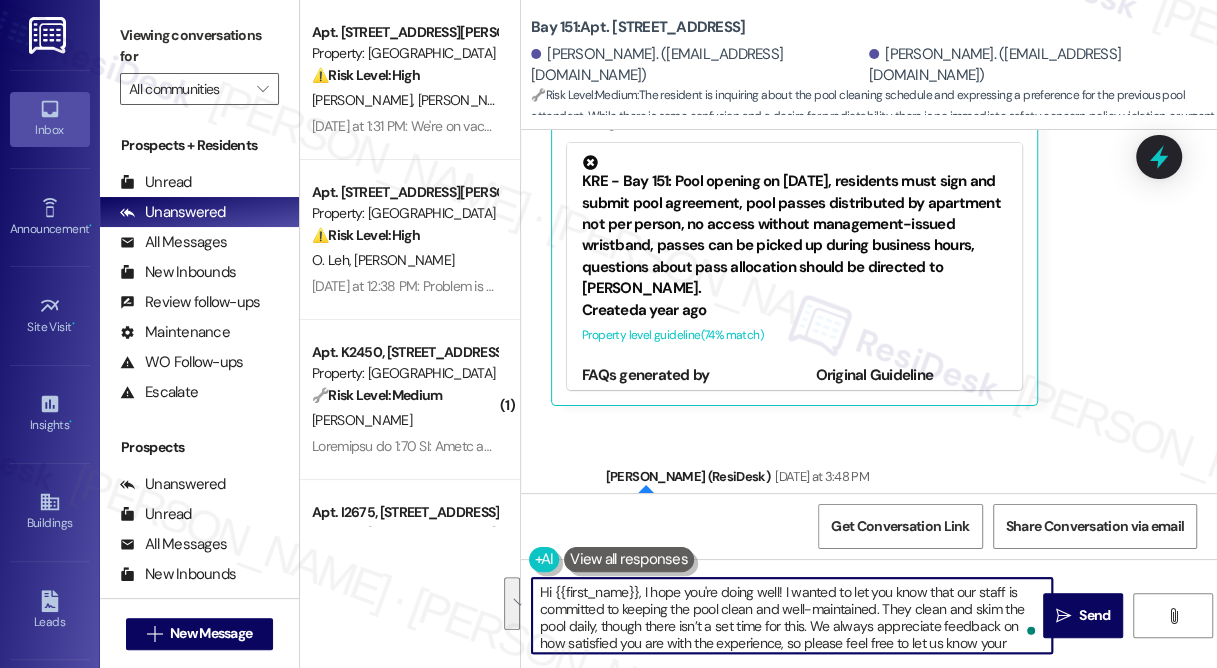 scroll, scrollTop: 16, scrollLeft: 0, axis: vertical 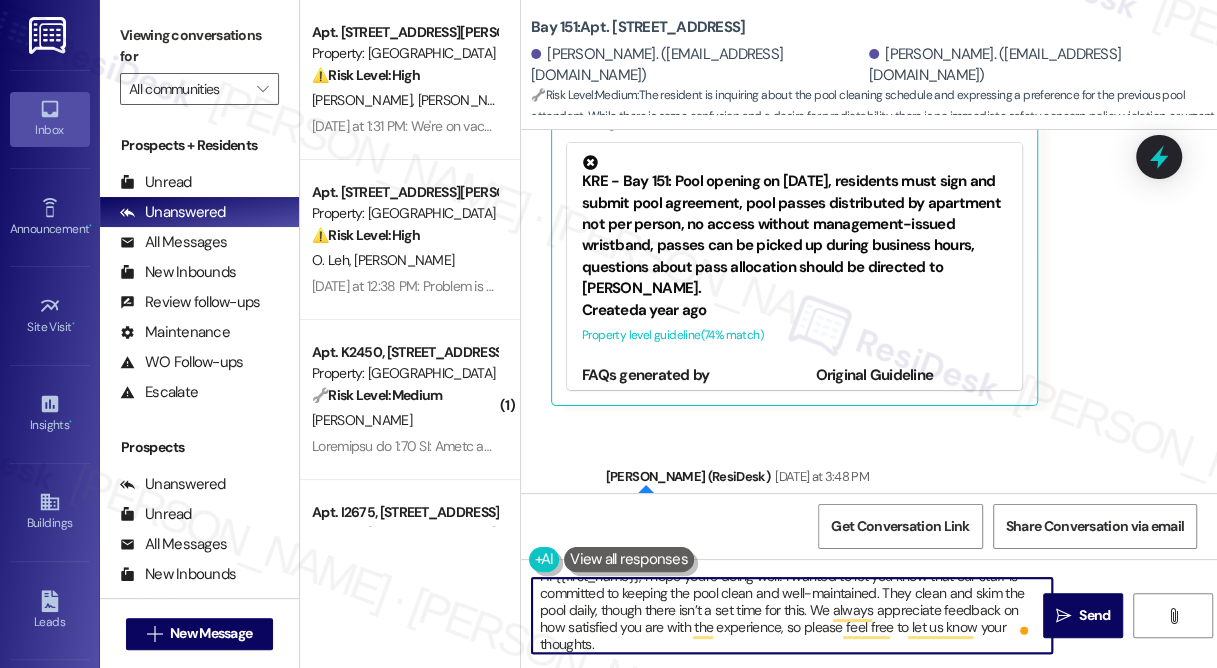 click on "[PERSON_NAME]. ([EMAIL_ADDRESS][DOMAIN_NAME])" at bounding box center (1035, 65) 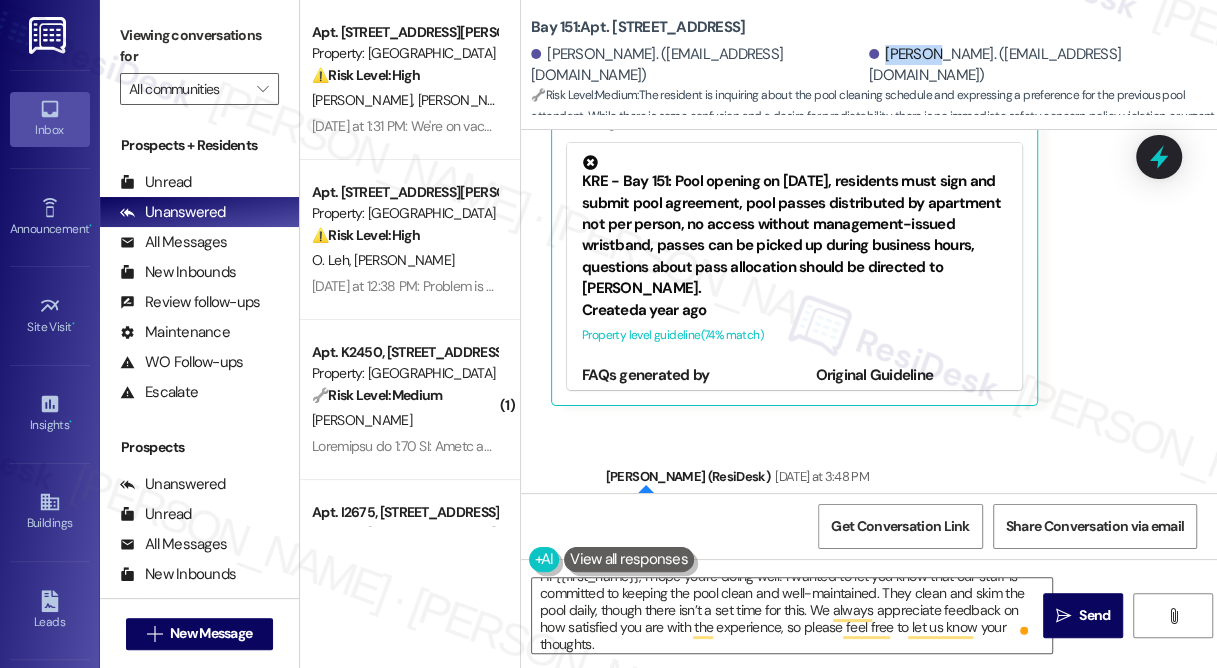 click on "[PERSON_NAME]. ([EMAIL_ADDRESS][DOMAIN_NAME])" at bounding box center [1035, 65] 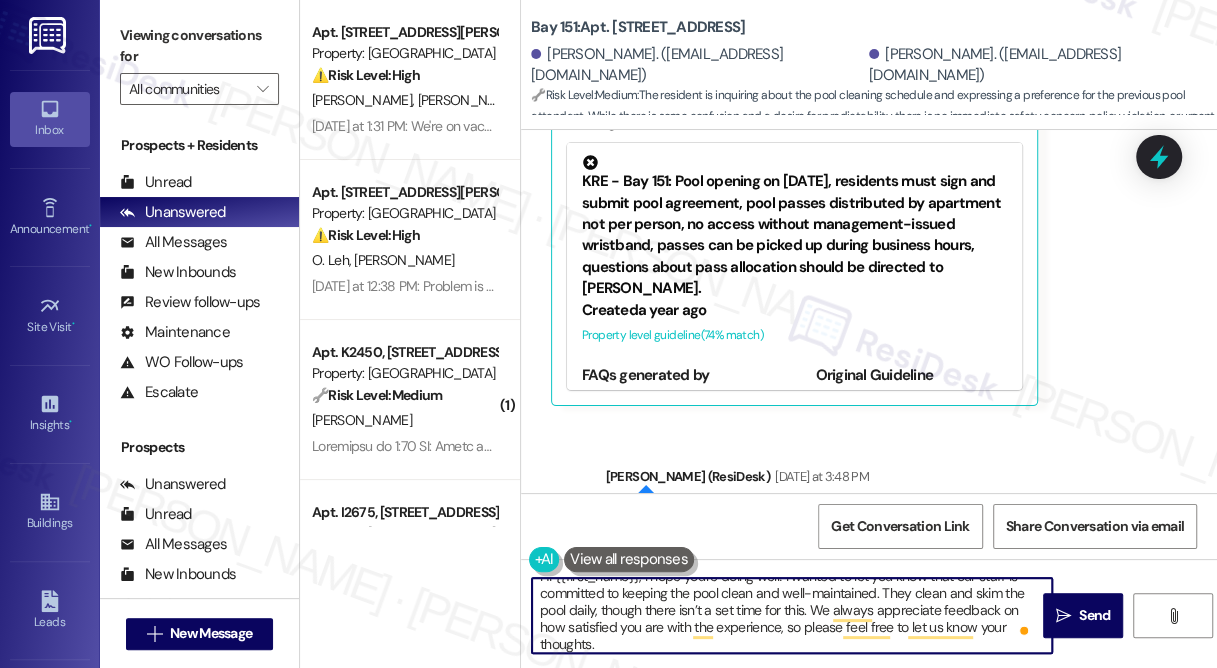click on "Hi {{first_name}}, I hope you're doing well! I wanted to let you know that our staff is committed to keeping the pool clean and well-maintained. They clean and skim the pool daily, though there isn’t a set time for this. We always appreciate feedback on how satisfied you are with the experience, so please feel free to let us know your thoughts." at bounding box center [792, 615] 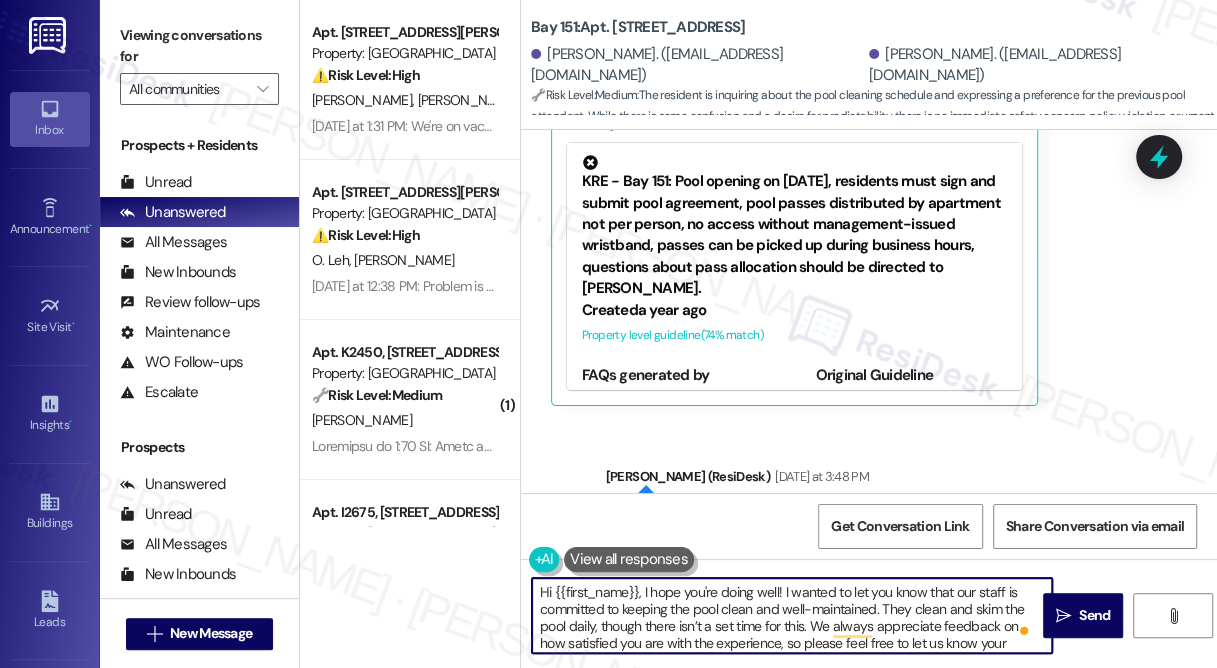 drag, startPoint x: 554, startPoint y: 591, endPoint x: 639, endPoint y: 583, distance: 85.37564 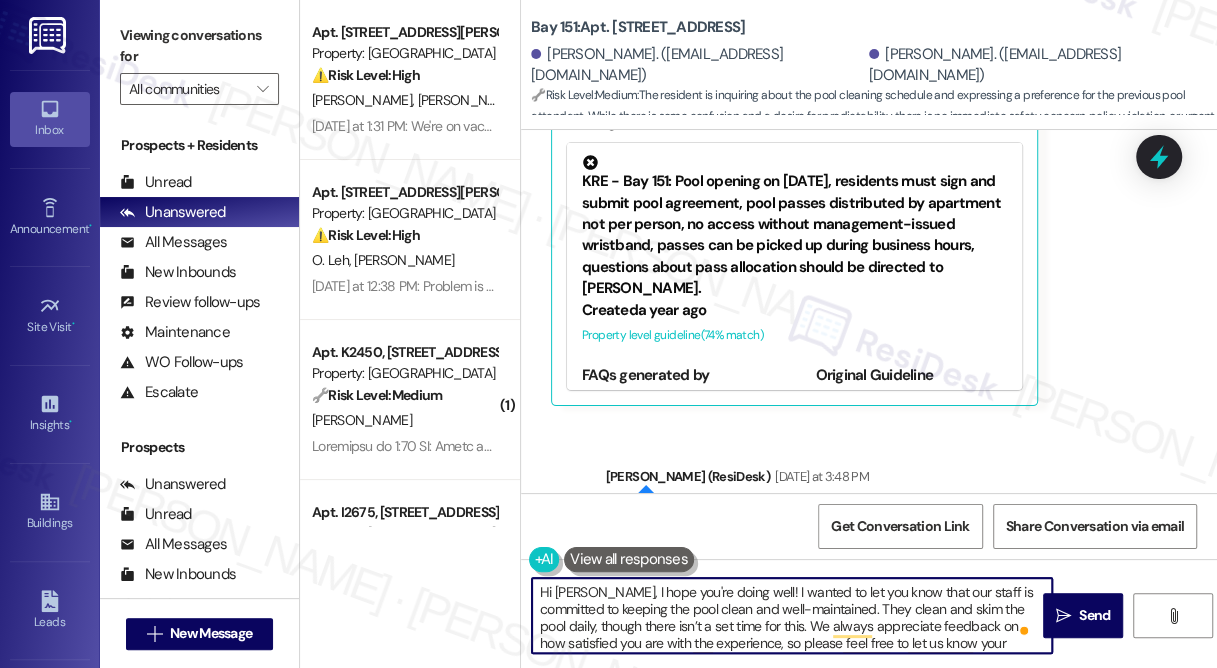 click on "Hi Monica, I hope you're doing well! I wanted to let you know that our staff is committed to keeping the pool clean and well-maintained. They clean and skim the pool daily, though there isn’t a set time for this. We always appreciate feedback on how satisfied you are with the experience, so please feel free to let us know your thoughts." at bounding box center (792, 615) 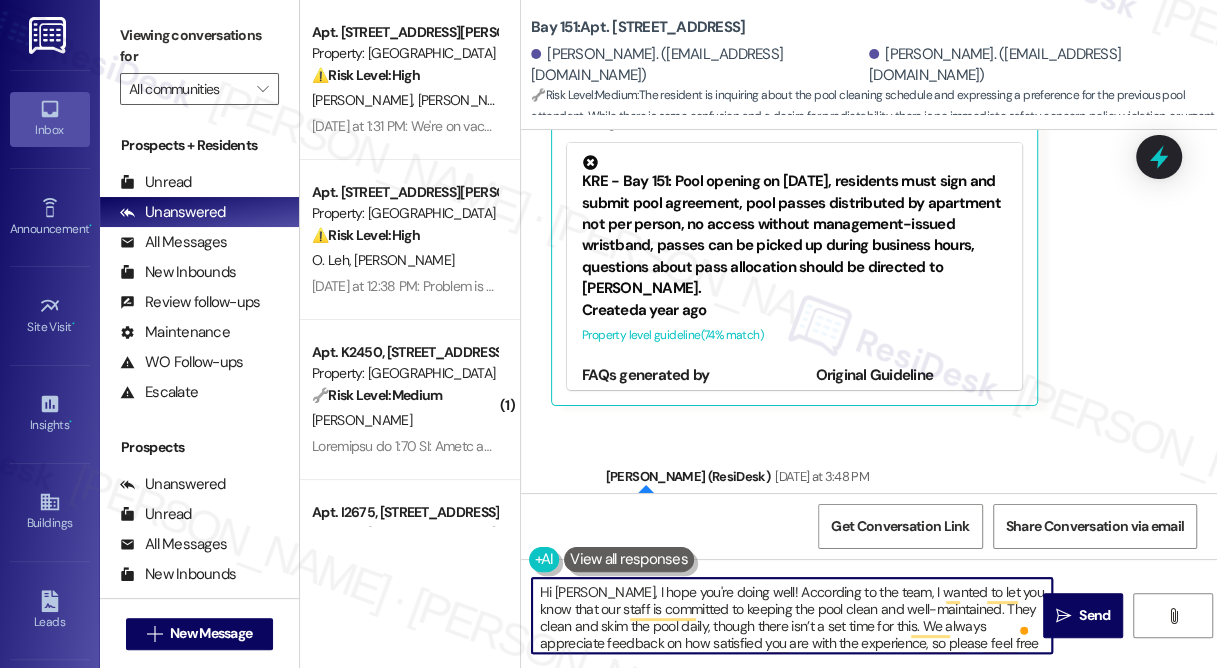 click on "Hi Monica, I hope you're doing well! According to the team, I wanted to let you know that our staff is committed to keeping the pool clean and well-maintained. They clean and skim the pool daily, though there isn’t a set time for this. We always appreciate feedback on how satisfied you are with the experience, so please feel free to let us know your thoughts." at bounding box center [792, 615] 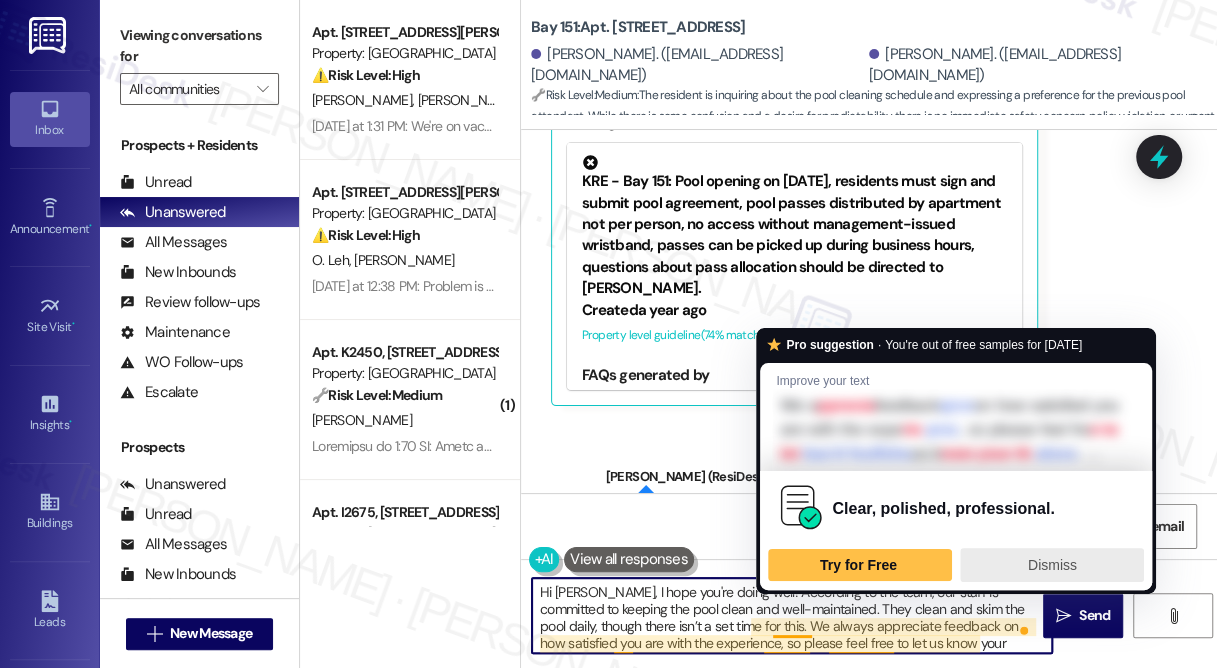 click on "Dismiss" at bounding box center (1052, 565) 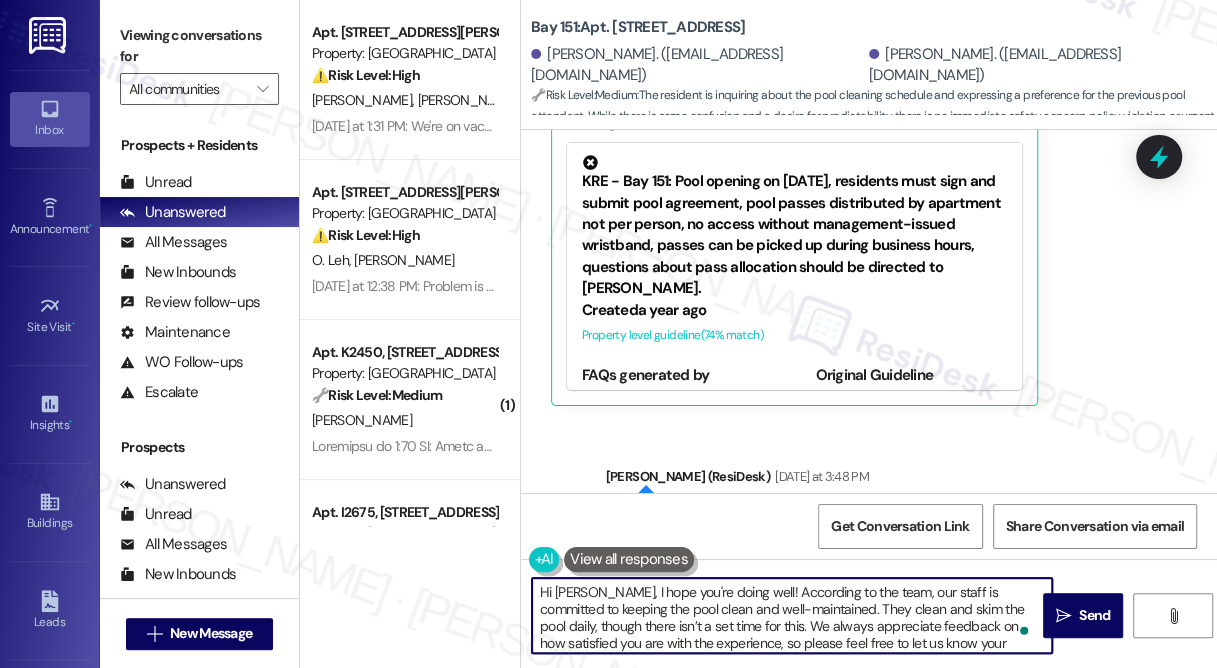 scroll, scrollTop: 5, scrollLeft: 0, axis: vertical 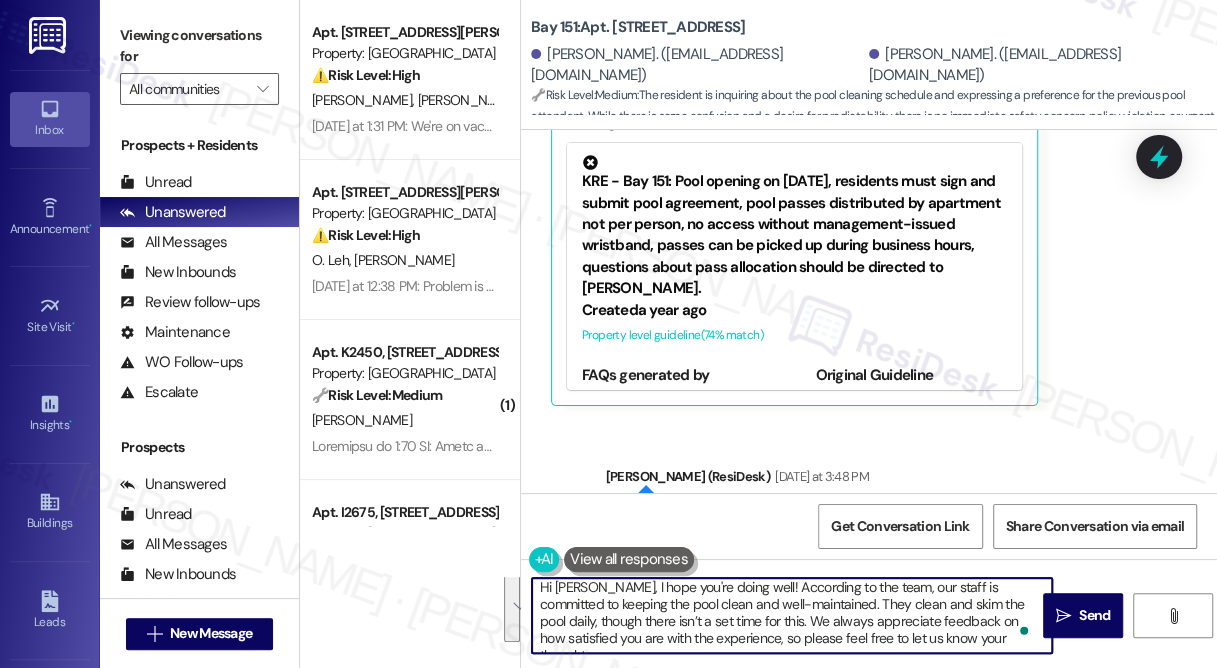 drag, startPoint x: 881, startPoint y: 592, endPoint x: 991, endPoint y: 681, distance: 141.49559 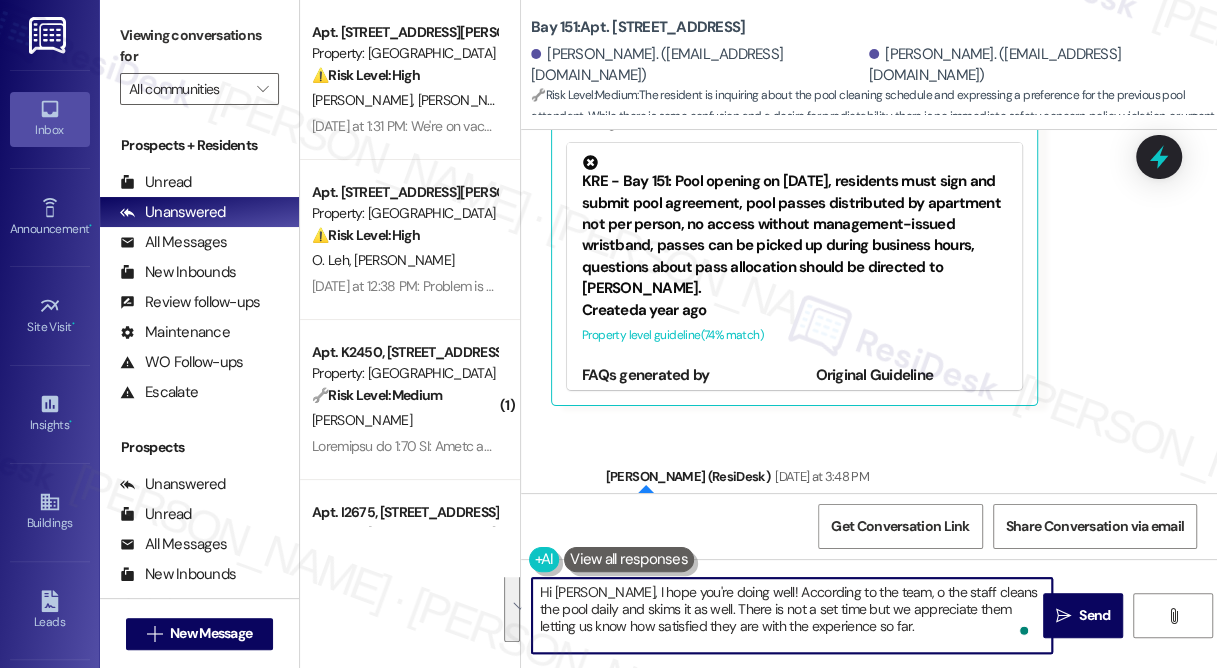 scroll, scrollTop: 0, scrollLeft: 0, axis: both 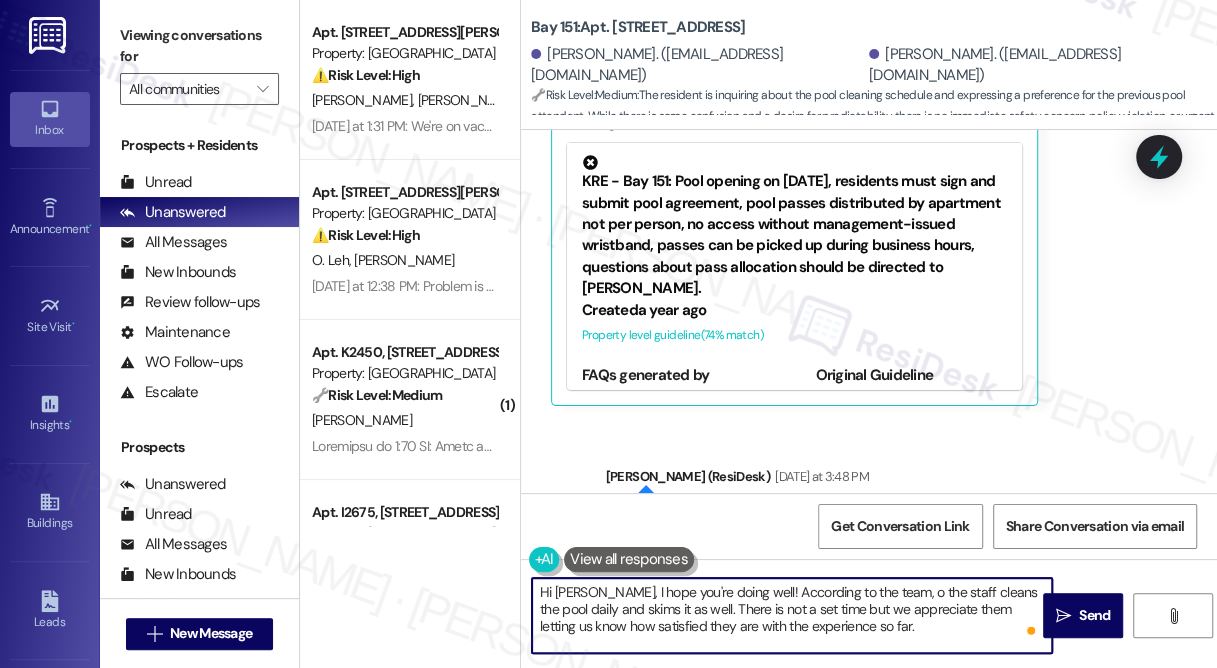 click on "Hi Monica, I hope you're doing well! According to the team, o the staff cleans the pool daily and skims it as well. There is not a set time but we appreciate them letting us know how satisfied they are with the experience so far." at bounding box center [792, 615] 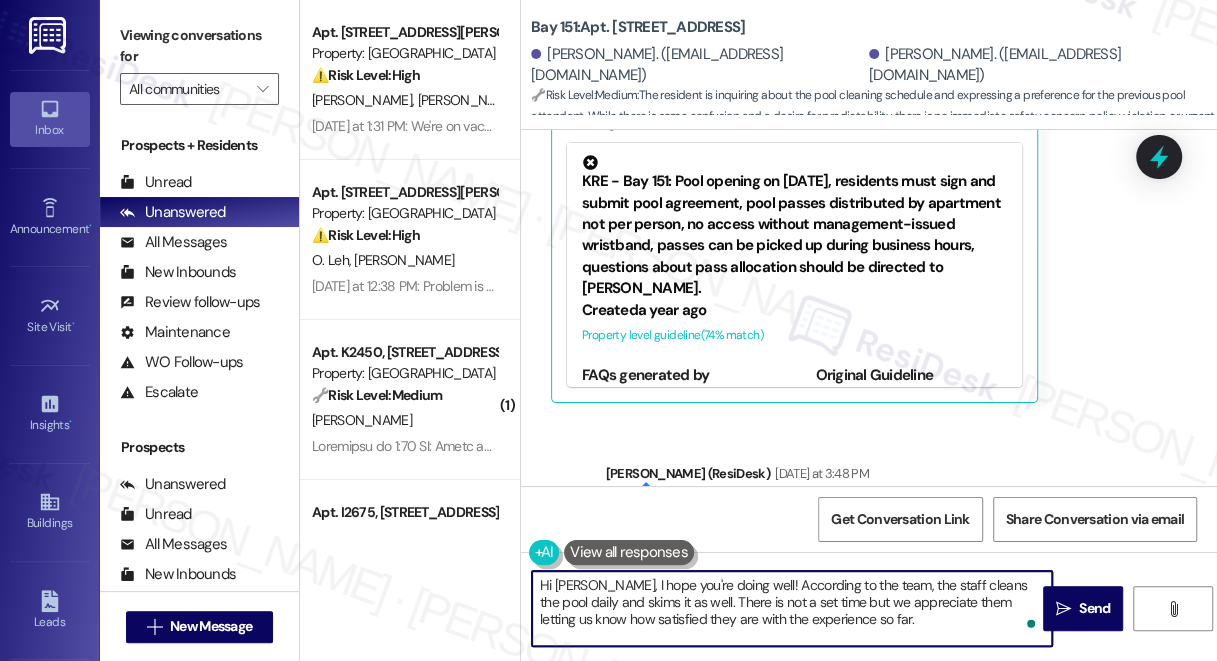 scroll, scrollTop: 60590, scrollLeft: 0, axis: vertical 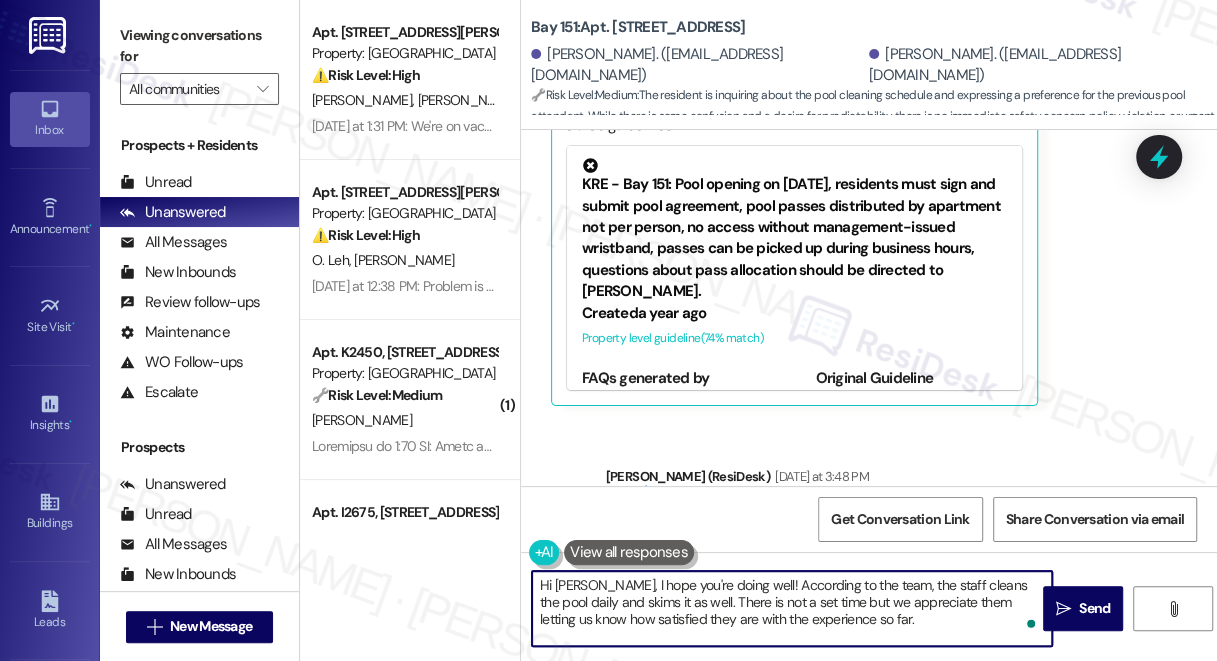 click on "Hi Monica, I hope you're doing well! According to the team, the staff cleans the pool daily and skims it as well. There is not a set time but we appreciate them letting us know how satisfied they are with the experience so far." at bounding box center (792, 608) 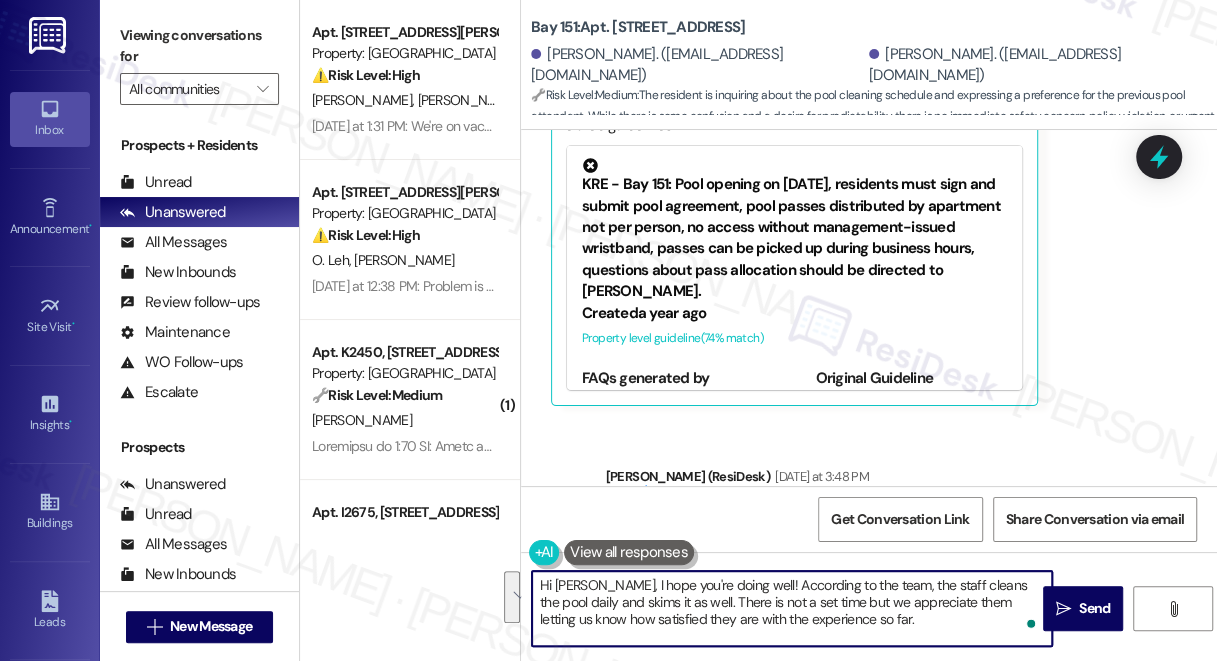 click on "Hi Monica, I hope you're doing well! According to the team, the staff cleans the pool daily and skims it as well. There is not a set time but we appreciate them letting us know how satisfied they are with the experience so far." at bounding box center [792, 608] 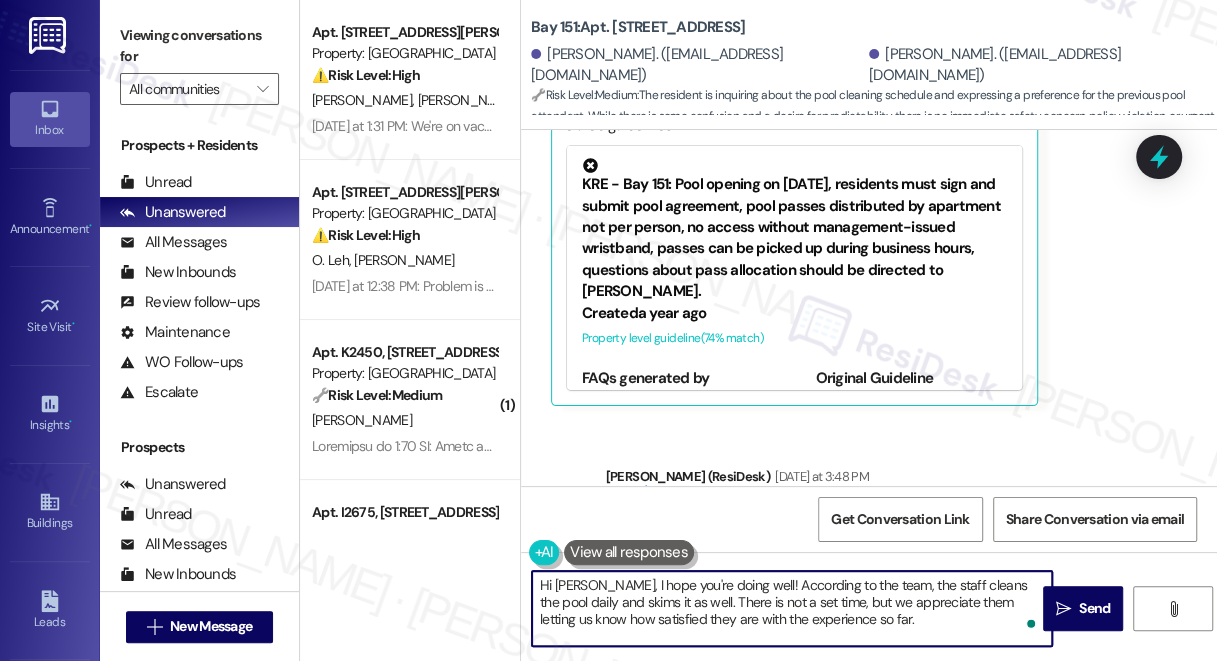 click on "Hi Monica, I hope you're doing well! According to the team, the staff cleans the pool daily and skims it as well. There is not a set time, but we appreciate them letting us know how satisfied they are with the experience so far." at bounding box center [792, 608] 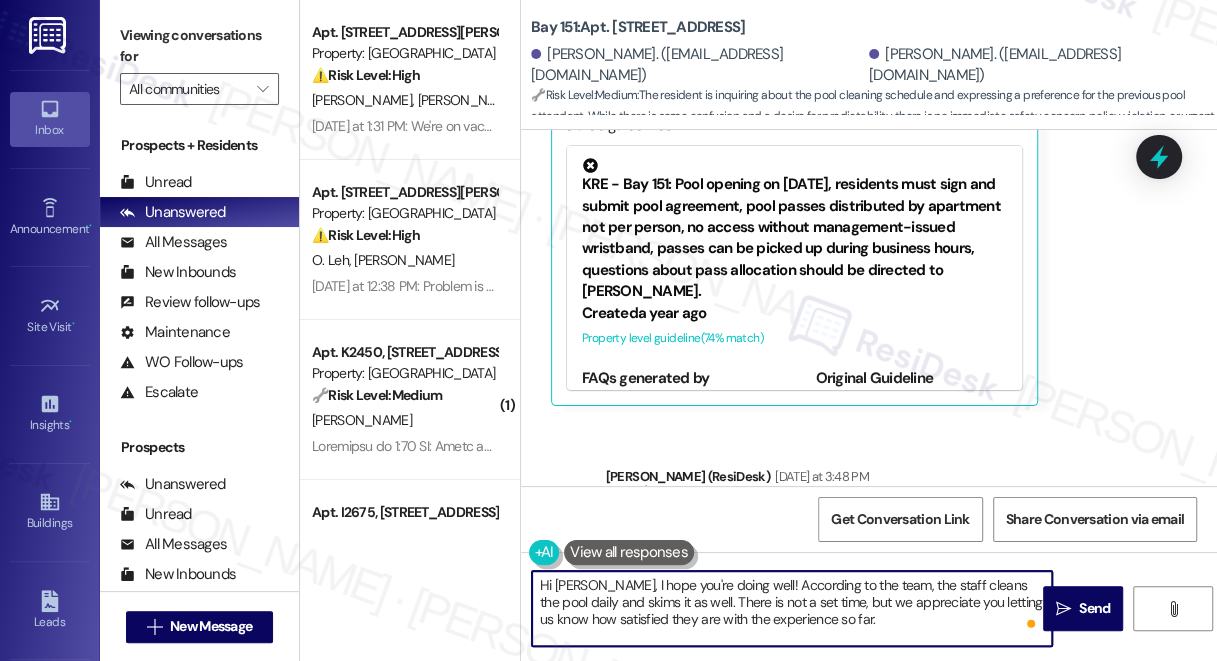 click on "Hi Monica, I hope you're doing well! According to the team, the staff cleans the pool daily and skims it as well. There is not a set time, but we appreciate you letting us know how satisfied they are with the experience so far." at bounding box center (792, 608) 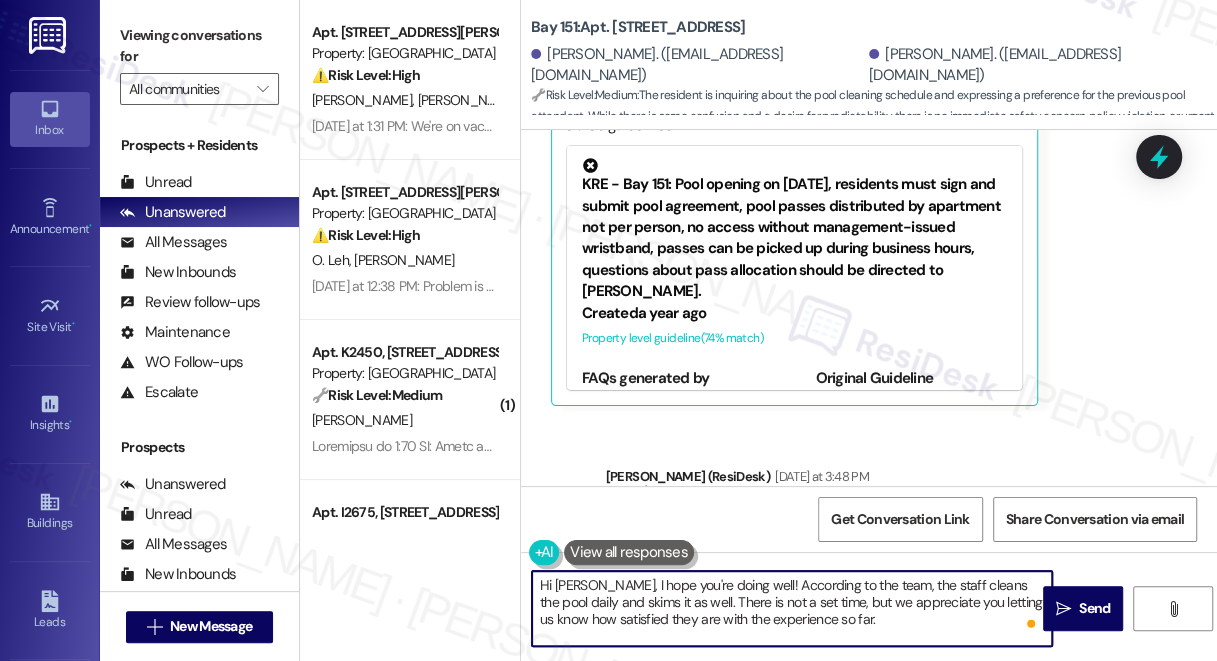 click on "Hi Monica, I hope you're doing well! According to the team, the staff cleans the pool daily and skims it as well. There is not a set time, but we appreciate you letting us know how satisfied they are with the experience so far." at bounding box center (792, 608) 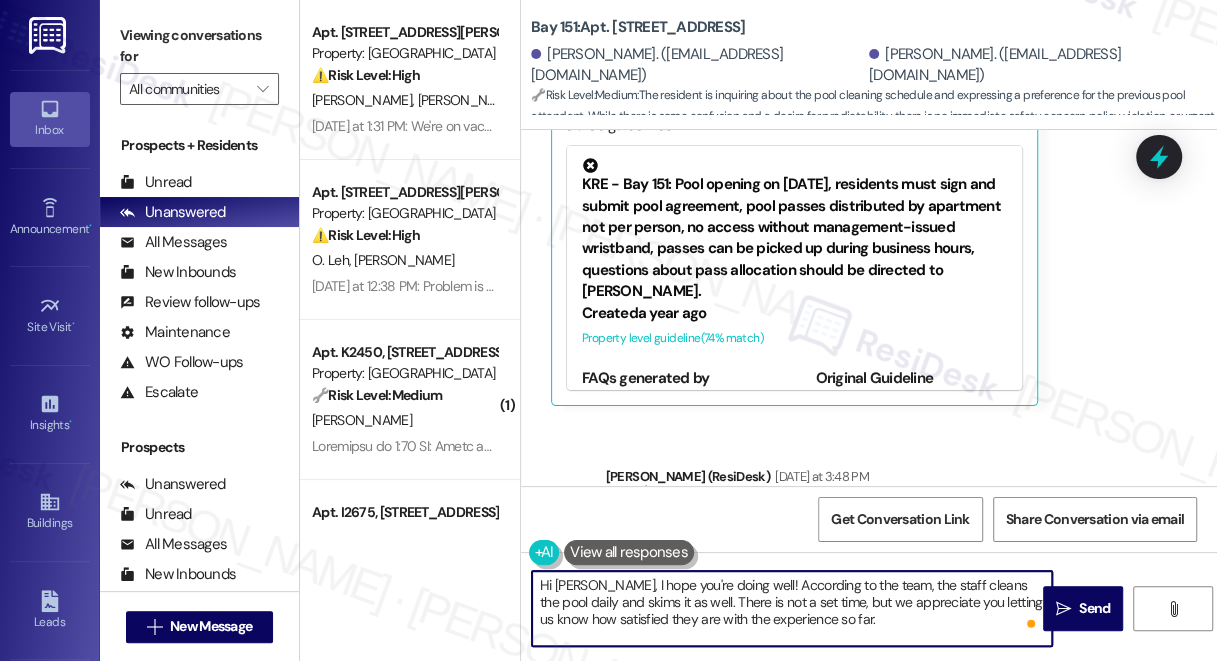 click on "Hi Monica, I hope you're doing well! According to the team, the staff cleans the pool daily and skims it as well. There is not a set time, but we appreciate you letting us know how satisfied they are with the experience so far." at bounding box center [792, 608] 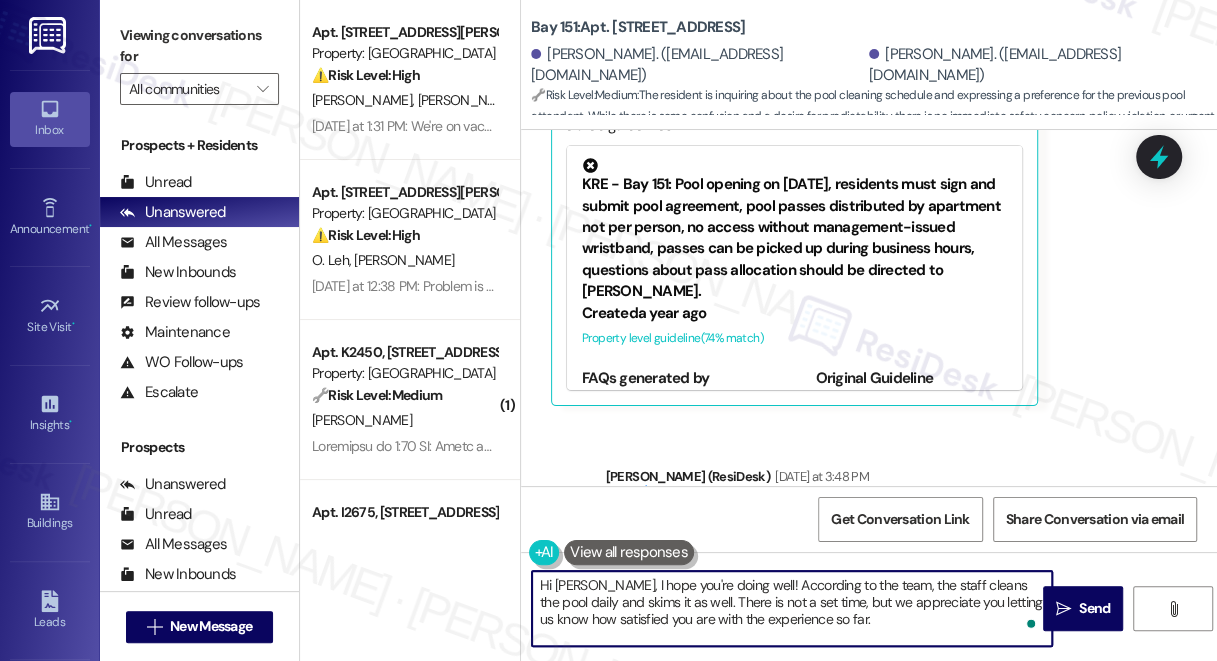 click on "Hi Monica, I hope you're doing well! According to the team, the staff cleans the pool daily and skims it as well. There is not a set time, but we appreciate you letting us know how satisfied you are with the experience so far." at bounding box center [792, 608] 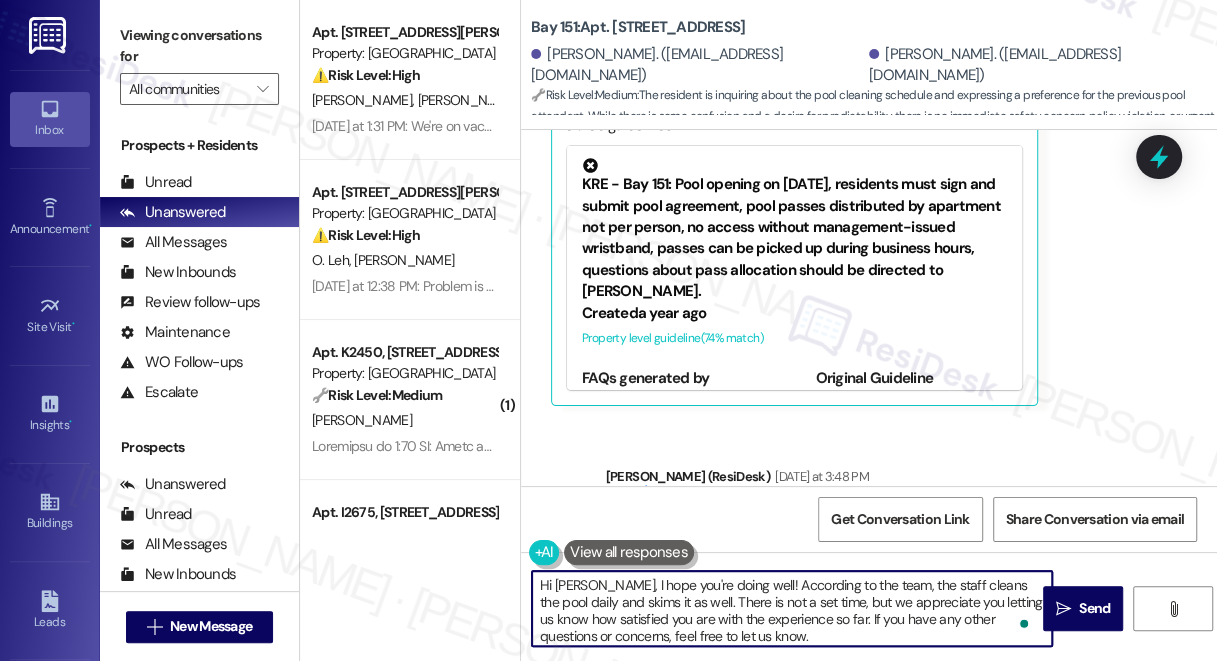 type on "Hi [PERSON_NAME], I hope you're doing well! According to the team, the staff cleans the pool daily and skims it as well. There is not a set time, but we appreciate you letting us know how satisfied you are with the experience so far. If you have any other questions or concerns, feel free to let us know." 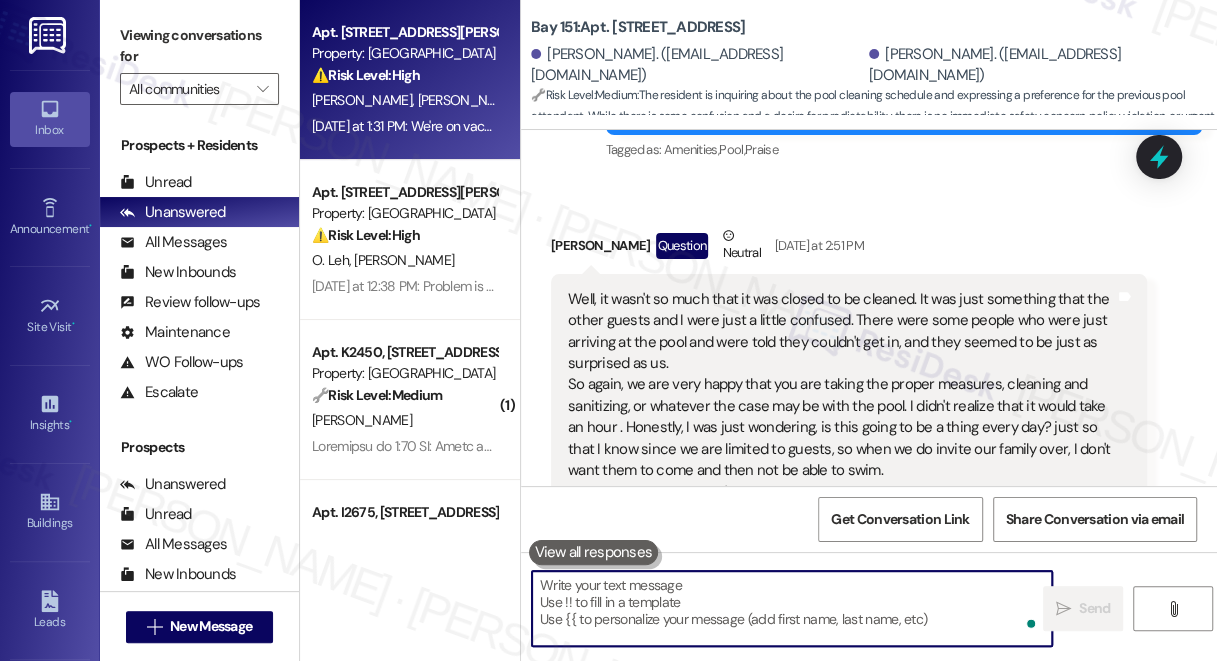 scroll, scrollTop: 59806, scrollLeft: 0, axis: vertical 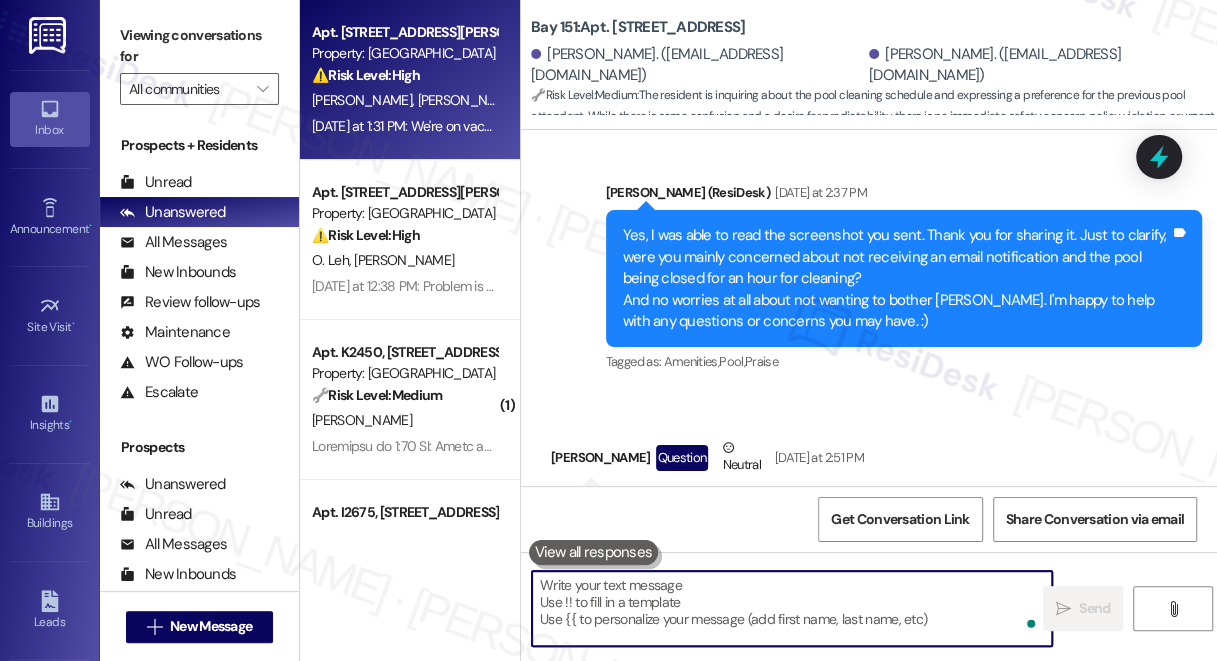 type 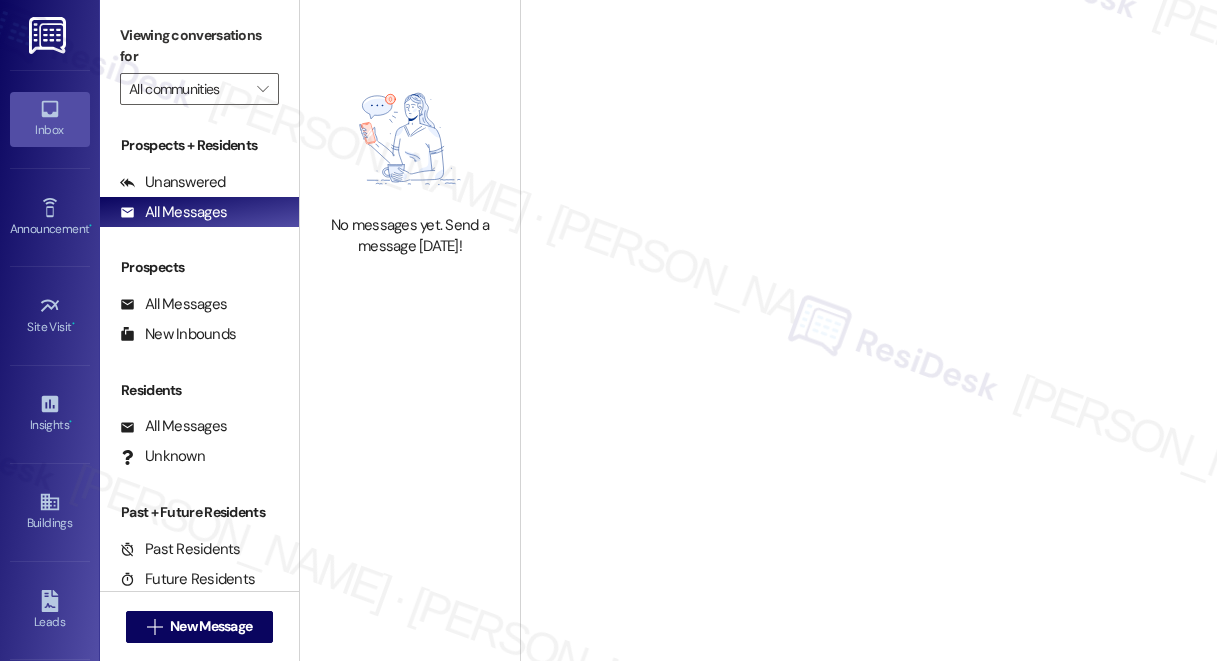 scroll, scrollTop: 0, scrollLeft: 0, axis: both 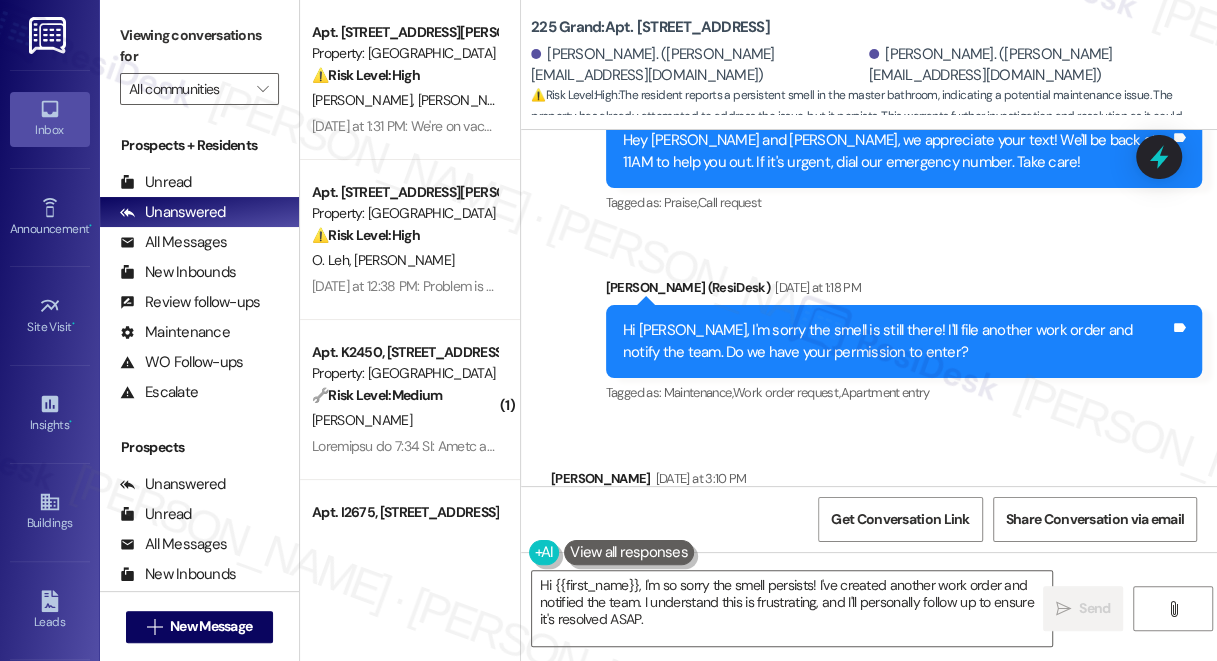click on "Survey, sent via SMS Residesk Automated Survey Sep 13, 2022 at 1:10 PM Hi Yesha and Arpan ! This is Sarah from 225 Grand 's resident experience team.  I'm your new resident experience manager. Please text me anything we can do to improve your experience at 225 Grand. I'll also reach out for feedback a couple of times a quarter.  You can always reply STOP to stop receiving texts from this number. Tags and notes Tagged as:   Property launch Click to highlight conversations about Property launch Announcement, sent via SMS Jane  (ResiDesk) Sep 13, 2022 at 2:19 PM Tags and notes Tagged as:   Maintenance ,  Click to highlight conversations about Maintenance Packages/delivery Click to highlight conversations about Packages/delivery Survey, sent via SMS Residesk Automated Survey Nov 14, 2022 at 1:11 PM Hi Yesha and Arpan! We just wanted to check in and see how things are going. How satisfied are you with your apartment? Is there anything we can do to improve? Send us your ideas! Tags and notes Jane  (ResiDesk)     Y" at bounding box center (869, 308) 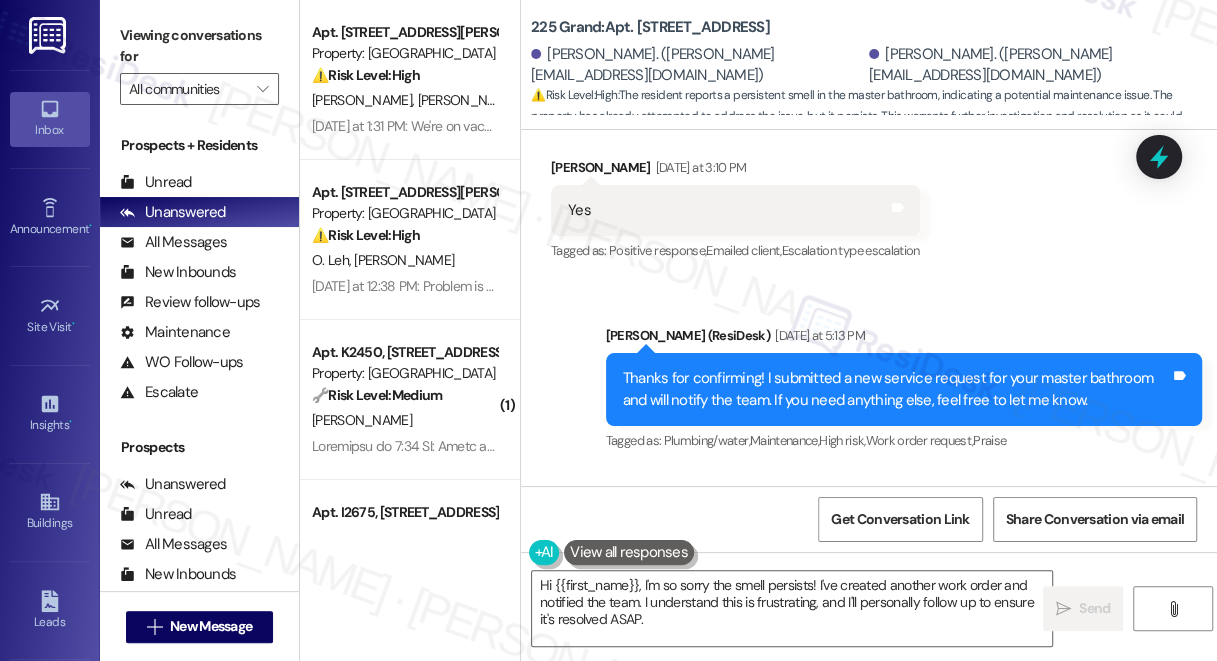 scroll, scrollTop: 15051, scrollLeft: 0, axis: vertical 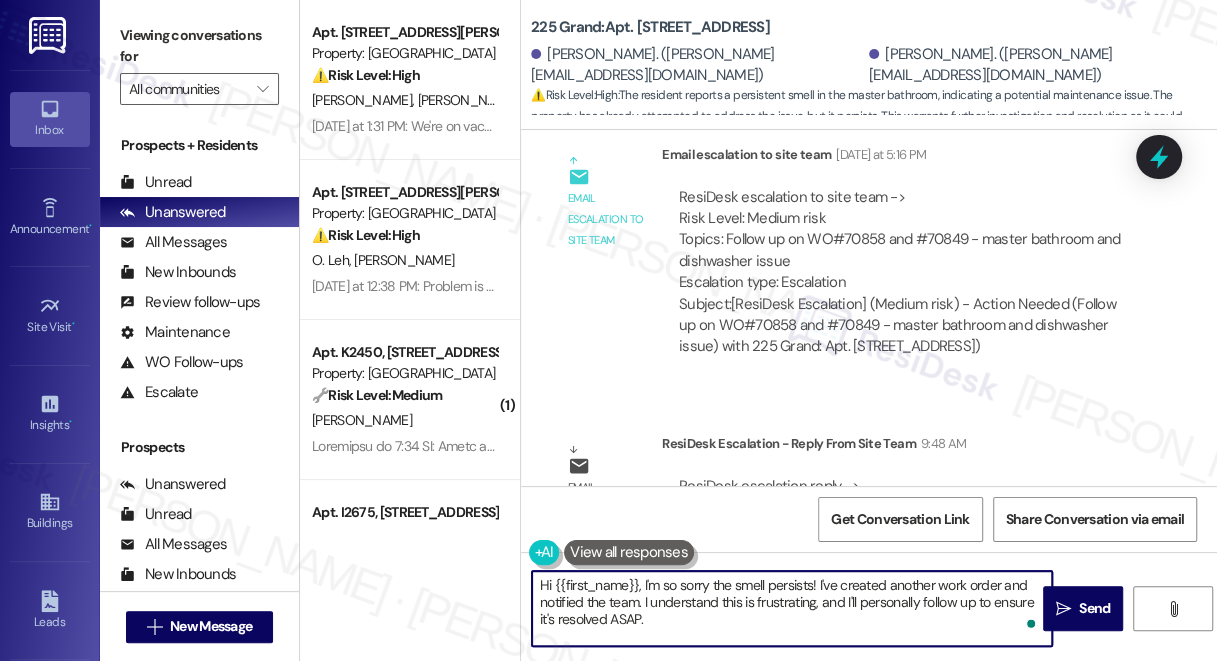 drag, startPoint x: 702, startPoint y: 630, endPoint x: 642, endPoint y: 583, distance: 76.2168 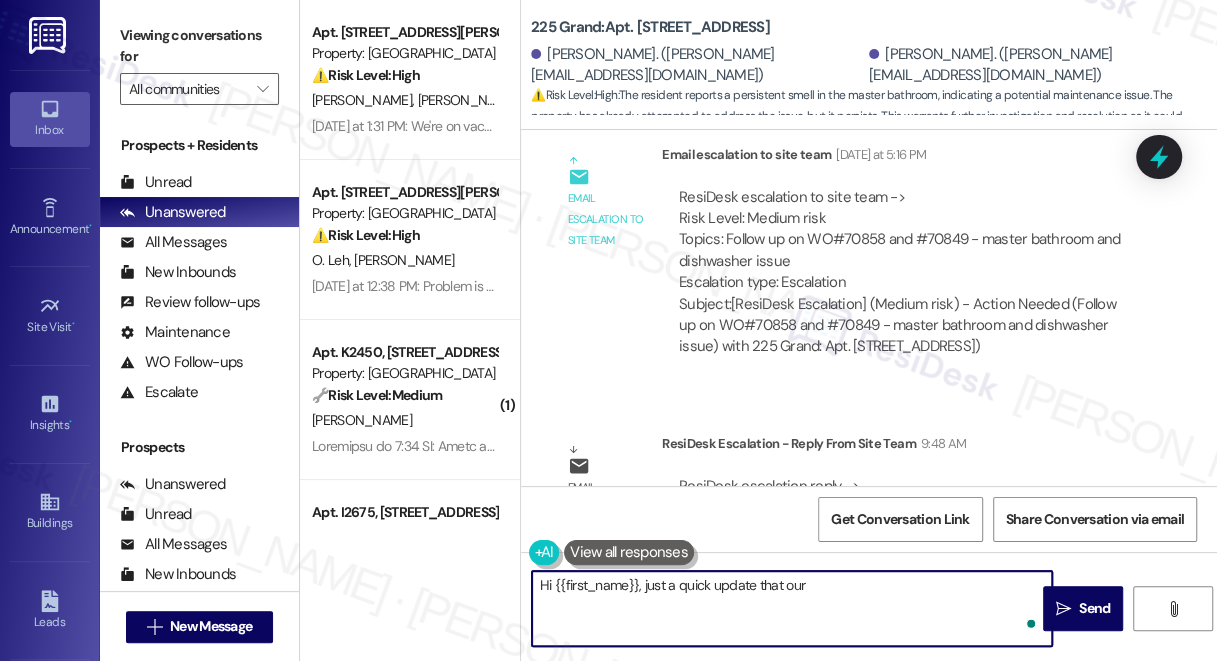 paste on "Betsy Barzola
Assistant Property Manager" 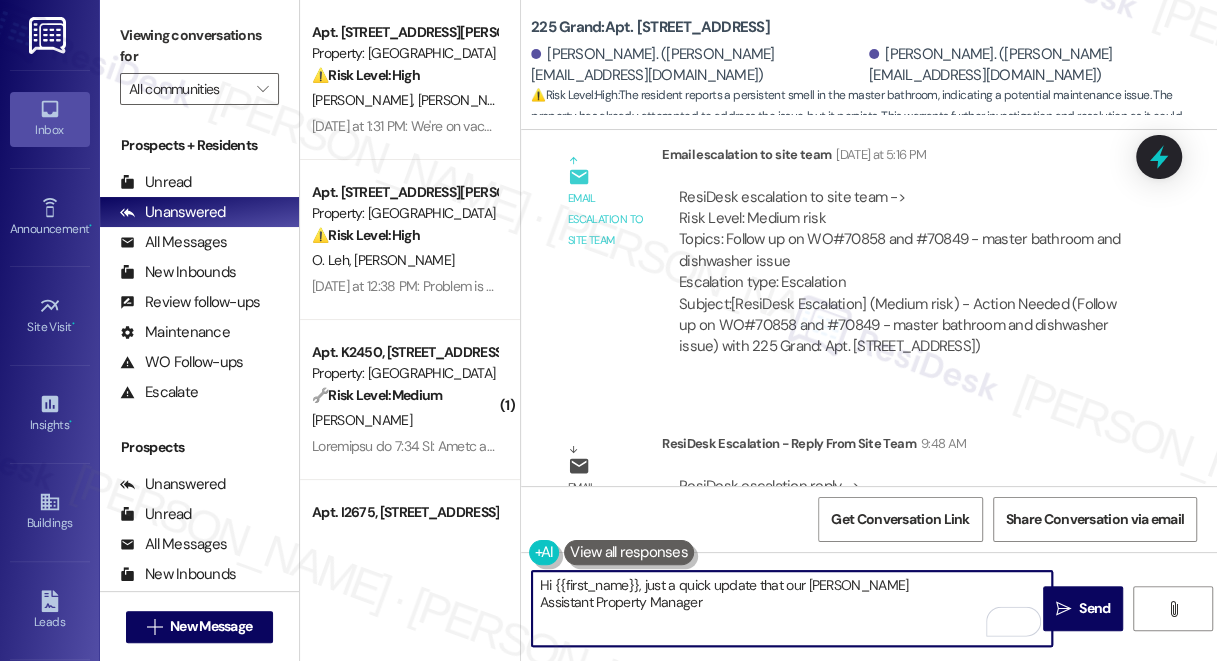 click on "Hi {{first_name}}, just a quick update that our Betsy Barzola
Assistant Property Manager" at bounding box center (792, 608) 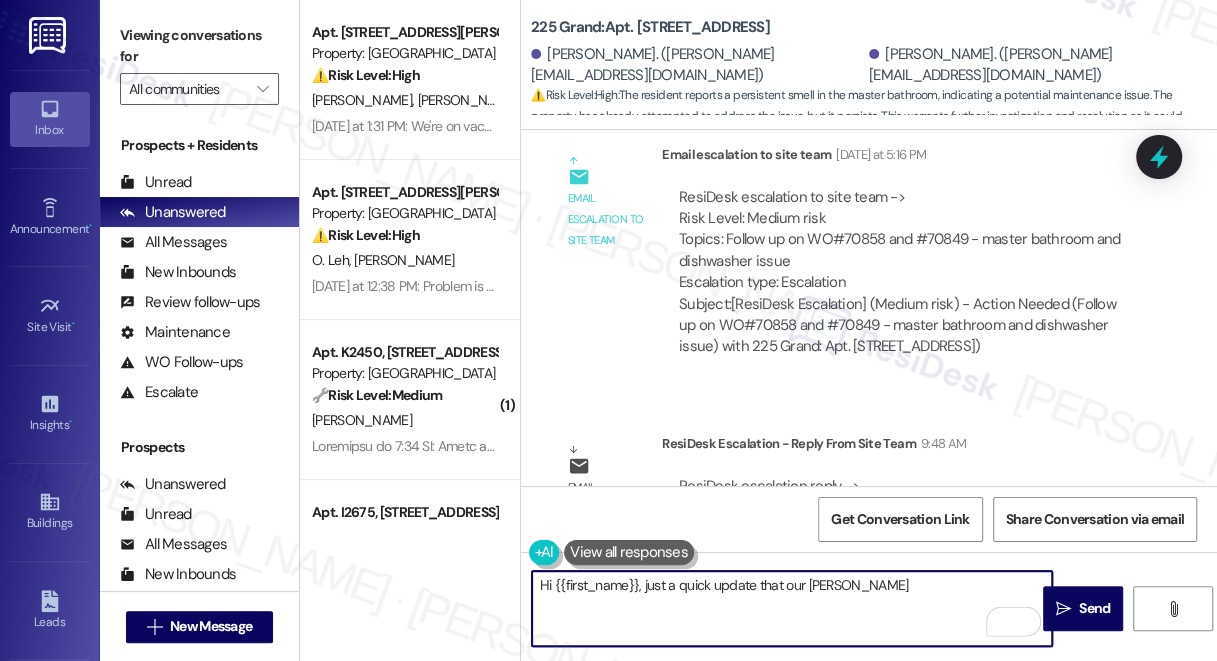 click on "Hi {{first_name}}, just a quick update that our Betsy Barzola" at bounding box center (792, 608) 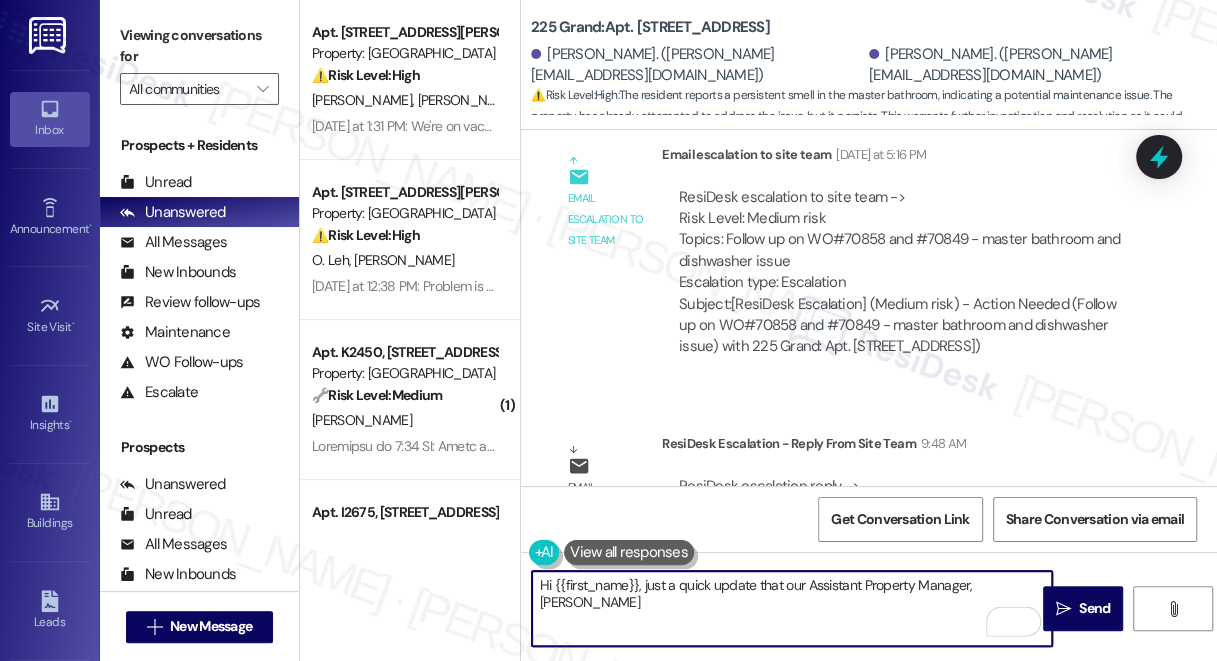 click on "Hi {{first_name}}, just a quick update that our Assistant Property Manager, Betsy Barzola" at bounding box center (792, 608) 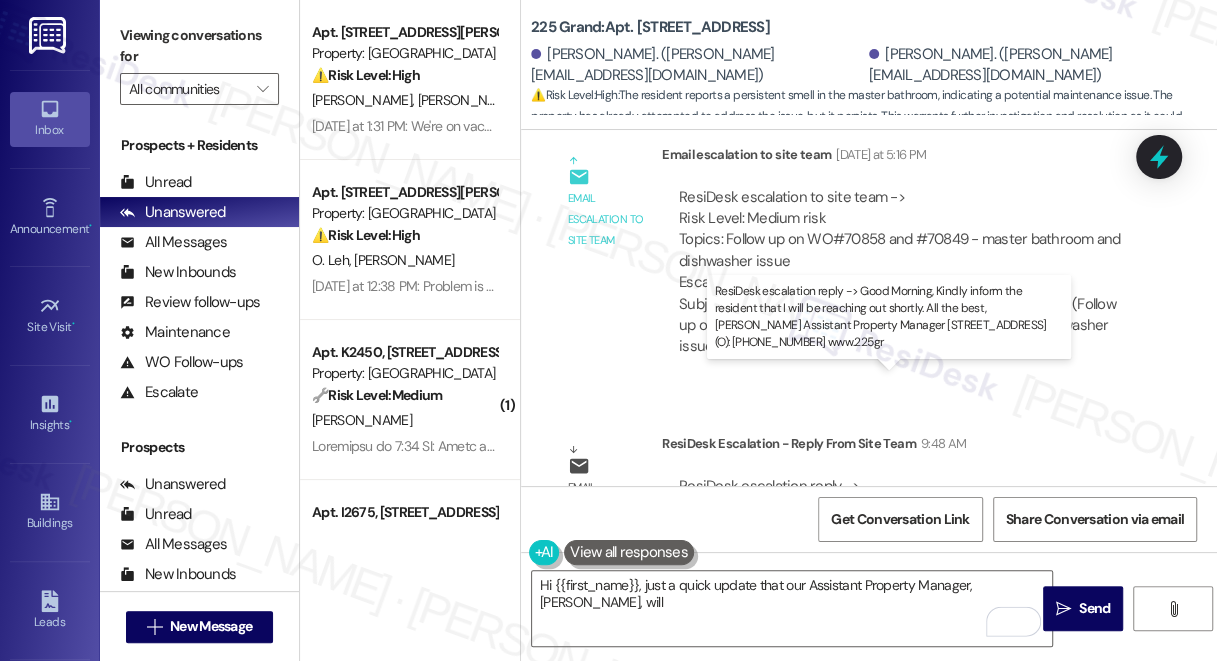 drag, startPoint x: 993, startPoint y: 398, endPoint x: 724, endPoint y: 422, distance: 270.0685 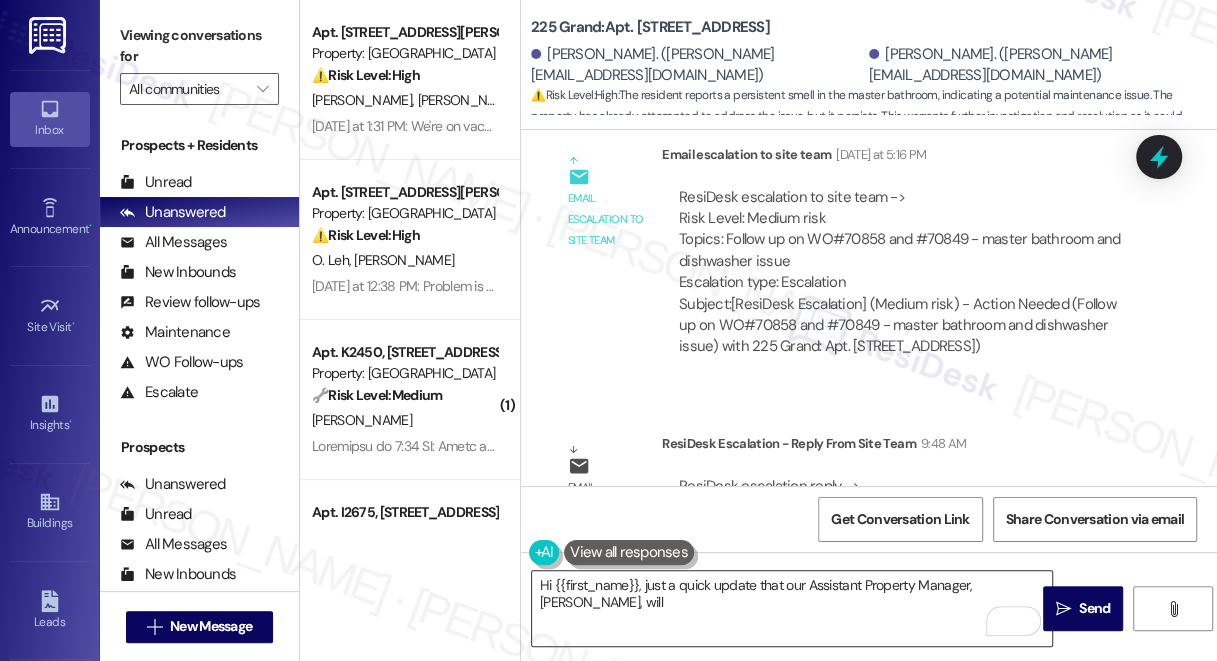click on "Hi {{first_name}}, just a quick update that our Assistant Property Manager, Betsy, will" at bounding box center [792, 608] 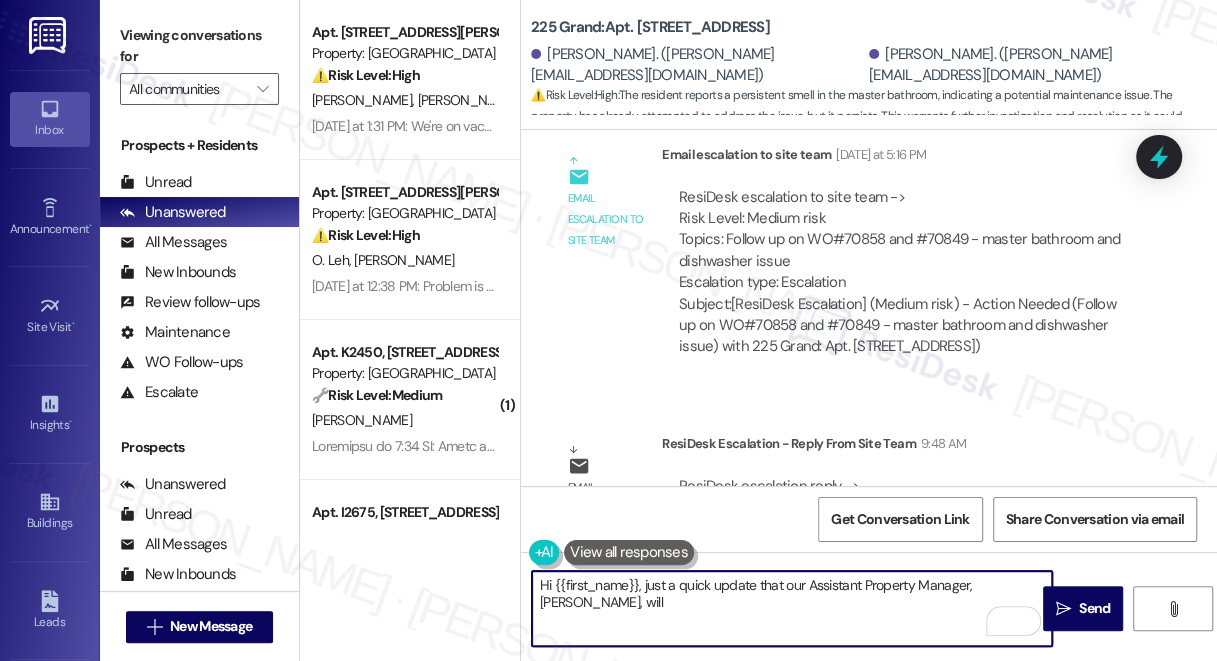 paste on "be reaching out shortly." 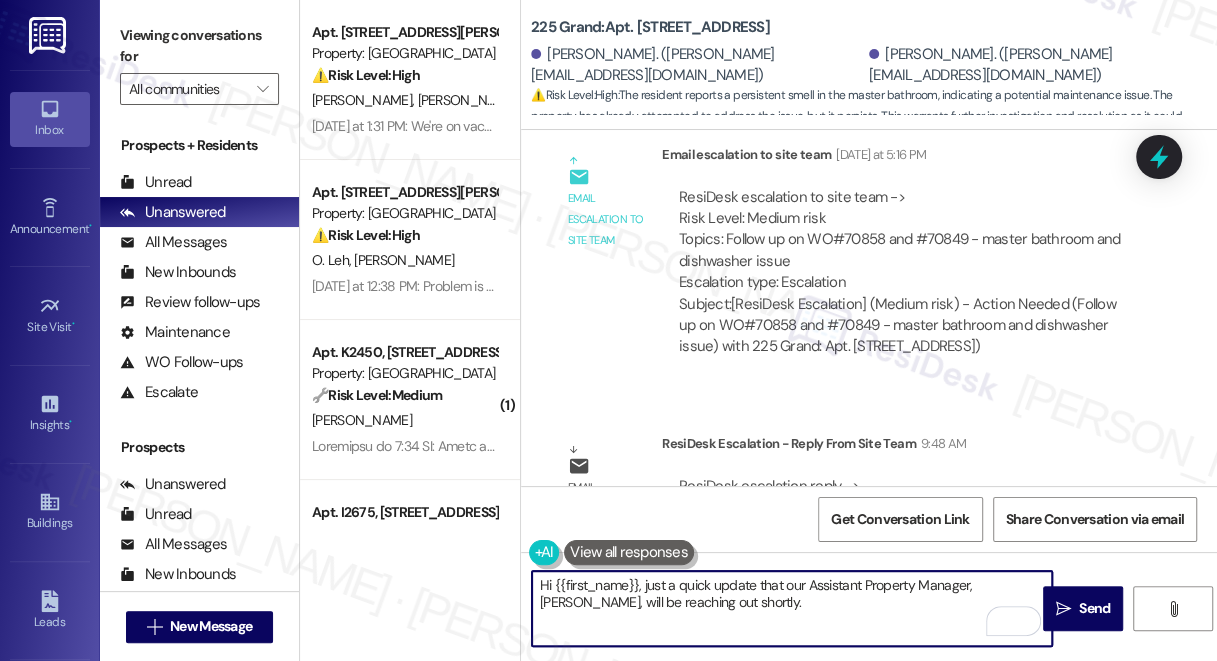 click on "Hi {{first_name}}, just a quick update that our Assistant Property Manager, Betsy, will be reaching out shortly." at bounding box center (792, 608) 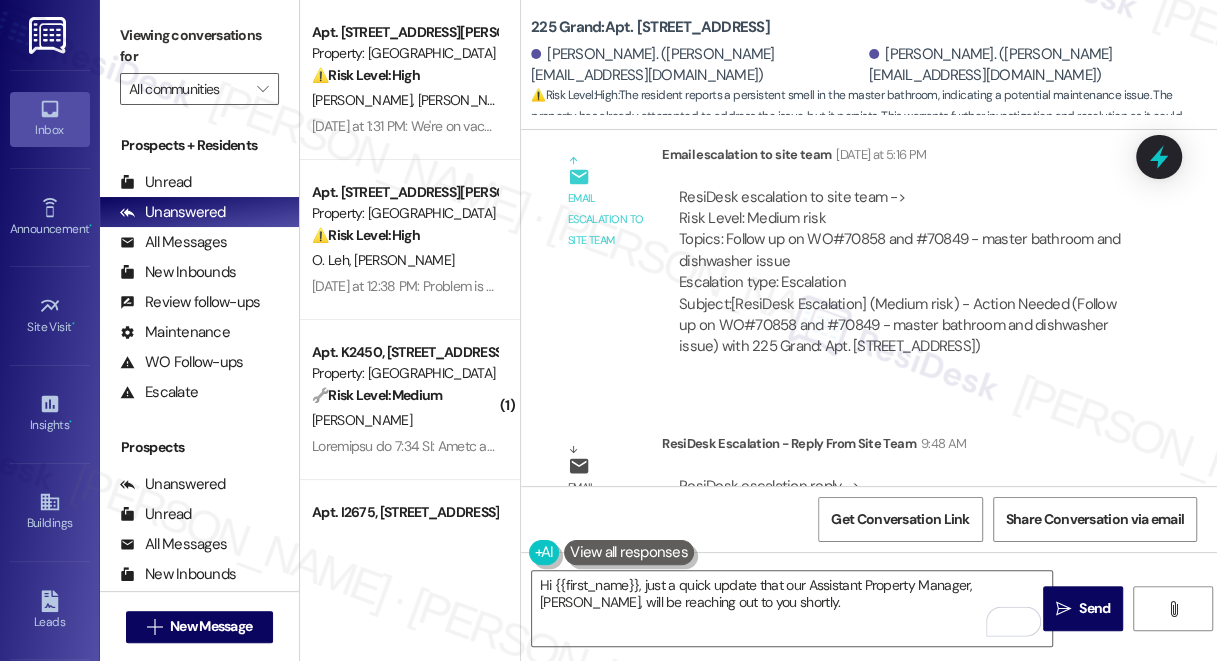 click on "Yesha Shah. (yesha.shah16@gmail.com)" at bounding box center [697, 65] 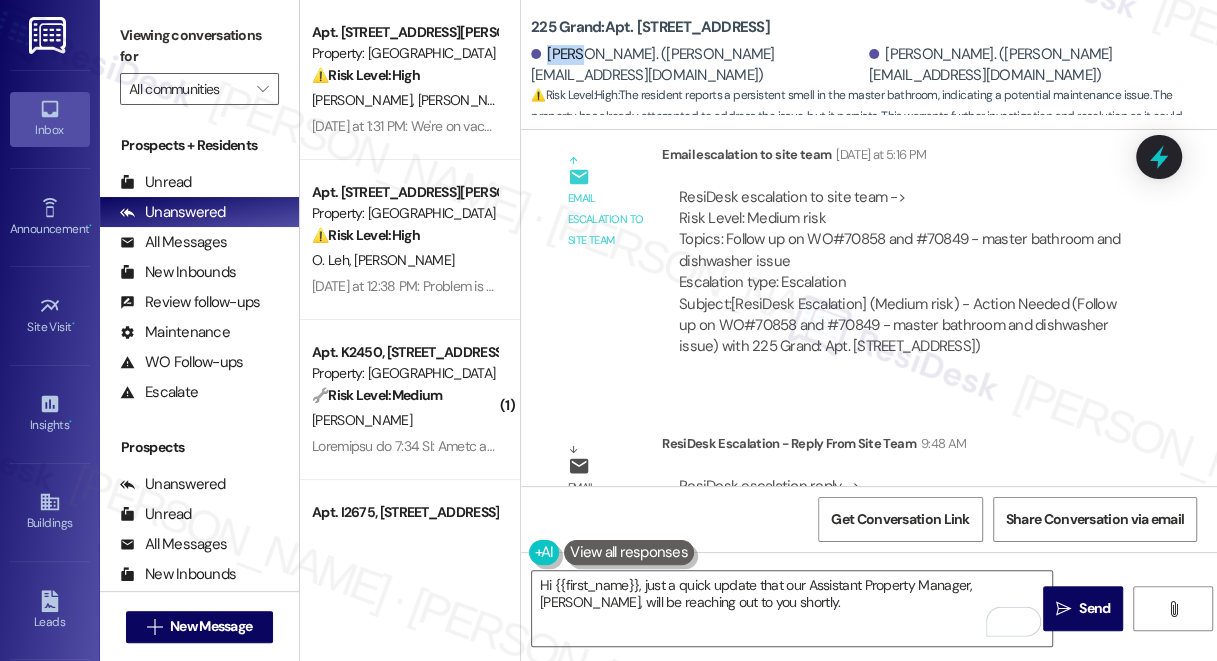 click on "Yesha Shah. (yesha.shah16@gmail.com)" at bounding box center (697, 65) 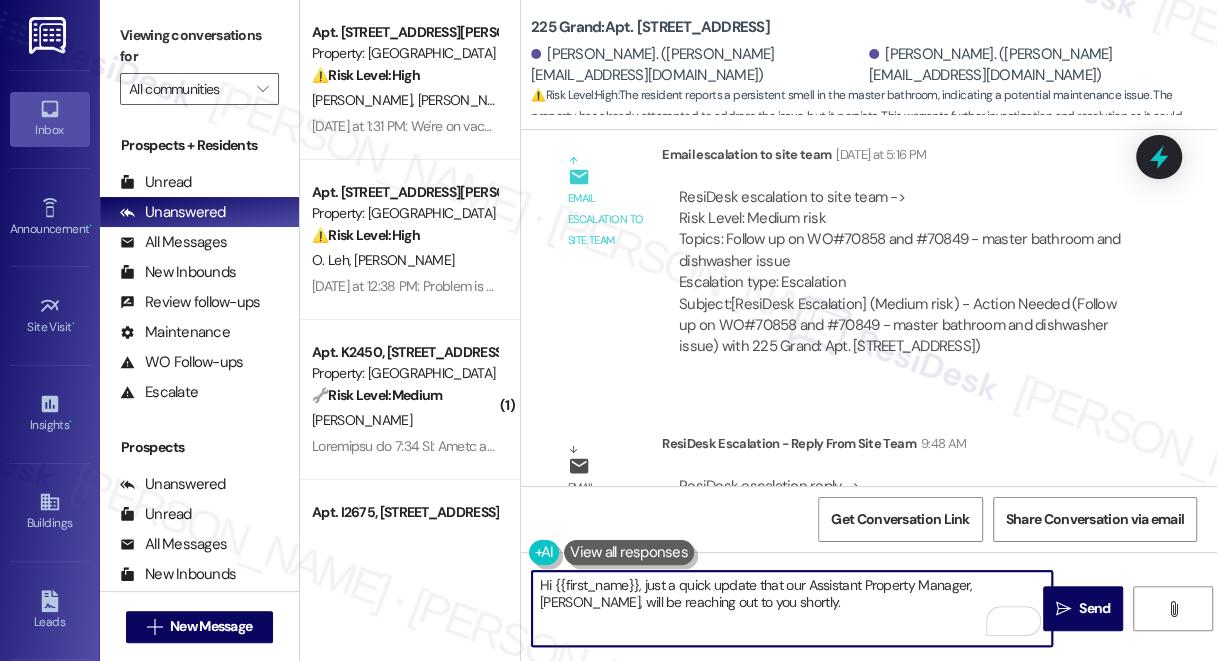 drag, startPoint x: 554, startPoint y: 584, endPoint x: 637, endPoint y: 580, distance: 83.09633 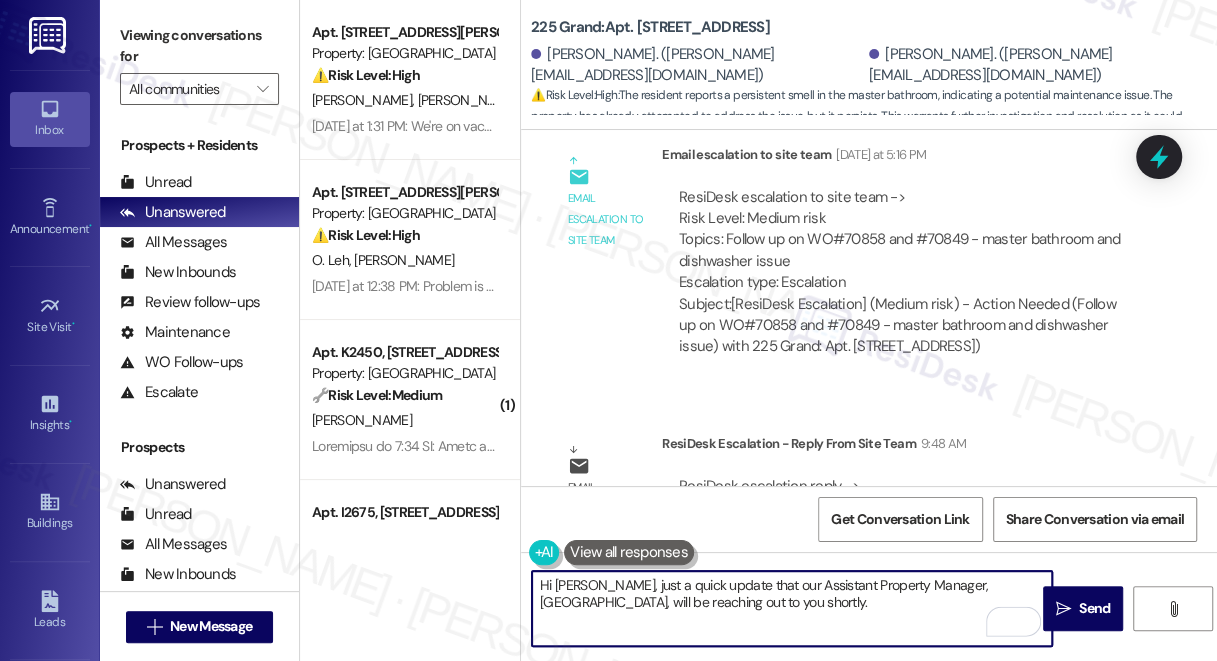 click on "Hi Yesha, just a quick update that our Assistant Property Manager, Betsy, will be reaching out to you shortly." at bounding box center (792, 608) 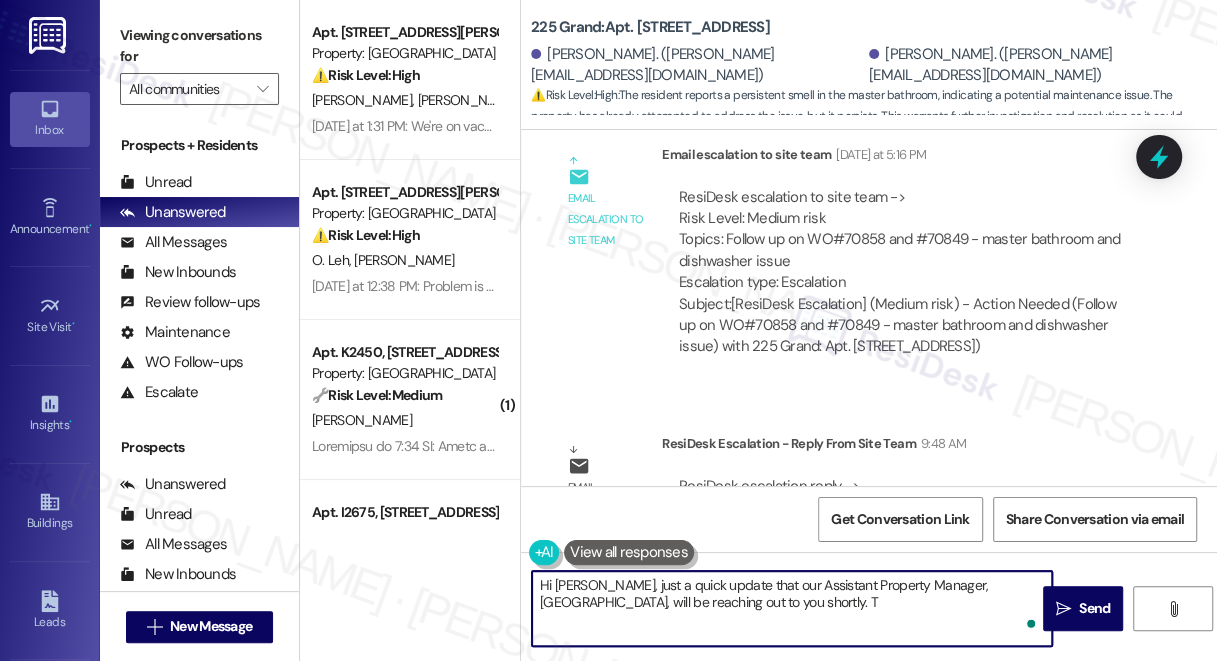 type on "Hi Yesha, just a quick update that our Assistant Property Manager, Betsy, will be reaching out to you shortly." 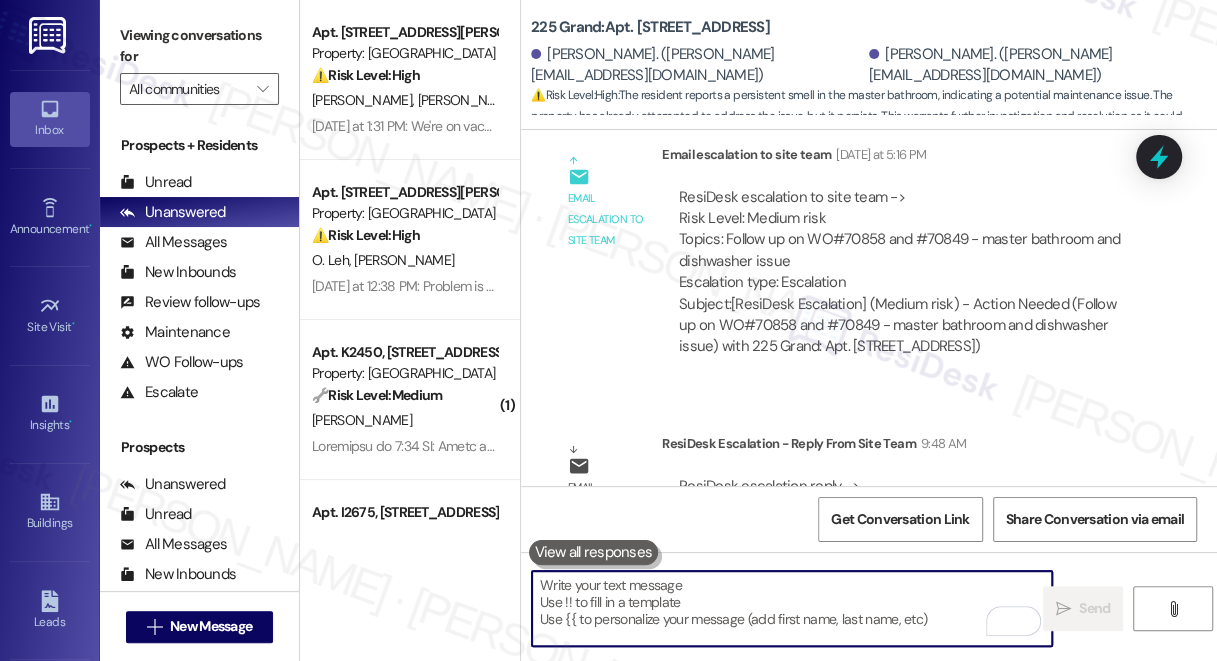 type 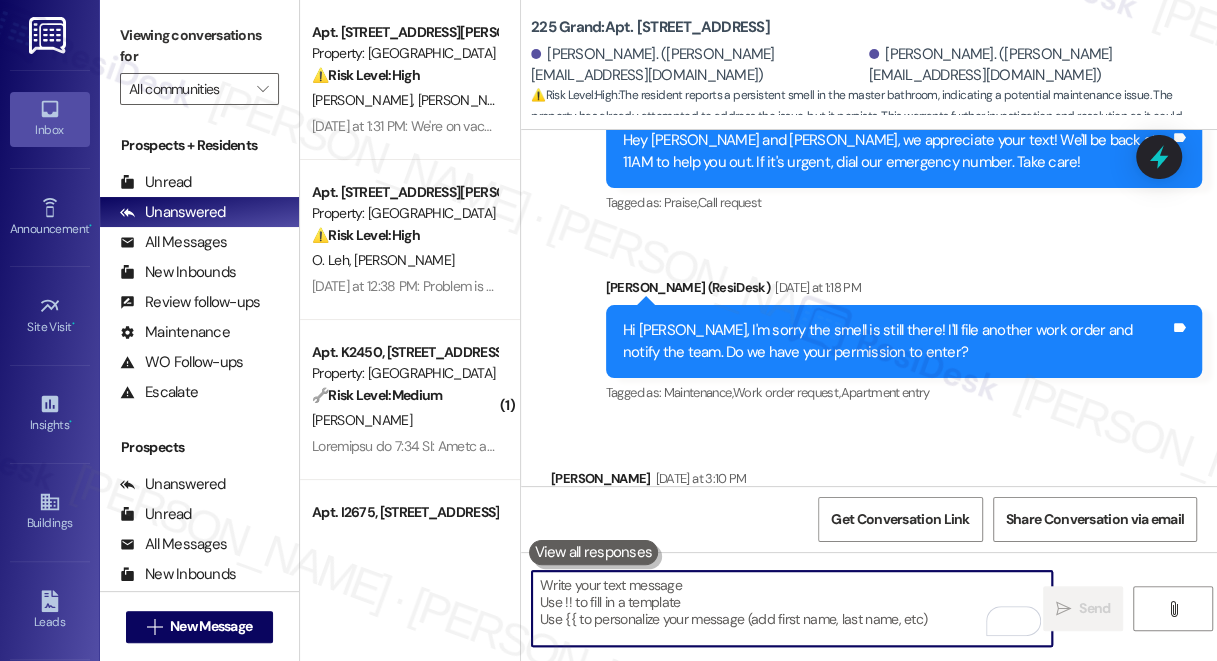scroll, scrollTop: 15212, scrollLeft: 0, axis: vertical 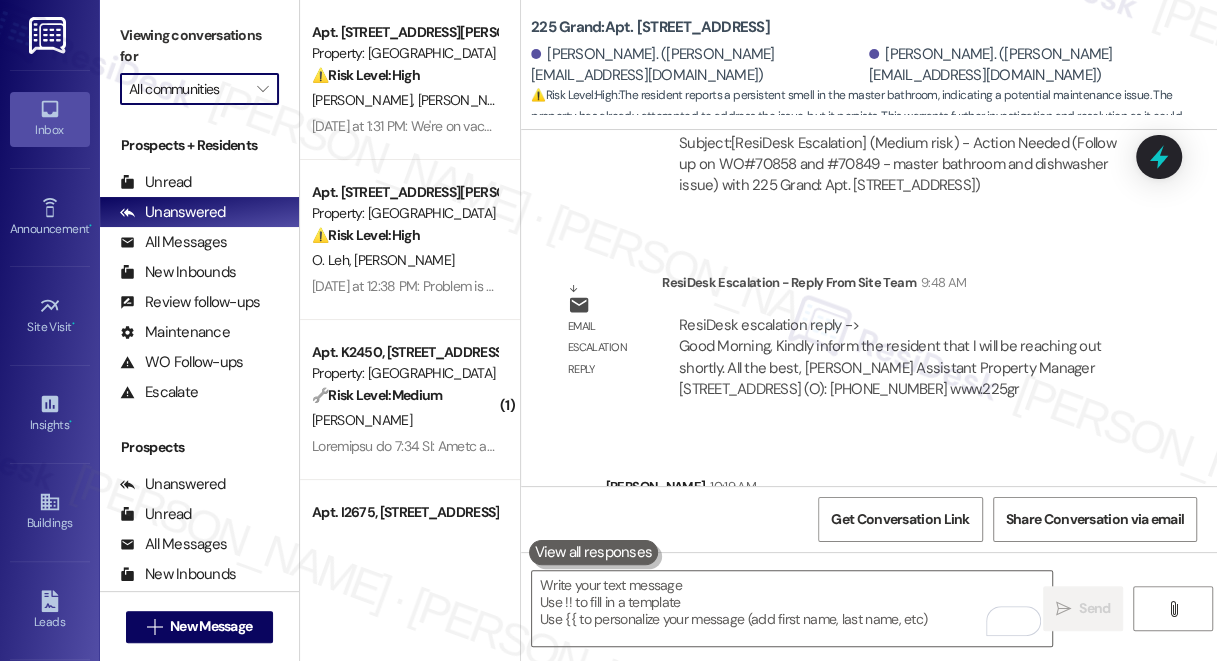click on "All communities" at bounding box center [188, 89] 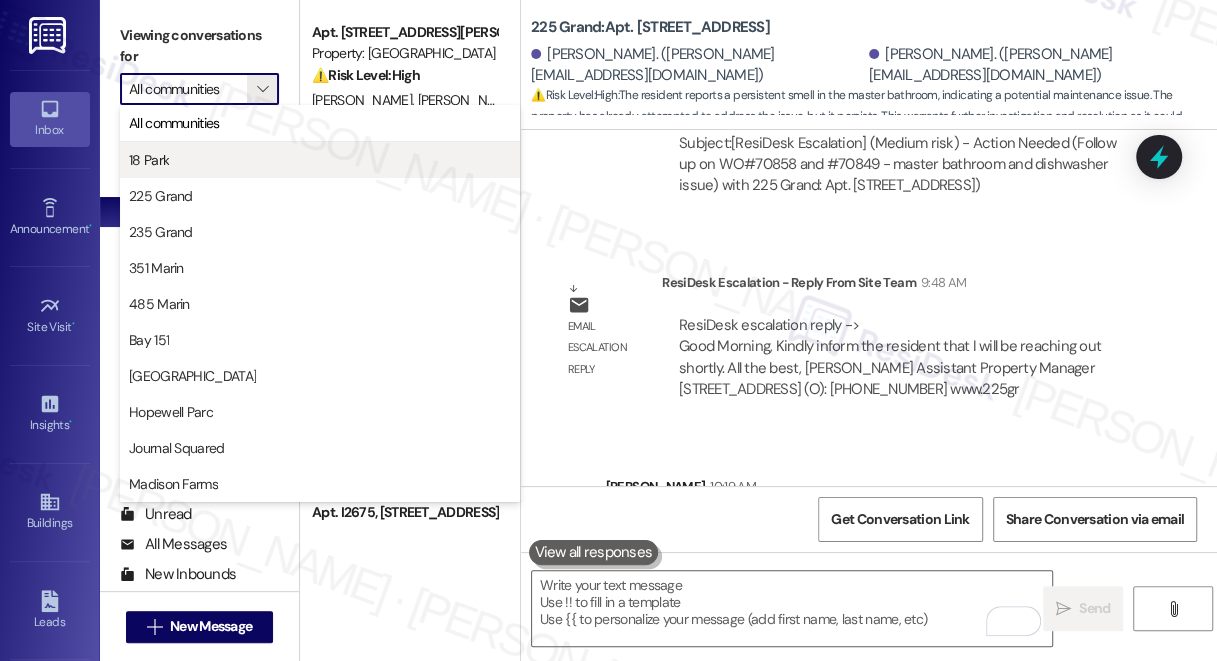 click on "18 Park" at bounding box center [320, 160] 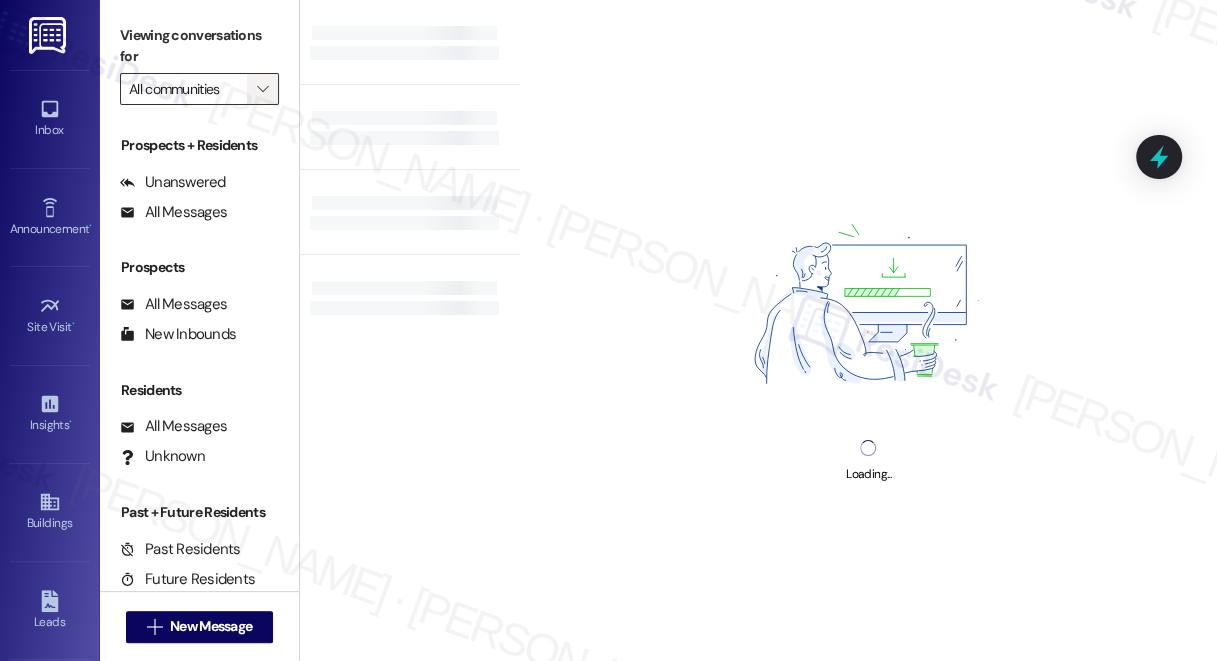type on "18 Park" 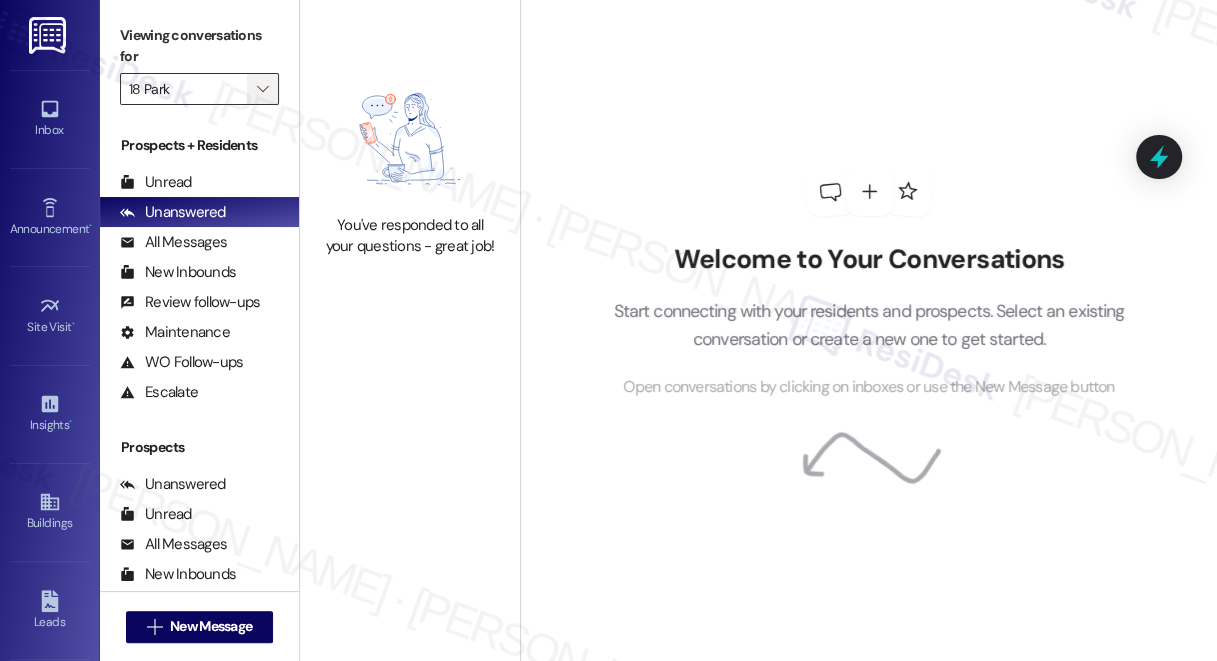 click on "" at bounding box center [262, 89] 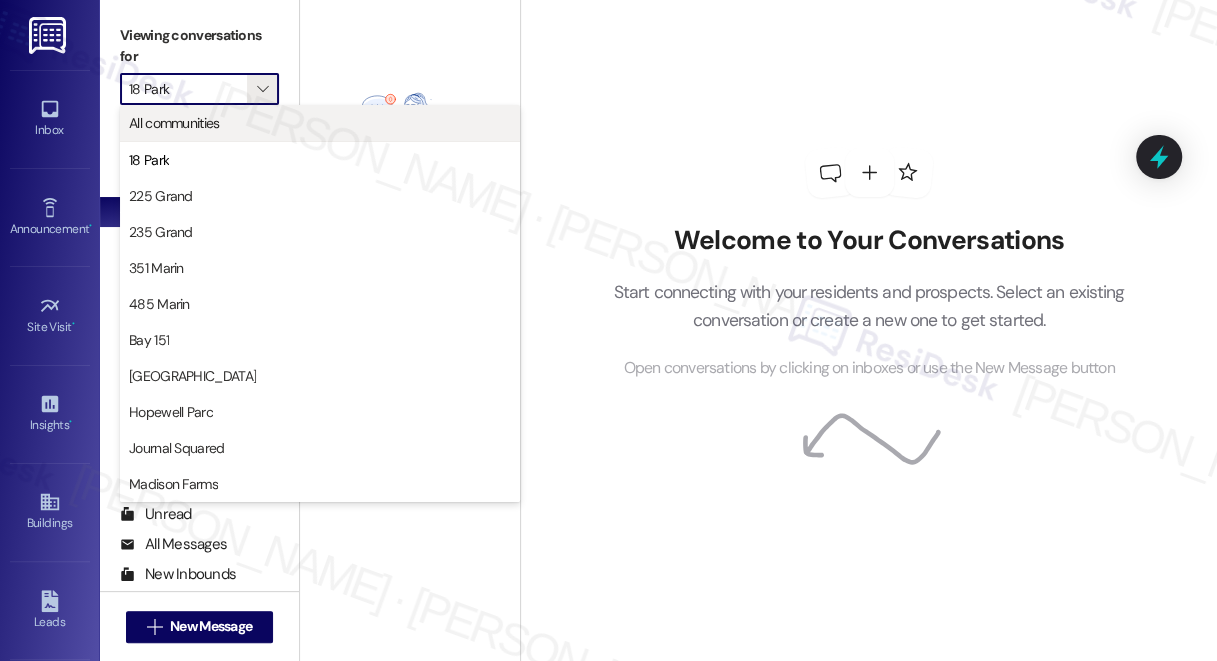 click on "All communities" at bounding box center (320, 123) 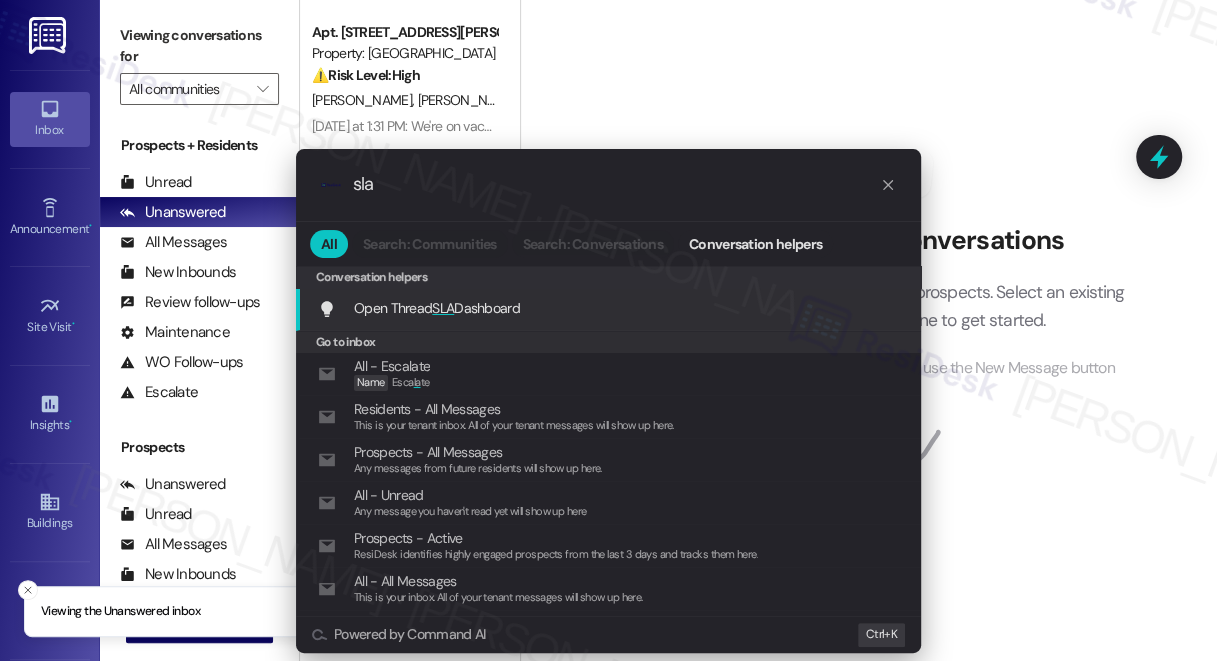 click on "Open Thread  SLA  Dashboard" at bounding box center (437, 308) 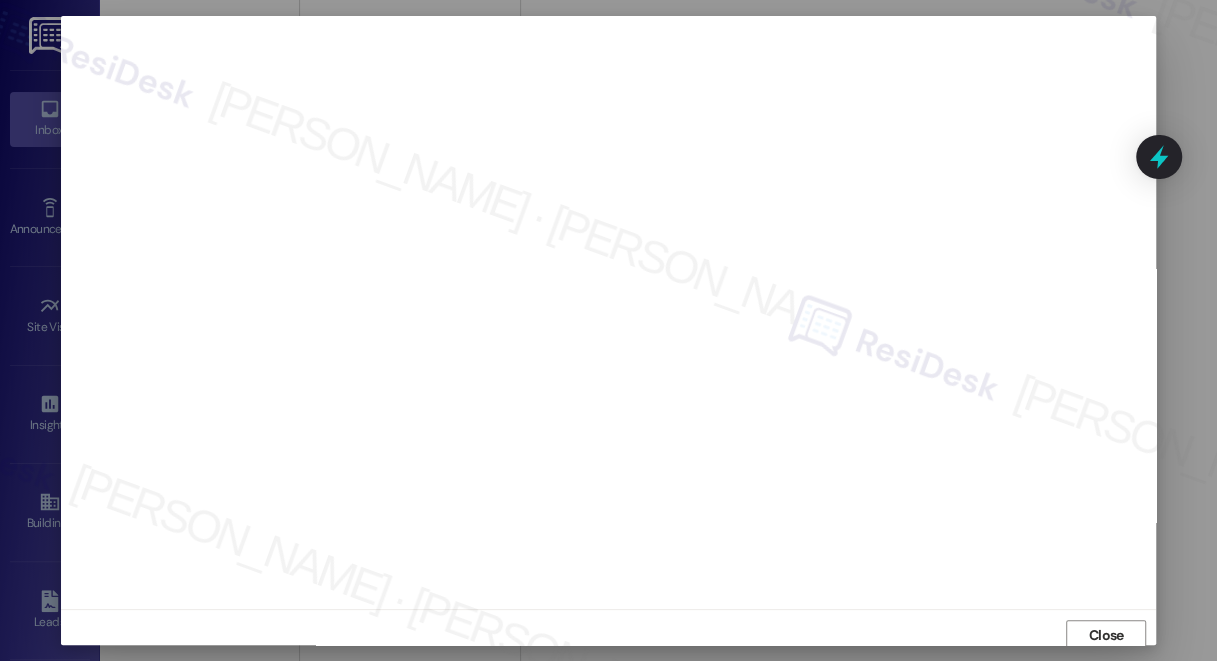 scroll, scrollTop: 0, scrollLeft: 0, axis: both 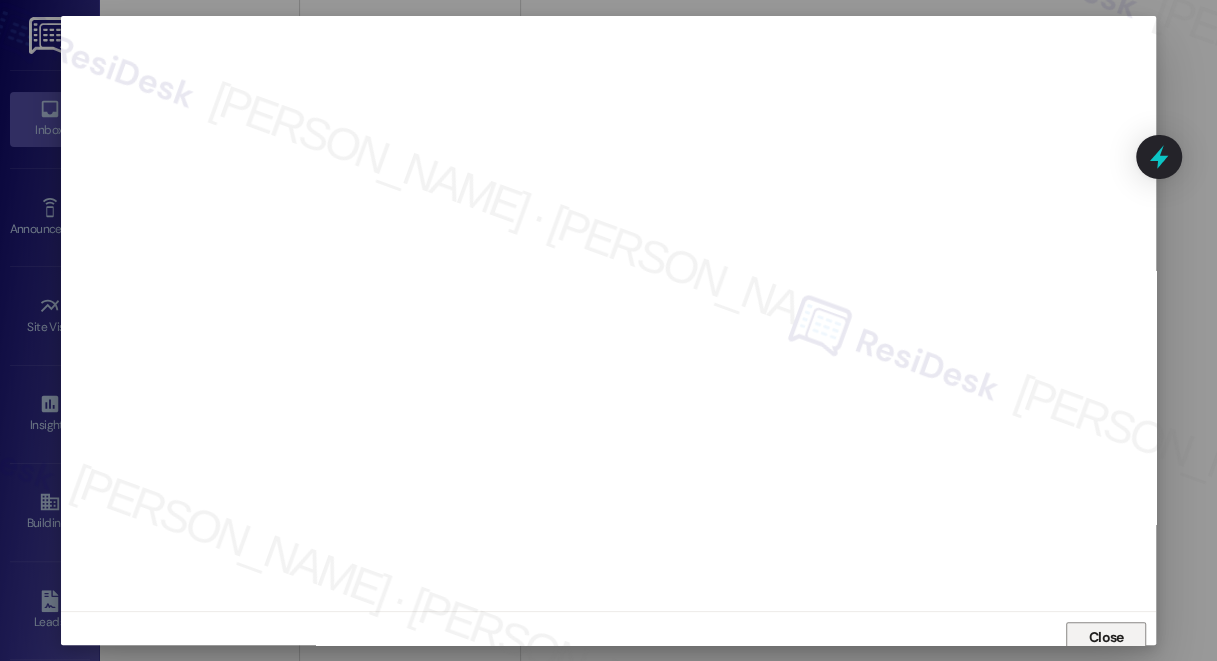 click on "Close" at bounding box center [1106, 638] 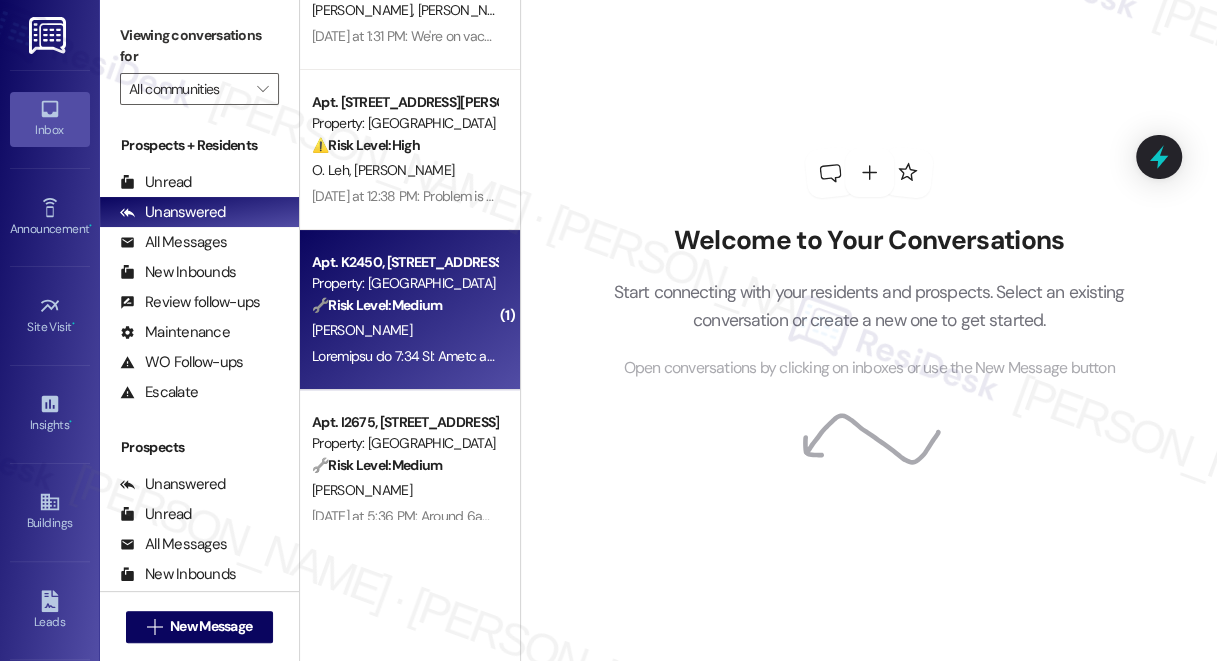 scroll, scrollTop: 363, scrollLeft: 0, axis: vertical 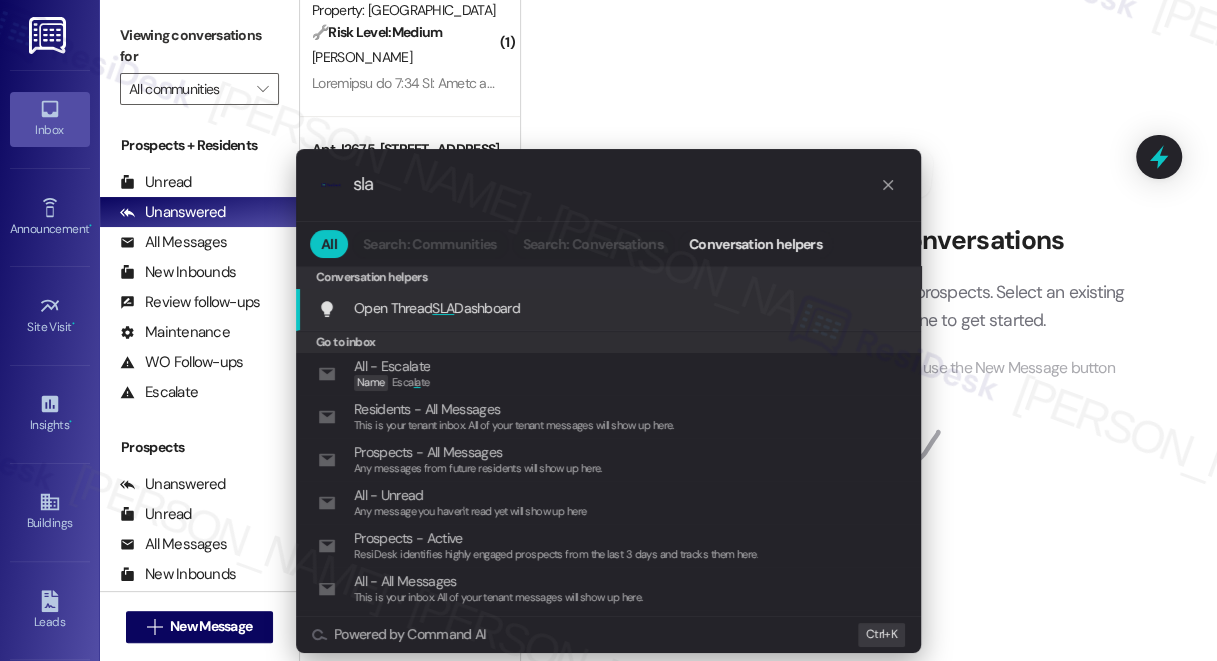 click on "Open Thread  SLA  Dashboard" at bounding box center [437, 308] 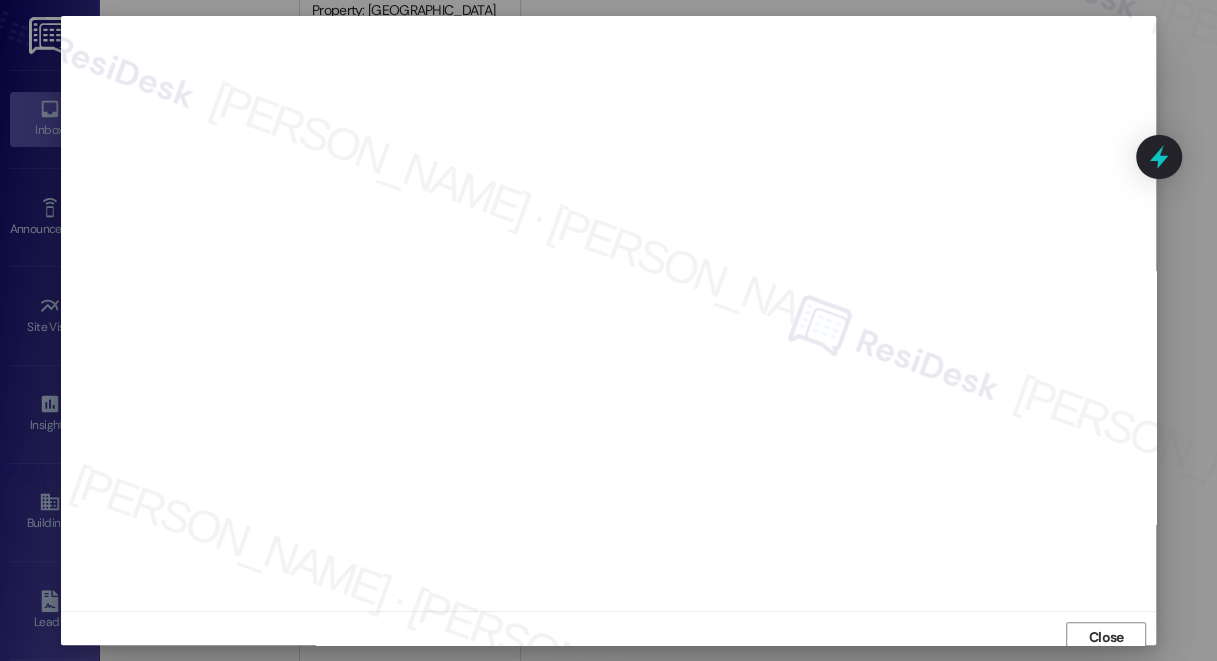 scroll, scrollTop: 8, scrollLeft: 0, axis: vertical 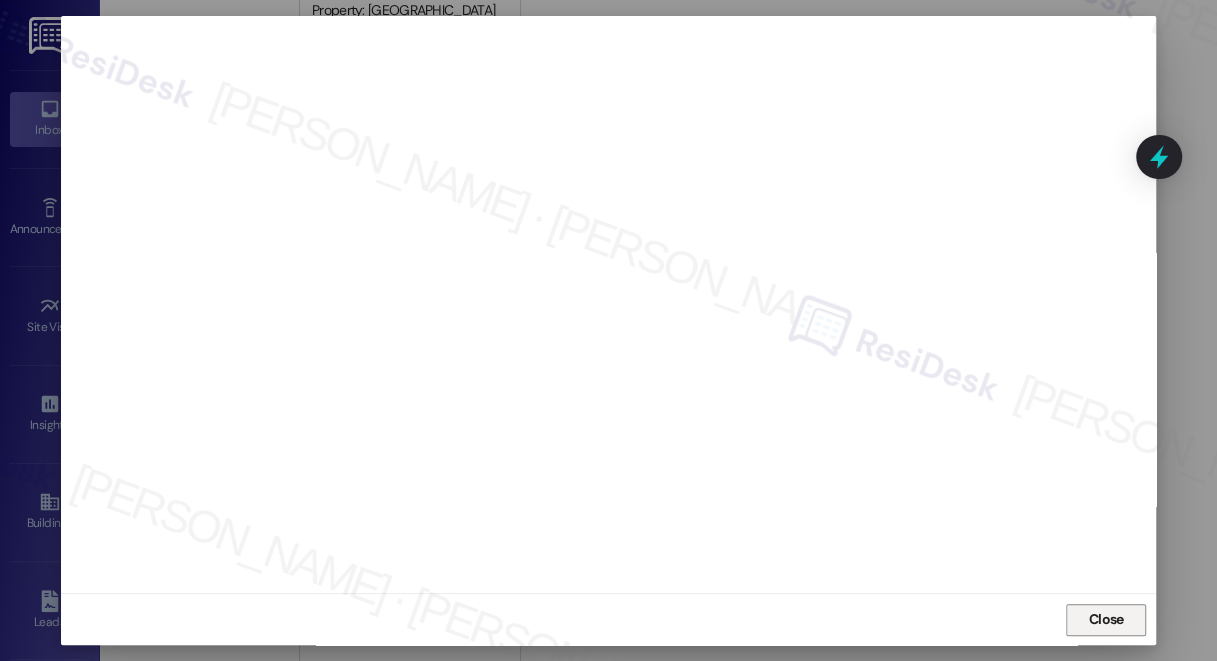 click on "Close" at bounding box center [1106, 620] 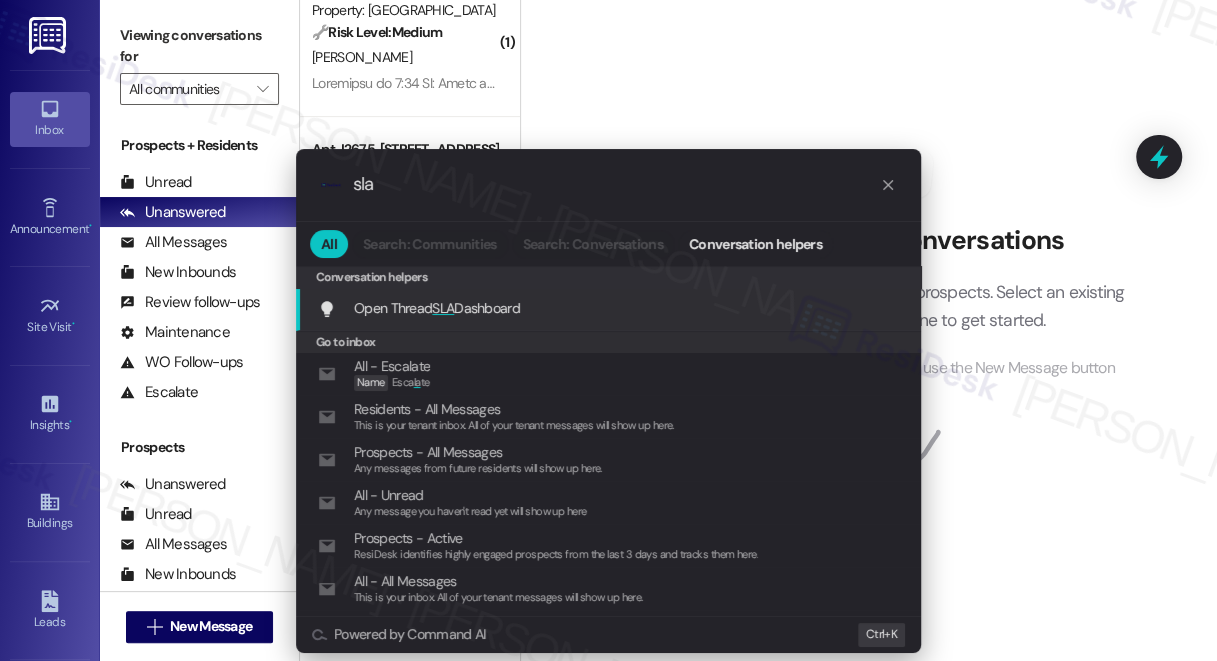 type on "sla" 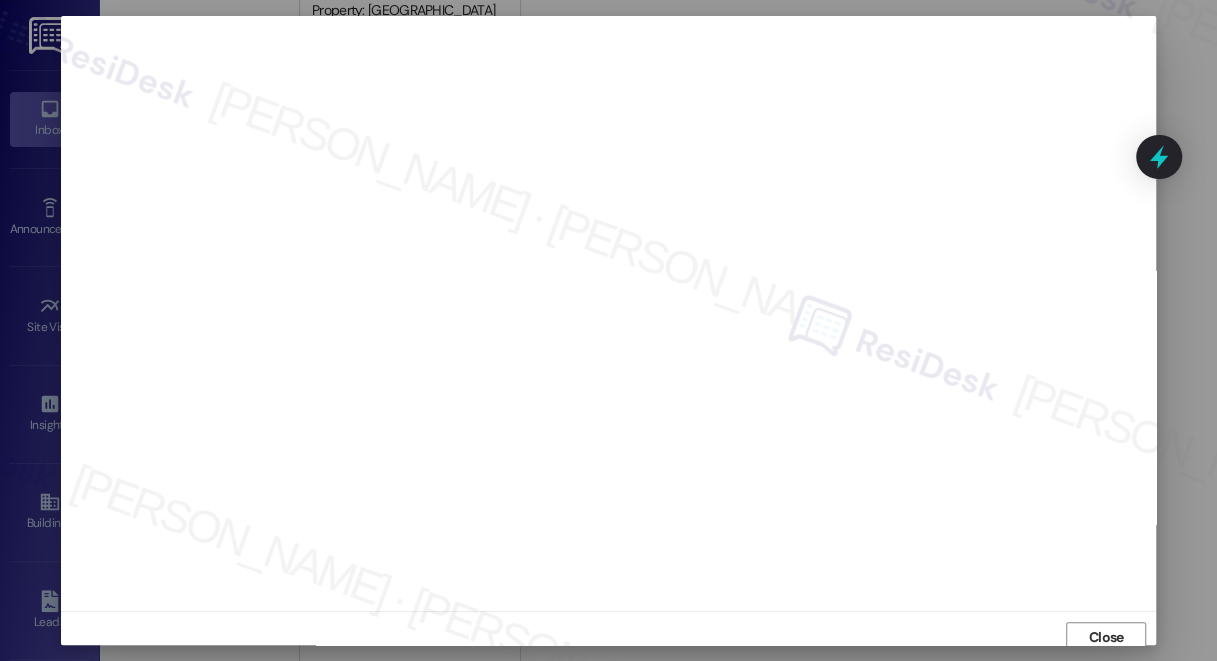 scroll, scrollTop: 8, scrollLeft: 0, axis: vertical 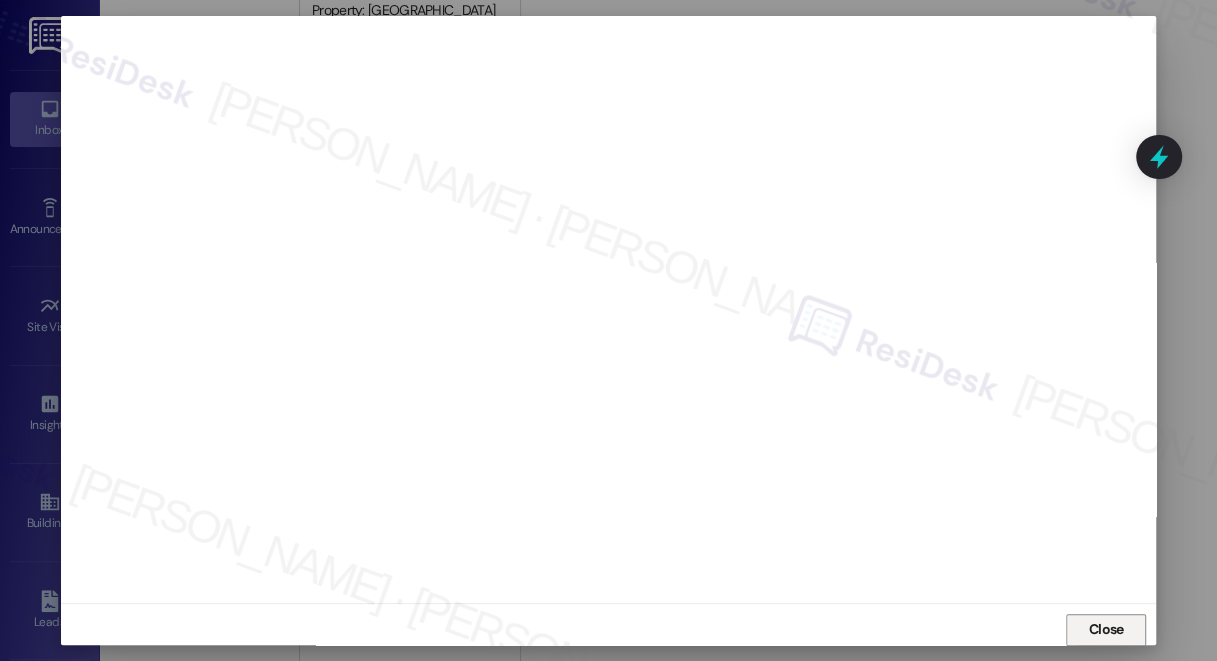click on "Close" at bounding box center (1106, 629) 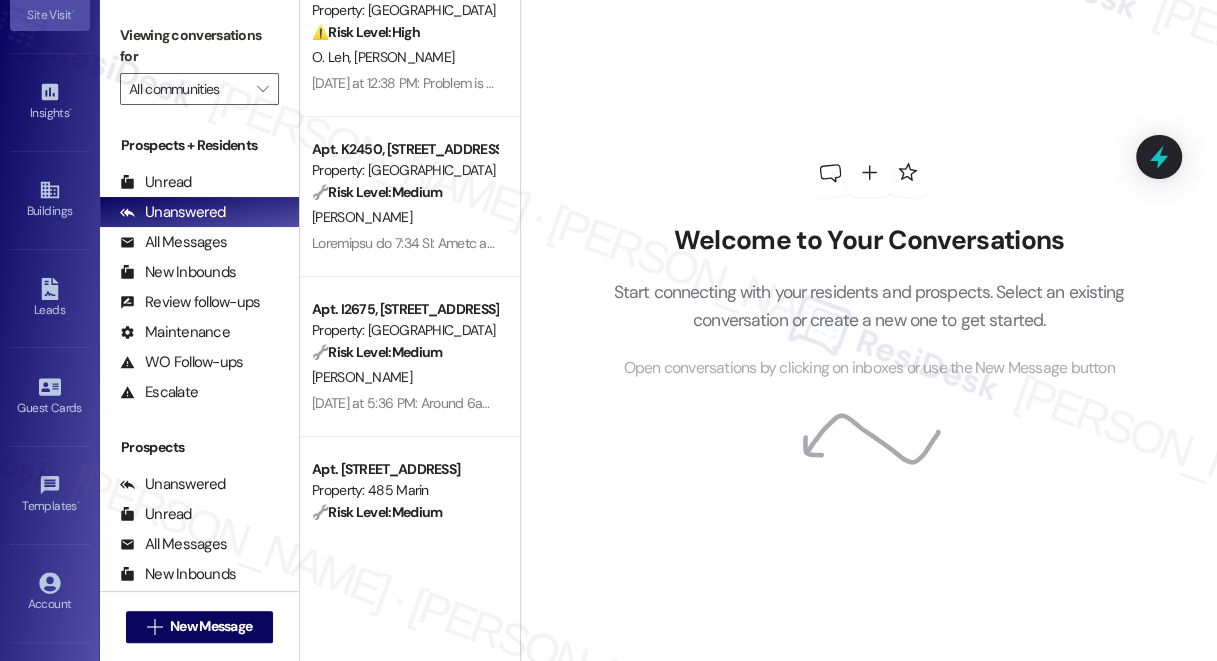 scroll, scrollTop: 0, scrollLeft: 0, axis: both 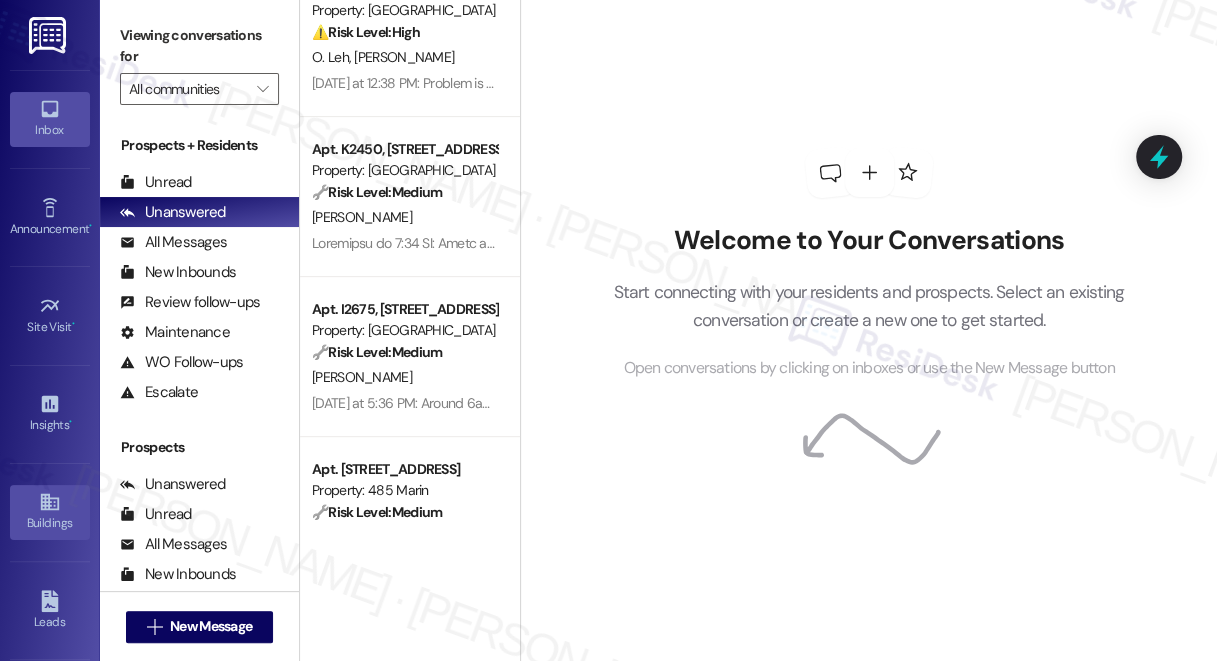 click 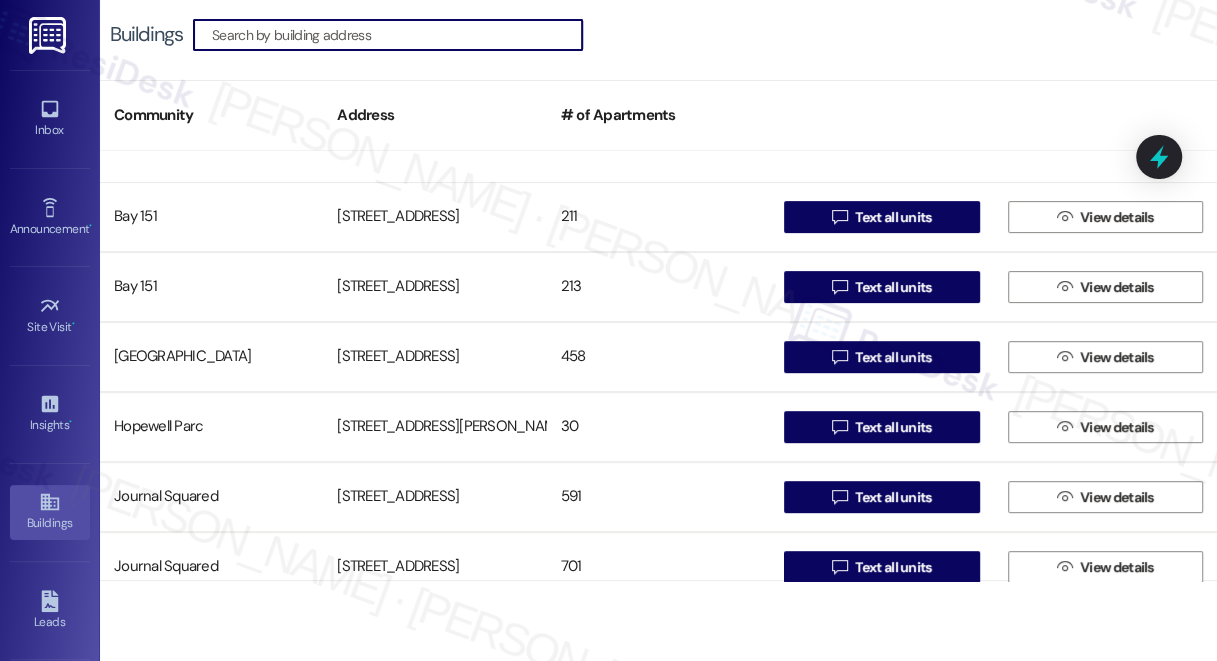 scroll, scrollTop: 550, scrollLeft: 0, axis: vertical 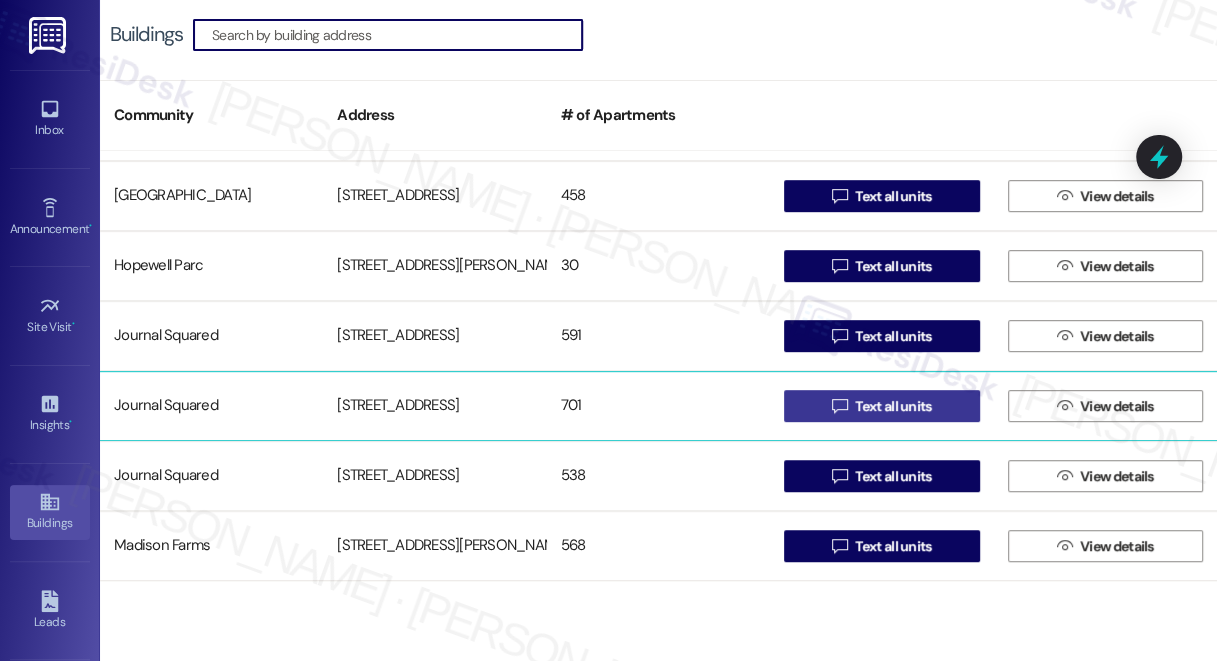 click on " Text all units" at bounding box center [882, 406] 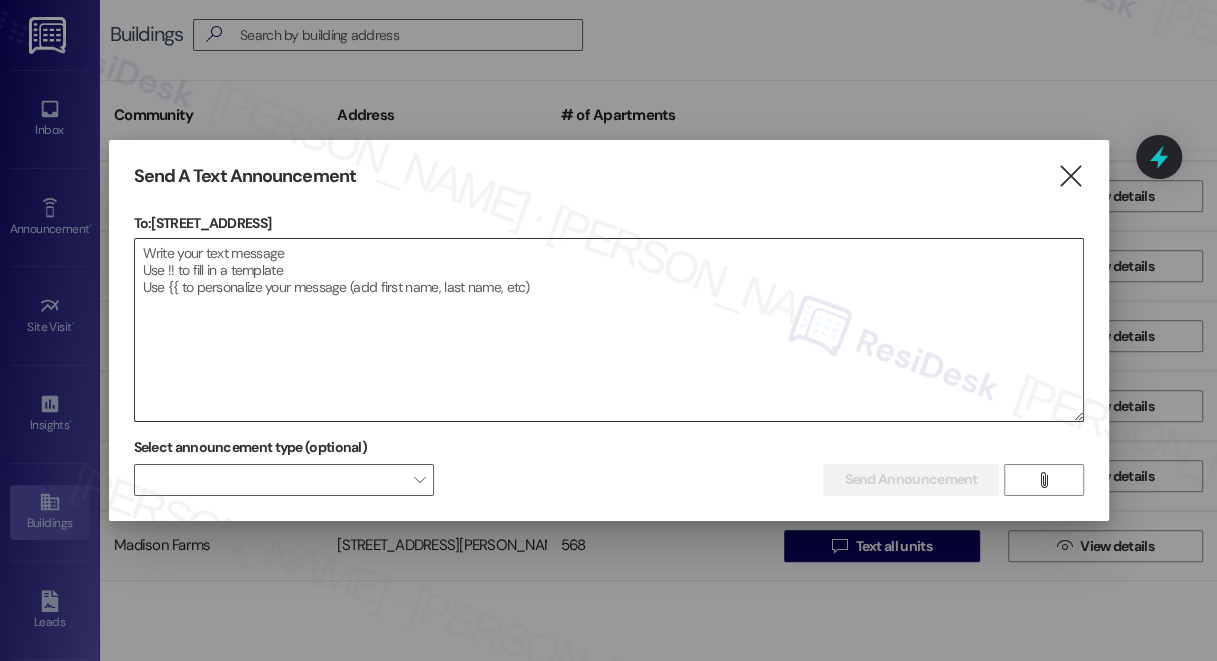 click at bounding box center (609, 330) 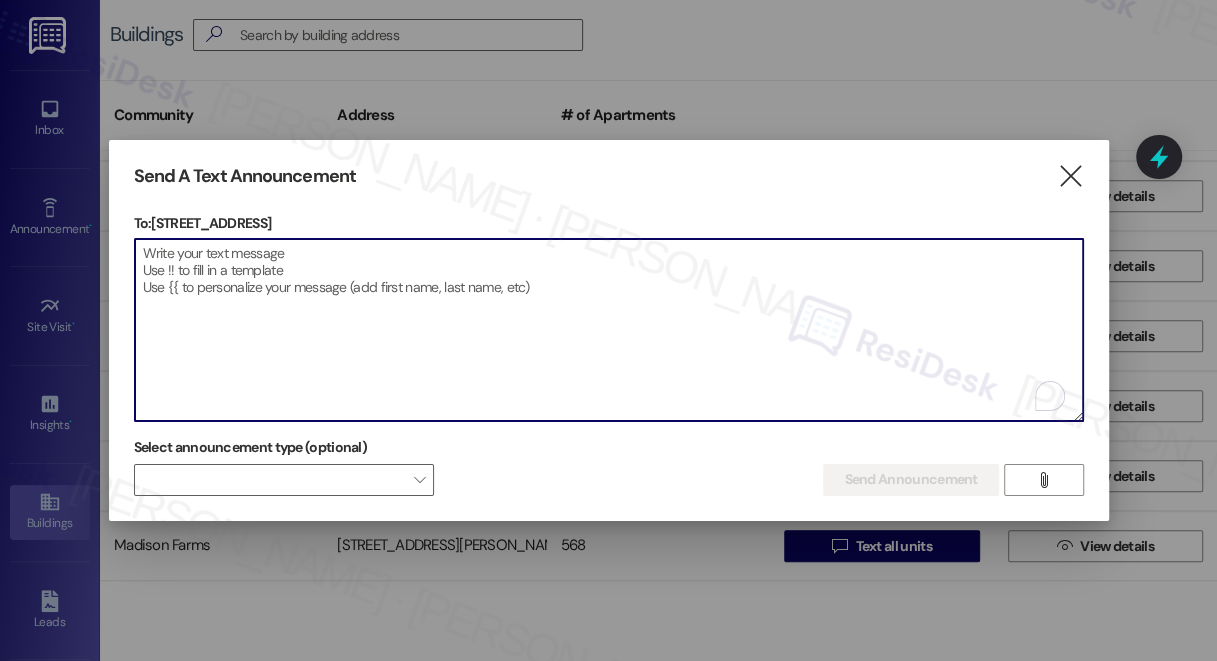paste on "Hi {{first_name}}, just a quick reminder from JSQ Management that our building is strictly non-smoking, including all common areas like stairwells. We've had reports of smoking in the stairwells, which is a serious lease violation and could lead to lease termination. Please help us keep our community safe and enjoyable for everyone—thank you so much for your cooperation!" 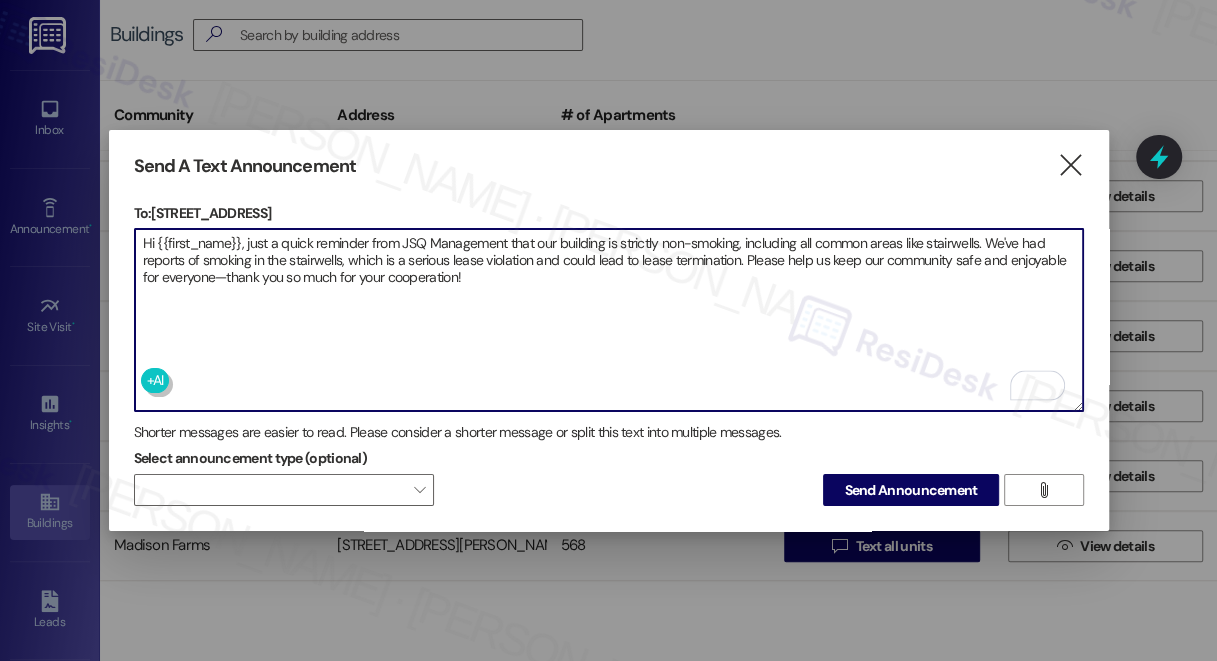 click on "Hi {{first_name}}, just a quick reminder from JSQ Management that our building is strictly non-smoking, including all common areas like stairwells. We've had reports of smoking in the stairwells, which is a serious lease violation and could lead to lease termination. Please help us keep our community safe and enjoyable for everyone—thank you so much for your cooperation!" at bounding box center [609, 320] 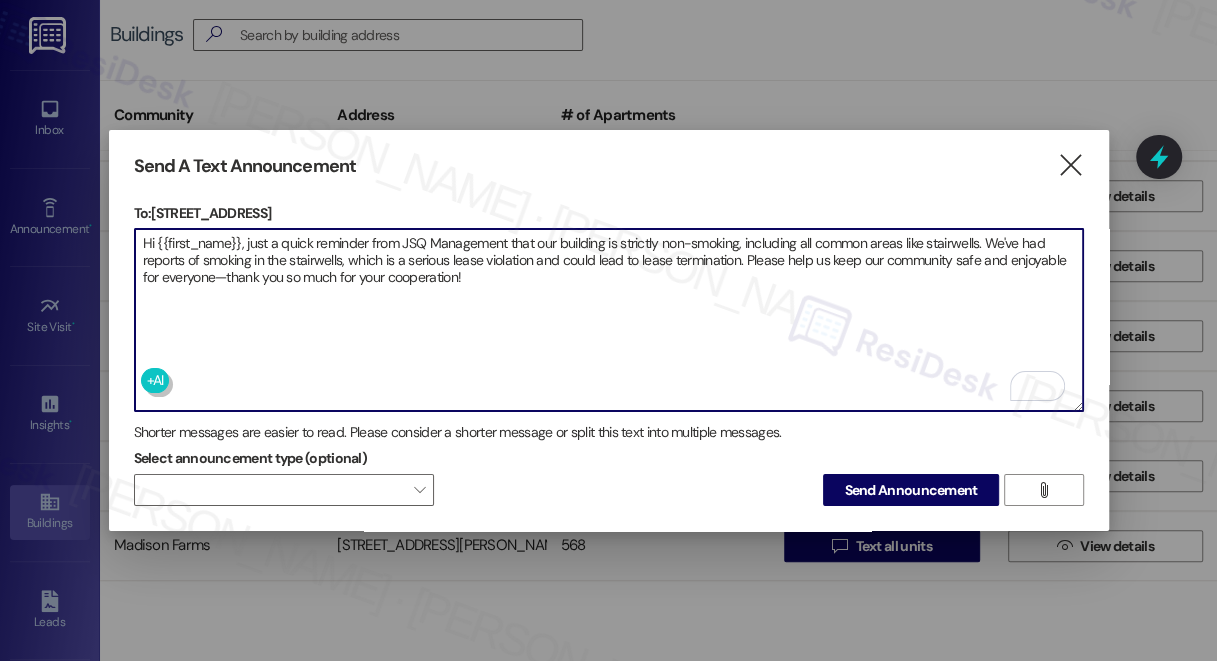 click on "Hi {{first_name}}, just a quick reminder from JSQ Management that our building is strictly non-smoking, including all common areas like stairwells. We've had reports of smoking in the stairwells, which is a serious lease violation and could lead to lease termination. Please help us keep our community safe and enjoyable for everyone—thank you so much for your cooperation!" at bounding box center (609, 320) 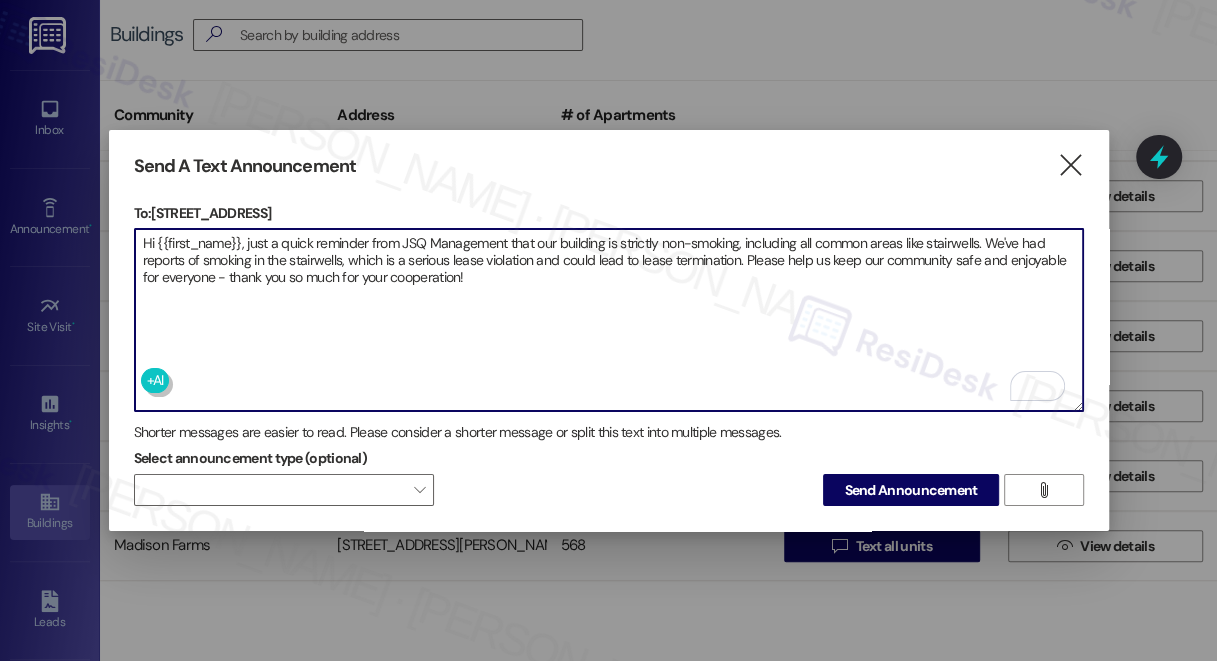 click on "Hi {{first_name}}, just a quick reminder from JSQ Management that our building is strictly non-smoking, including all common areas like stairwells. We've had reports of smoking in the stairwells, which is a serious lease violation and could lead to lease termination. Please help us keep our community safe and enjoyable for everyone - thank you so much for your cooperation!" at bounding box center [609, 320] 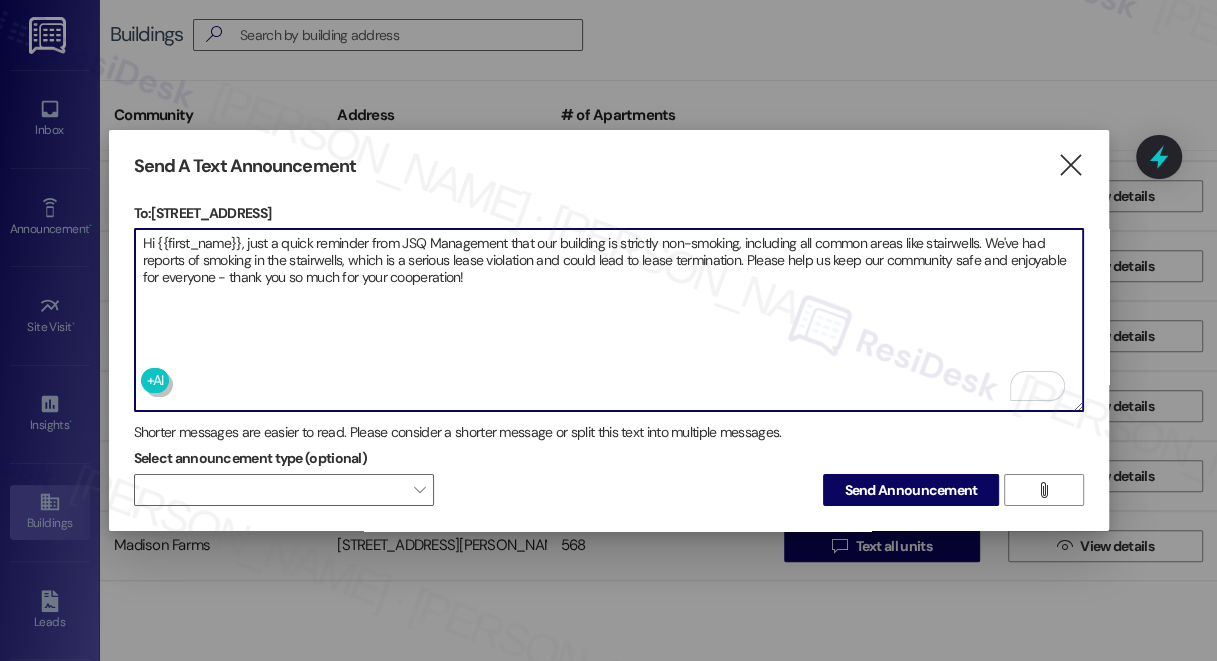 click on "Hi {{first_name}}, just a quick reminder from JSQ Management that our building is strictly non-smoking, including all common areas like stairwells. We've had reports of smoking in the stairwells, which is a serious lease violation and could lead to lease termination. Please help us keep our community safe and enjoyable for everyone - thank you so much for your cooperation!" at bounding box center [609, 320] 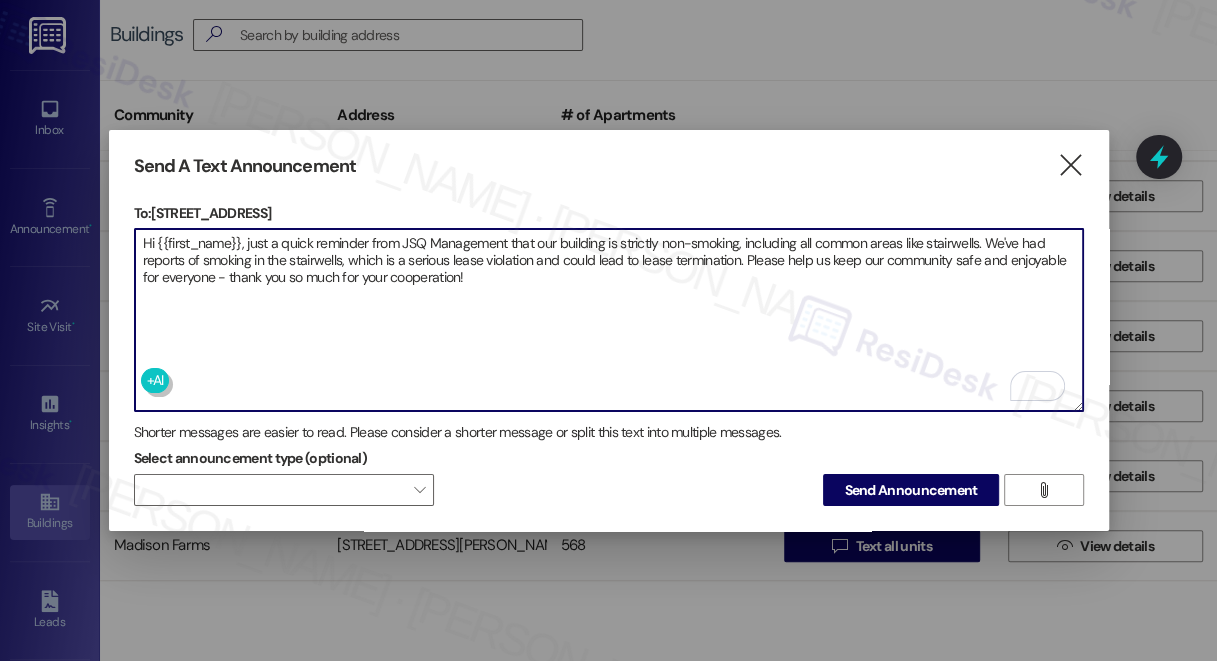 click on "Hi {{first_name}}, just a quick reminder from JSQ Management that our building is strictly non-smoking, including all common areas like stairwells. We've had reports of smoking in the stairwells, which is a serious lease violation and could lead to lease termination. Please help us keep our community safe and enjoyable for everyone - thank you so much for your cooperation!" at bounding box center (609, 320) 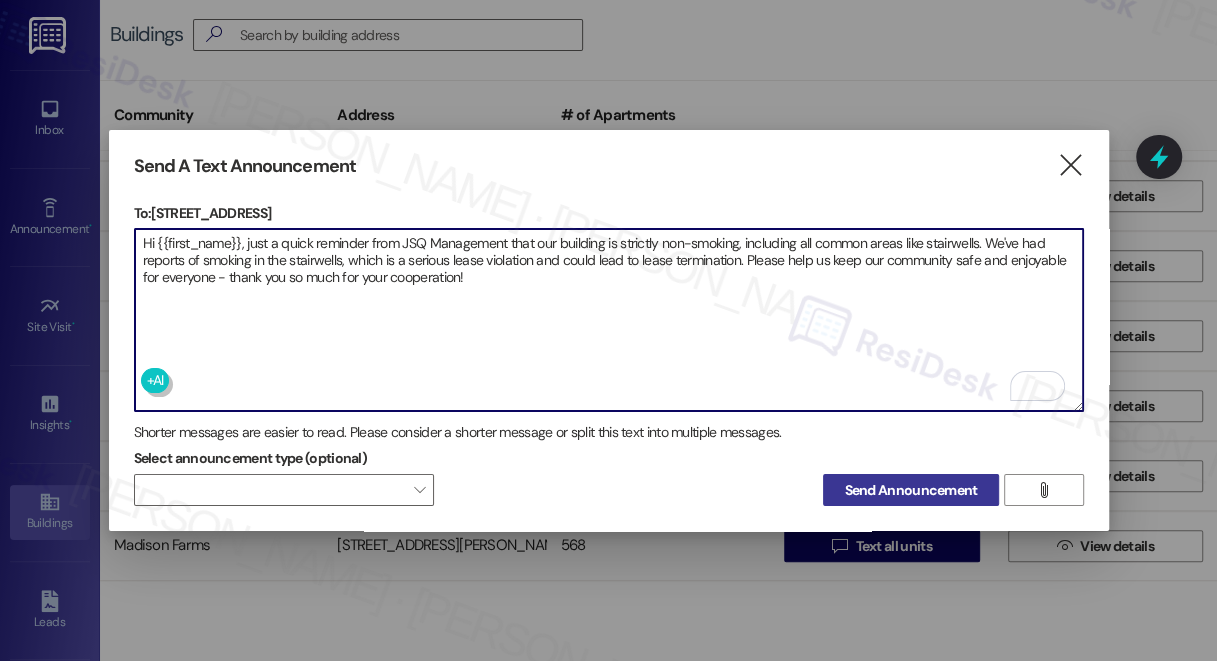 click on "Send Announcement" at bounding box center [910, 490] 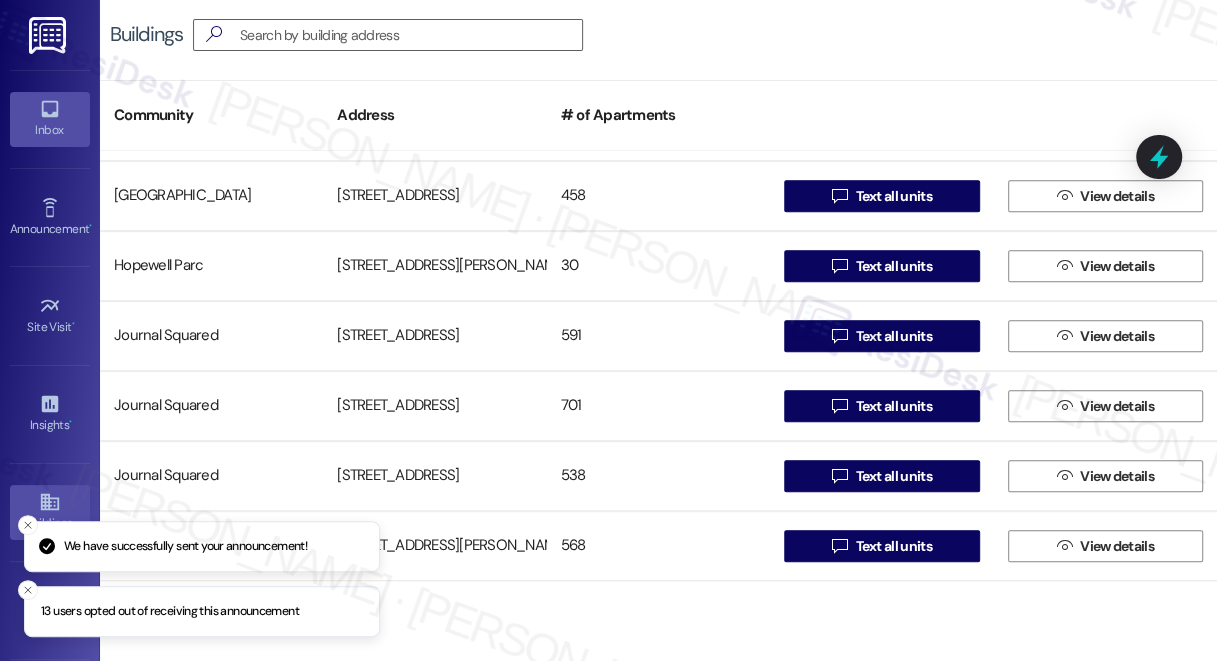 click on "Inbox" at bounding box center [50, 119] 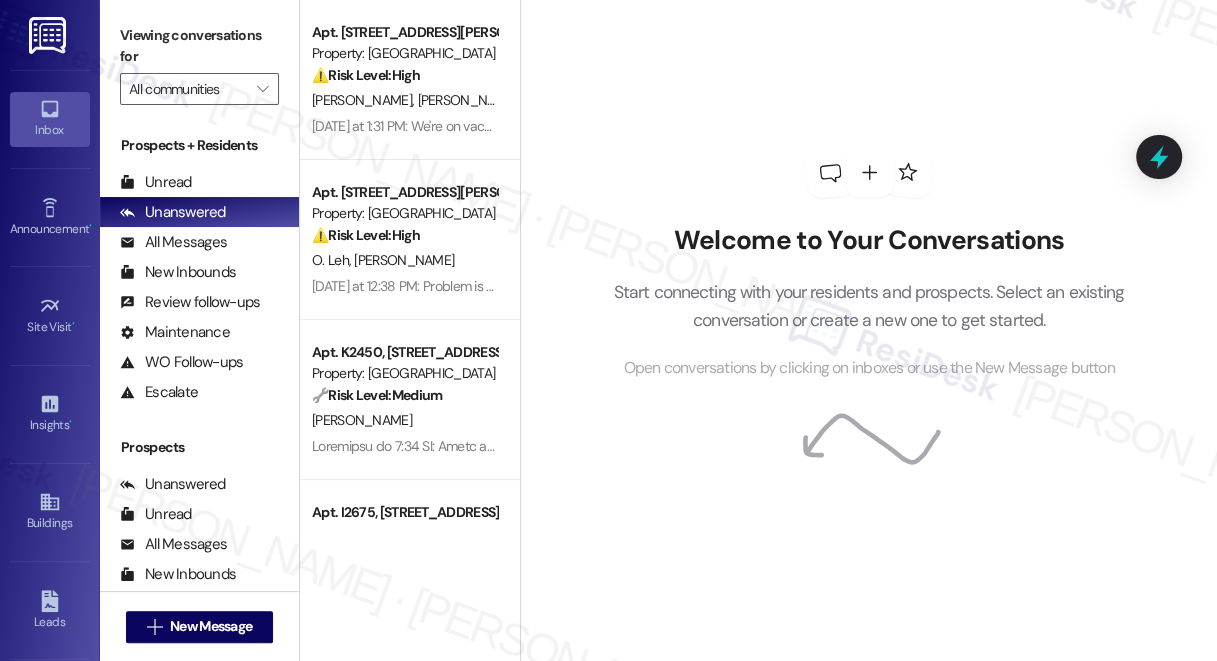 drag, startPoint x: 152, startPoint y: 31, endPoint x: 170, endPoint y: 19, distance: 21.633308 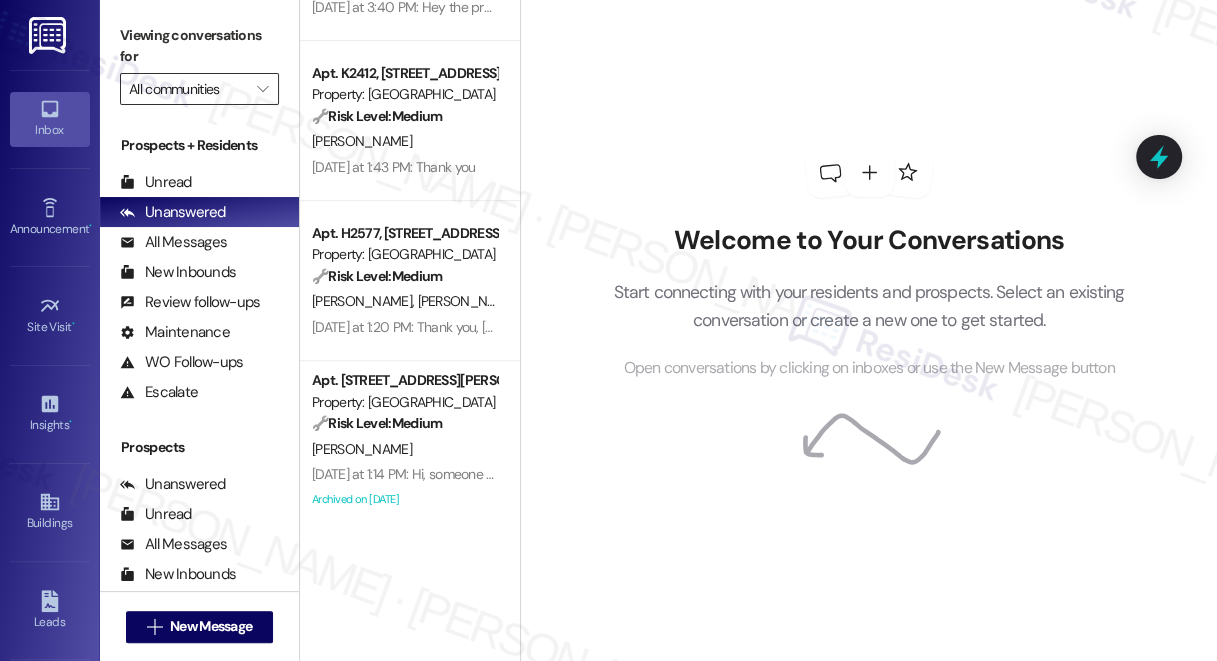 scroll, scrollTop: 909, scrollLeft: 0, axis: vertical 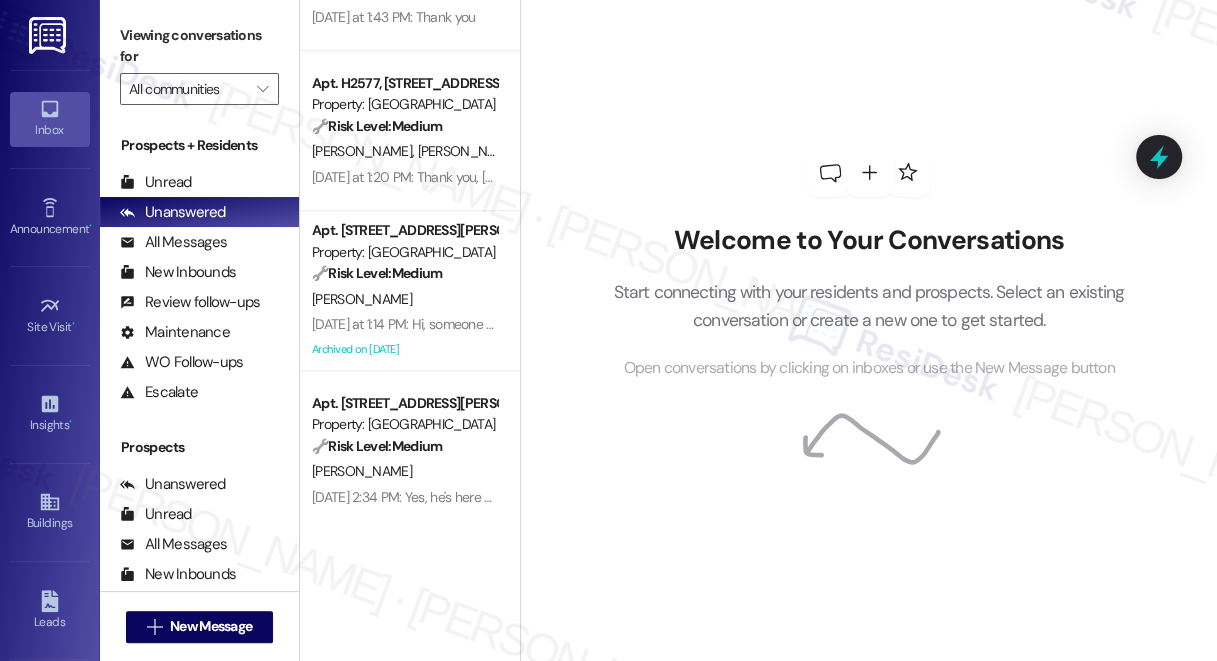 drag, startPoint x: 136, startPoint y: 31, endPoint x: 146, endPoint y: 24, distance: 12.206555 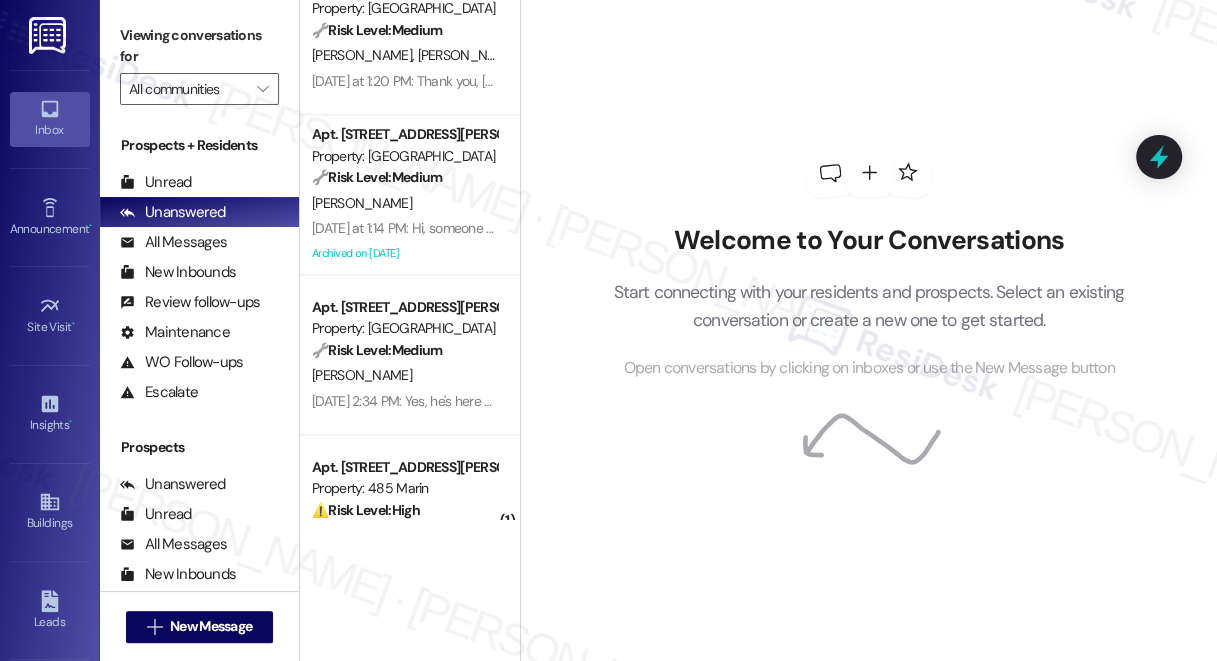 scroll, scrollTop: 1080, scrollLeft: 0, axis: vertical 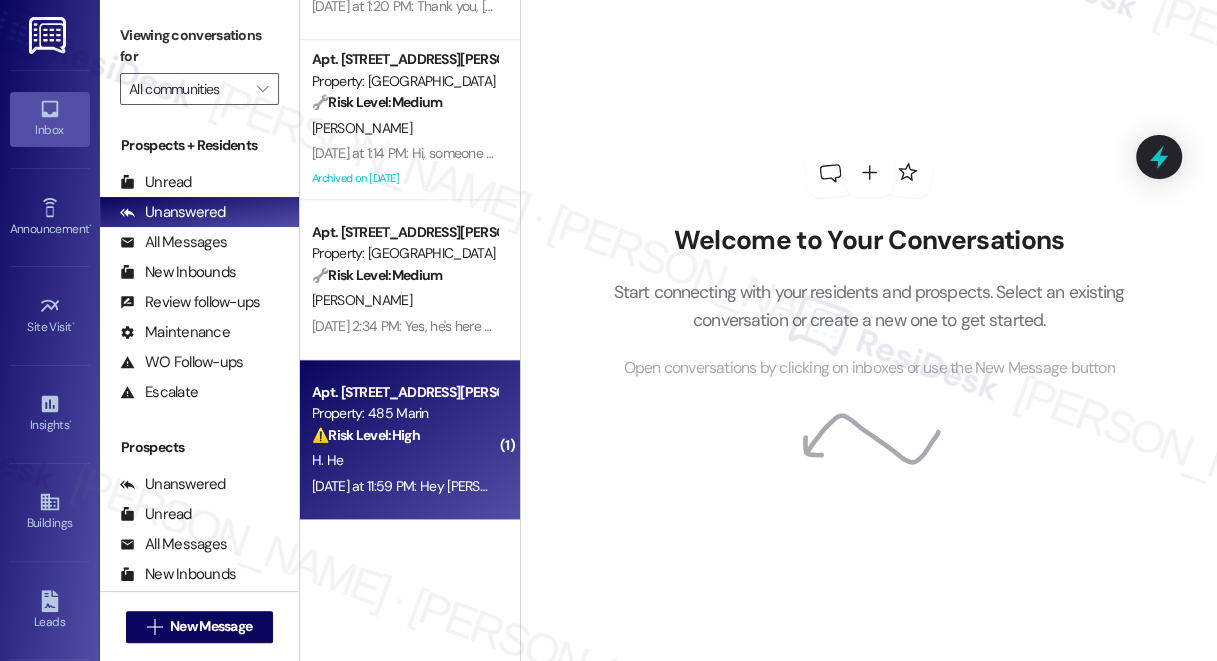 click on "Property: 485 Marin" at bounding box center (404, 413) 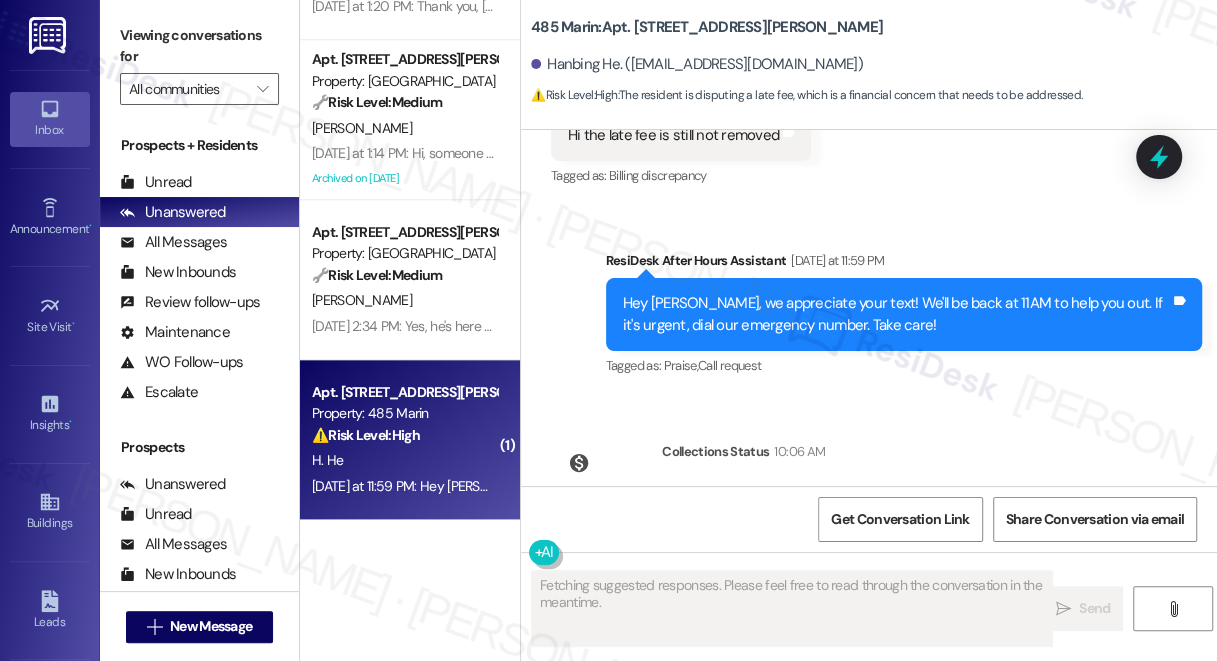 scroll, scrollTop: 13505, scrollLeft: 0, axis: vertical 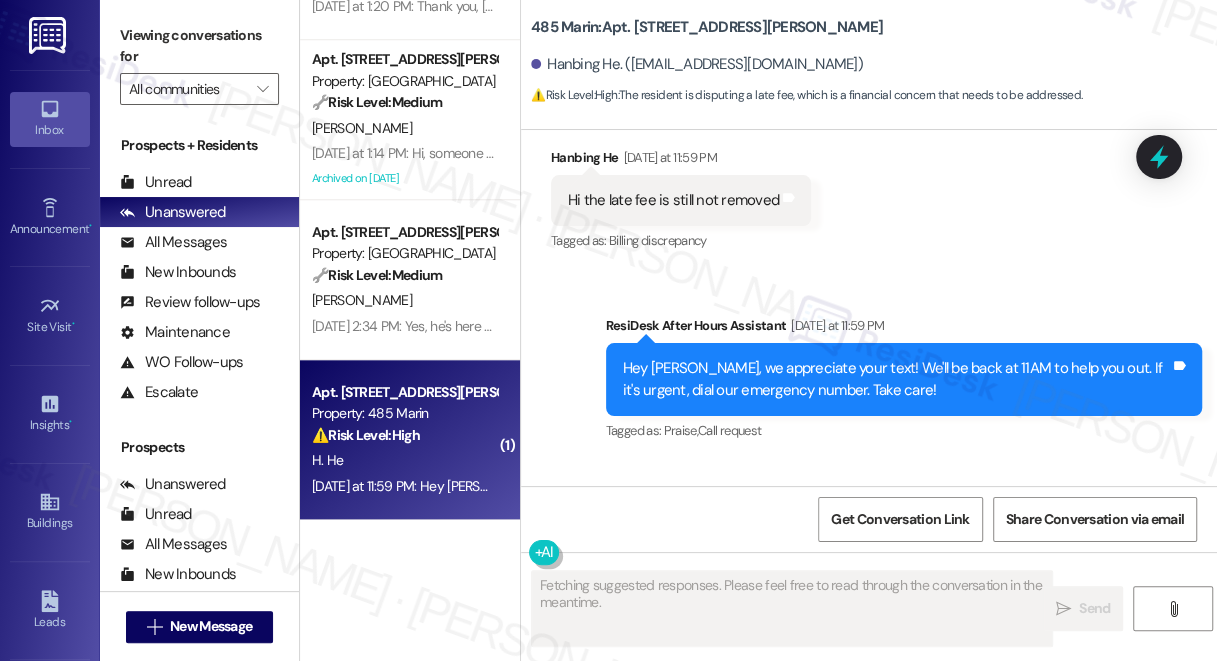 click on "Hey Hanbing, we appreciate your text! We'll be back at 11AM to help you out. If it's urgent, dial our emergency number. Take care!" at bounding box center (896, 379) 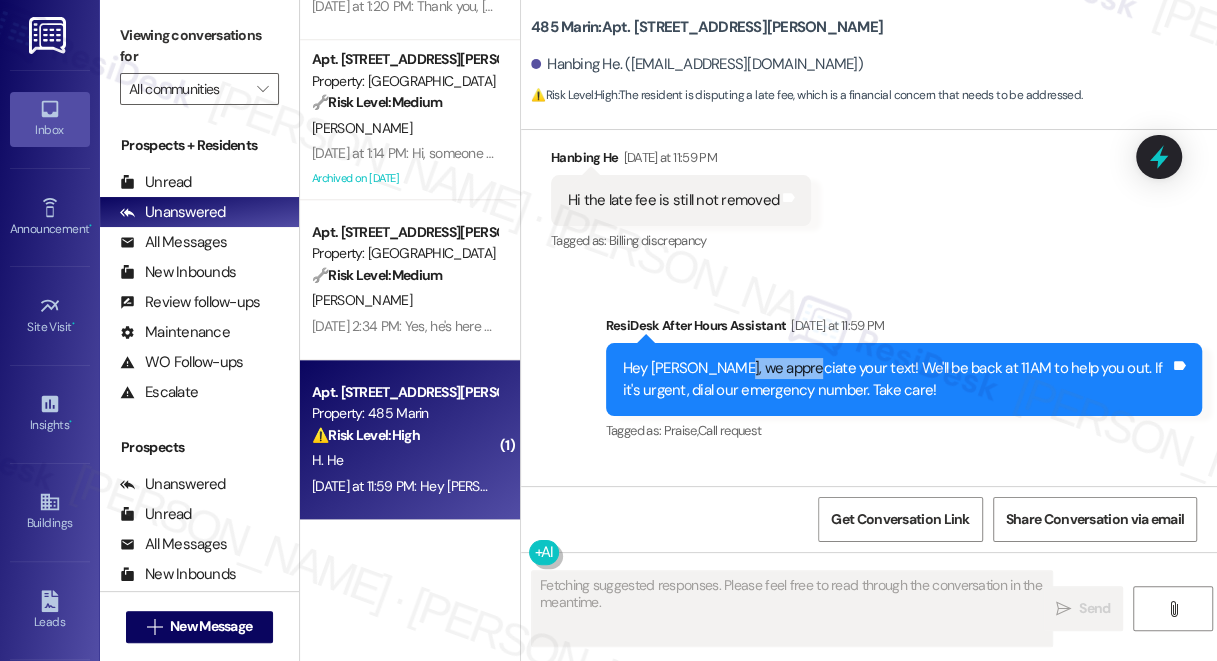 click on "Hey Hanbing, we appreciate your text! We'll be back at 11AM to help you out. If it's urgent, dial our emergency number. Take care!" at bounding box center [896, 379] 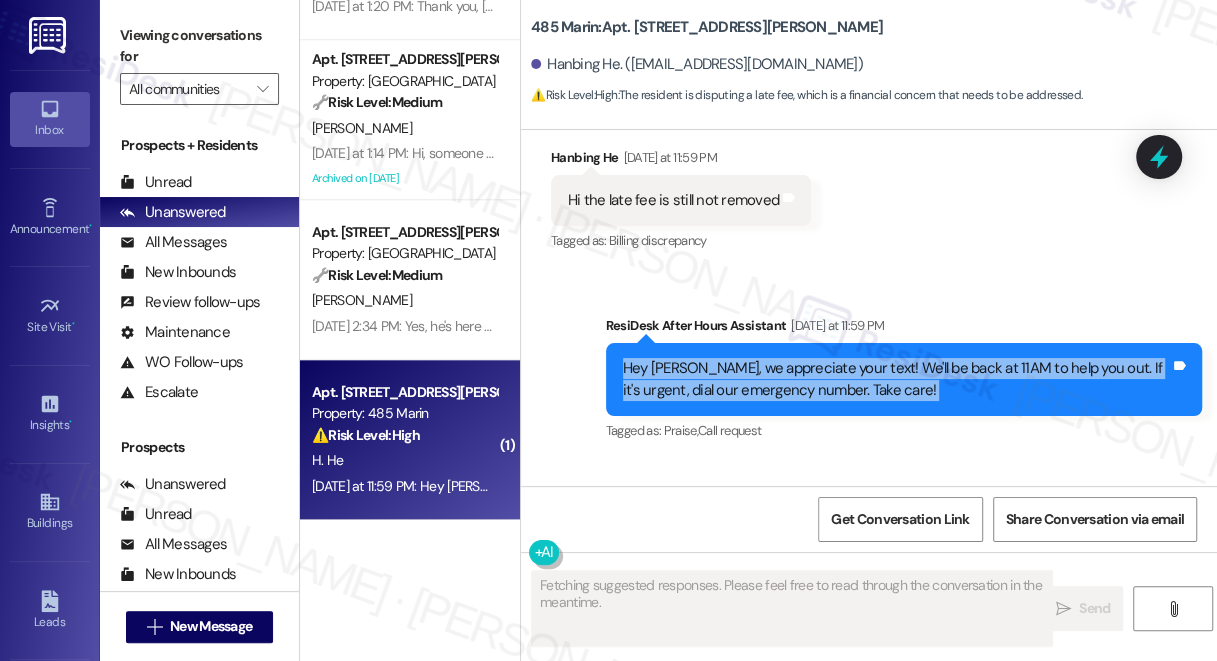 click on "Hey Hanbing, we appreciate your text! We'll be back at 11AM to help you out. If it's urgent, dial our emergency number. Take care!" at bounding box center (896, 379) 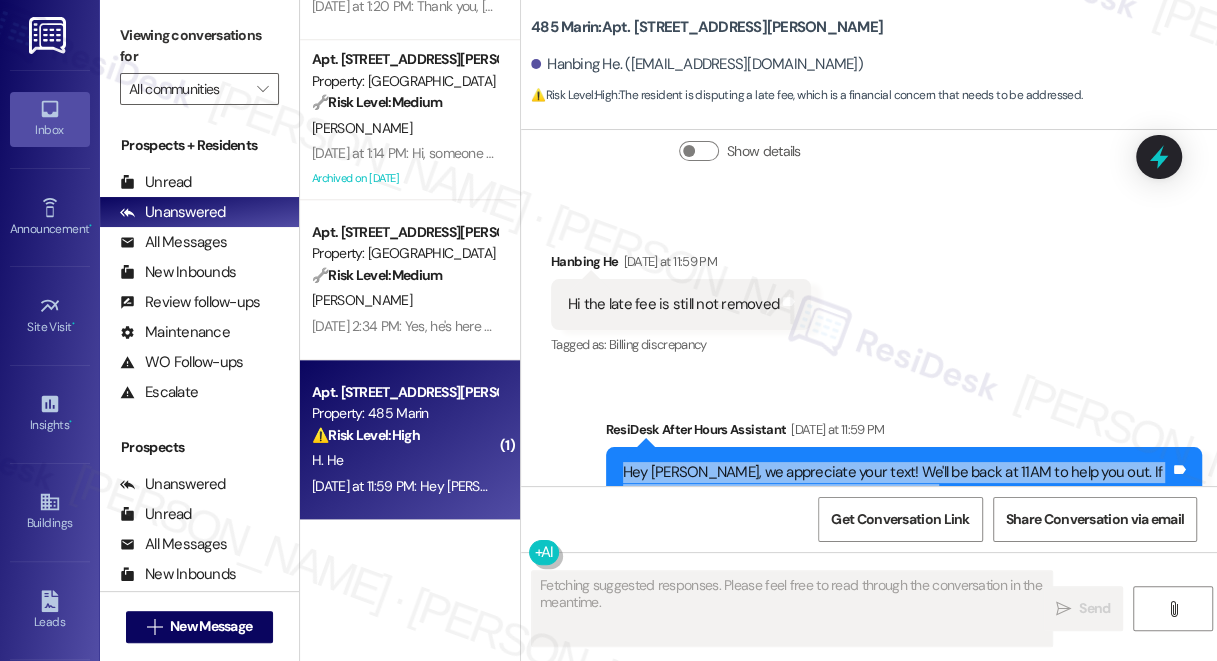 scroll, scrollTop: 13323, scrollLeft: 0, axis: vertical 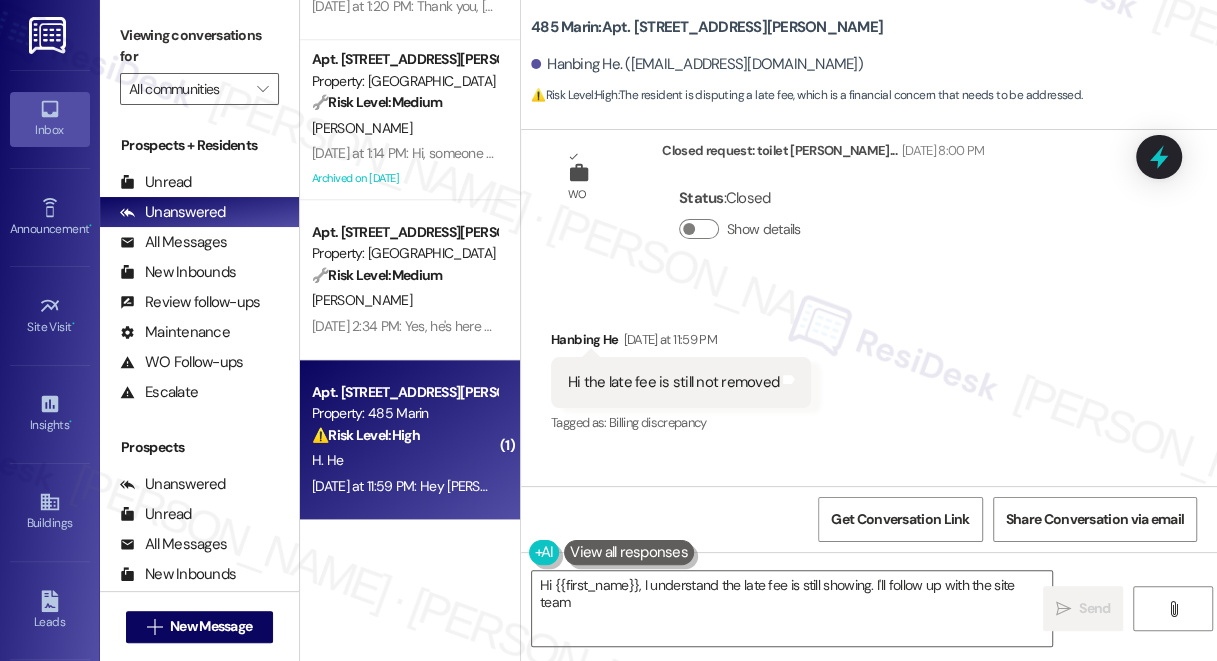 click on "Hi the late fee is still not removed  Tags and notes" at bounding box center (681, 382) 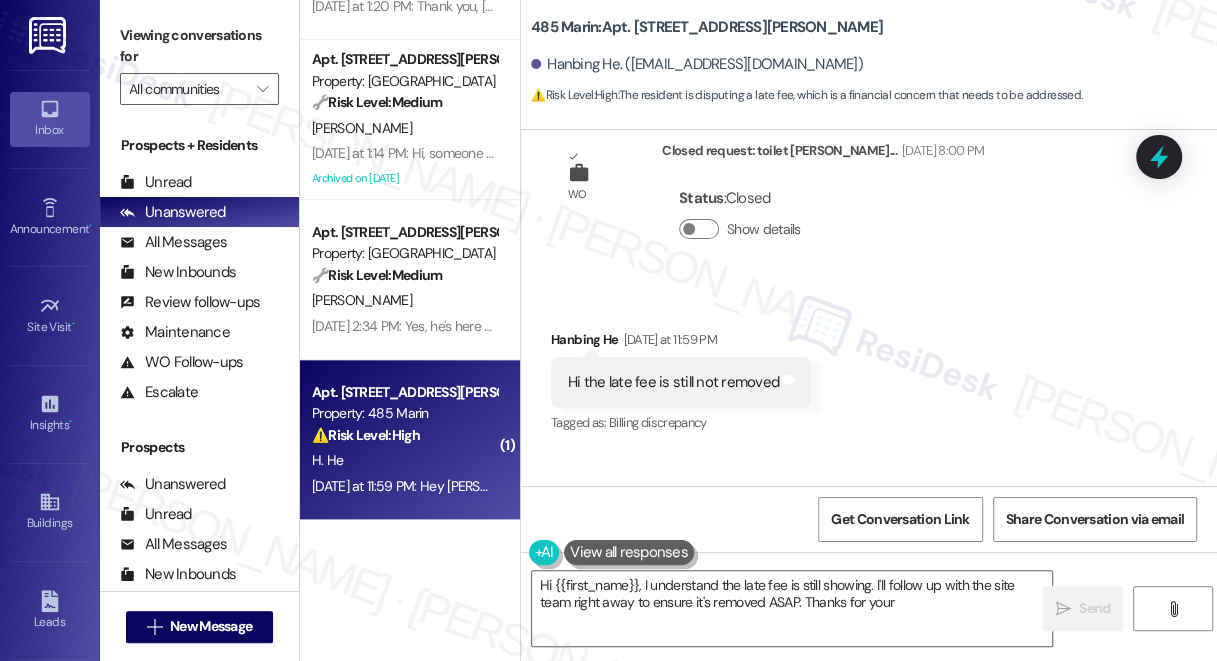 click on "Hi the late fee is still not removed  Tags and notes" at bounding box center (681, 382) 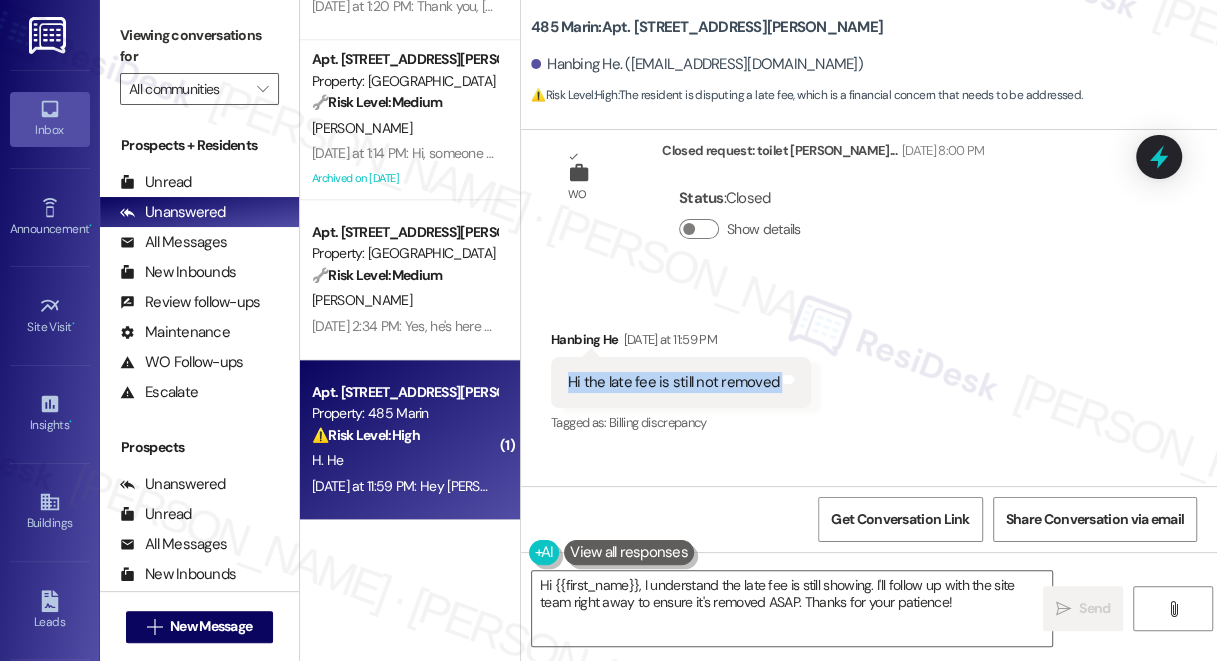 click on "Hi the late fee is still not removed  Tags and notes" at bounding box center [681, 382] 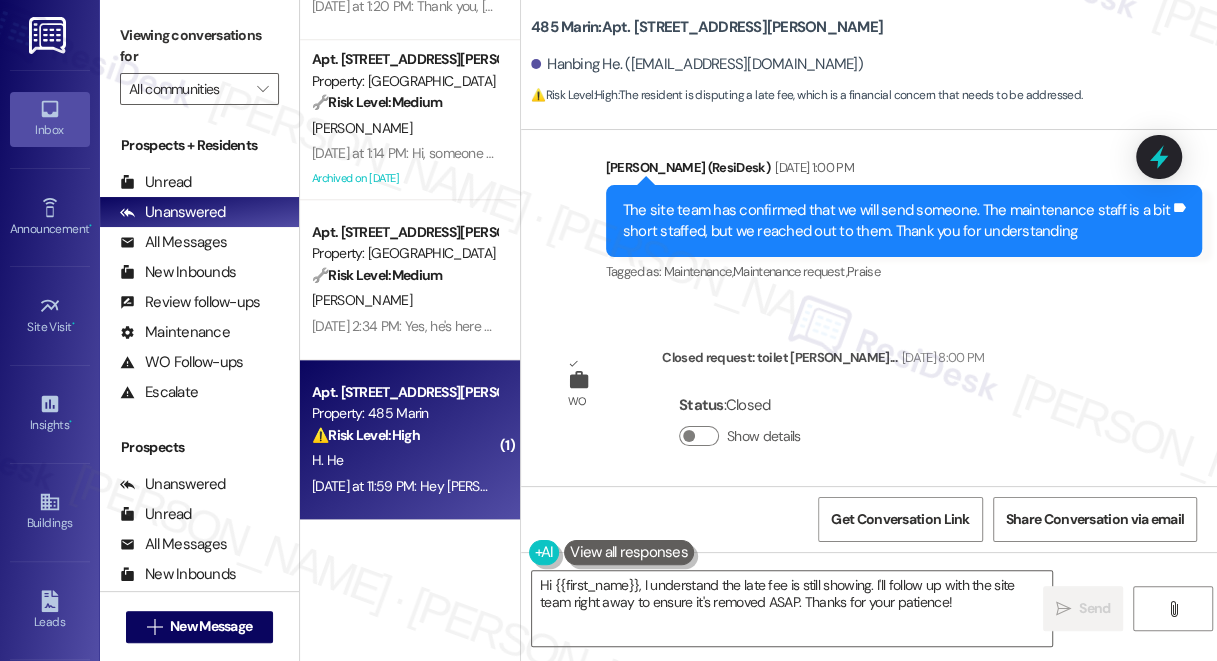 scroll, scrollTop: 12960, scrollLeft: 0, axis: vertical 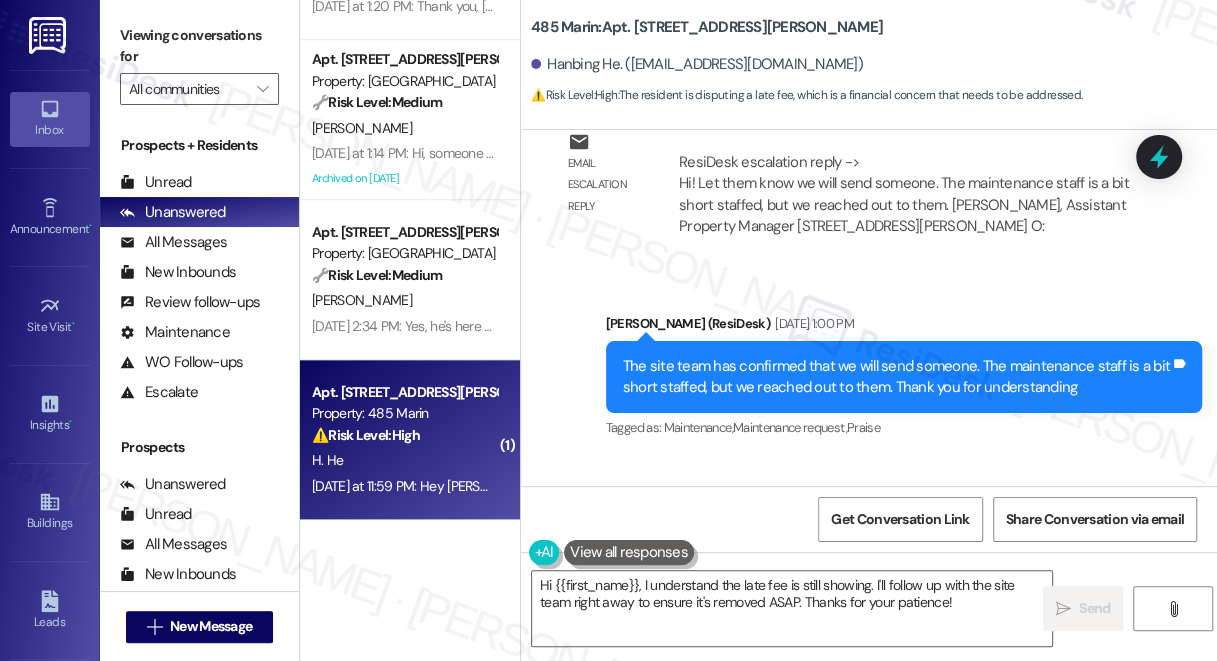 click on "The site team has confirmed that we will send someone. The maintenance staff is a bit short staffed, but we reached out to them. Thank you for understanding" at bounding box center (896, 377) 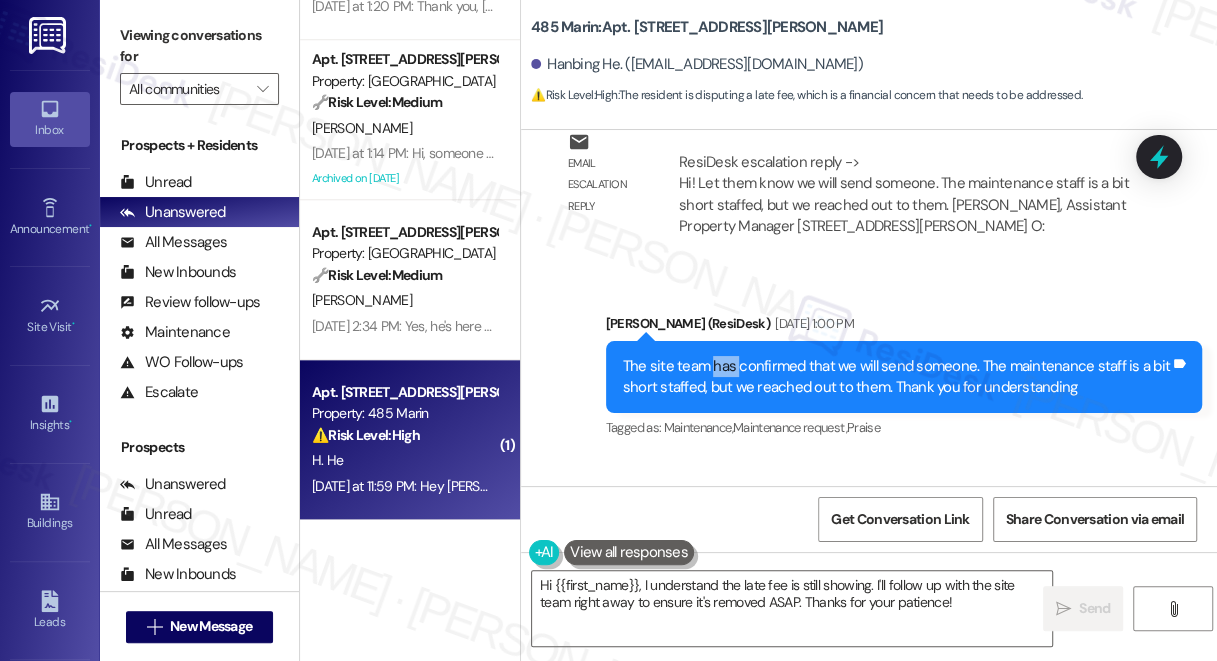 click on "The site team has confirmed that we will send someone. The maintenance staff is a bit short staffed, but we reached out to them. Thank you for understanding" at bounding box center (896, 377) 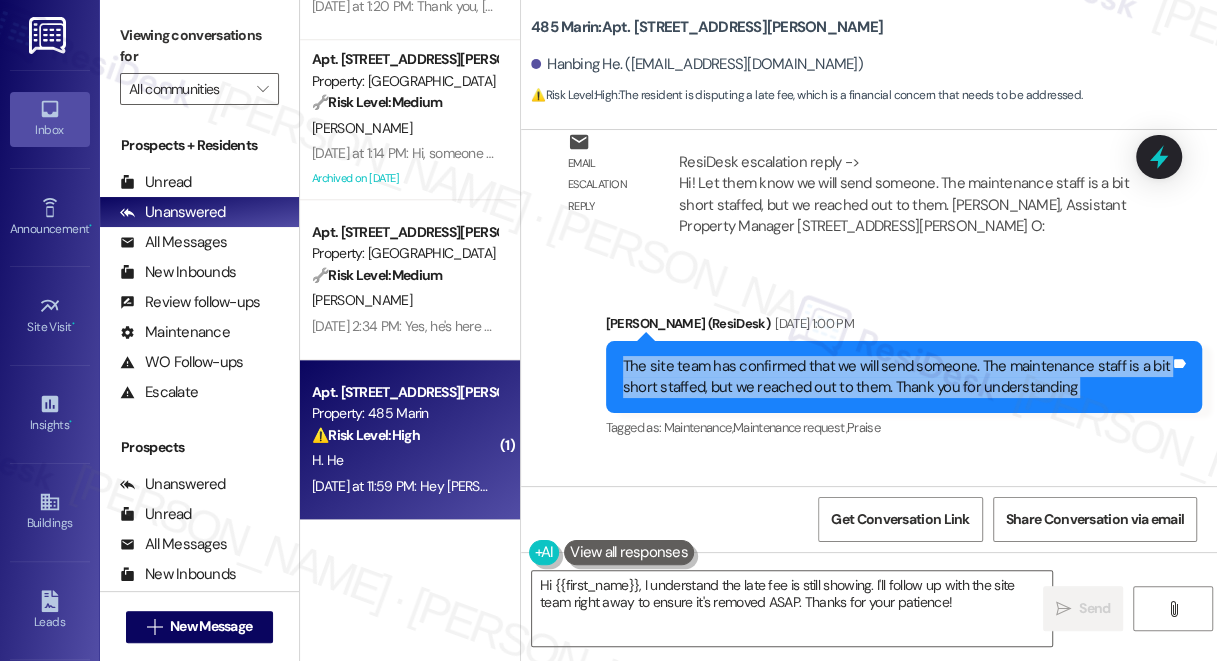 click on "The site team has confirmed that we will send someone. The maintenance staff is a bit short staffed, but we reached out to them. Thank you for understanding" at bounding box center [896, 377] 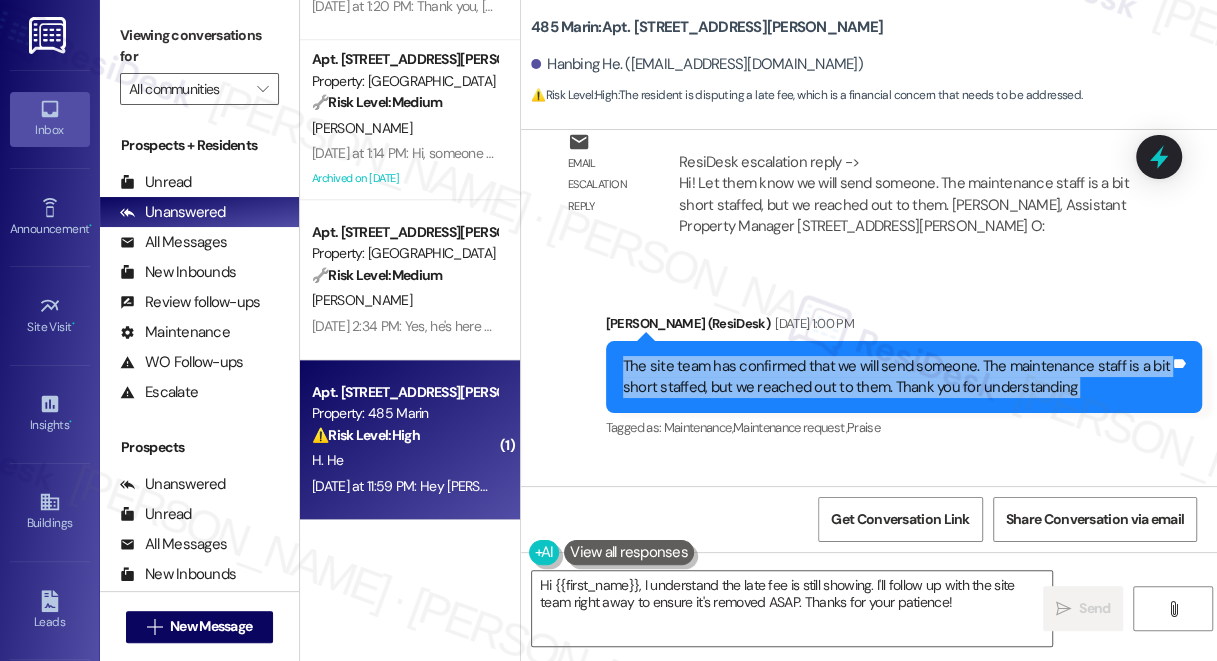 click on "The site team has confirmed that we will send someone. The maintenance staff is a bit short staffed, but we reached out to them. Thank you for understanding" at bounding box center [896, 377] 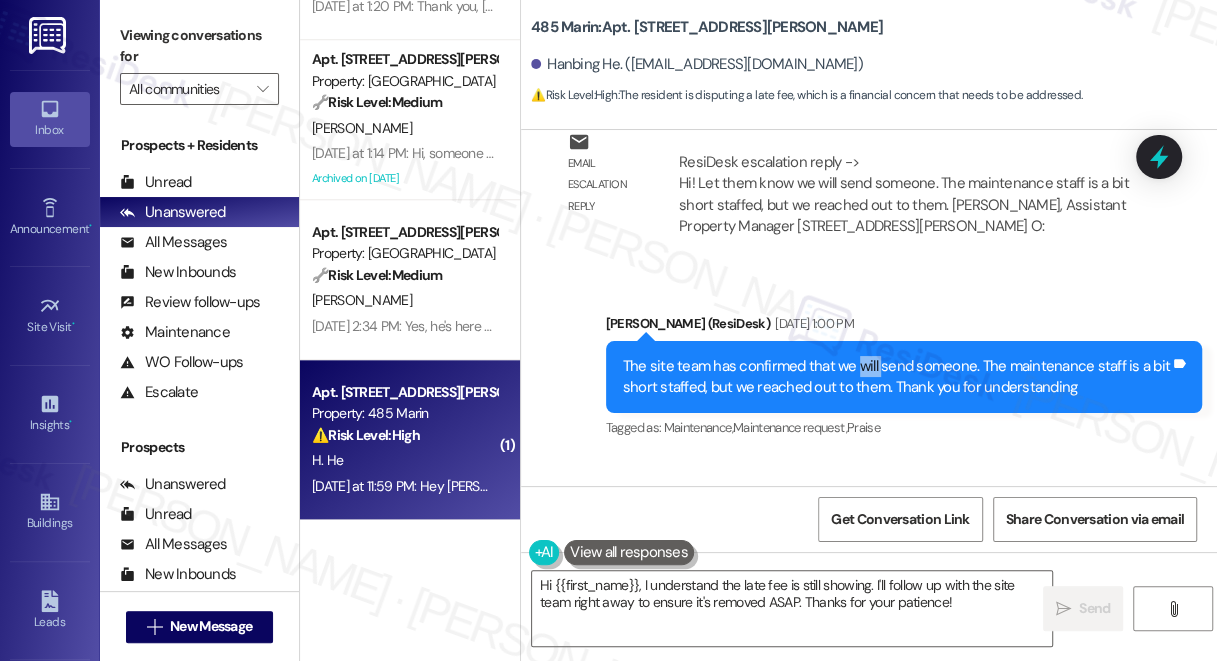 click on "The site team has confirmed that we will send someone. The maintenance staff is a bit short staffed, but we reached out to them. Thank you for understanding" at bounding box center [896, 377] 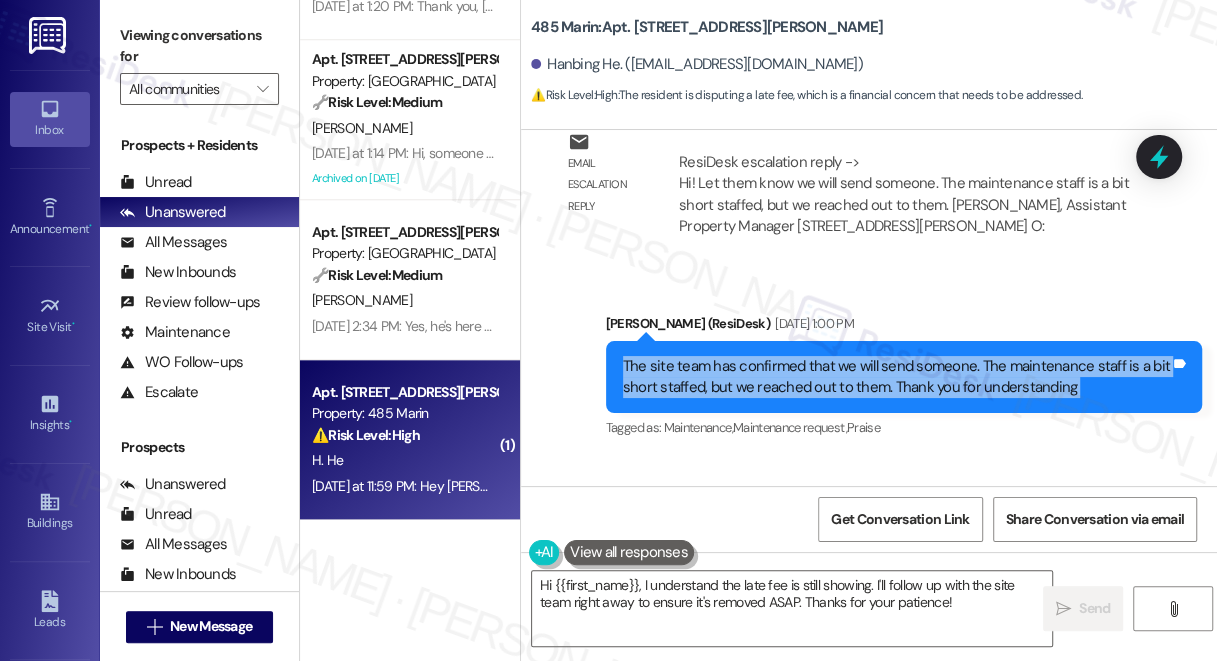 click on "The site team has confirmed that we will send someone. The maintenance staff is a bit short staffed, but we reached out to them. Thank you for understanding" at bounding box center [896, 377] 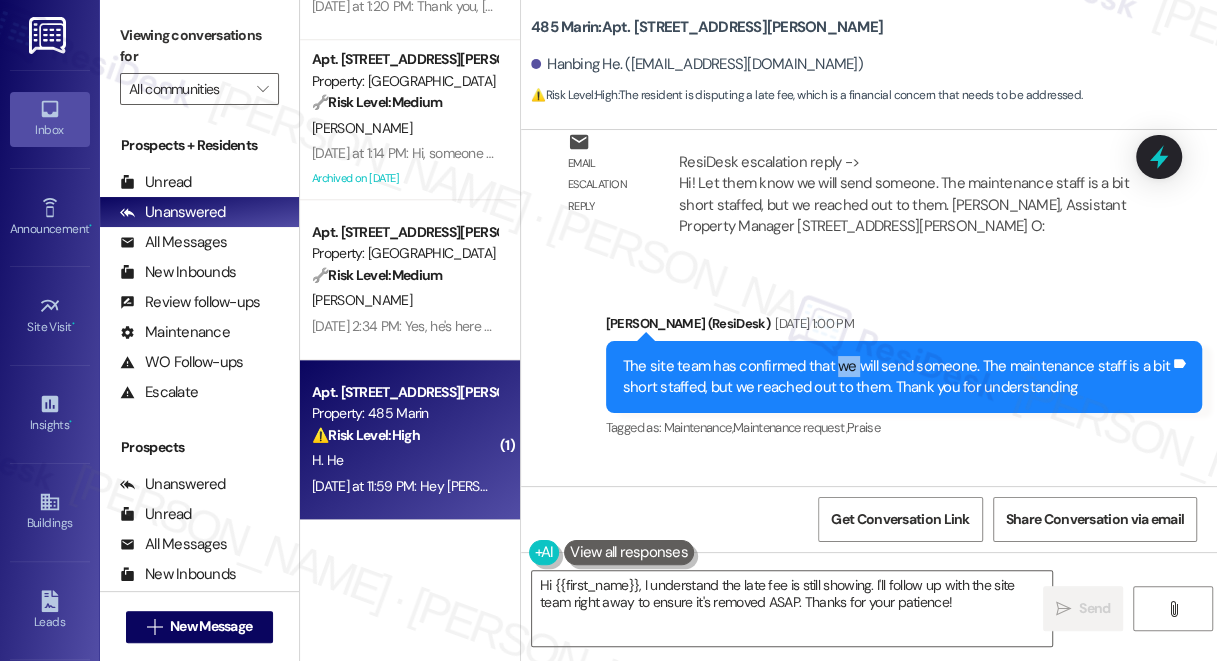 click on "The site team has confirmed that we will send someone. The maintenance staff is a bit short staffed, but we reached out to them. Thank you for understanding" at bounding box center (896, 377) 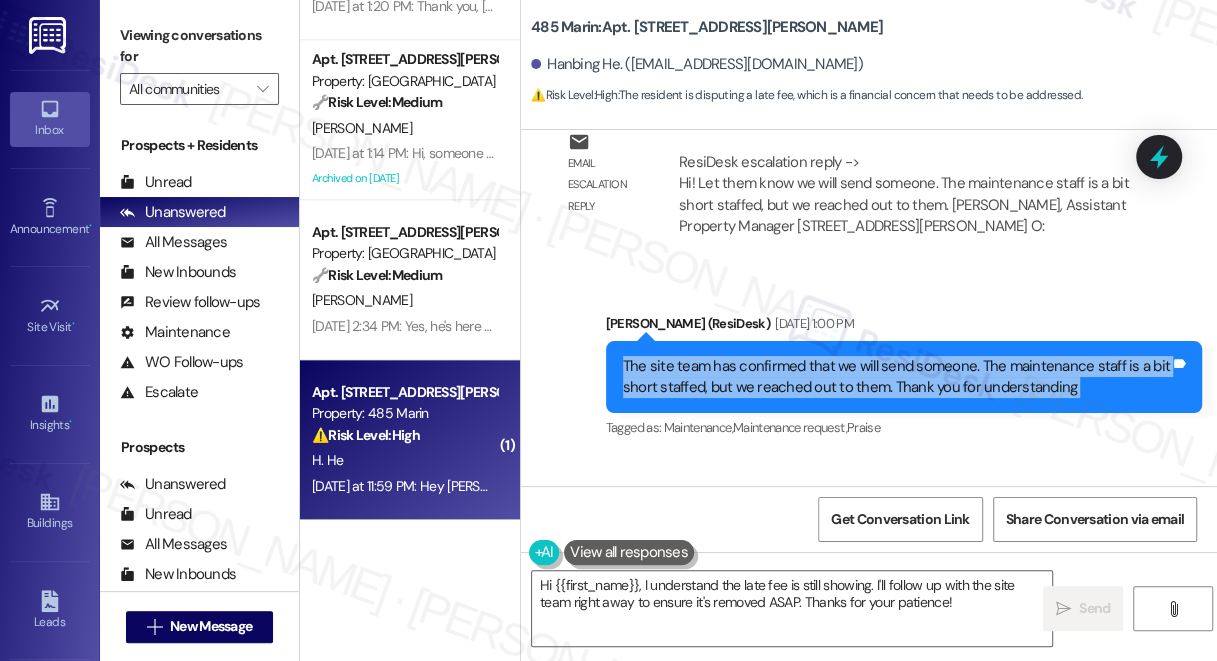 click on "The site team has confirmed that we will send someone. The maintenance staff is a bit short staffed, but we reached out to them. Thank you for understanding" at bounding box center [896, 377] 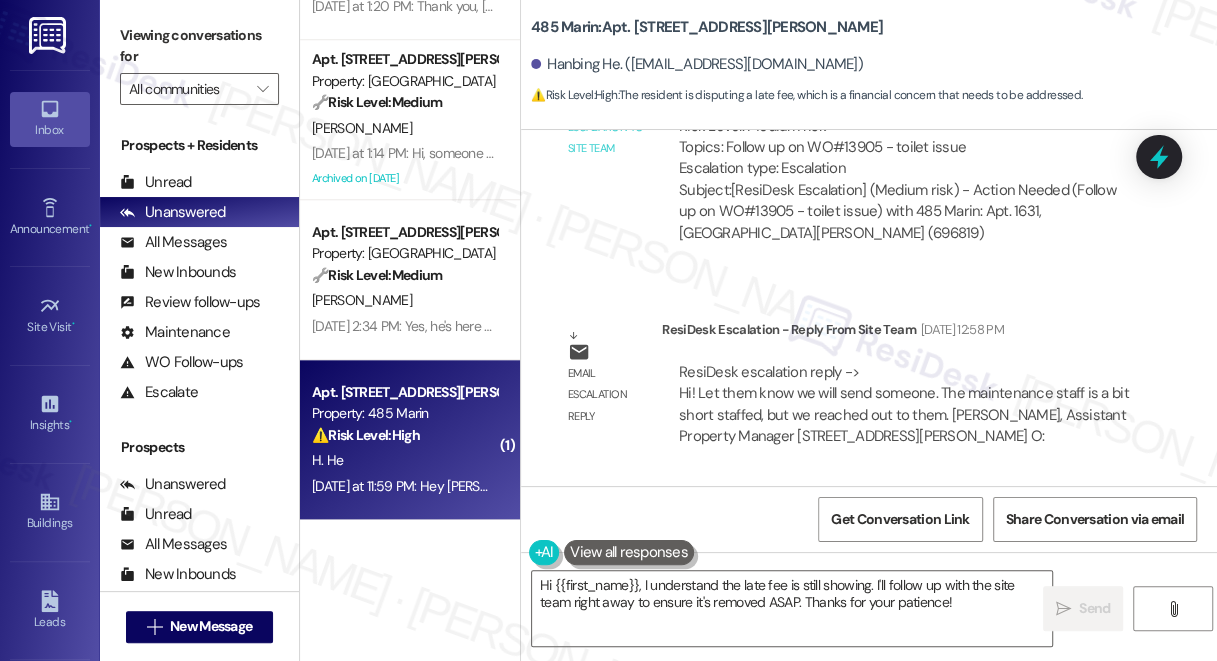 scroll, scrollTop: 12596, scrollLeft: 0, axis: vertical 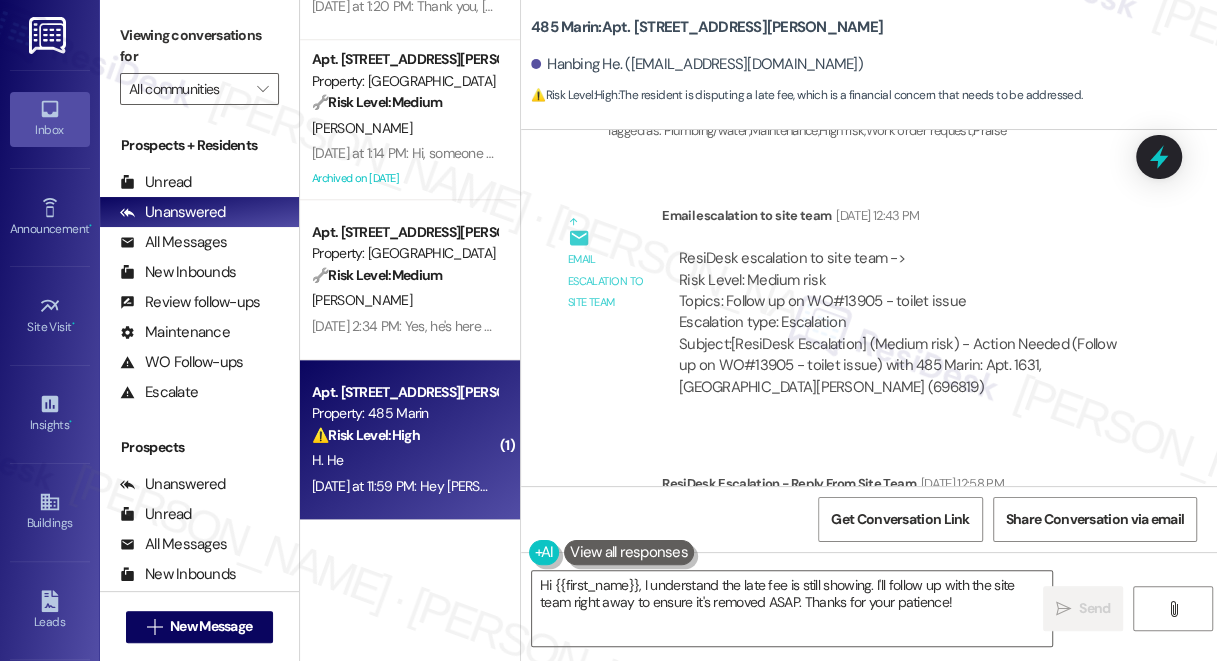 click on "ResiDesk escalation to site team ->
Risk Level: Medium risk
Topics: Follow up on WO#13905 - toilet issue
Escalation type: Escalation" at bounding box center (904, 291) 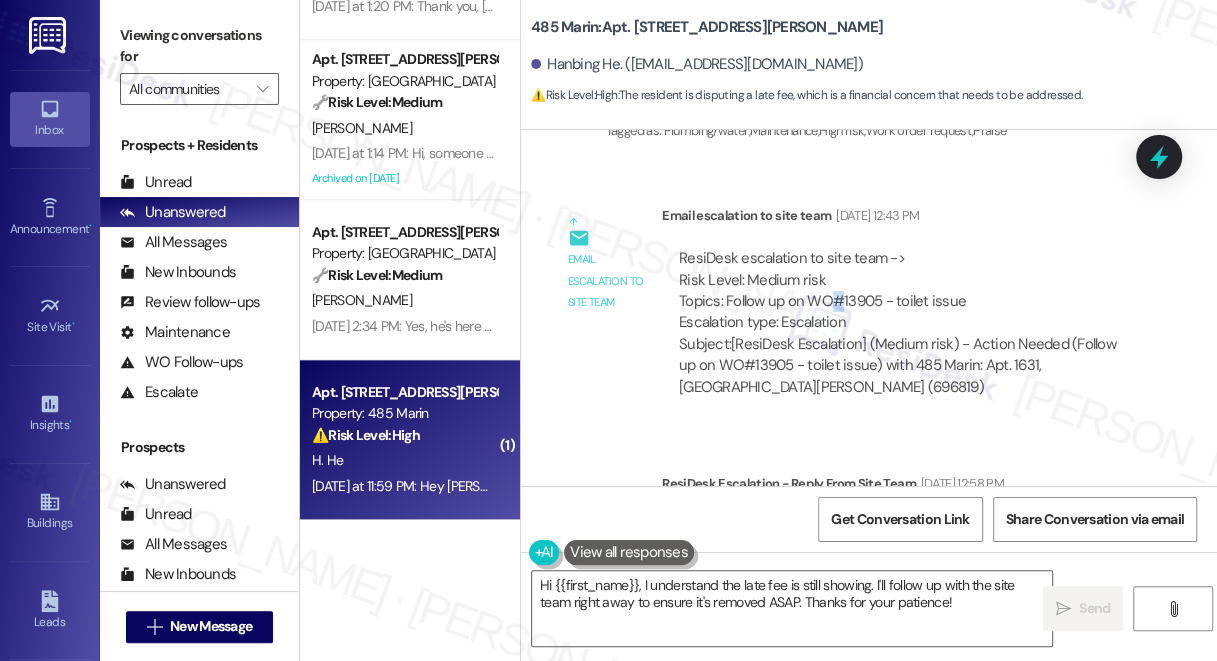 click on "ResiDesk escalation to site team ->
Risk Level: Medium risk
Topics: Follow up on WO#13905 - toilet issue
Escalation type: Escalation" at bounding box center (904, 291) 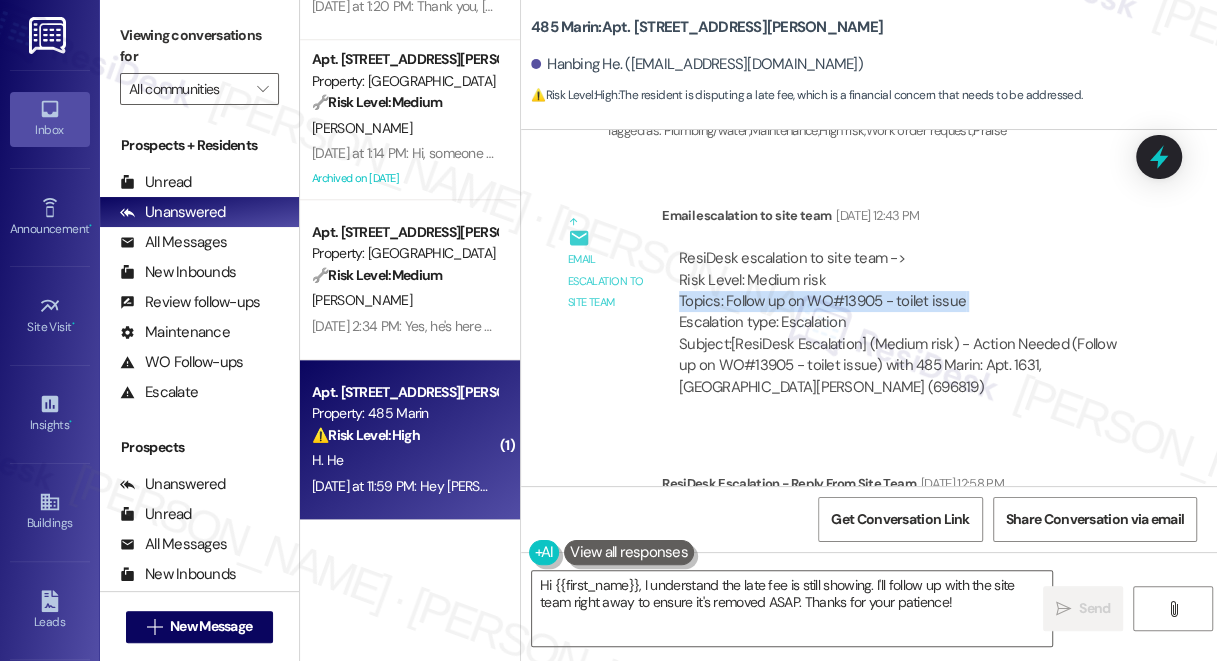 click on "ResiDesk escalation to site team ->
Risk Level: Medium risk
Topics: Follow up on WO#13905 - toilet issue
Escalation type: Escalation" at bounding box center [904, 291] 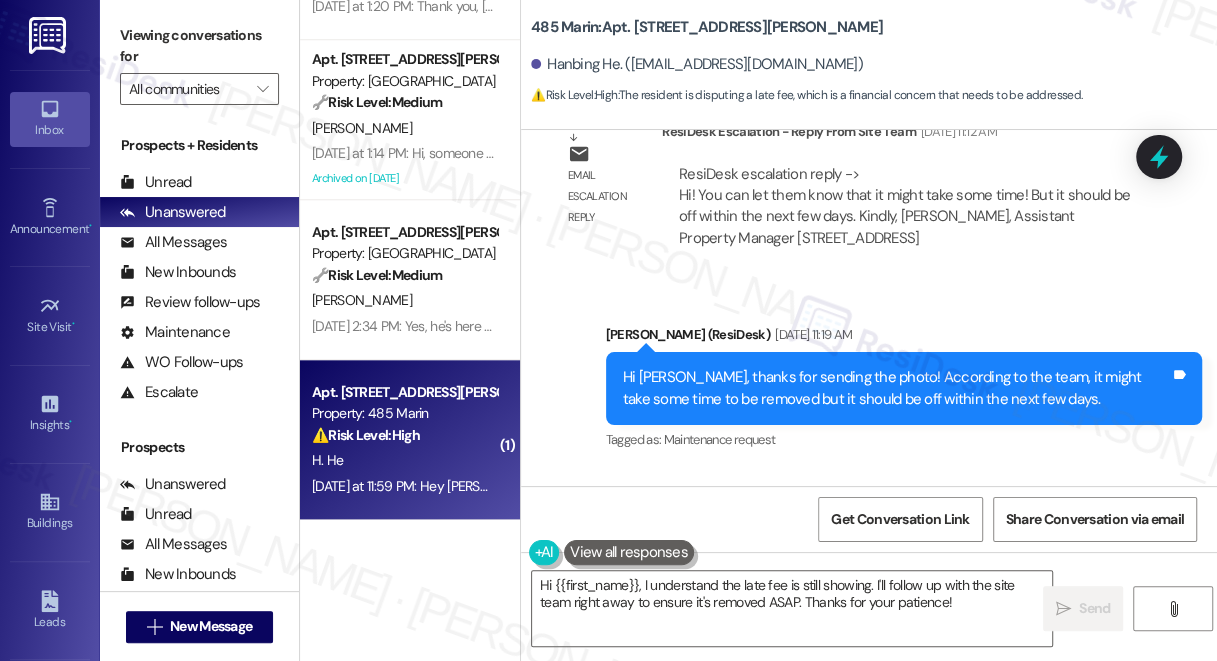scroll, scrollTop: 11687, scrollLeft: 0, axis: vertical 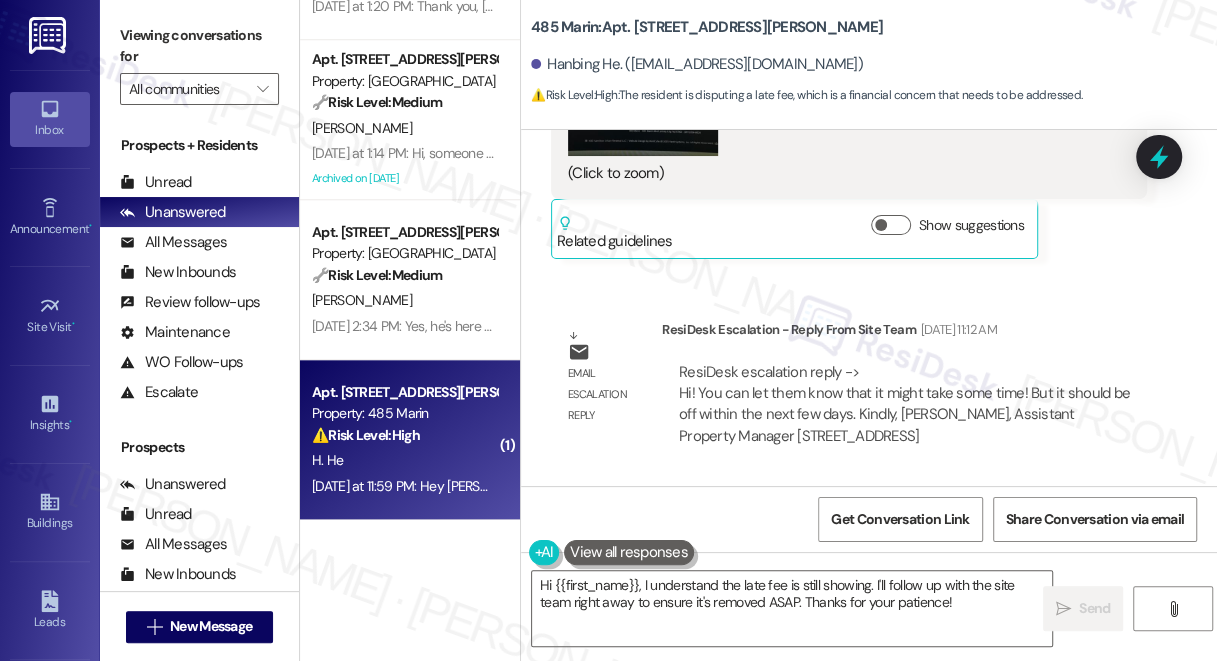 drag, startPoint x: 751, startPoint y: 422, endPoint x: 870, endPoint y: 407, distance: 119.94165 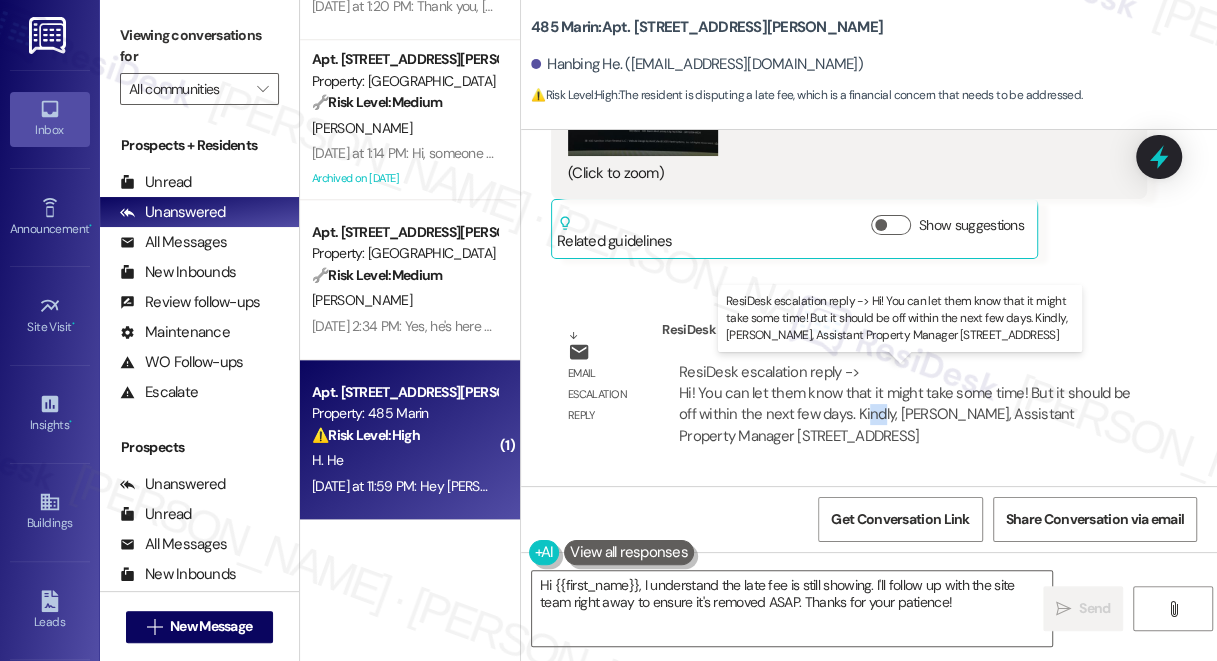 drag, startPoint x: 870, startPoint y: 407, endPoint x: 899, endPoint y: 407, distance: 29 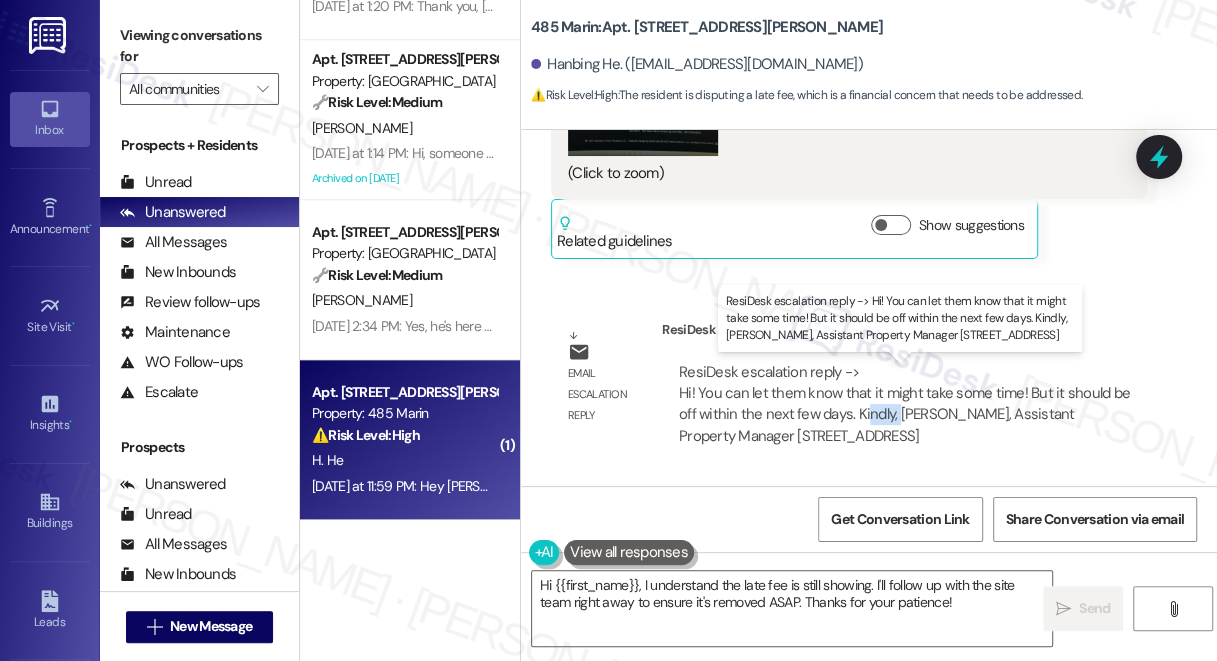 click on "ResiDesk escalation reply ->
Hi! You can let them know that it might take some time! But it should be off within the next few days. Kindly, Tiffany Tiffany Gonzalez, Assistant Property Manager 485 Marin Blvd, Jersey City, NJ 0730 ResiDesk escalation reply ->
Hi! You can let them know that it might take some time! But it should be off within the next few days. Kindly, Tiffany Tiffany Gonzalez, Assistant Property Manager 485 Marin Blvd, Jersey City, NJ 0730" at bounding box center [904, 404] 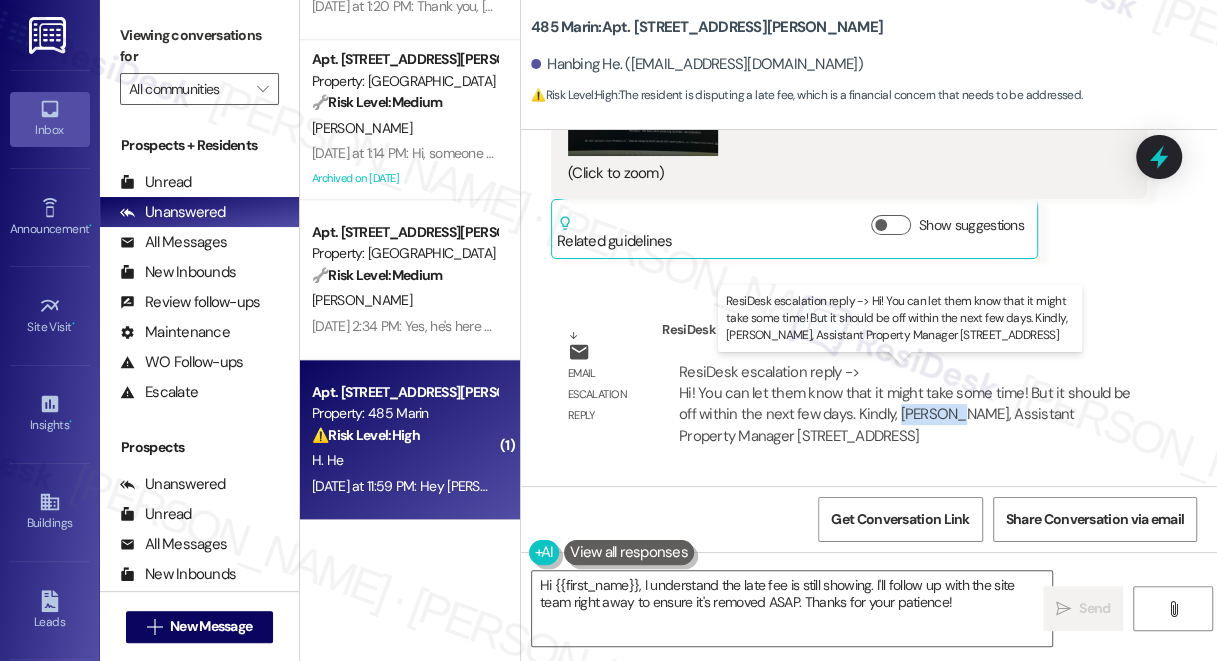 click on "ResiDesk escalation reply ->
Hi! You can let them know that it might take some time! But it should be off within the next few days. Kindly, Tiffany Tiffany Gonzalez, Assistant Property Manager 485 Marin Blvd, Jersey City, NJ 0730 ResiDesk escalation reply ->
Hi! You can let them know that it might take some time! But it should be off within the next few days. Kindly, Tiffany Tiffany Gonzalez, Assistant Property Manager 485 Marin Blvd, Jersey City, NJ 0730" at bounding box center (904, 404) 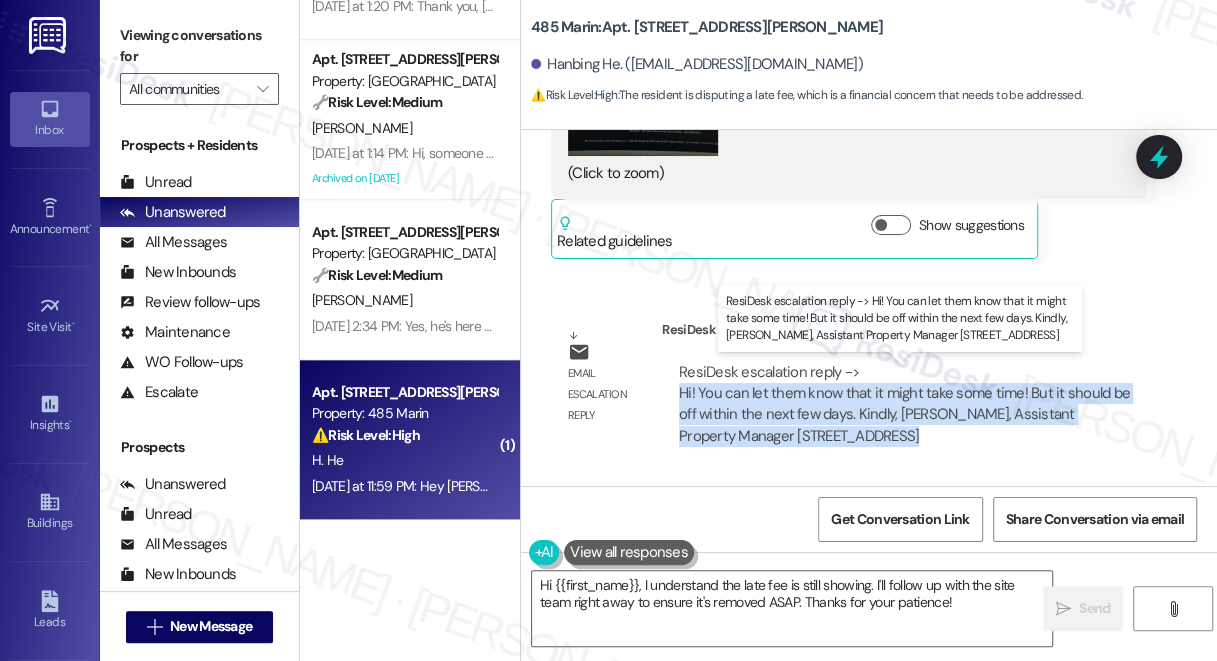 click on "ResiDesk escalation reply ->
Hi! You can let them know that it might take some time! But it should be off within the next few days. Kindly, Tiffany Tiffany Gonzalez, Assistant Property Manager 485 Marin Blvd, Jersey City, NJ 0730 ResiDesk escalation reply ->
Hi! You can let them know that it might take some time! But it should be off within the next few days. Kindly, Tiffany Tiffany Gonzalez, Assistant Property Manager 485 Marin Blvd, Jersey City, NJ 0730" at bounding box center [904, 404] 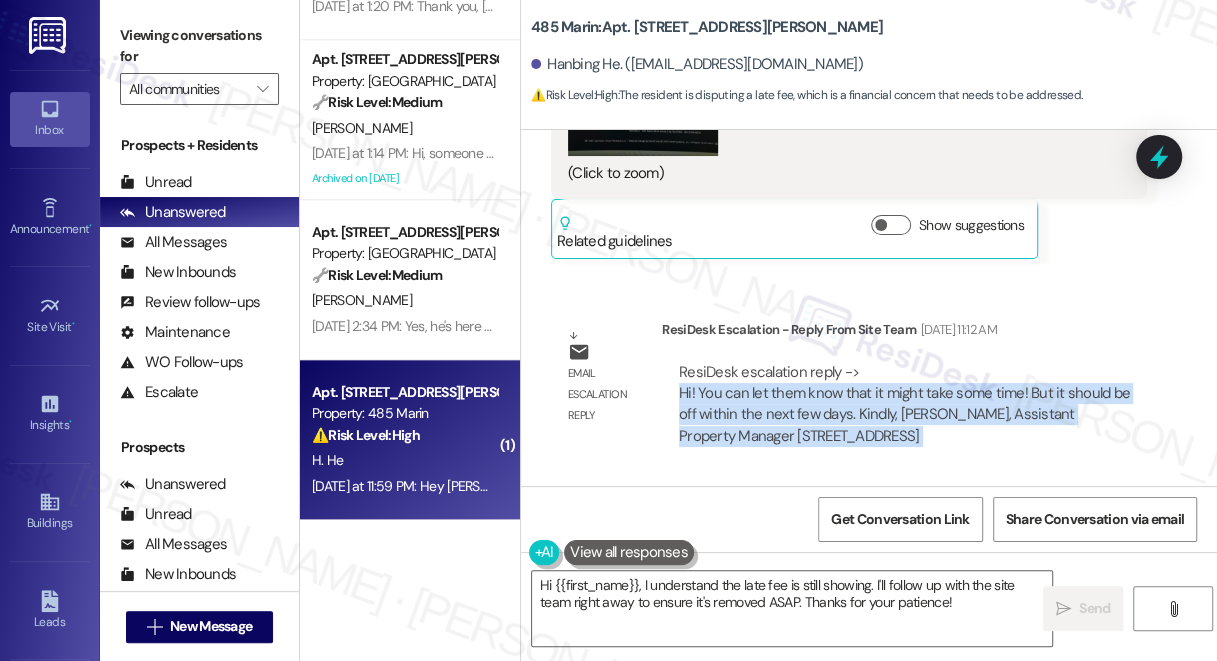 click on "ResiDesk escalation reply ->
Hi! You can let them know that it might take some time! But it should be off within the next few days. Kindly, Tiffany Tiffany Gonzalez, Assistant Property Manager 485 Marin Blvd, Jersey City, NJ 0730 ResiDesk escalation reply ->
Hi! You can let them know that it might take some time! But it should be off within the next few days. Kindly, Tiffany Tiffany Gonzalez, Assistant Property Manager 485 Marin Blvd, Jersey City, NJ 0730" at bounding box center [904, 404] 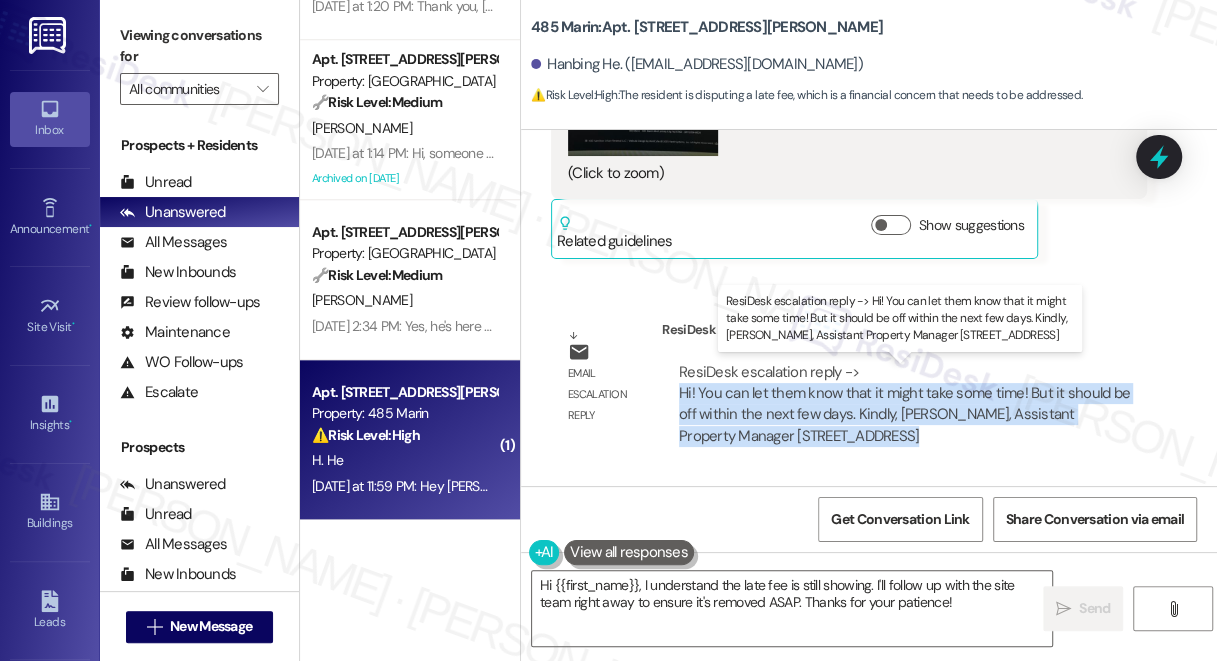 click on "ResiDesk escalation reply ->
Hi! You can let them know that it might take some time! But it should be off within the next few days. Kindly, Tiffany Tiffany Gonzalez, Assistant Property Manager 485 Marin Blvd, Jersey City, NJ 0730 ResiDesk escalation reply ->
Hi! You can let them know that it might take some time! But it should be off within the next few days. Kindly, Tiffany Tiffany Gonzalez, Assistant Property Manager 485 Marin Blvd, Jersey City, NJ 0730" at bounding box center (904, 404) 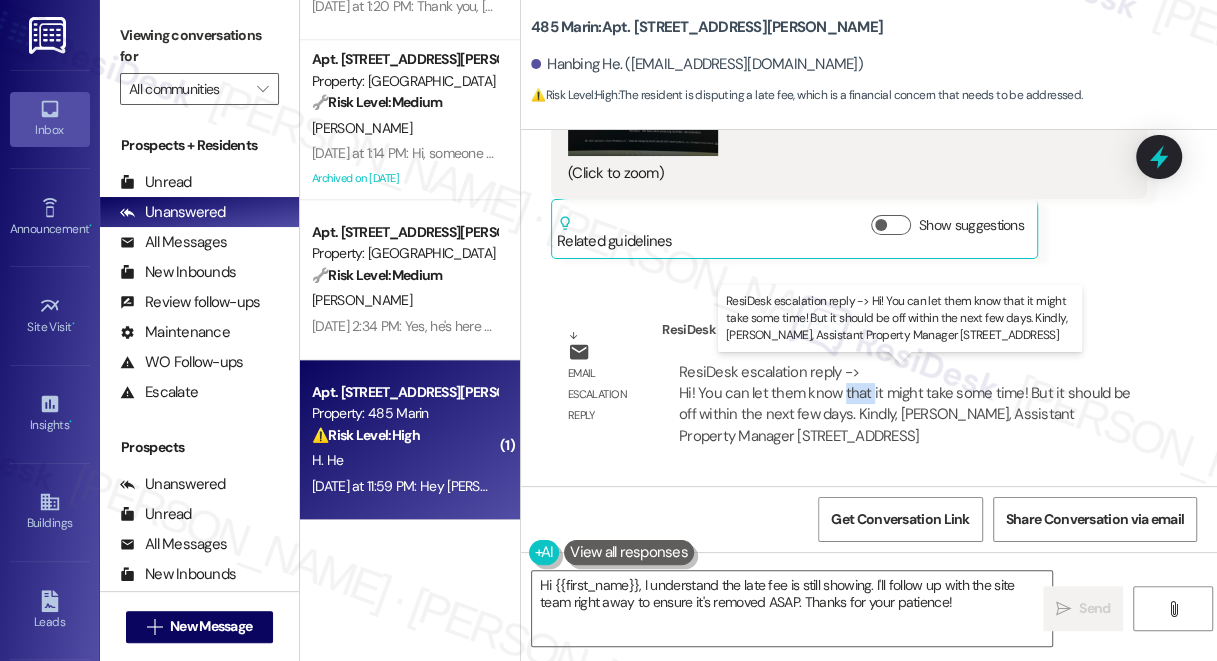 click on "ResiDesk escalation reply ->
Hi! You can let them know that it might take some time! But it should be off within the next few days. Kindly, Tiffany Tiffany Gonzalez, Assistant Property Manager 485 Marin Blvd, Jersey City, NJ 0730 ResiDesk escalation reply ->
Hi! You can let them know that it might take some time! But it should be off within the next few days. Kindly, Tiffany Tiffany Gonzalez, Assistant Property Manager 485 Marin Blvd, Jersey City, NJ 0730" at bounding box center (904, 404) 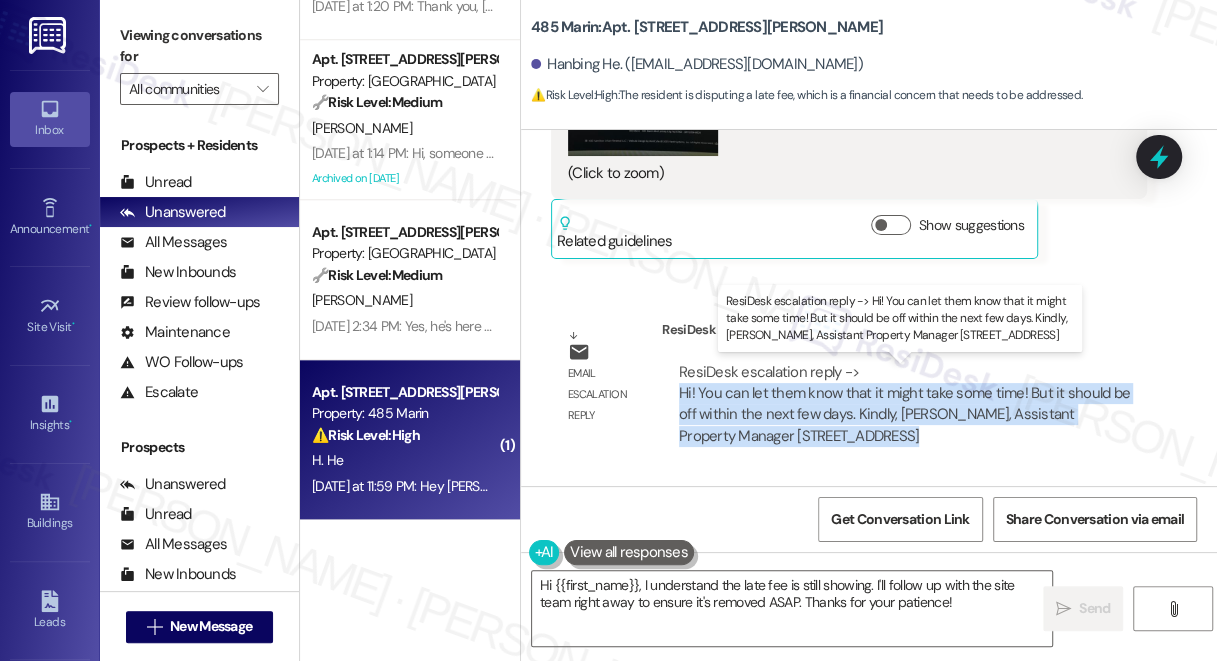 click on "ResiDesk escalation reply ->
Hi! You can let them know that it might take some time! But it should be off within the next few days. Kindly, Tiffany Tiffany Gonzalez, Assistant Property Manager 485 Marin Blvd, Jersey City, NJ 0730 ResiDesk escalation reply ->
Hi! You can let them know that it might take some time! But it should be off within the next few days. Kindly, Tiffany Tiffany Gonzalez, Assistant Property Manager 485 Marin Blvd, Jersey City, NJ 0730" at bounding box center (904, 404) 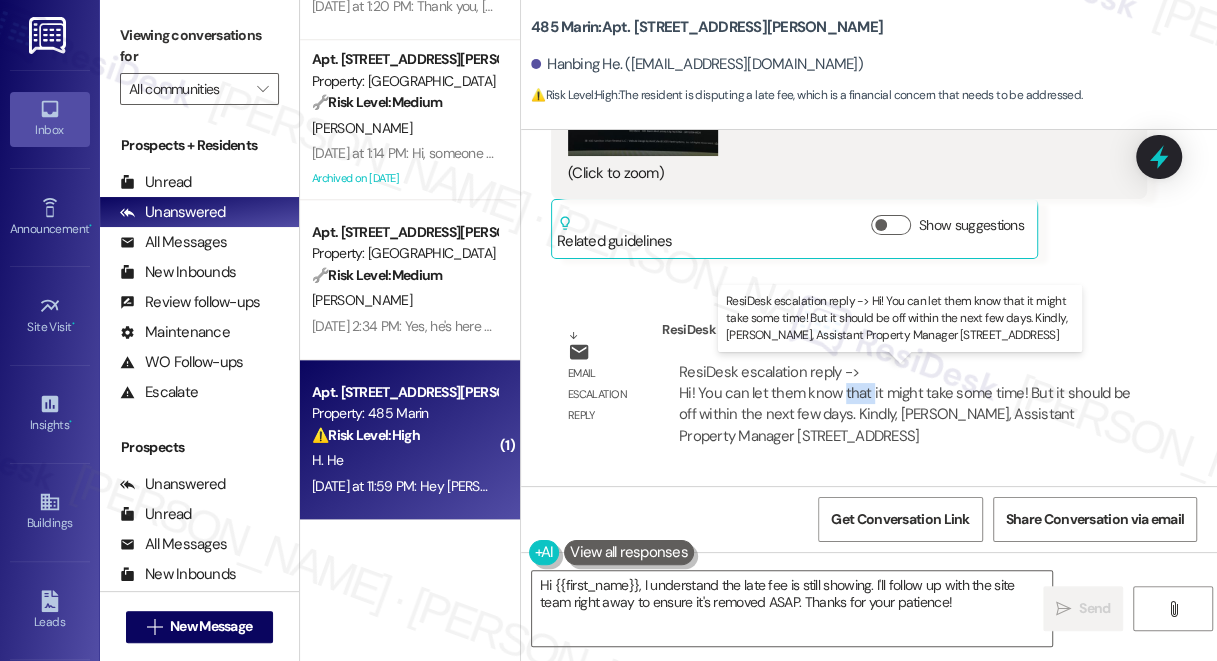 click on "ResiDesk escalation reply ->
Hi! You can let them know that it might take some time! But it should be off within the next few days. Kindly, Tiffany Tiffany Gonzalez, Assistant Property Manager 485 Marin Blvd, Jersey City, NJ 0730 ResiDesk escalation reply ->
Hi! You can let them know that it might take some time! But it should be off within the next few days. Kindly, Tiffany Tiffany Gonzalez, Assistant Property Manager 485 Marin Blvd, Jersey City, NJ 0730" at bounding box center (904, 404) 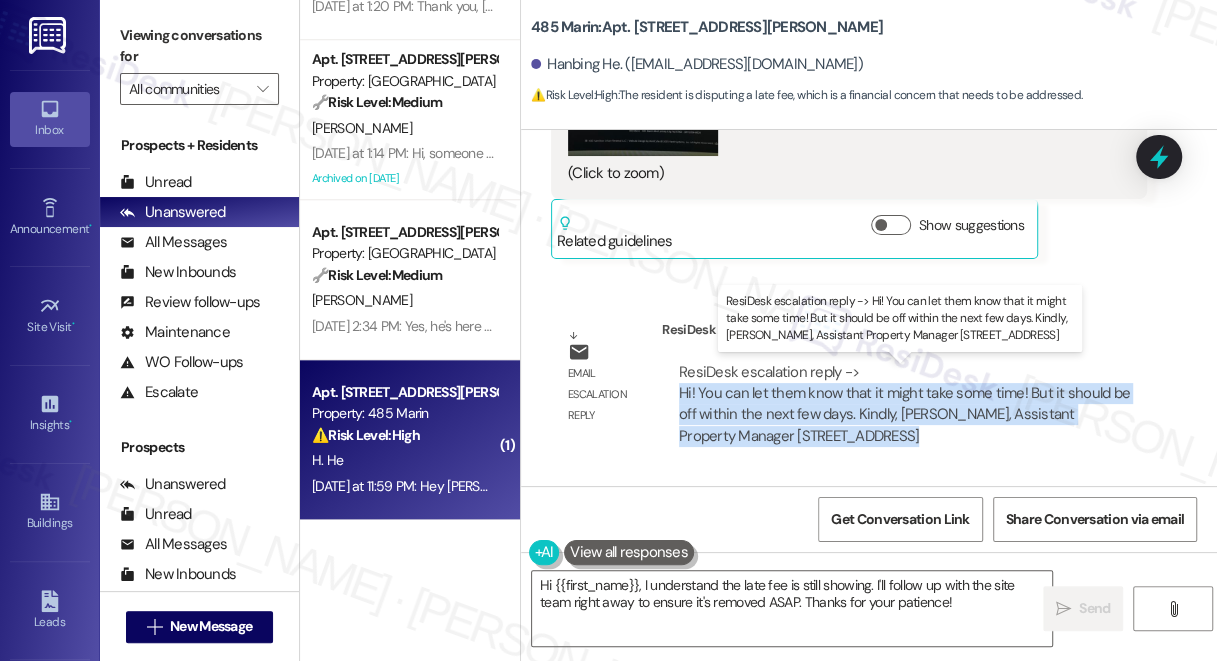 click on "ResiDesk escalation reply ->
Hi! You can let them know that it might take some time! But it should be off within the next few days. Kindly, Tiffany Tiffany Gonzalez, Assistant Property Manager 485 Marin Blvd, Jersey City, NJ 0730 ResiDesk escalation reply ->
Hi! You can let them know that it might take some time! But it should be off within the next few days. Kindly, Tiffany Tiffany Gonzalez, Assistant Property Manager 485 Marin Blvd, Jersey City, NJ 0730" at bounding box center [904, 404] 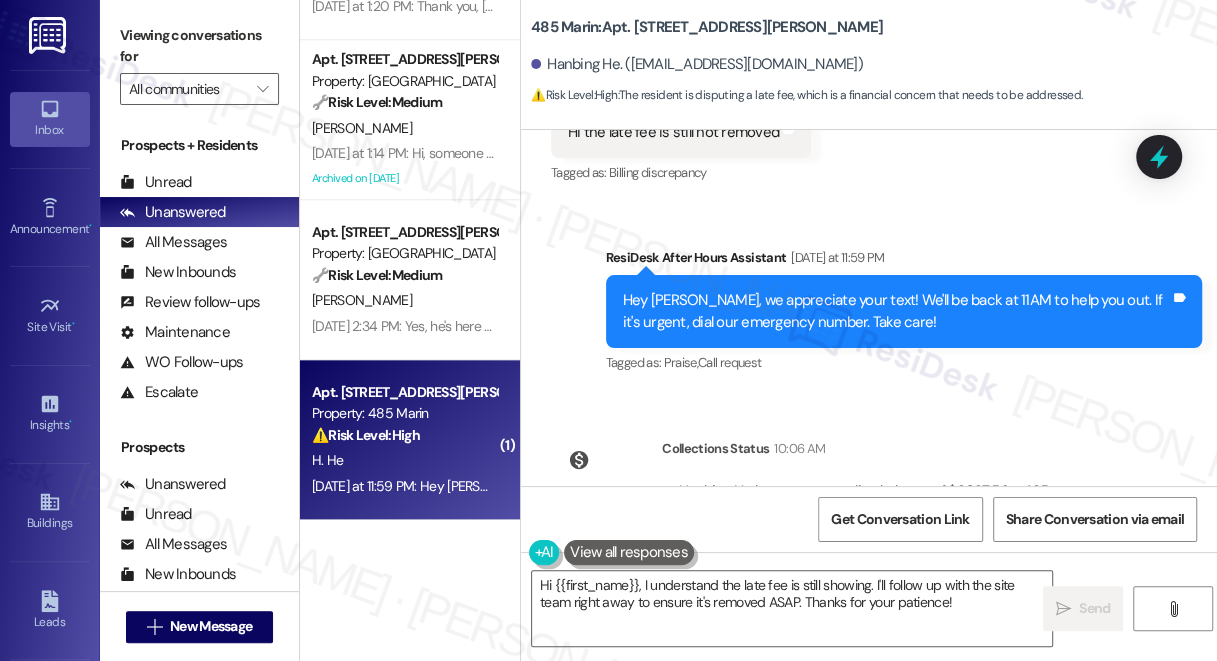 scroll, scrollTop: 13324, scrollLeft: 0, axis: vertical 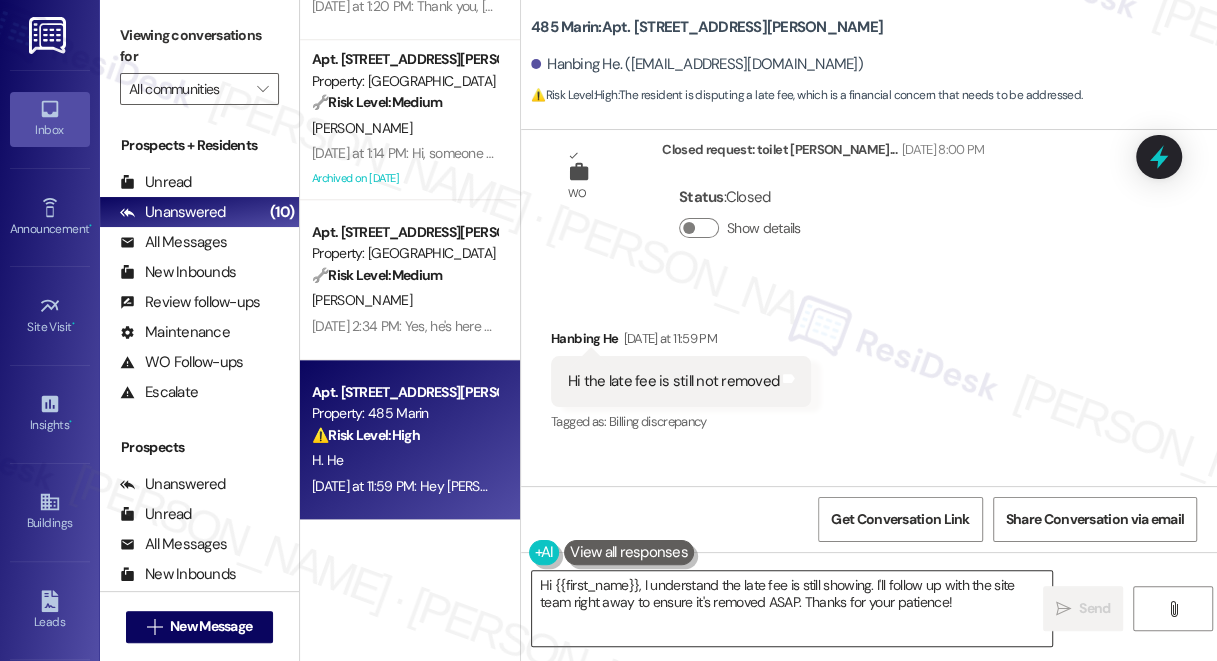click on "Hi {{first_name}}, I understand the late fee is still showing. I'll follow up with the site team right away to ensure it's removed ASAP. Thanks for your patience!" at bounding box center (792, 608) 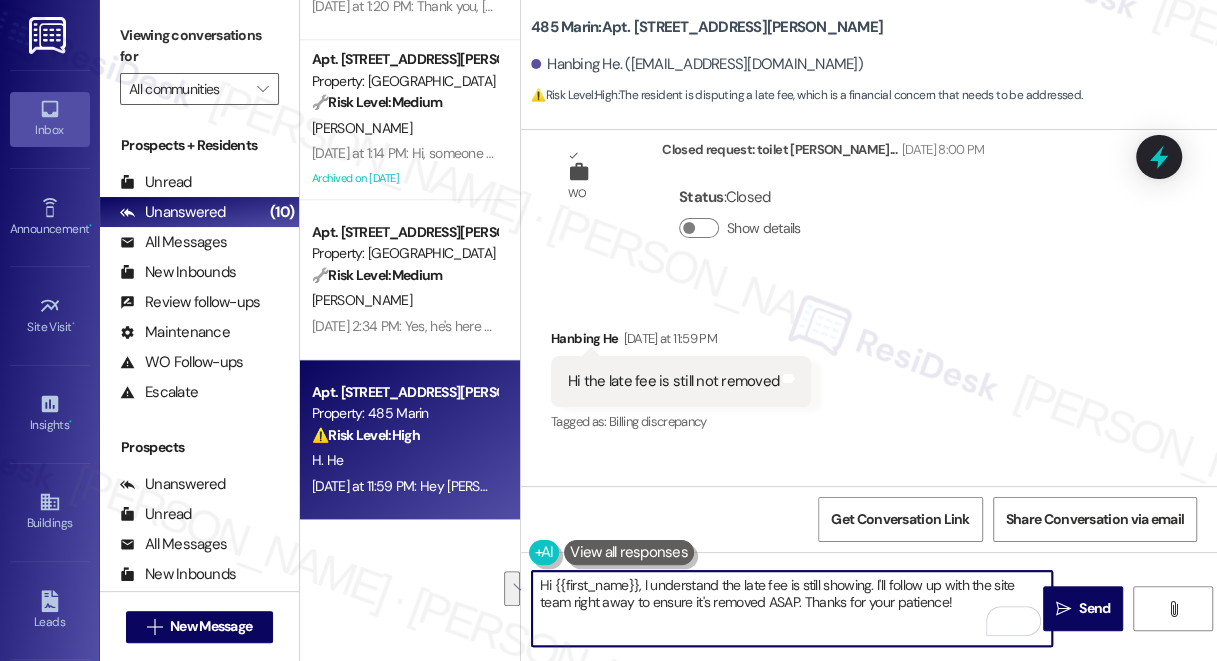 drag, startPoint x: 957, startPoint y: 606, endPoint x: 642, endPoint y: 587, distance: 315.5725 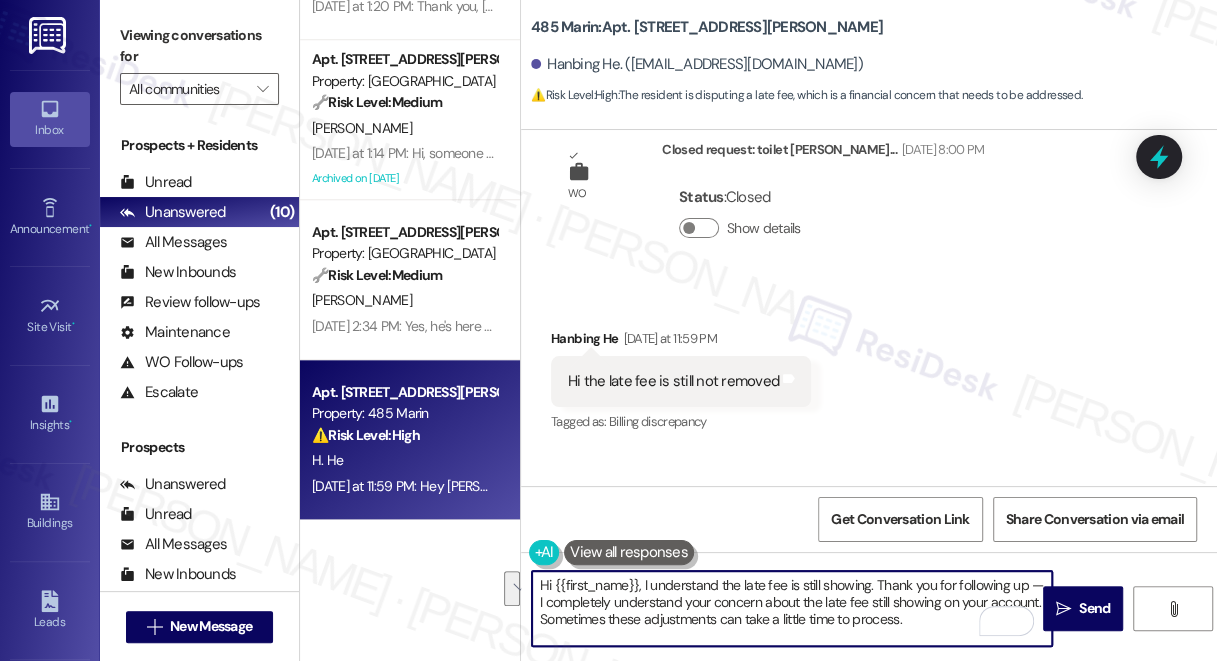 scroll, scrollTop: 85, scrollLeft: 0, axis: vertical 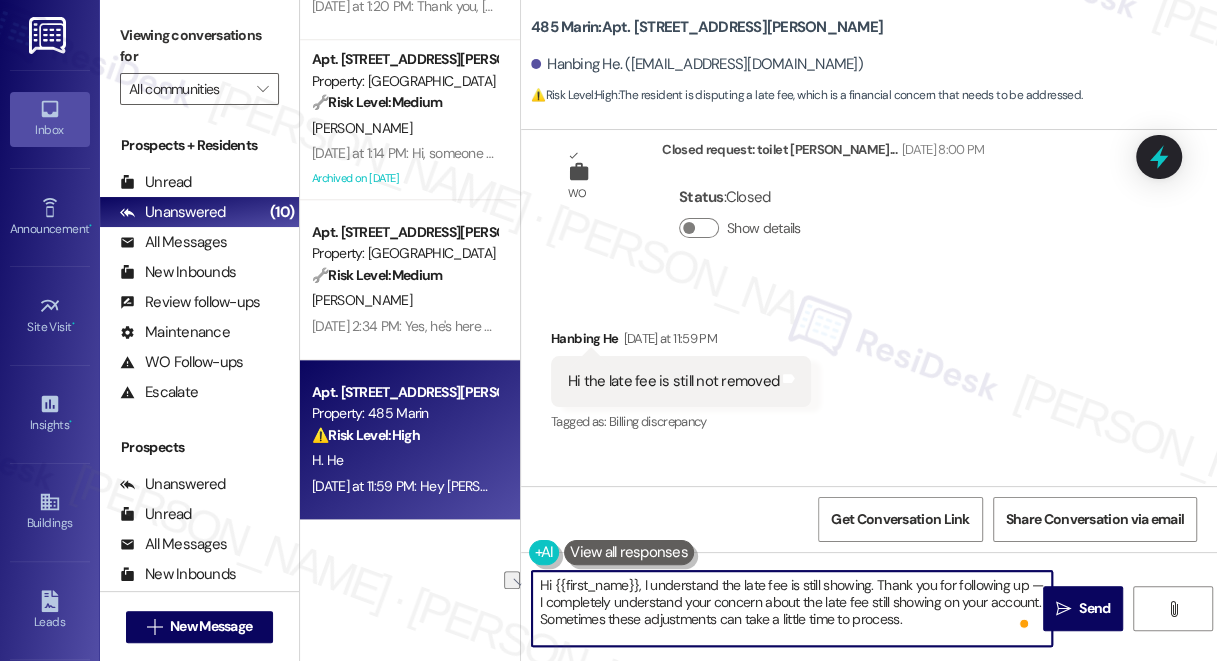 drag, startPoint x: 879, startPoint y: 583, endPoint x: 643, endPoint y: 591, distance: 236.13556 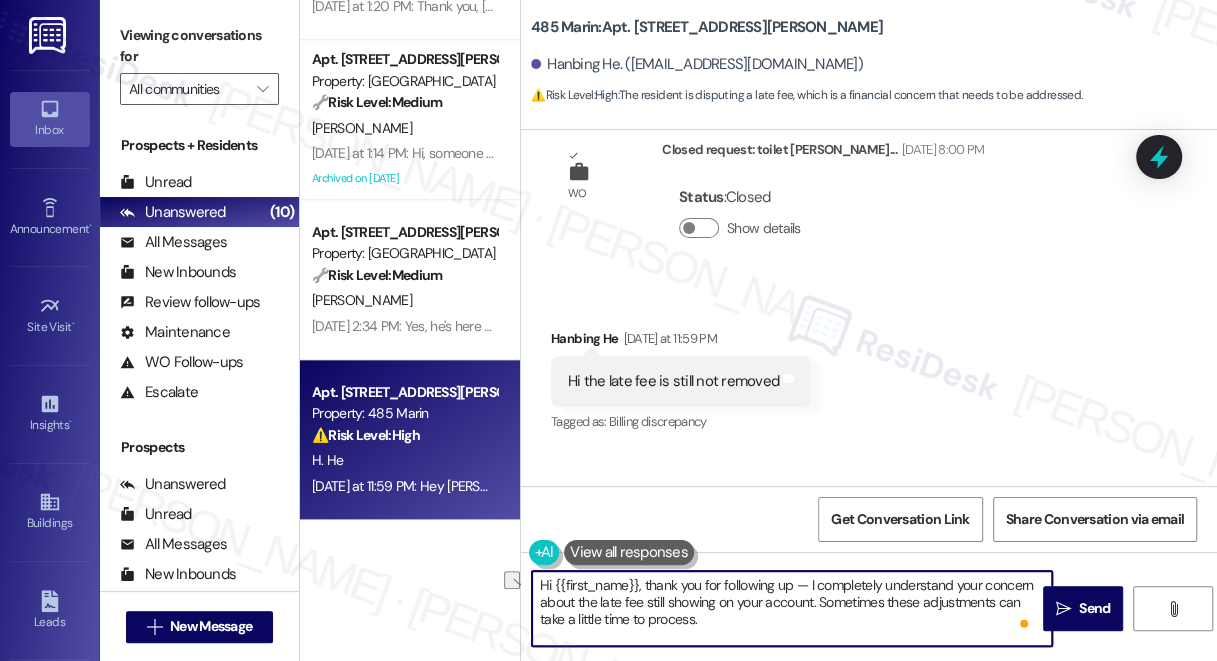 drag, startPoint x: 811, startPoint y: 582, endPoint x: 789, endPoint y: 586, distance: 22.36068 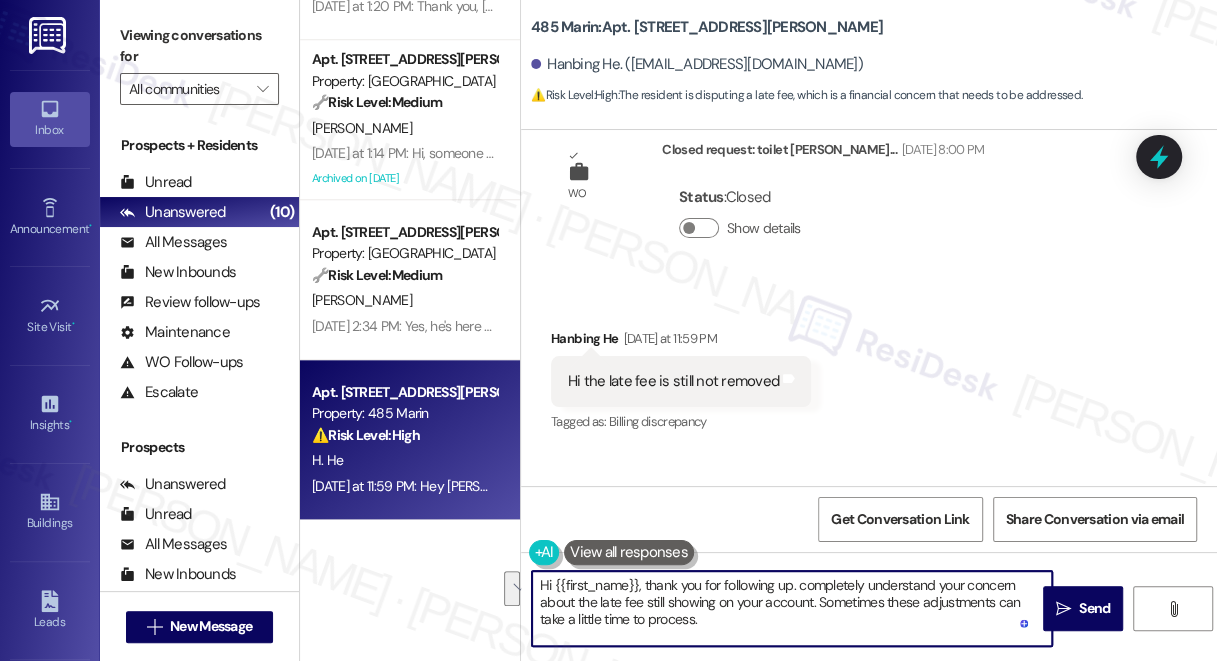 drag, startPoint x: 815, startPoint y: 603, endPoint x: 794, endPoint y: 585, distance: 27.658634 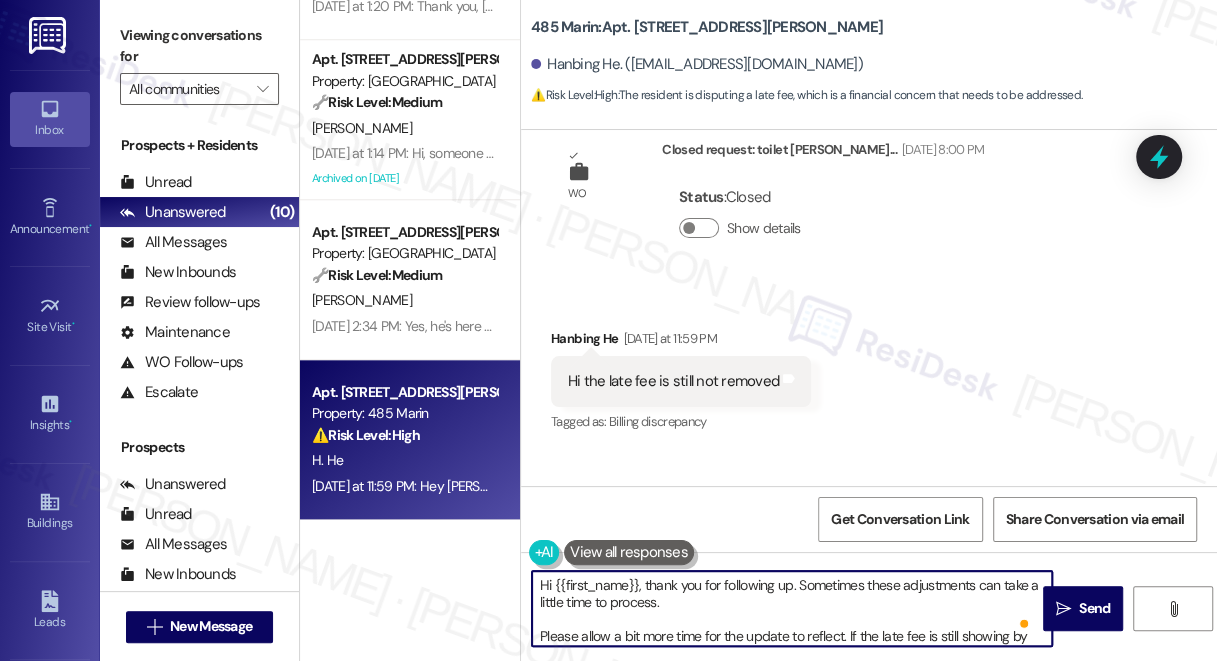 scroll, scrollTop: 41, scrollLeft: 0, axis: vertical 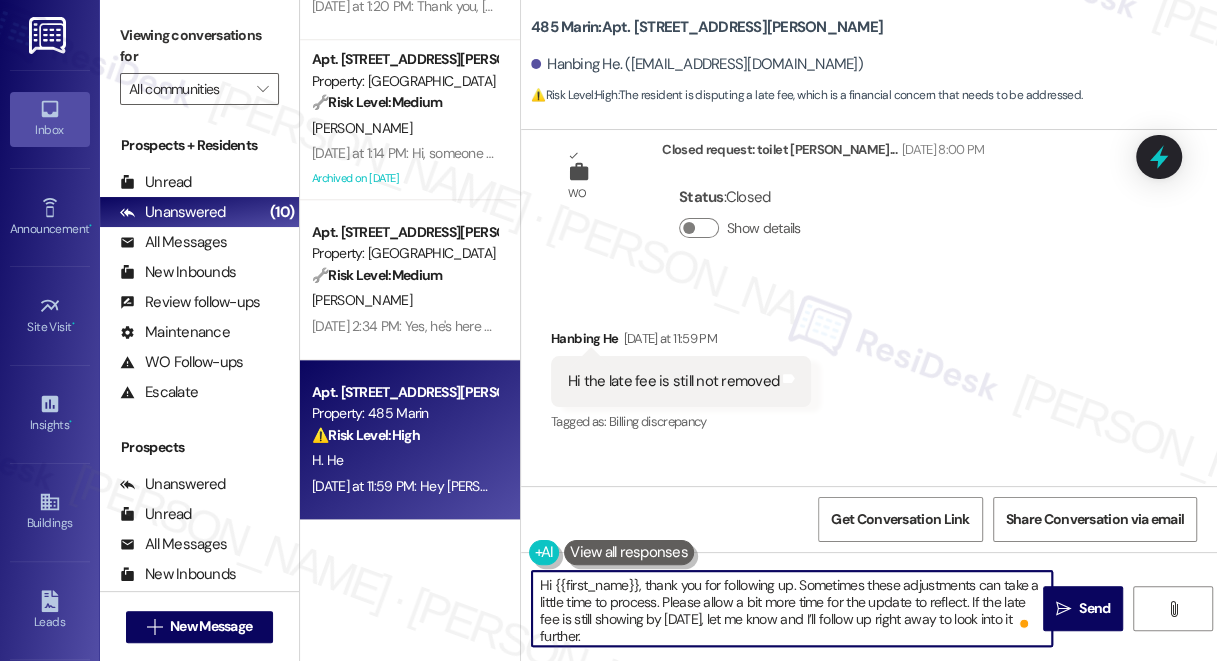 click on "Hi {{first_name}}, thank you for following up. Sometimes these adjustments can take a little time to process. Please allow a bit more time for the update to reflect. If the late fee is still showing by Friday, let me know and I’ll follow up right away to look into it further.
Thanks again for your patience, and don’t hesitate to reach out if you have any other questions in the meantime." at bounding box center [792, 608] 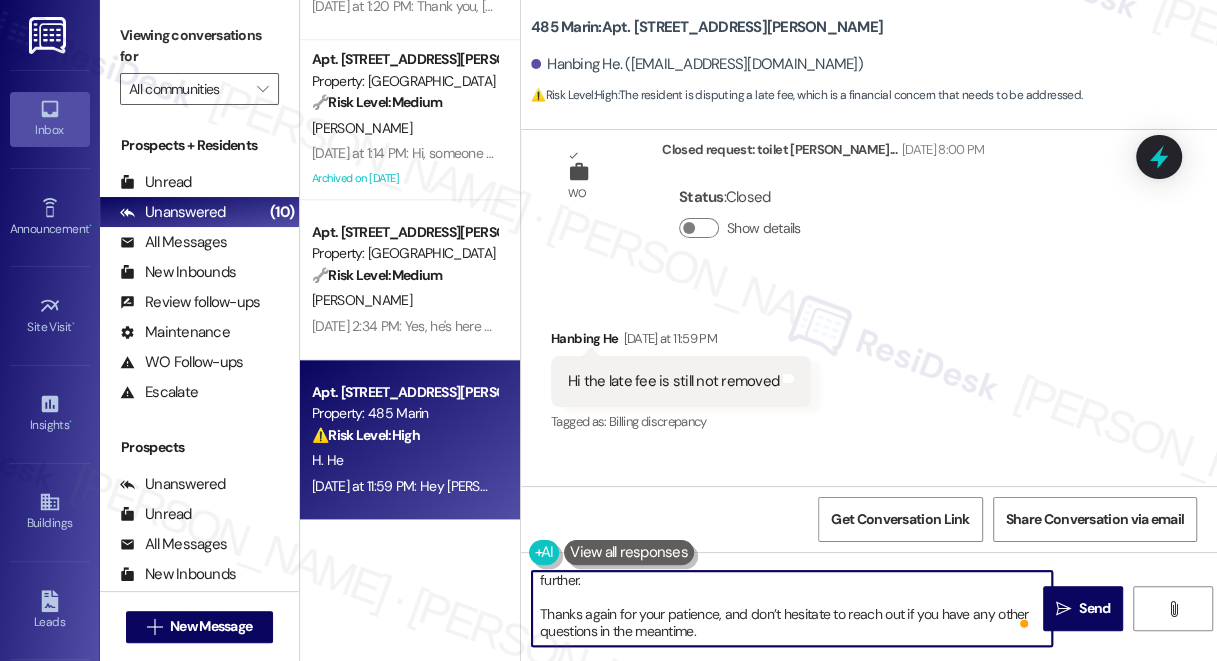 scroll, scrollTop: 18, scrollLeft: 0, axis: vertical 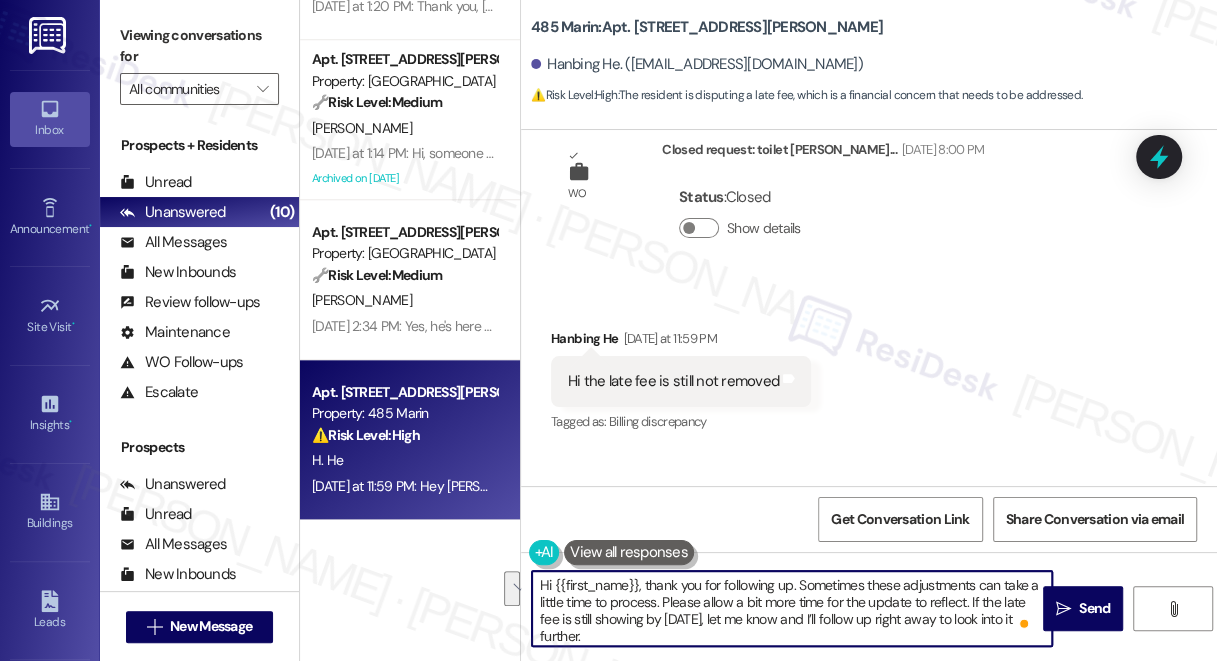 drag, startPoint x: 930, startPoint y: 619, endPoint x: 967, endPoint y: 628, distance: 38.078865 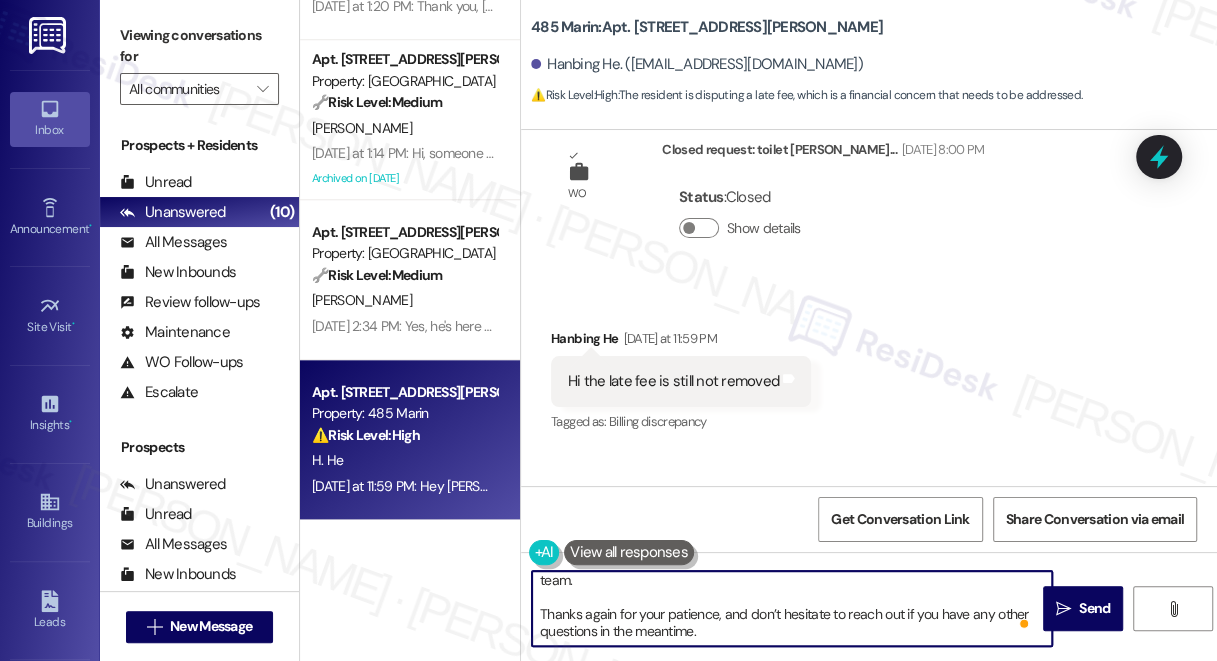 drag, startPoint x: 540, startPoint y: 611, endPoint x: 600, endPoint y: 598, distance: 61.39218 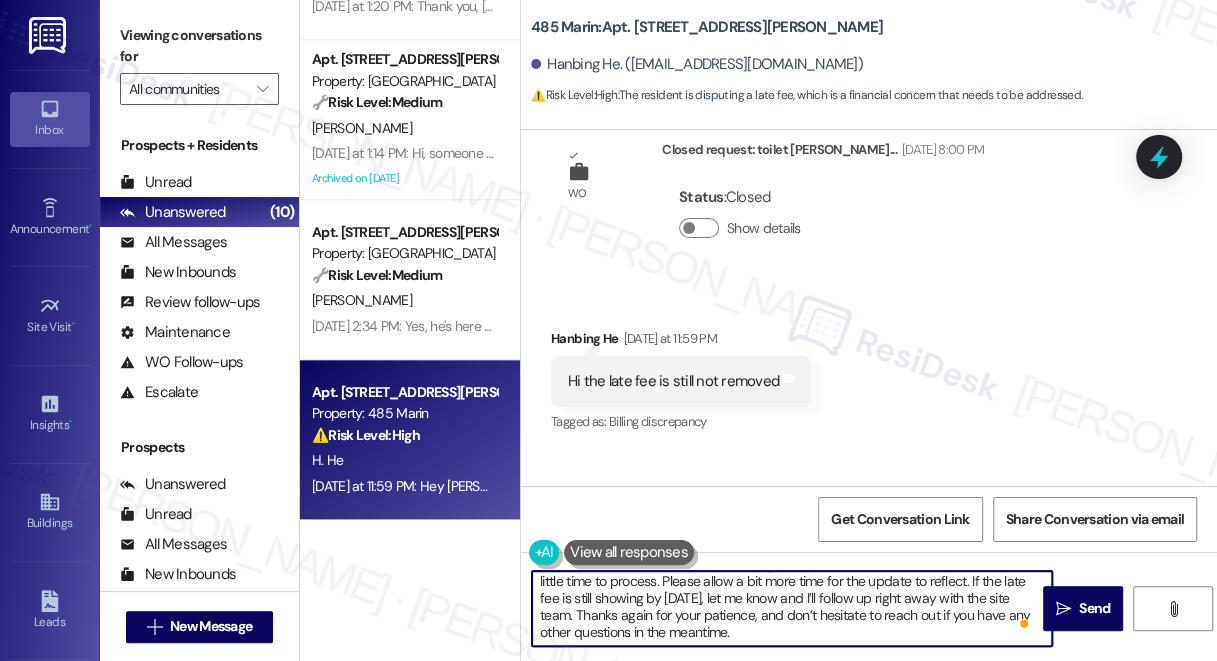 click on "Hi {{first_name}}, thank you for following up. Sometimes these adjustments can take a little time to process. Please allow a bit more time for the update to reflect. If the late fee is still showing by Friday, let me know and I’ll follow up right away with the site team. Thanks again for your patience, and don’t hesitate to reach out if you have any other questions in the meantime." at bounding box center (792, 608) 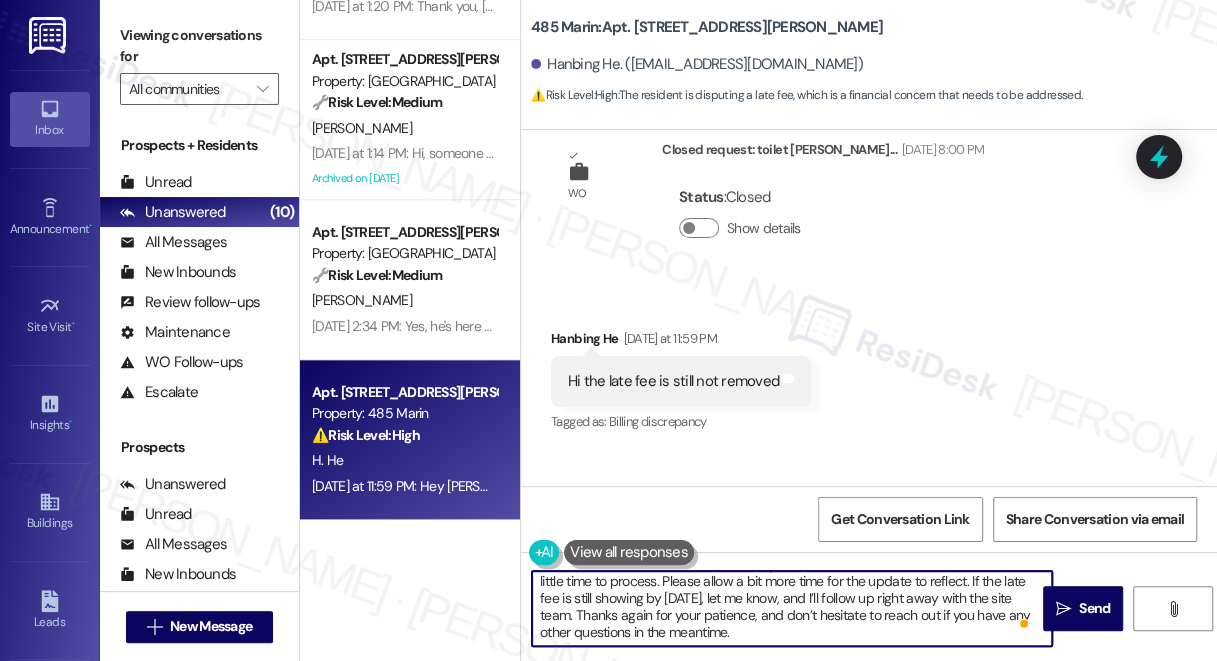 click on "Hi {{first_name}}, thank you for following up. Sometimes these adjustments can take a little time to process. Please allow a bit more time for the update to reflect. If the late fee is still showing by Friday, let me know, and I’ll follow up right away with the site team. Thanks again for your patience, and don’t hesitate to reach out if you have any other questions in the meantime." at bounding box center [792, 608] 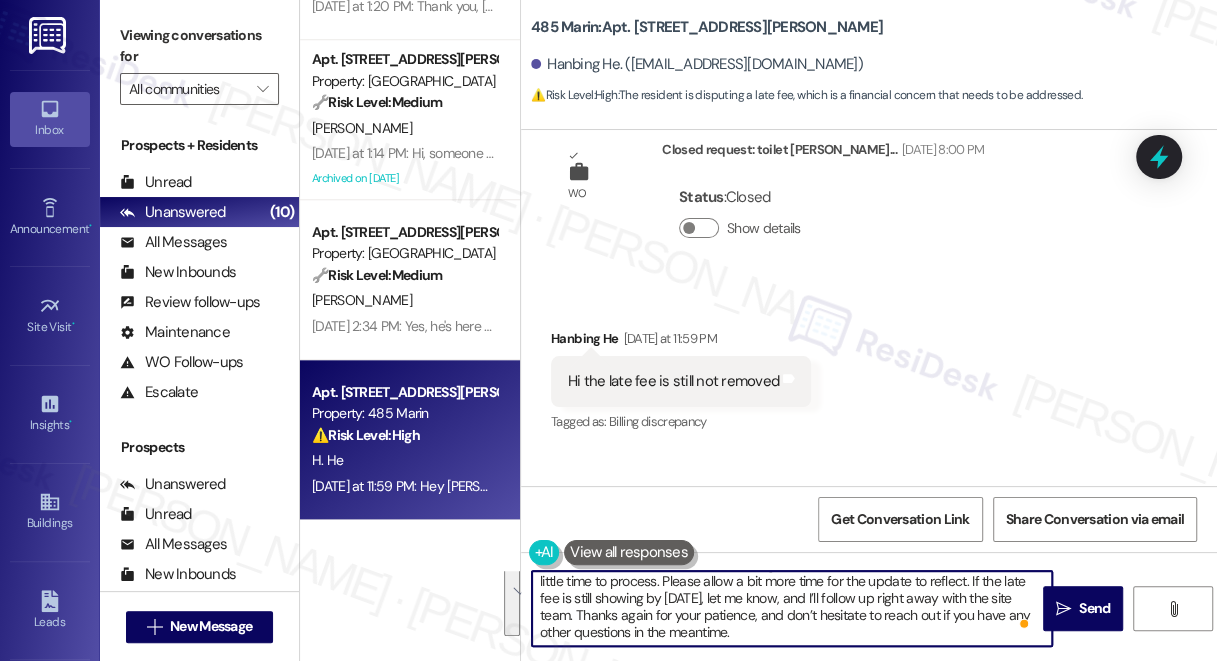 click on "Hi {{first_name}}, thank you for following up. Sometimes these adjustments can take a little time to process. Please allow a bit more time for the update to reflect. If the late fee is still showing by Friday, let me know, and I’ll follow up right away with the site team. Thanks again for your patience, and don’t hesitate to reach out if you have any other questions in the meantime." at bounding box center [792, 608] 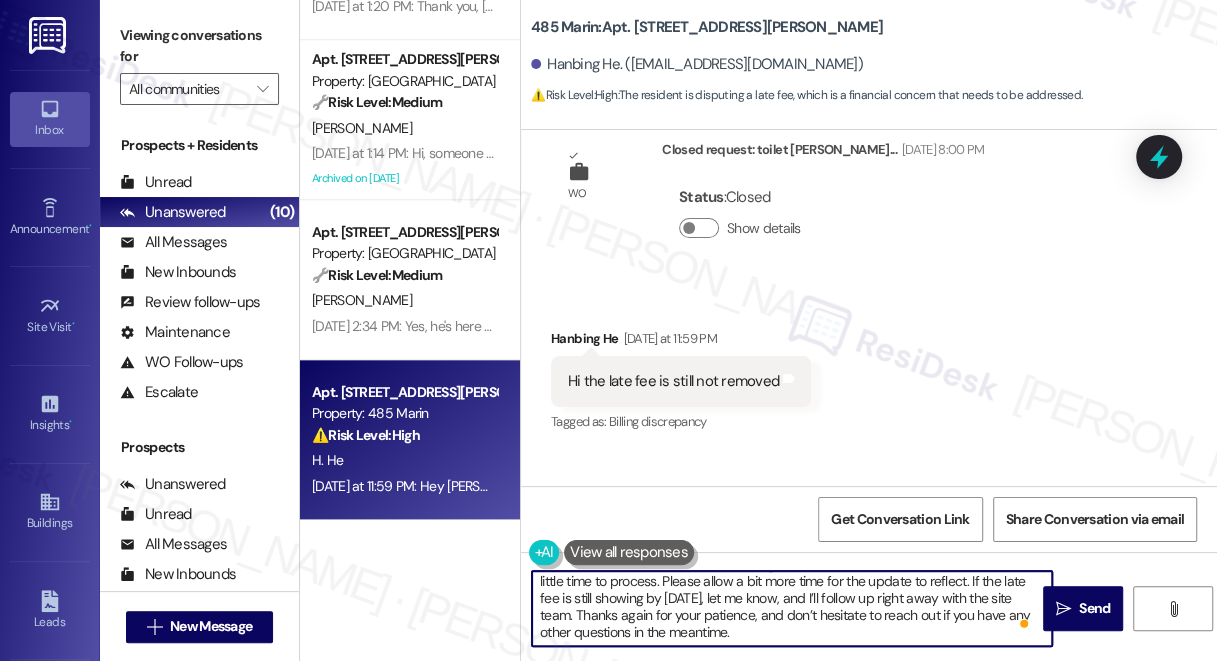 click on "Hi {{first_name}}, thank you for following up. Sometimes these adjustments can take a little time to process. Please allow a bit more time for the update to reflect. If the late fee is still showing by Friday, let me know, and I’ll follow up right away with the site team. Thanks again for your patience, and don’t hesitate to reach out if you have any other questions in the meantime." at bounding box center (792, 608) 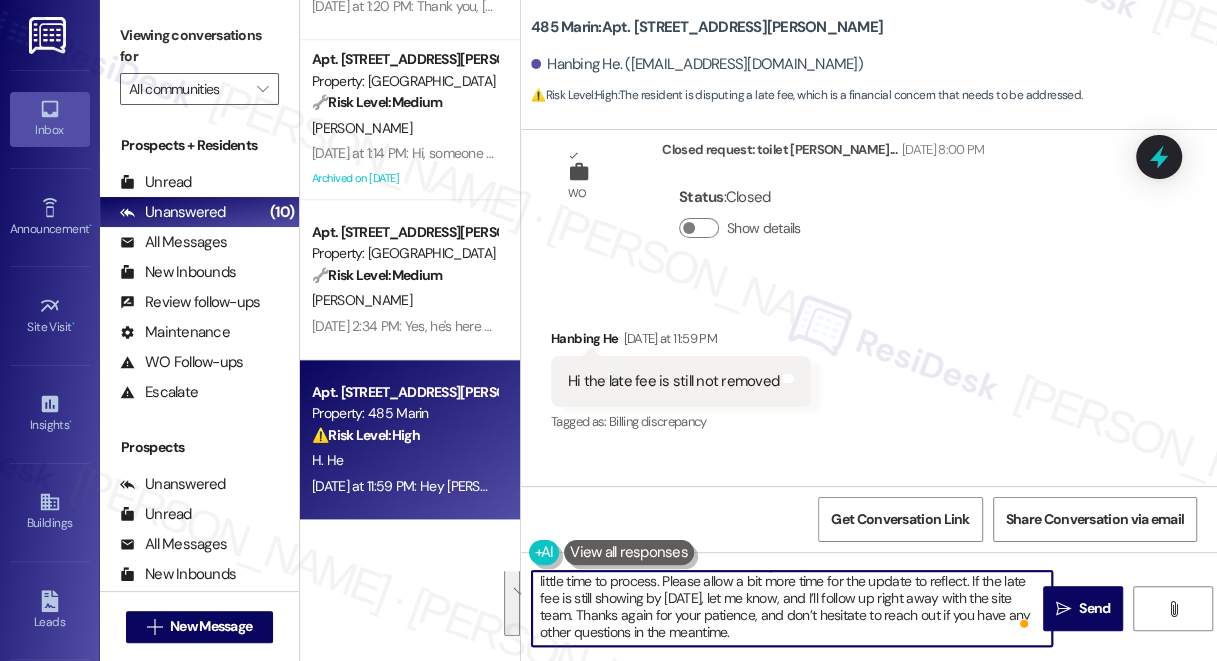 click on "Hi {{first_name}}, thank you for following up. Sometimes these adjustments can take a little time to process. Please allow a bit more time for the update to reflect. If the late fee is still showing by Friday, let me know, and I’ll follow up right away with the site team. Thanks again for your patience, and don’t hesitate to reach out if you have any other questions in the meantime." at bounding box center [792, 608] 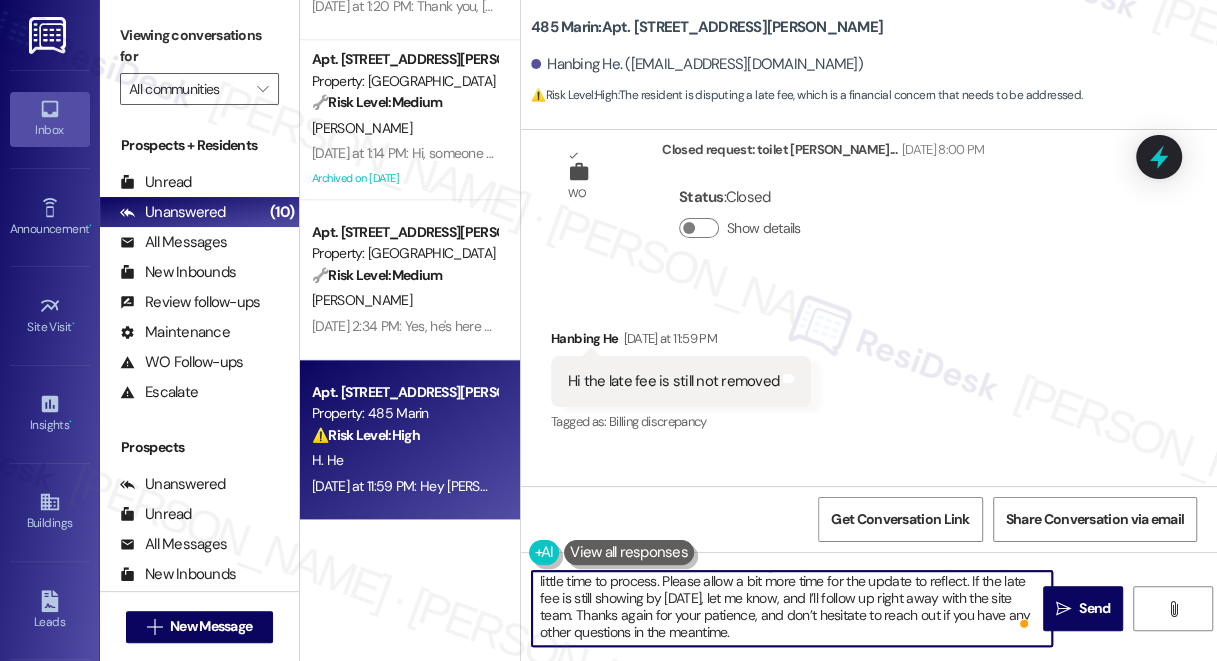 click on "Hi {{first_name}}, thank you for following up. Sometimes these adjustments can take a little time to process. Please allow a bit more time for the update to reflect. If the late fee is still showing by Friday, let me know, and I’ll follow up right away with the site team. Thanks again for your patience, and don’t hesitate to reach out if you have any other questions in the meantime." at bounding box center (792, 608) 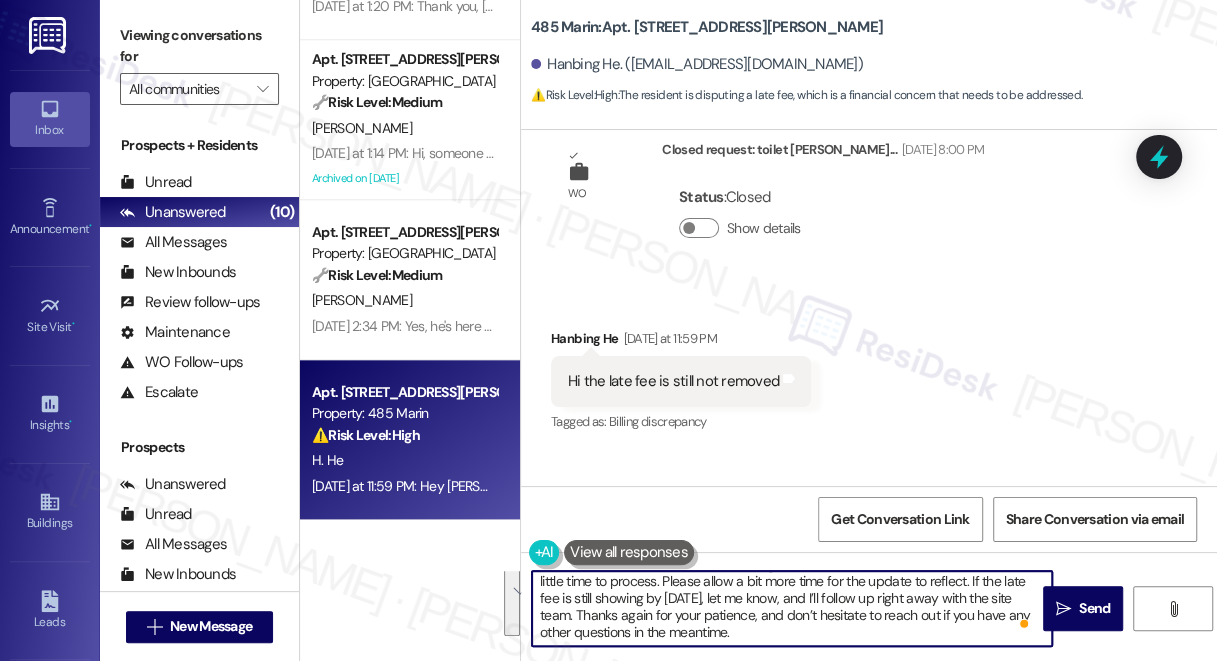 click on "Hi {{first_name}}, thank you for following up. Sometimes these adjustments can take a little time to process. Please allow a bit more time for the update to reflect. If the late fee is still showing by Friday, let me know, and I’ll follow up right away with the site team. Thanks again for your patience, and don’t hesitate to reach out if you have any other questions in the meantime." at bounding box center [792, 608] 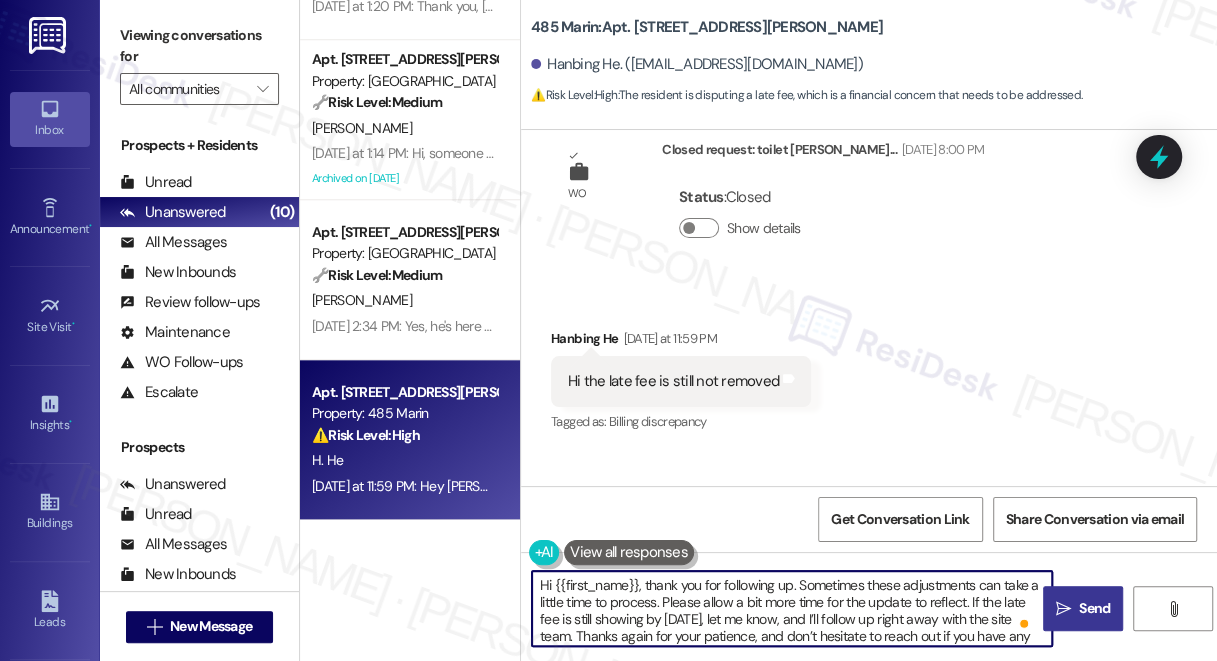 type on "Hi {{first_name}}, thank you for following up. Sometimes these adjustments can take a little time to process. Please allow a bit more time for the update to reflect. If the late fee is still showing by Friday, let me know, and I’ll follow up right away with the site team. Thanks again for your patience, and don’t hesitate to reach out if you have any other questions in the meantime." 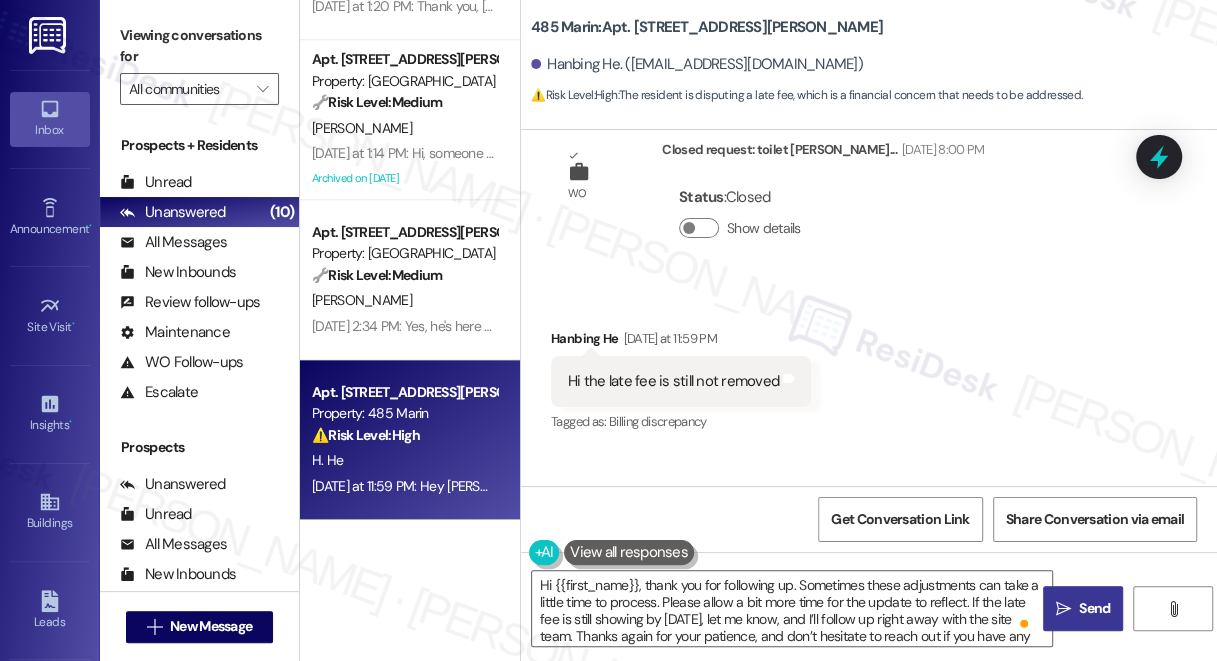 click on " Send" at bounding box center (1083, 608) 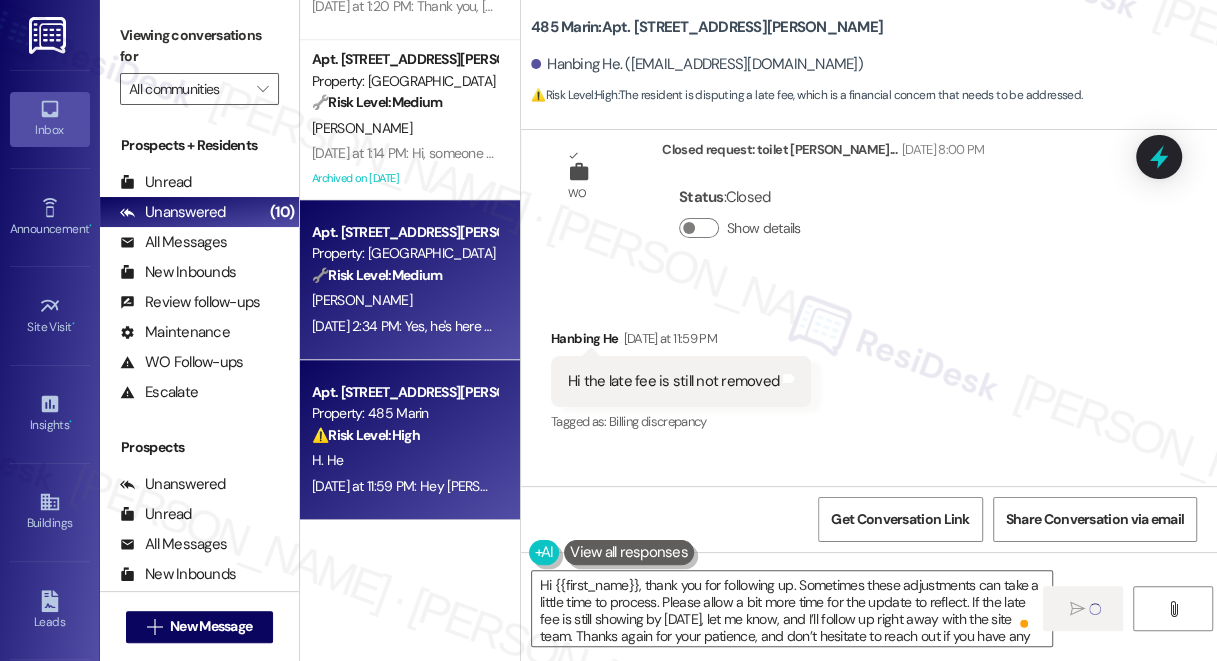 type 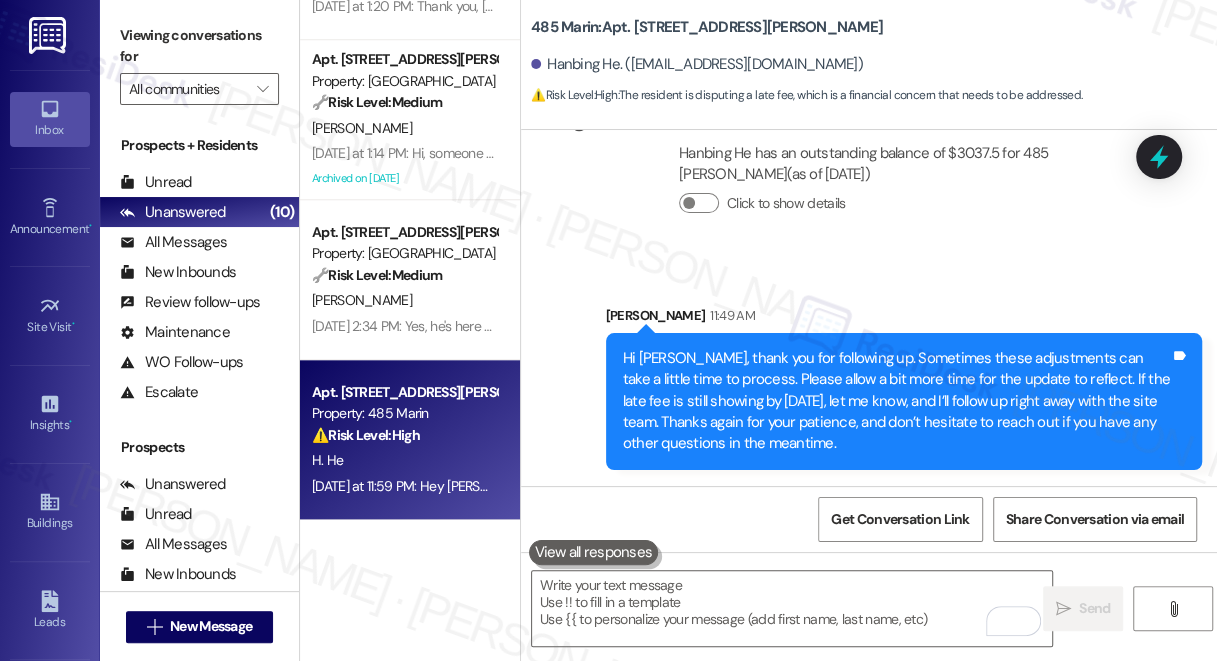 click on "Viewing conversations for" at bounding box center [199, 46] 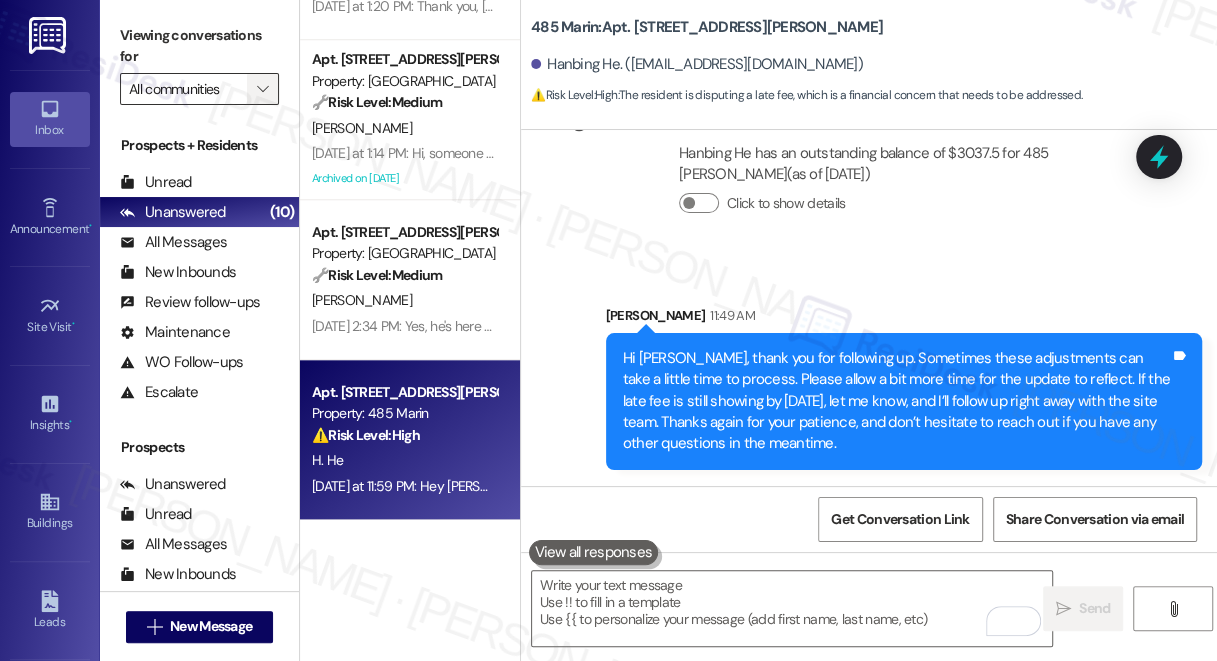 click on "" at bounding box center [262, 89] 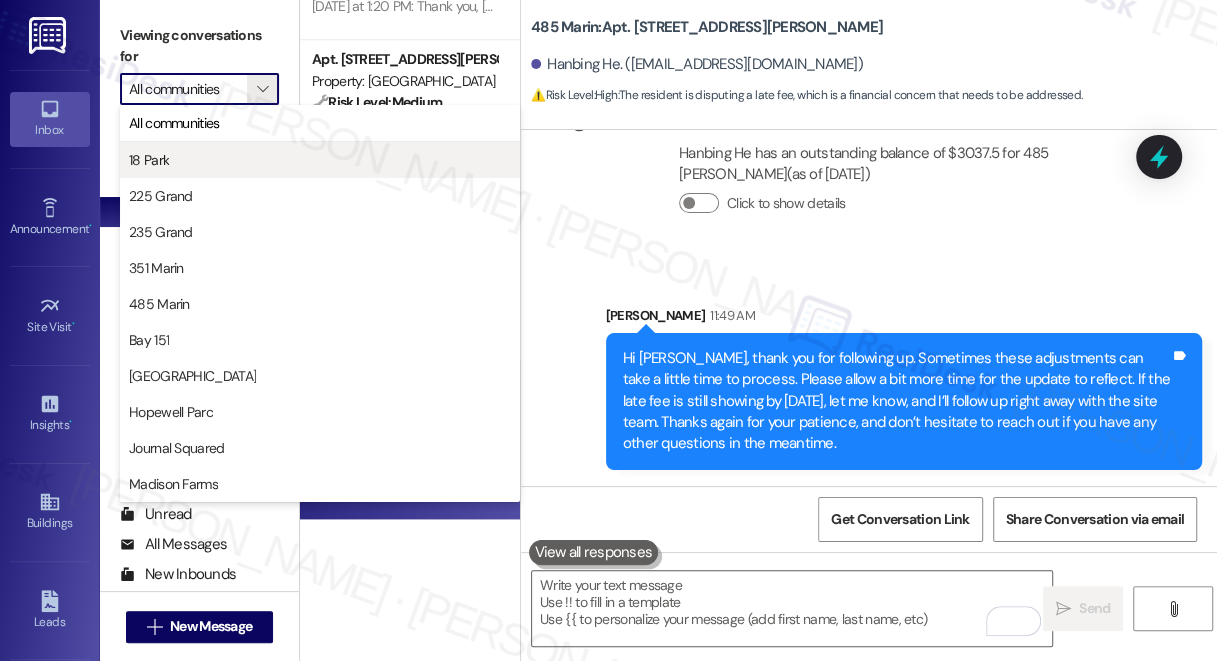 click on "18 Park" at bounding box center (320, 160) 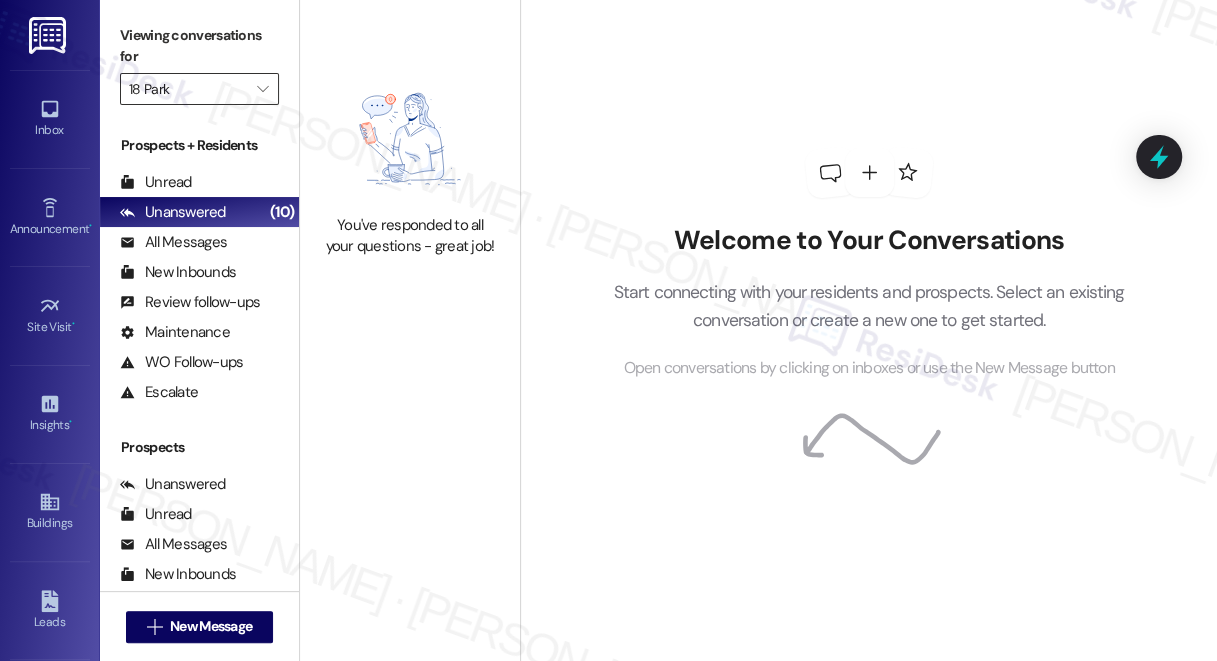 click on "18 Park" at bounding box center [188, 89] 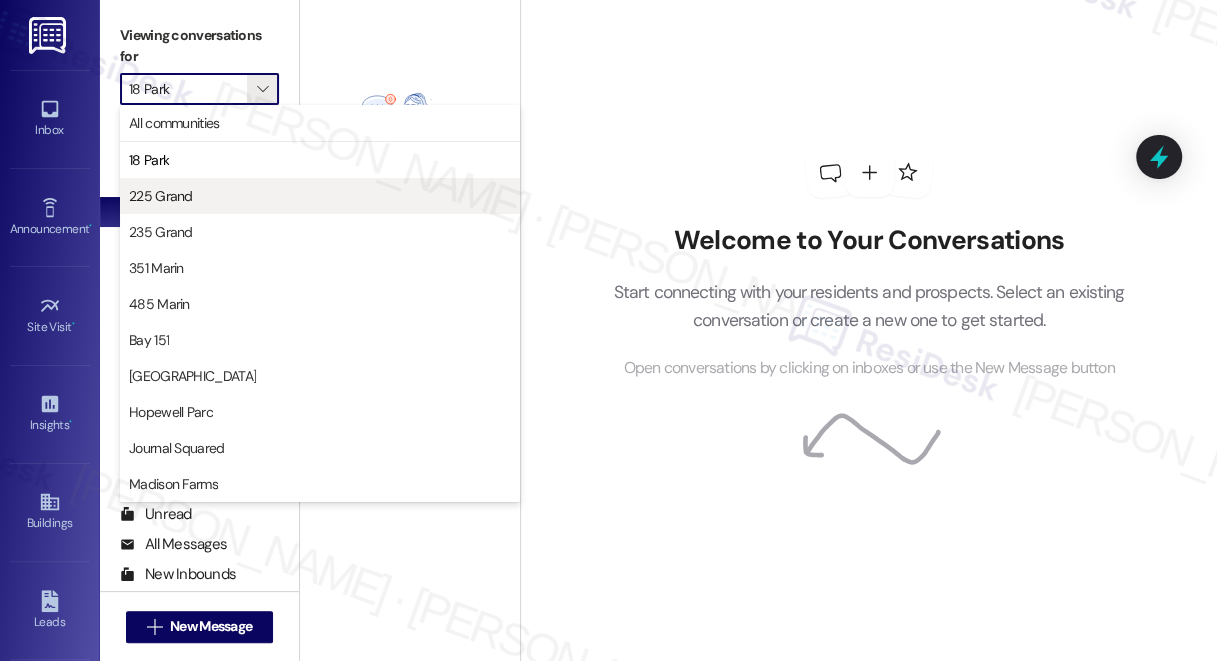 click on "225 Grand" at bounding box center [320, 196] 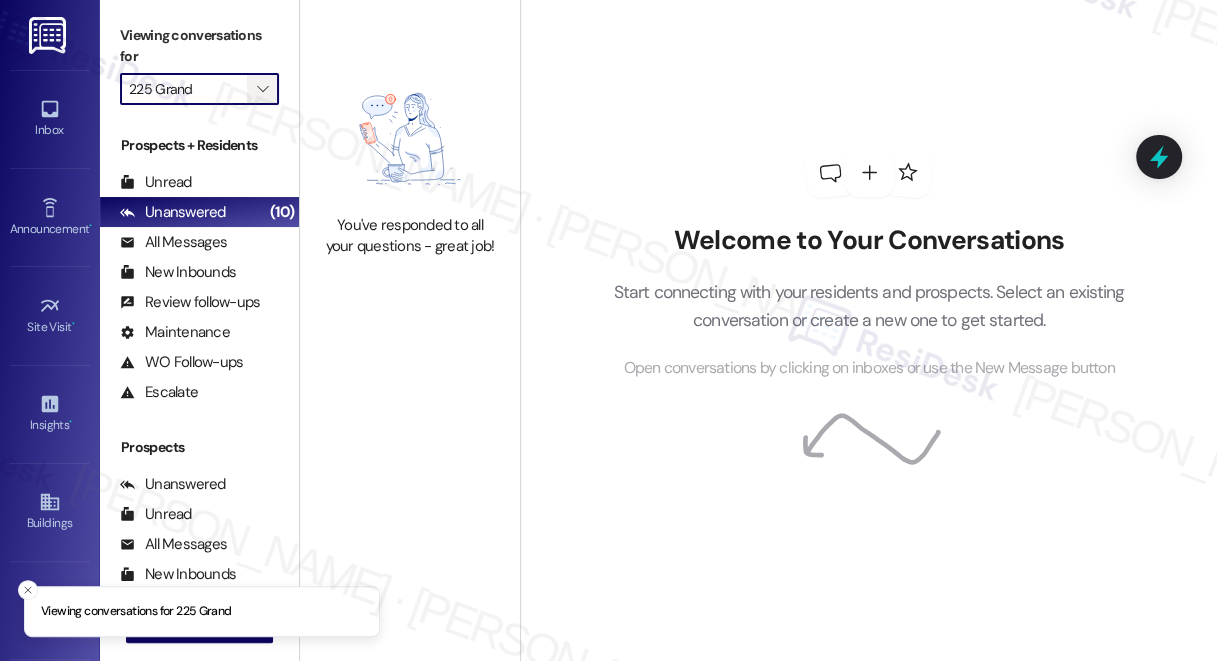click on "" at bounding box center [262, 89] 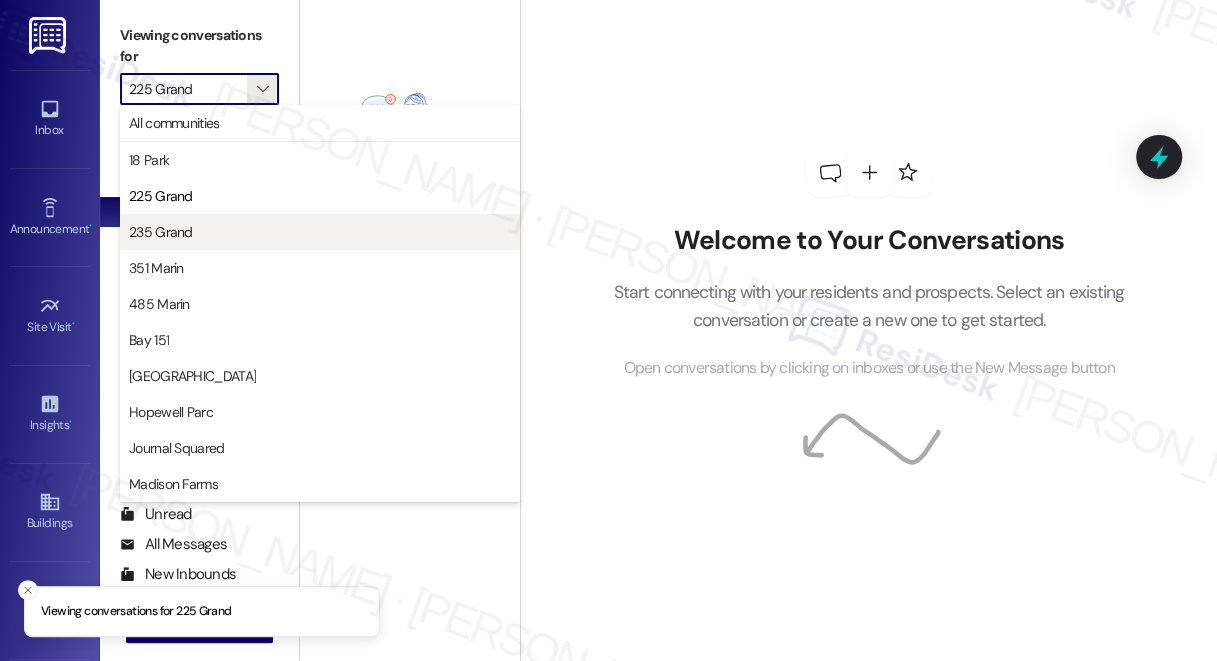 click on "235 Grand" at bounding box center (320, 232) 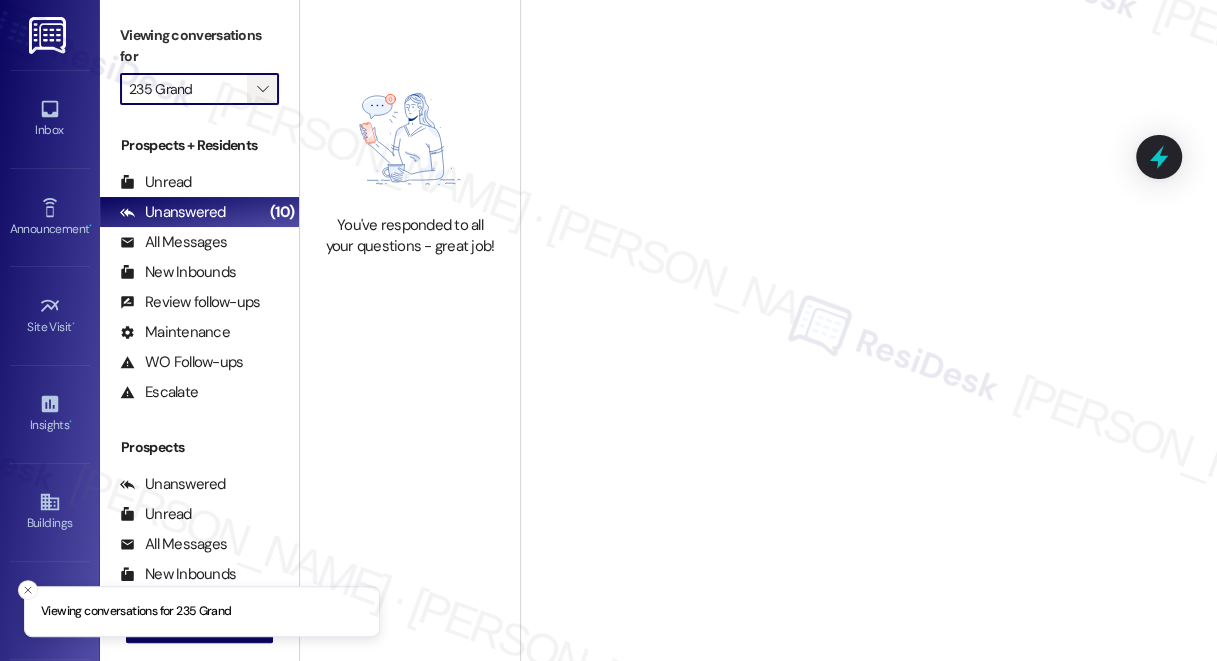 click on "" at bounding box center [262, 89] 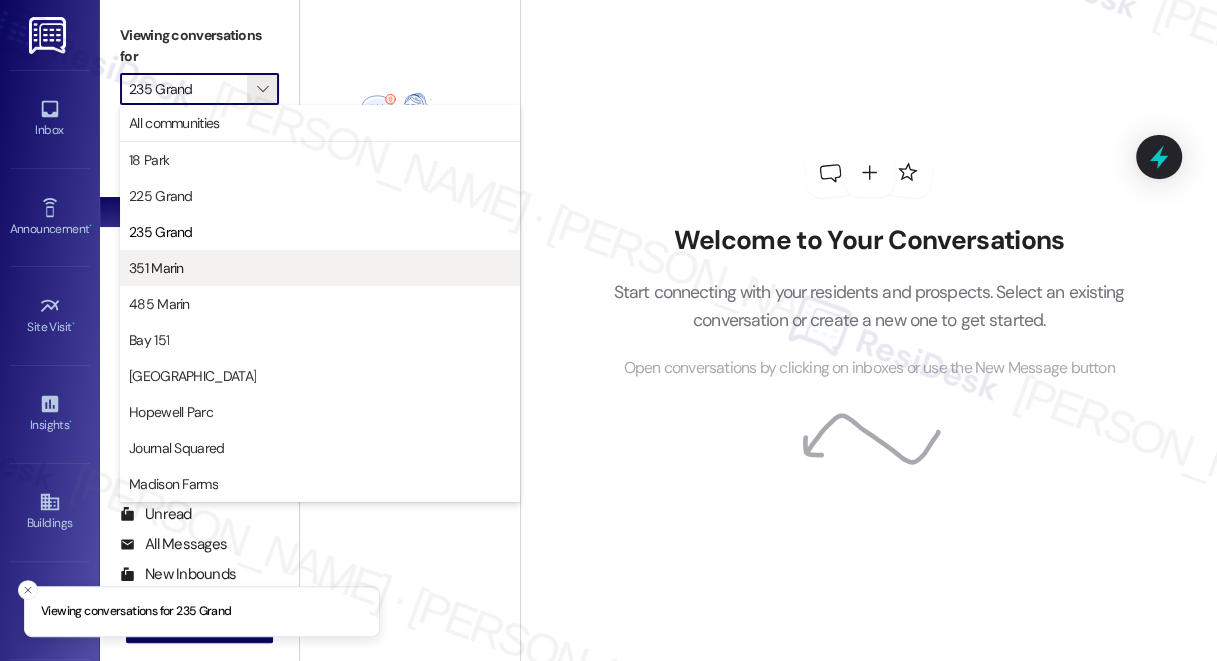 click on "351 Marin" at bounding box center (320, 268) 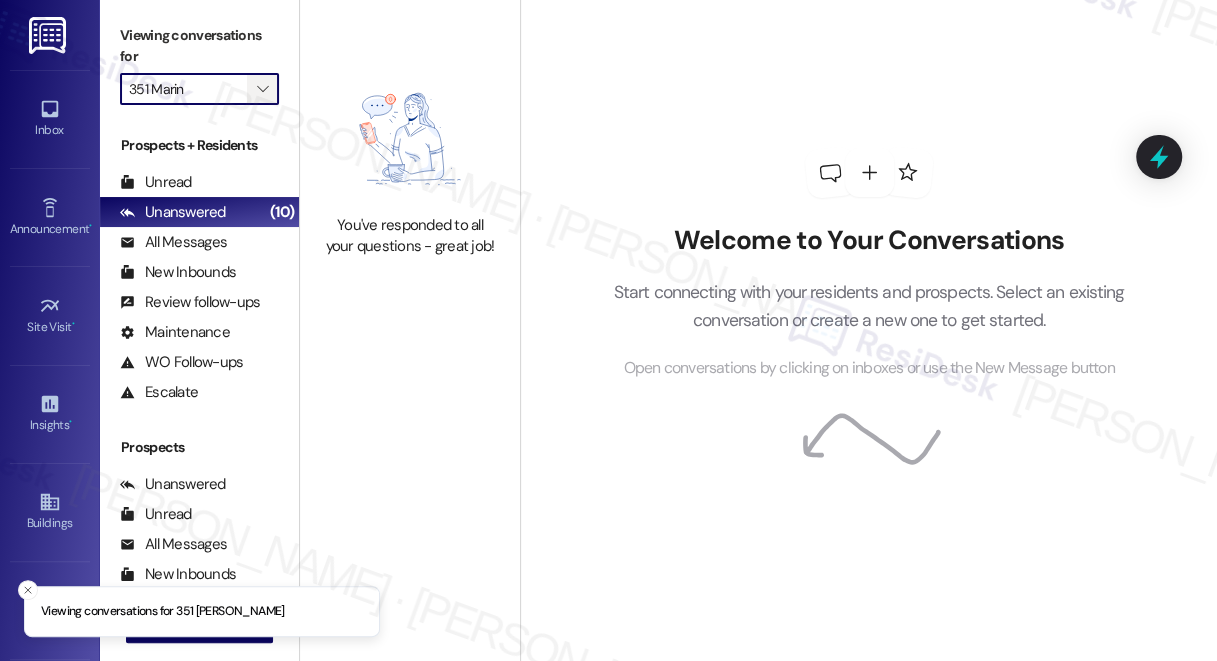 click on "" at bounding box center (262, 89) 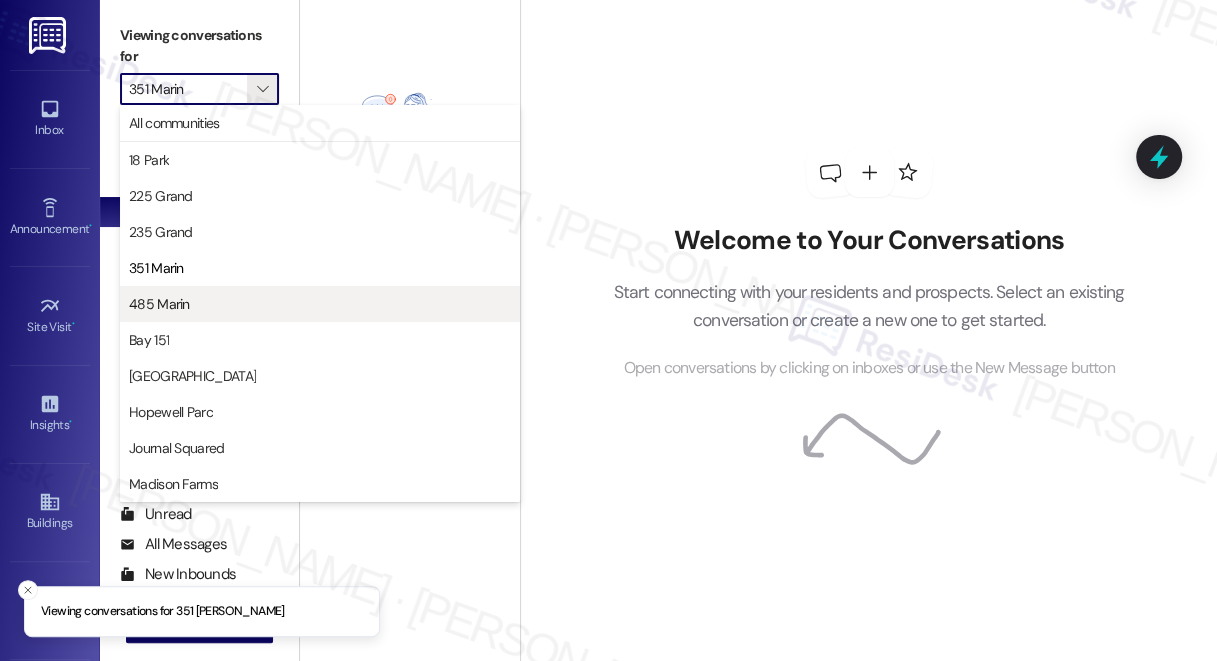 click on "485 Marin" at bounding box center [320, 304] 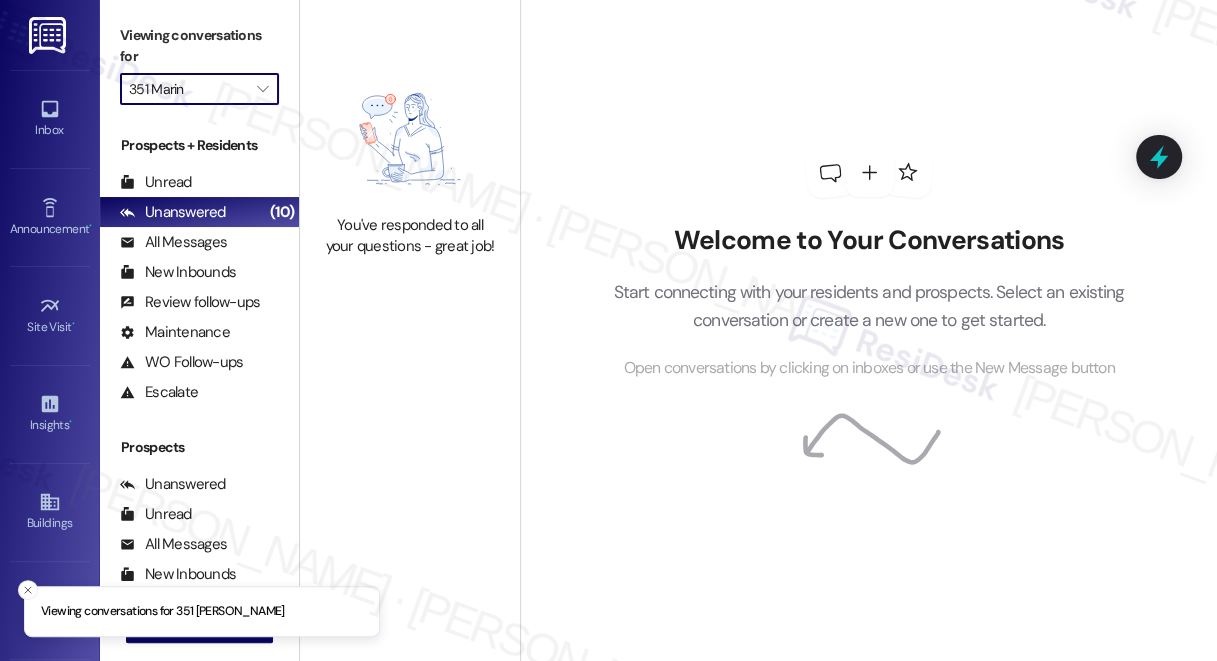 type on "485 Marin" 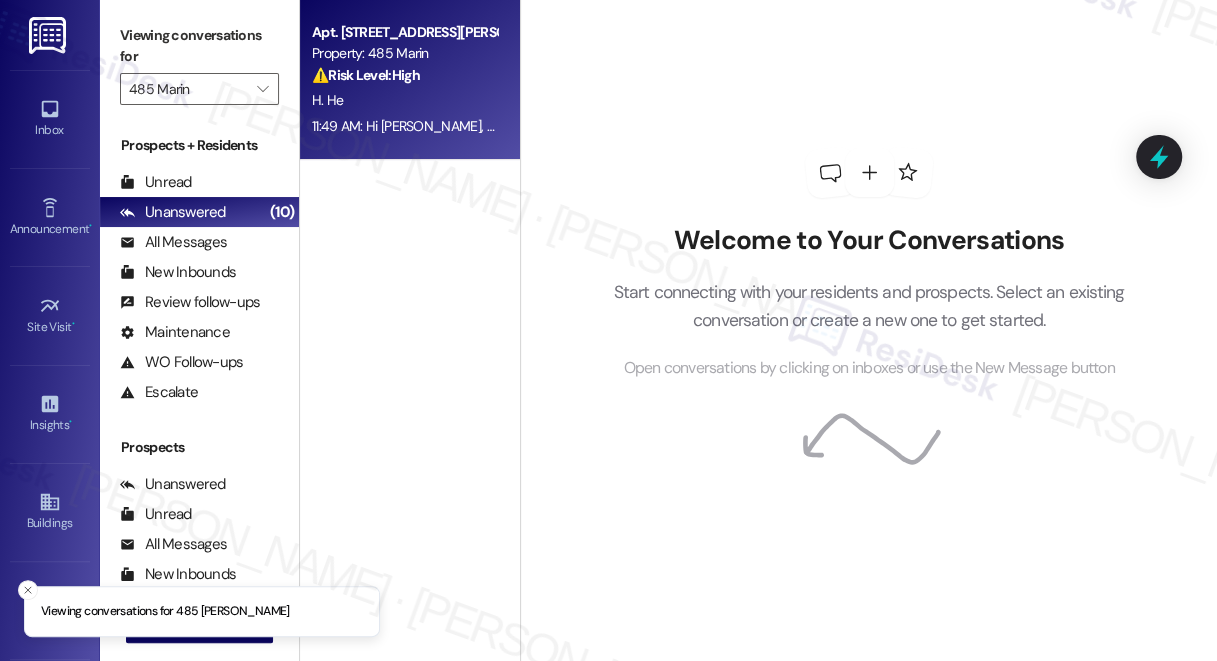 click on "H. He" at bounding box center [404, 100] 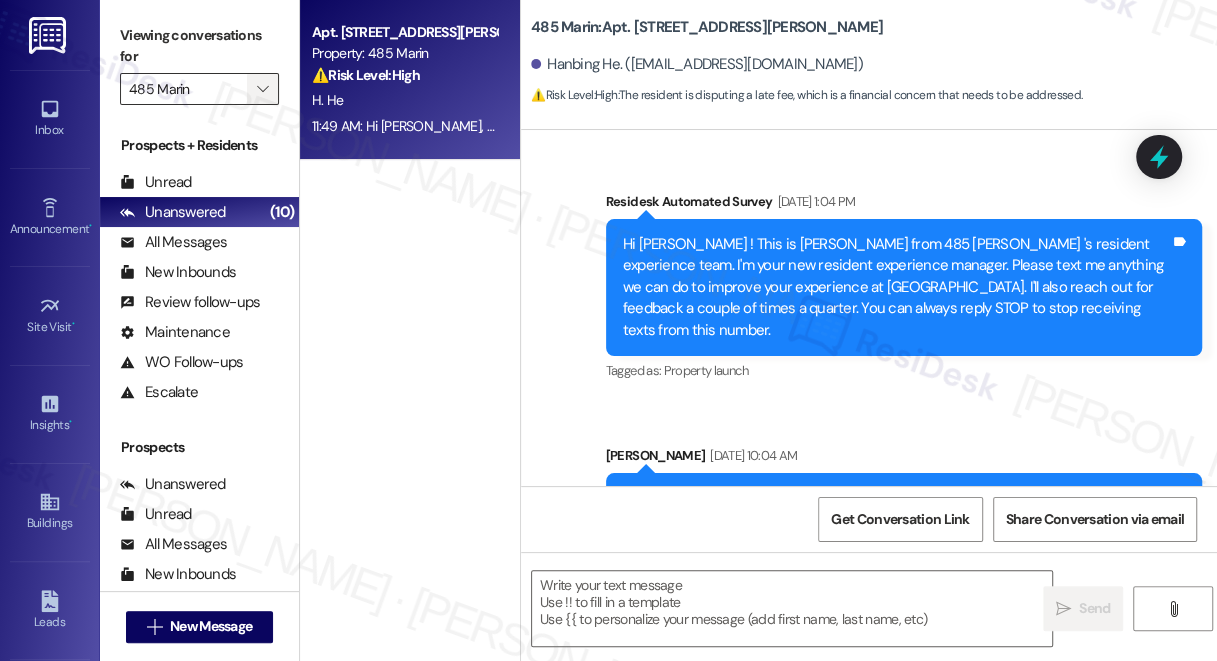 click on "" at bounding box center (263, 89) 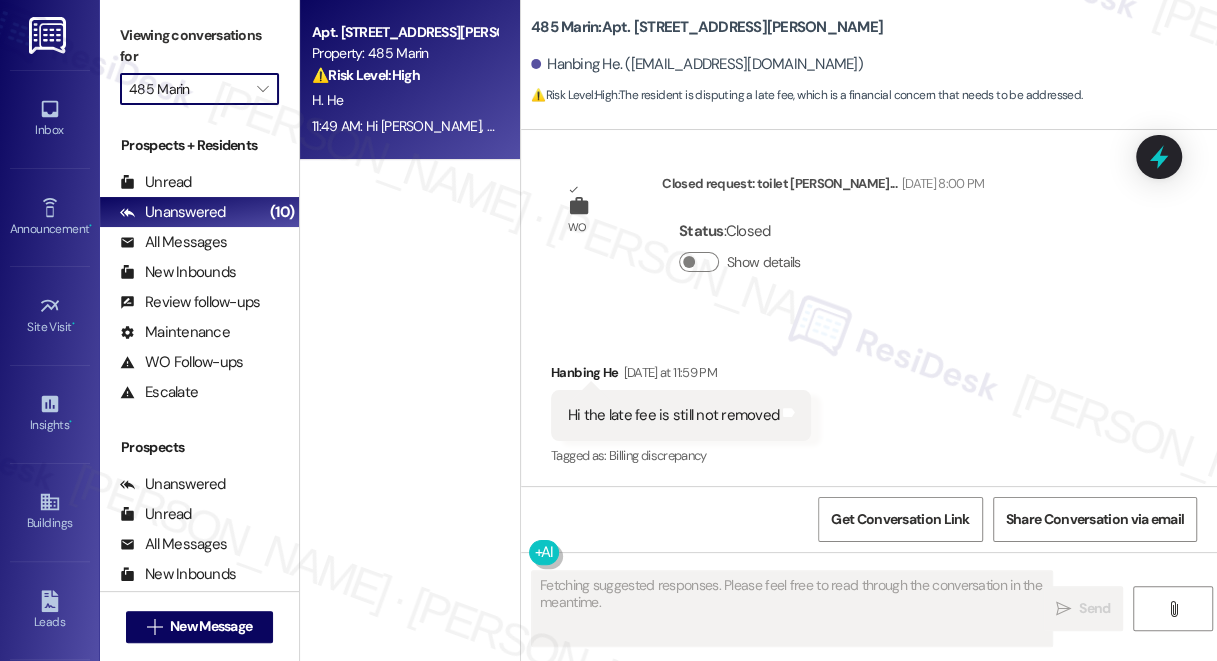 click on "485 Marin" at bounding box center (188, 89) 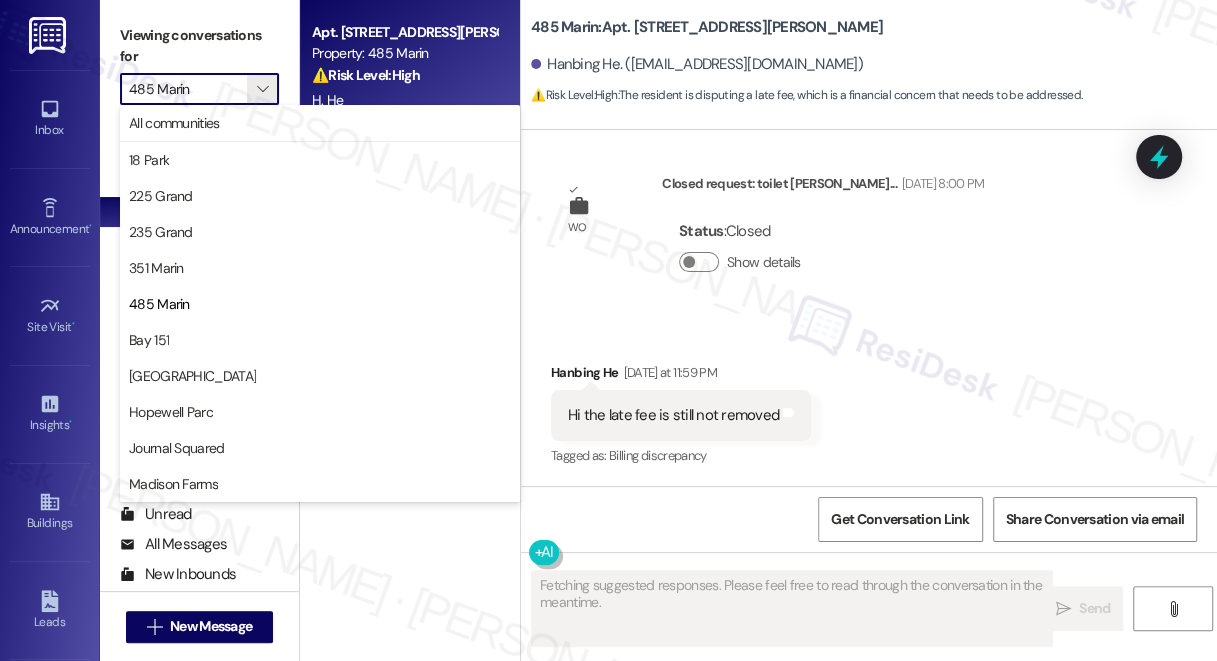 click on "Received via SMS Hanbing He Yesterday at 11:59 PM Hi the late fee is still not removed  Tags and notes Tagged as:   Billing discrepancy Click to highlight conversations about Billing discrepancy" at bounding box center [869, 401] 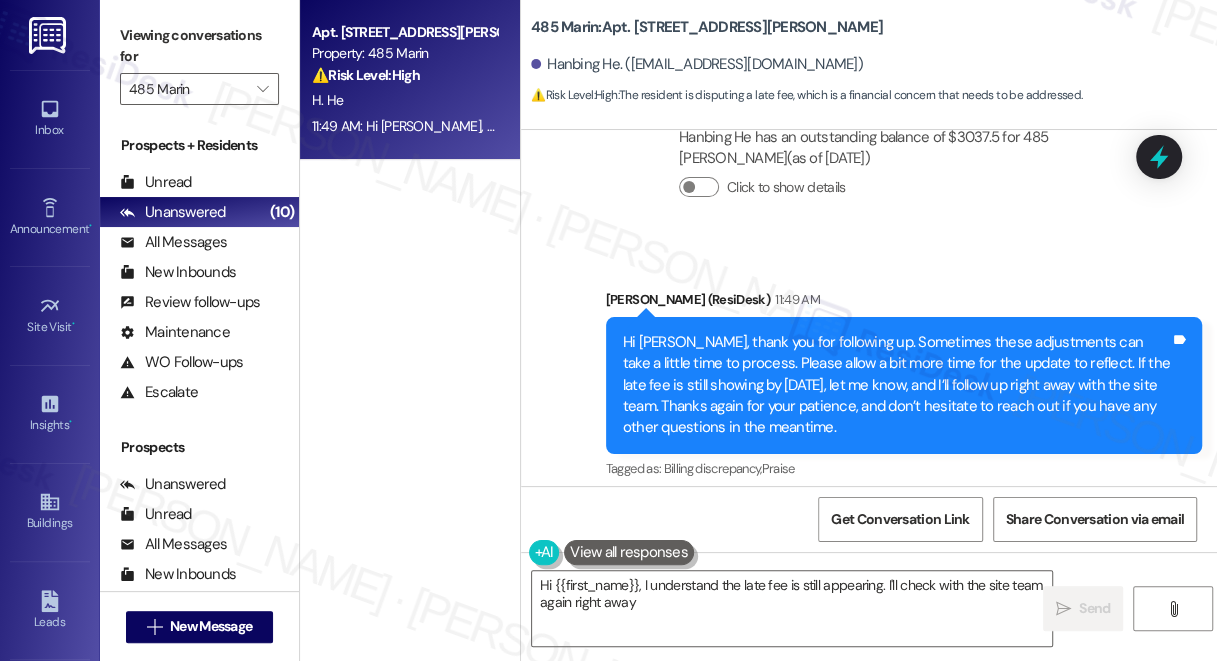 scroll, scrollTop: 13941, scrollLeft: 0, axis: vertical 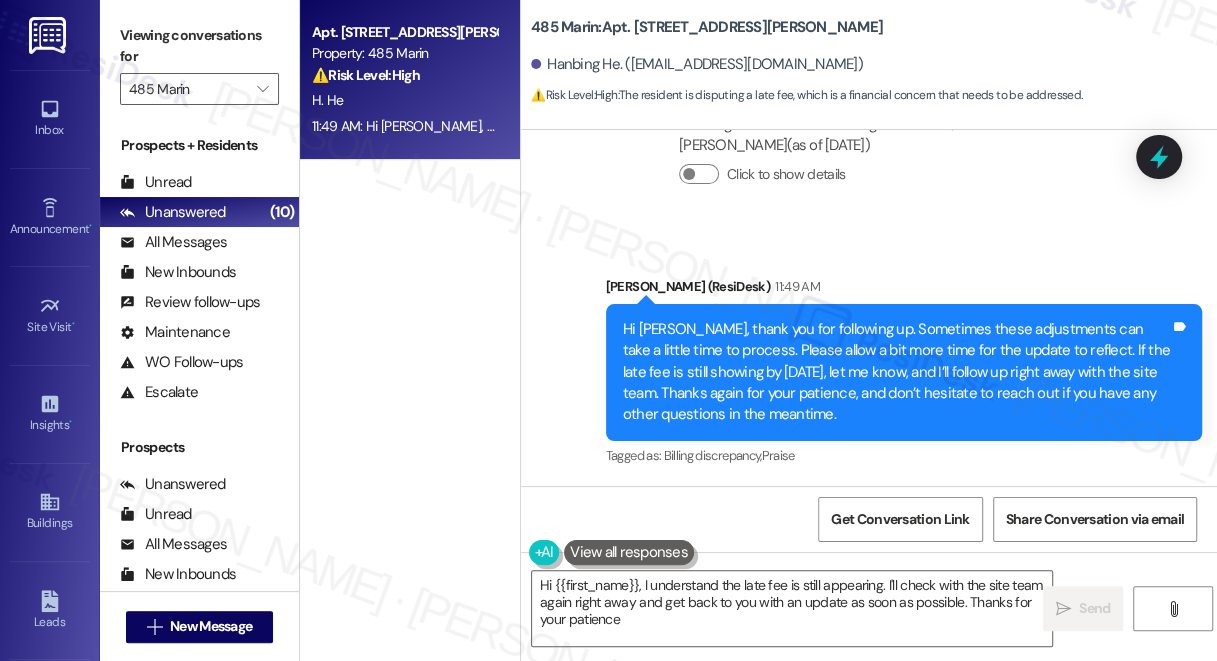 type on "Hi {{first_name}}, I understand the late fee is still appearing. I'll check with the site team again right away and get back to you with an update as soon as possible. Thanks for your patience!" 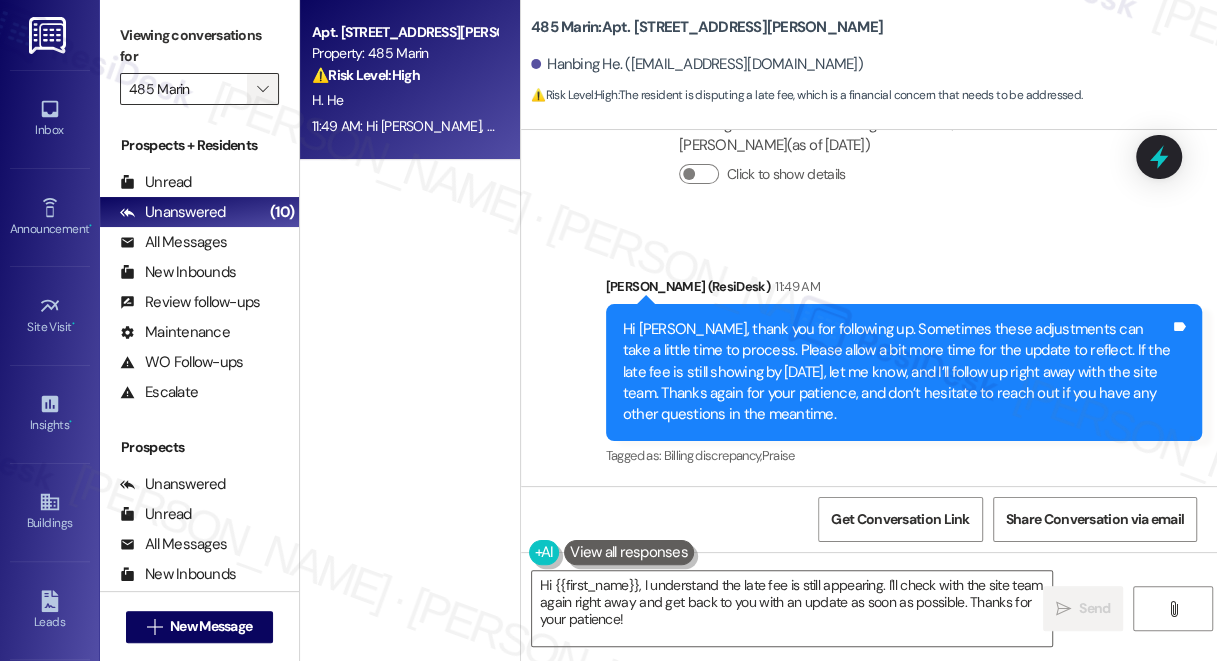 click on "" at bounding box center (263, 89) 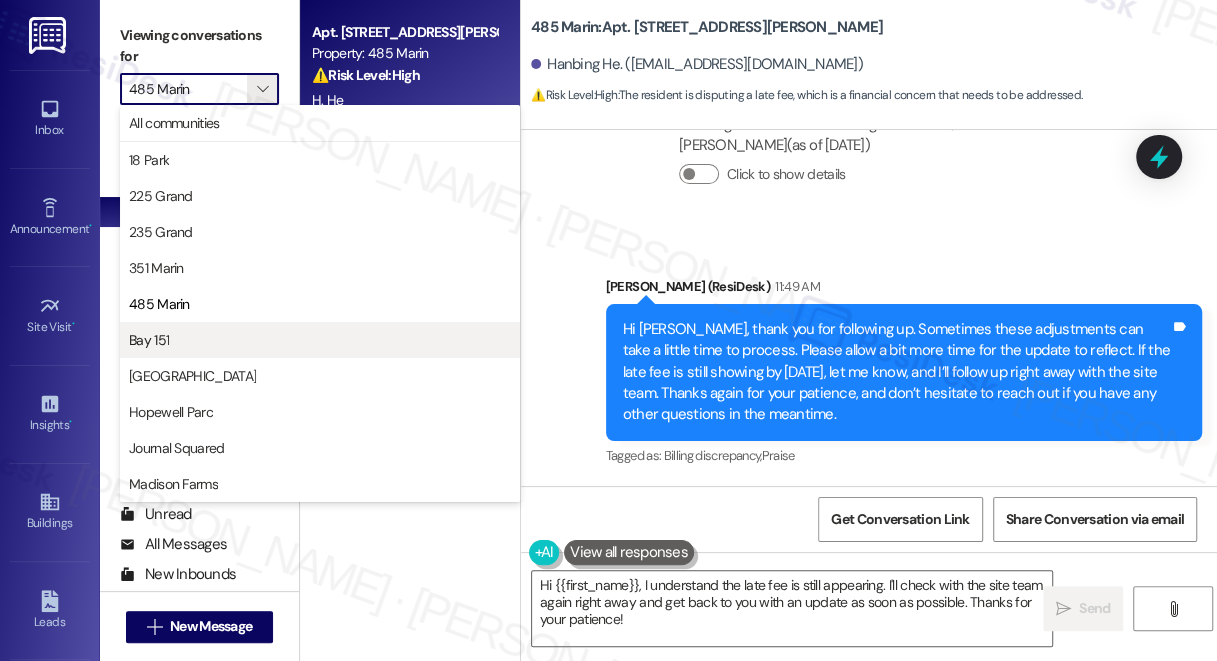 click on "Bay 151" at bounding box center [320, 340] 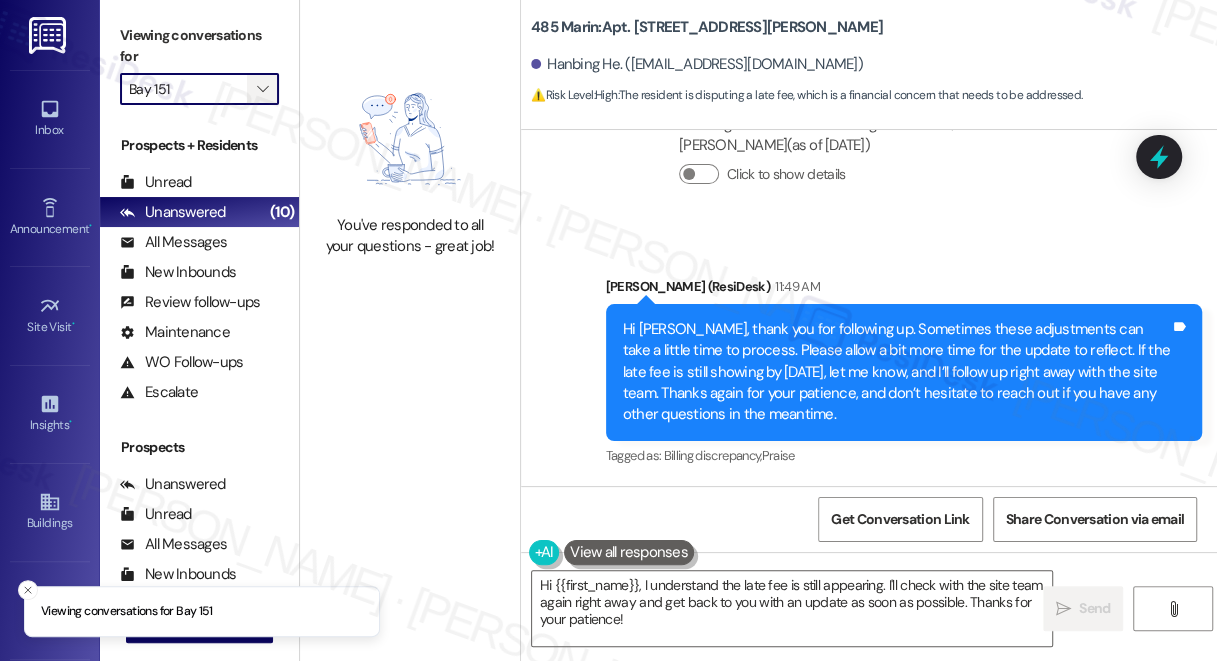 click on "" at bounding box center [262, 89] 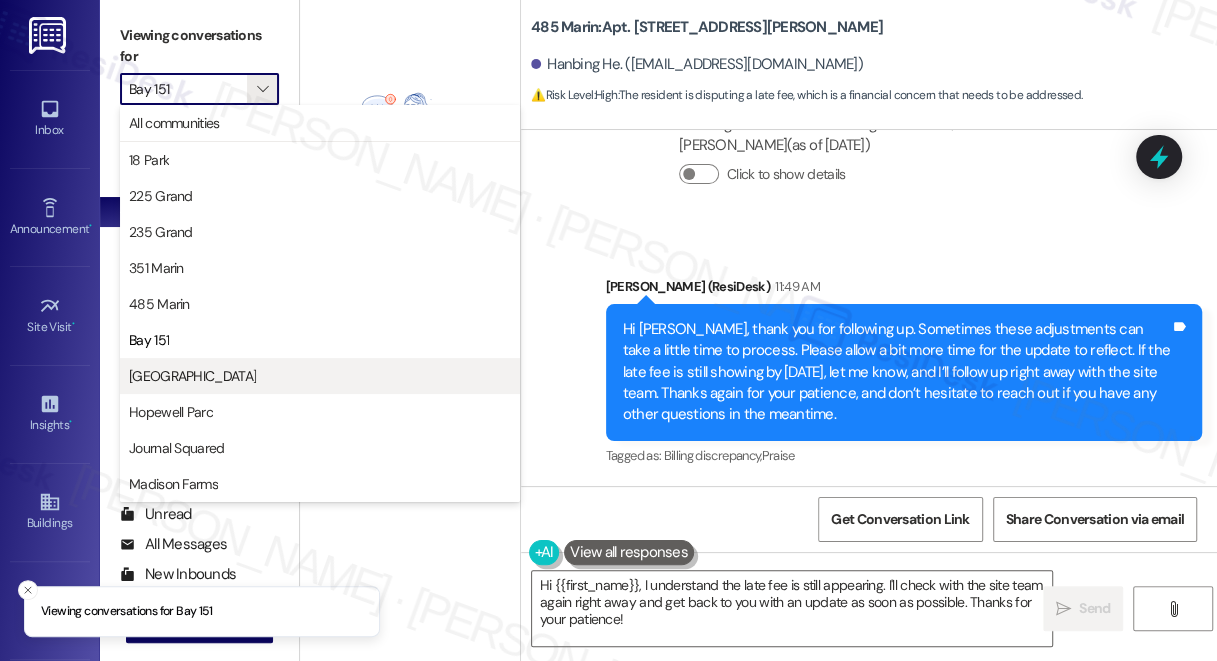 click on "[GEOGRAPHIC_DATA]" at bounding box center [320, 376] 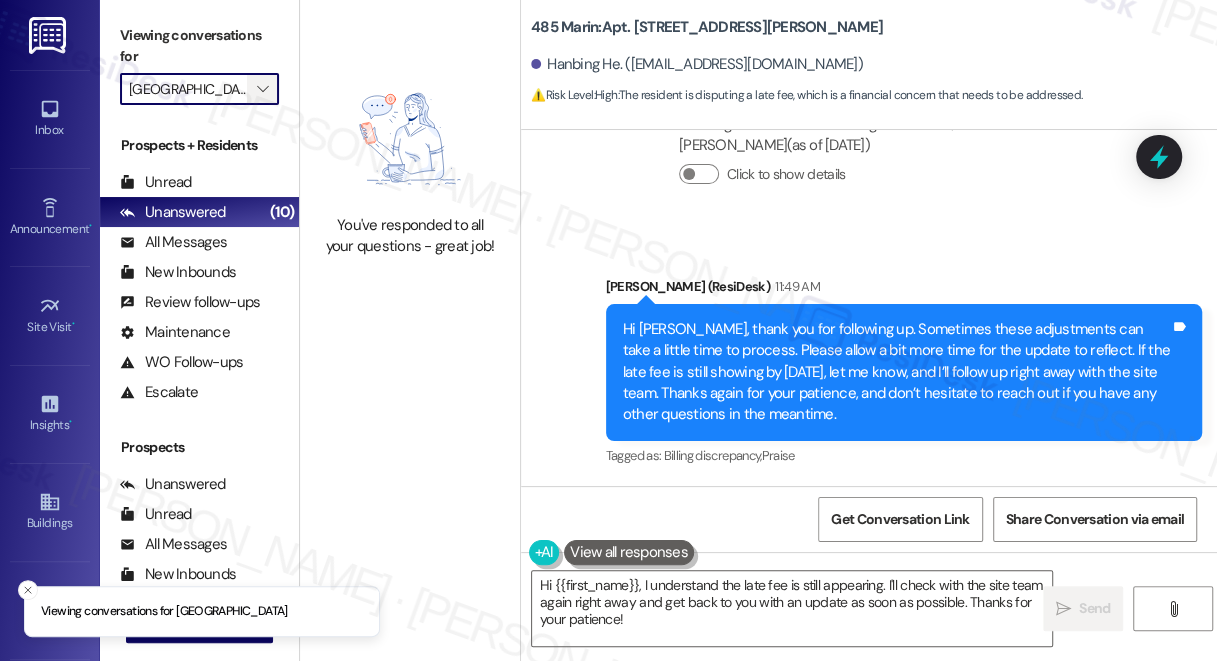 click on "" at bounding box center (263, 89) 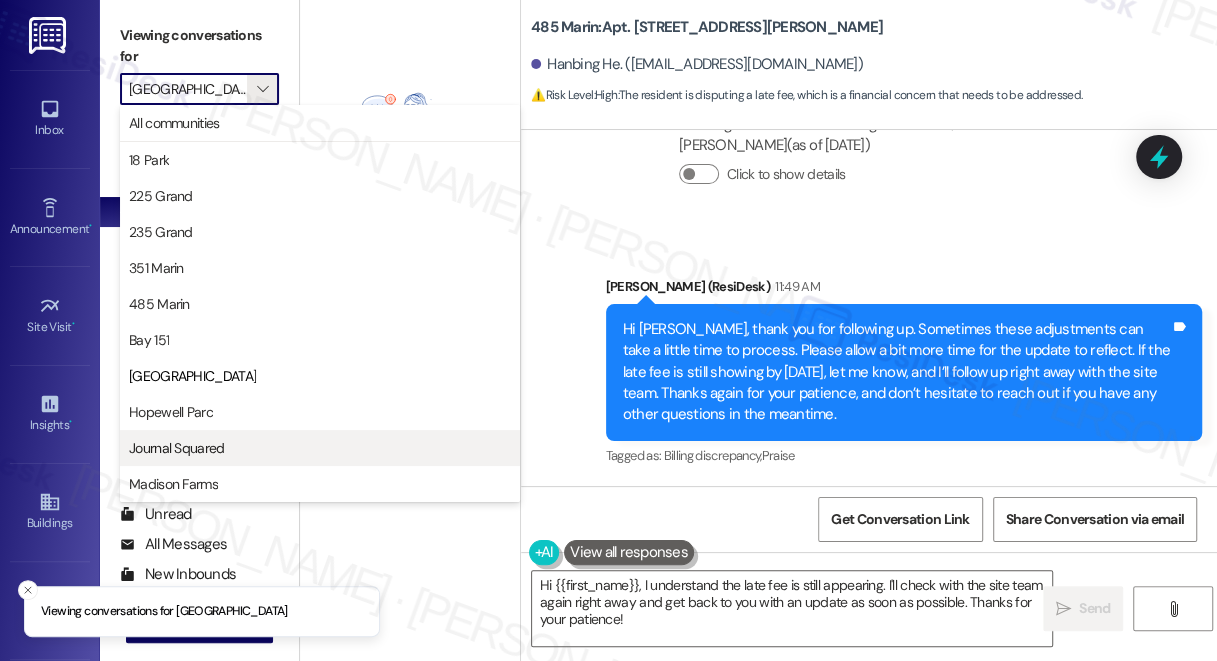 click on "Journal Squared" at bounding box center (320, 448) 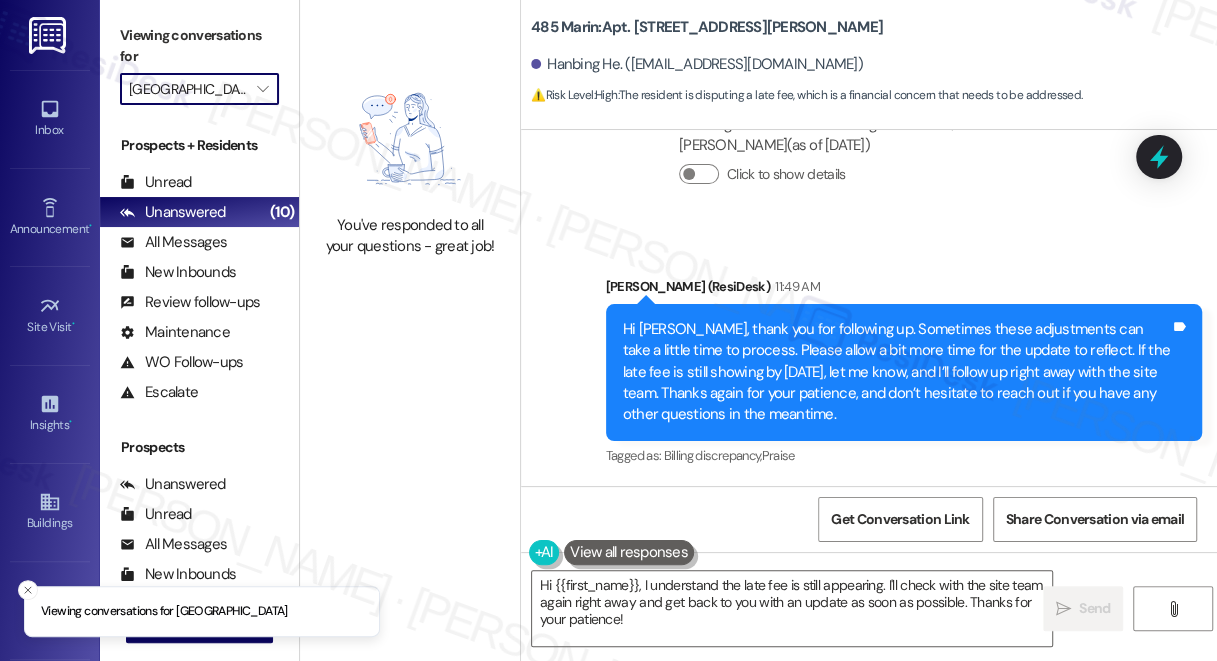 type on "Journal Squared" 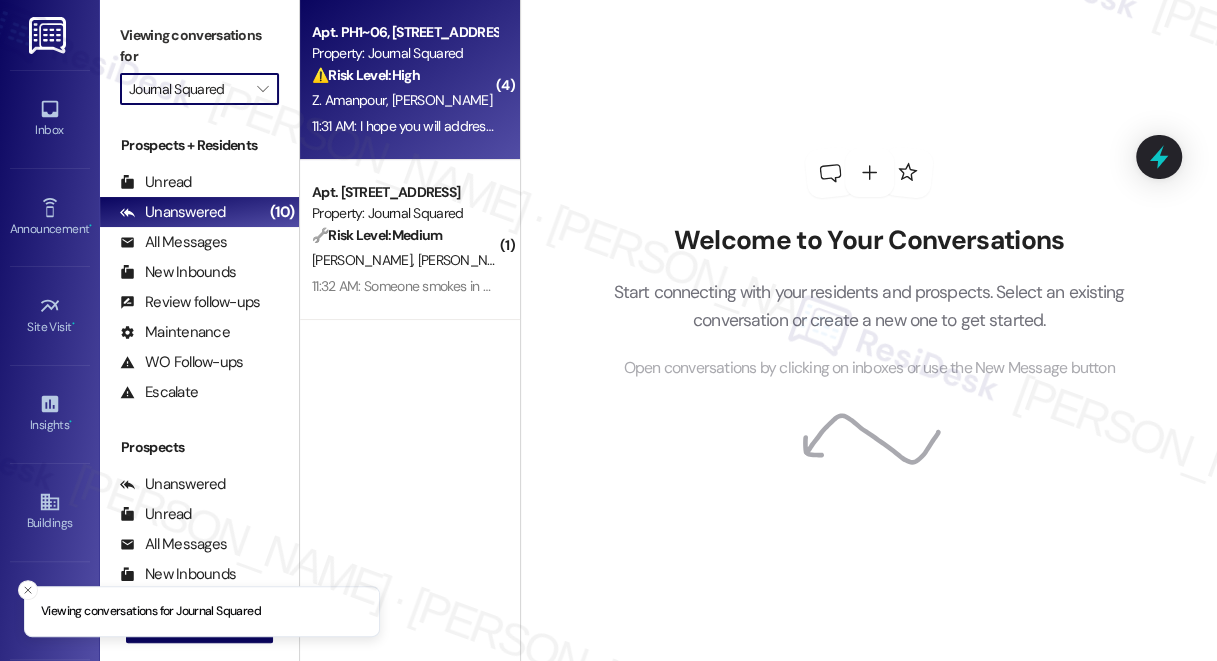 click on "Z. Amanpour S. Cooper" at bounding box center [404, 100] 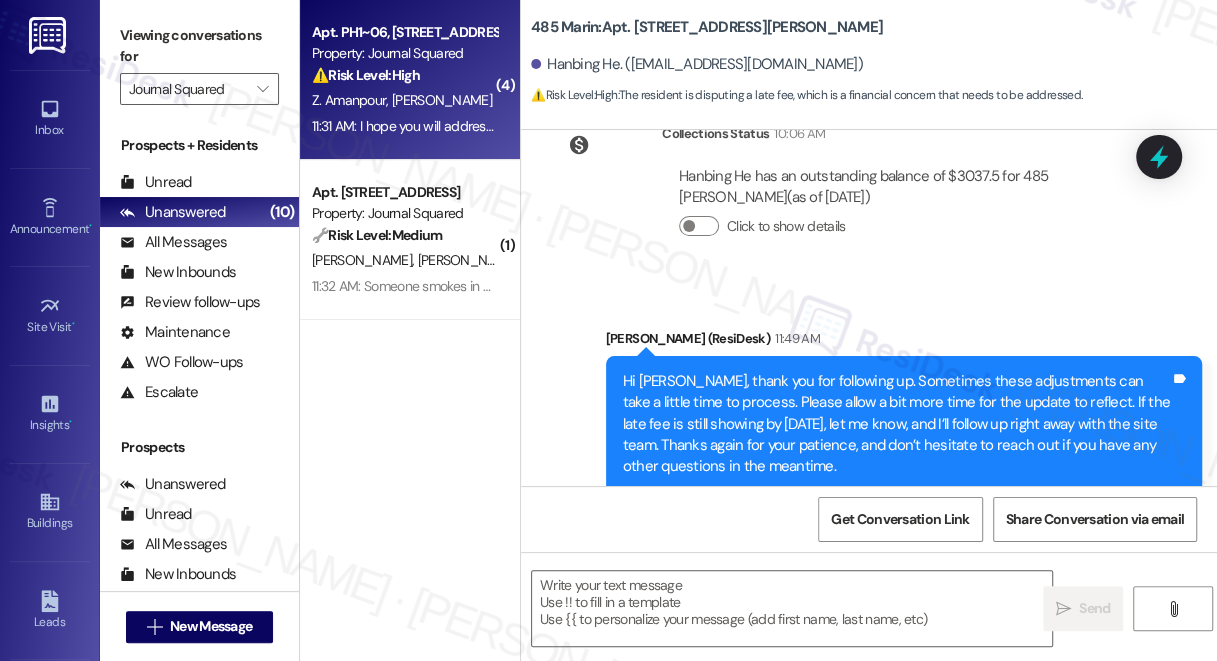 type on "Fetching suggested responses. Please feel free to read through the conversation in the meantime." 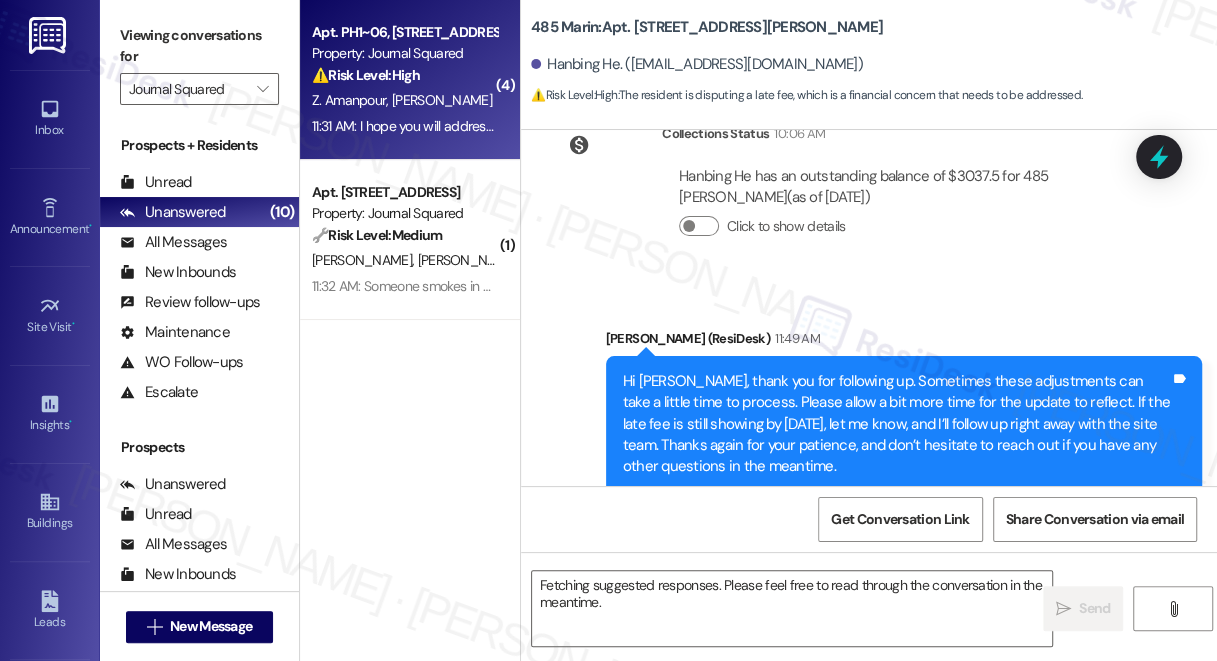 scroll, scrollTop: 13652, scrollLeft: 0, axis: vertical 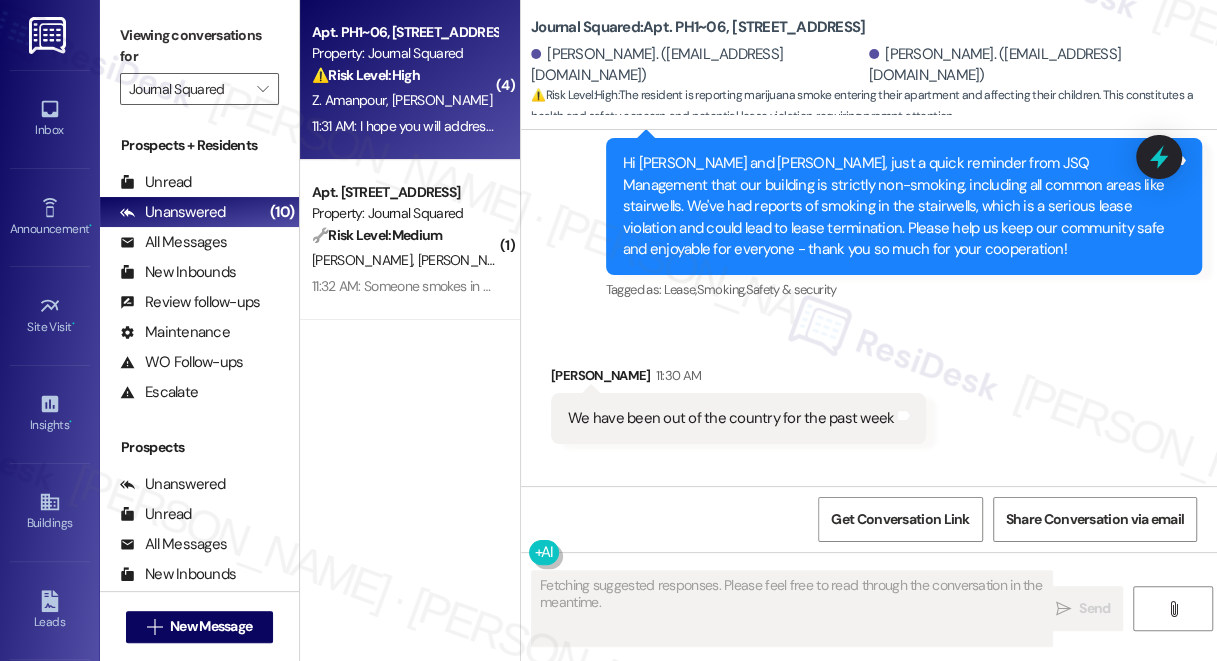 click on "We have been out of the country for the past week" at bounding box center [731, 418] 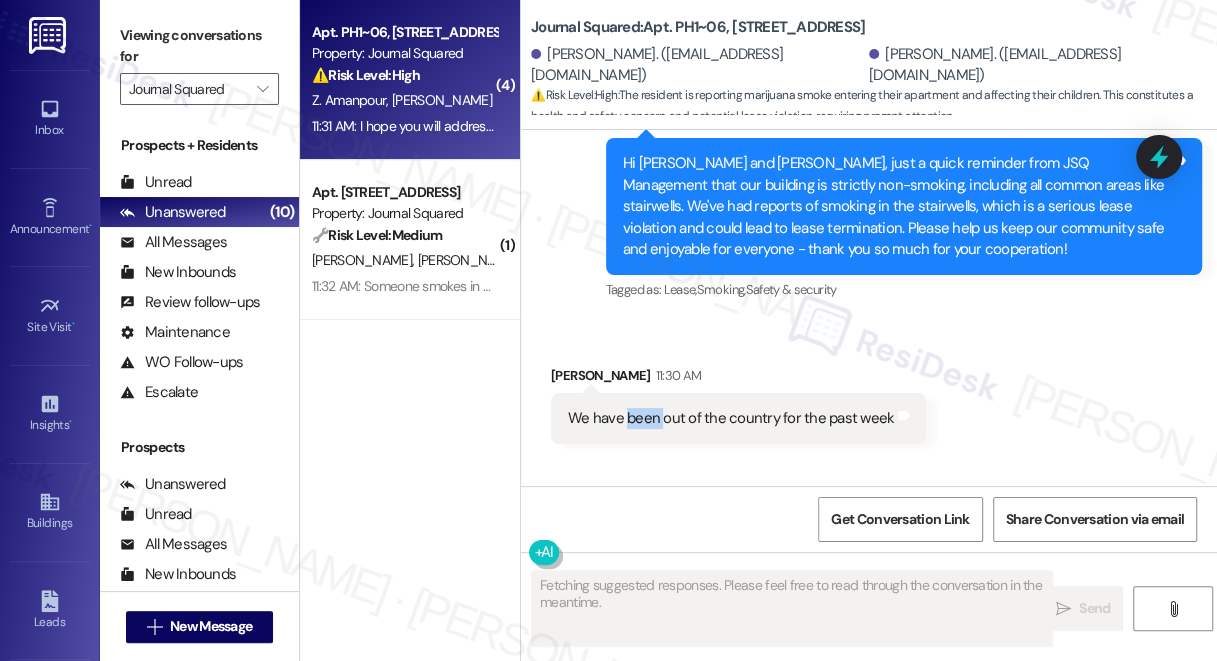 click on "We have been out of the country for the past week" at bounding box center [731, 418] 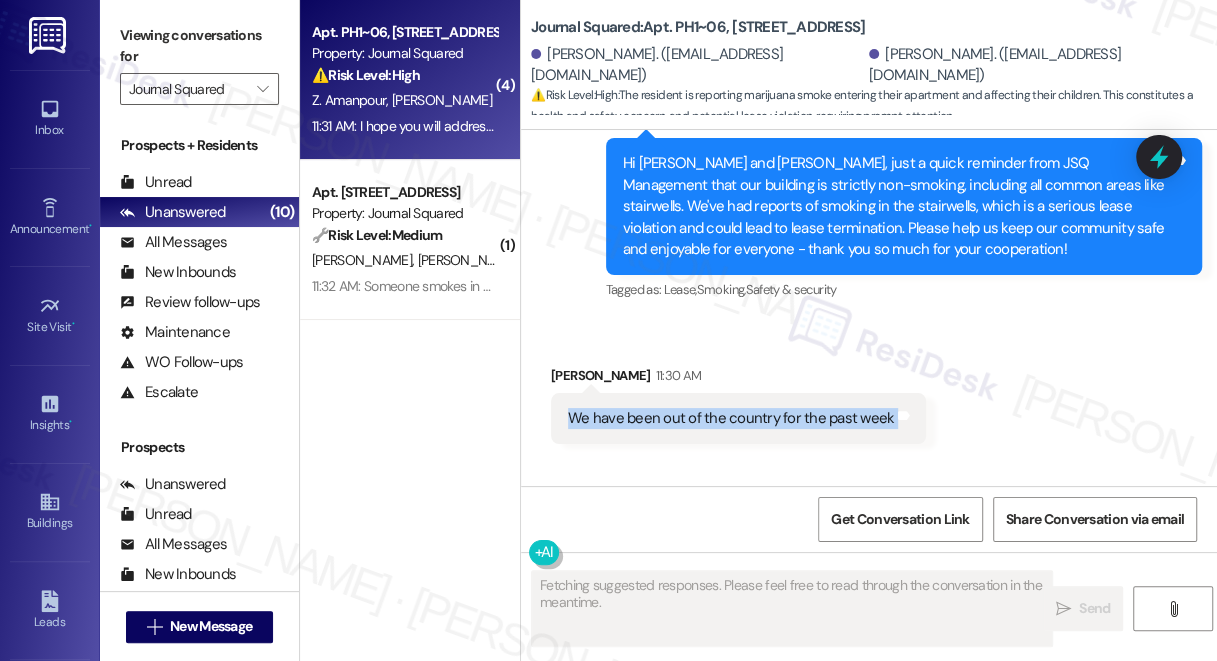 click on "We have been out of the country for the past week" at bounding box center [731, 418] 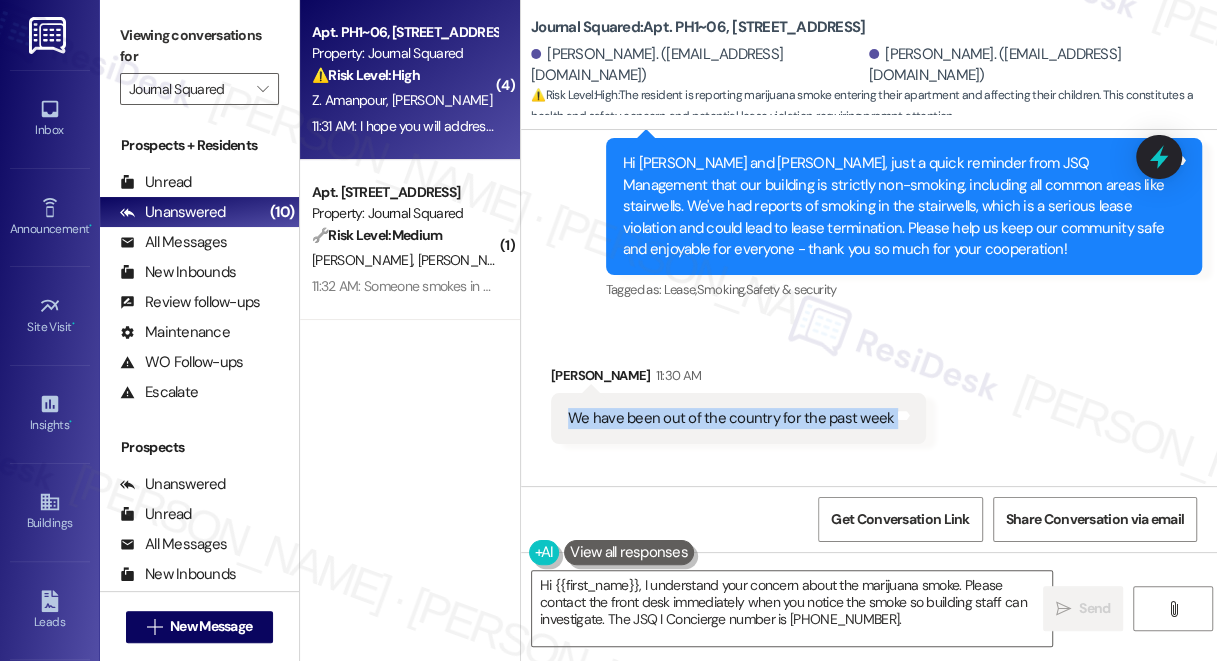 scroll, scrollTop: 1693, scrollLeft: 0, axis: vertical 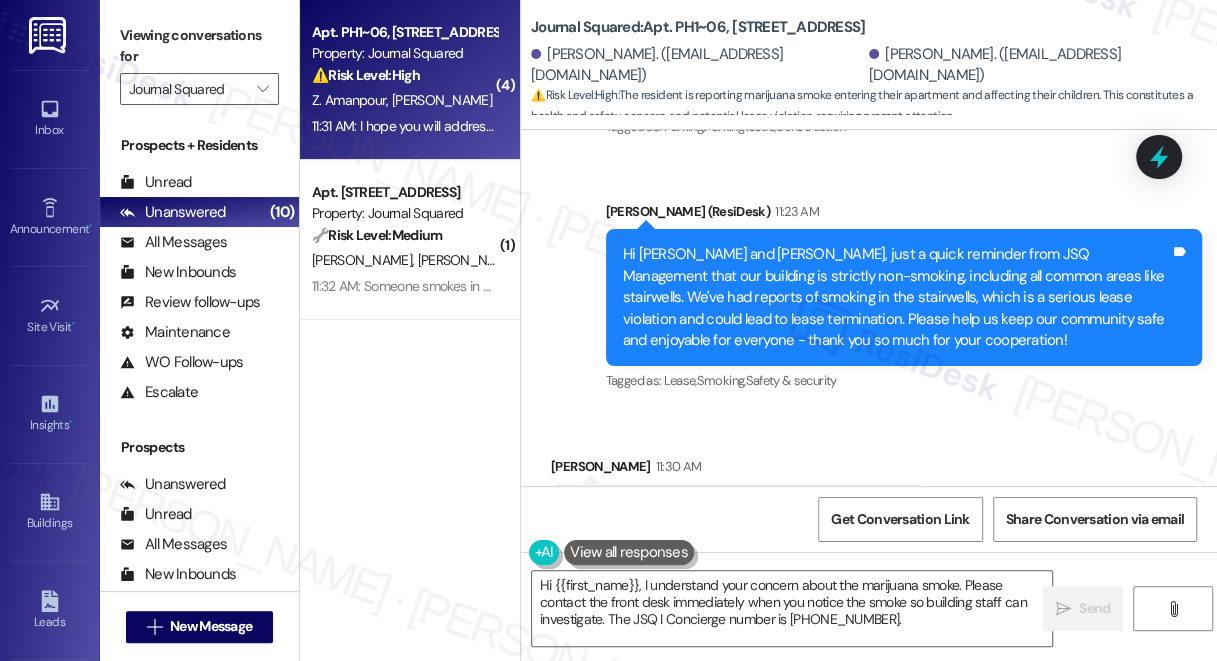 click on "Hi Zahra and Sarosh, just a quick reminder from JSQ Management that our building is strictly non-smoking, including all common areas like stairwells. We've had reports of smoking in the stairwells, which is a serious lease violation and could lead to lease termination. Please help us keep our community safe and enjoyable for everyone - thank you so much for your cooperation!" at bounding box center (896, 297) 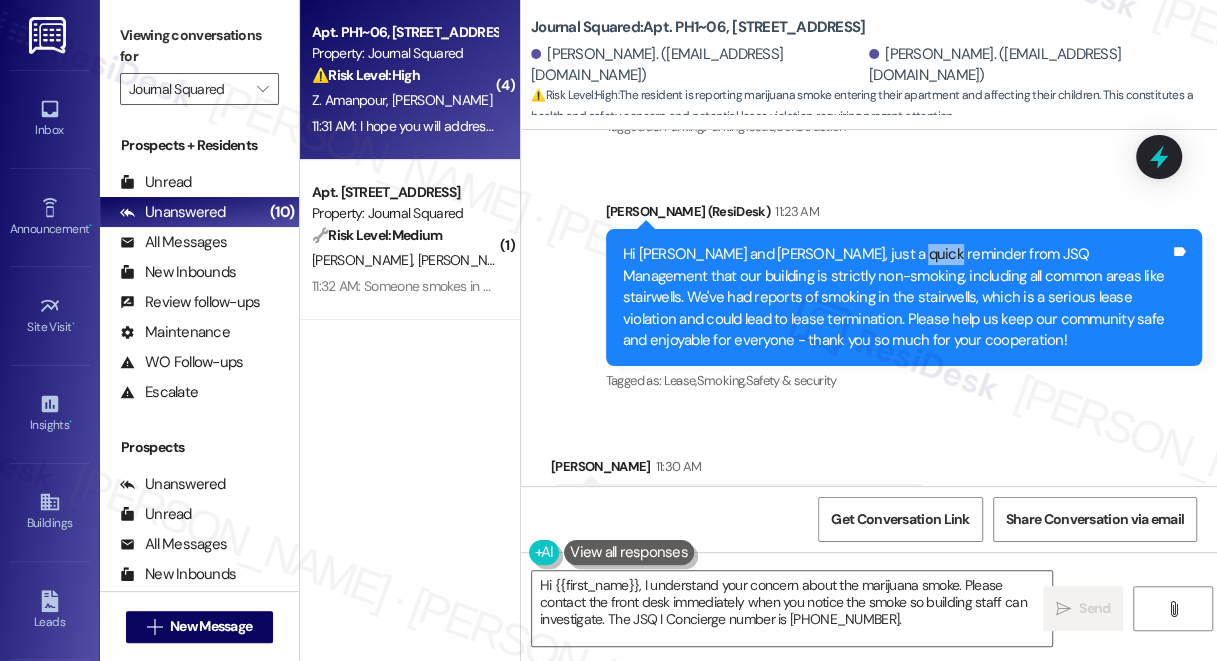 click on "Hi Zahra and Sarosh, just a quick reminder from JSQ Management that our building is strictly non-smoking, including all common areas like stairwells. We've had reports of smoking in the stairwells, which is a serious lease violation and could lead to lease termination. Please help us keep our community safe and enjoyable for everyone - thank you so much for your cooperation!" at bounding box center (896, 297) 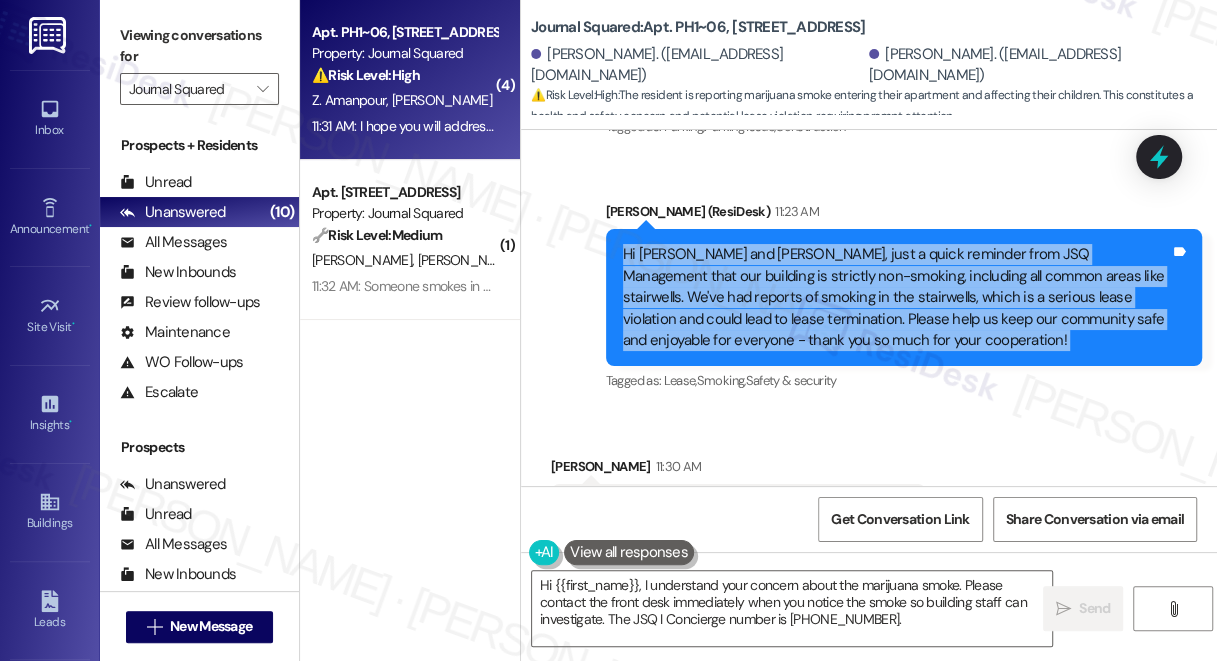 click on "Hi Zahra and Sarosh, just a quick reminder from JSQ Management that our building is strictly non-smoking, including all common areas like stairwells. We've had reports of smoking in the stairwells, which is a serious lease violation and could lead to lease termination. Please help us keep our community safe and enjoyable for everyone - thank you so much for your cooperation!" at bounding box center (896, 297) 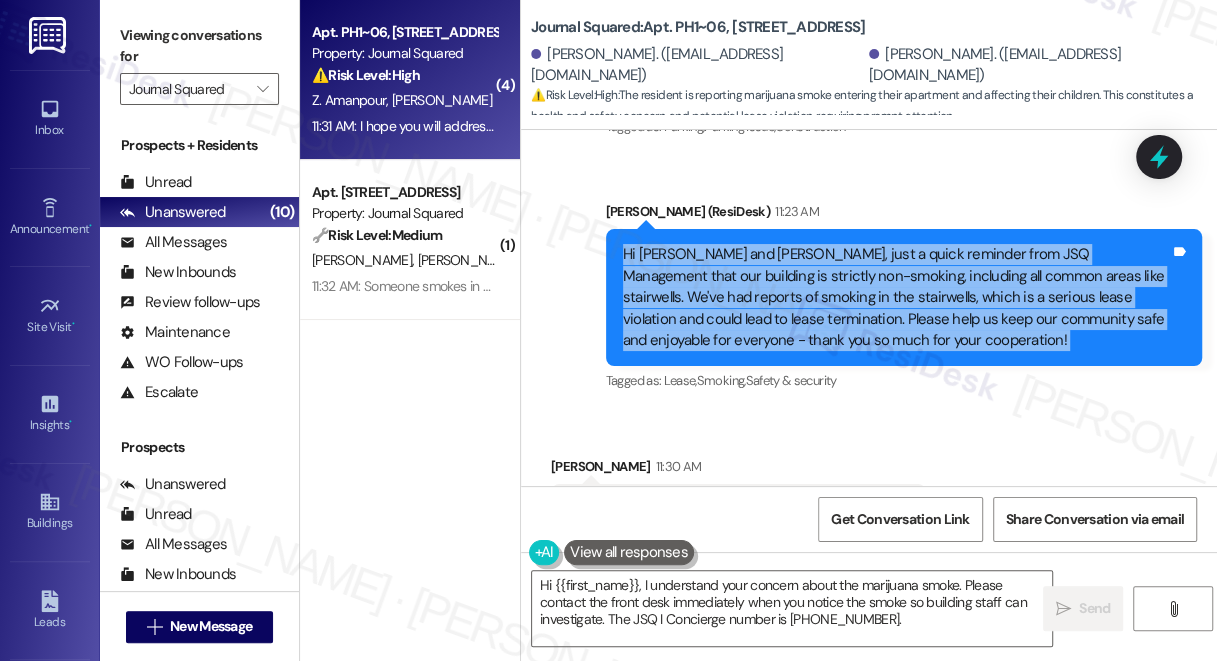 scroll, scrollTop: 2148, scrollLeft: 0, axis: vertical 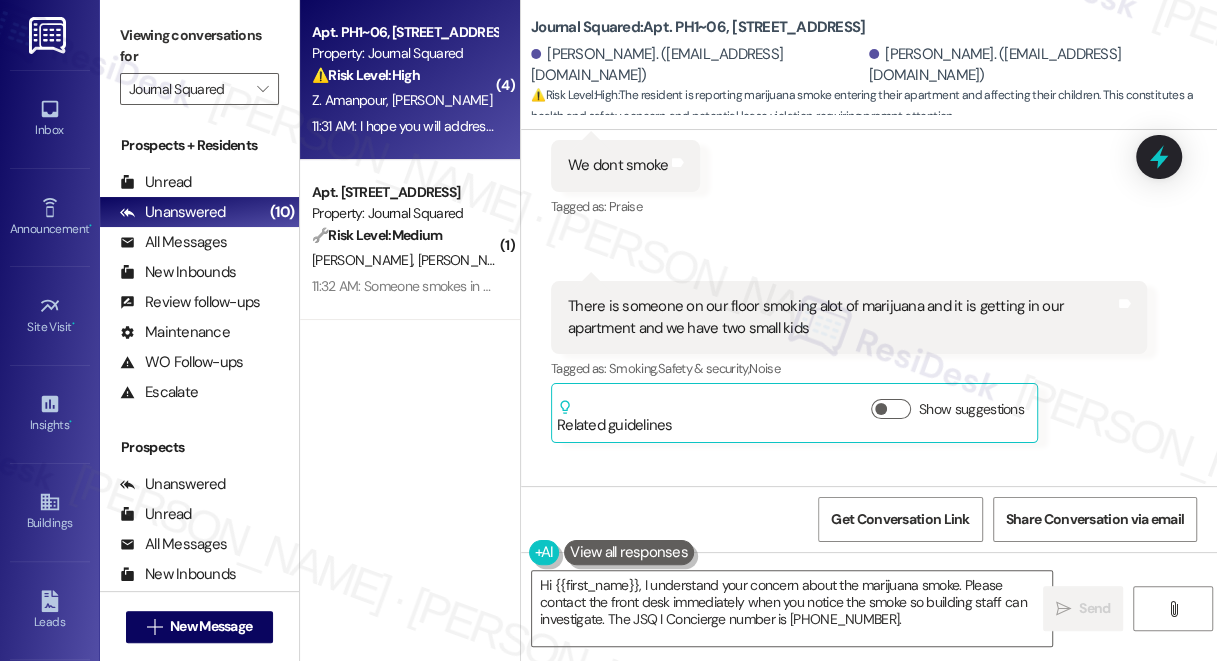 click on "There is someone on our floor smoking alot of marijuana and it is getting in our apartment and we have two small kids" at bounding box center (841, 317) 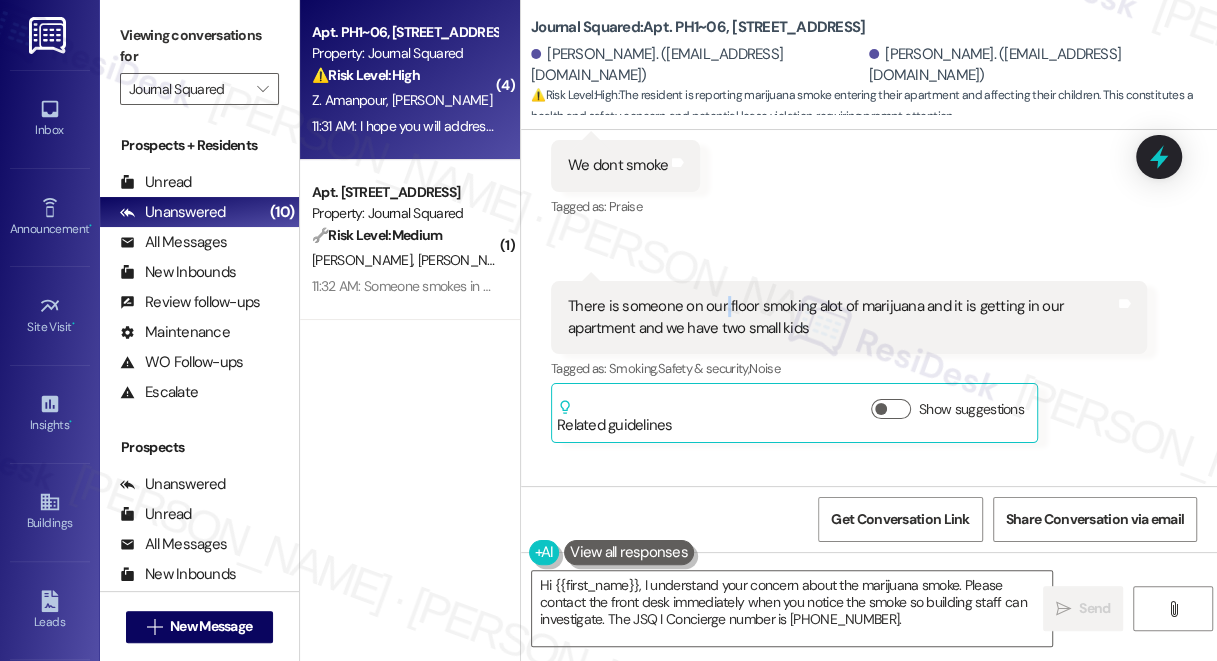 click on "There is someone on our floor smoking alot of marijuana and it is getting in our apartment and we have two small kids" at bounding box center (841, 317) 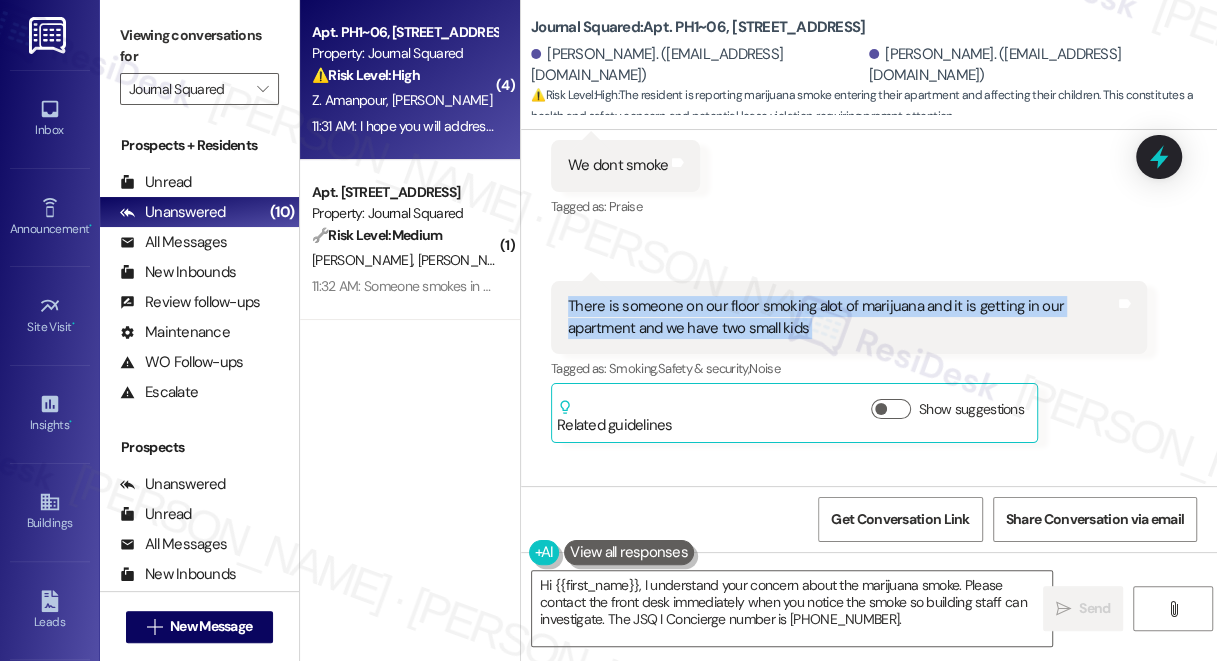 click on "There is someone on our floor smoking alot of marijuana and it is getting in our apartment and we have two small kids" at bounding box center (841, 317) 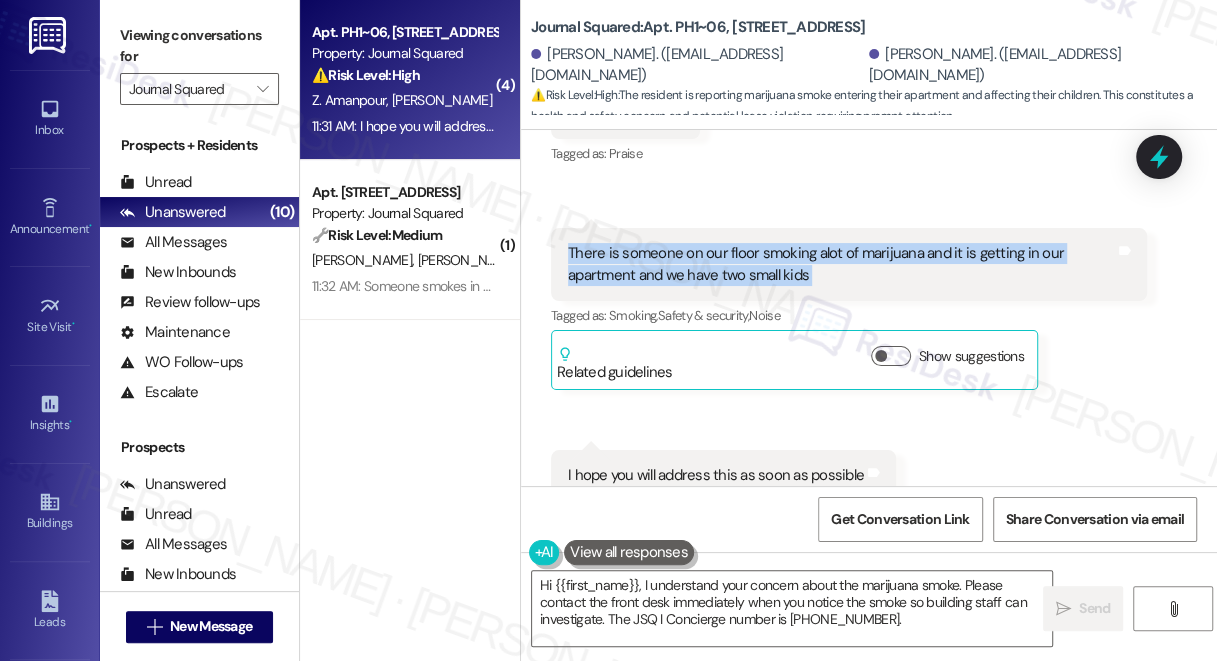 scroll, scrollTop: 2240, scrollLeft: 0, axis: vertical 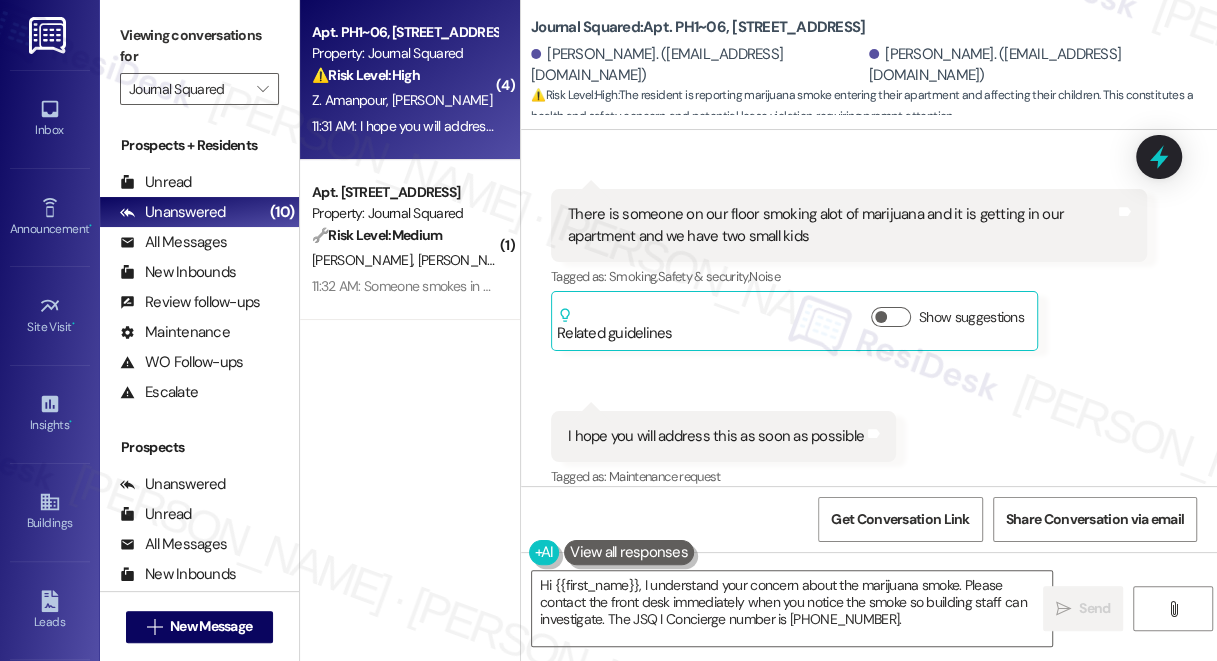 click on "I hope you will address this as soon as possible Tags and notes" at bounding box center (723, 436) 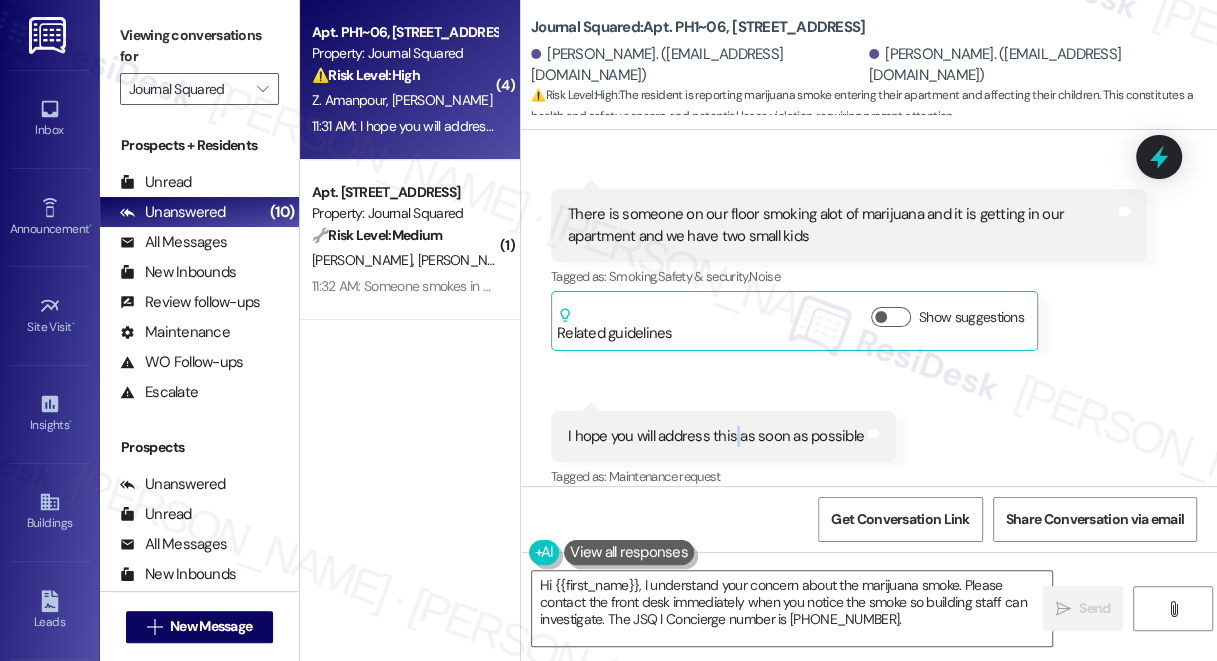 click on "I hope you will address this as soon as possible Tags and notes" at bounding box center [723, 436] 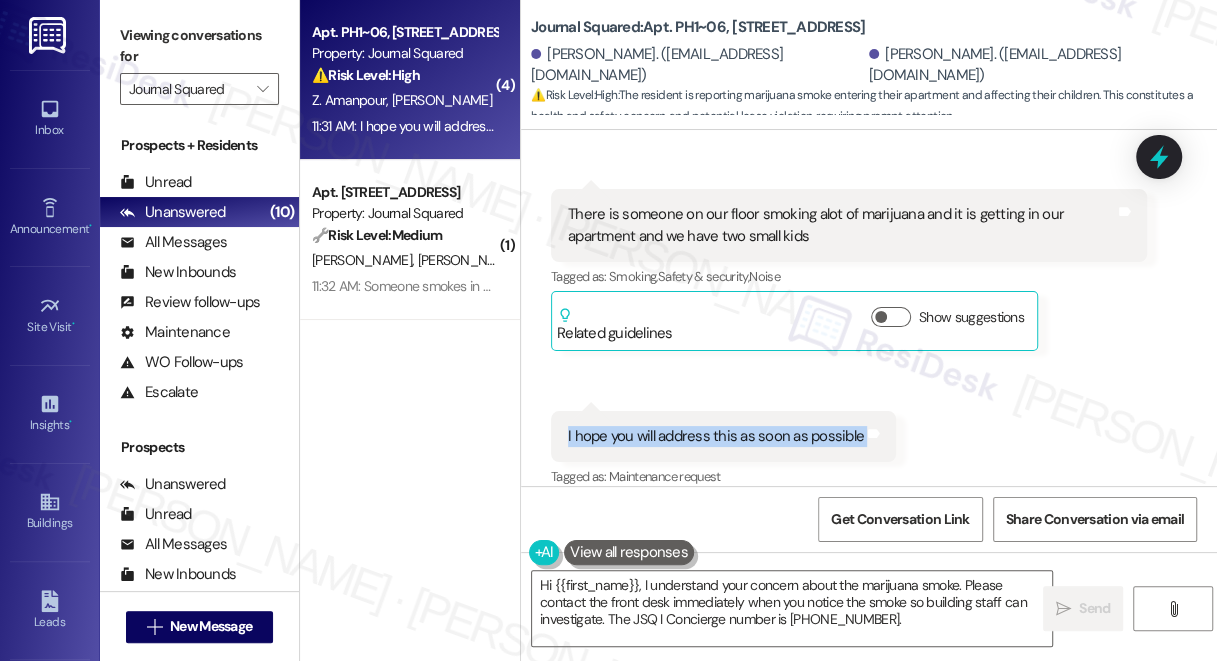 click on "I hope you will address this as soon as possible Tags and notes" at bounding box center (723, 436) 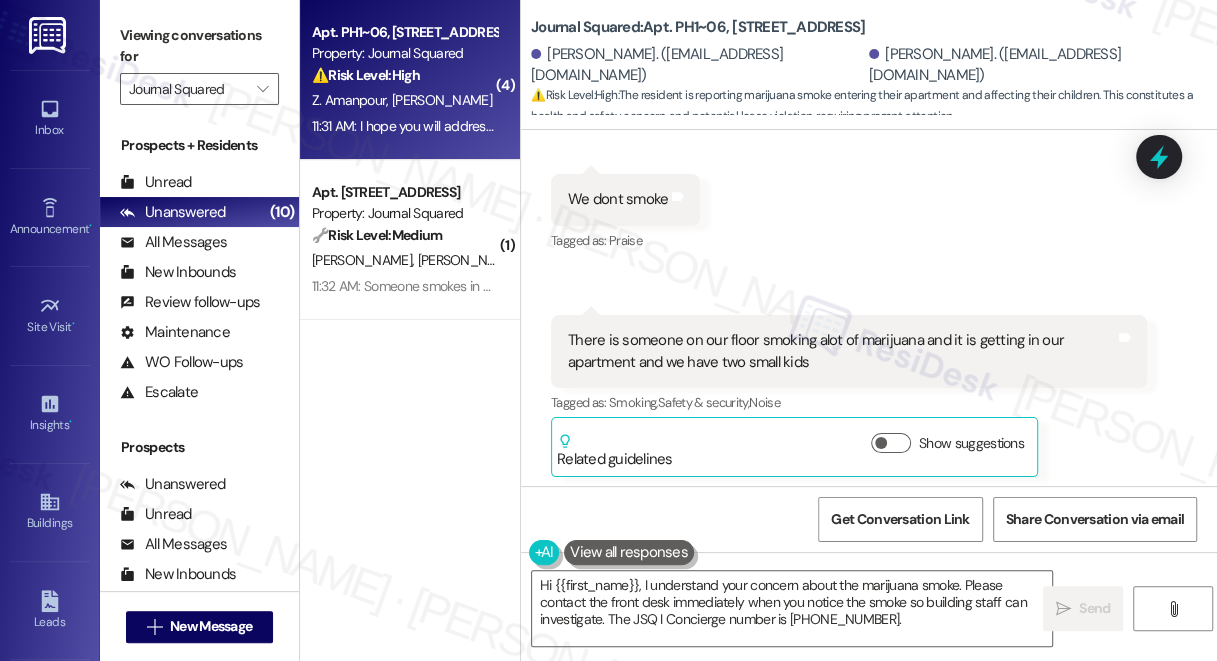 scroll, scrollTop: 1967, scrollLeft: 0, axis: vertical 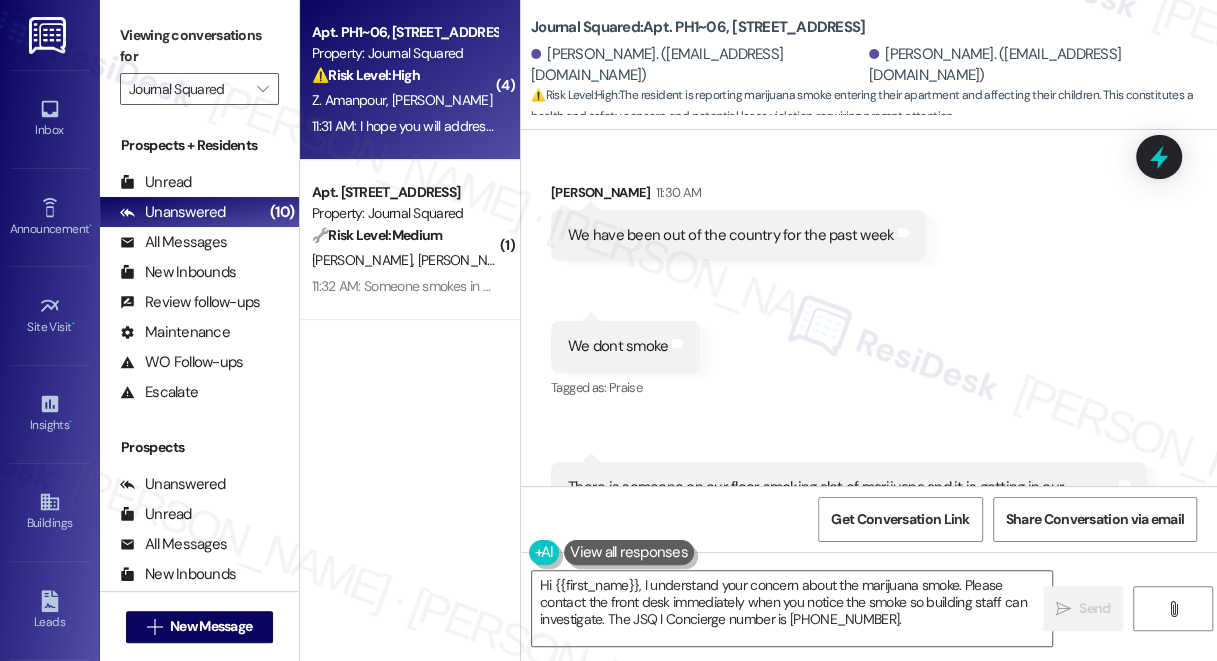 click on "We have been out of the country for the past week  Tags and notes" at bounding box center (738, 235) 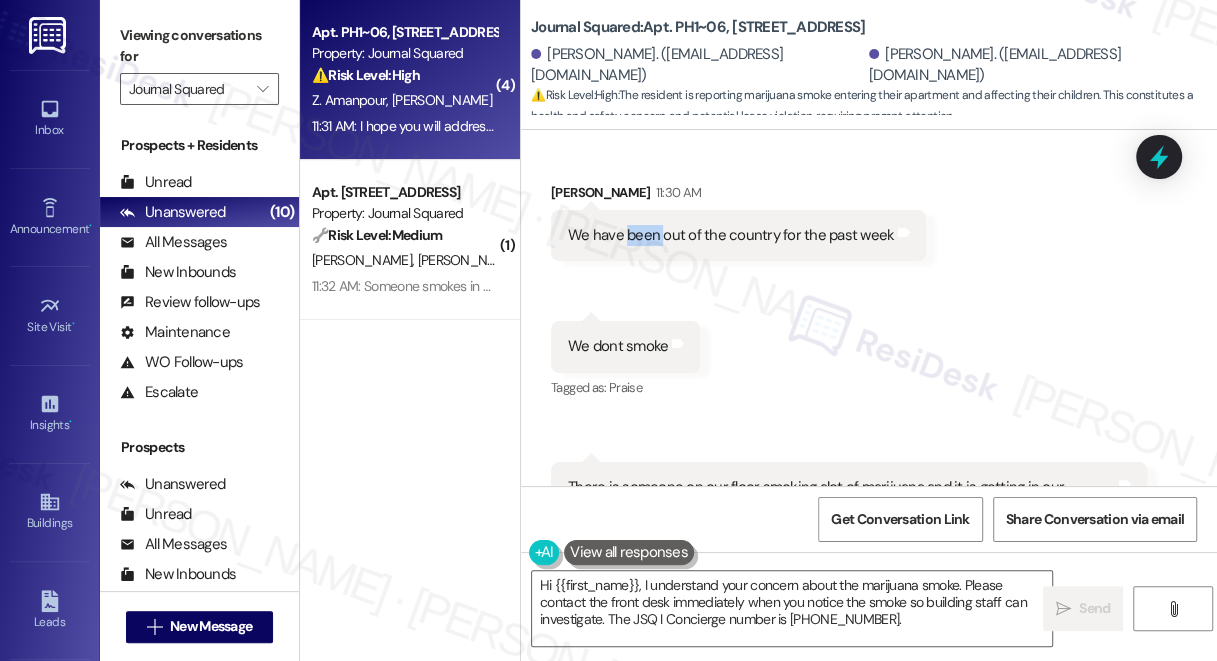 click on "We have been out of the country for the past week  Tags and notes" at bounding box center [738, 235] 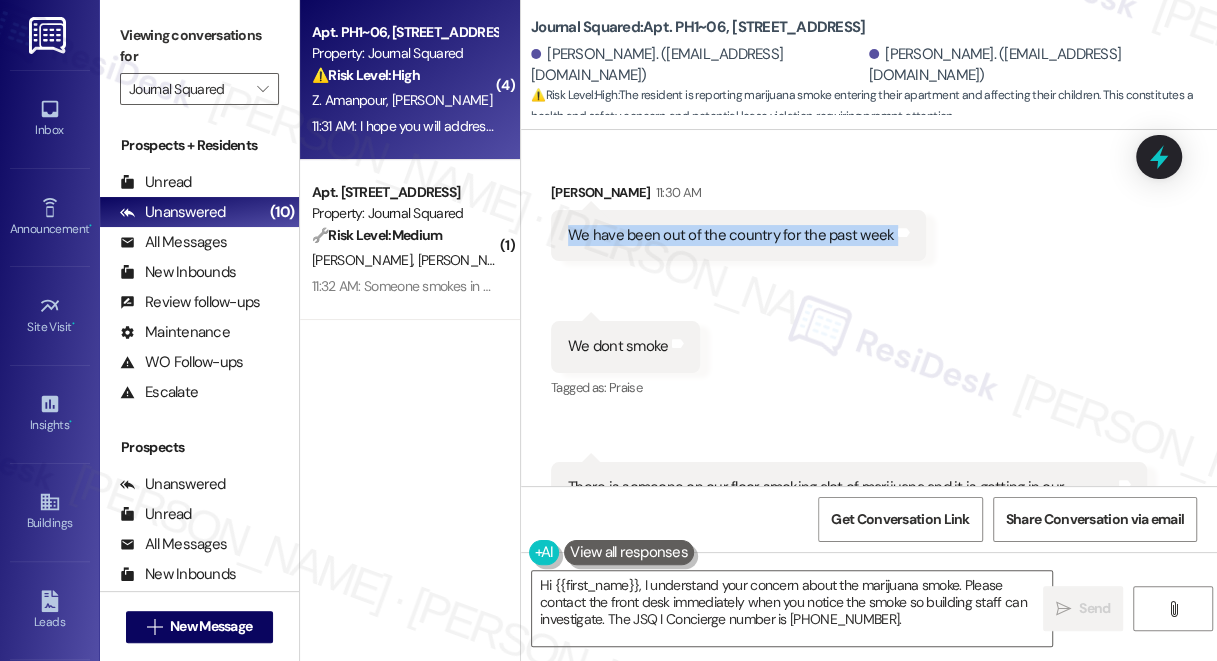 click on "We have been out of the country for the past week  Tags and notes" at bounding box center (738, 235) 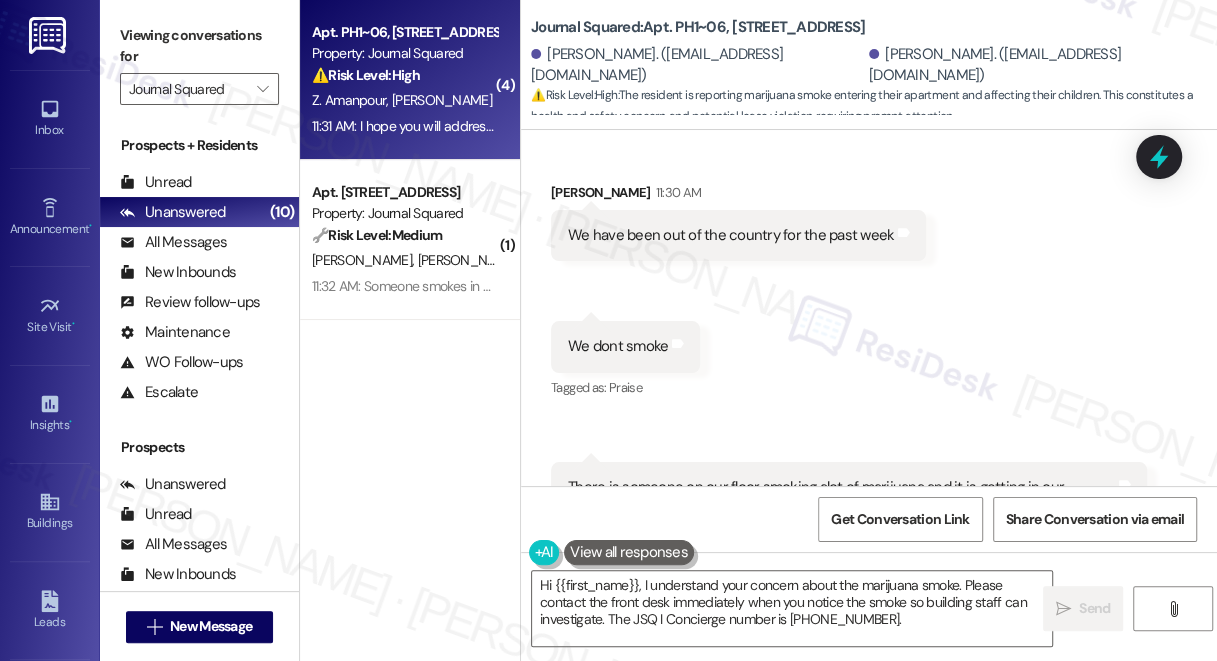 click on "Viewing conversations for" at bounding box center [199, 46] 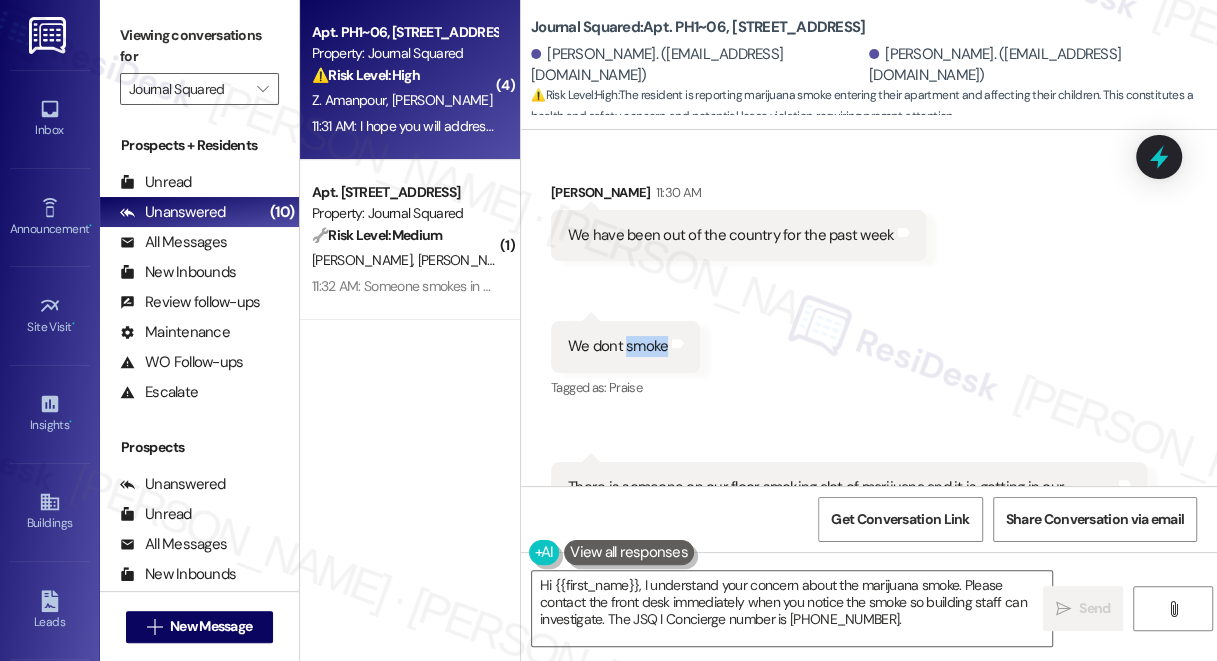 click on "We dont smoke" at bounding box center [618, 346] 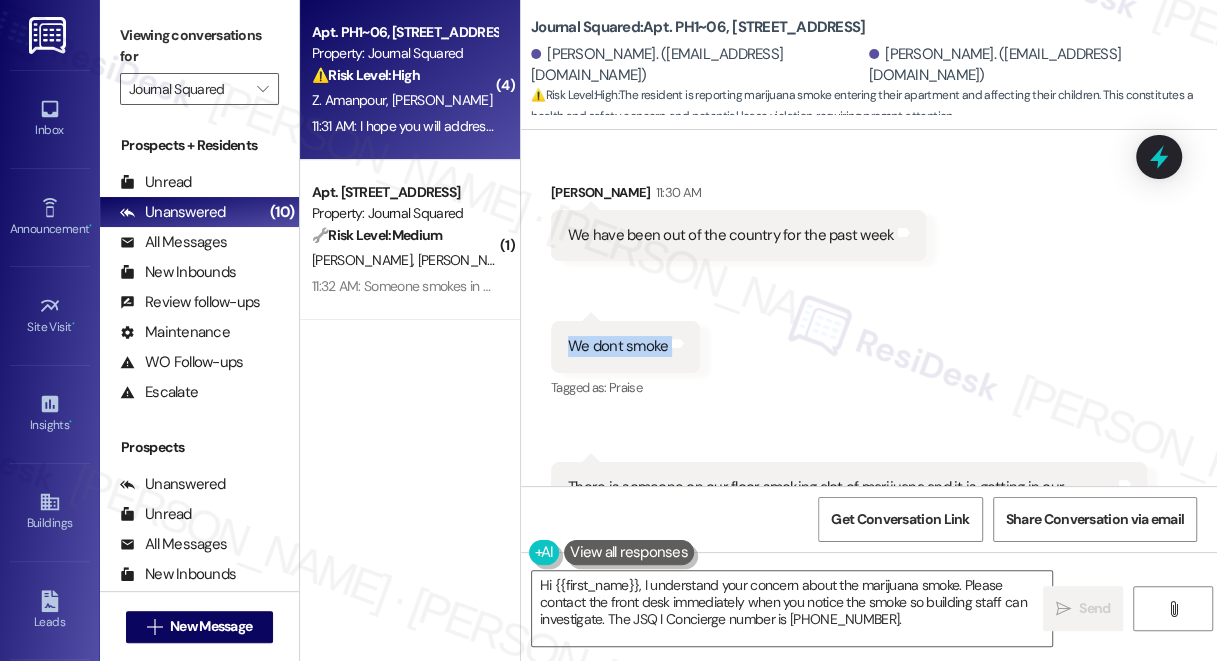 click on "We dont smoke" at bounding box center [618, 346] 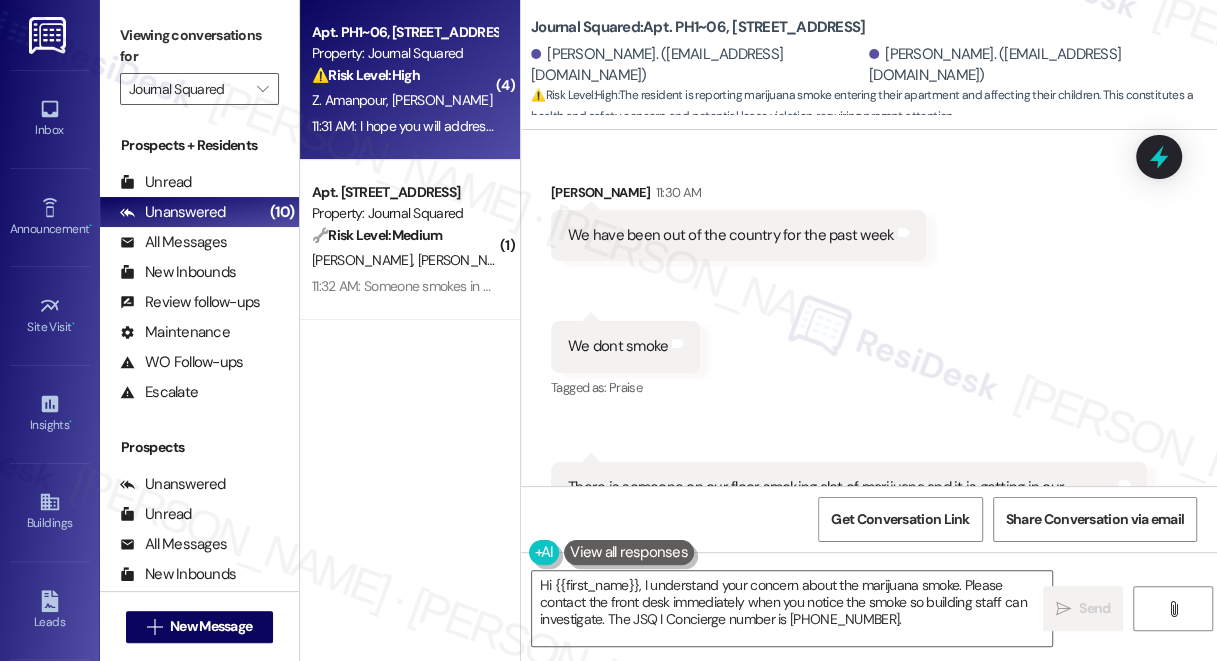 click on "Viewing conversations for" at bounding box center (199, 46) 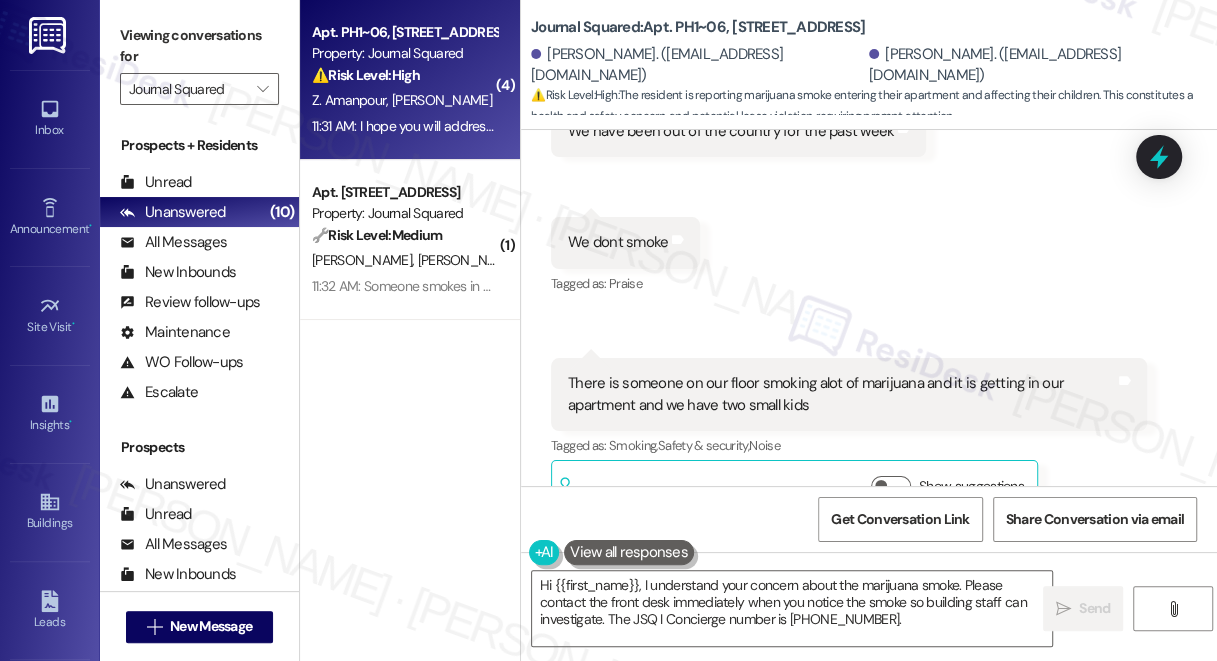 scroll, scrollTop: 2149, scrollLeft: 0, axis: vertical 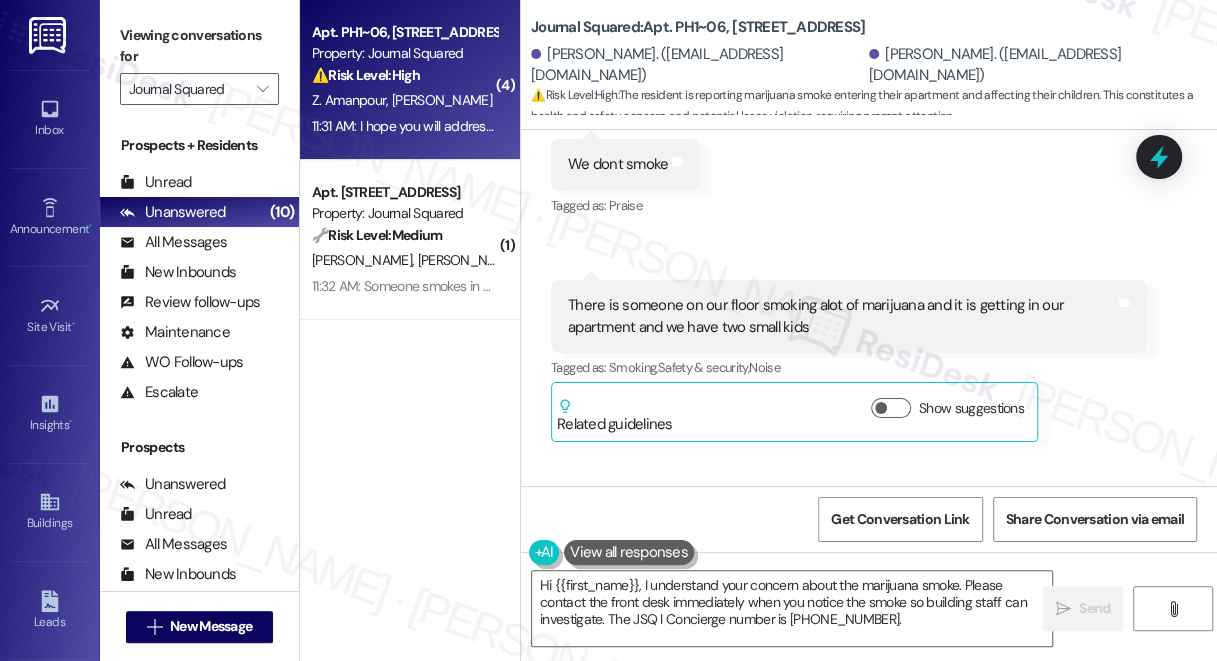 click on "Tagged as:   Smoking ,  Click to highlight conversations about Smoking Safety & security ,  Click to highlight conversations about Safety & security Noise Click to highlight conversations about Noise" at bounding box center [849, 367] 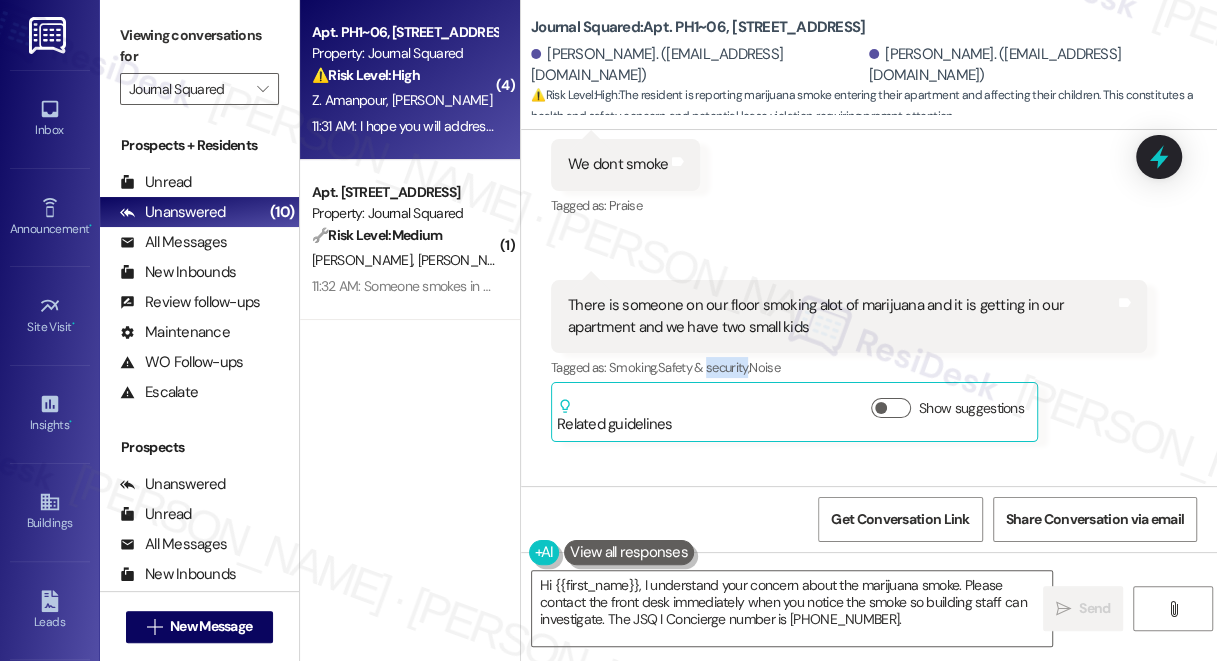 click on "Tagged as:   Smoking ,  Click to highlight conversations about Smoking Safety & security ,  Click to highlight conversations about Safety & security Noise Click to highlight conversations about Noise" at bounding box center [849, 367] 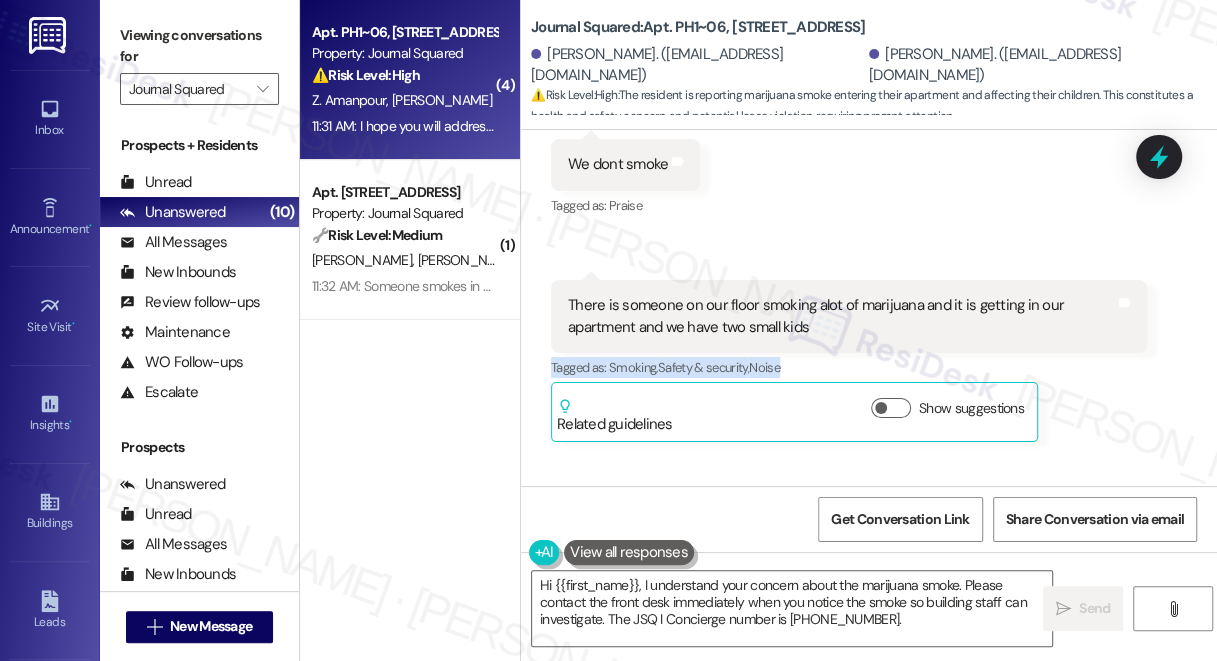 click on "Tagged as:   Smoking ,  Click to highlight conversations about Smoking Safety & security ,  Click to highlight conversations about Safety & security Noise Click to highlight conversations about Noise" at bounding box center [849, 367] 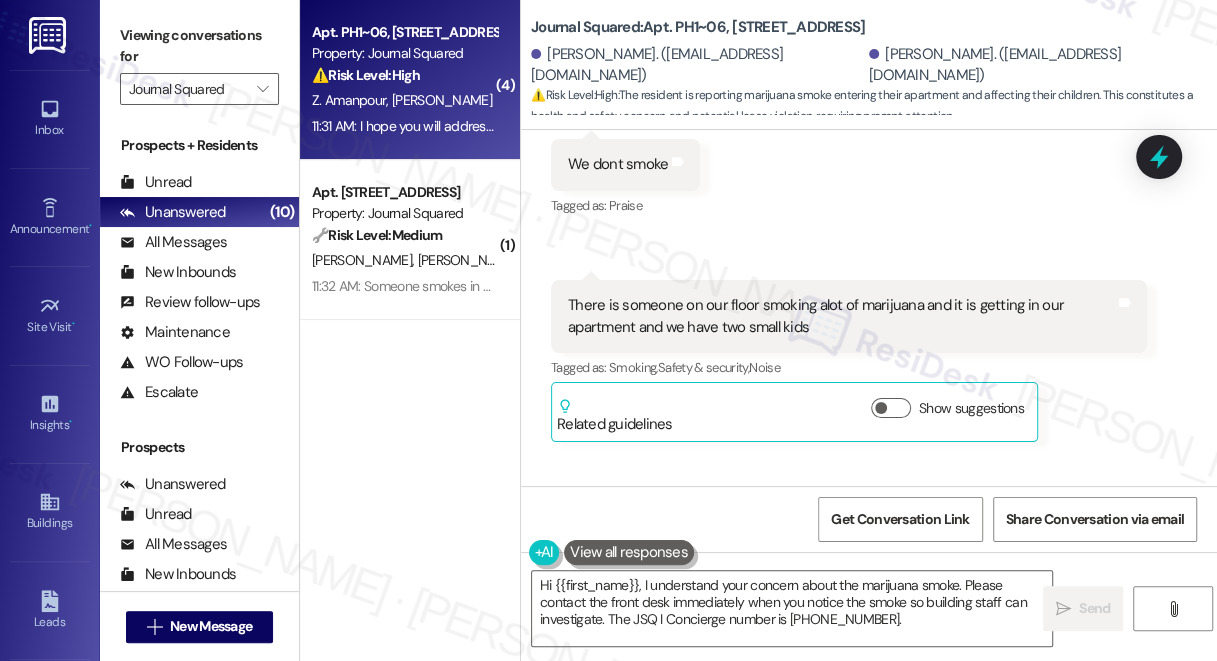 click on "There is someone on our floor smoking alot of marijuana and it is getting in our apartment and we have two small kids" at bounding box center (841, 316) 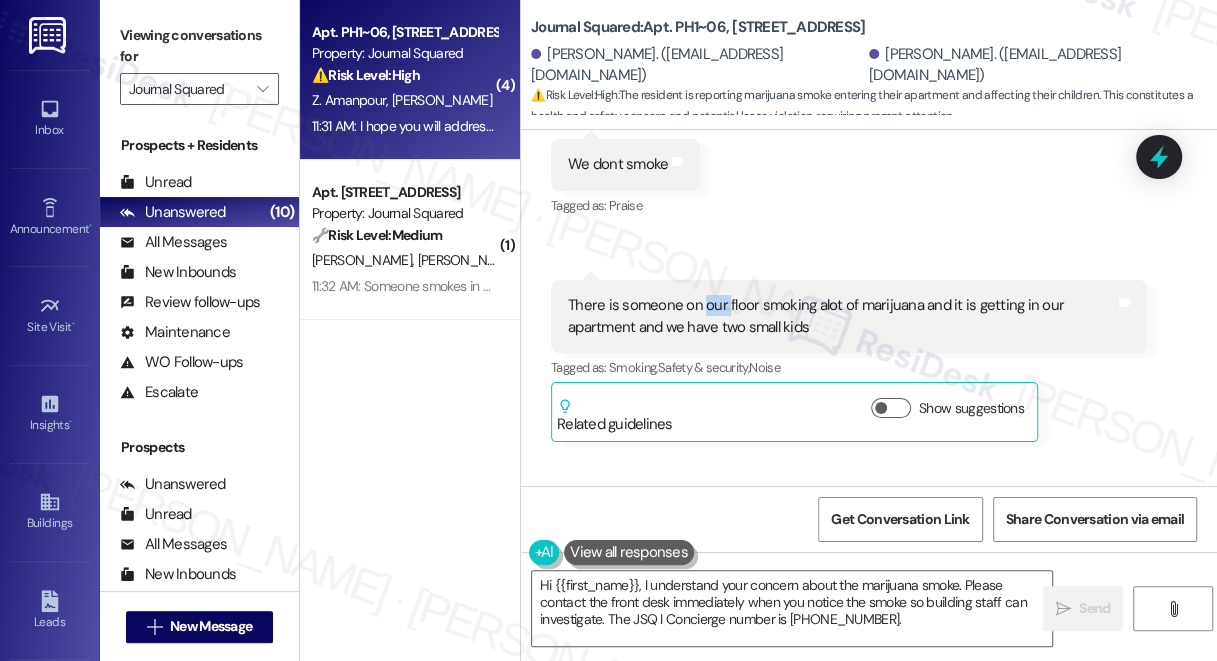 click on "There is someone on our floor smoking alot of marijuana and it is getting in our apartment and we have two small kids" at bounding box center [841, 316] 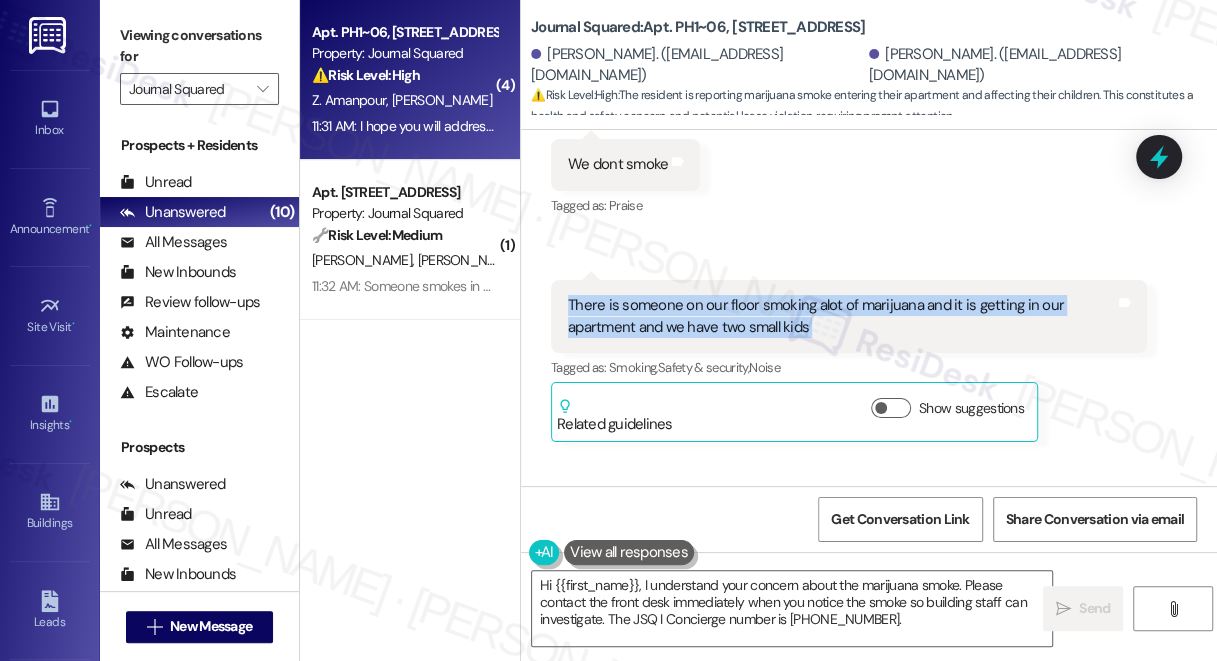 click on "There is someone on our floor smoking alot of marijuana and it is getting in our apartment and we have two small kids" at bounding box center (841, 316) 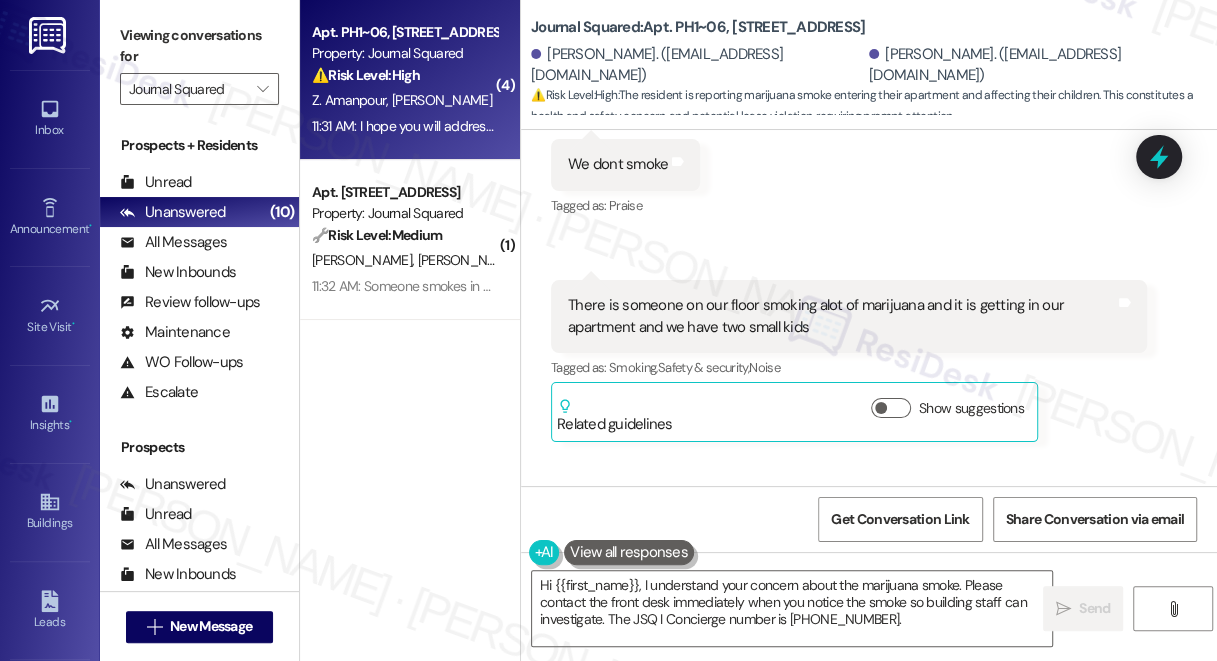 drag, startPoint x: 128, startPoint y: 28, endPoint x: 144, endPoint y: 40, distance: 20 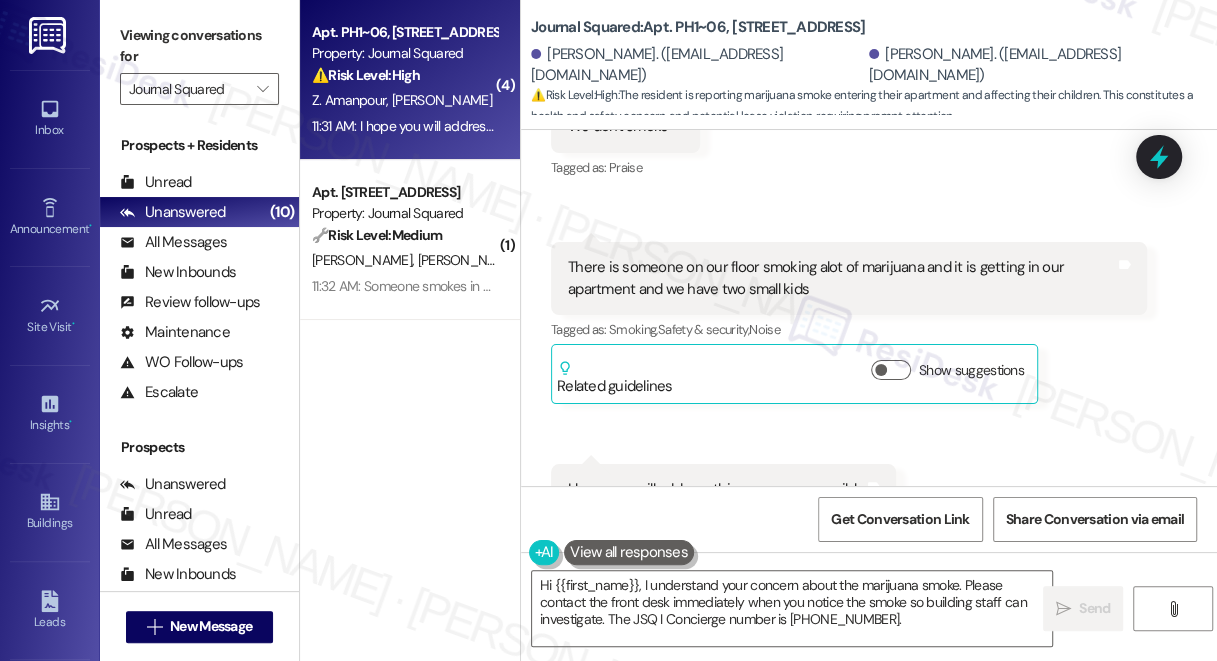 scroll, scrollTop: 2240, scrollLeft: 0, axis: vertical 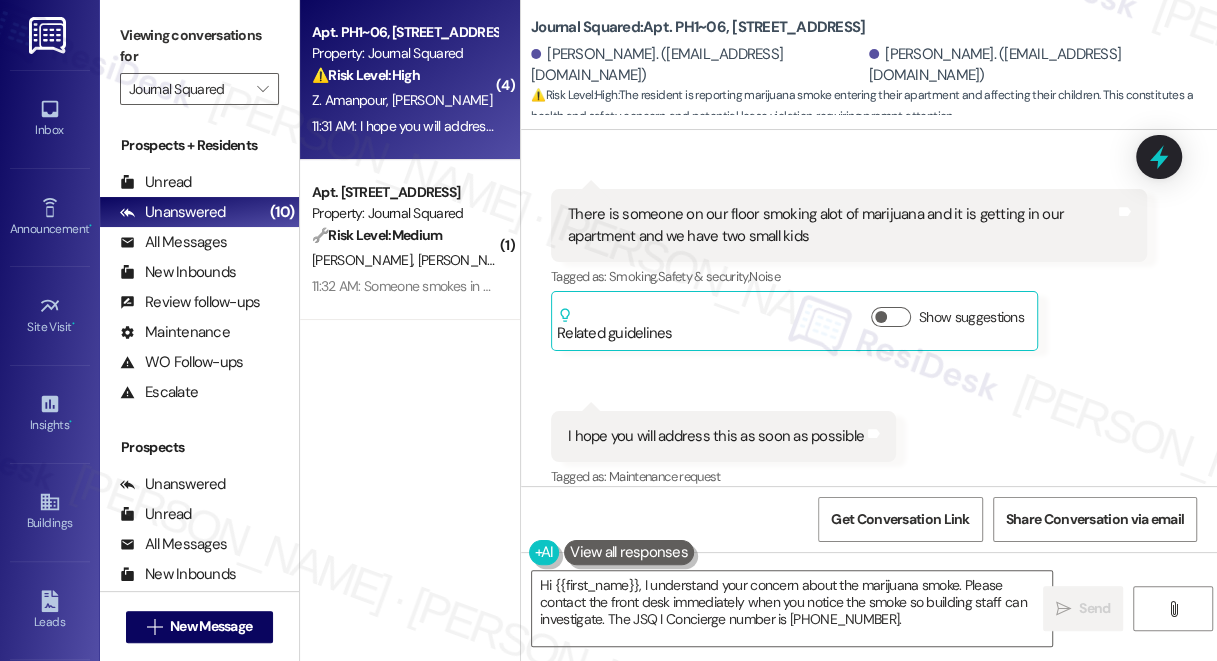 click on "I hope you will address this as soon as possible Tags and notes" at bounding box center (723, 436) 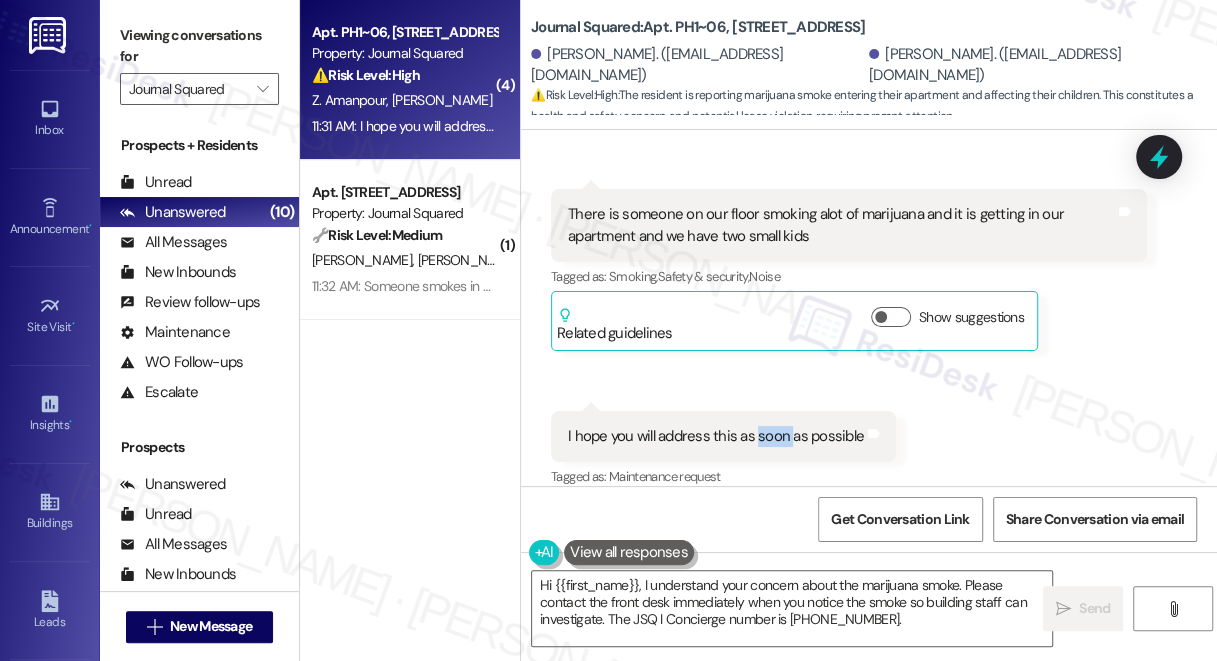 click on "I hope you will address this as soon as possible Tags and notes" at bounding box center (723, 436) 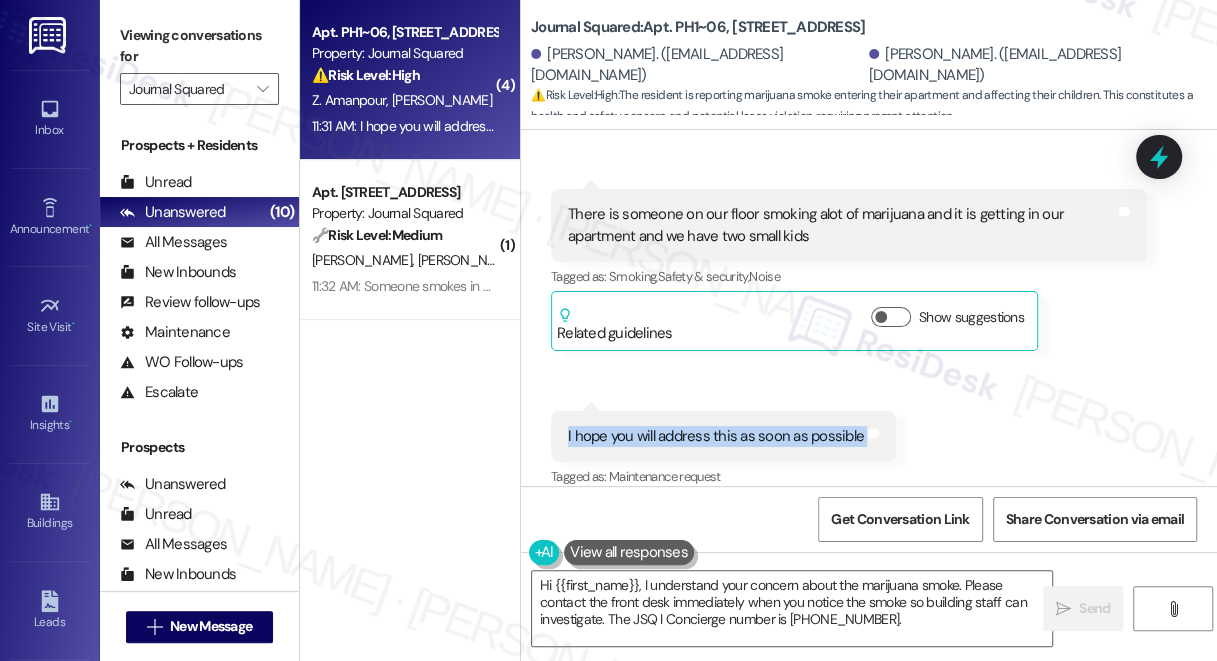 click on "I hope you will address this as soon as possible Tags and notes" at bounding box center [723, 436] 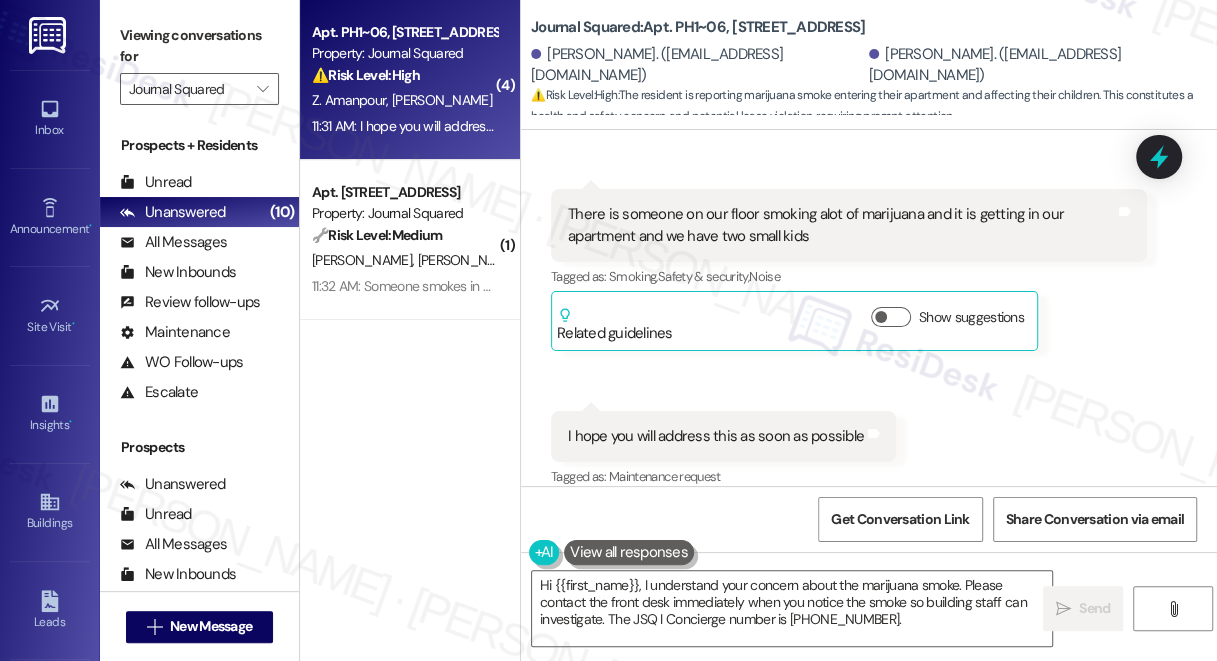 click on "Viewing conversations for" at bounding box center (199, 46) 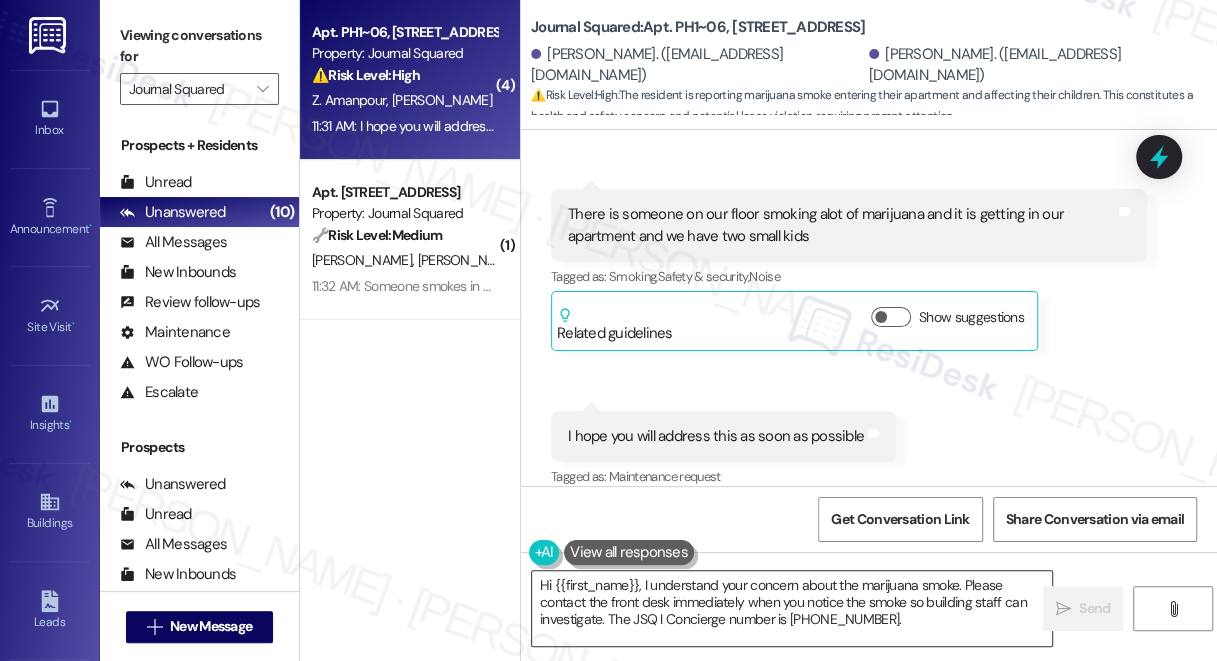 click on "Hi {{first_name}}, I understand your concern about the marijuana smoke. Please contact the front desk immediately when you notice the smoke so building staff can investigate. The JSQ I Concierge number is (201) 547-1020." at bounding box center [792, 608] 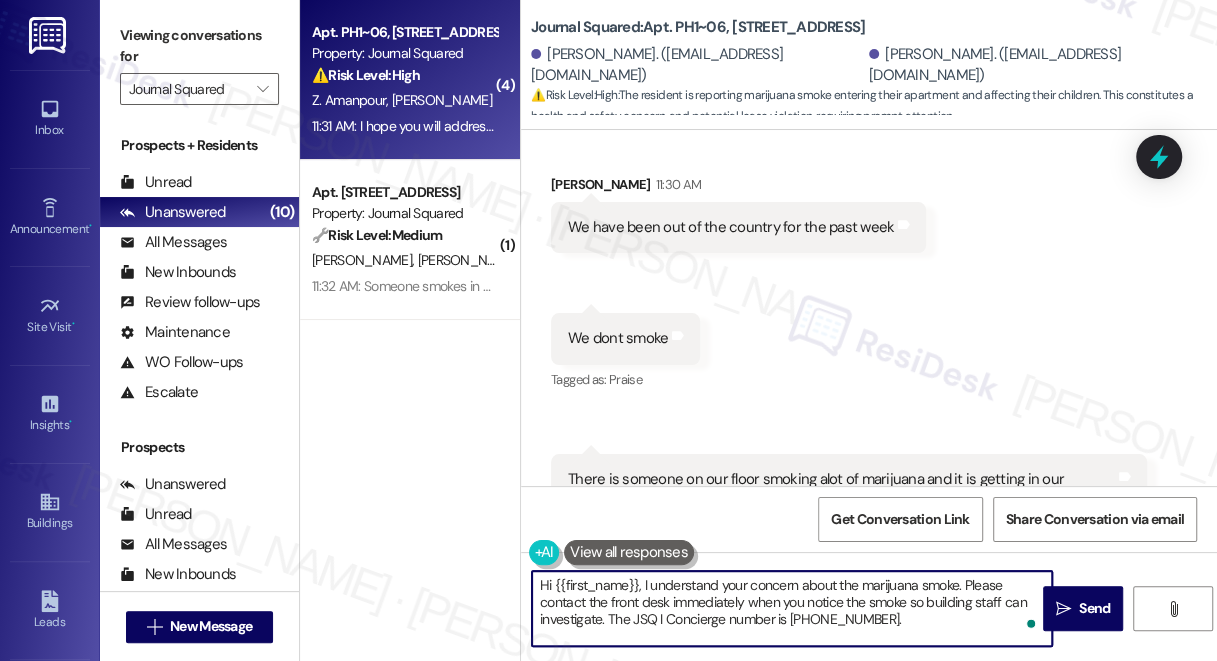 scroll, scrollTop: 1967, scrollLeft: 0, axis: vertical 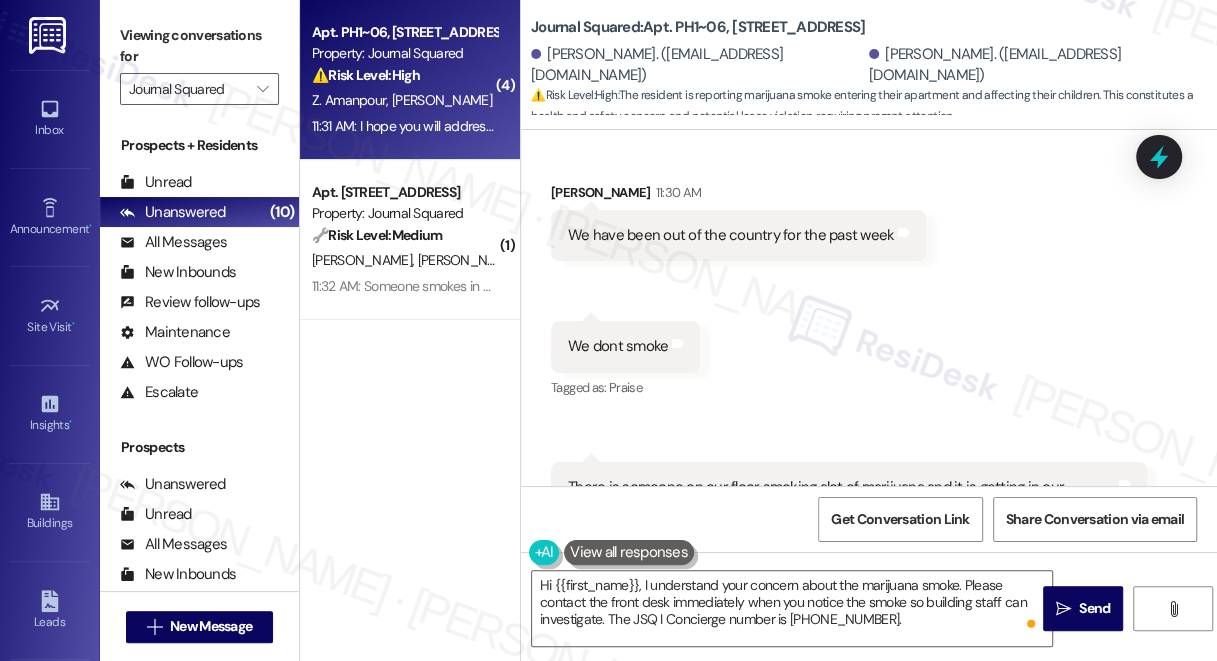click on "We have been out of the country for the past week  Tags and notes" at bounding box center [738, 235] 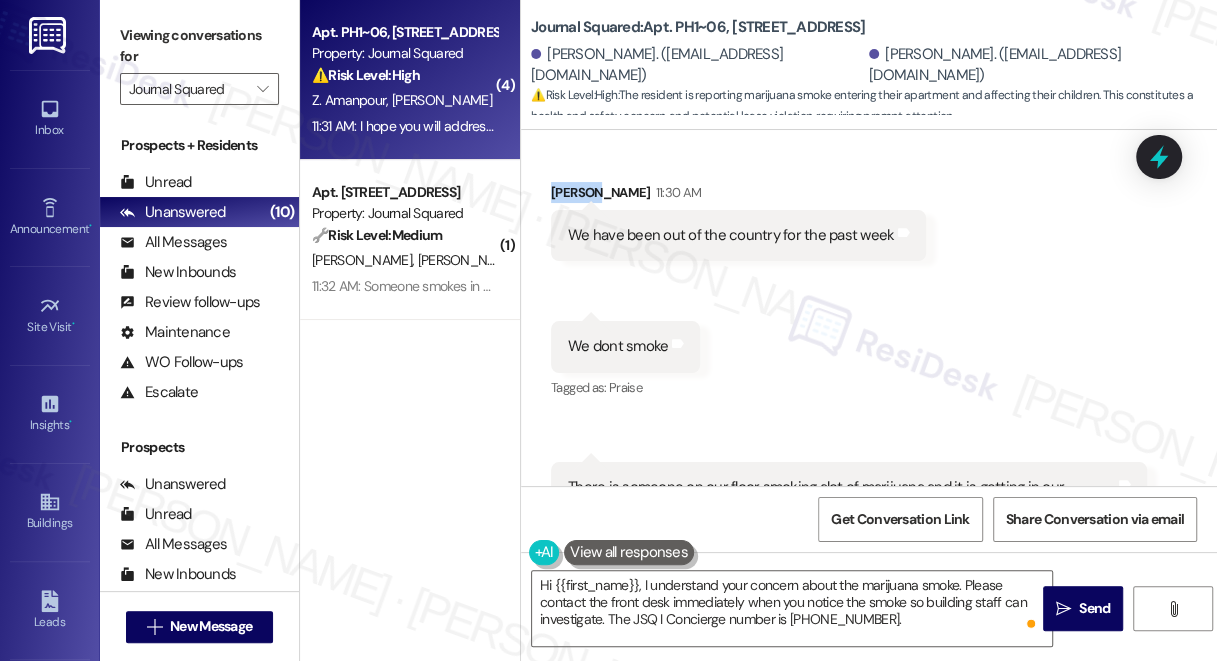 click on "Received via SMS Sarosh Cooper 11:30 AM We have been out of the country for the past week  Tags and notes" at bounding box center (738, 221) 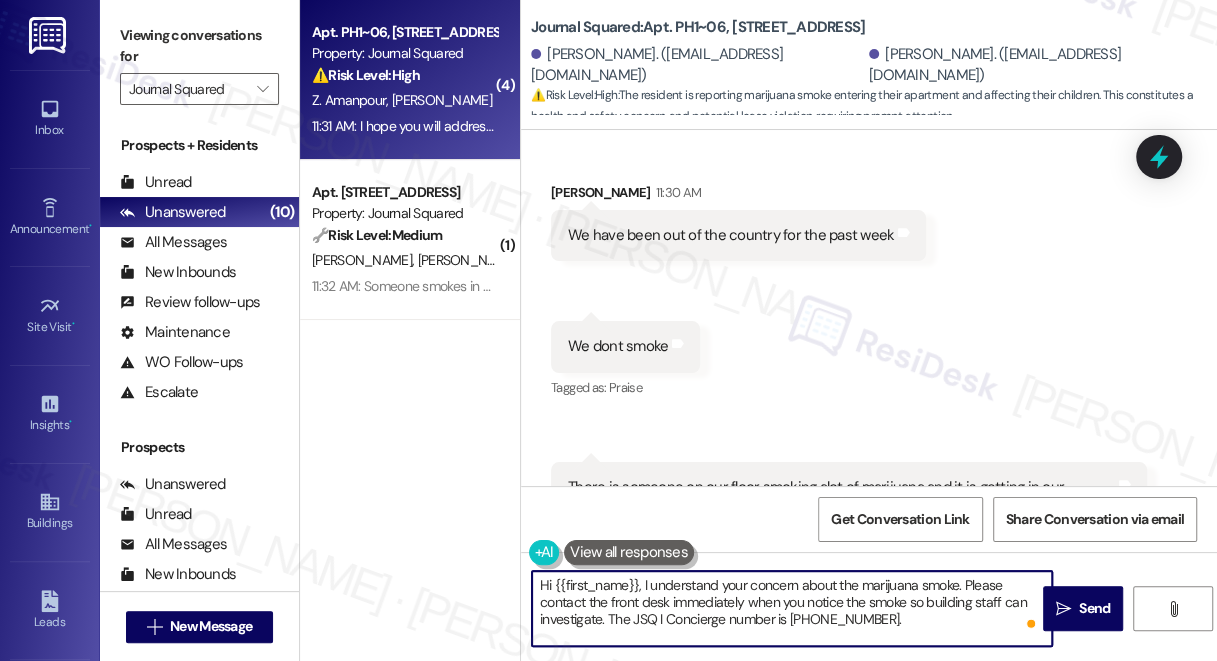 drag, startPoint x: 553, startPoint y: 582, endPoint x: 636, endPoint y: 569, distance: 84.0119 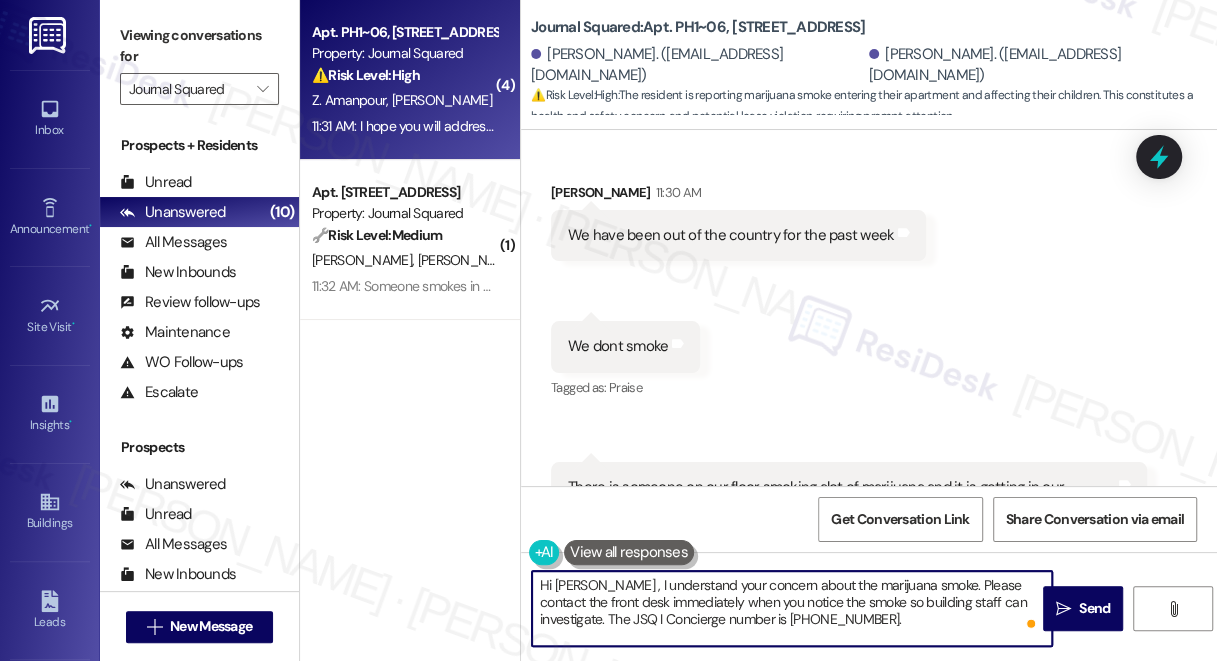 click on "Hi Sarosh , I understand your concern about the marijuana smoke. Please contact the front desk immediately when you notice the smoke so building staff can investigate. The JSQ I Concierge number is (201) 547-1020." at bounding box center [792, 608] 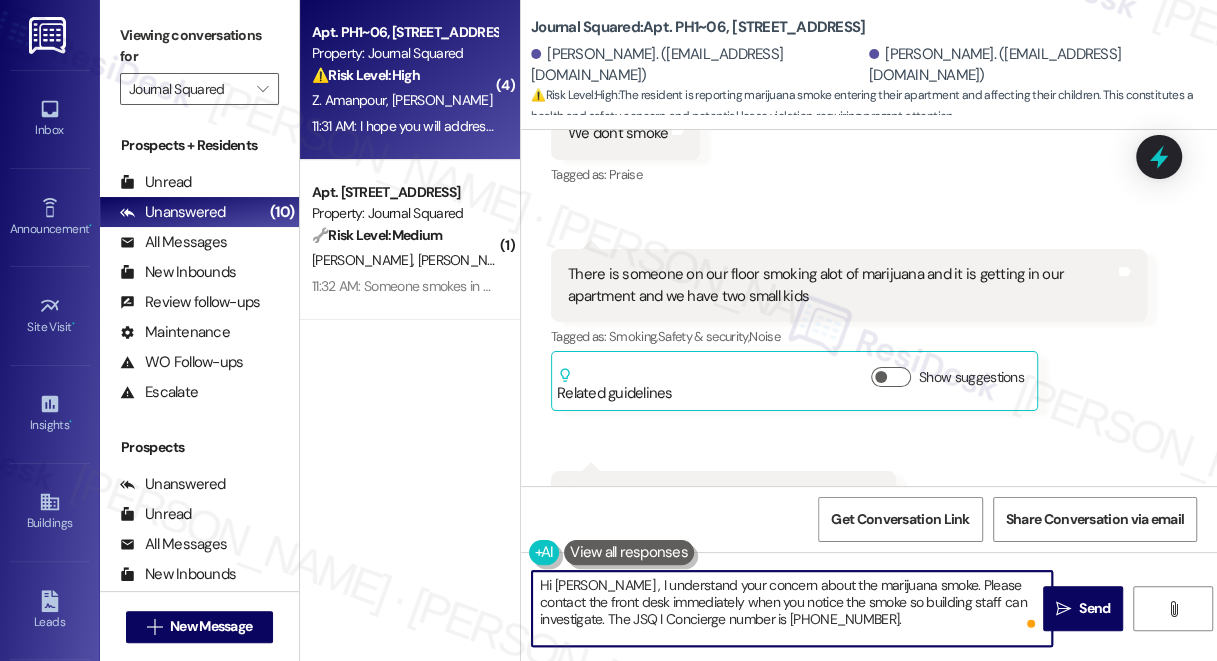 scroll, scrollTop: 2240, scrollLeft: 0, axis: vertical 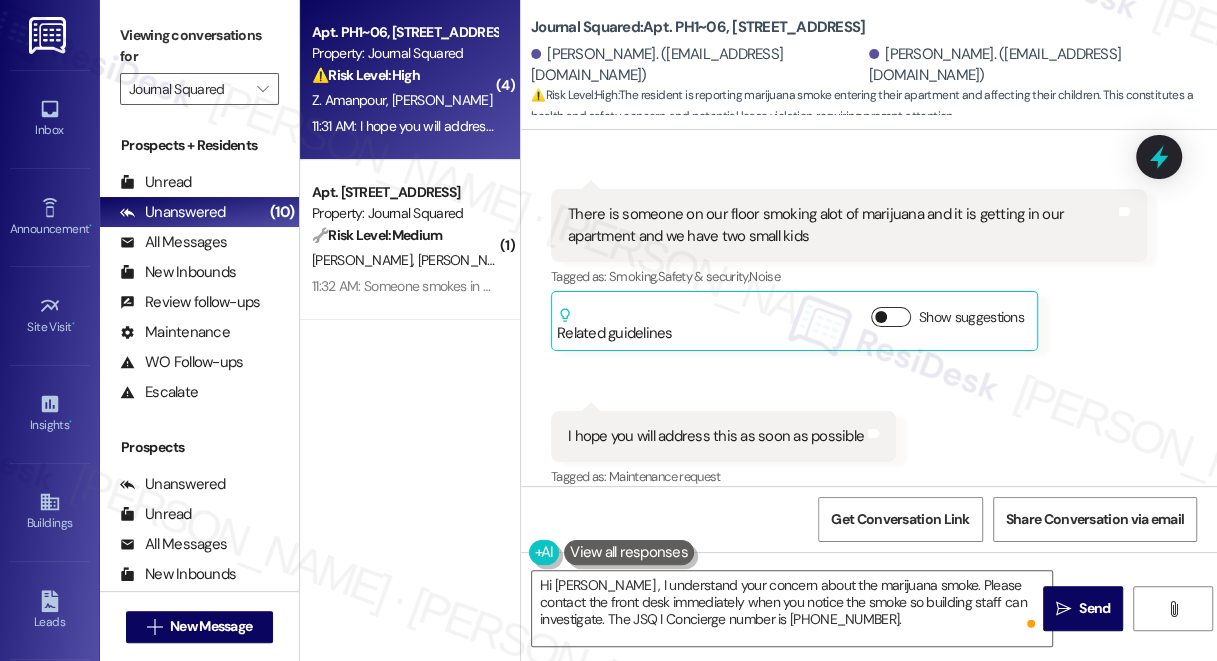 click on "Show suggestions" at bounding box center [891, 317] 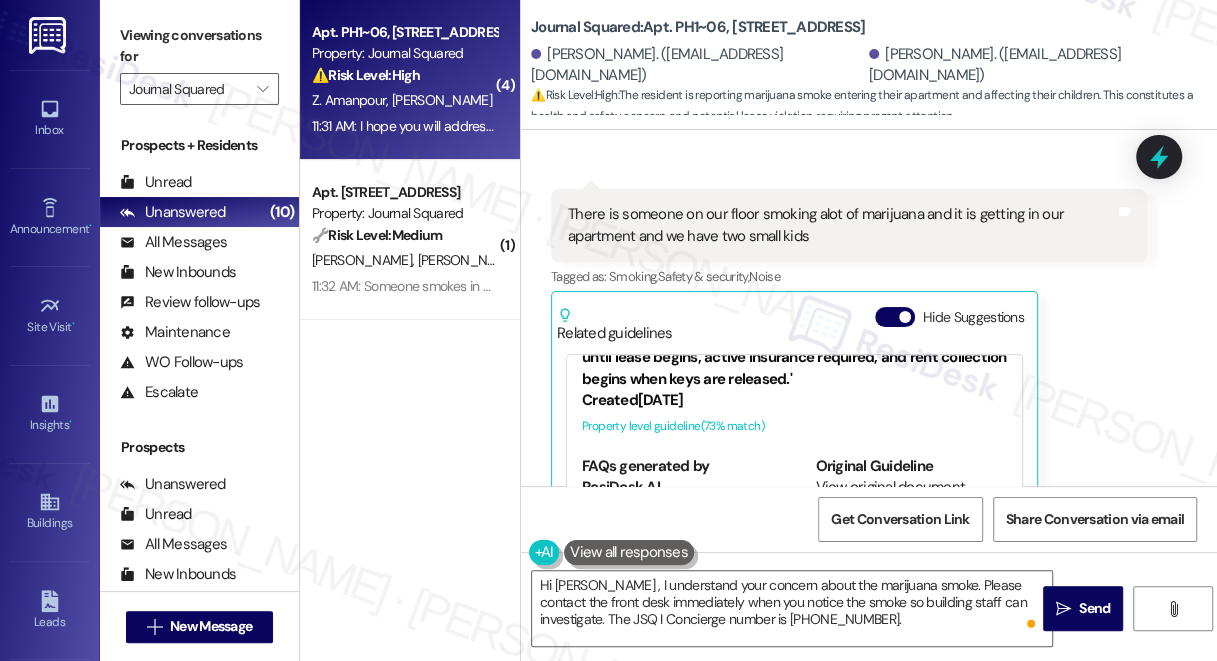 scroll, scrollTop: 90, scrollLeft: 0, axis: vertical 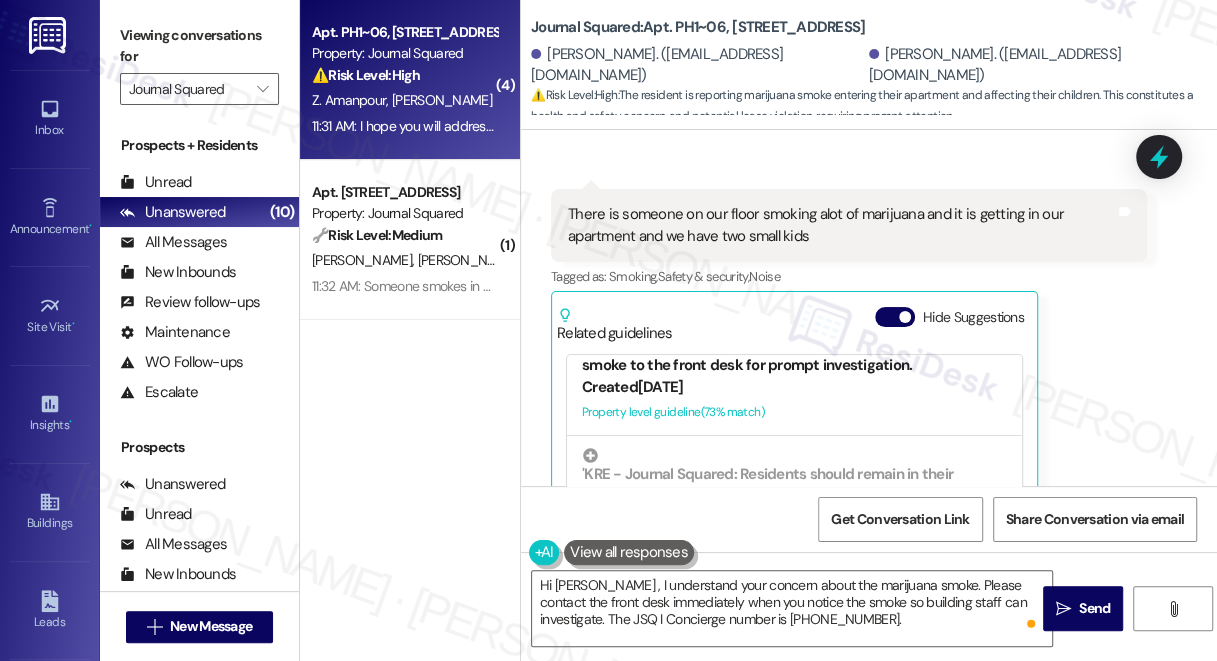 click on "Created  5 months ago" at bounding box center [794, 387] 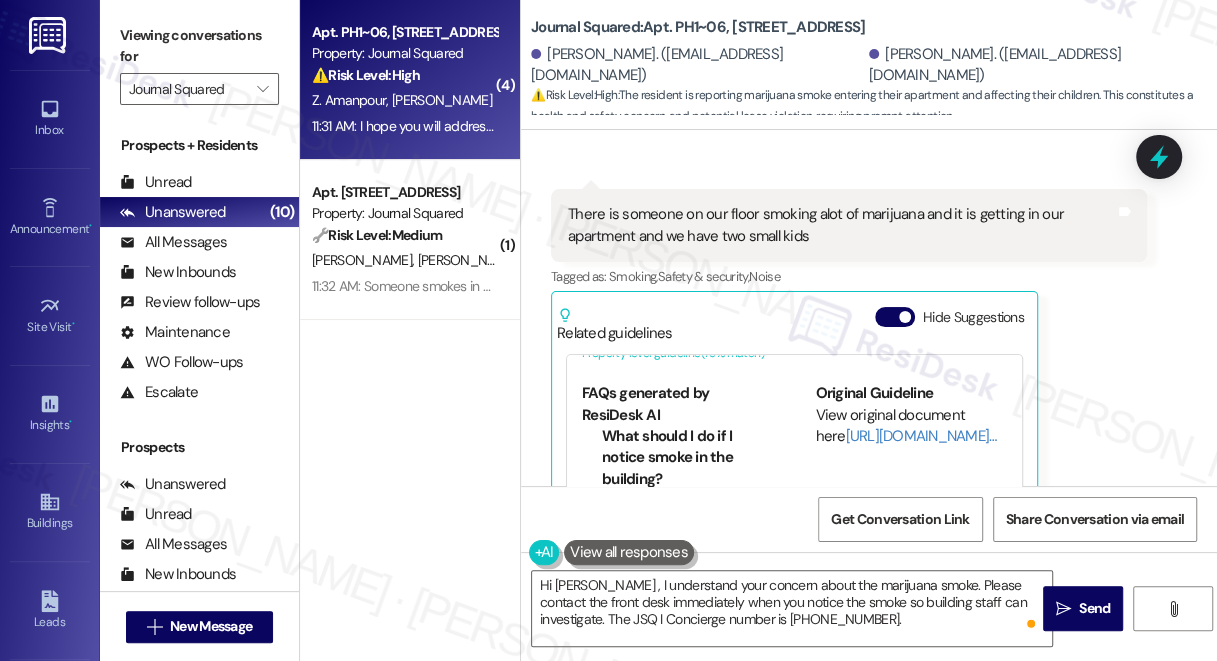 scroll, scrollTop: 292, scrollLeft: 0, axis: vertical 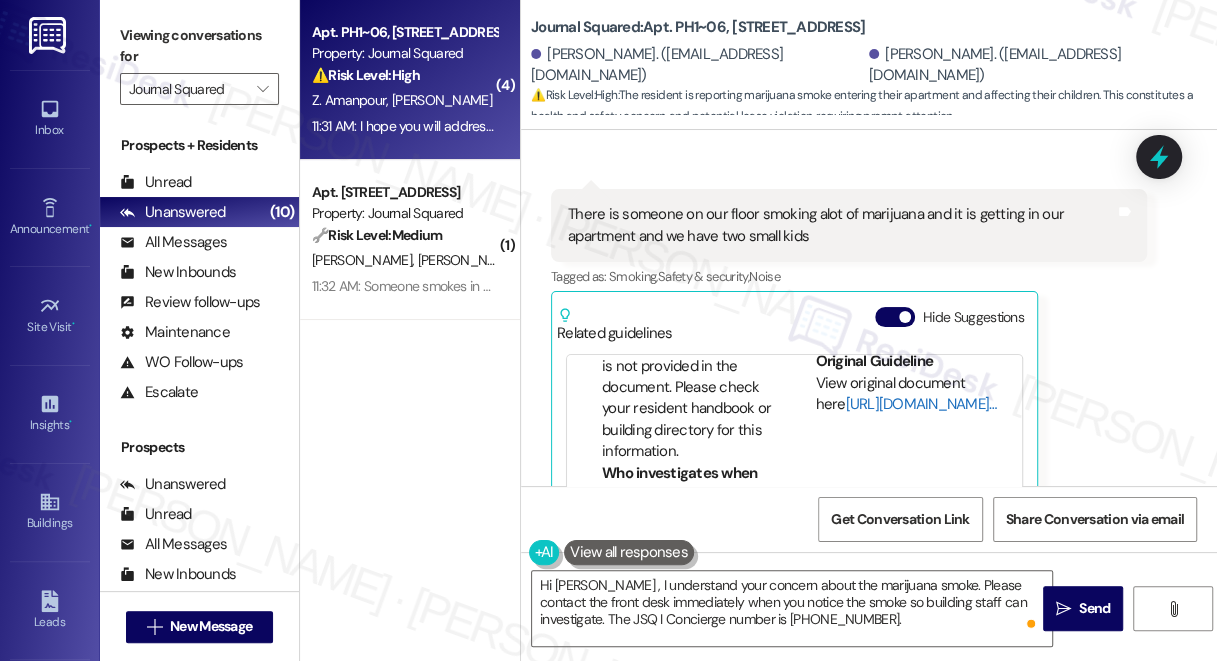click on "[URL][DOMAIN_NAME]…" at bounding box center [921, 404] 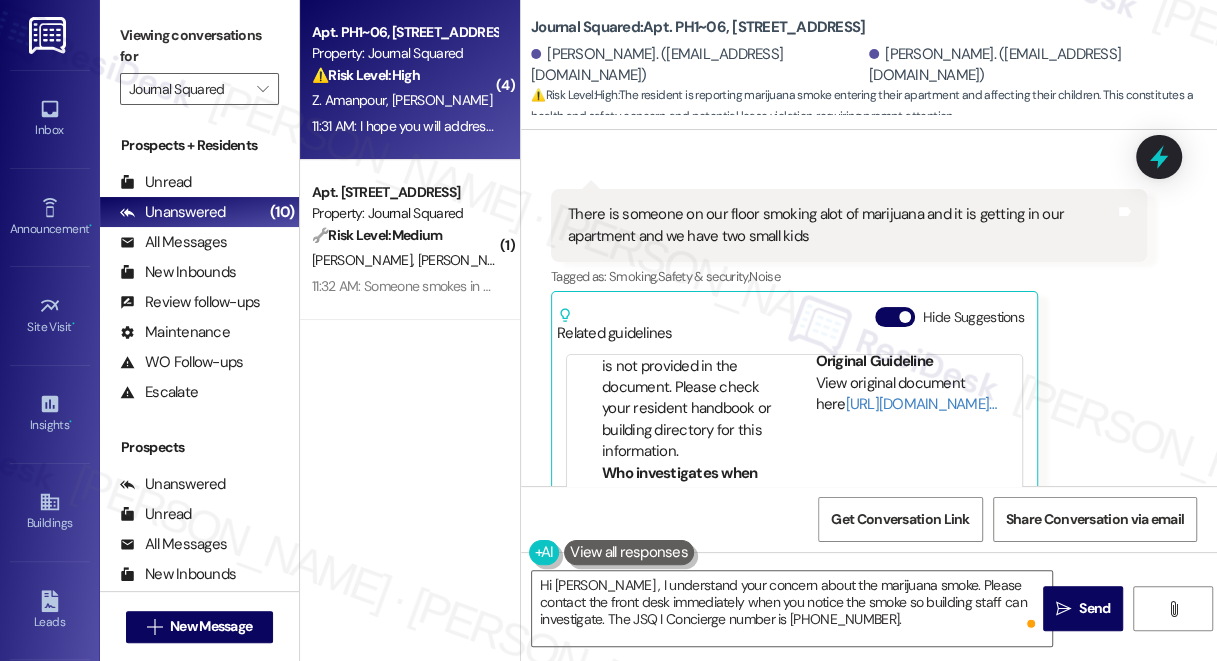 click on "Received via SMS Sarosh Cooper 11:30 AM We have been out of the country for the past week  Tags and notes Received via SMS 11:30 AM Sarosh Cooper 11:30 AM We dont smoke Tags and notes Tagged as:   Praise Click to highlight conversations about Praise Received via SMS 11:31 AM Sarosh Cooper 11:31 AM There is someone on our floor smoking alot of marijuana and it is getting in our apartment and we have two small kids  Tags and notes Tagged as:   Smoking ,  Click to highlight conversations about Smoking Safety & security ,  Click to highlight conversations about Safety & security Noise Click to highlight conversations about Noise  Related guidelines Hide Suggestions 'KRE - Journal Squared: Residents cannot access apartment until lease begins, active insurance required, and rent collection begins when keys are released.' Created  9 months ago Property level guideline  ( 73 % match) FAQs generated by ResiDesk AI When can I access my apartment? You can access your apartment on the date your lease begins, not before." at bounding box center [869, 317] 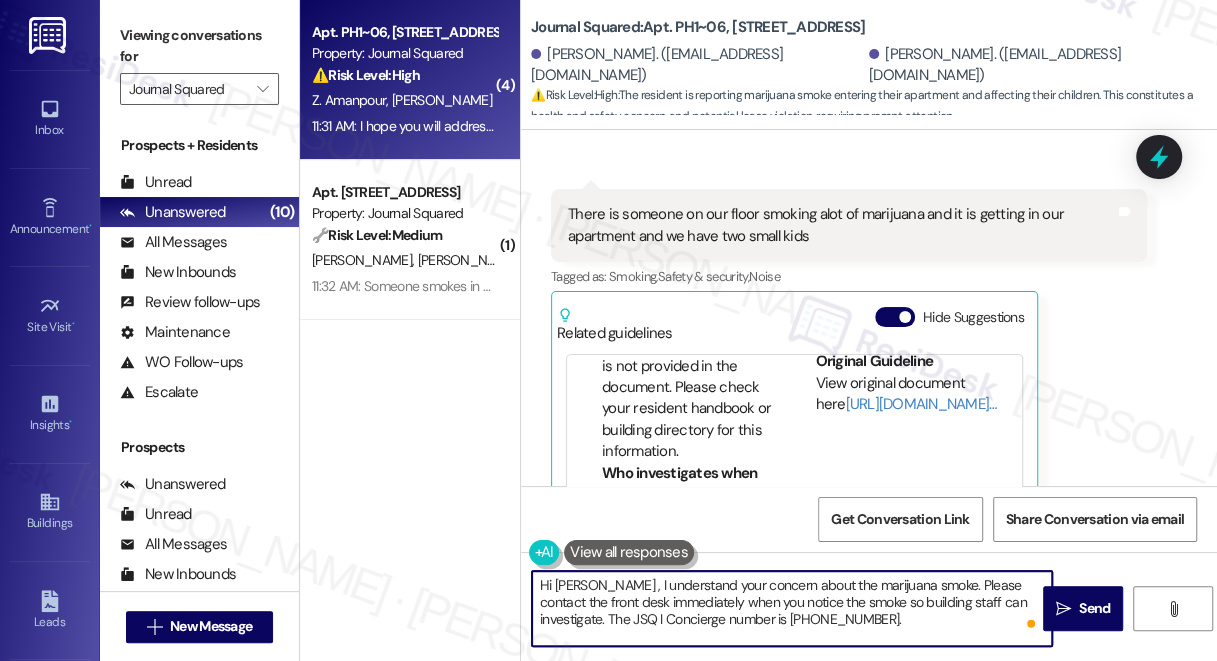 click on "Hi Sarosh , I understand your concern about the marijuana smoke. Please contact the front desk immediately when you notice the smoke so building staff can investigate. The JSQ I Concierge number is (201) 547-1020." at bounding box center (792, 608) 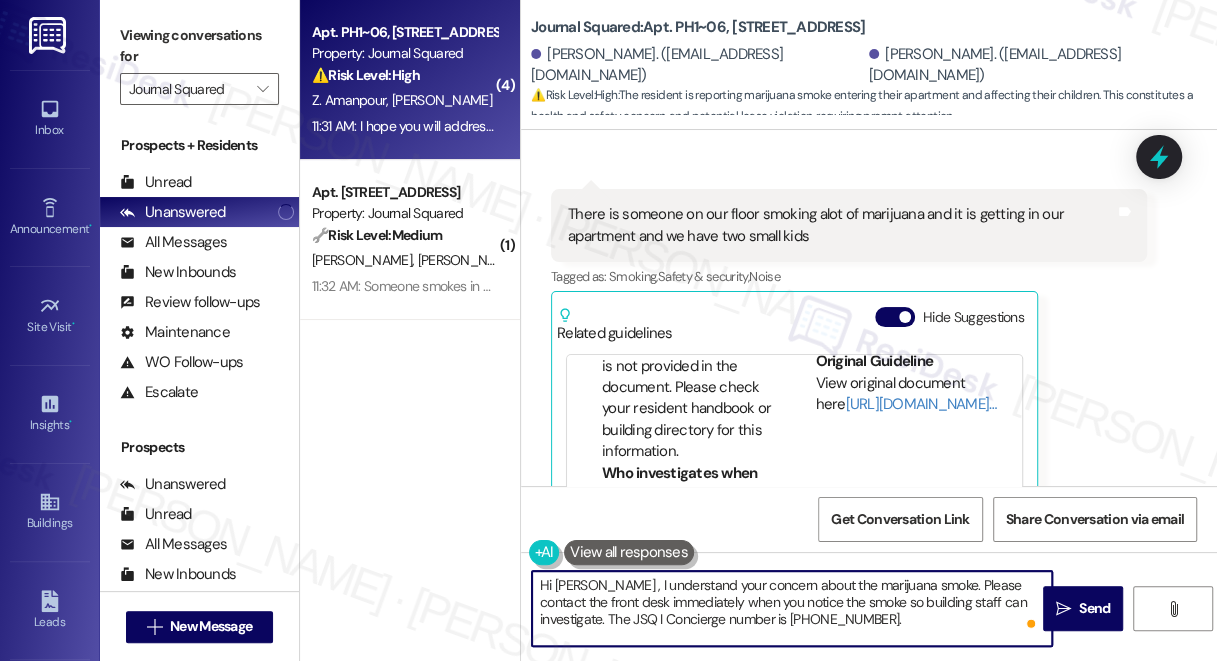 click on "Hi Sarosh , I understand your concern about the marijuana smoke. Please contact the front desk immediately when you notice the smoke so building staff can investigate. The JSQ I Concierge number is (201) 547-1020." at bounding box center (792, 608) 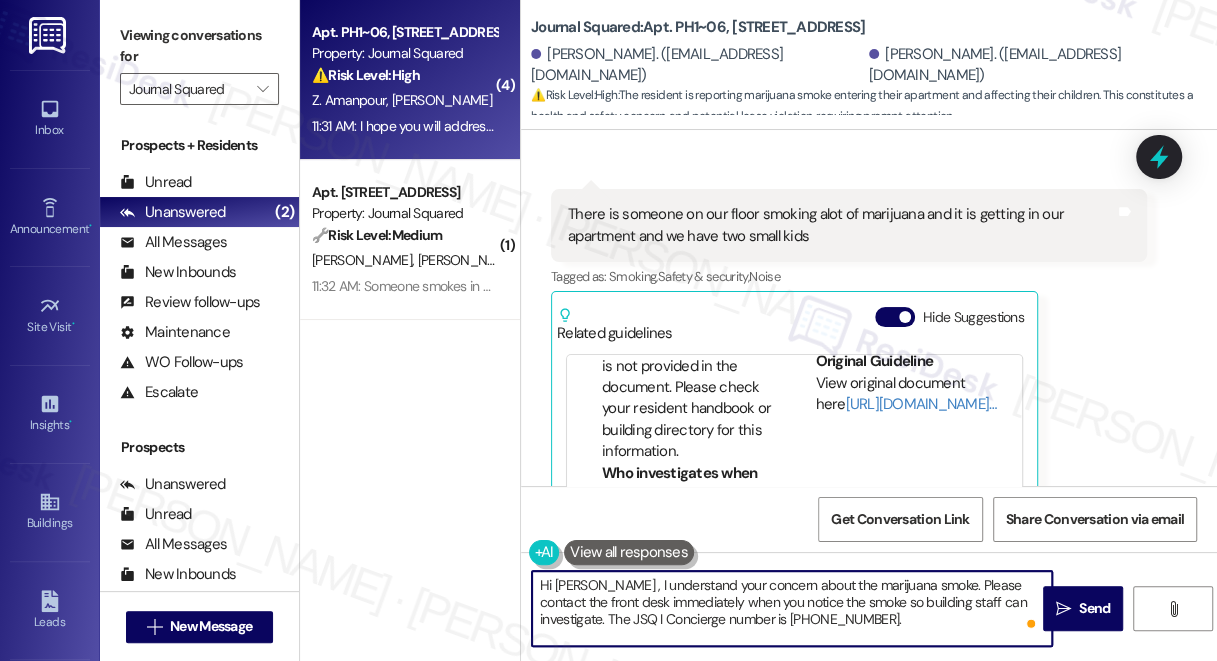 click on "Hi Sarosh , I understand your concern about the marijuana smoke. Please contact the front desk immediately when you notice the smoke so building staff can investigate. The JSQ I Concierge number is (201) 547-1020." at bounding box center (792, 608) 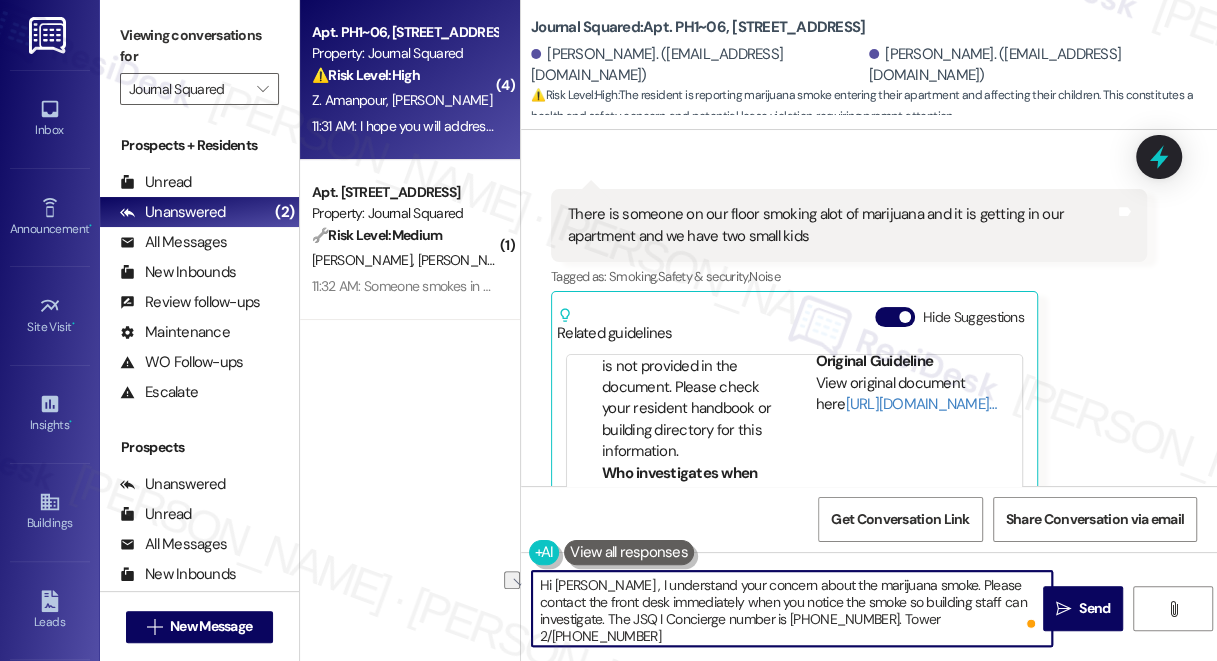 drag, startPoint x: 885, startPoint y: 621, endPoint x: 714, endPoint y: 619, distance: 171.01169 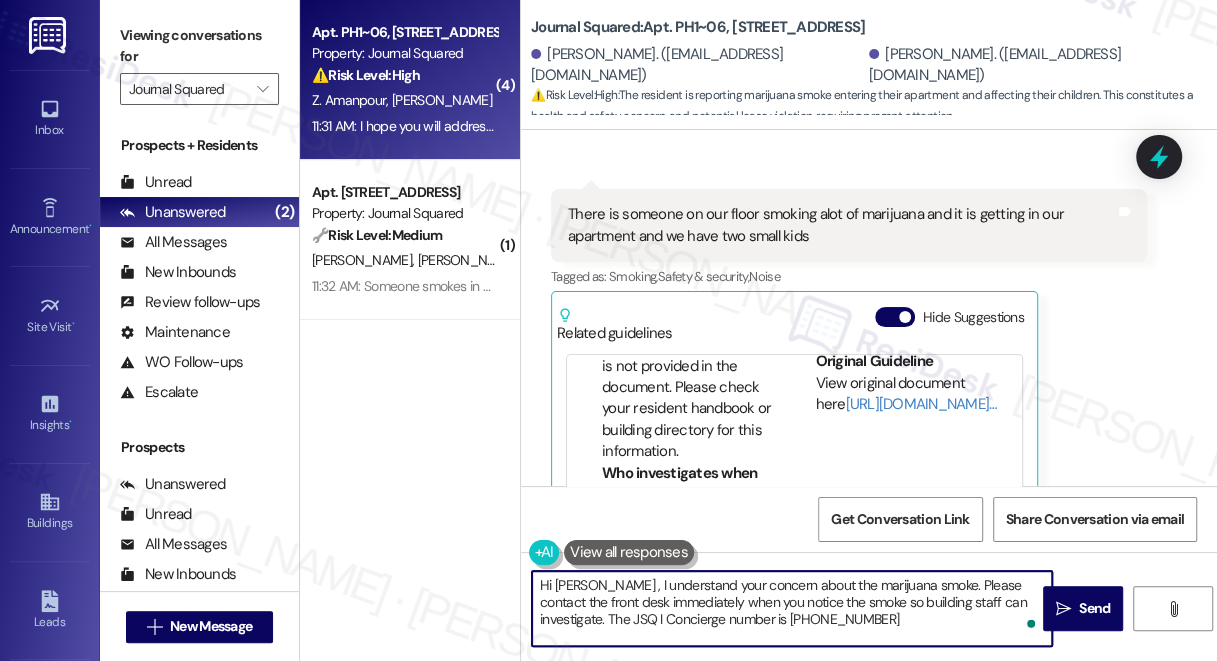 click on "Hi Sarosh , I understand your concern about the marijuana smoke. Please contact the front desk immediately when you notice the smoke so building staff can investigate. The JSQ I Concierge number is (201) 380-1674" at bounding box center (792, 608) 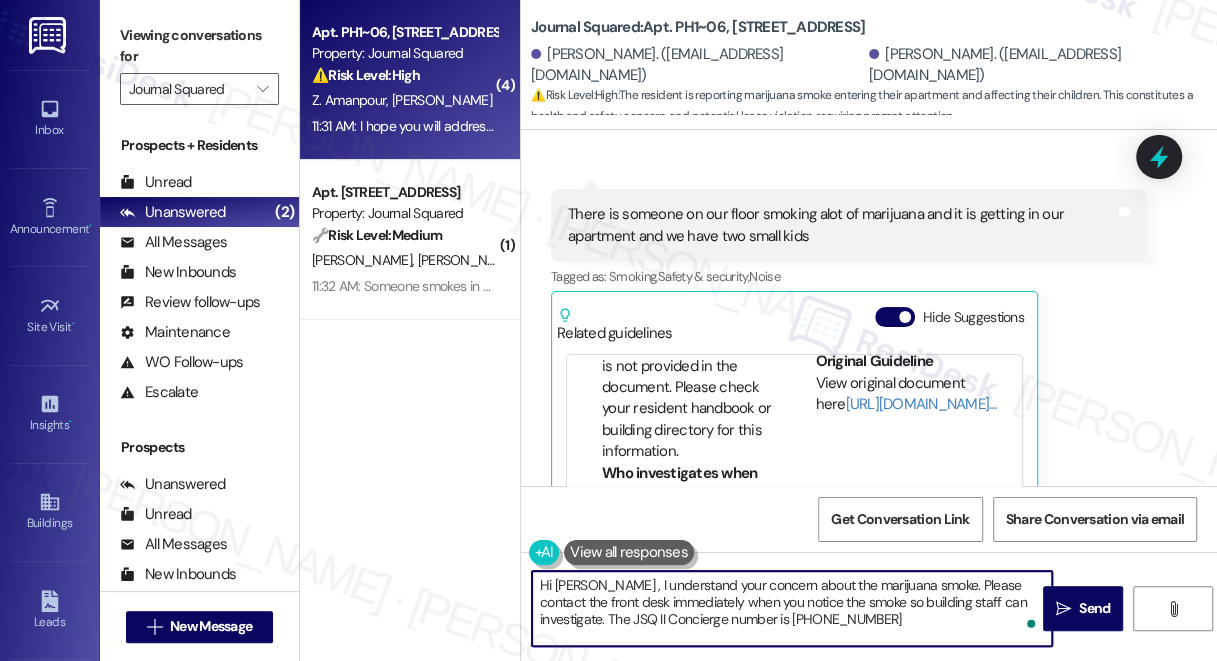 click on "Hi Sarosh , I understand your concern about the marijuana smoke. Please contact the front desk immediately when you notice the smoke so building staff can investigate. The JSQ II Concierge number is (201) 380-1674" at bounding box center [792, 608] 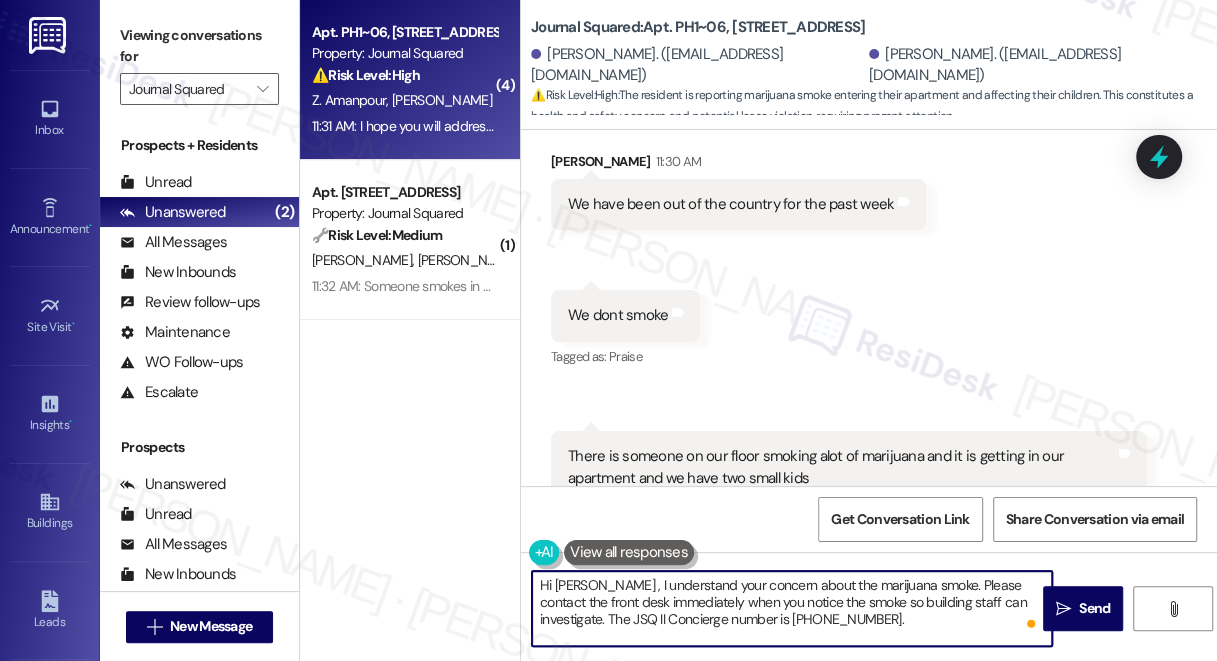 scroll, scrollTop: 1967, scrollLeft: 0, axis: vertical 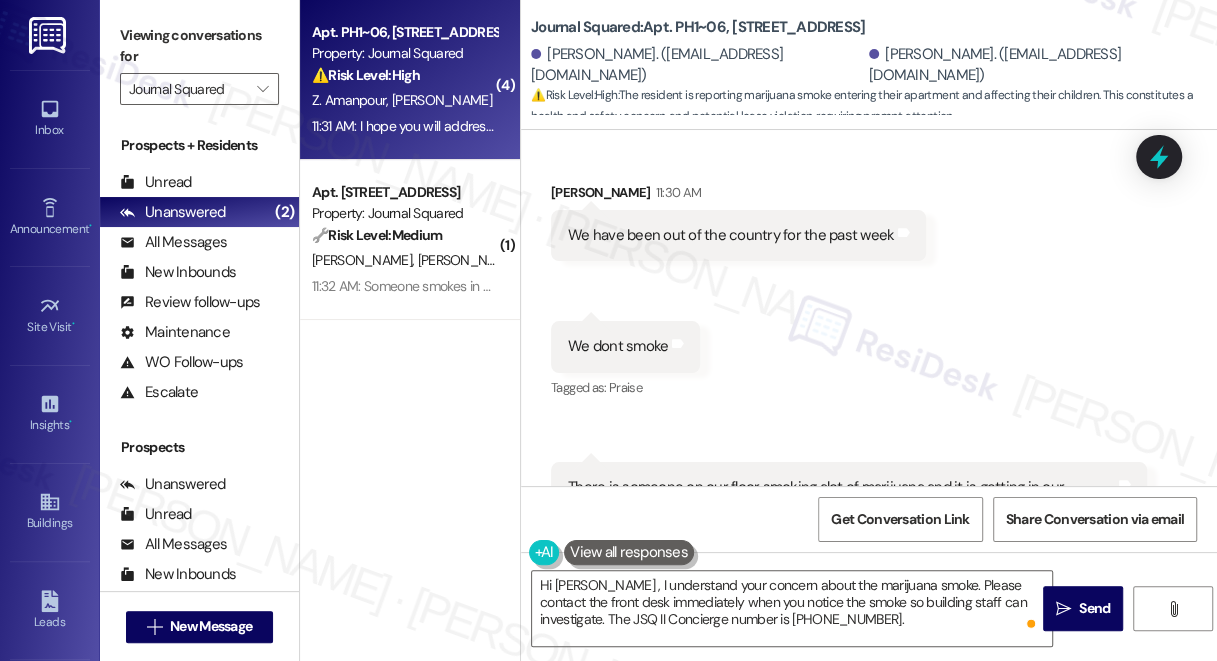 click on "Viewing conversations for" at bounding box center [199, 46] 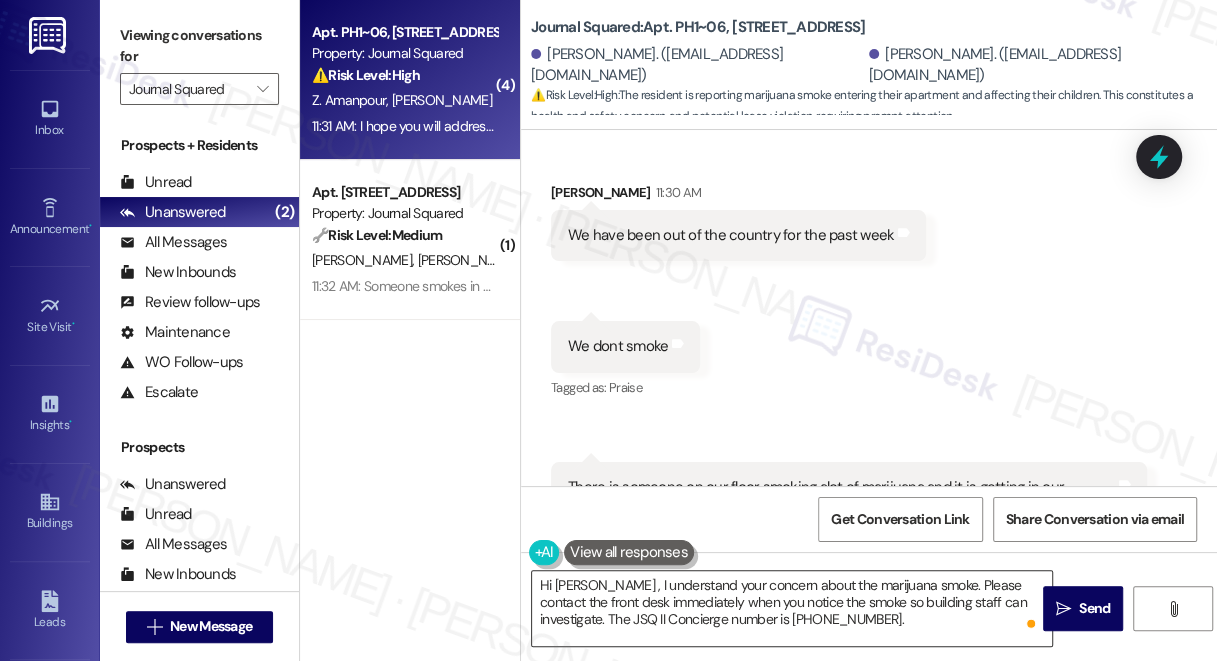 click on "Hi Sarosh , I understand your concern about the marijuana smoke. Please contact the front desk immediately when you notice the smoke so building staff can investigate. The JSQ II Concierge number is (201) 380-1674." at bounding box center (792, 608) 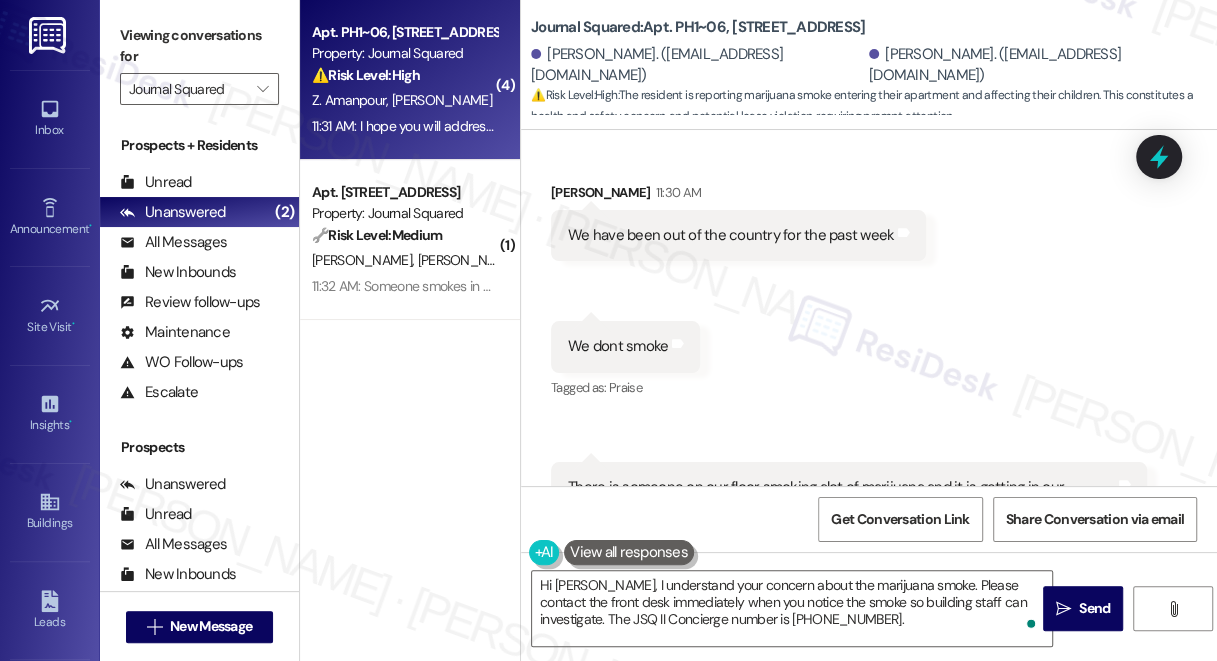 click on "Viewing conversations for Journal Squared " at bounding box center (199, 62) 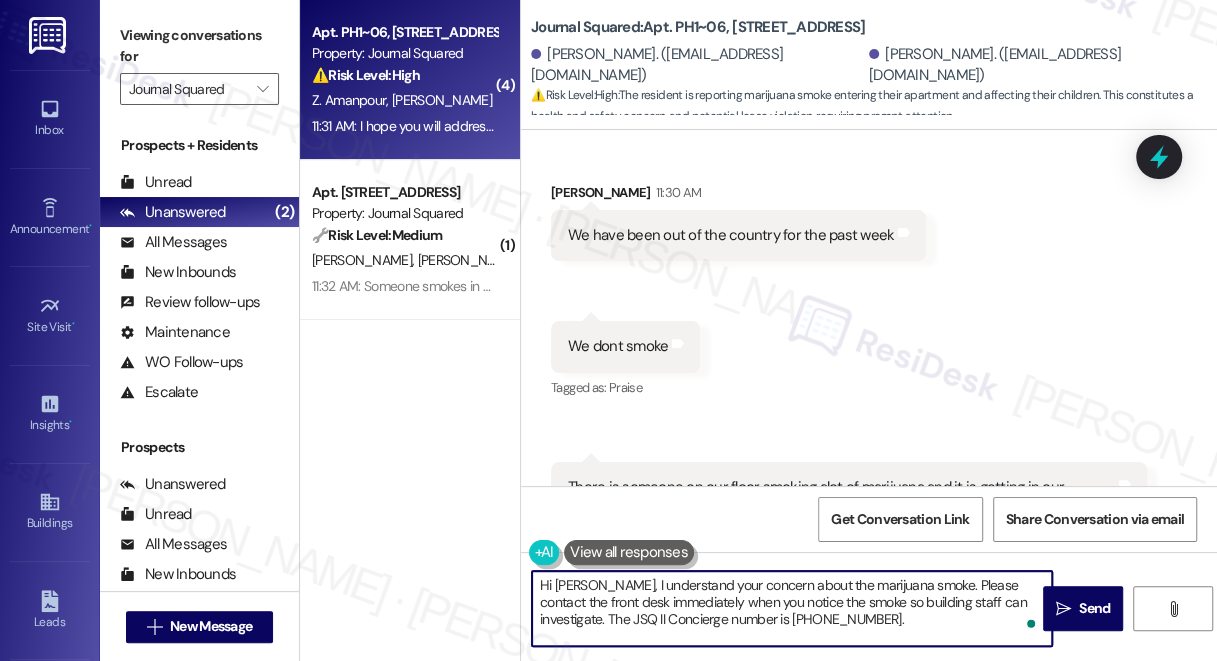 click on "Hi Sarosh, I understand your concern about the marijuana smoke. Please contact the front desk immediately when you notice the smoke so building staff can investigate. The JSQ II Concierge number is (201) 380-1674." at bounding box center [792, 608] 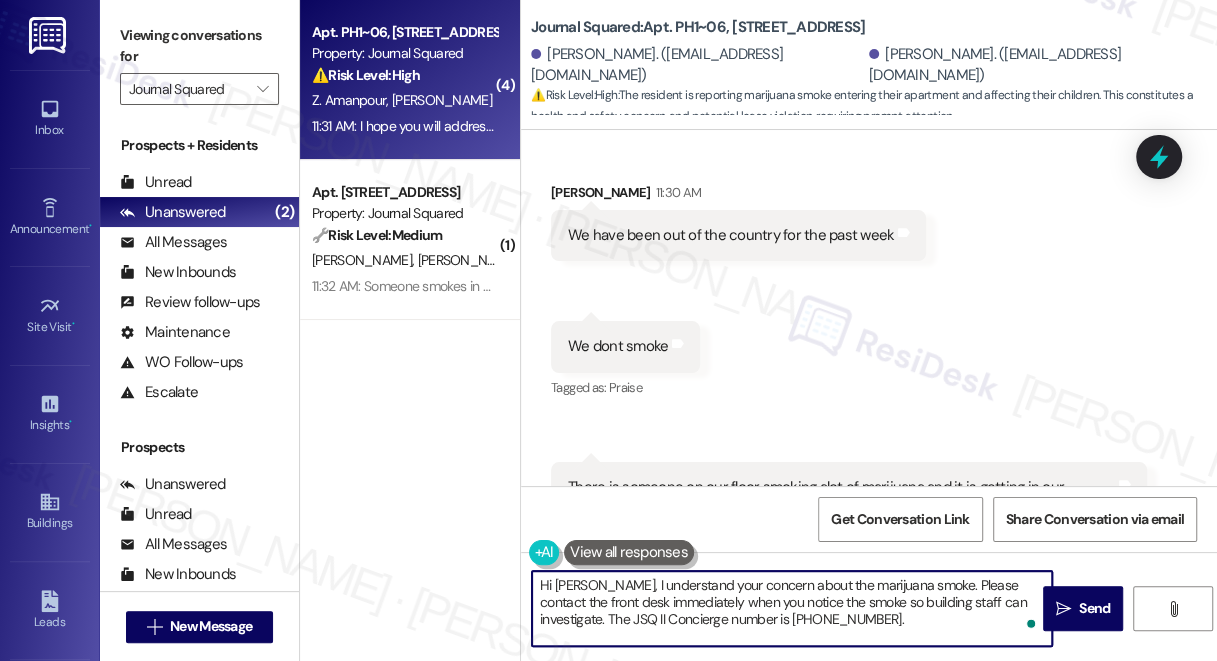 drag, startPoint x: 888, startPoint y: 608, endPoint x: 842, endPoint y: 365, distance: 247.31558 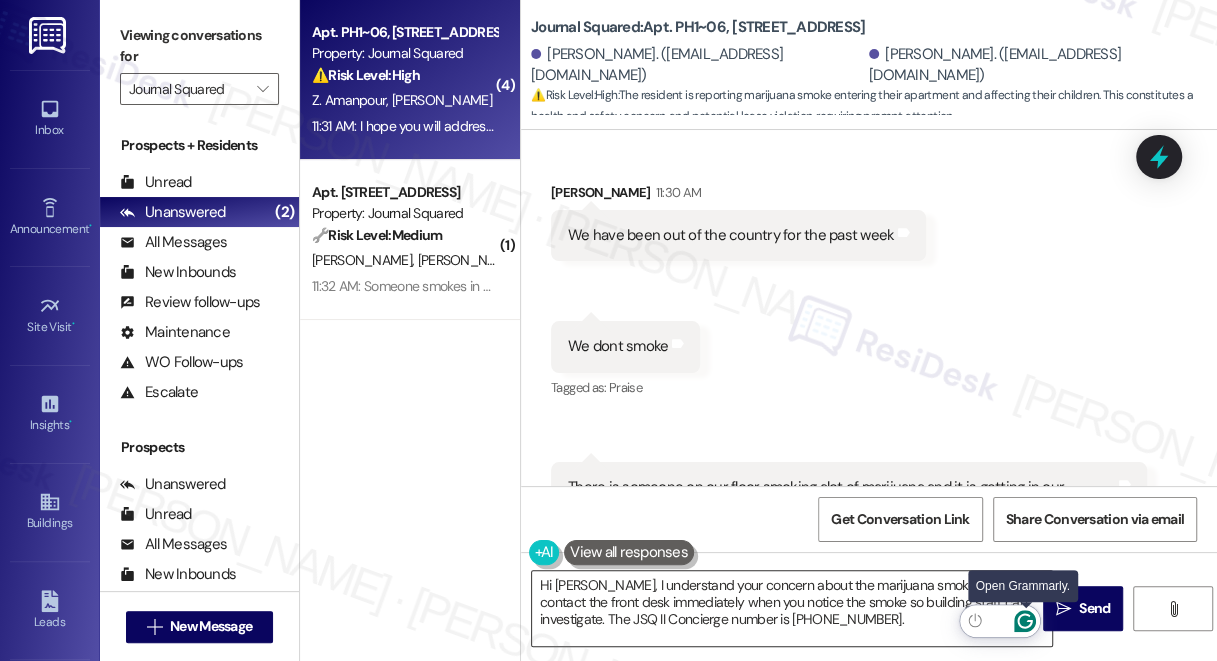 click 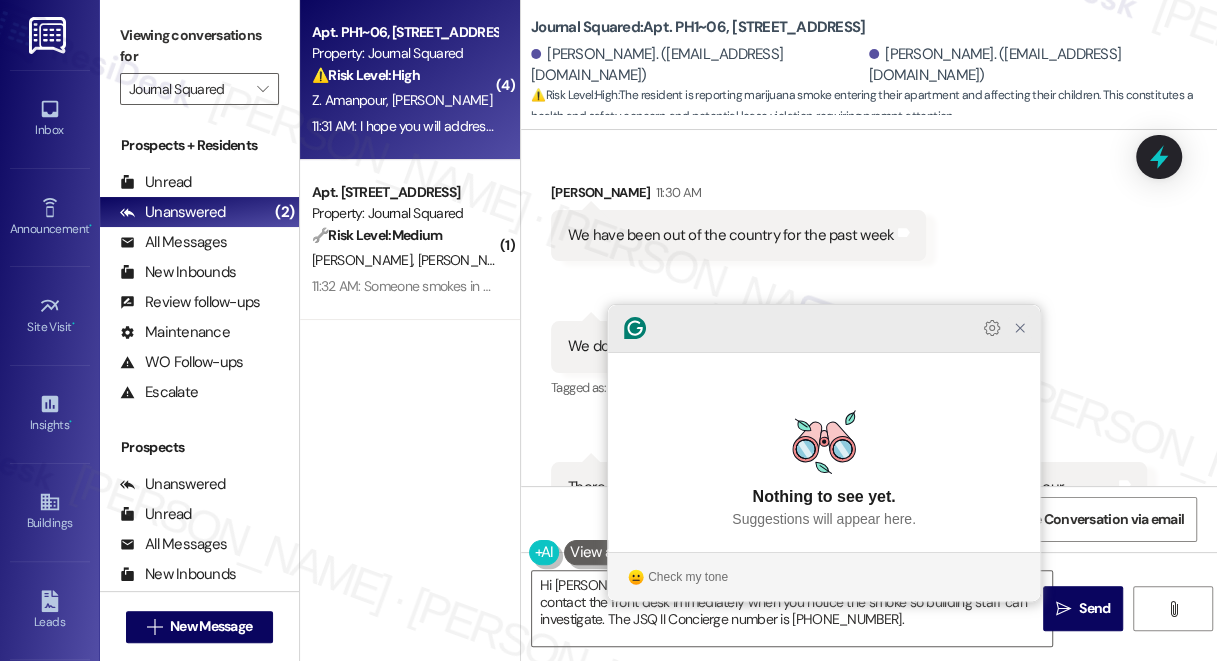 click 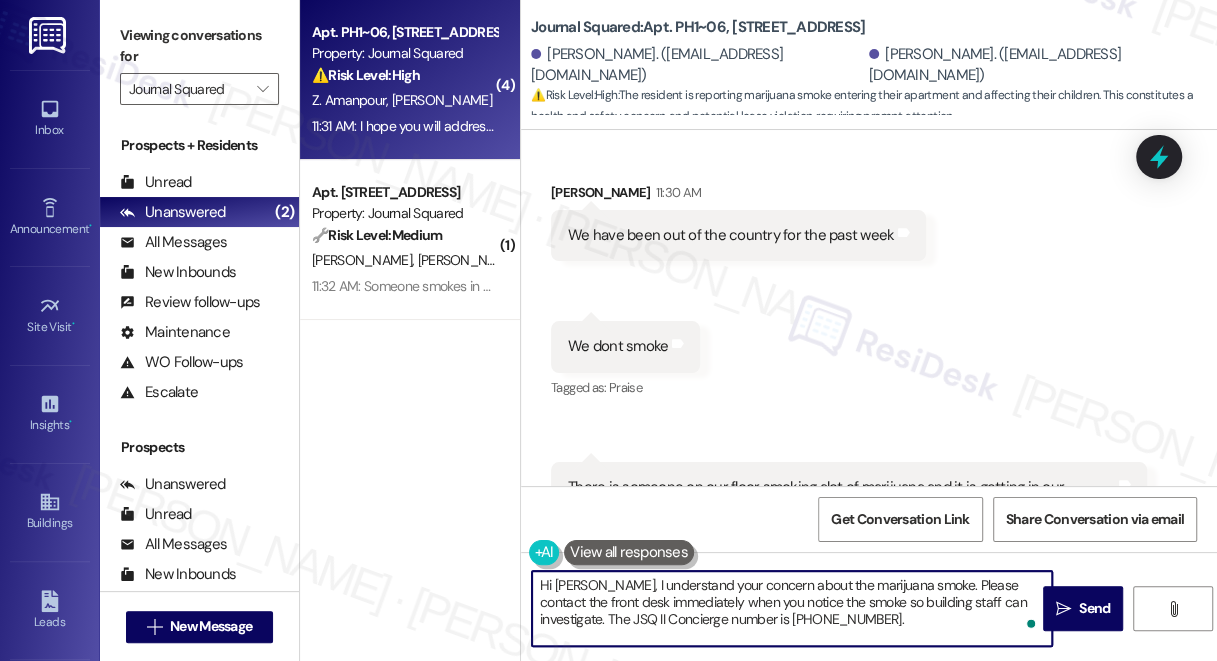 click on "Hi Sarosh, I understand your concern about the marijuana smoke. Please contact the front desk immediately when you notice the smoke so building staff can investigate. The JSQ II Concierge number is (201) 380-1674." at bounding box center [792, 608] 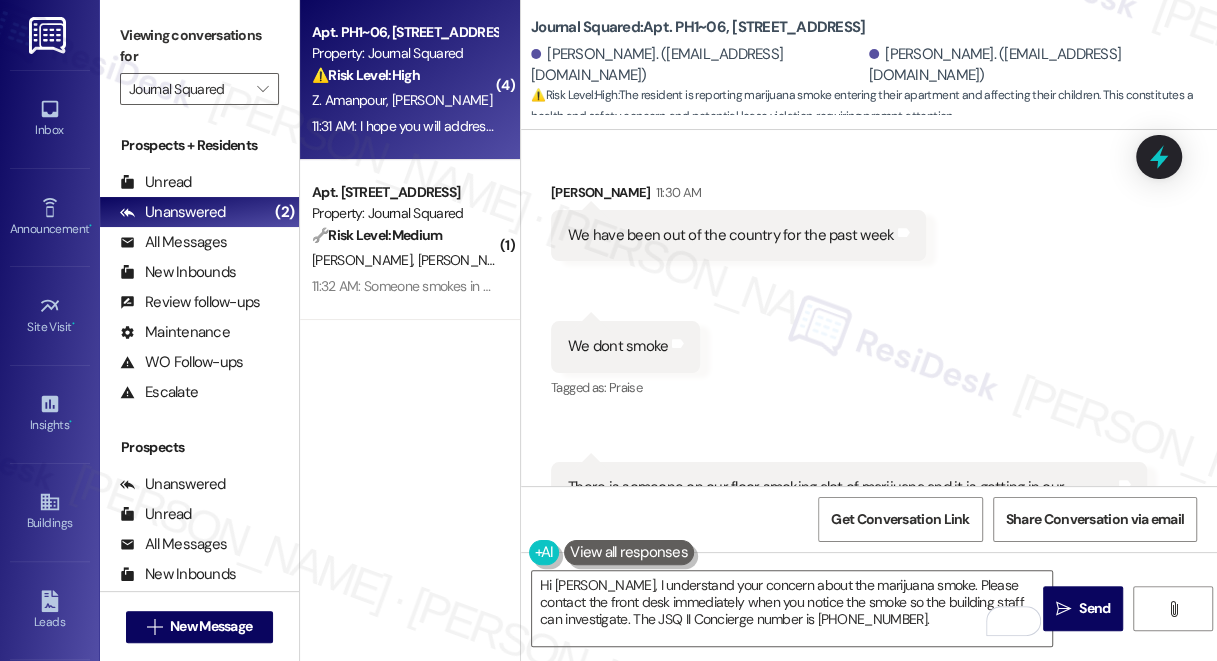 click on "Viewing conversations for" at bounding box center [199, 46] 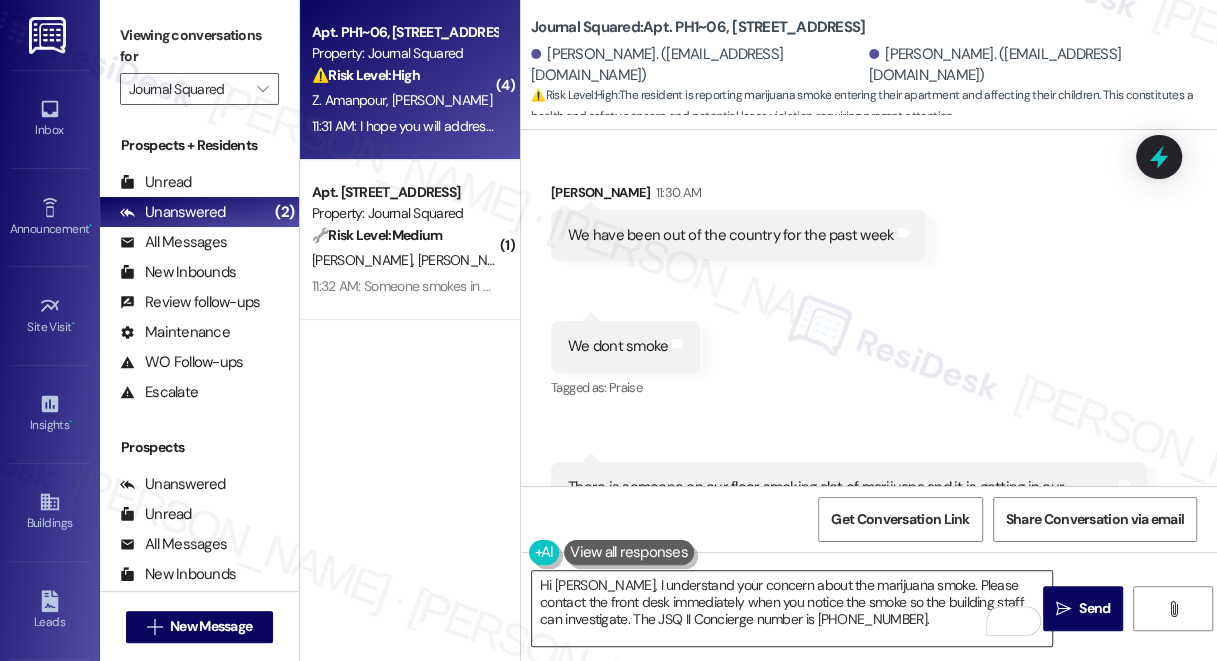 click on "Hi Sarosh, I understand your concern about the marijuana smoke. Please contact the front desk immediately when you notice the smoke so the building staff can investigate. The JSQ II Concierge number is (201) 380-1674." at bounding box center (792, 608) 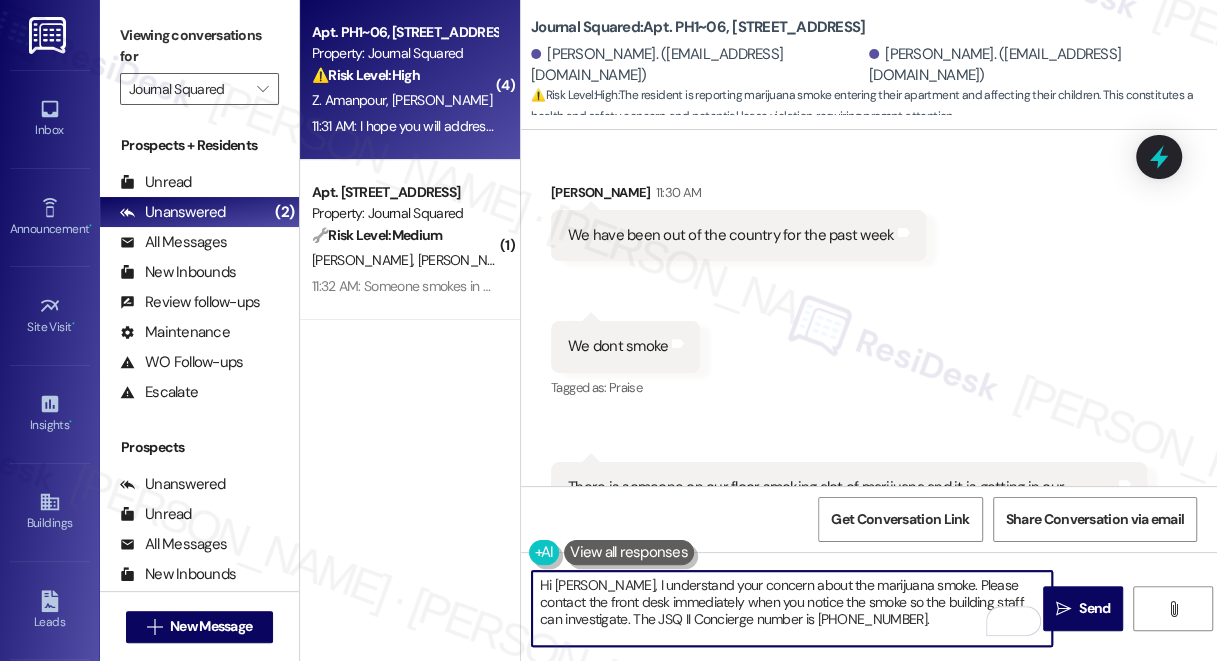 click on "Hi Sarosh, I understand your concern about the marijuana smoke. Please contact the front desk immediately when you notice the smoke so the building staff can investigate. The JSQ II Concierge number is (201) 380-1674." at bounding box center [792, 608] 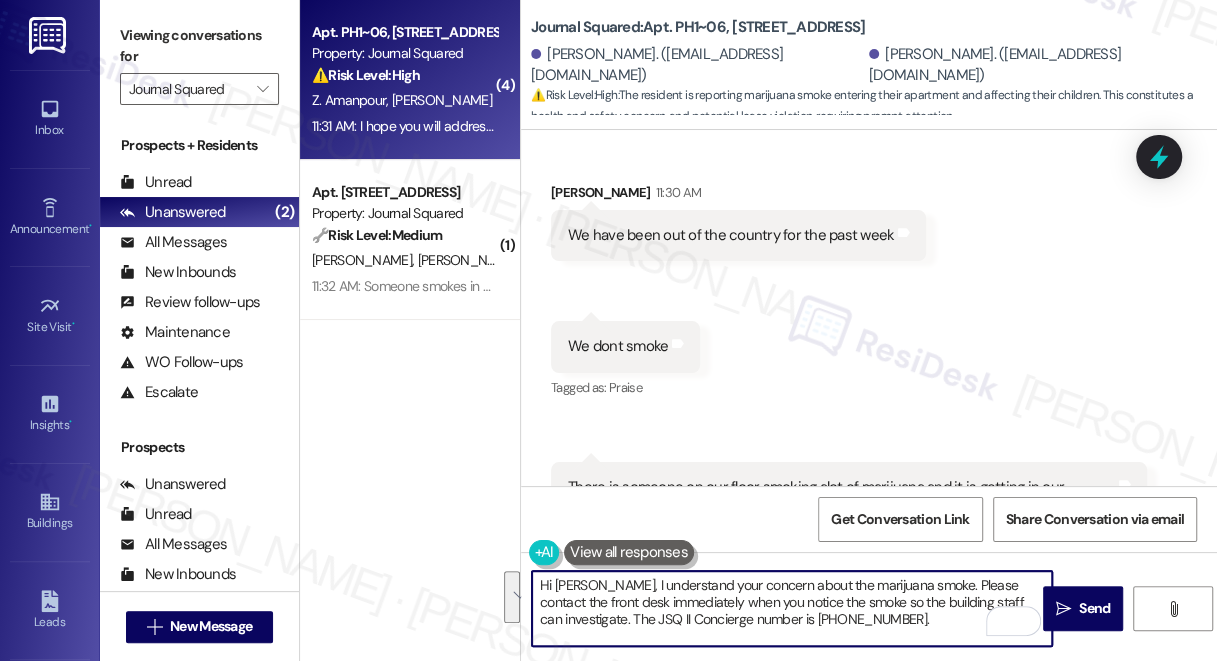 click on "Hi Sarosh, I understand your concern about the marijuana smoke. Please contact the front desk immediately when you notice the smoke so the building staff can investigate. The JSQ II Concierge number is (201) 380-1674." at bounding box center [792, 608] 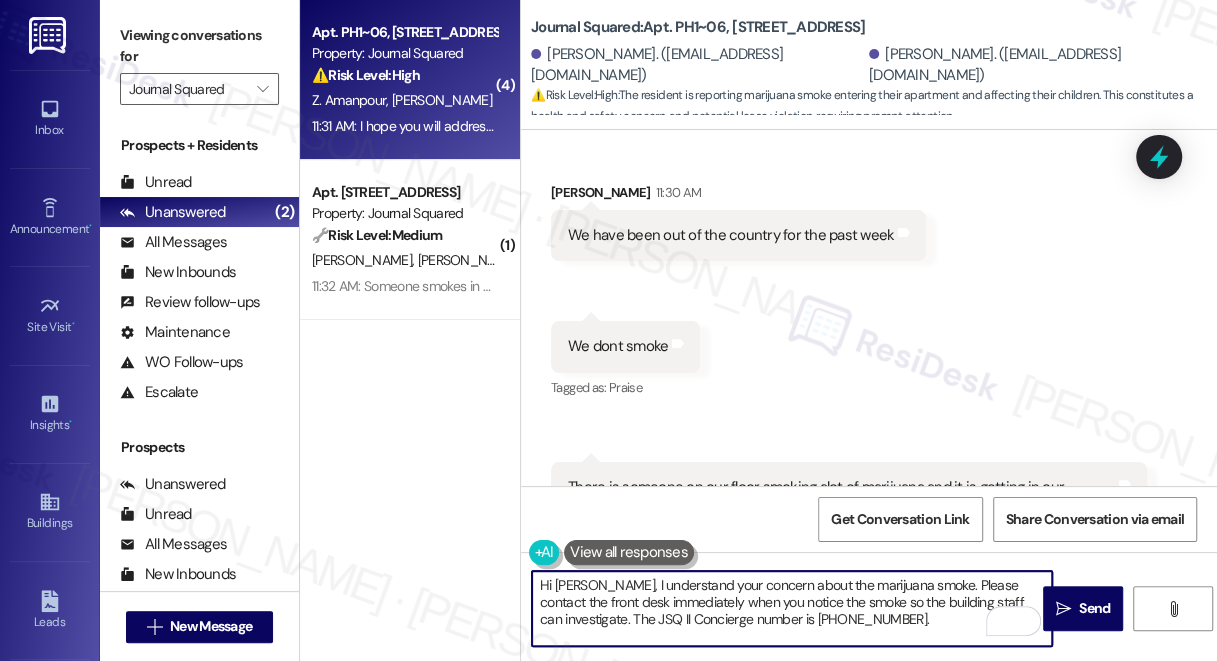click on "Hi Sarosh, I understand your concern about the marijuana smoke. Please contact the front desk immediately when you notice the smoke so the building staff can investigate. The JSQ II Concierge number is (201) 380-1674." at bounding box center [792, 608] 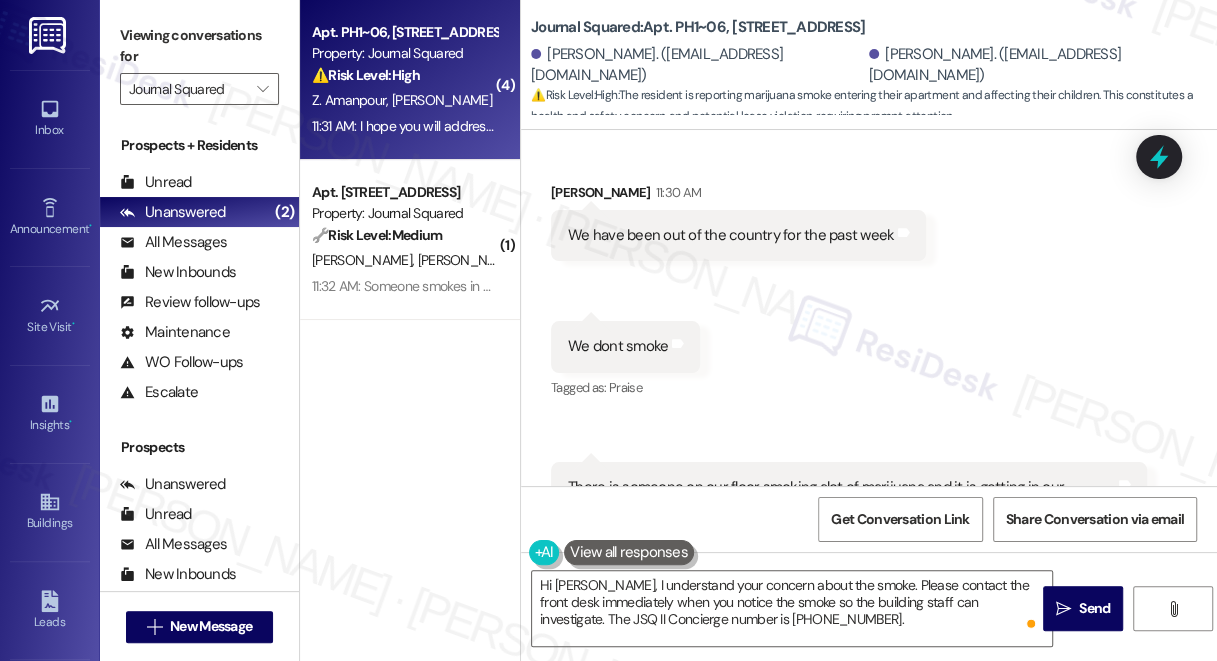 click on "Viewing conversations for" at bounding box center (199, 46) 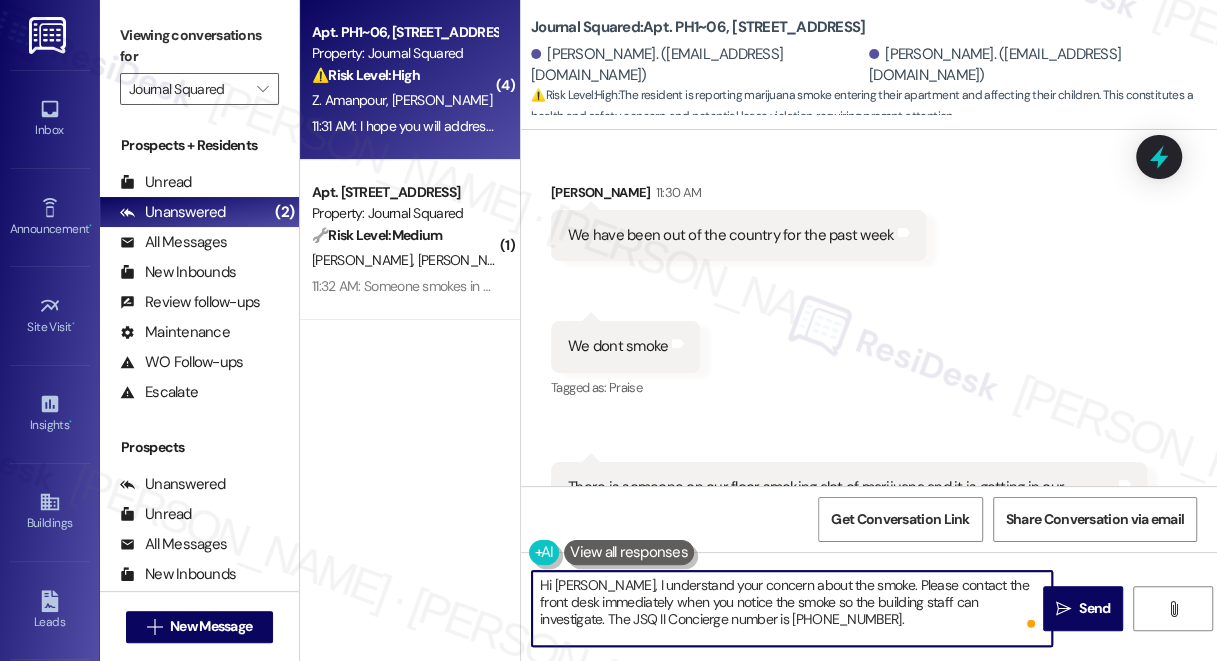 click on "Hi Sarosh, I understand your concern about the smoke. Please contact the front desk immediately when you notice the smoke so the building staff can investigate. The JSQ II Concierge number is (201) 380-1674." at bounding box center (792, 608) 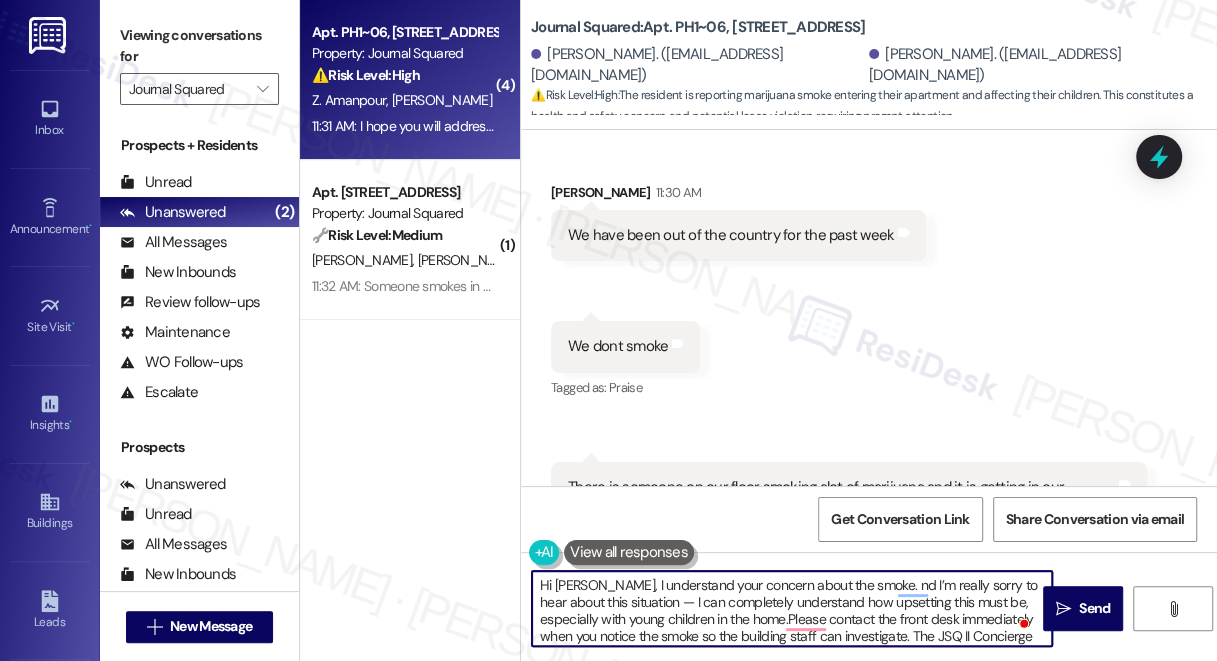 click on "Hi Sarosh, I understand your concern about the smoke. nd I’m really sorry to hear about this situation — I can completely understand how upsetting this must be, especially with young children in the home.Please contact the front desk immediately when you notice the smoke so the building staff can investigate. The JSQ II Concierge number is (201) 380-1674." at bounding box center (792, 608) 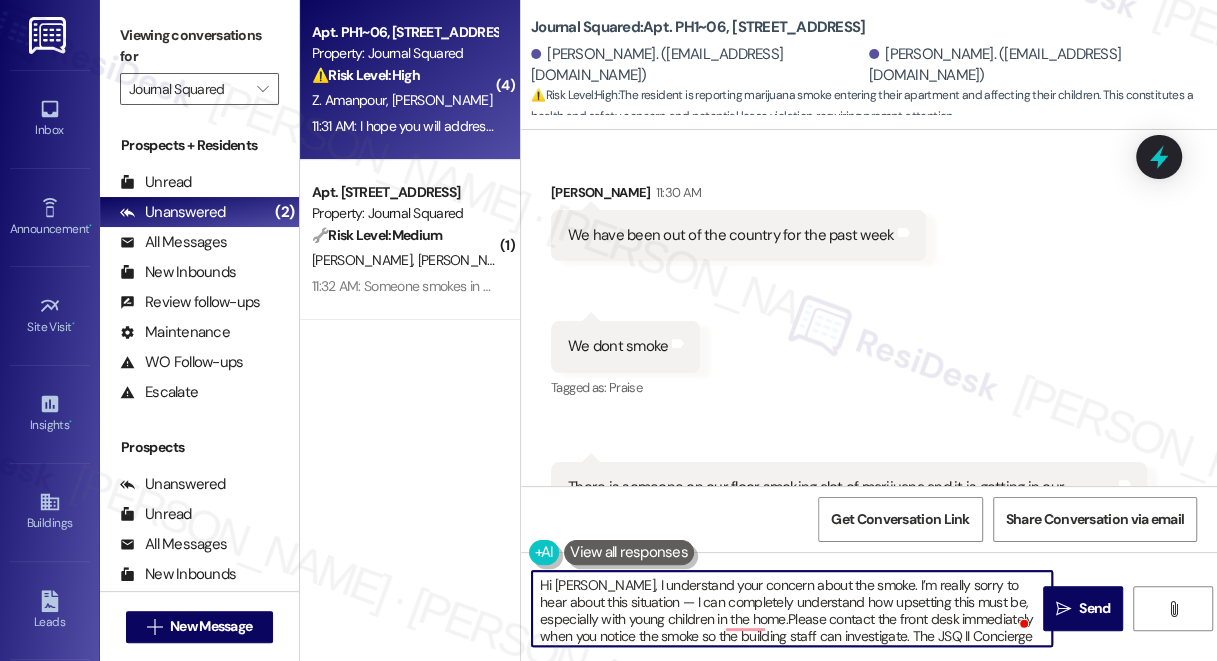 click on "Hi Sarosh, I understand your concern about the smoke. I’m really sorry to hear about this situation — I can completely understand how upsetting this must be, especially with young children in the home.Please contact the front desk immediately when you notice the smoke so the building staff can investigate. The JSQ II Concierge number is (201) 380-1674." at bounding box center [792, 608] 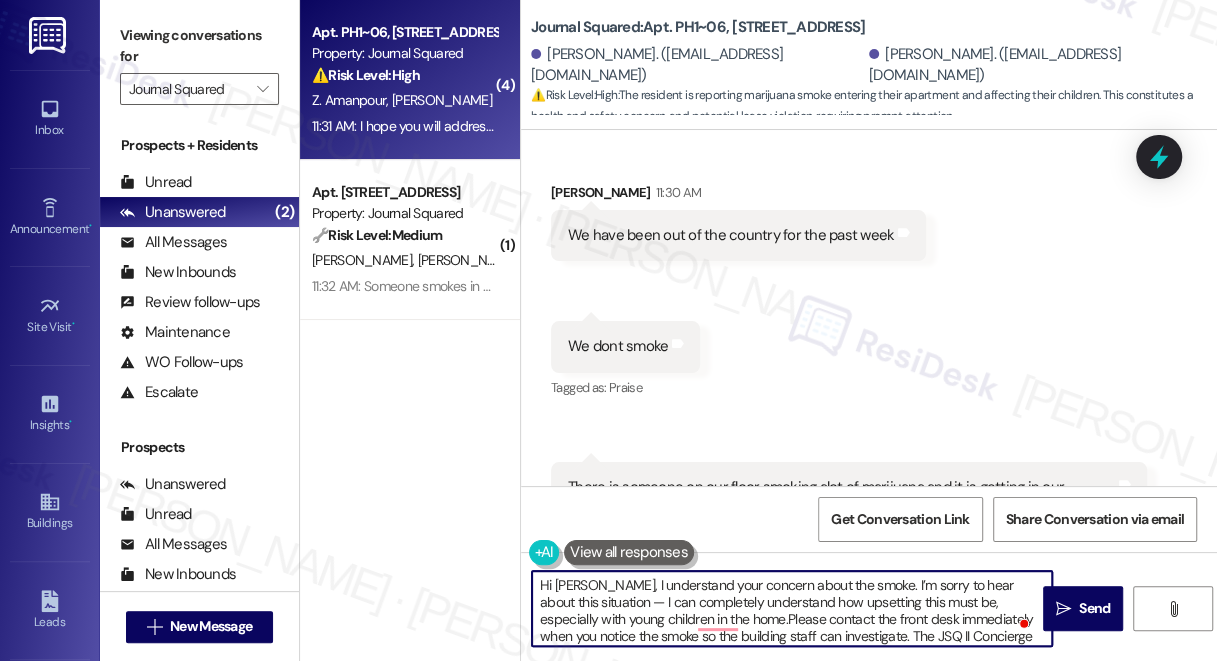 click on "Hi Sarosh, I understand your concern about the smoke. I’m sorry to hear about this situation — I can completely understand how upsetting this must be, especially with young children in the home.Please contact the front desk immediately when you notice the smoke so the building staff can investigate. The JSQ II Concierge number is (201) 380-1674." at bounding box center [792, 608] 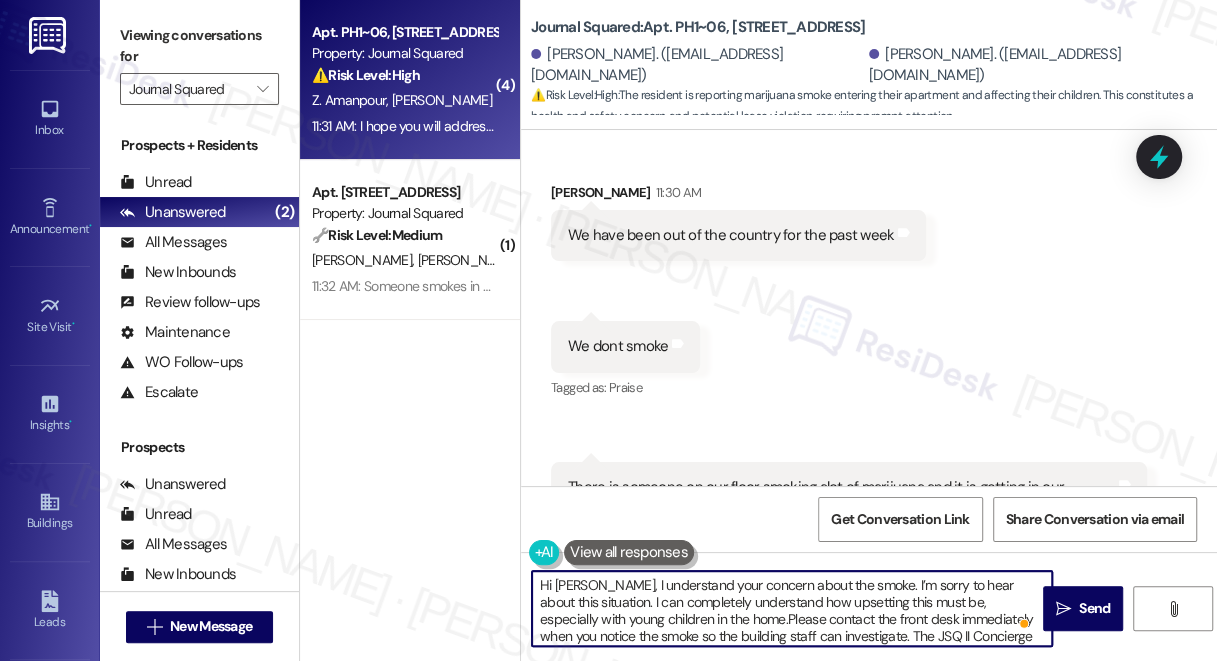 click on "Hi Sarosh, I understand your concern about the smoke. I’m sorry to hear about this situation. I can completely understand how upsetting this must be, especially with young children in the home.Please contact the front desk immediately when you notice the smoke so the building staff can investigate. The JSQ II Concierge number is (201) 380-1674." at bounding box center [792, 608] 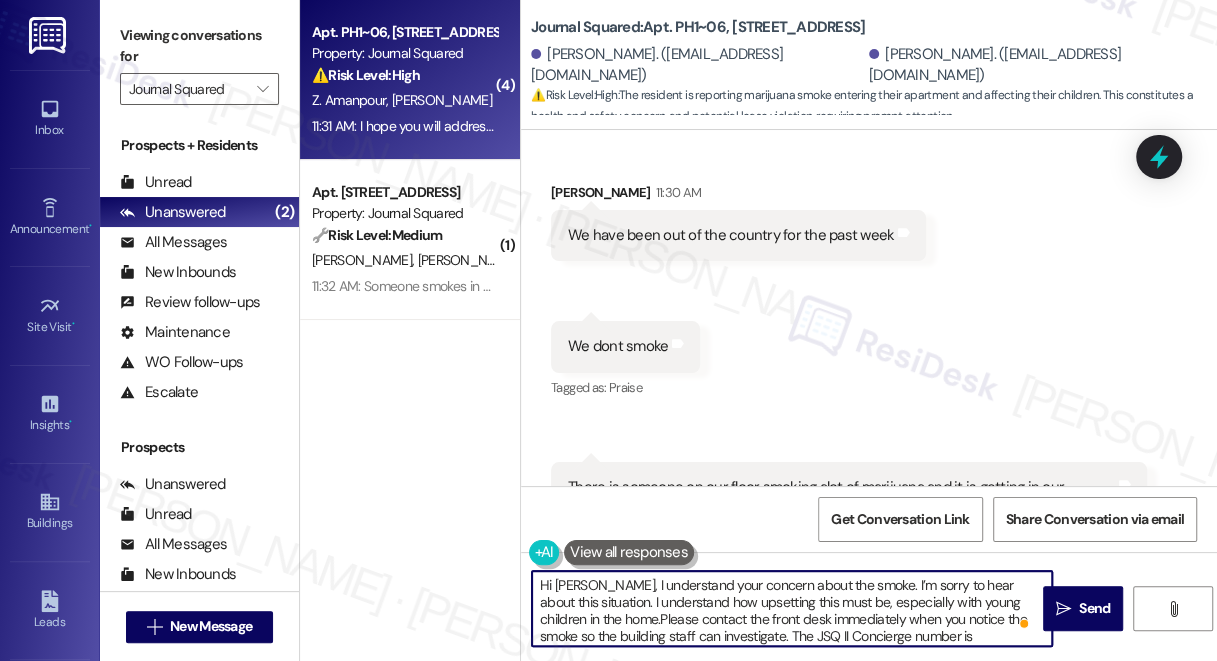 click on "Hi Sarosh, I understand your concern about the smoke. I’m sorry to hear about this situation. I understand how upsetting this must be, especially with young children in the home.Please contact the front desk immediately when you notice the smoke so the building staff can investigate. The JSQ II Concierge number is (201) 380-1674." at bounding box center [792, 608] 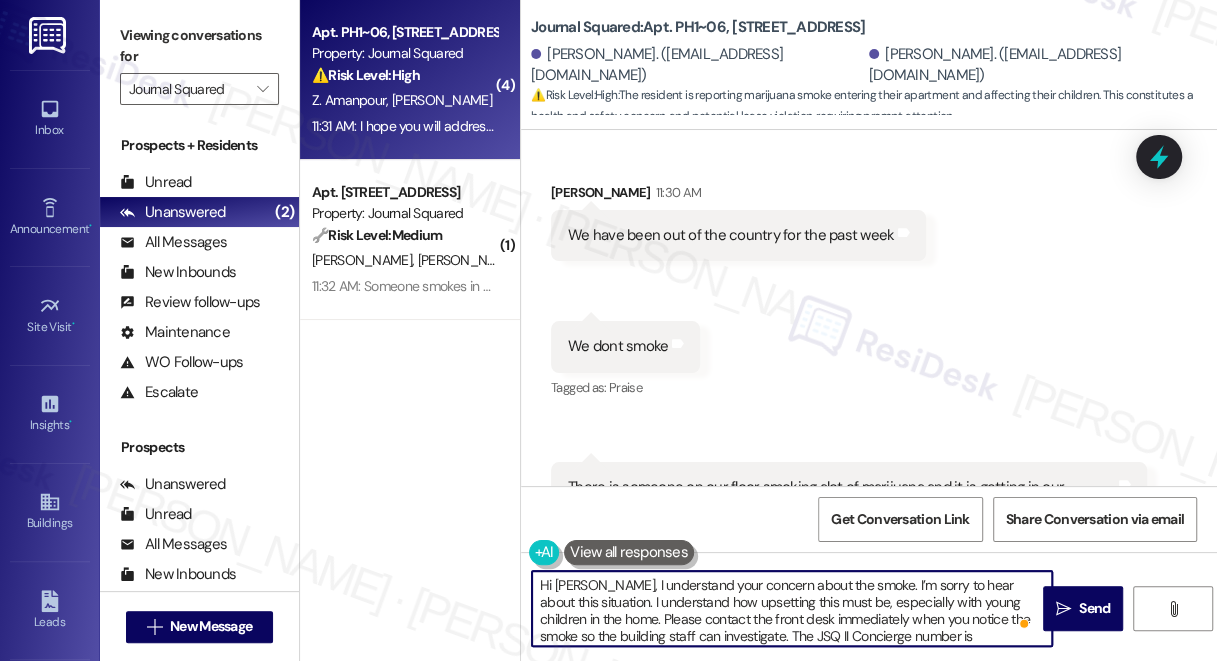 scroll, scrollTop: 5, scrollLeft: 0, axis: vertical 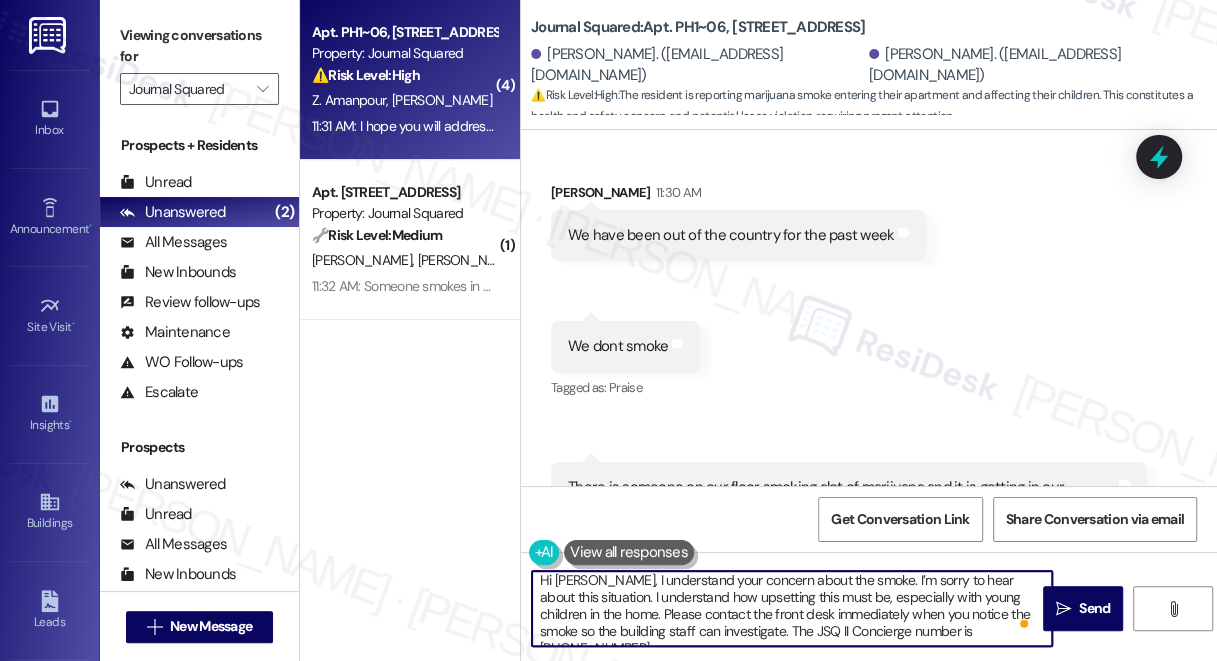click on "Hi Sarosh, I understand your concern about the smoke. I’m sorry to hear about this situation. I understand how upsetting this must be, especially with young children in the home. Please contact the front desk immediately when you notice the smoke so the building staff can investigate. The JSQ II Concierge number is (201) 380-1674." at bounding box center [792, 608] 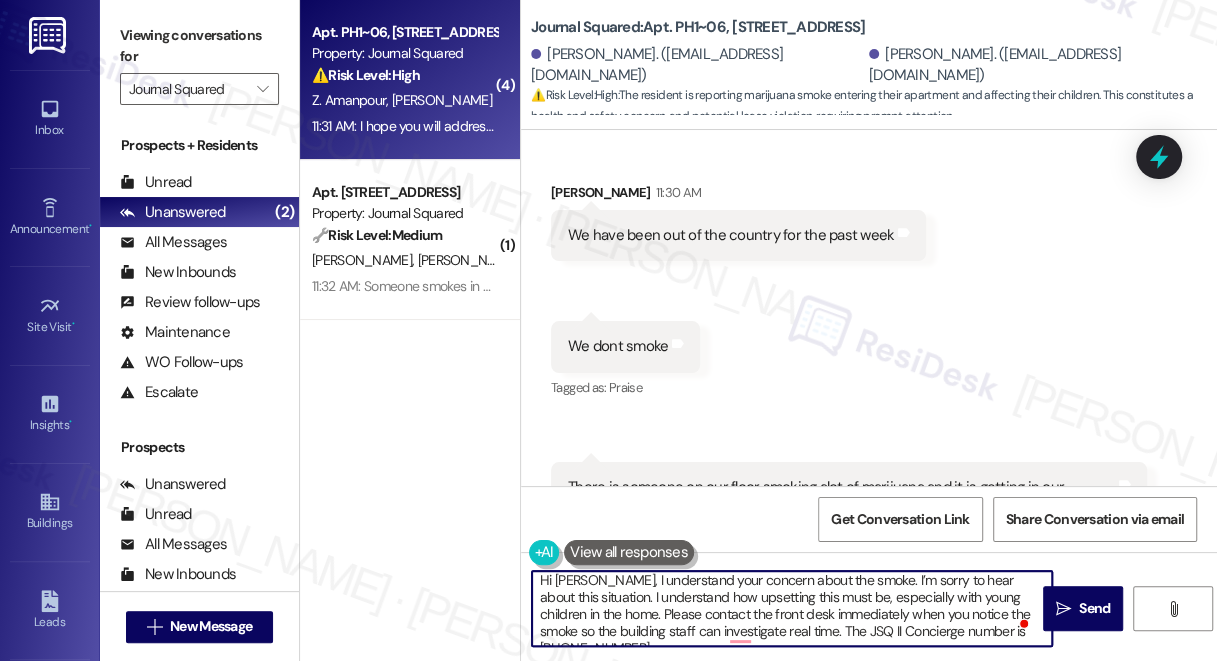 scroll, scrollTop: 18, scrollLeft: 0, axis: vertical 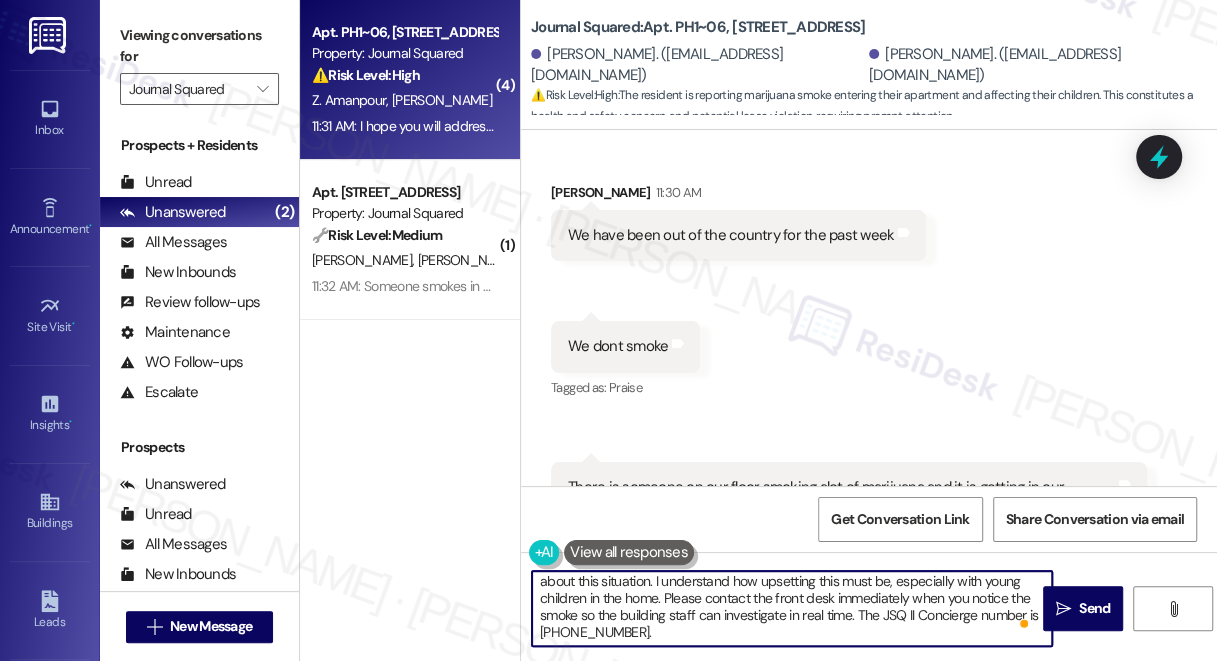 click on "Hi Sarosh, I understand your concern about the smoke. I’m sorry to hear about this situation. I understand how upsetting this must be, especially with young children in the home. Please contact the front desk immediately when you notice the smoke so the building staff can investigate in real time. The JSQ II Concierge number is (201) 380-1674." at bounding box center (792, 608) 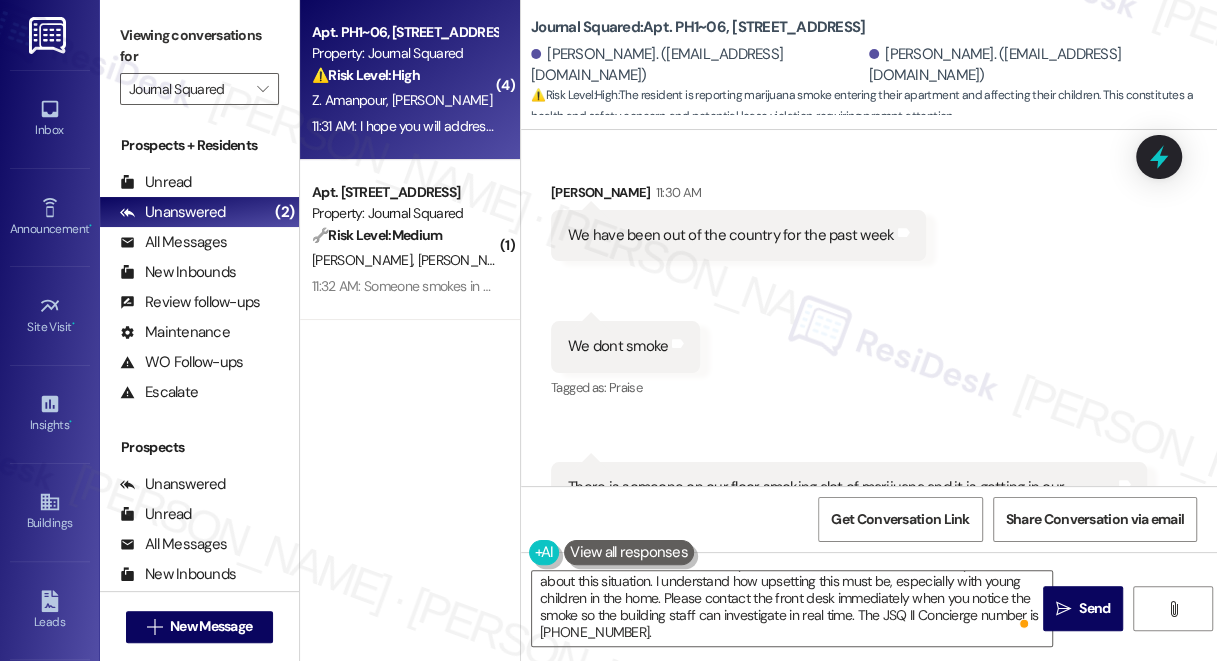 click on "Viewing conversations for" at bounding box center [199, 46] 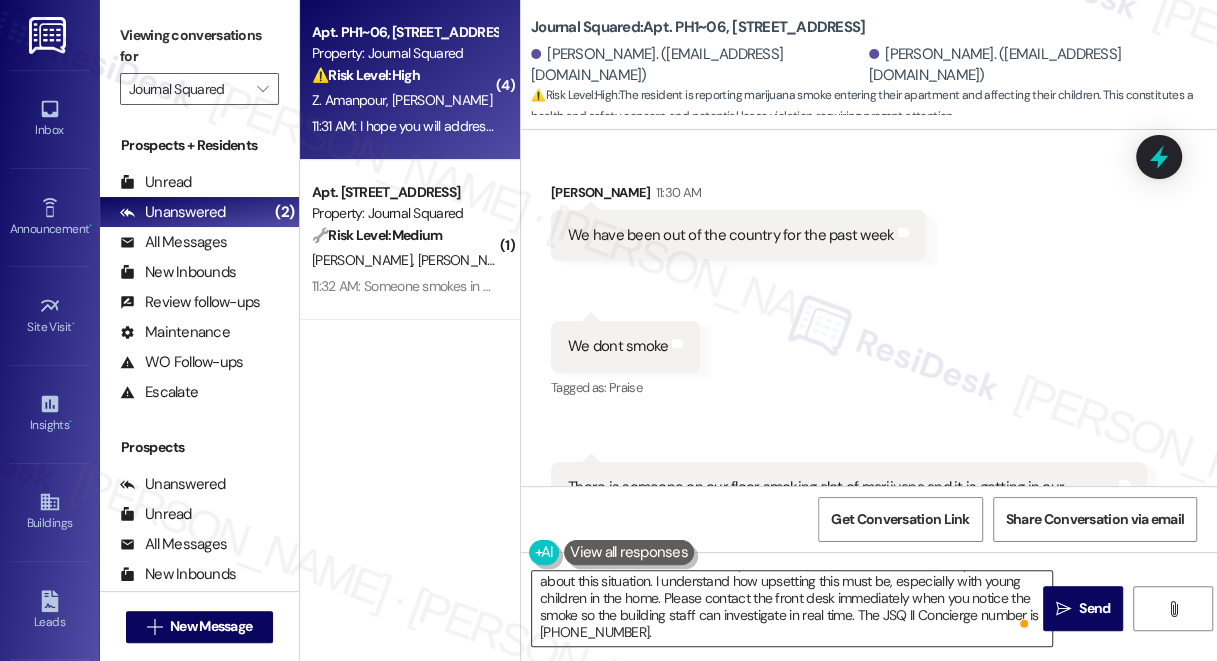 click on "Hi Sarosh, I understand your concern about the smoke. I’m sorry to hear about this situation. I understand how upsetting this must be, especially with young children in the home. Please contact the front desk immediately when you notice the smoke so the building staff can investigate in real time. The JSQ II Concierge number is (201) 380-1674." at bounding box center (792, 608) 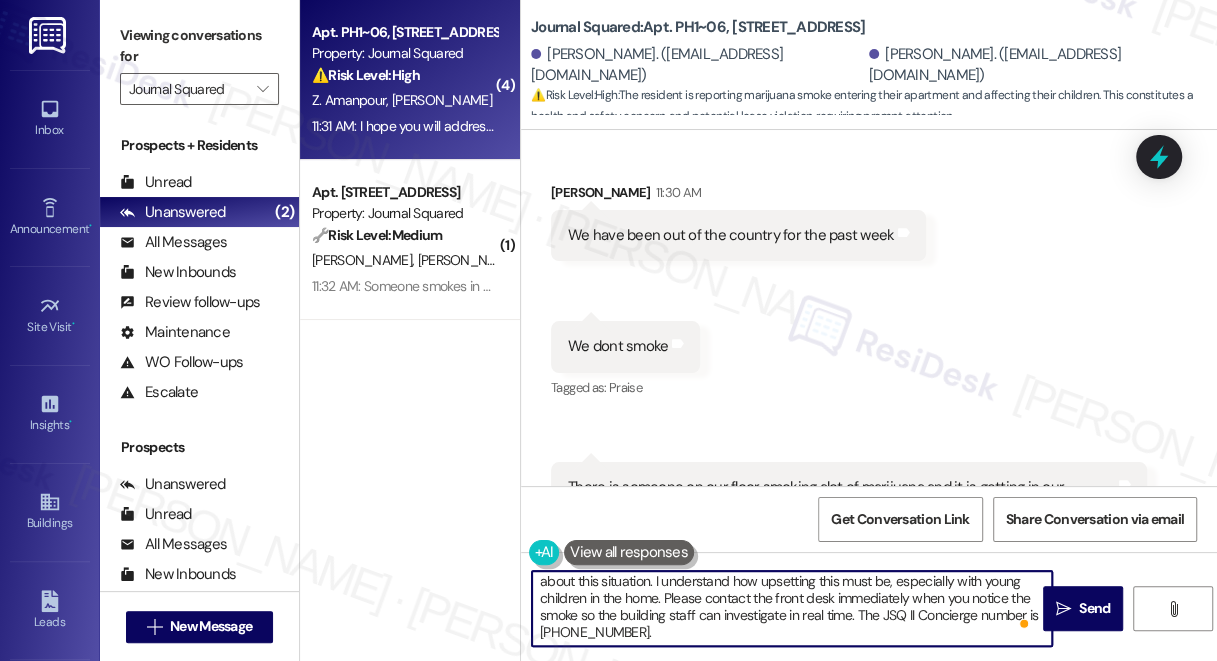scroll, scrollTop: 4, scrollLeft: 0, axis: vertical 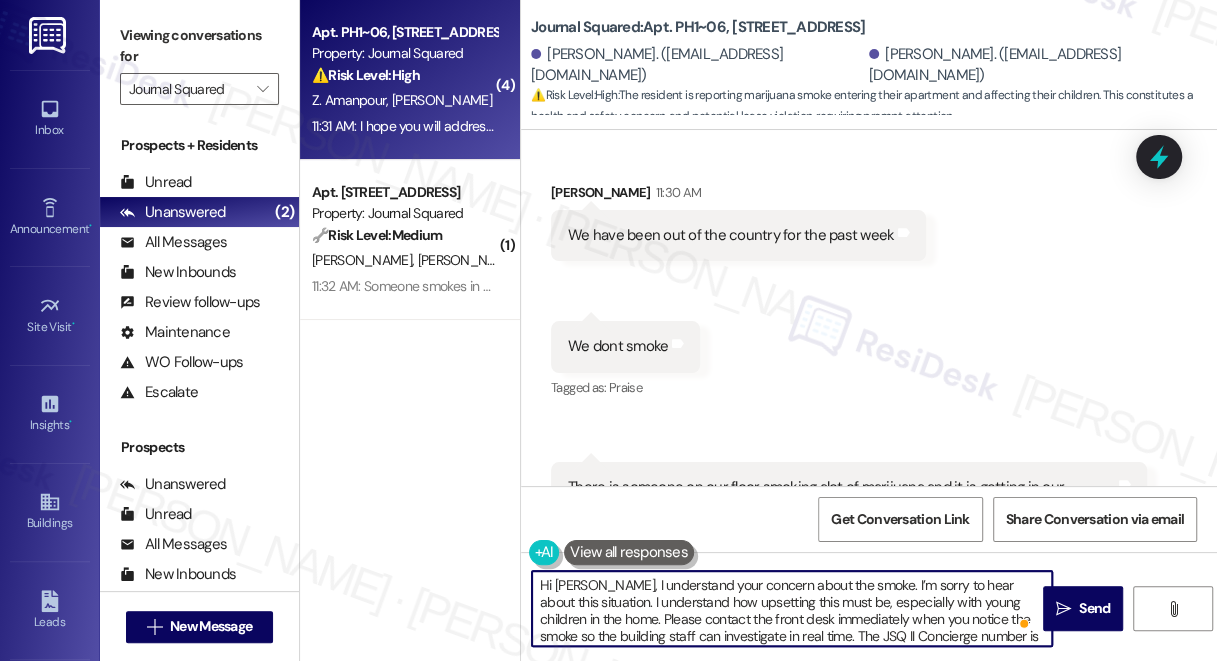 click on "Hi Sarosh, I understand your concern about the smoke. I’m sorry to hear about this situation. I understand how upsetting this must be, especially with young children in the home. Please contact the front desk immediately when you notice the smoke so the building staff can investigate in real time. The JSQ II Concierge number is (201) 380-1674." at bounding box center (792, 608) 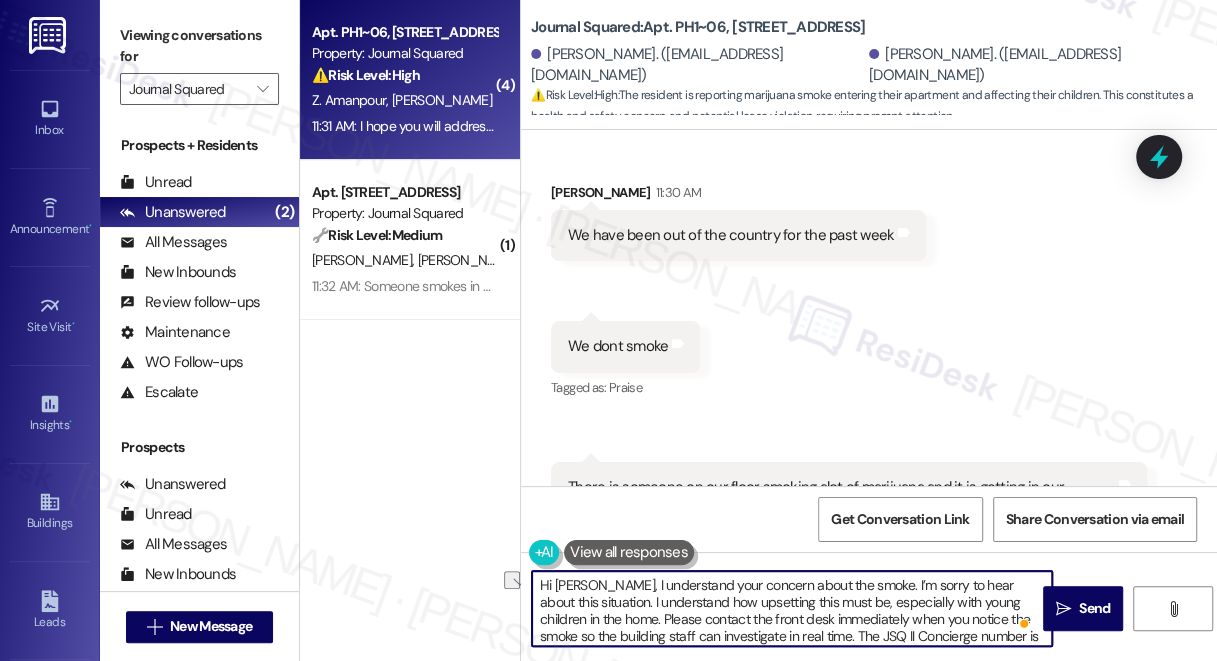 drag, startPoint x: 858, startPoint y: 582, endPoint x: 597, endPoint y: 576, distance: 261.06897 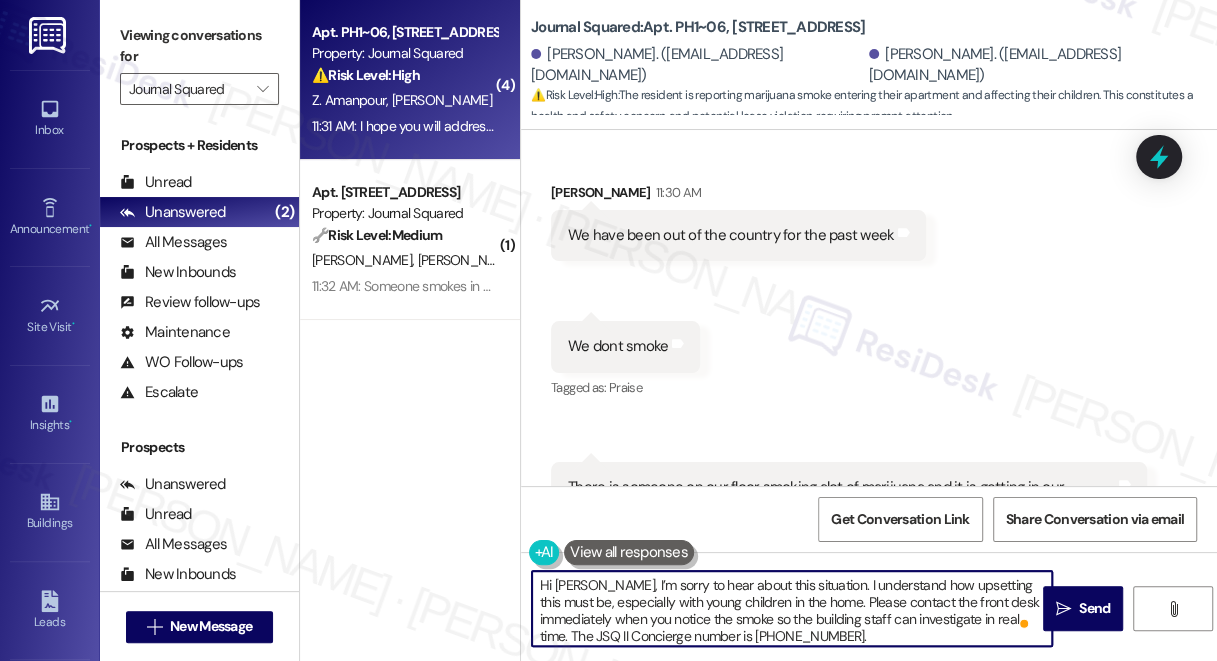click on "Hi Sarosh, I’m sorry to hear about this situation. I understand how upsetting this must be, especially with young children in the home. Please contact the front desk immediately when you notice the smoke so the building staff can investigate in real time. The JSQ II Concierge number is (201) 380-1674." at bounding box center [792, 608] 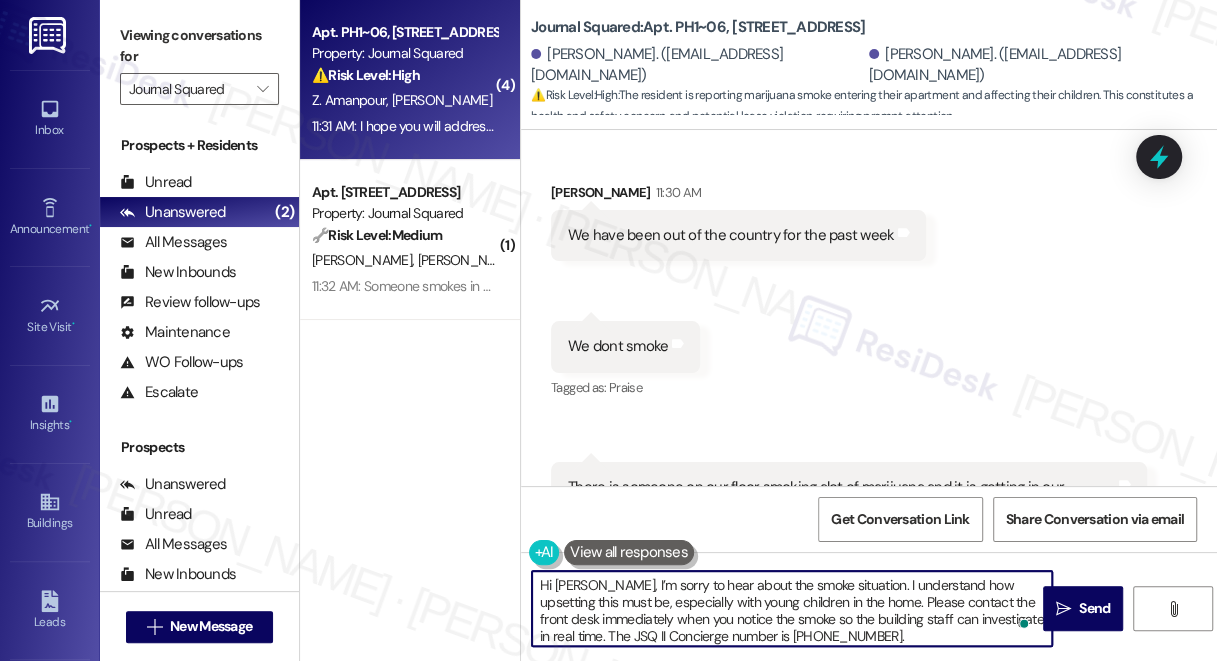 click on "Hi Sarosh, I’m sorry to hear about the smoke situation. I understand how upsetting this must be, especially with young children in the home. Please contact the front desk immediately when you notice the smoke so the building staff can investigate in real time. The JSQ II Concierge number is (201) 380-1674." at bounding box center (792, 608) 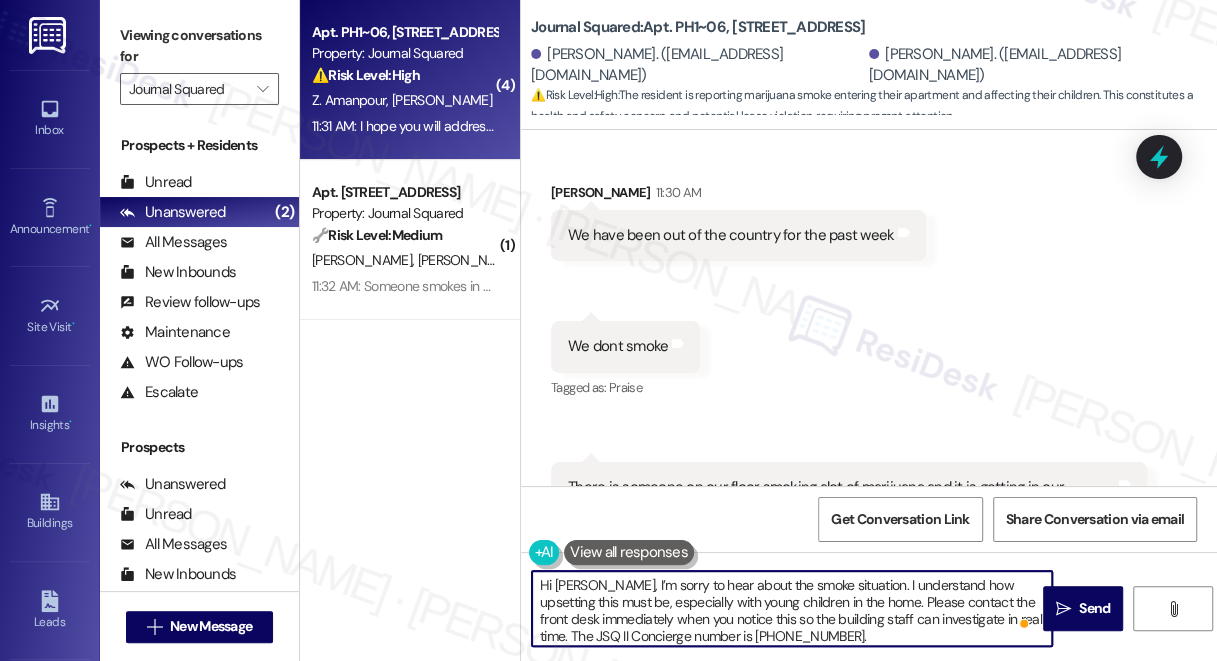 click on "Hi Sarosh, I’m sorry to hear about the smoke situation. I understand how upsetting this must be, especially with young children in the home. Please contact the front desk immediately when you notice this so the building staff can investigate in real time. The JSQ II Concierge number is (201) 380-1674." at bounding box center (792, 608) 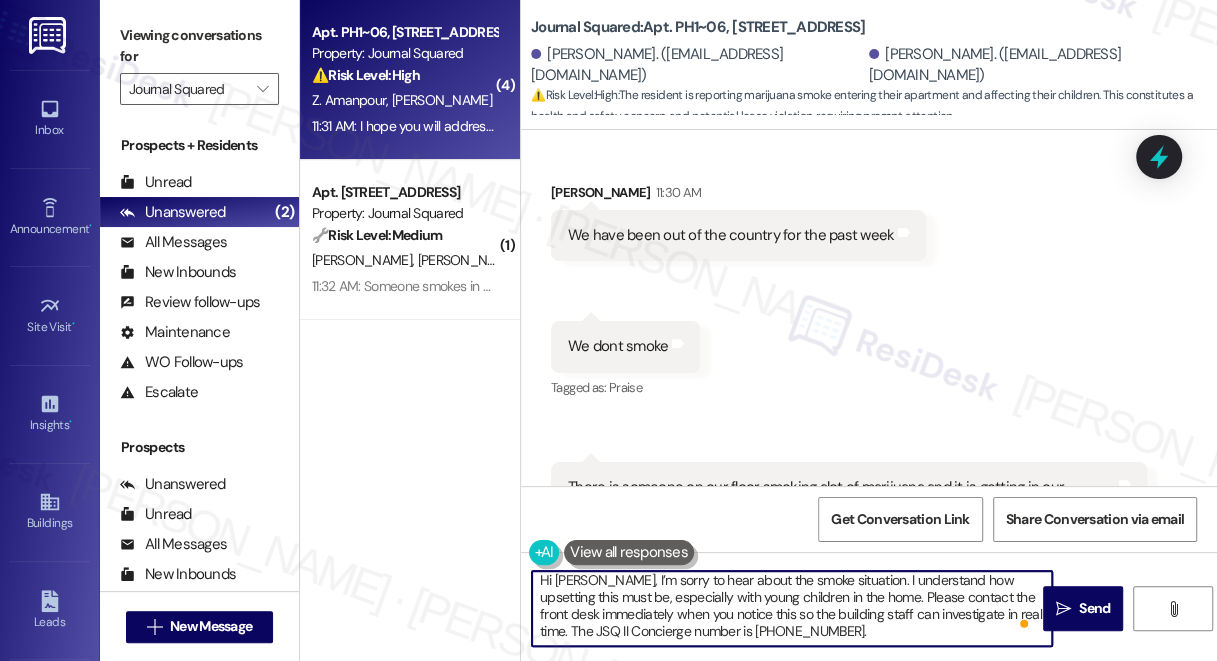 click on "Hi Sarosh, I’m sorry to hear about the smoke situation. I understand how upsetting this must be, especially with young children in the home. Please contact the front desk immediately when you notice this so the building staff can investigate in real time. The JSQ II Concierge number is (201) 380-1674." at bounding box center (792, 608) 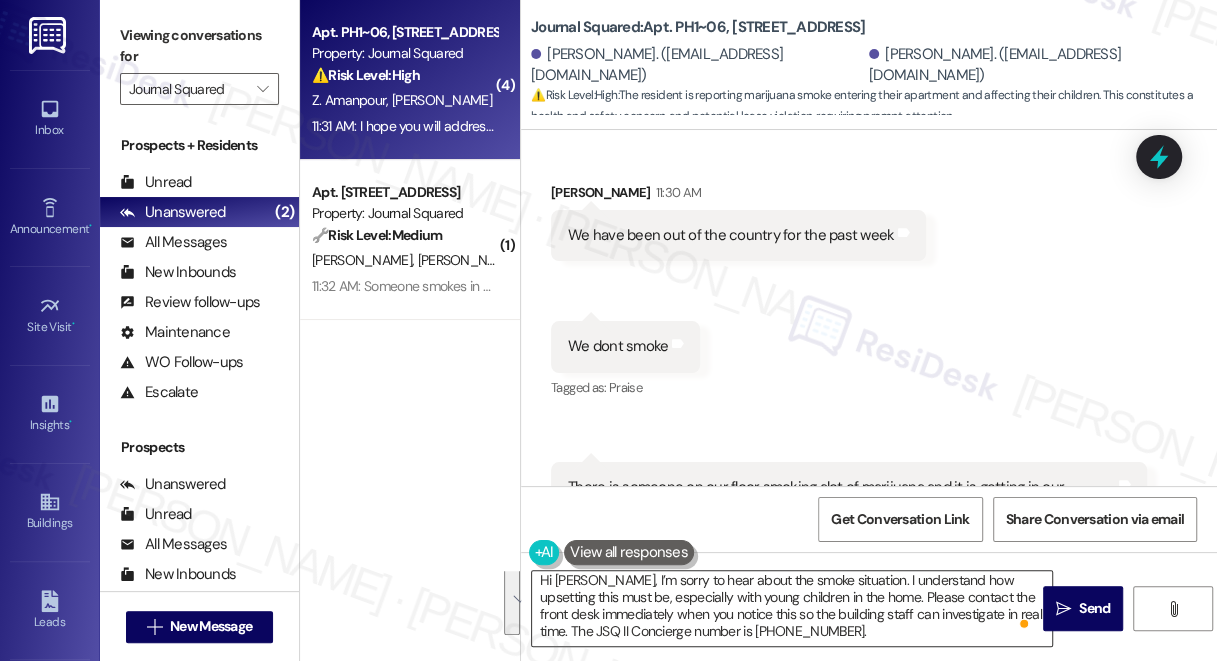 click on "Hi Sarosh, I’m sorry to hear about the smoke situation. I understand how upsetting this must be, especially with young children in the home. Please contact the front desk immediately when you notice this so the building staff can investigate in real time. The JSQ II Concierge number is (201) 380-1674." at bounding box center (792, 608) 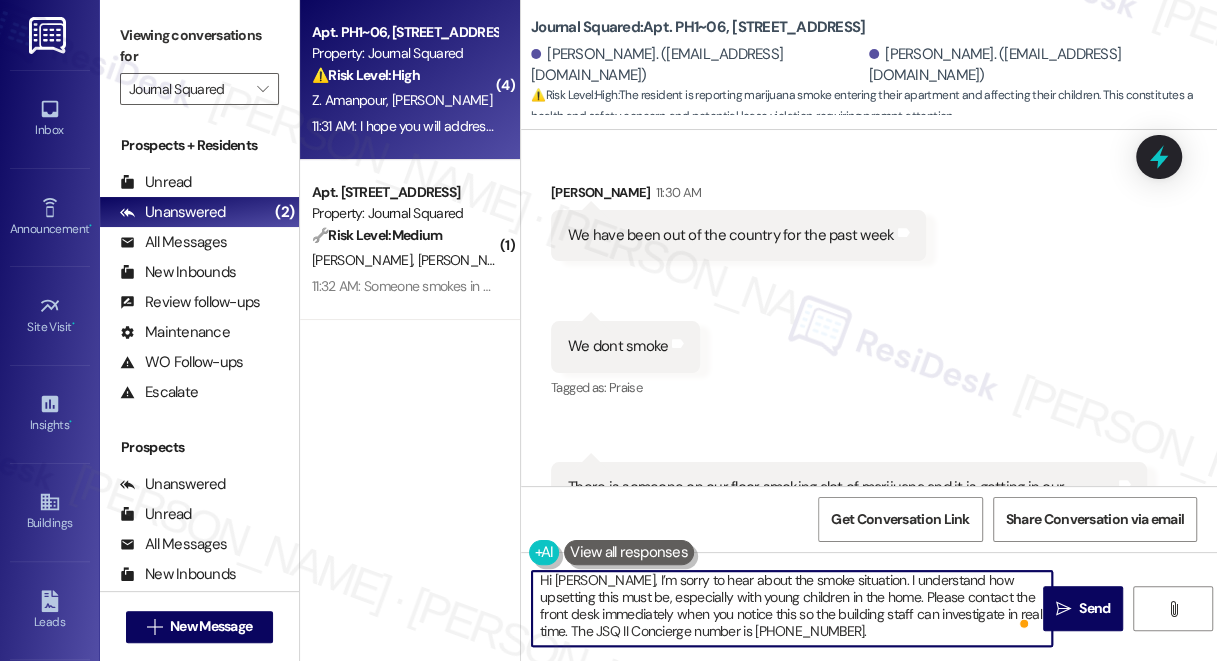 scroll, scrollTop: 0, scrollLeft: 0, axis: both 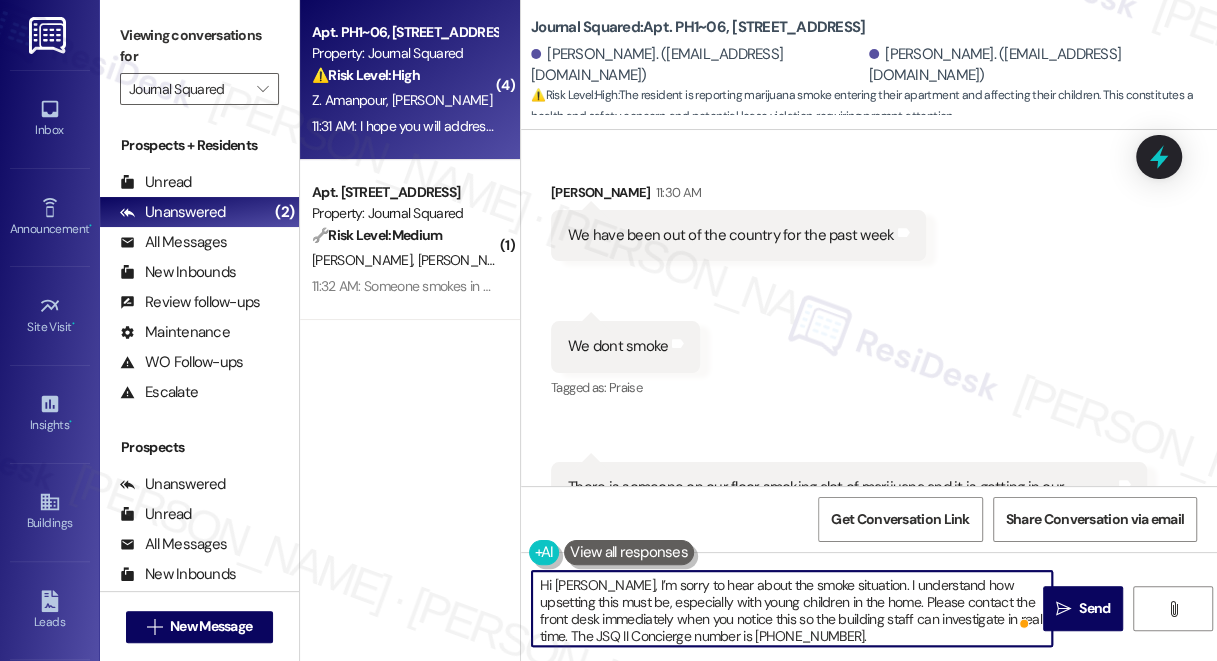 click on "Hi Sarosh, I’m sorry to hear about the smoke situation. I understand how upsetting this must be, especially with young children in the home. Please contact the front desk immediately when you notice this so the building staff can investigate in real time. The JSQ II Concierge number is (201) 380-1674." at bounding box center [792, 608] 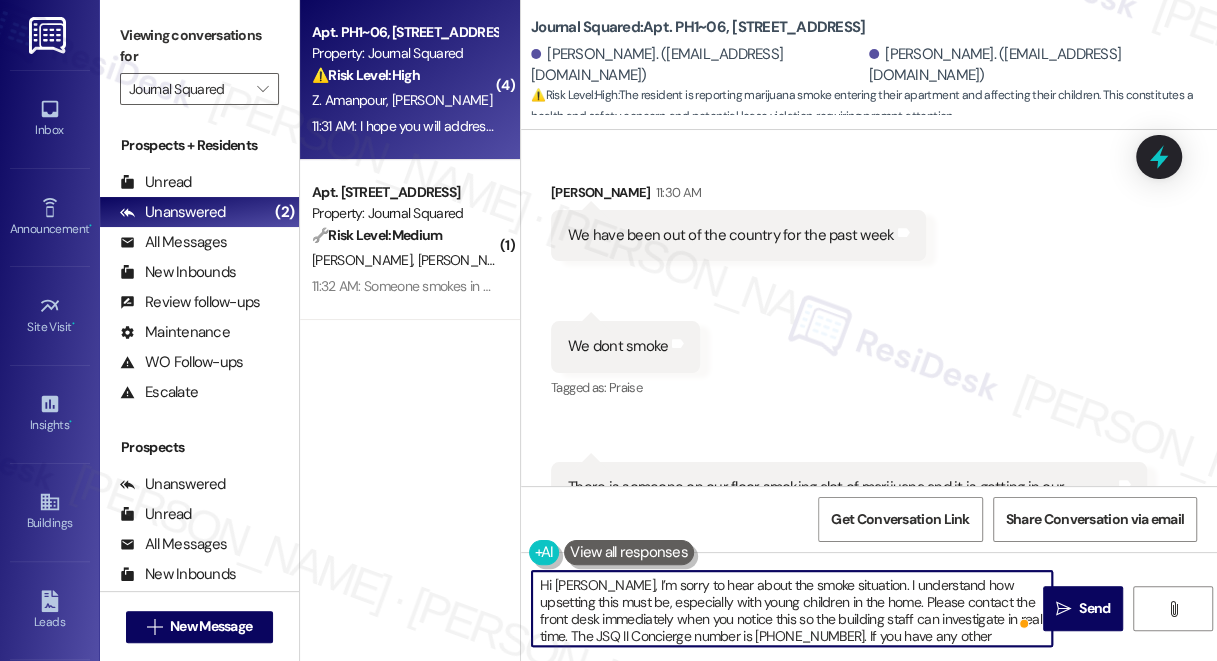 scroll, scrollTop: 16, scrollLeft: 0, axis: vertical 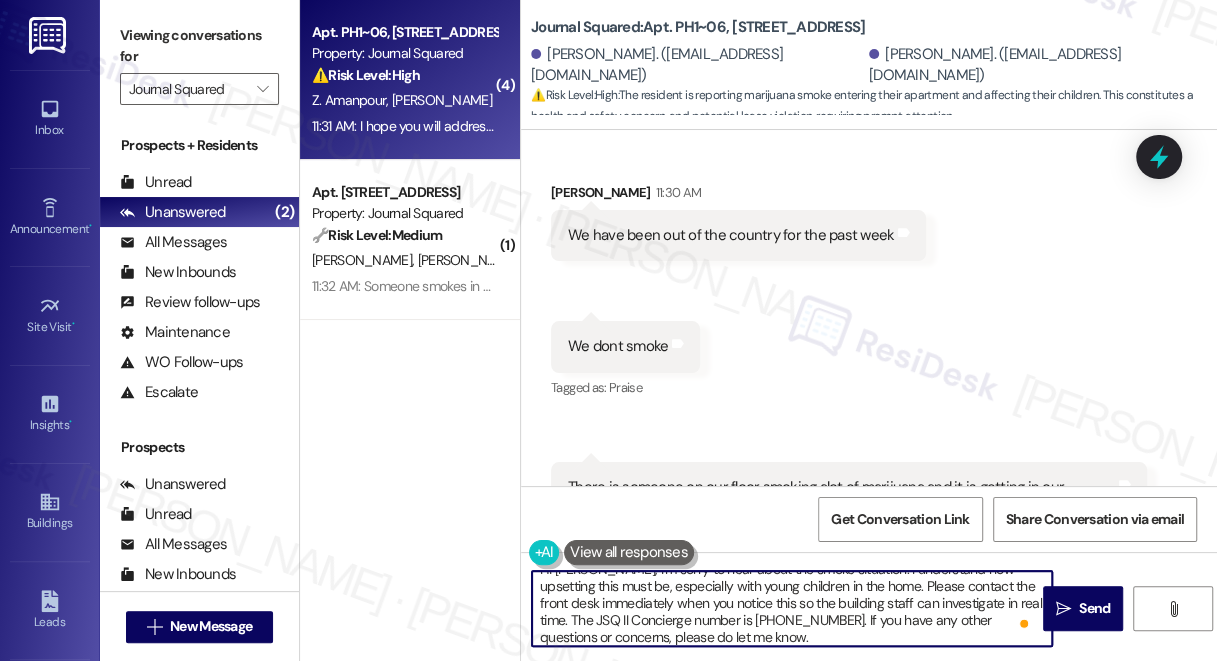 click on "Hi Sarosh, I’m sorry to hear about the smoke situation. I understand how upsetting this must be, especially with young children in the home. Please contact the front desk immediately when you notice this so the building staff can investigate in real time. The JSQ II Concierge number is (201) 380-1674. If you have any other questions or concerns, please do let me know." at bounding box center (792, 608) 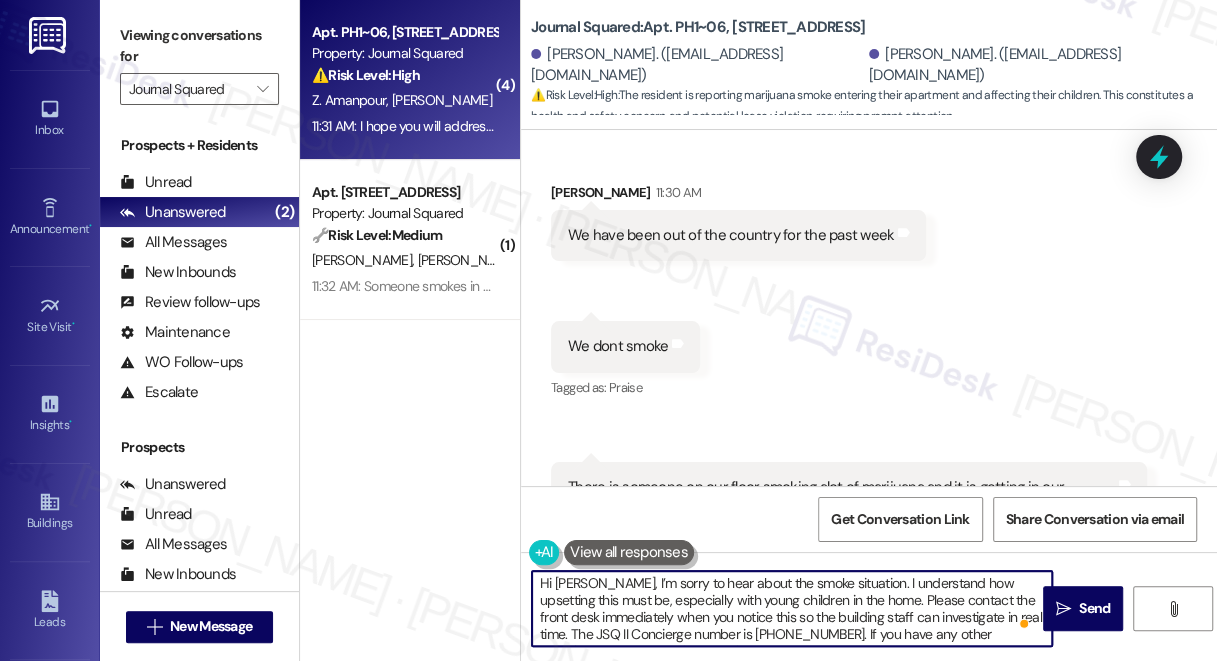 scroll, scrollTop: 0, scrollLeft: 0, axis: both 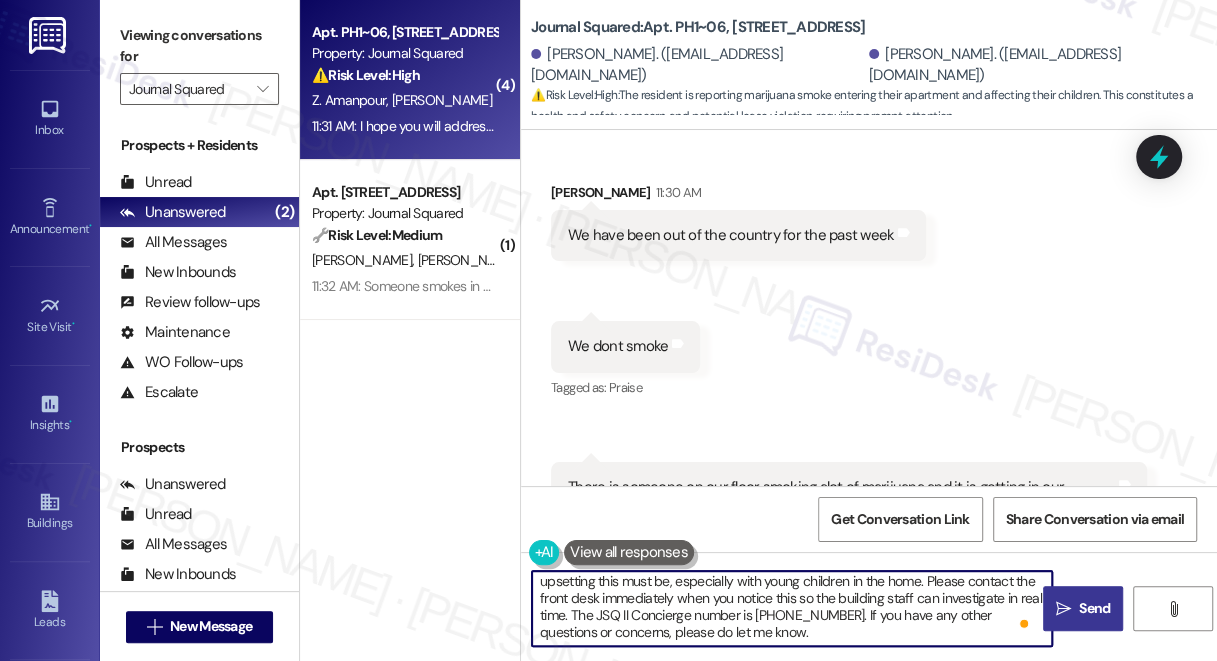 type on "Hi Sarosh, I’m sorry to hear about the smoke situation. I understand how upsetting this must be, especially with young children in the home. Please contact the front desk immediately when you notice this so the building staff can investigate in real time. The JSQ II Concierge number is (201) 380-1674. If you have any other questions or concerns, please do let me know." 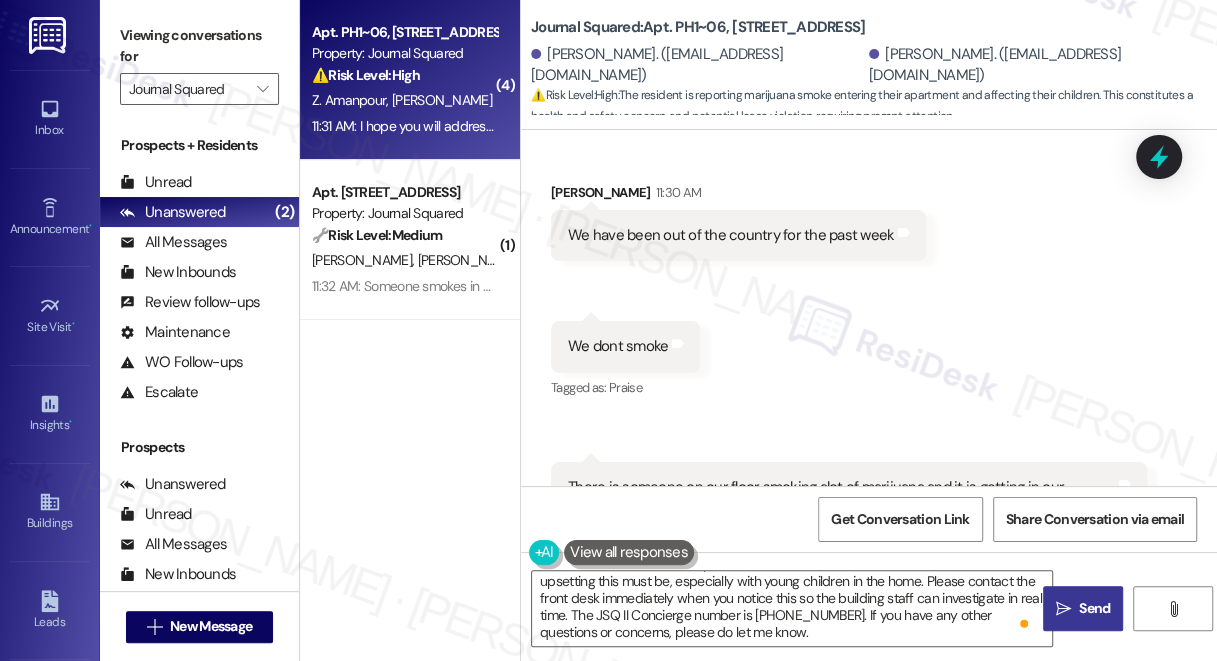 click on "Send" at bounding box center (1094, 608) 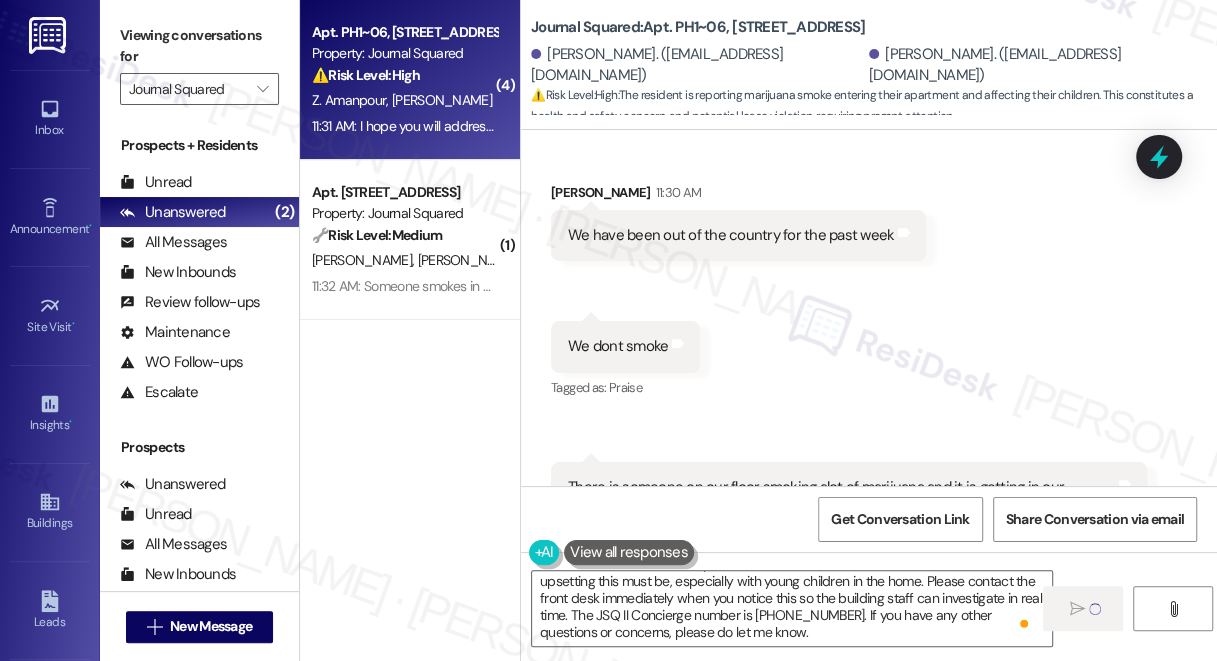 type 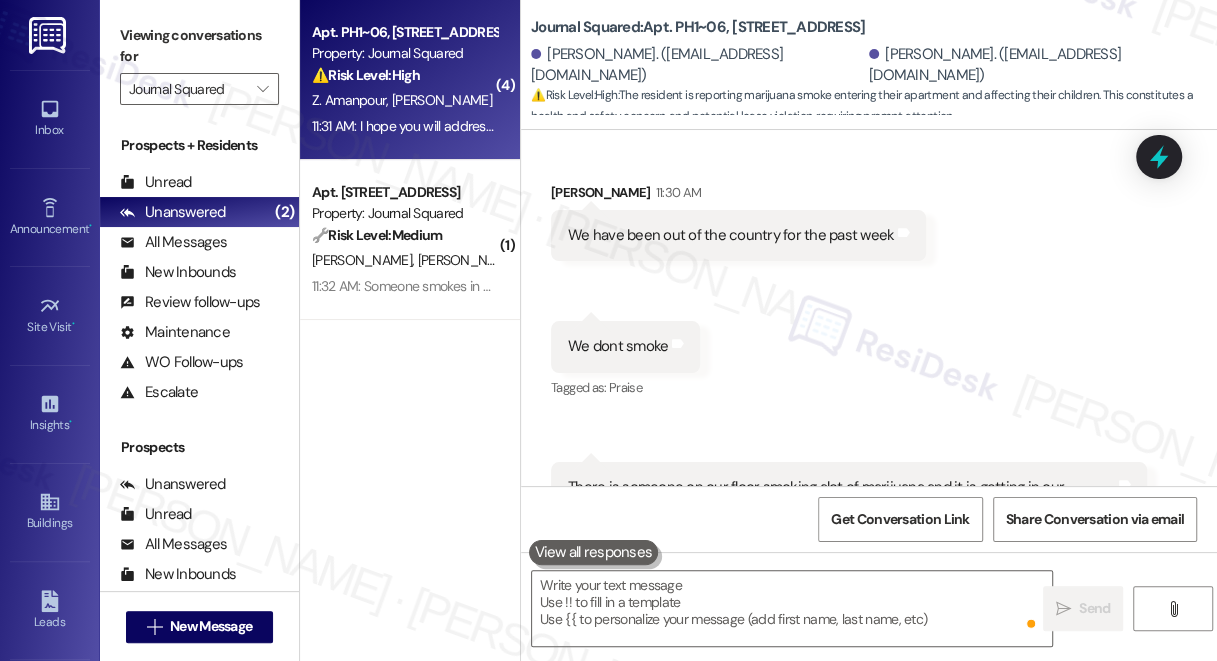 scroll, scrollTop: 0, scrollLeft: 0, axis: both 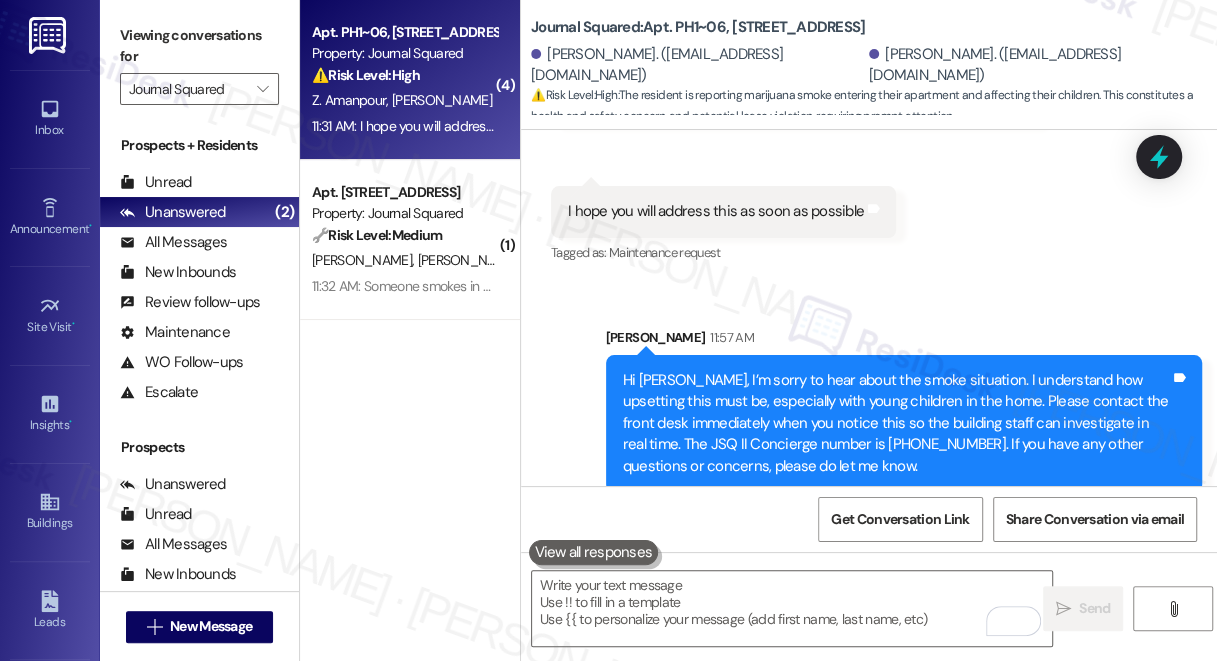 click on "Hi Sarosh, I’m sorry to hear about the smoke situation. I understand how upsetting this must be, especially with young children in the home. Please contact the front desk immediately when you notice this so the building staff can investigate in real time. The JSQ II Concierge number is (201) 380-1674. If you have any other questions or concerns, please do let me know. Tags and notes" at bounding box center (904, 423) 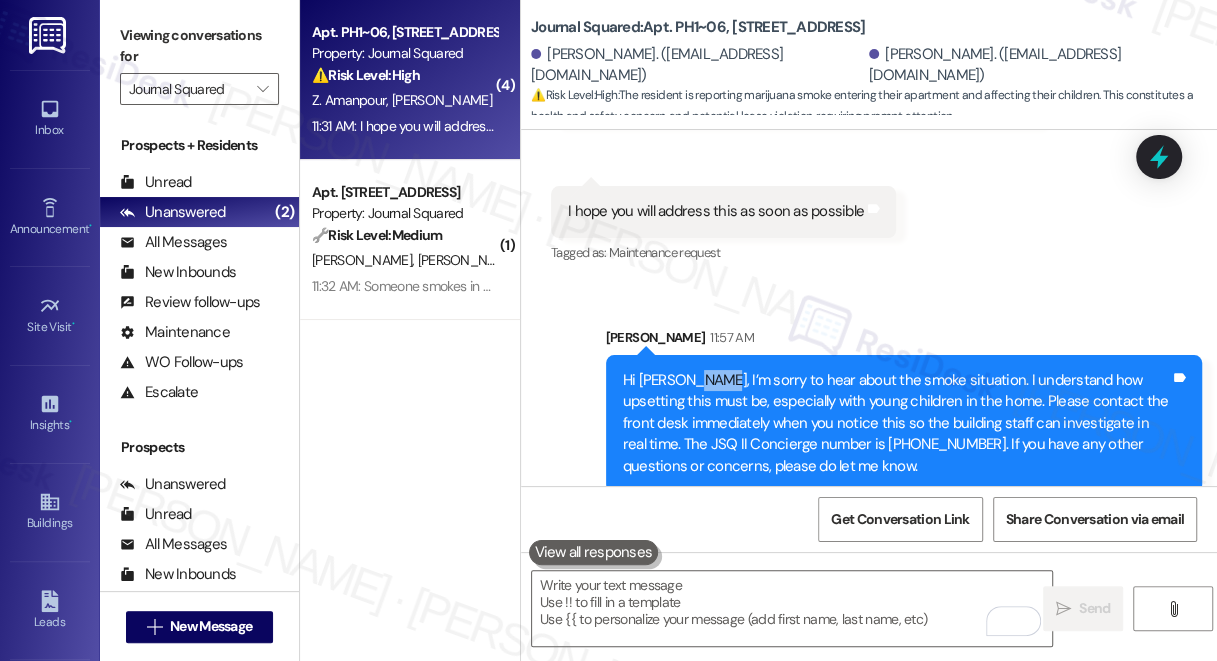 click on "Hi Sarosh, I’m sorry to hear about the smoke situation. I understand how upsetting this must be, especially with young children in the home. Please contact the front desk immediately when you notice this so the building staff can investigate in real time. The JSQ II Concierge number is (201) 380-1674. If you have any other questions or concerns, please do let me know. Tags and notes" at bounding box center (904, 423) 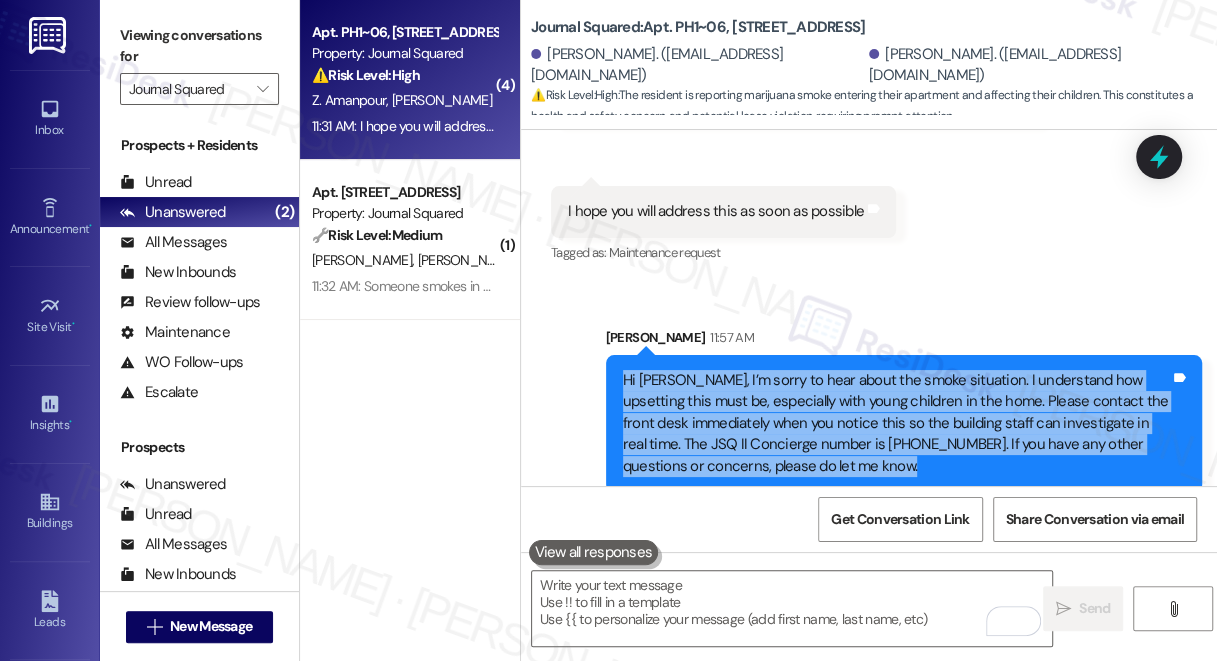 click on "Hi Sarosh, I’m sorry to hear about the smoke situation. I understand how upsetting this must be, especially with young children in the home. Please contact the front desk immediately when you notice this so the building staff can investigate in real time. The JSQ II Concierge number is (201) 380-1674. If you have any other questions or concerns, please do let me know." at bounding box center (896, 423) 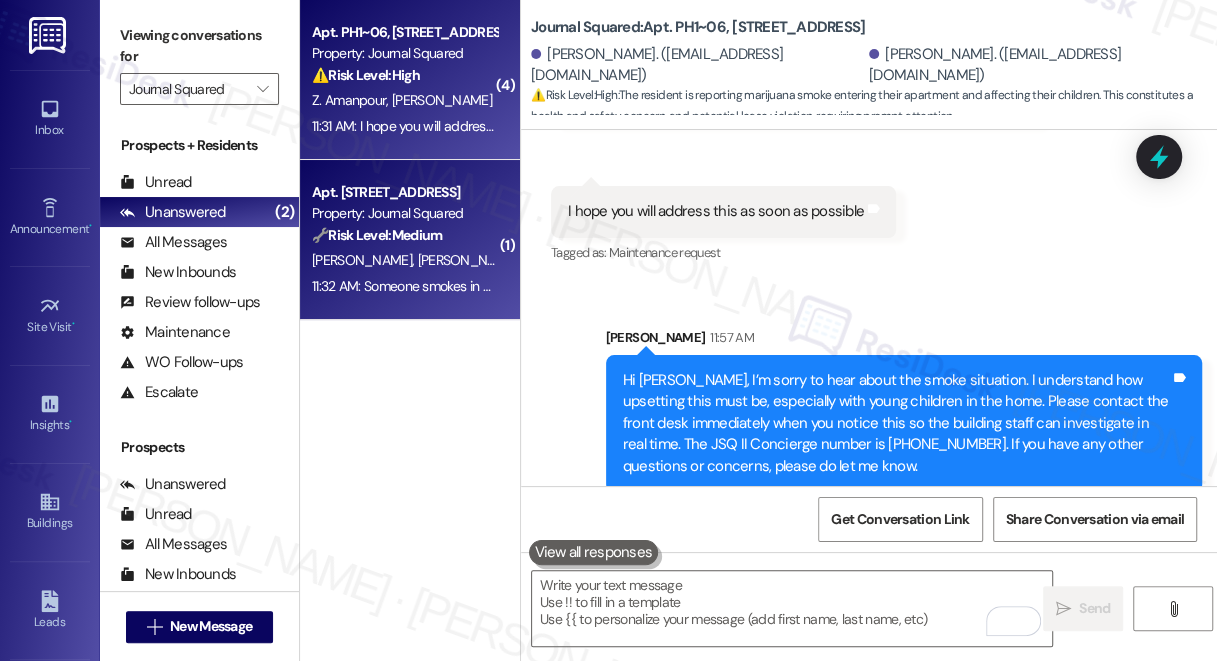 click on "Apt. 6505, 605 Pavonia Avenue Property: Journal Squared 🔧  Risk Level:  Medium The resident is reporting ongoing smoking in the stairwell, which they cannot identify. This is a recurring nuisance complaint and a potential lease violation, but there is no immediate danger or policy failure. The management team has already addressed the issue with a general reminder. D. Kushner V. Kushner 11:32 AM: Someone smokes in our floor stairway all the time, we smell the smoke, but can't catch the person doing it.  11:32 AM: Someone smokes in our floor stairway all the time, we smell the smoke, but can't catch the person doing it." at bounding box center [410, 240] 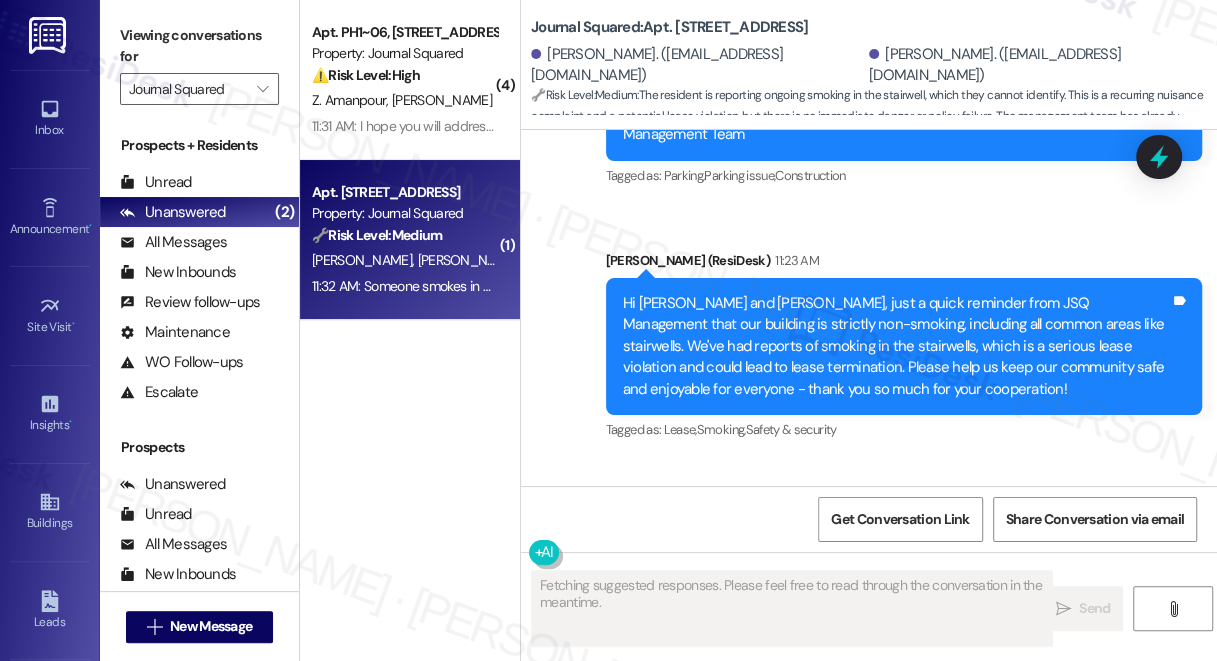 click on "Someone smokes in our floor stairway all the time, we smell the smoke, but can't catch the person doing it." at bounding box center [841, 569] 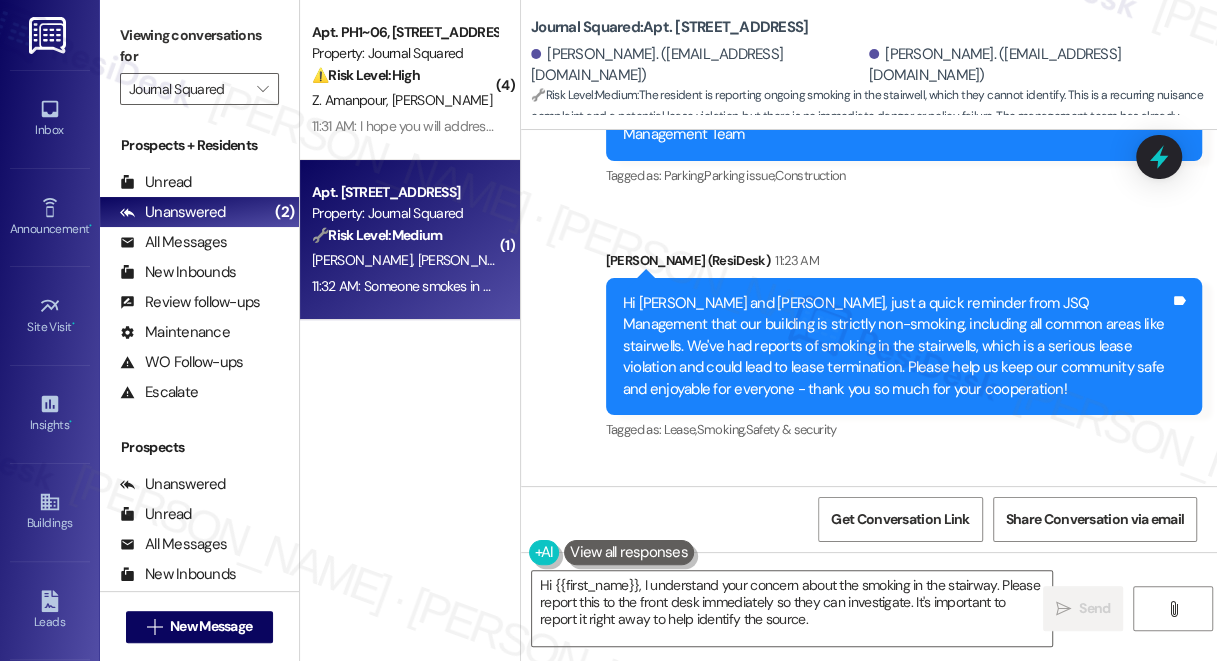 click on "Dmitriy Kushner 11:32 AM" at bounding box center (849, 519) 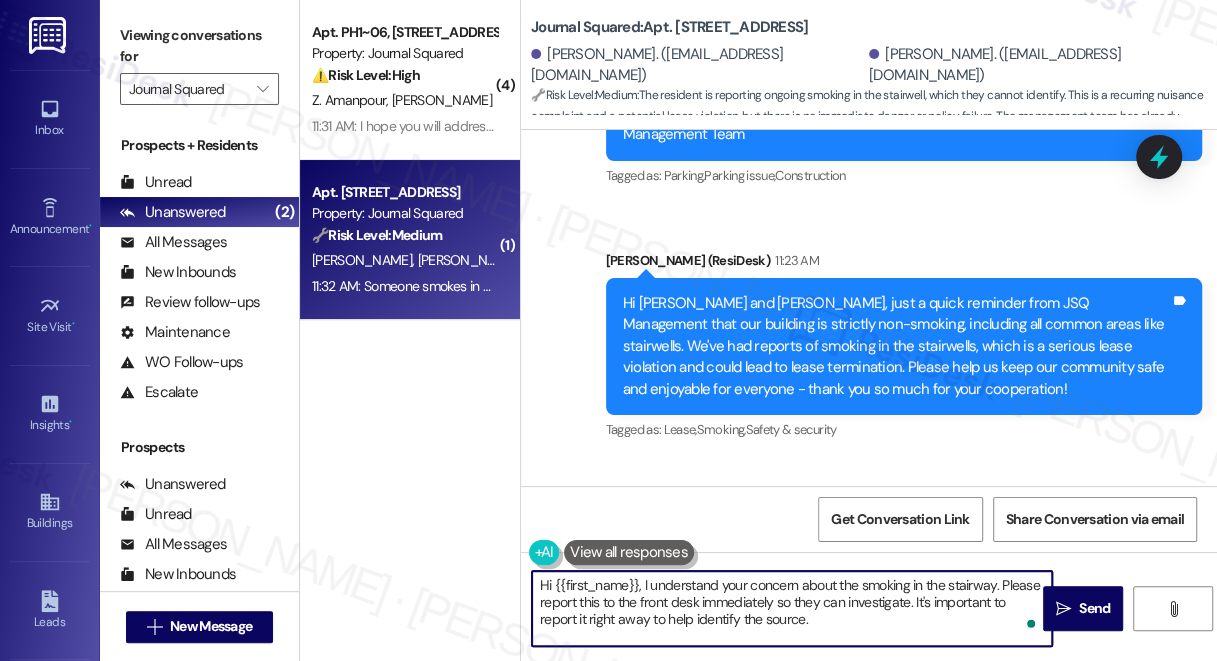 drag, startPoint x: 555, startPoint y: 587, endPoint x: 639, endPoint y: 577, distance: 84.59315 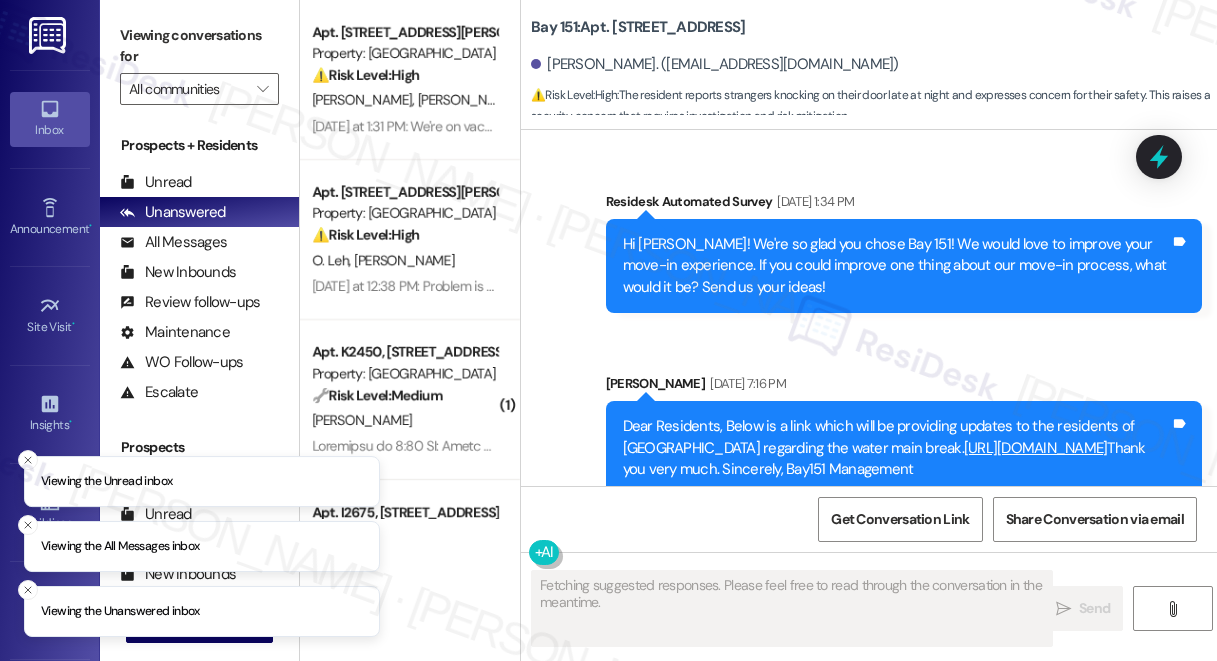 scroll, scrollTop: 0, scrollLeft: 0, axis: both 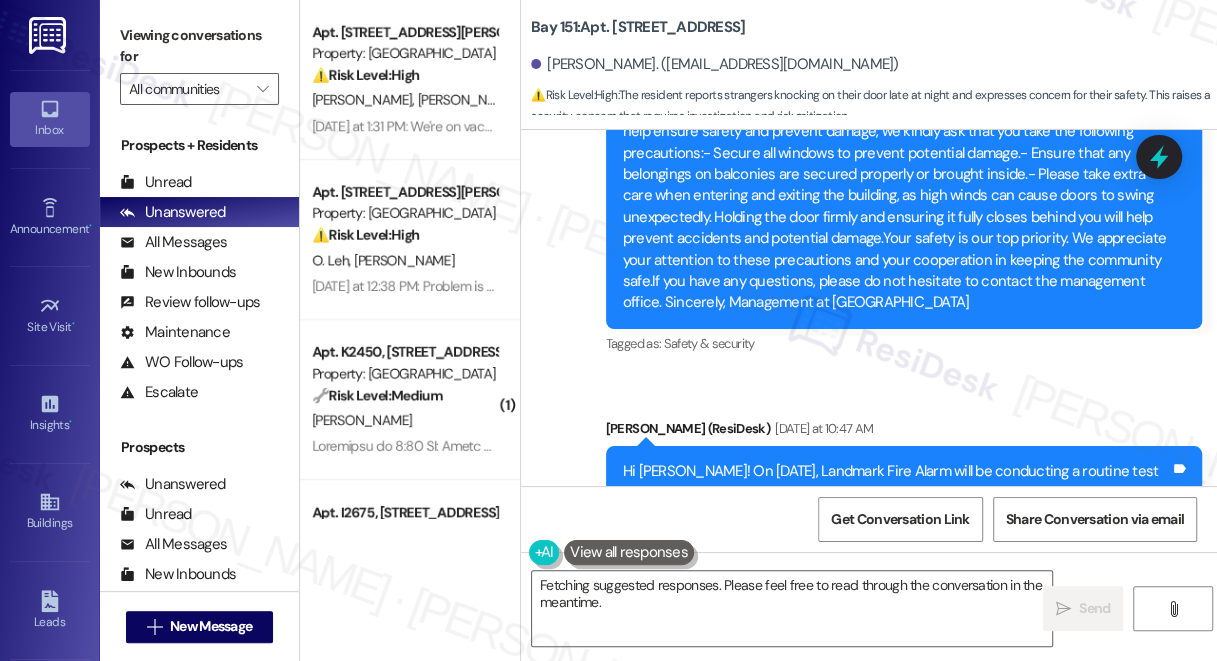 click on "Hi, I'd like to report there were strangers knocking on my door around 12am today and it was very loud and scary. Can you help check the surveillance camera in the hallway and let me know what happened? I am very concerned about my safety now. Thanks" at bounding box center [841, 748] 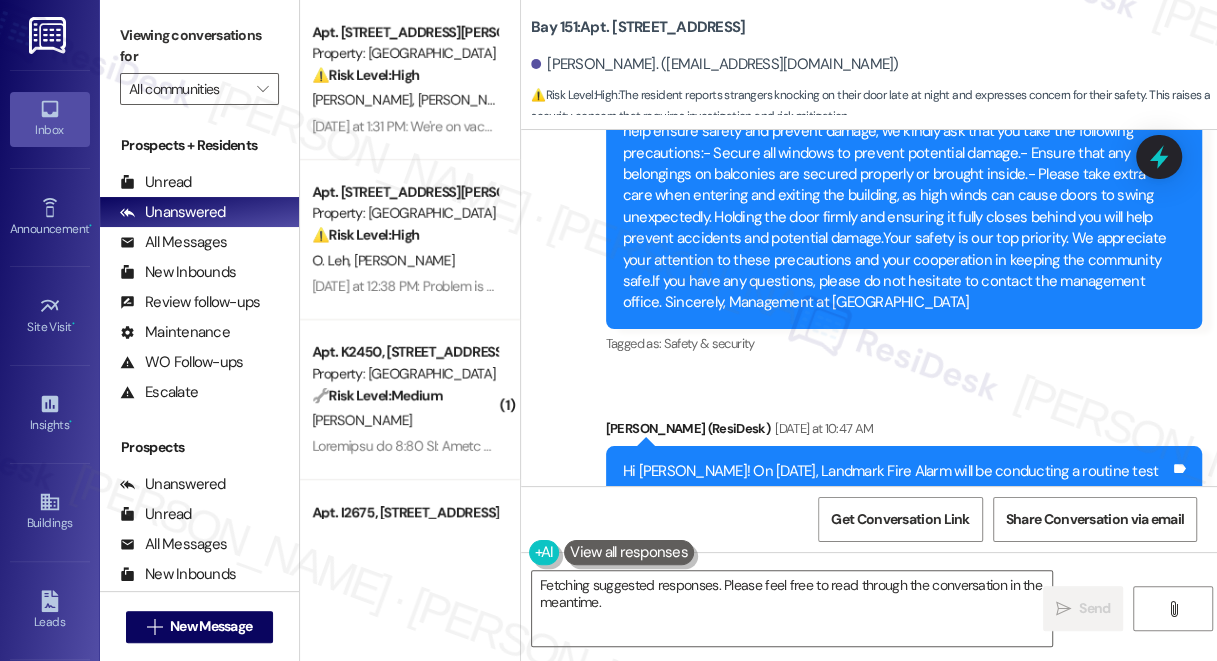 click on "Xueyuan Chi 3:46 AM" at bounding box center (849, 687) 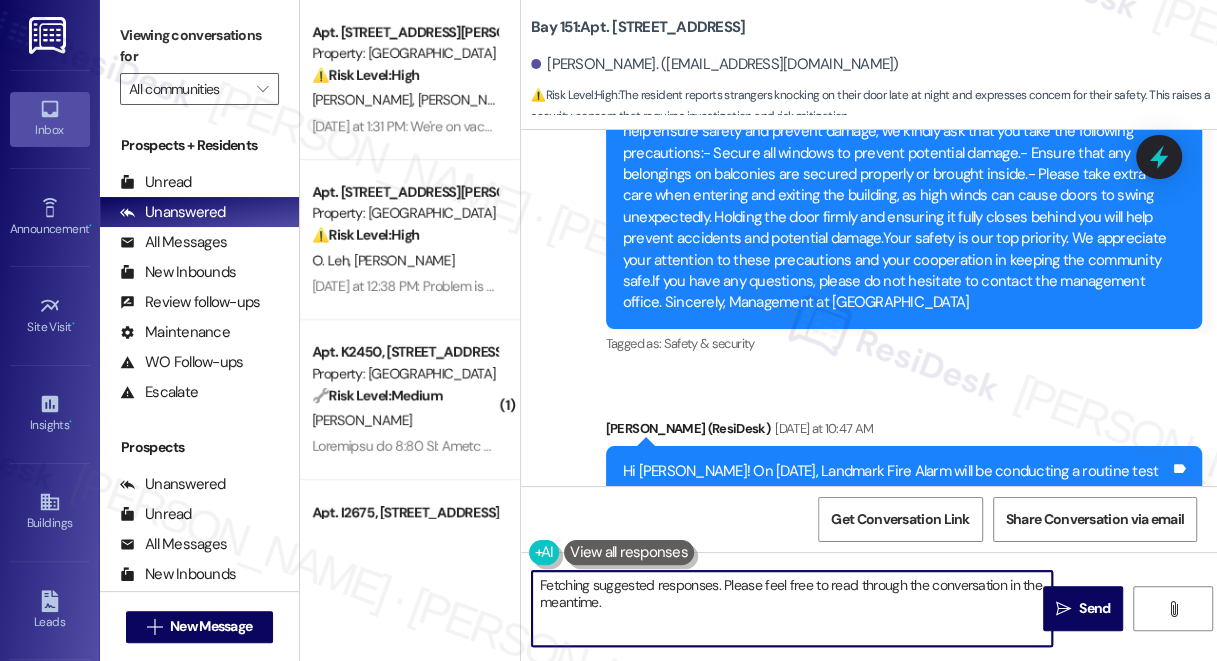 drag, startPoint x: 626, startPoint y: 603, endPoint x: 866, endPoint y: 603, distance: 240 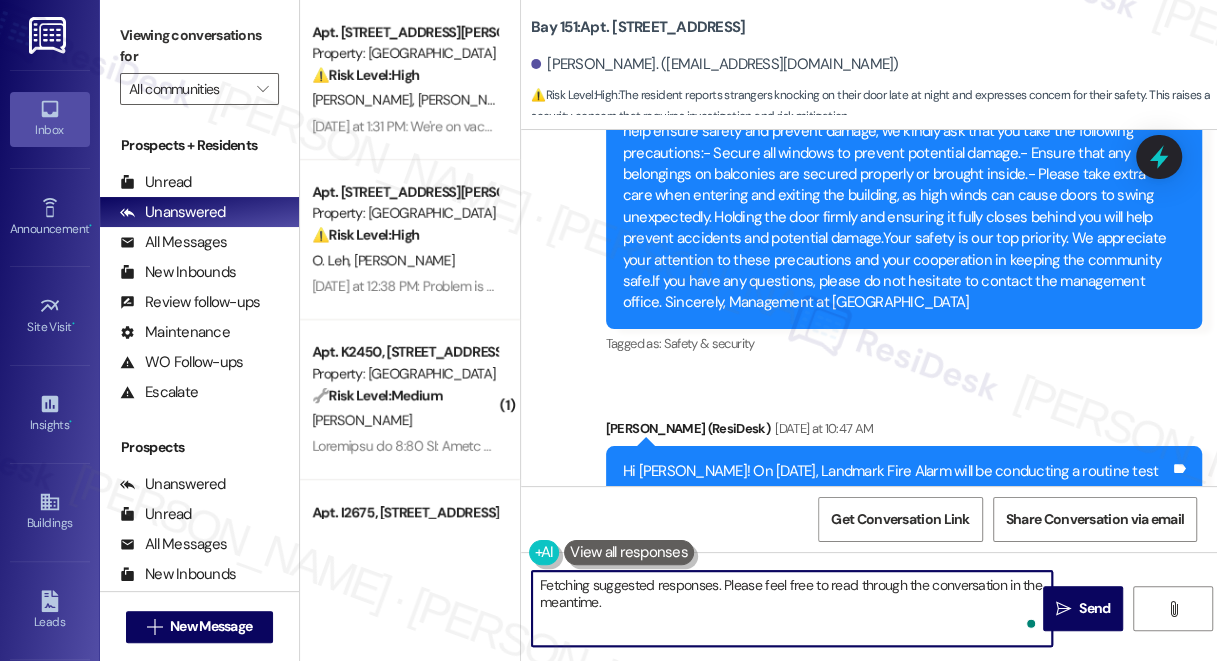 click on "Hi {{first_name}}, I understand your concern about the strangers knocking. I'll ensure the team reviews the surveillance footage promptly. For urgent matters after-hours, please call (908) 331-0007. Your safety is our priority!" at bounding box center (792, 608) 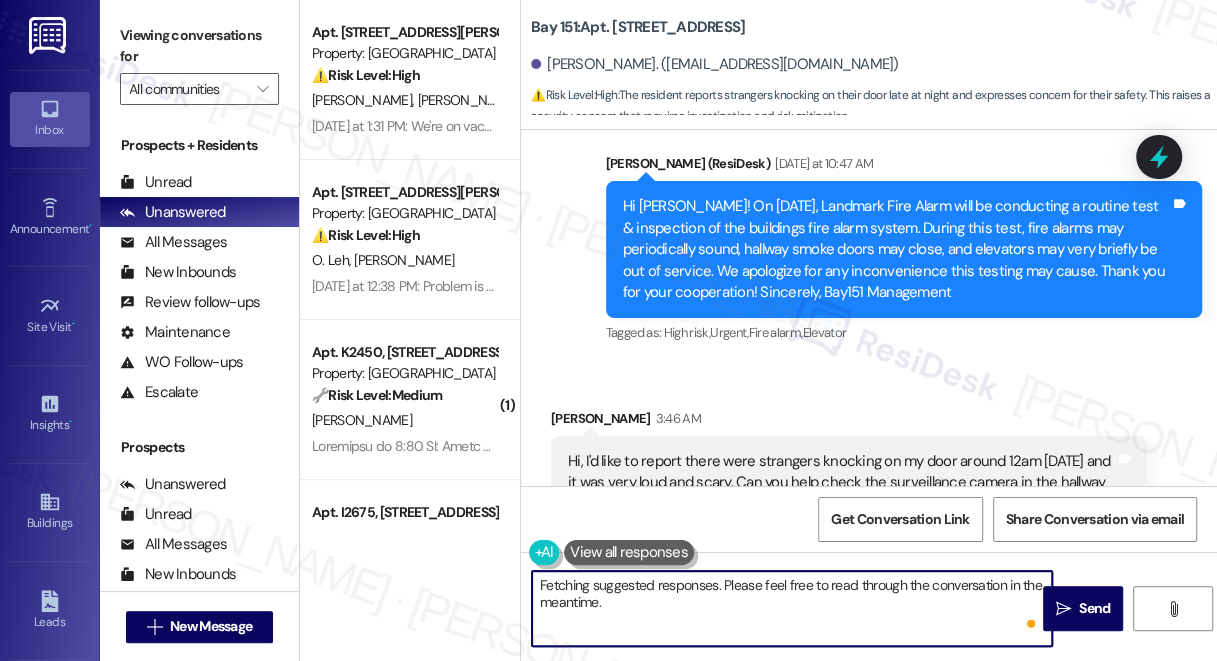 scroll, scrollTop: 68277, scrollLeft: 0, axis: vertical 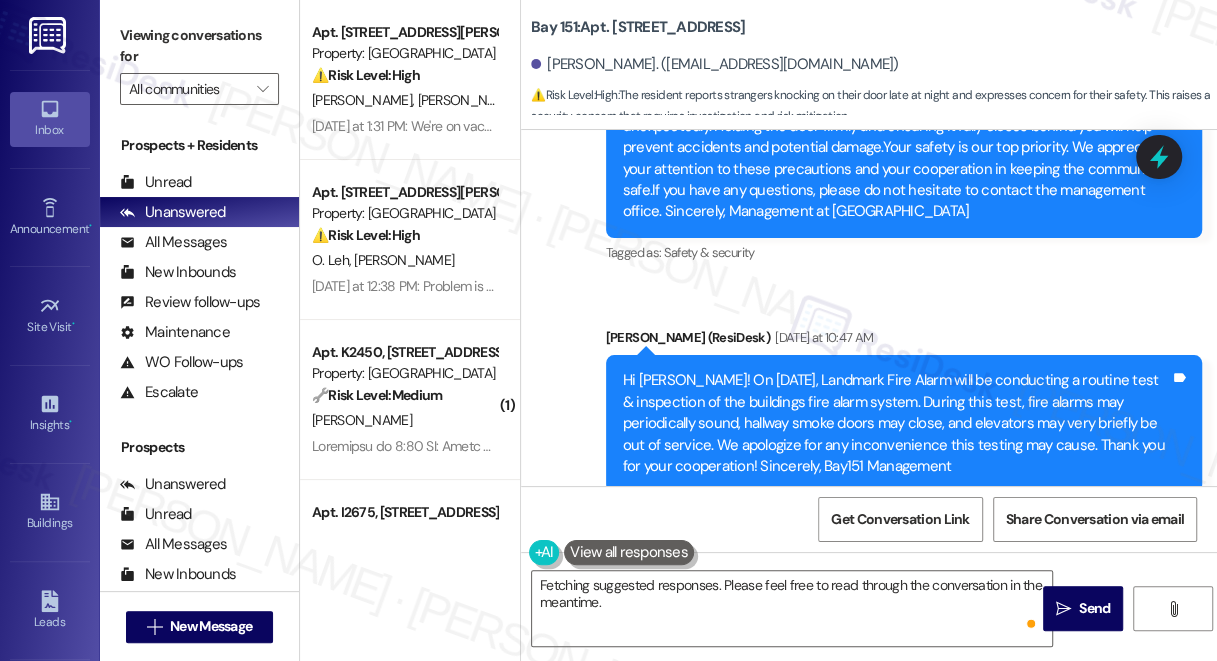 click on "Viewing conversations for" at bounding box center [199, 46] 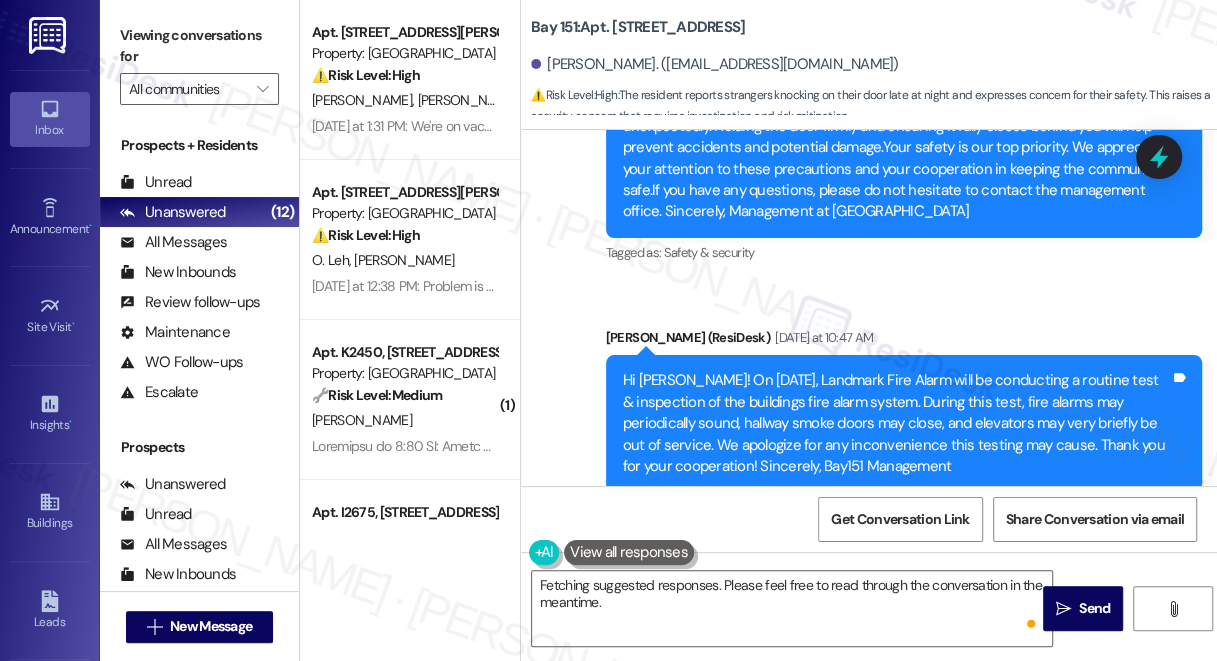 click on "Hi, I'd like to report there were strangers knocking on my door around 12am today and it was very loud and scary. Can you help check the surveillance camera in the hallway and let me know what happened? I am very concerned about my safety now. Thanks" at bounding box center (841, 657) 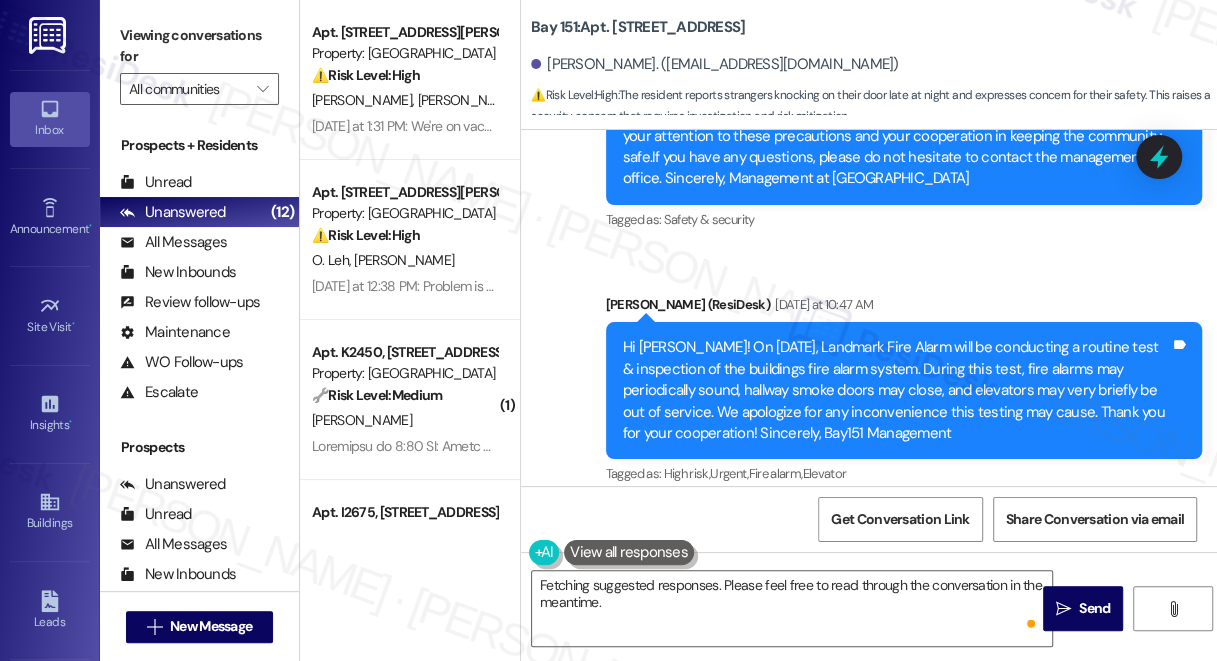 scroll, scrollTop: 68368, scrollLeft: 0, axis: vertical 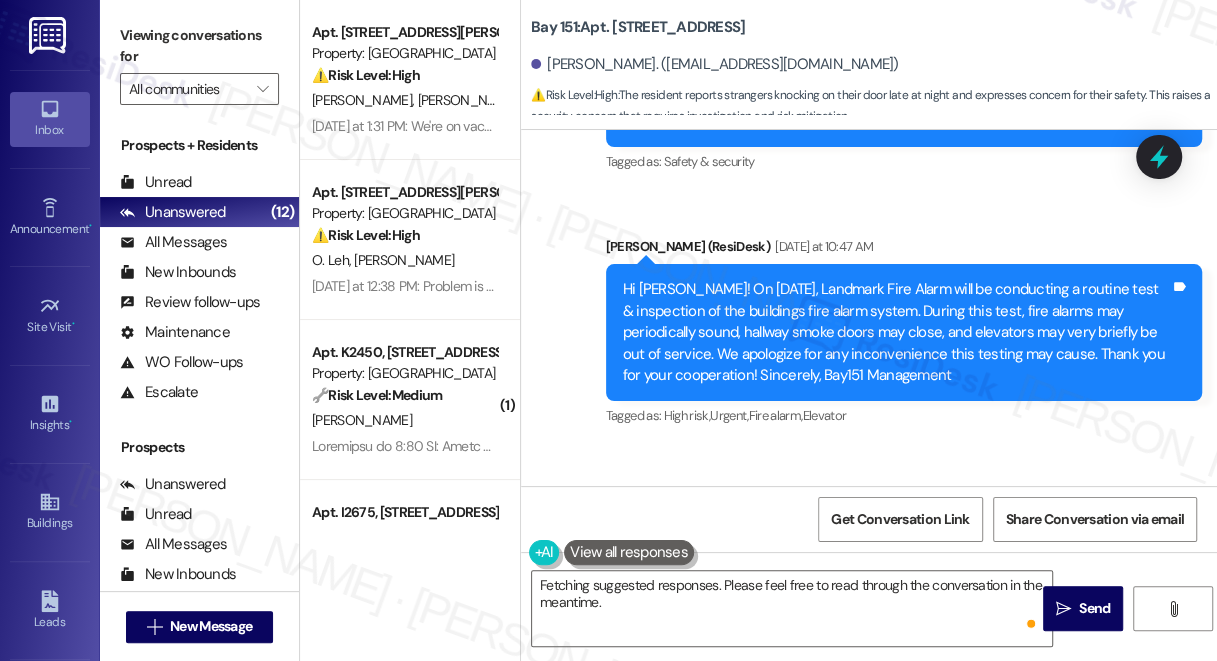 click on "Viewing conversations for All communities " at bounding box center [199, 62] 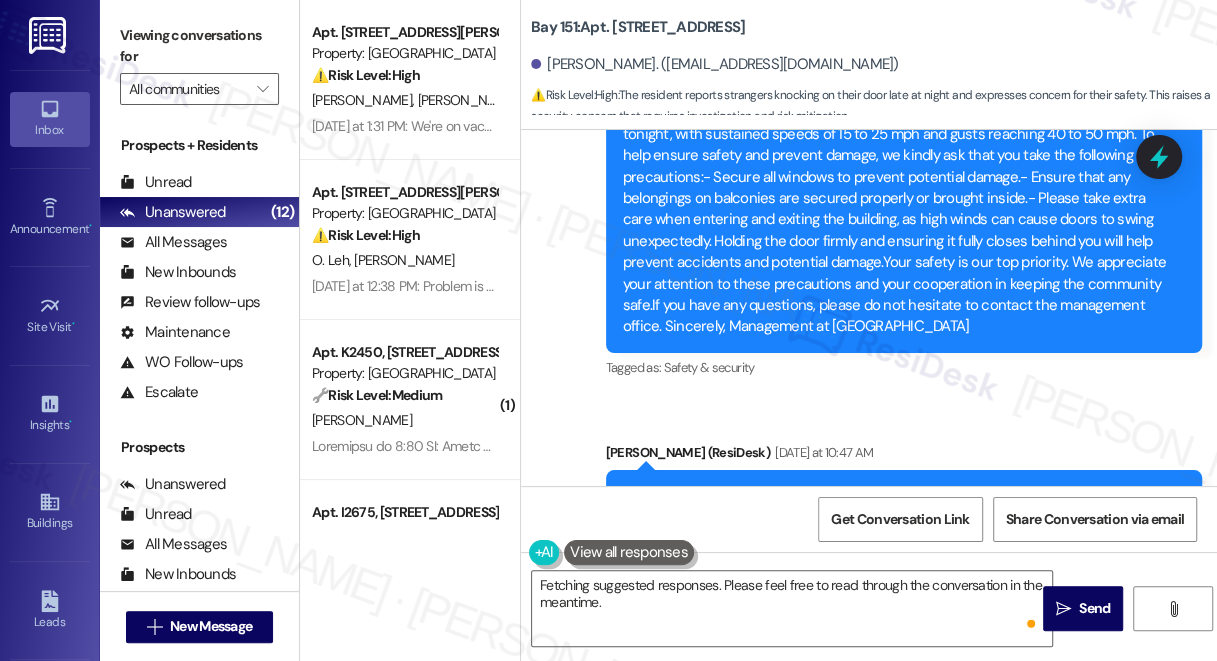 scroll, scrollTop: 68277, scrollLeft: 0, axis: vertical 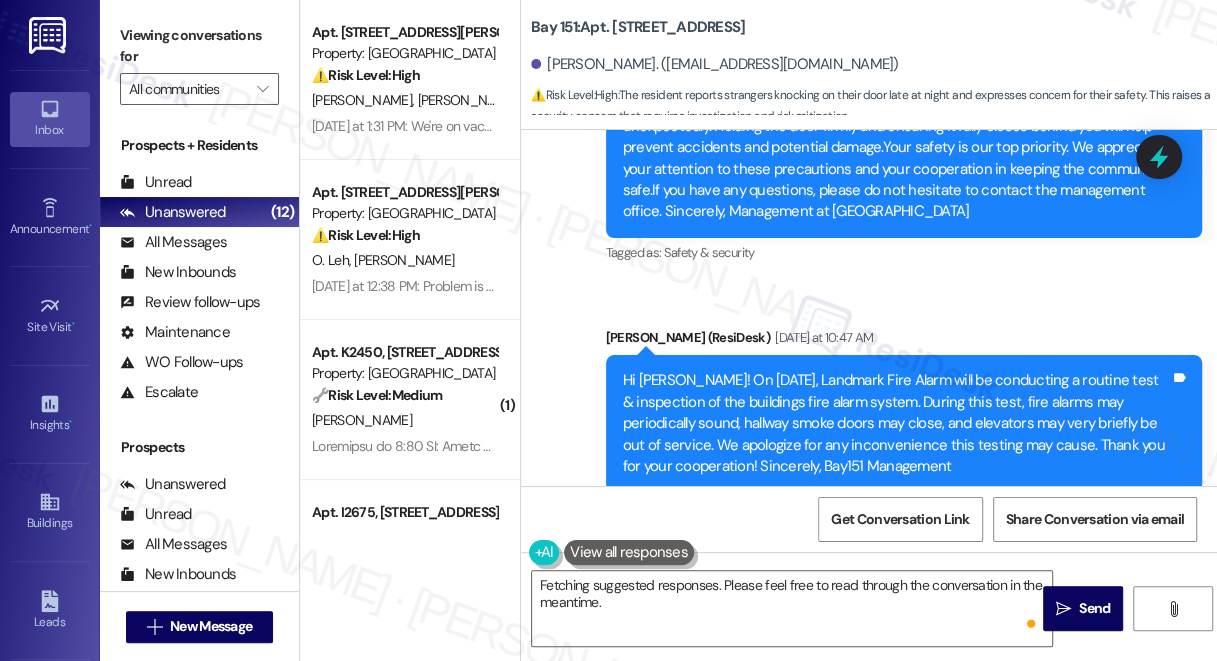 click on "Hi, I'd like to report there were strangers knocking on my door around 12am today and it was very loud and scary. Can you help check the surveillance camera in the hallway and let me know what happened? I am very concerned about my safety now. Thanks" at bounding box center [841, 657] 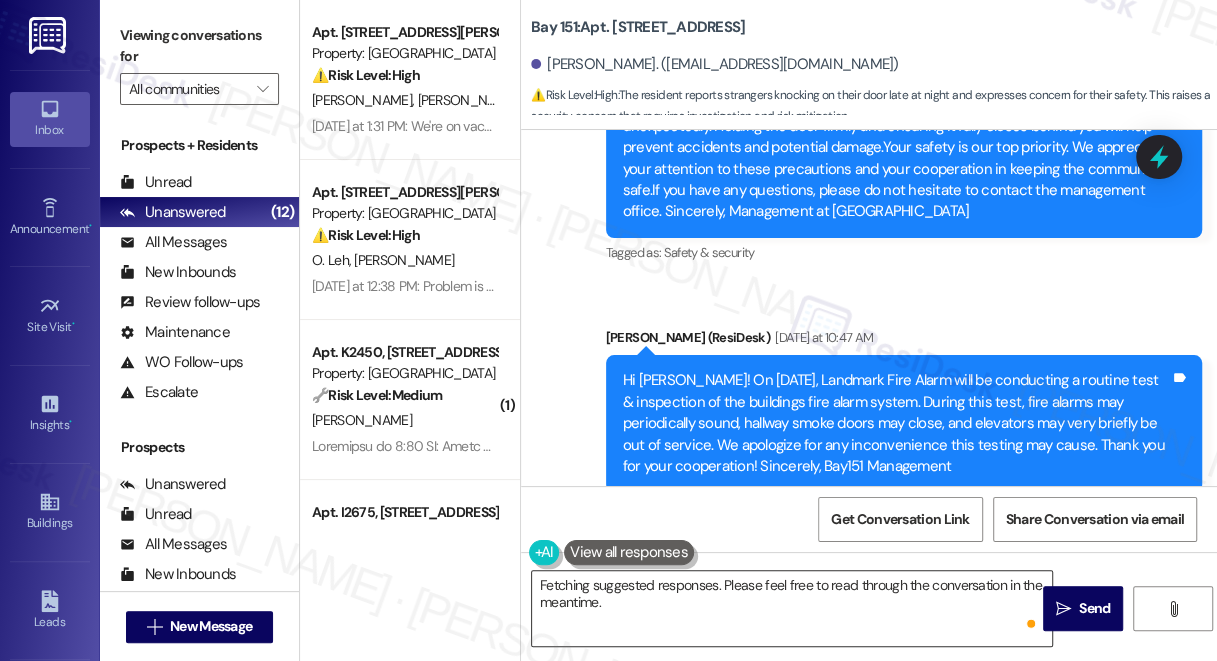 click on "Hi {{first_name}}, I understand your concern about the strangers knocking. I'll ensure the team reviews the surveillance footage promptly. For urgent matters after-hours, please call (908) 331-0007. Your safety is our priority!" at bounding box center [792, 608] 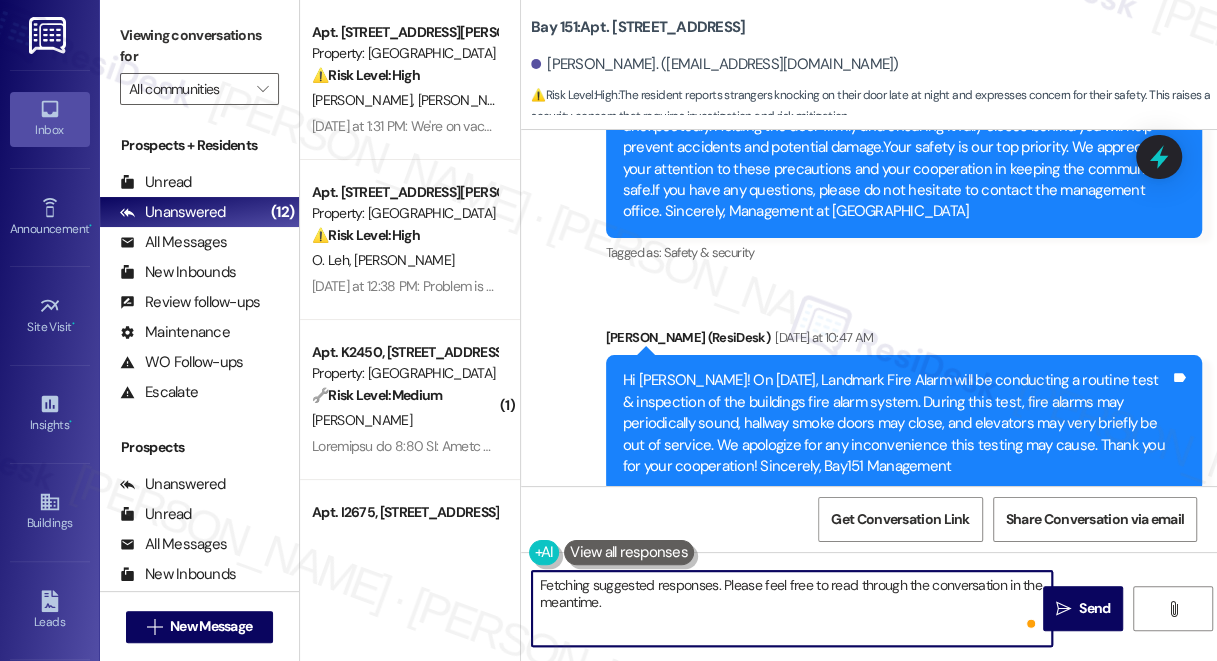 click on "Hi {{first_name}}, I understand your concern about the strangers knocking. I'll ensure the team reviews the surveillance footage promptly. For urgent matters after-hours, please call (908) 331-0007. Your safety is our priority!" at bounding box center (792, 608) 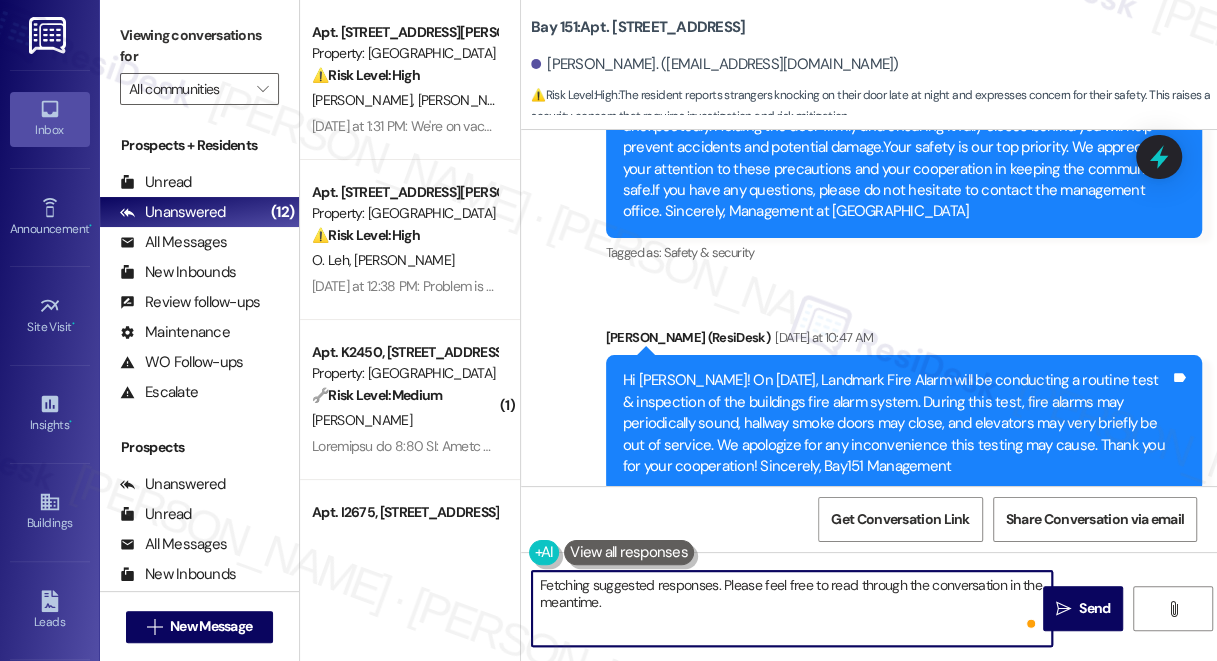 click on "Hi {{first_name}}, I understand your concern about the strangers knocking. I'll ensure the team reviews the surveillance footage promptly. For urgent matters after-hours, please call (908) 331-0007. Your safety is our priority!" at bounding box center (792, 608) 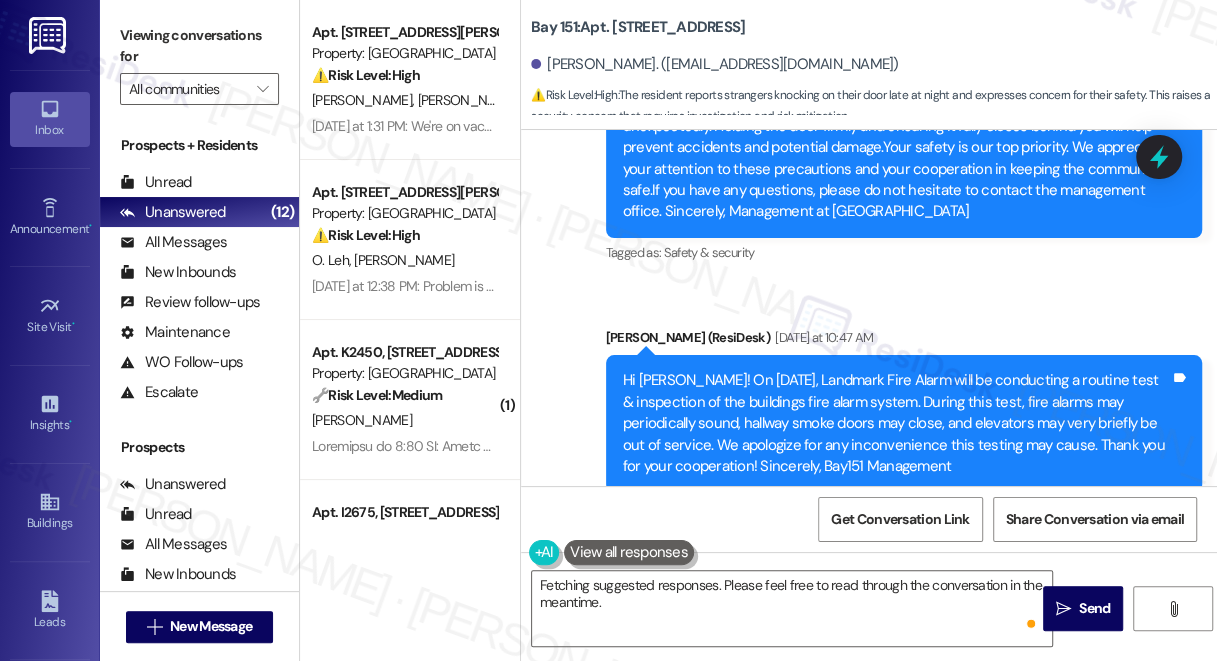 click on "Hi, I'd like to report there were strangers knocking on my door around 12am [DATE] and it was very loud and scary. Can you help check the surveillance camera in the hallway and let me know what happened? I am very concerned about my safety now. Thanks" at bounding box center [841, 657] 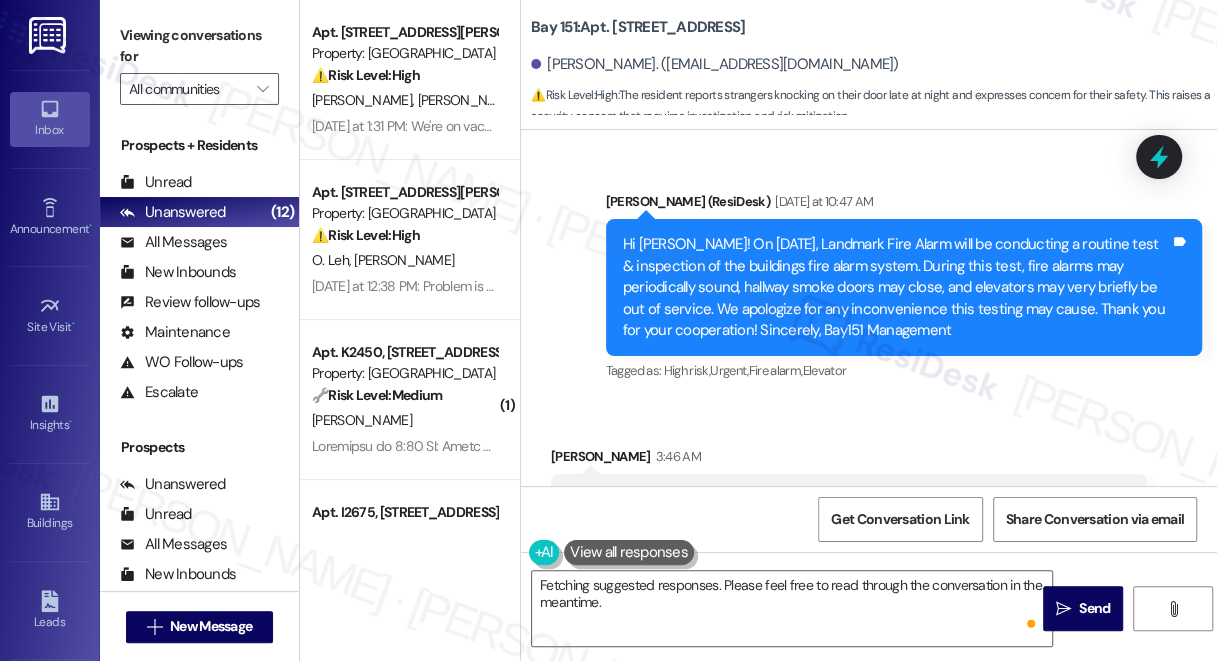 scroll, scrollTop: 68186, scrollLeft: 0, axis: vertical 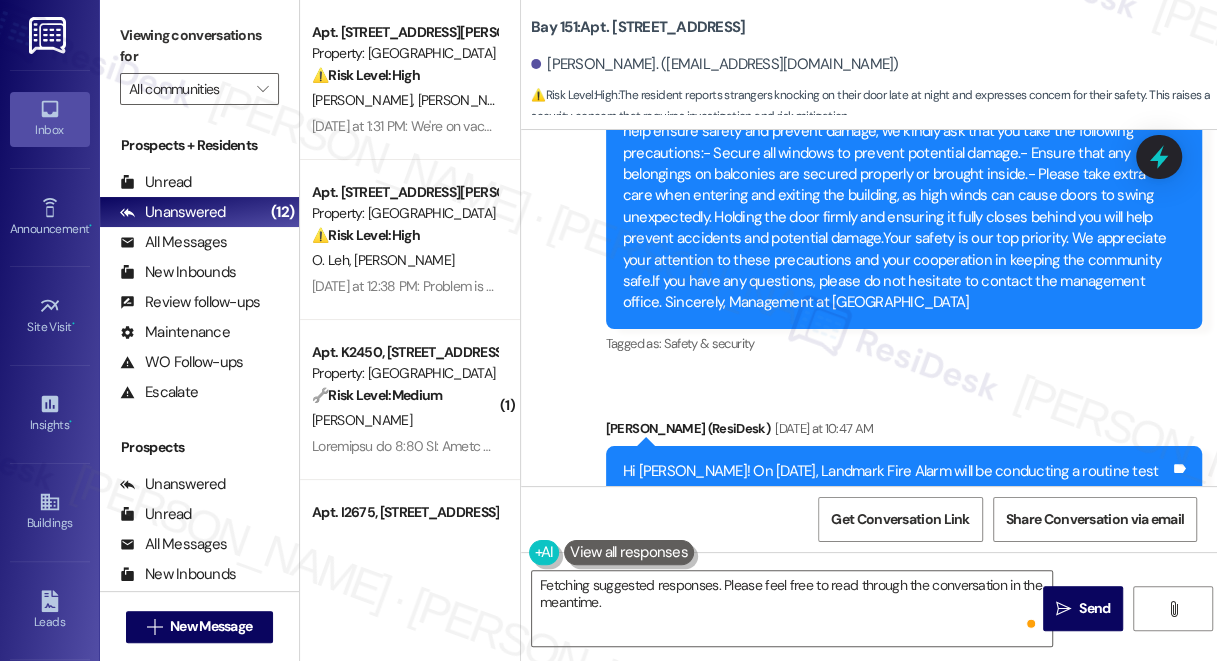 click on "Hi, I'd like to report there were strangers knocking on my door around 12am [DATE] and it was very loud and scary. Can you help check the surveillance camera in the hallway and let me know what happened? I am very concerned about my safety now. Thanks" at bounding box center [841, 748] 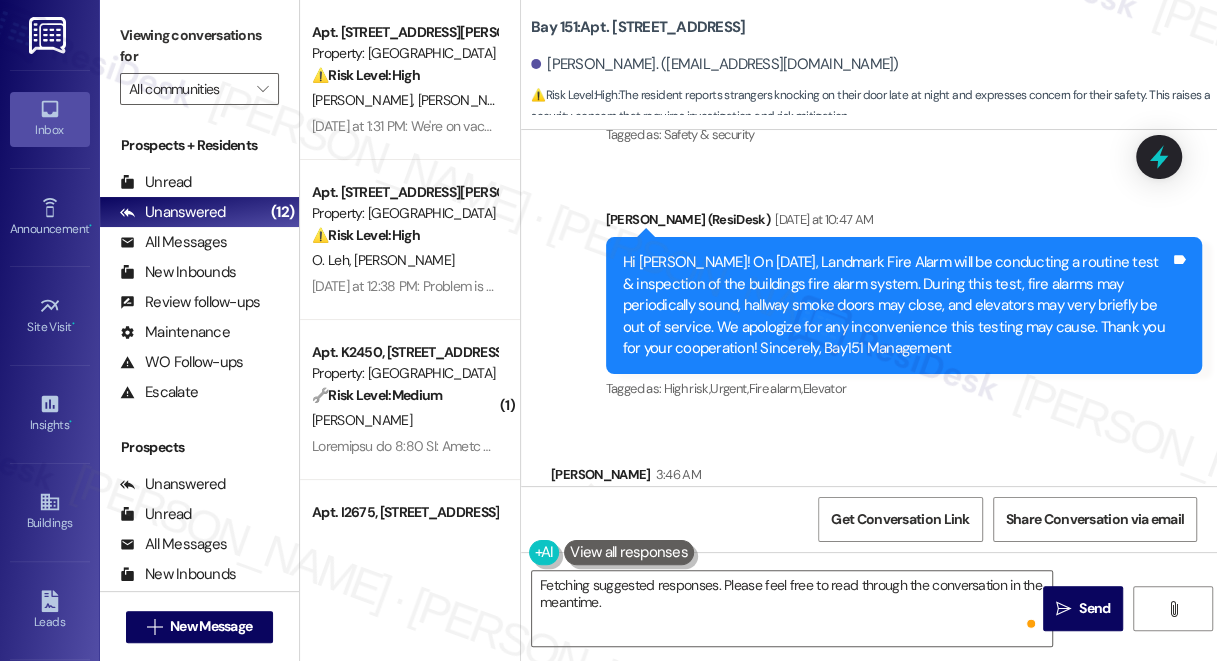 scroll, scrollTop: 68549, scrollLeft: 0, axis: vertical 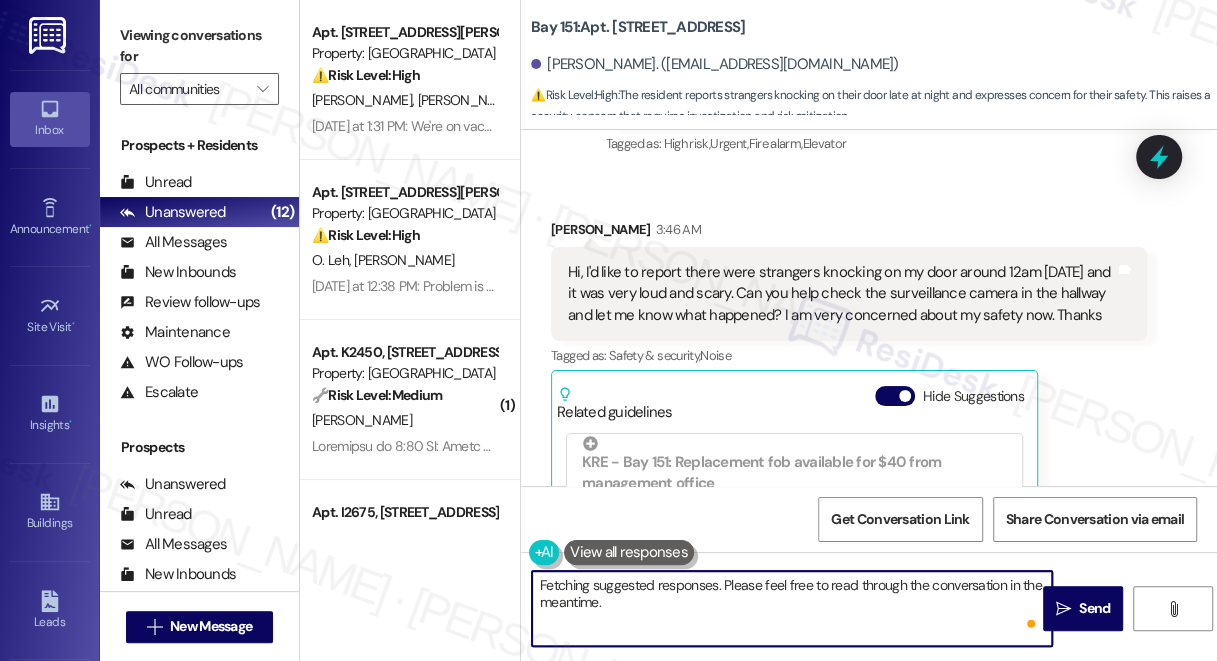 click on "Hi {{first_name}}, I understand your concern about the strangers knocking. I'll ensure the team reviews the surveillance footage promptly. For urgent matters after-hours, please call (908) 331-0007. Your safety is our priority!" at bounding box center (792, 608) 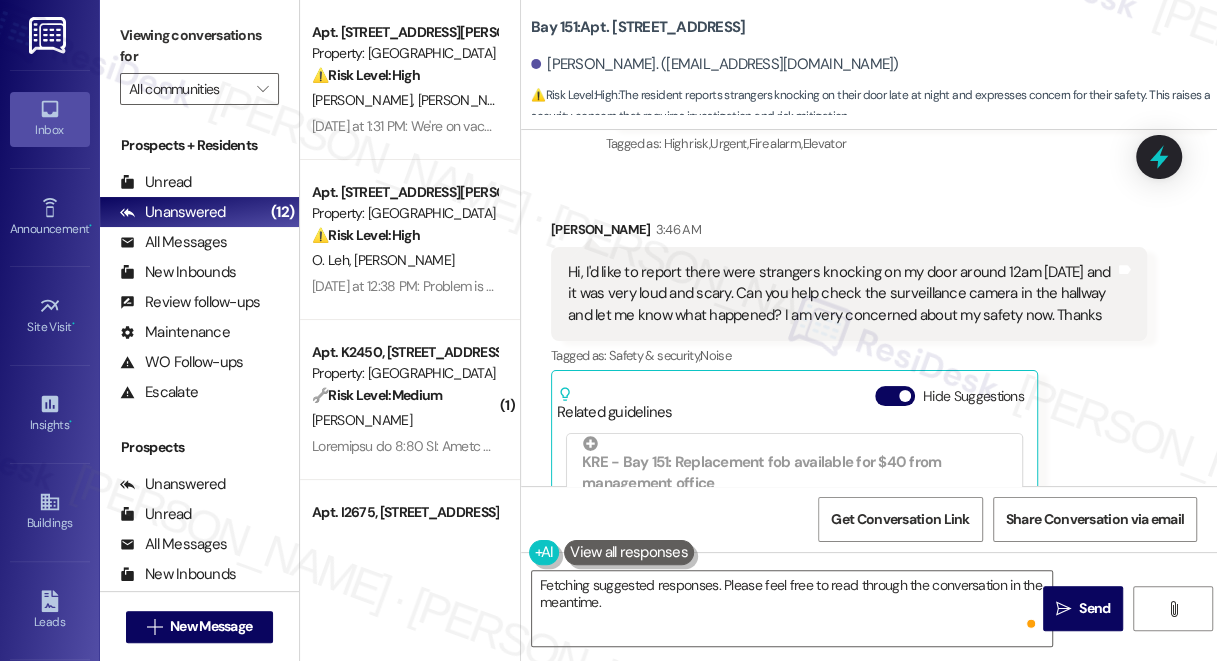 click on "Viewing conversations for All communities " at bounding box center (199, 62) 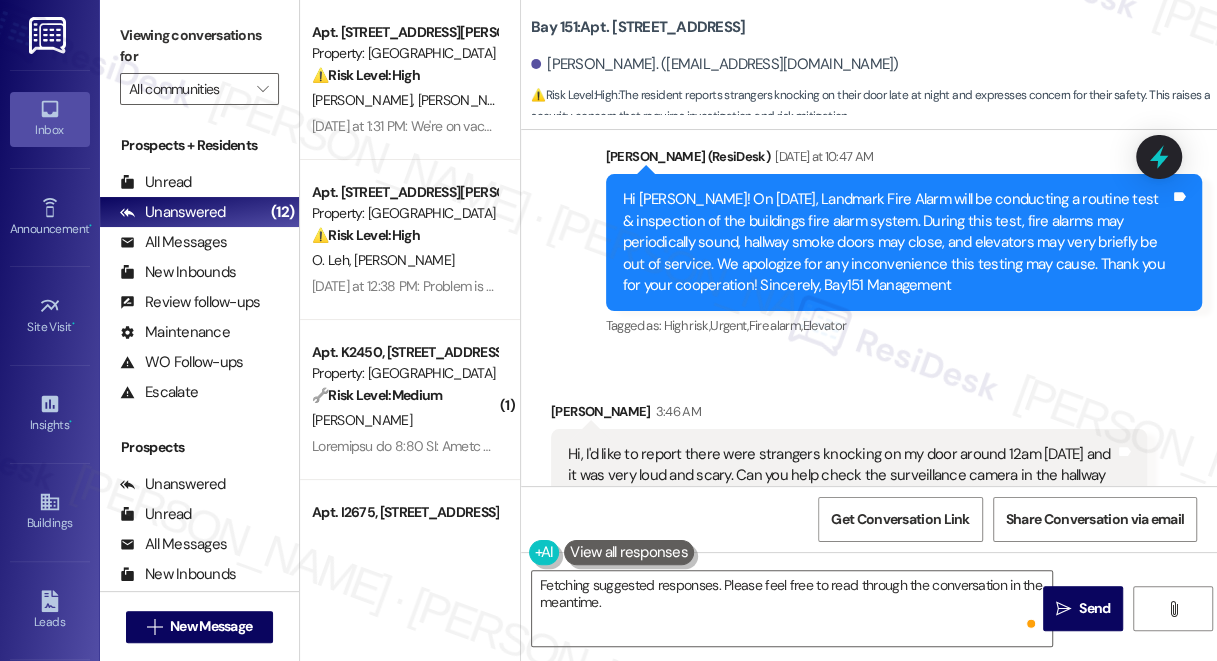 click at bounding box center (905, 578) 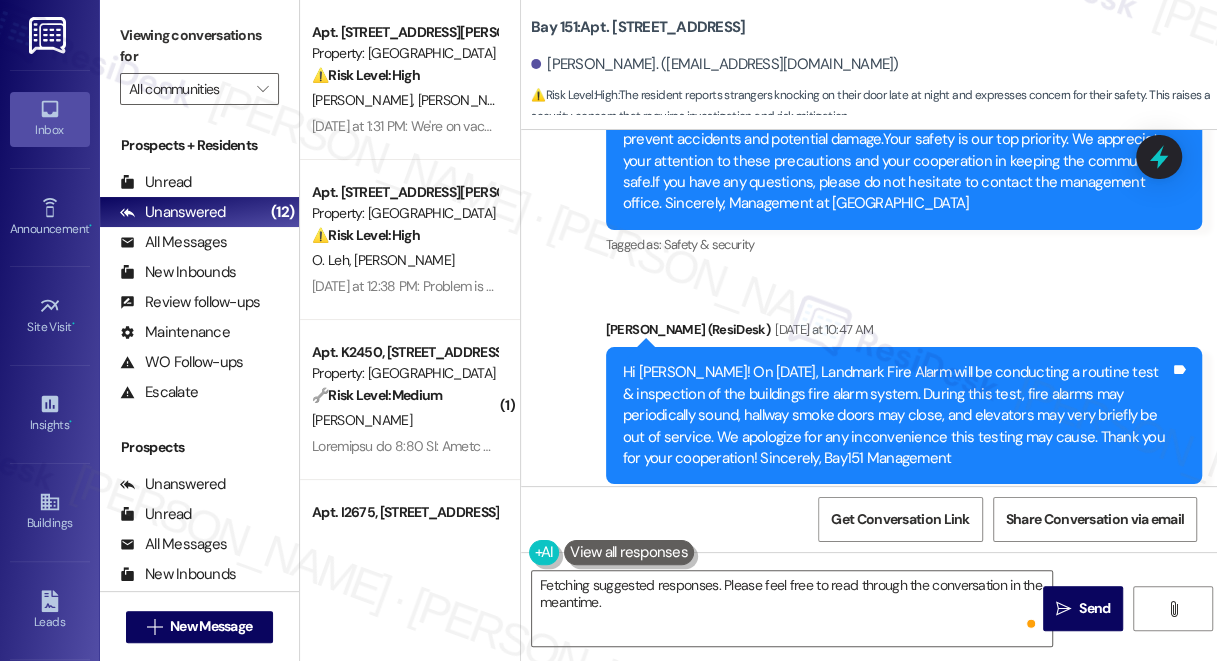 scroll, scrollTop: 68194, scrollLeft: 0, axis: vertical 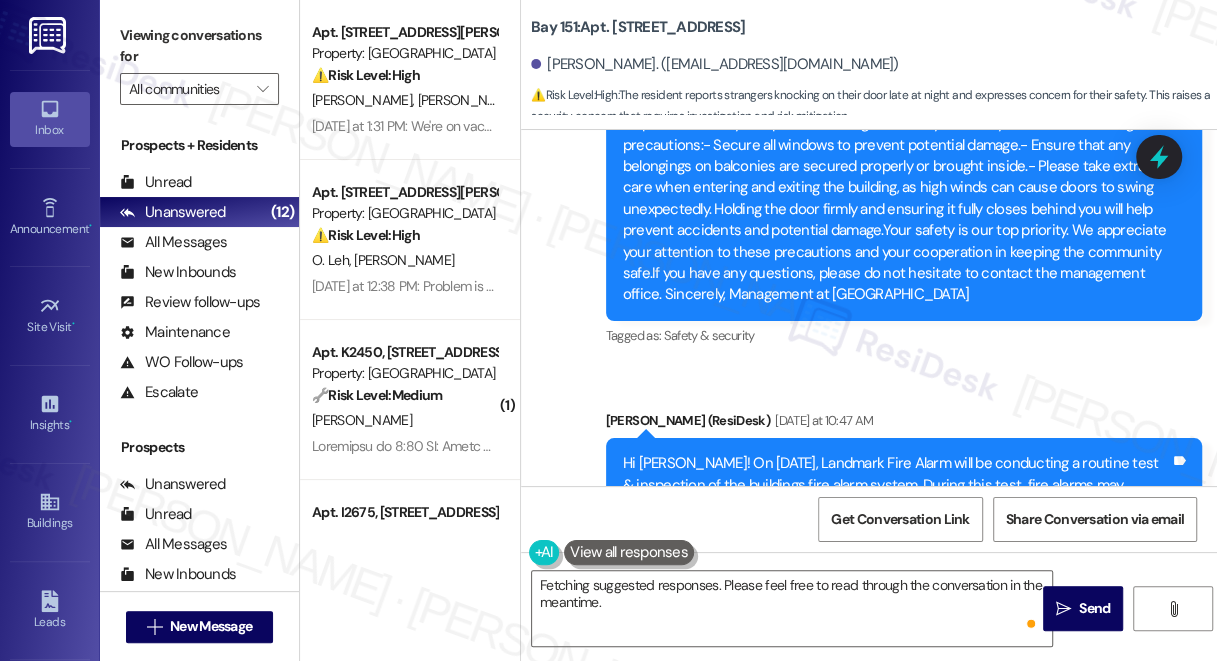 click on "Hi, I'd like to report there were strangers knocking on my door around 12am today and it was very loud and scary. Can you help check the surveillance camera in the hallway and let me know what happened? I am very concerned about my safety now. Thanks" at bounding box center (841, 740) 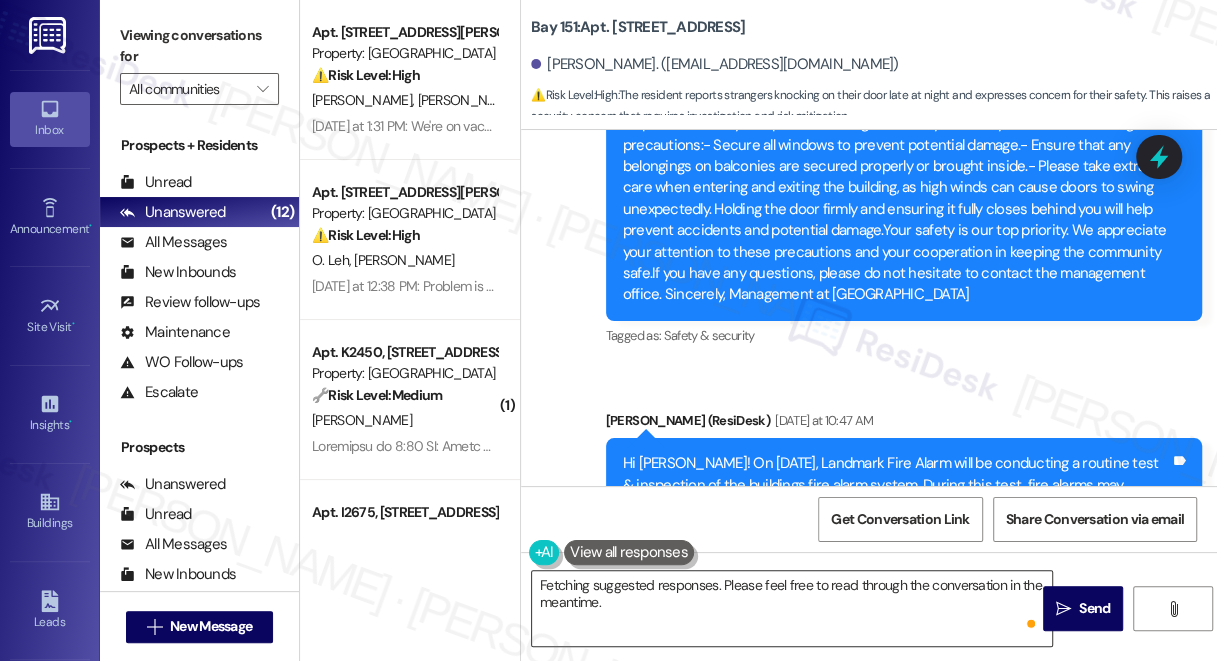 click on "Hi {{first_name}}, I understand your concern about the strangers knocking. I'll ensure the team reviews the surveillance footage promptly. For urgent matters after-hours, please call (908) 331-0007. Your safety is our priority!" at bounding box center [792, 608] 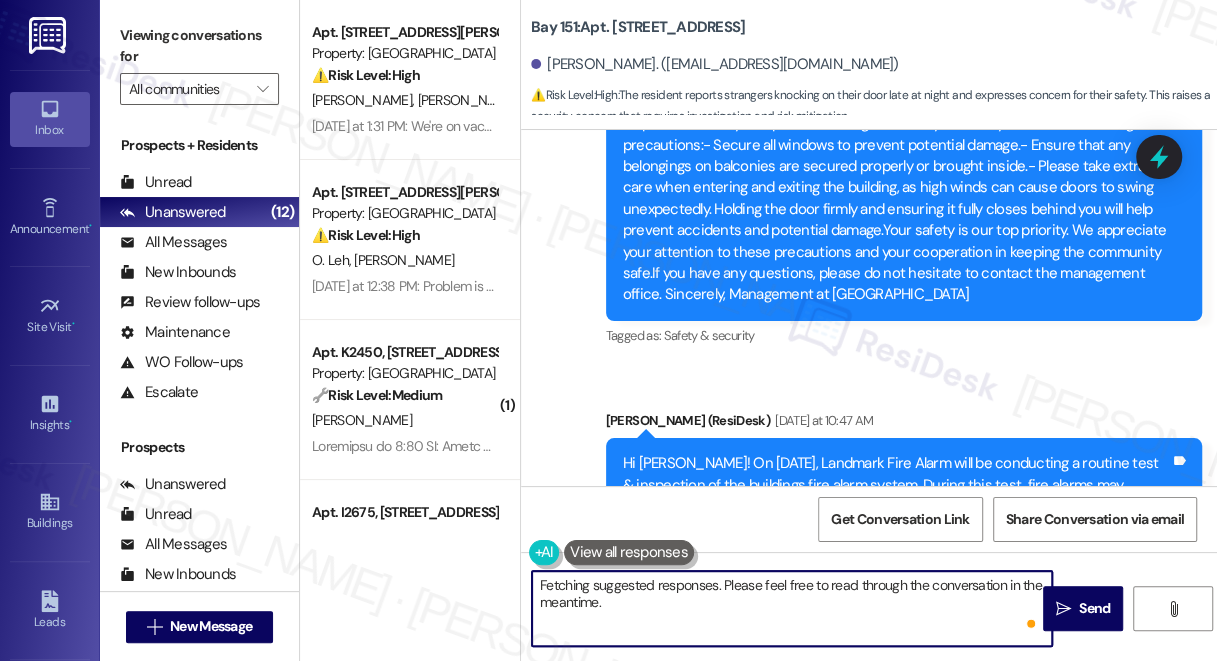 drag, startPoint x: 973, startPoint y: 582, endPoint x: 984, endPoint y: 582, distance: 11 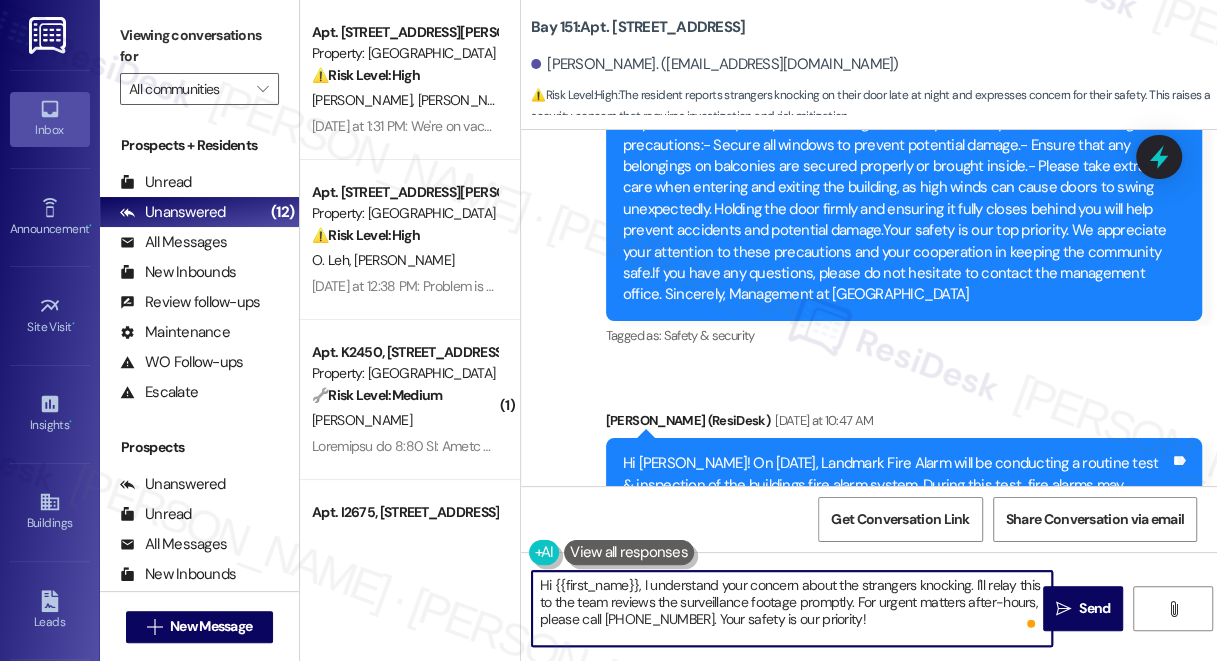 click on "Hi {{first_name}}, I understand your concern about the strangers knocking. I'll relay this to the team reviews the surveillance footage promptly. For urgent matters after-hours, please call (908) 331-0007. Your safety is our priority!" at bounding box center [792, 608] 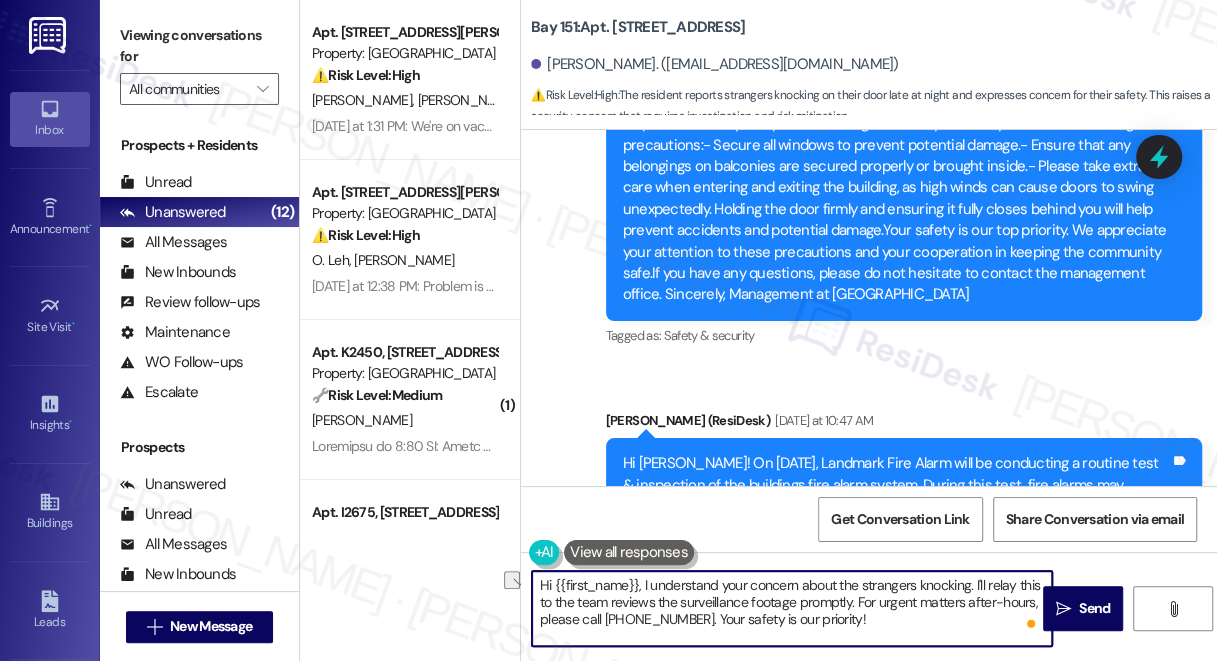 drag, startPoint x: 851, startPoint y: 606, endPoint x: 610, endPoint y: 603, distance: 241.01868 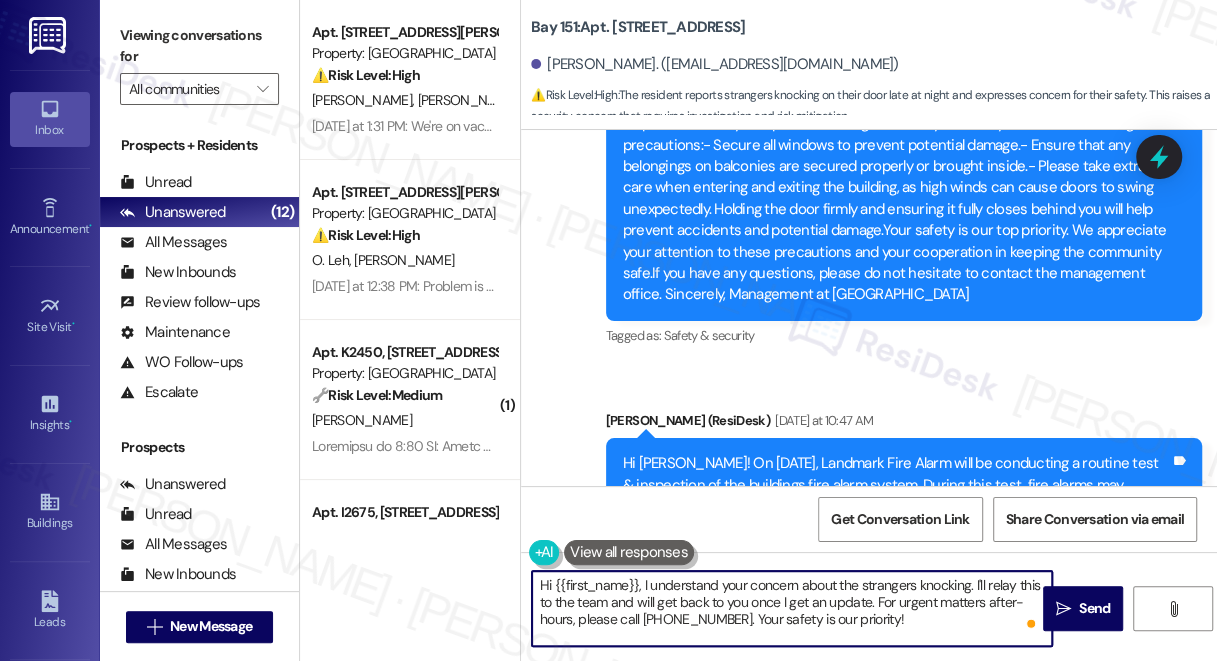 click on "Hi {{first_name}}, I understand your concern about the strangers knocking. I'll relay this to the team and will get back to you once I get an update. For urgent matters after-hours, please call (908) 331-0007. Your safety is our priority!" at bounding box center (792, 608) 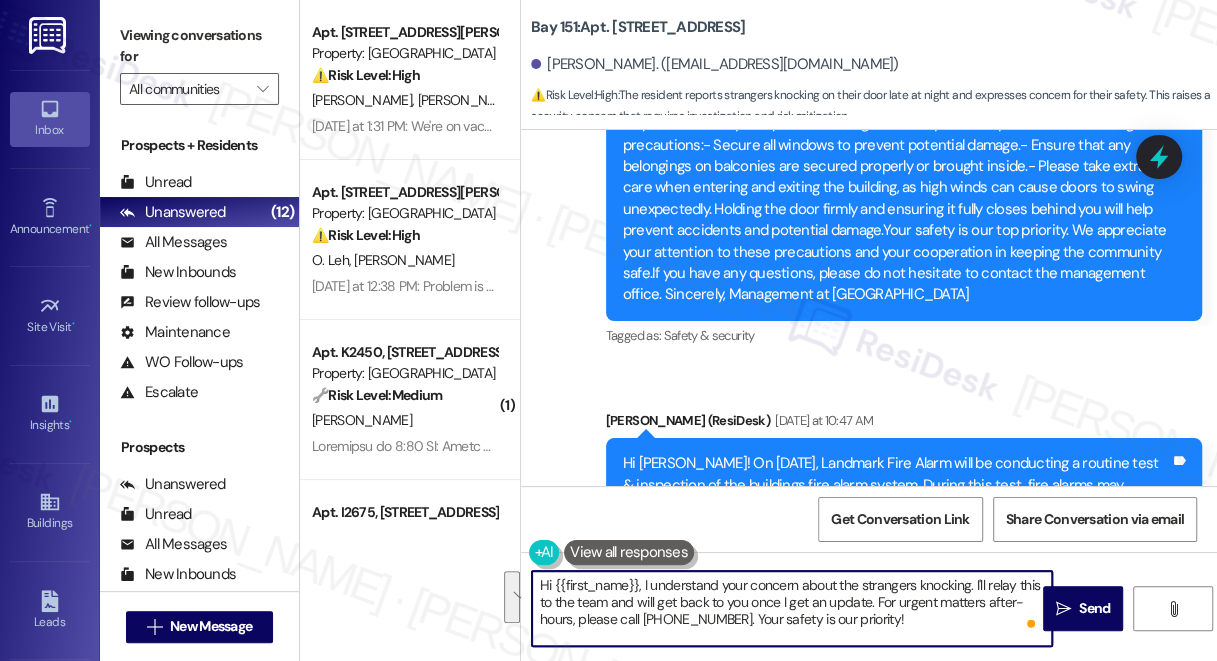 click on "Hi {{first_name}}, I understand your concern about the strangers knocking. I'll relay this to the team and will get back to you once I get an update. For urgent matters after-hours, please call (908) 331-0007. Your safety is our priority!" at bounding box center (792, 608) 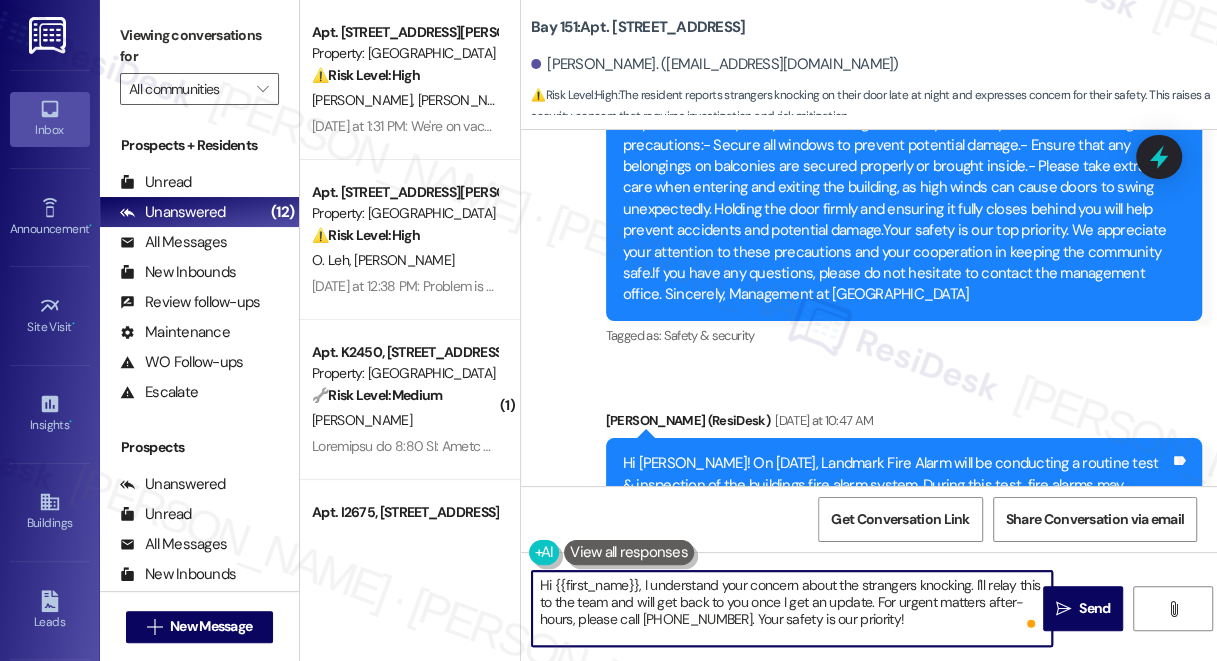 click on "Hi {{first_name}}, I understand your concern about the strangers knocking. I'll relay this to the team and will get back to you once I get an update. For urgent matters after-hours, please call (908) 331-0007. Your safety is our priority!" at bounding box center (792, 608) 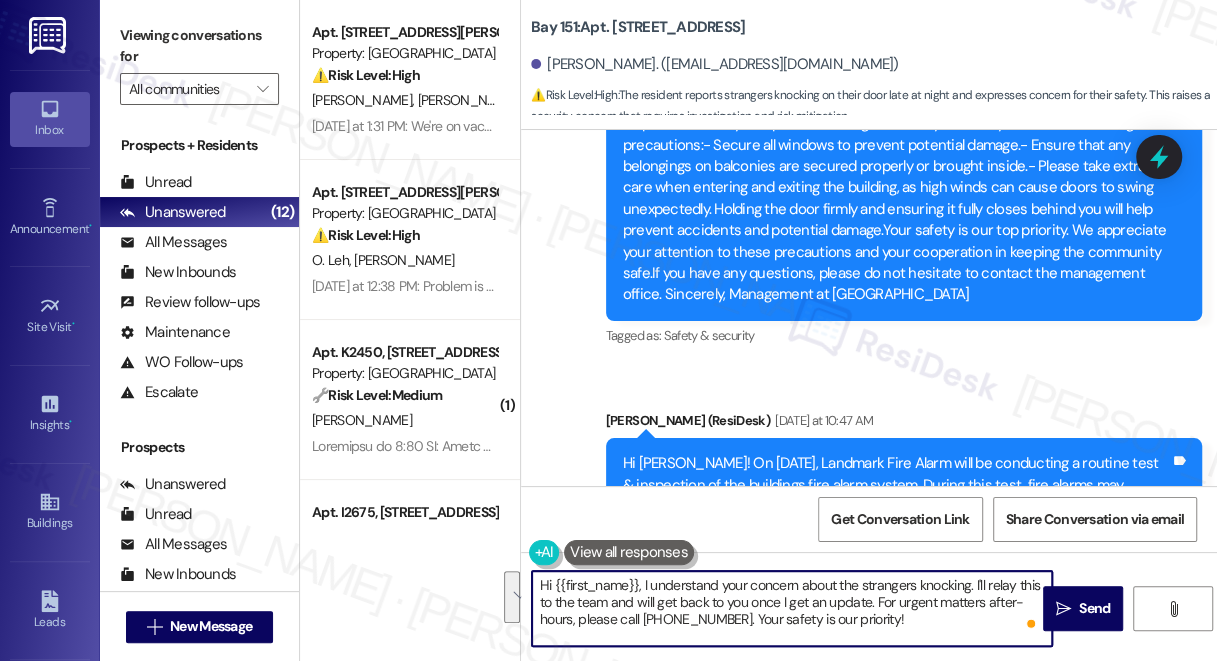 click on "Hi {{first_name}}, I understand your concern about the strangers knocking. I'll relay this to the team and will get back to you once I get an update. For urgent matters after-hours, please call (908) 331-0007. Your safety is our priority!" at bounding box center (792, 608) 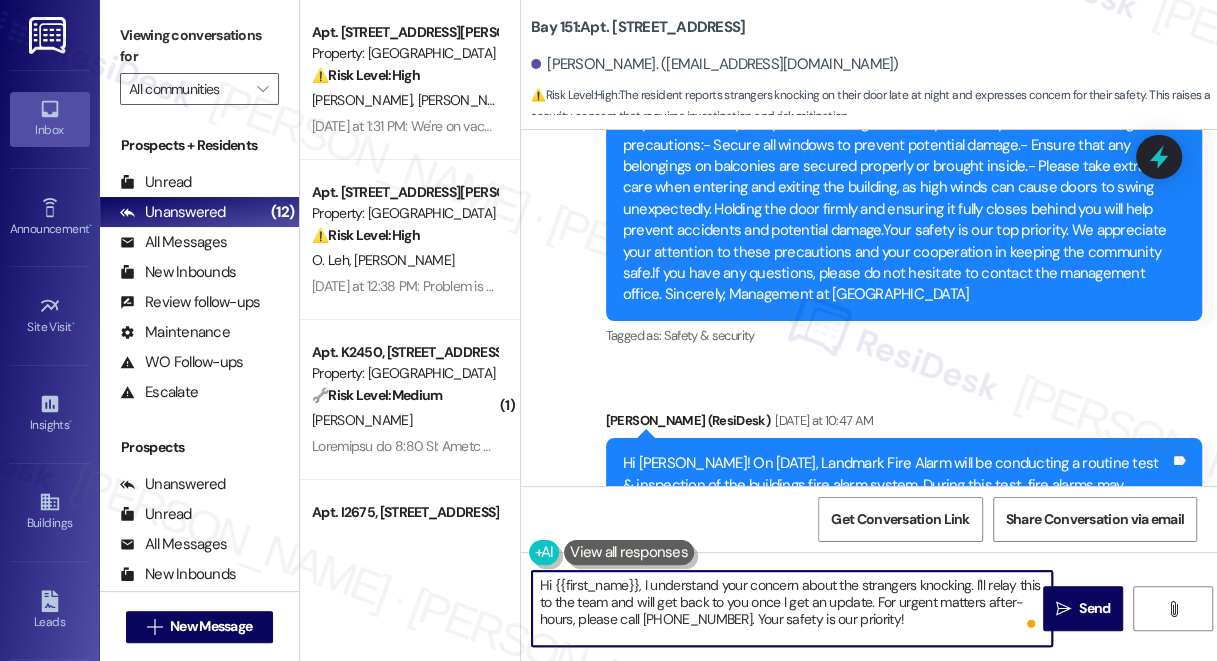 click on "Hi {{first_name}}, I understand your concern about the strangers knocking. I'll relay this to the team and will get back to you once I get an update. For urgent matters after-hours, please call (908) 331-0007. Your safety is our priority!" at bounding box center [792, 608] 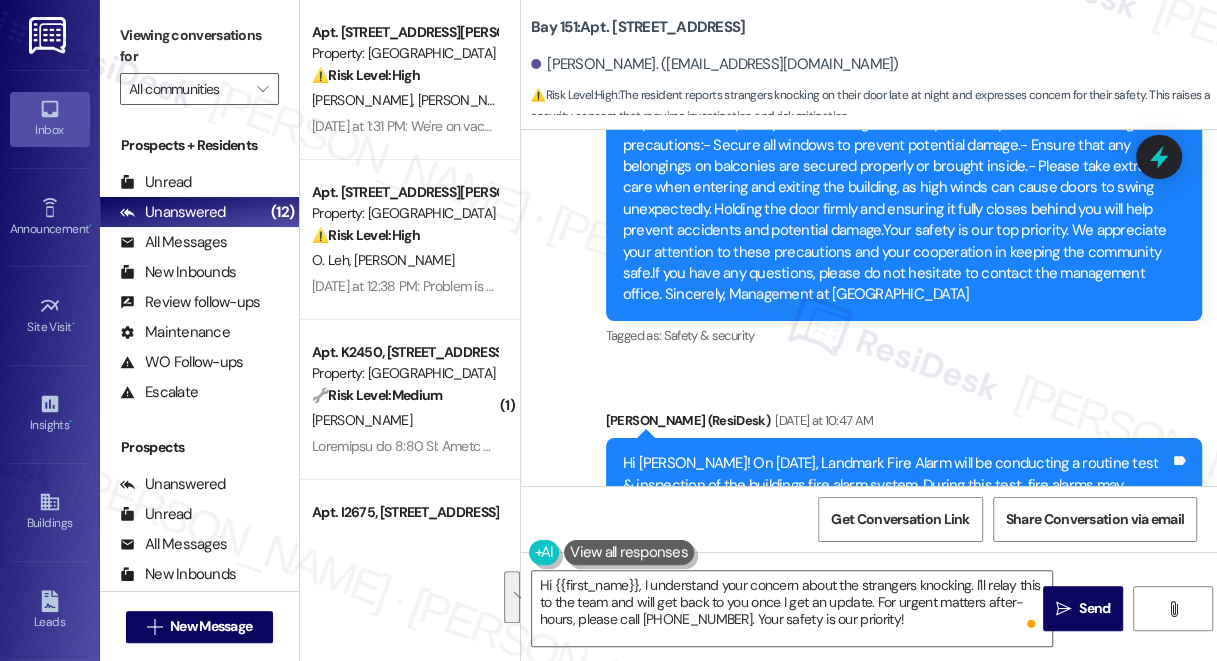 click on "Viewing conversations for" at bounding box center (199, 46) 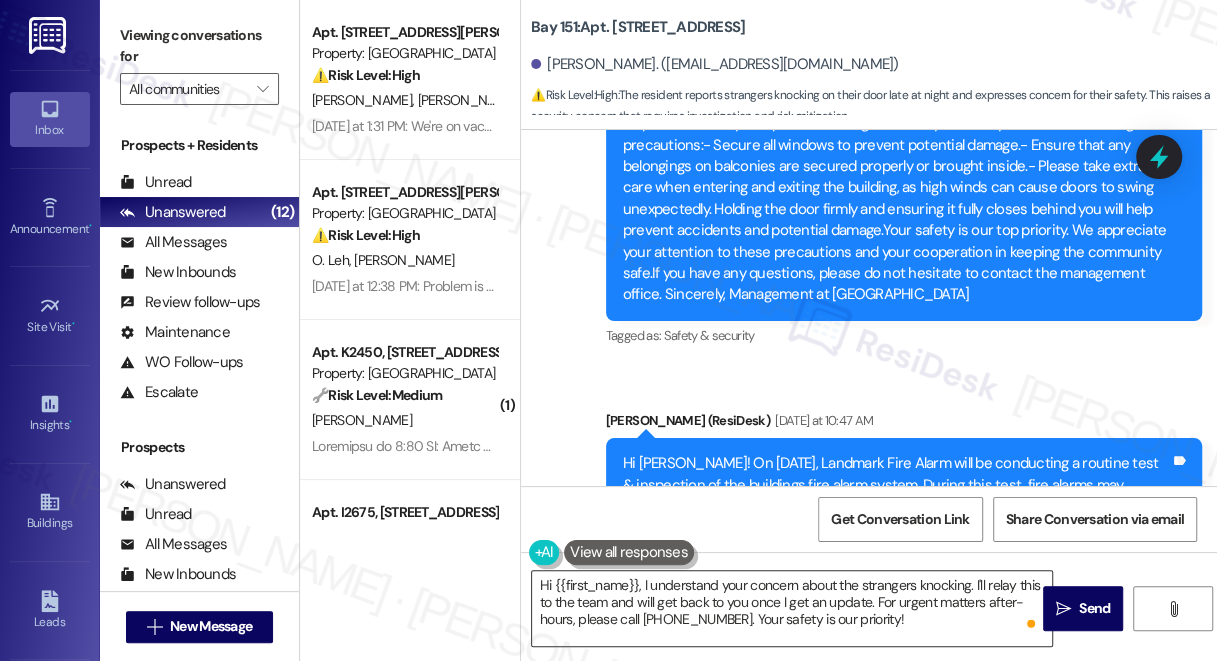 click on "Hi {{first_name}}, I understand your concern about the strangers knocking. I'll relay this to the team and will get back to you once I get an update. For urgent matters after-hours, please call (908) 331-0007. Your safety is our priority!" at bounding box center [792, 608] 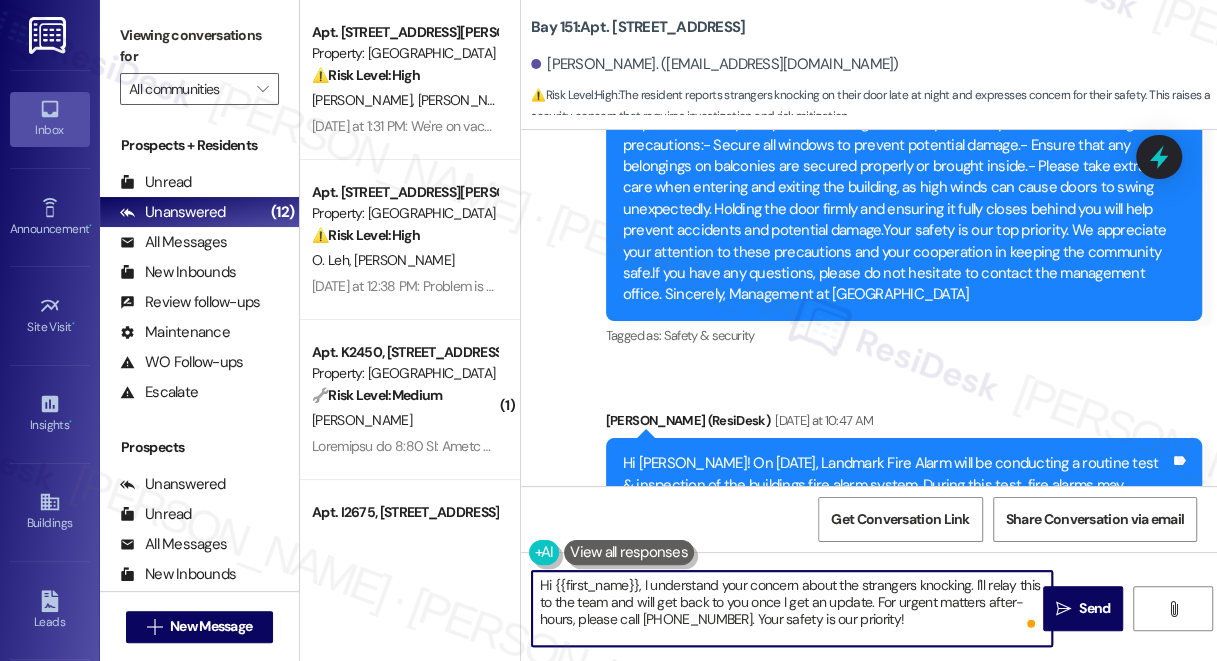 click on "Hi {{first_name}}, I understand your concern about the strangers knocking. I'll relay this to the team and will get back to you once I get an update. For urgent matters after-hours, please call (908) 331-0007. Your safety is our priority!" at bounding box center (792, 608) 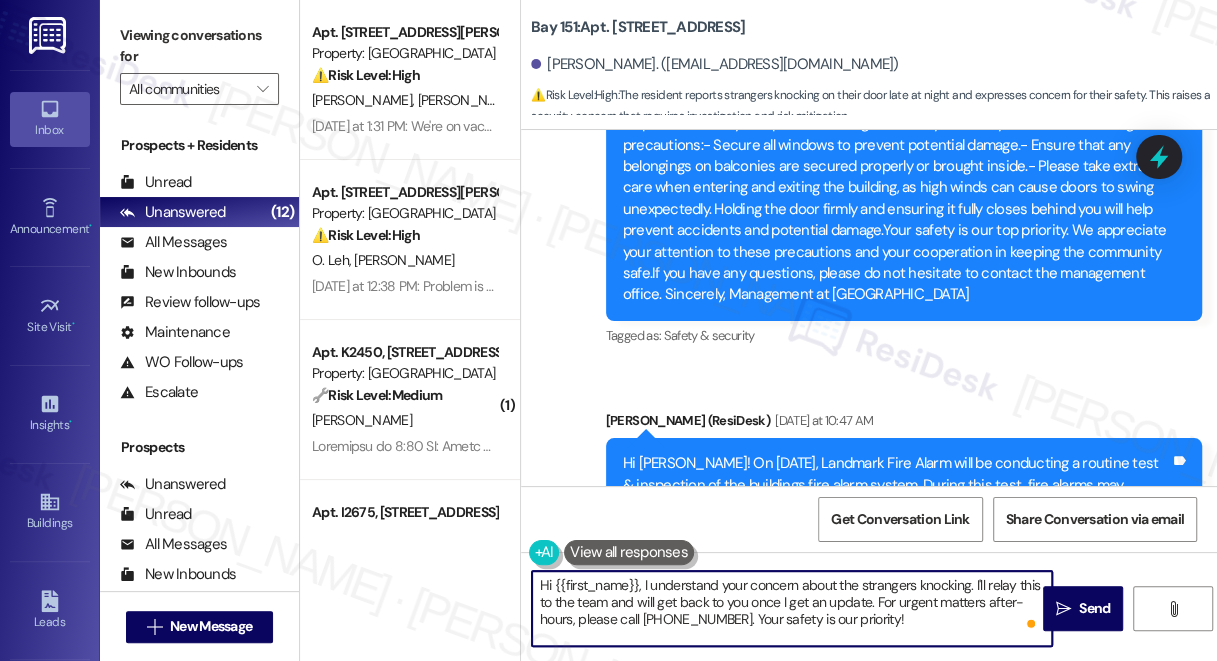 click on "Hi {{first_name}}, I understand your concern about the strangers knocking. I'll relay this to the team and will get back to you once I get an update. For urgent matters after-hours, please call (908) 331-0007. Your safety is our priority!" at bounding box center (792, 608) 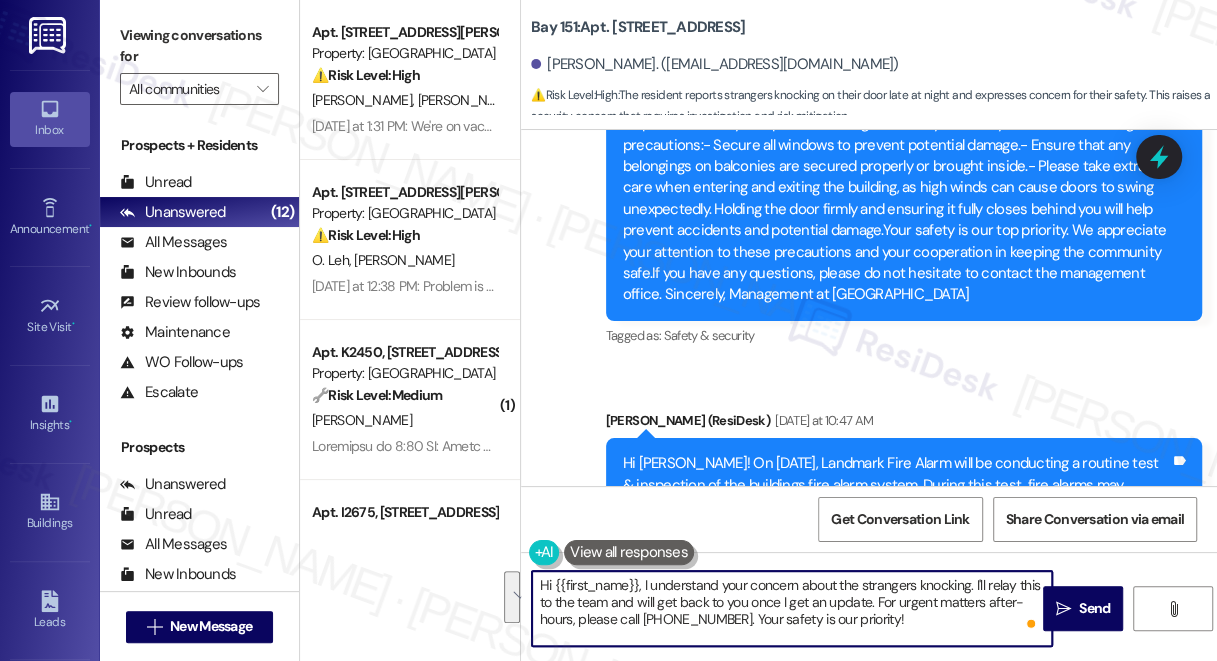 click on "Hi {{first_name}}, I understand your concern about the strangers knocking. I'll relay this to the team and will get back to you once I get an update. For urgent matters after-hours, please call (908) 331-0007. Your safety is our priority!" at bounding box center (792, 608) 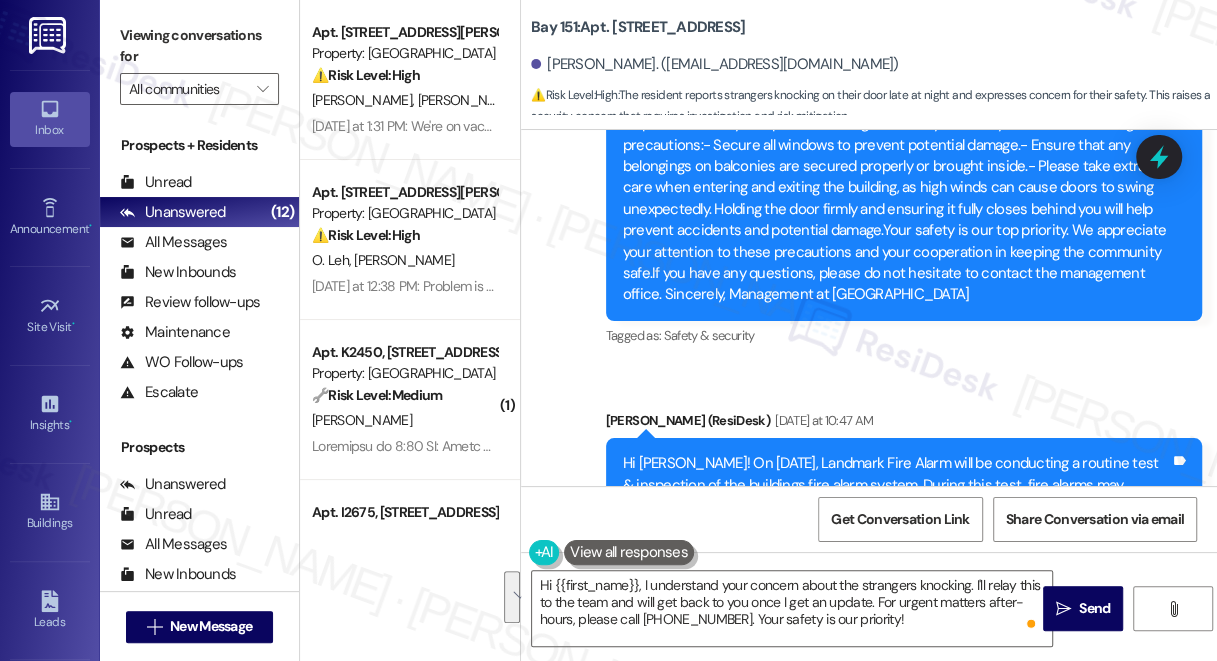 click on "Viewing conversations for All communities " at bounding box center [199, 62] 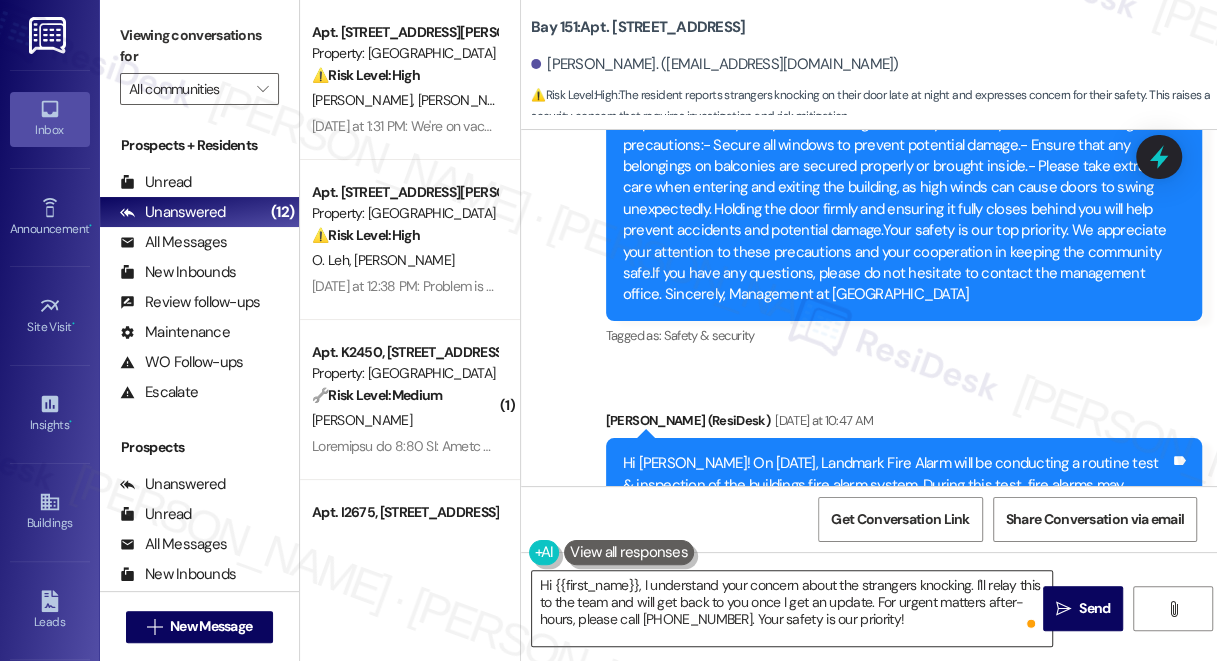 click on "Hi {{first_name}}, I understand your concern about the strangers knocking. I'll relay this to the team and will get back to you once I get an update. For urgent matters after-hours, please call (908) 331-0007. Your safety is our priority!" at bounding box center (792, 608) 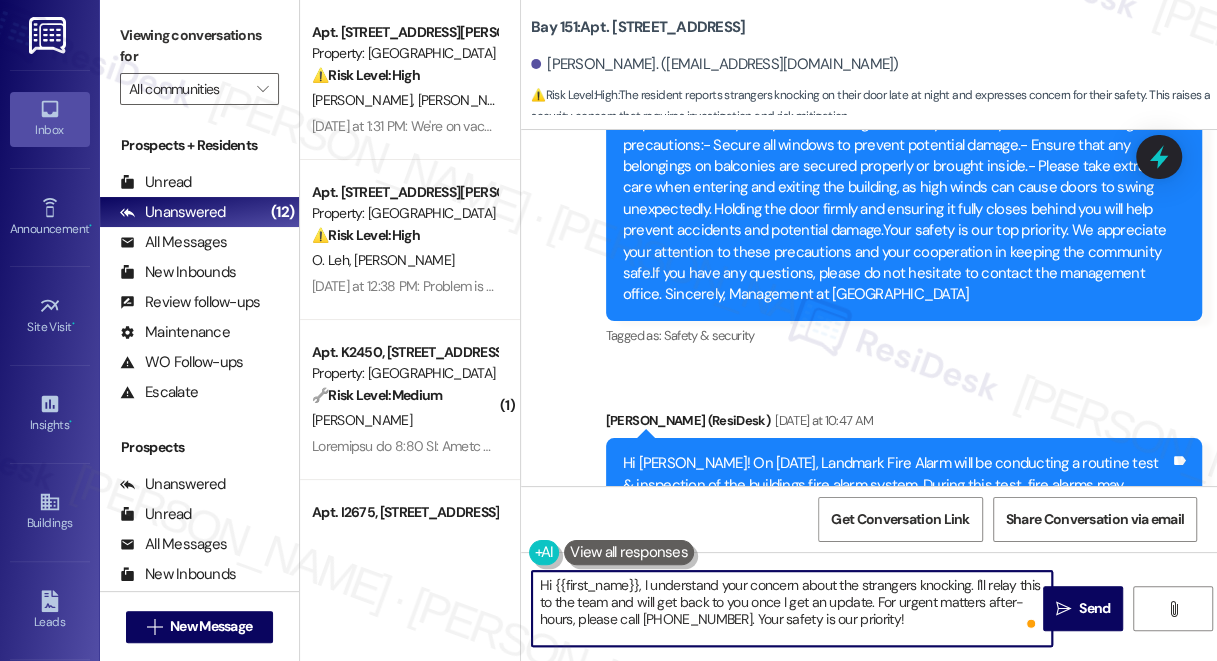 drag, startPoint x: 971, startPoint y: 582, endPoint x: 984, endPoint y: 583, distance: 13.038404 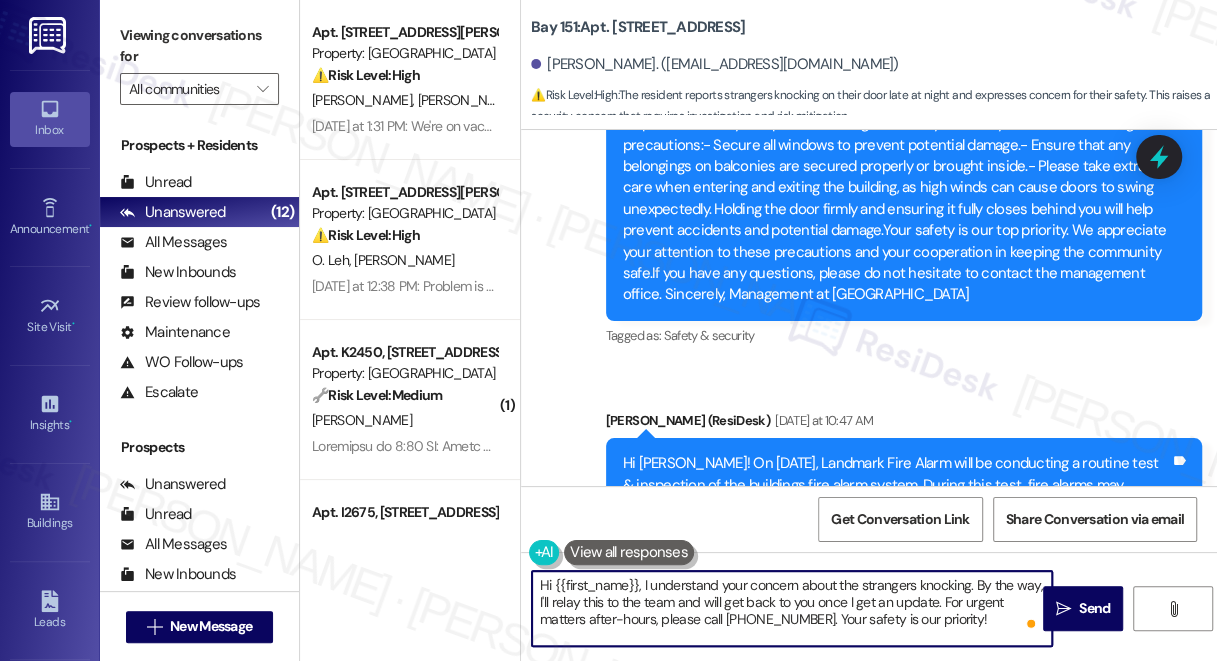 paste on "Was there any unusual behavior or movement in the building that you noticed?" 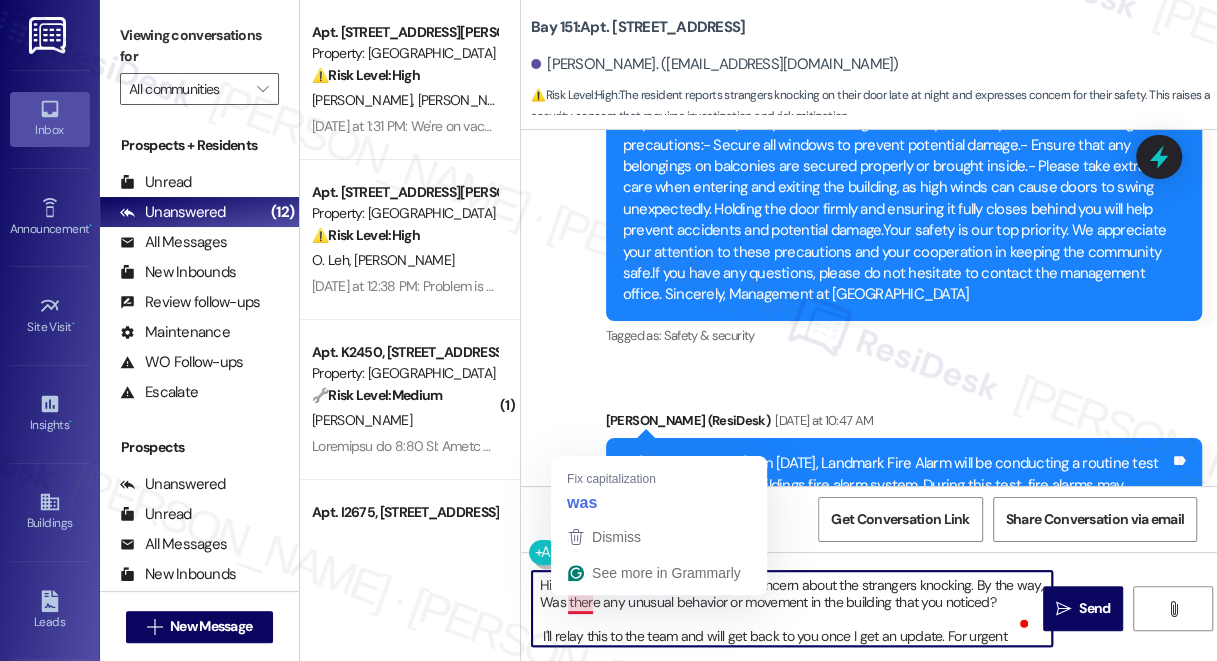 click on "Hi {{first_name}}, I understand your concern about the strangers knocking. By the way, Was there any unusual behavior or movement in the building that you noticed?
I'll relay this to the team and will get back to you once I get an update. For urgent matters after-hours, please call (908) 331-0007. Your safety is our priority!" at bounding box center (792, 608) 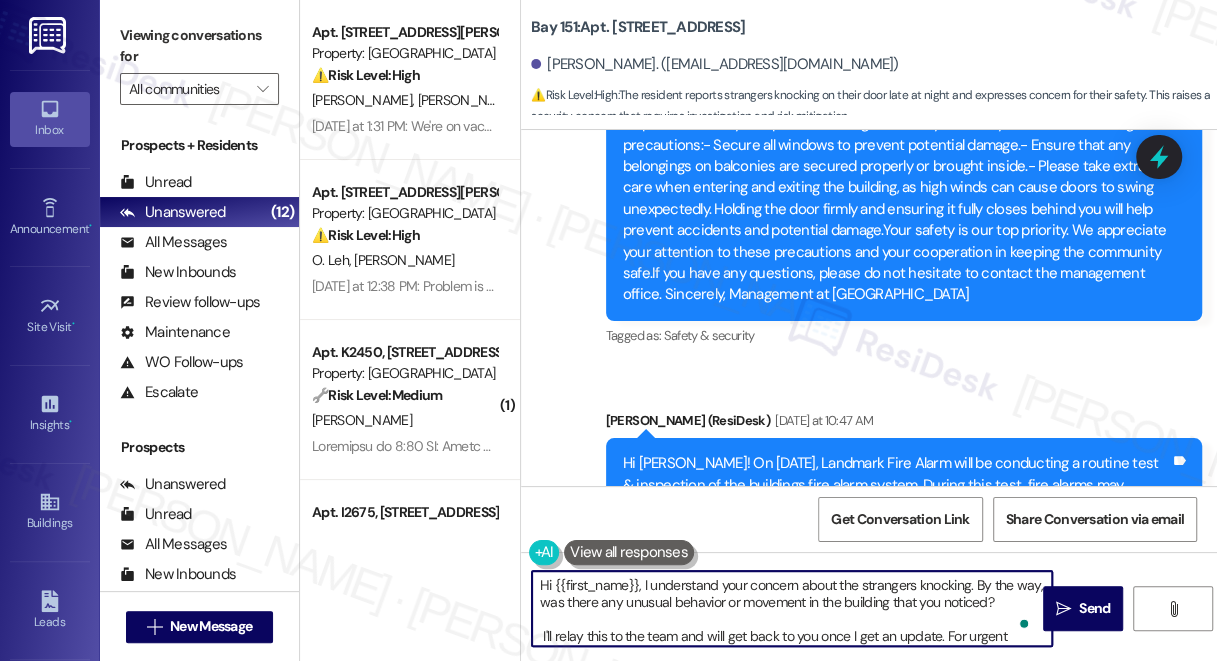 click on "Hi {{first_name}}, I understand your concern about the strangers knocking. By the way, was there any unusual behavior or movement in the building that you noticed?
I'll relay this to the team and will get back to you once I get an update. For urgent matters after-hours, please call (908) 331-0007. Your safety is our priority!" at bounding box center [792, 608] 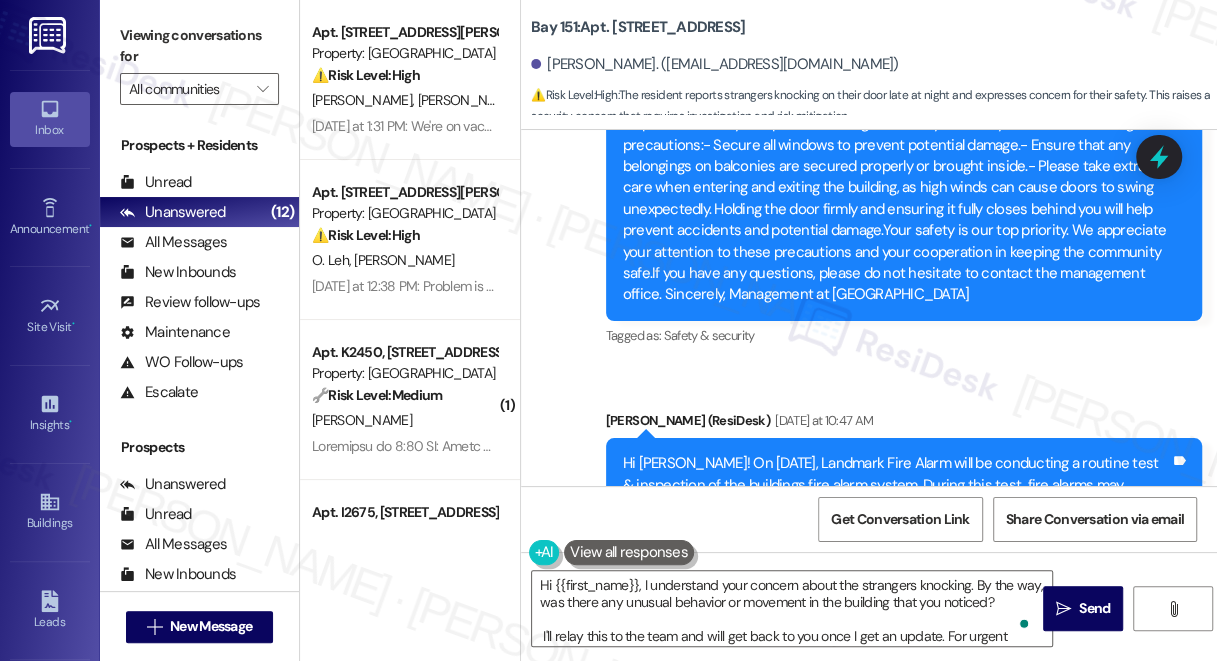 drag, startPoint x: 138, startPoint y: 43, endPoint x: 151, endPoint y: 54, distance: 17.029387 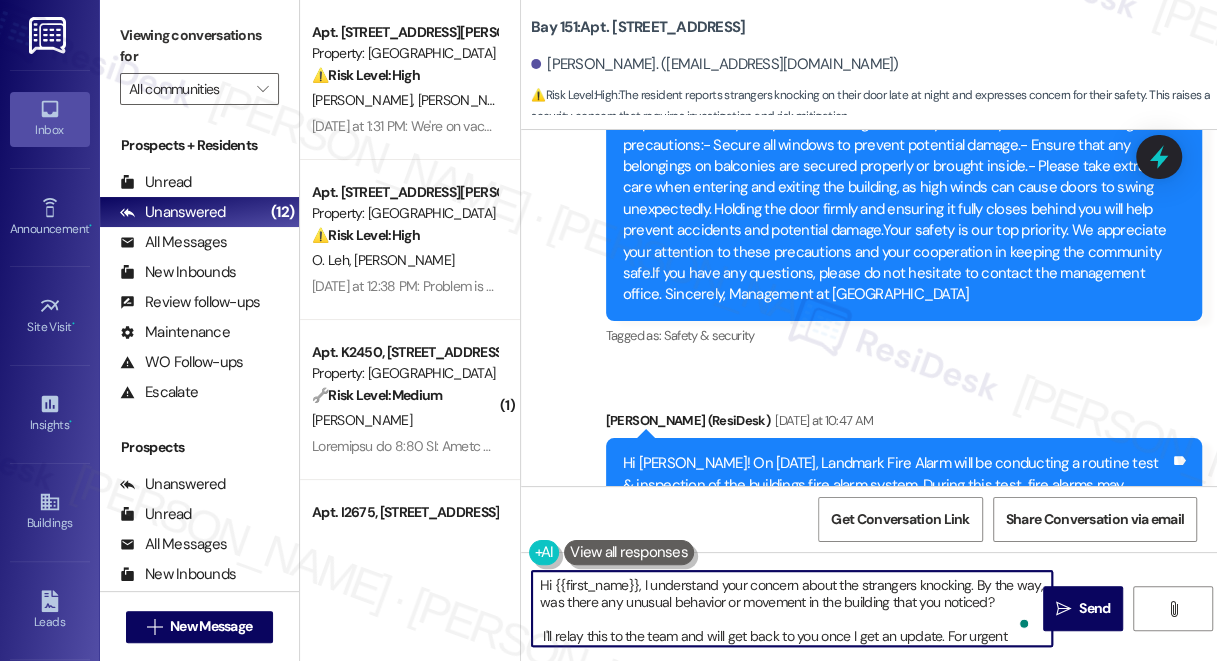 click on "Hi {{first_name}}, I understand your concern about the strangers knocking. By the way, was there any unusual behavior or movement in the building that you noticed?
I'll relay this to the team and will get back to you once I get an update. For urgent matters after-hours, please call (908) 331-0007. Your safety is our priority!" at bounding box center (792, 608) 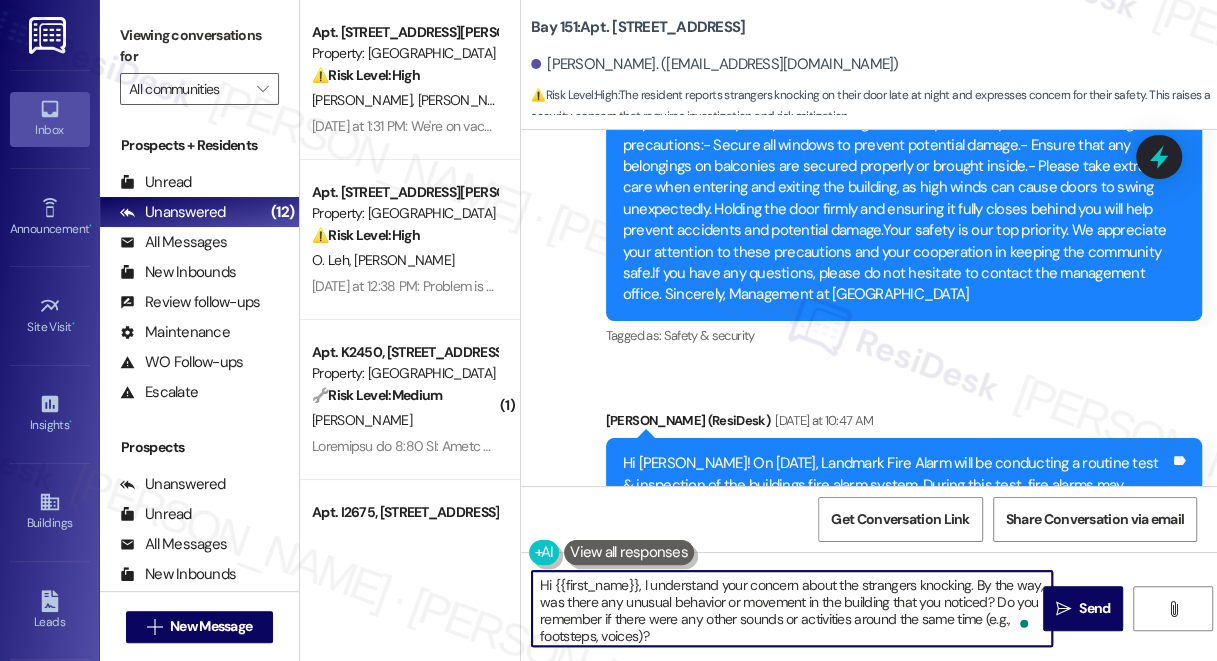 scroll, scrollTop: 34, scrollLeft: 0, axis: vertical 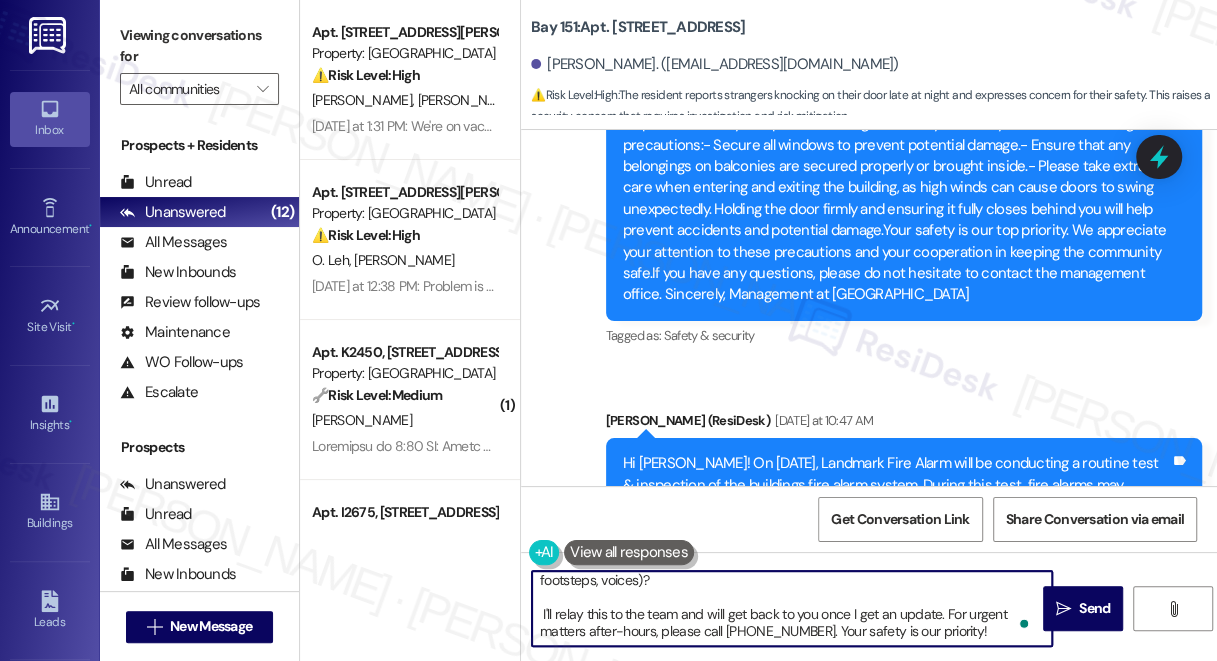 click on "Hi {{first_name}}, I understand your concern about the strangers knocking. By the way, was there any unusual behavior or movement in the building that you noticed? Do you remember if there were any other sounds or activities around the same time (e.g., footsteps, voices)?
I'll relay this to the team and will get back to you once I get an update. For urgent matters after-hours, please call (908) 331-0007. Your safety is our priority!" at bounding box center [792, 608] 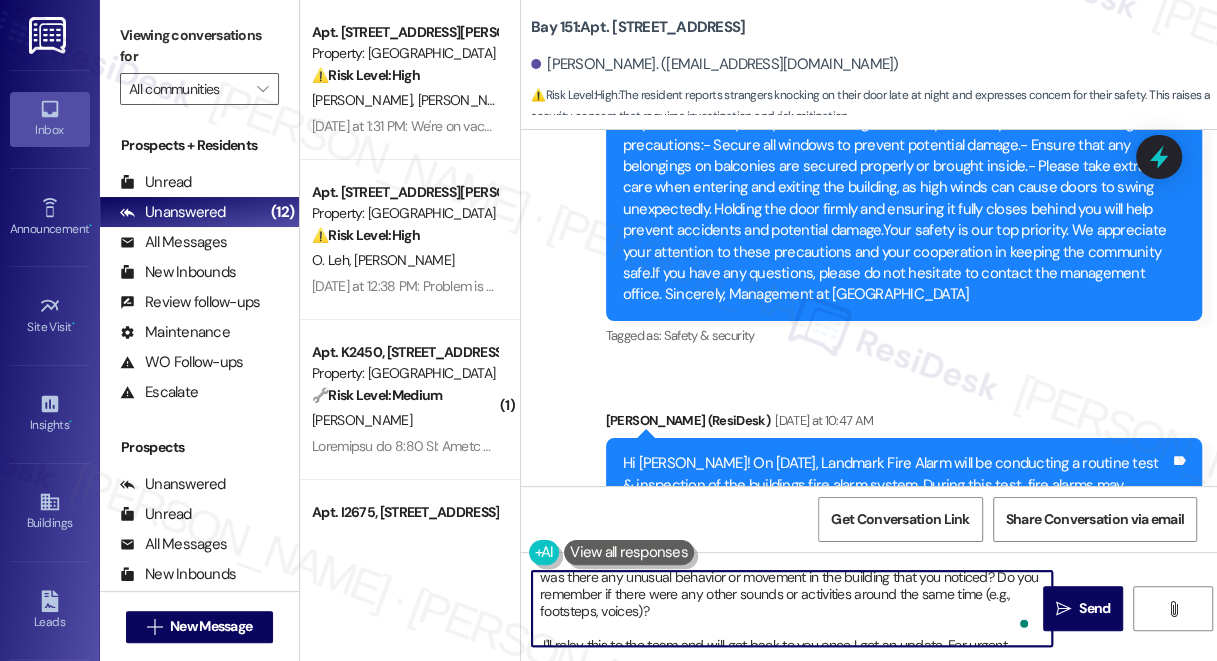 scroll, scrollTop: 12, scrollLeft: 0, axis: vertical 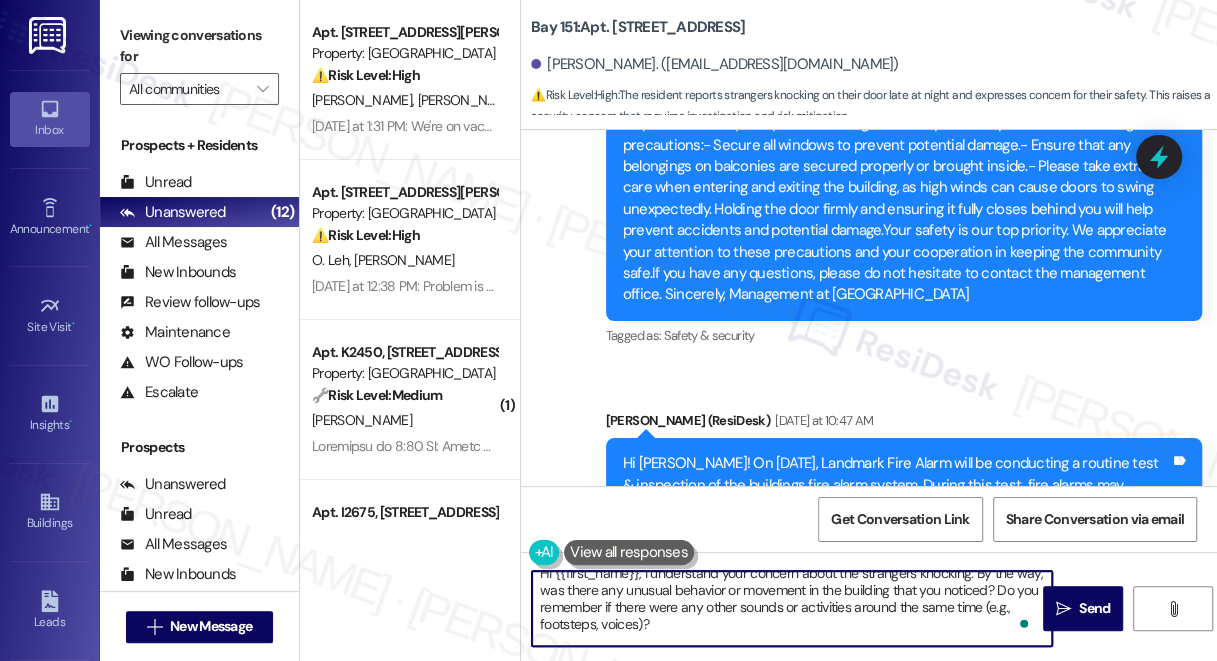 drag, startPoint x: 564, startPoint y: 582, endPoint x: 538, endPoint y: 624, distance: 49.396355 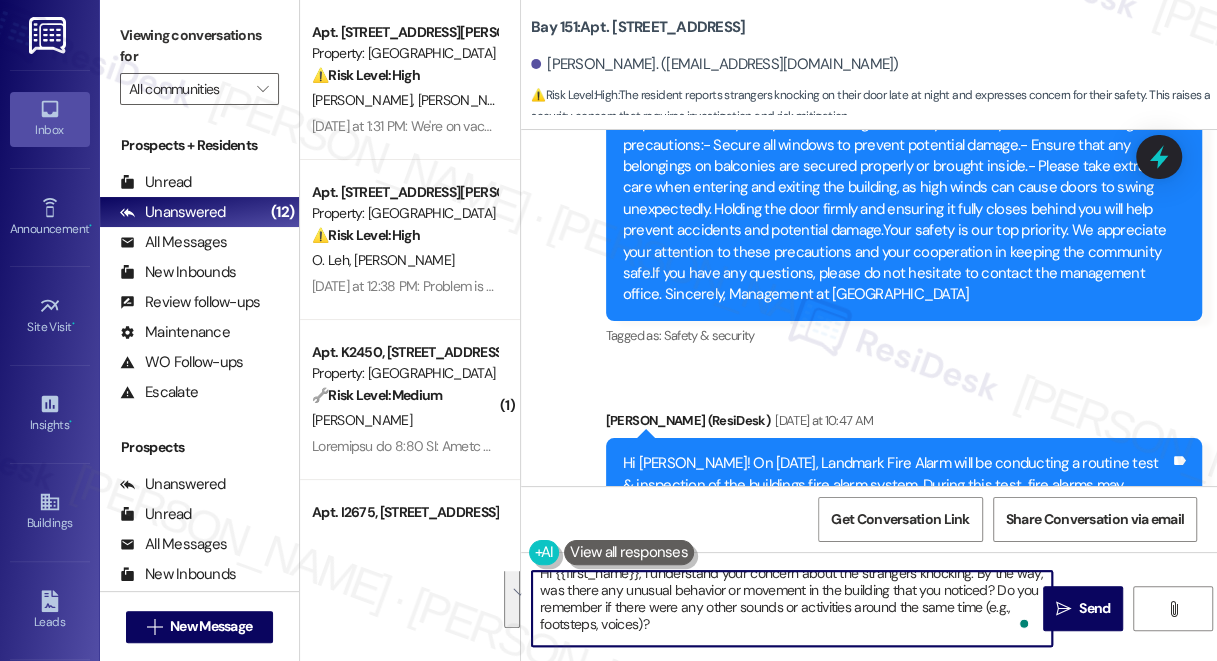 click on "Hi {{first_name}}, I understand your concern about the strangers knocking. By the way, was there any unusual behavior or movement in the building that you noticed? Do you remember if there were any other sounds or activities around the same time (e.g., footsteps, voices)?
I'll relay this to the team and will get back to you once I get an update. For urgent matters after-hours, please call (908) 331-0007. Your safety is our priority!" at bounding box center (792, 608) 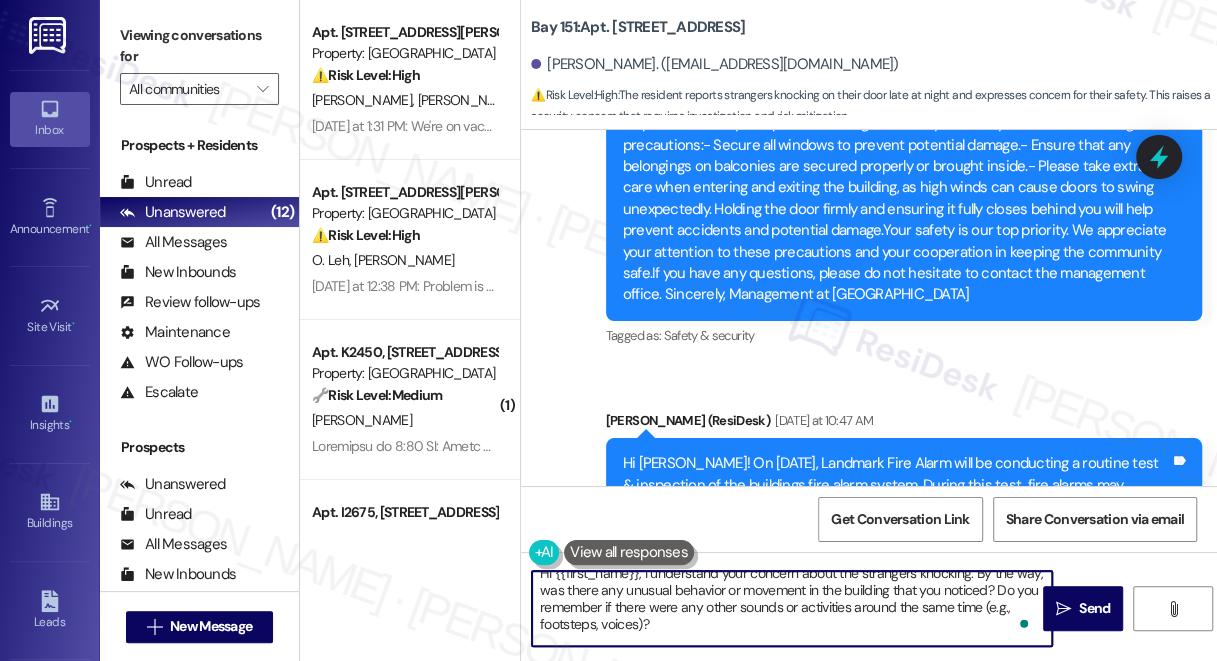 click on "Hi {{first_name}}, I understand your concern about the strangers knocking. By the way, was there any unusual behavior or movement in the building that you noticed? Do you remember if there were any other sounds or activities around the same time (e.g., footsteps, voices)?
I'll relay this to the team and will get back to you once I get an update. For urgent matters after-hours, please call (908) 331-0007. Your safety is our priority!" at bounding box center (792, 608) 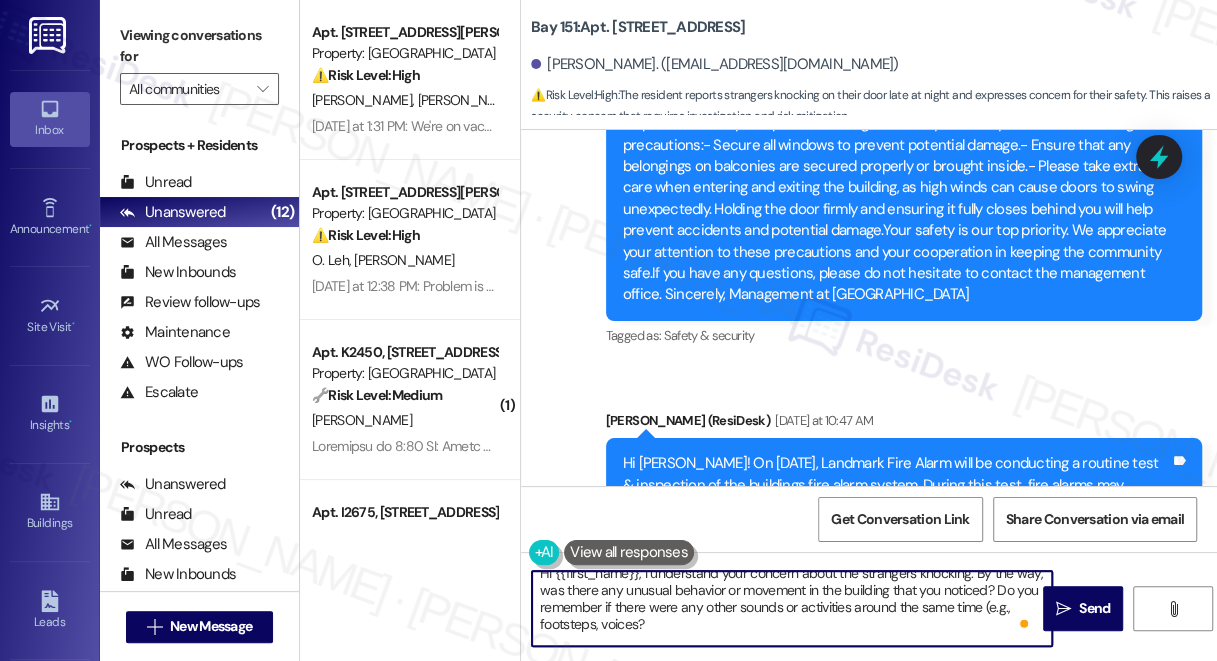 drag, startPoint x: 565, startPoint y: 626, endPoint x: 541, endPoint y: 626, distance: 24 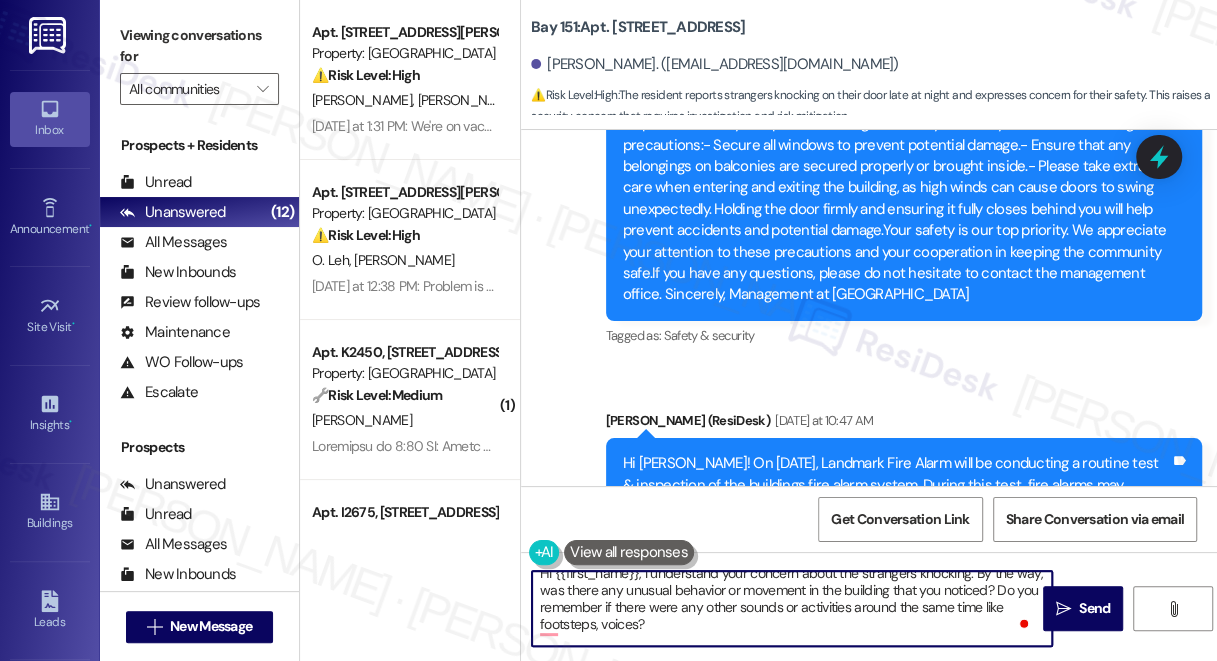 click on "Hi {{first_name}}, I understand your concern about the strangers knocking. By the way, was there any unusual behavior or movement in the building that you noticed? Do you remember if there were any other sounds or activities around the same time like footsteps, voices?
I'll relay this to the team and will get back to you once I get an update. For urgent matters after-hours, please call (908) 331-0007. Your safety is our priority!" at bounding box center (792, 608) 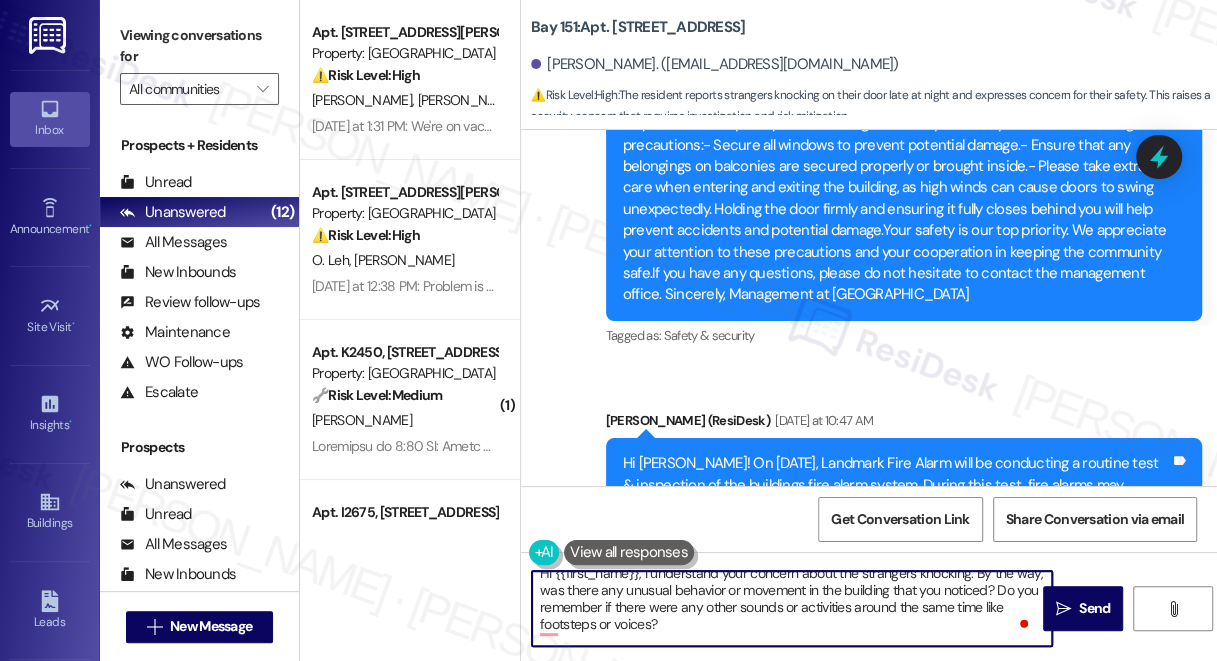 scroll, scrollTop: 0, scrollLeft: 0, axis: both 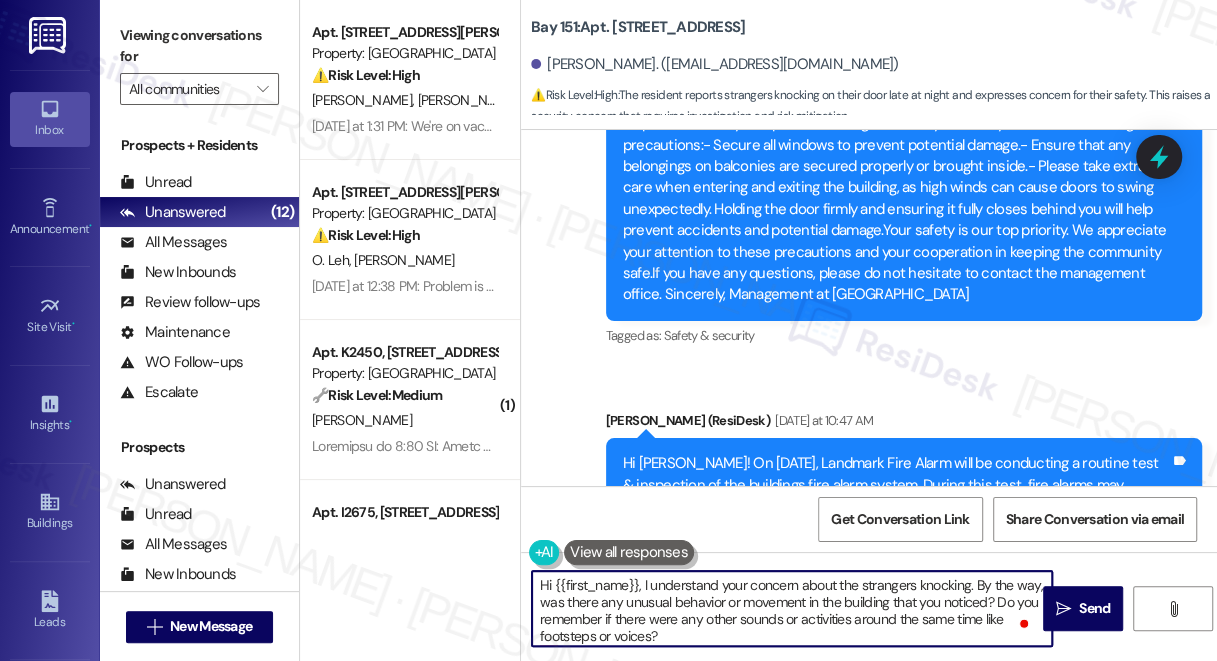 click on "Hi {{first_name}}, I understand your concern about the strangers knocking. By the way, was there any unusual behavior or movement in the building that you noticed? Do you remember if there were any other sounds or activities around the same time like footsteps or voices?
I'll relay this to the team and will get back to you once I get an update. For urgent matters after-hours, please call (908) 331-0007. Your safety is our priority!" at bounding box center [792, 608] 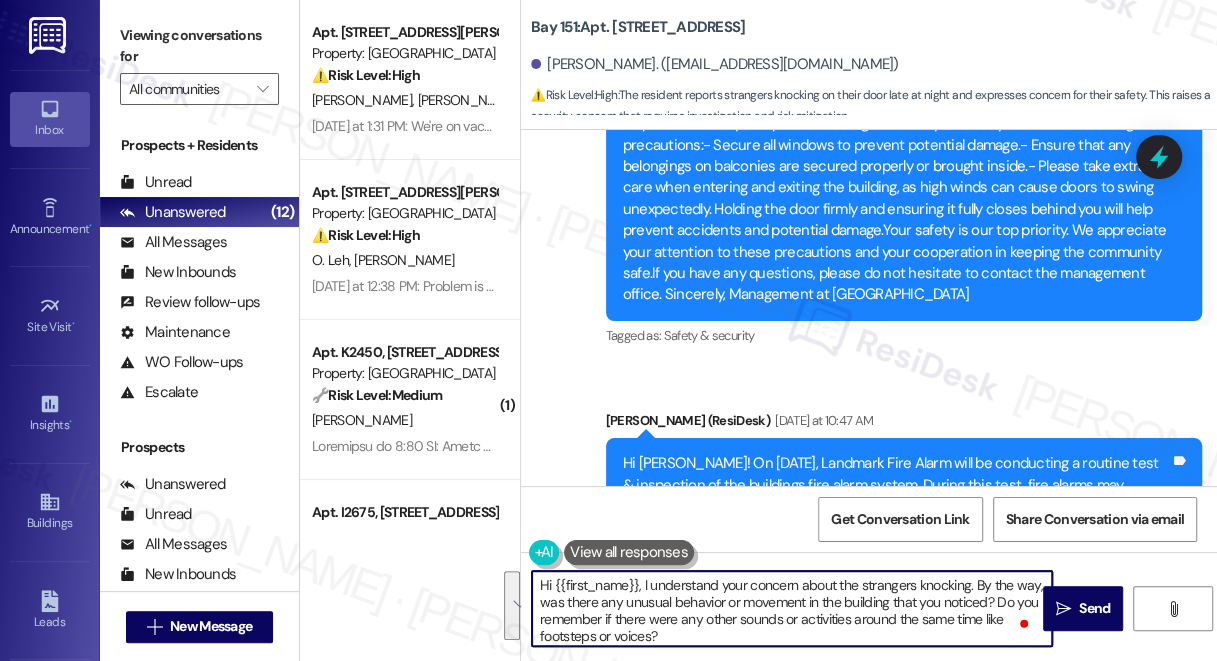 click on "Hi {{first_name}}, I understand your concern about the strangers knocking. By the way, was there any unusual behavior or movement in the building that you noticed? Do you remember if there were any other sounds or activities around the same time like footsteps or voices?
I'll relay this to the team and will get back to you once I get an update. For urgent matters after-hours, please call (908) 331-0007. Your safety is our priority!" at bounding box center (792, 608) 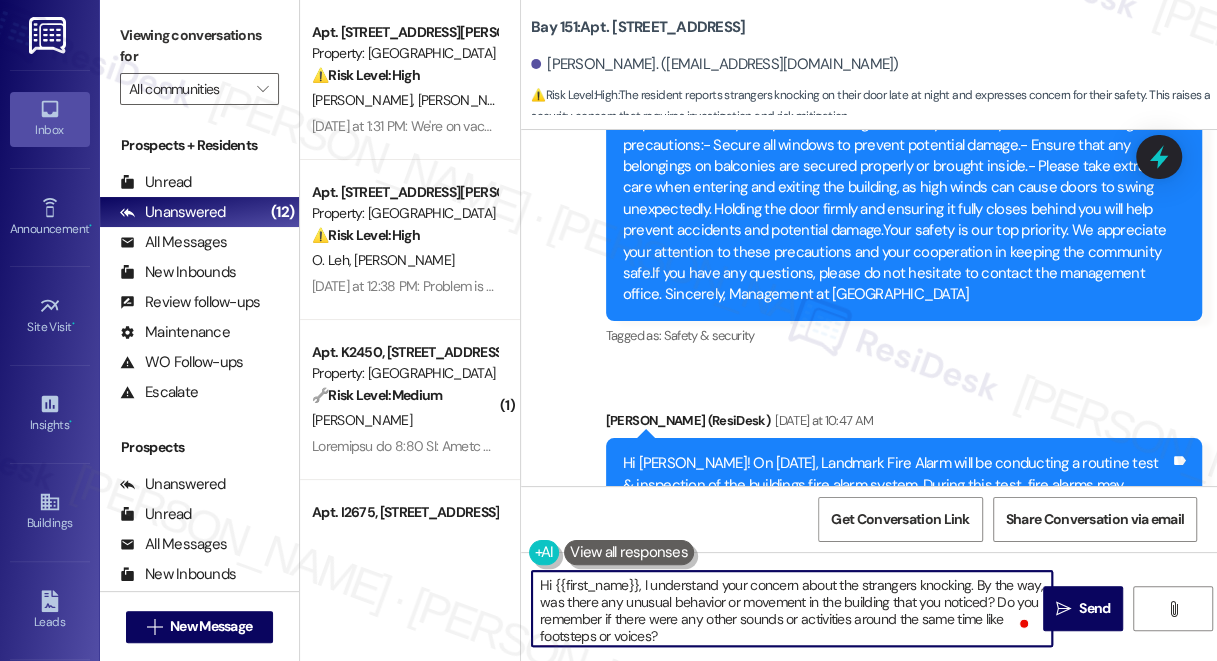 click on "Hi {{first_name}}, I understand your concern about the strangers knocking. By the way, was there any unusual behavior or movement in the building that you noticed? Do you remember if there were any other sounds or activities around the same time like footsteps or voices?
I'll relay this to the team and will get back to you once I get an update. For urgent matters after-hours, please call (908) 331-0007. Your safety is our priority!" at bounding box center (792, 608) 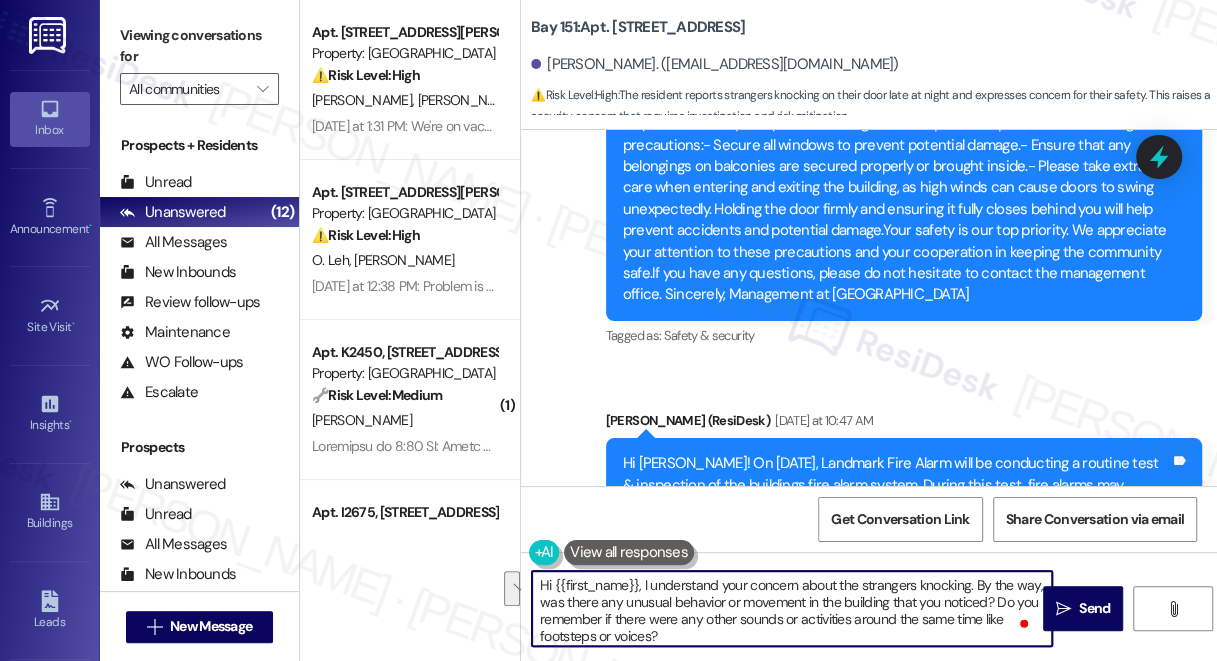 drag, startPoint x: 574, startPoint y: 603, endPoint x: 976, endPoint y: 585, distance: 402.40277 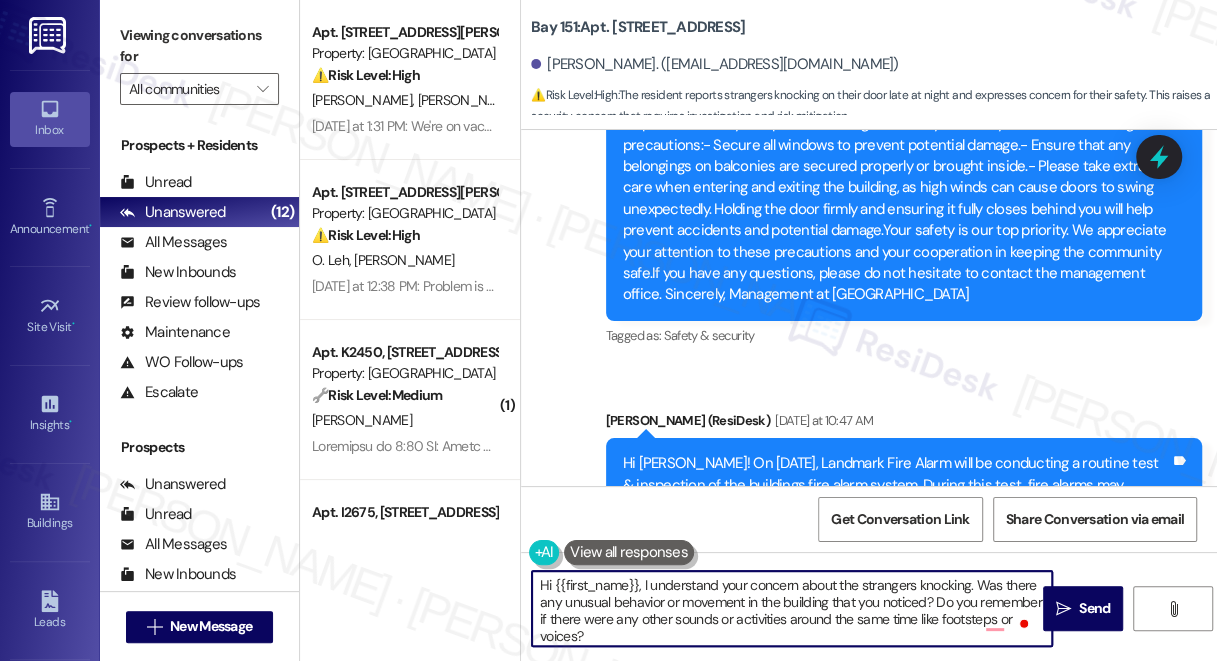 click on "Hi {{first_name}}, I understand your concern about the strangers knocking. Was there any unusual behavior or movement in the building that you noticed? Do you remember if there were any other sounds or activities around the same time like footsteps or voices?
I'll relay this to the team and will get back to you once I get an update. For urgent matters after-hours, please call (908) 331-0007. Your safety is our priority!" at bounding box center [792, 608] 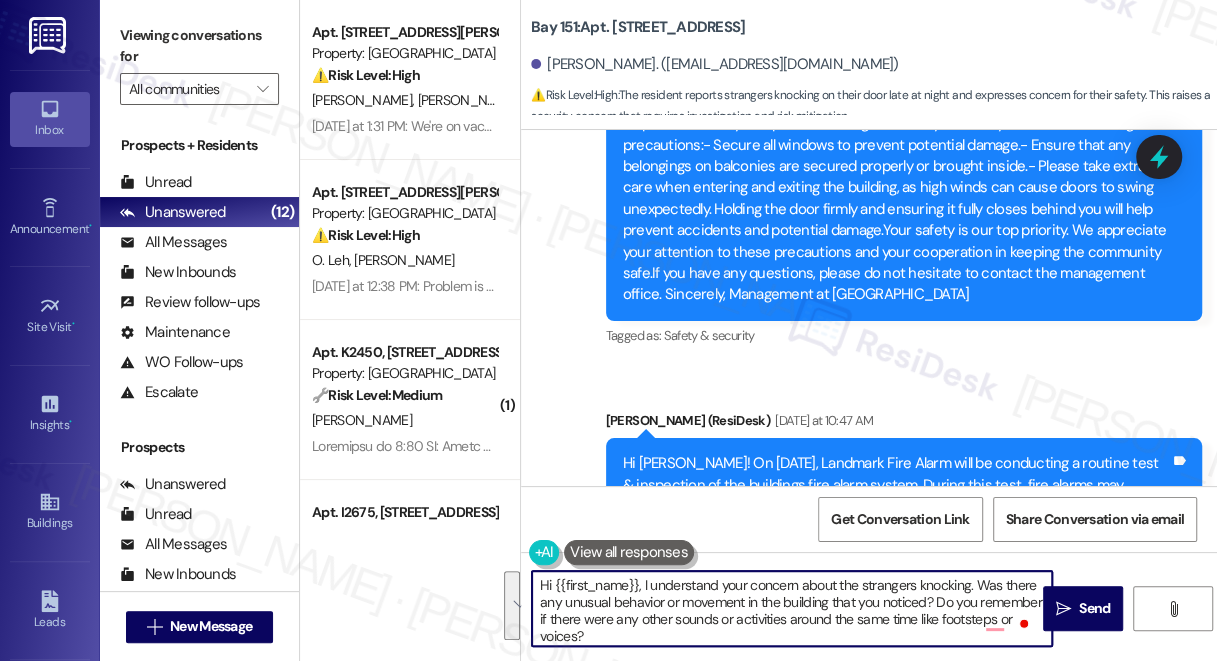 click on "Hi {{first_name}}, I understand your concern about the strangers knocking. Was there any unusual behavior or movement in the building that you noticed? Do you remember if there were any other sounds or activities around the same time like footsteps or voices?
I'll relay this to the team and will get back to you once I get an update. For urgent matters after-hours, please call (908) 331-0007. Your safety is our priority!" at bounding box center (792, 608) 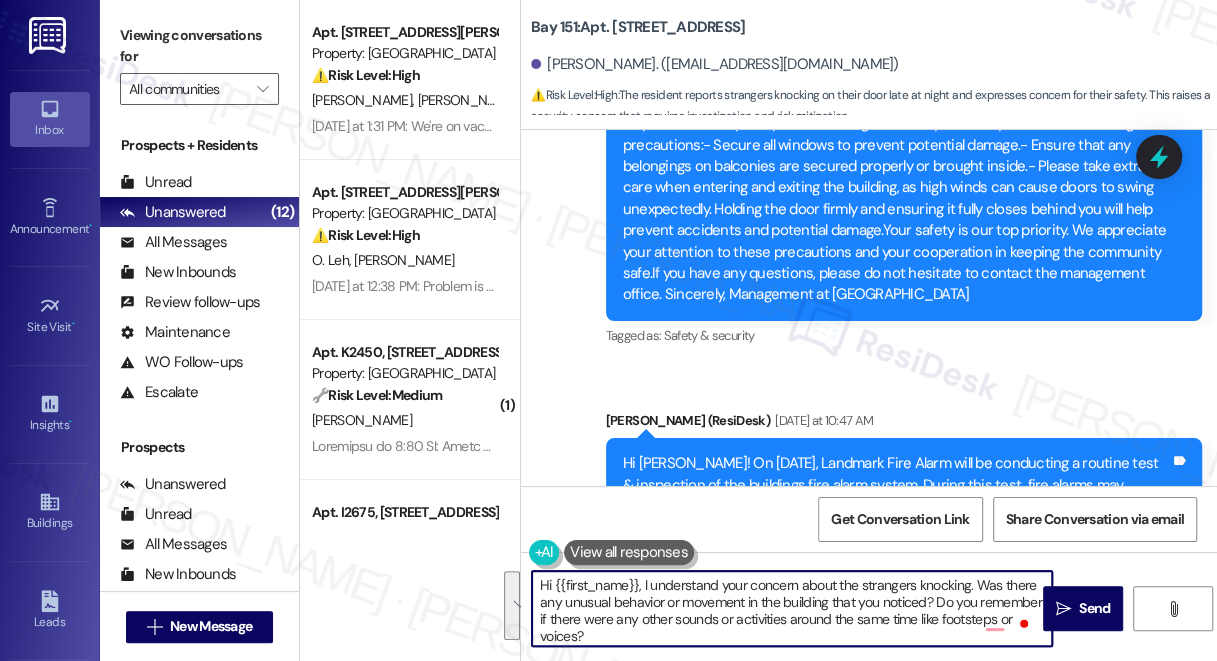 click on "Hi {{first_name}}, I understand your concern about the strangers knocking. Was there any unusual behavior or movement in the building that you noticed? Do you remember if there were any other sounds or activities around the same time like footsteps or voices?
I'll relay this to the team and will get back to you once I get an update. For urgent matters after-hours, please call (908) 331-0007. Your safety is our priority!" at bounding box center [792, 608] 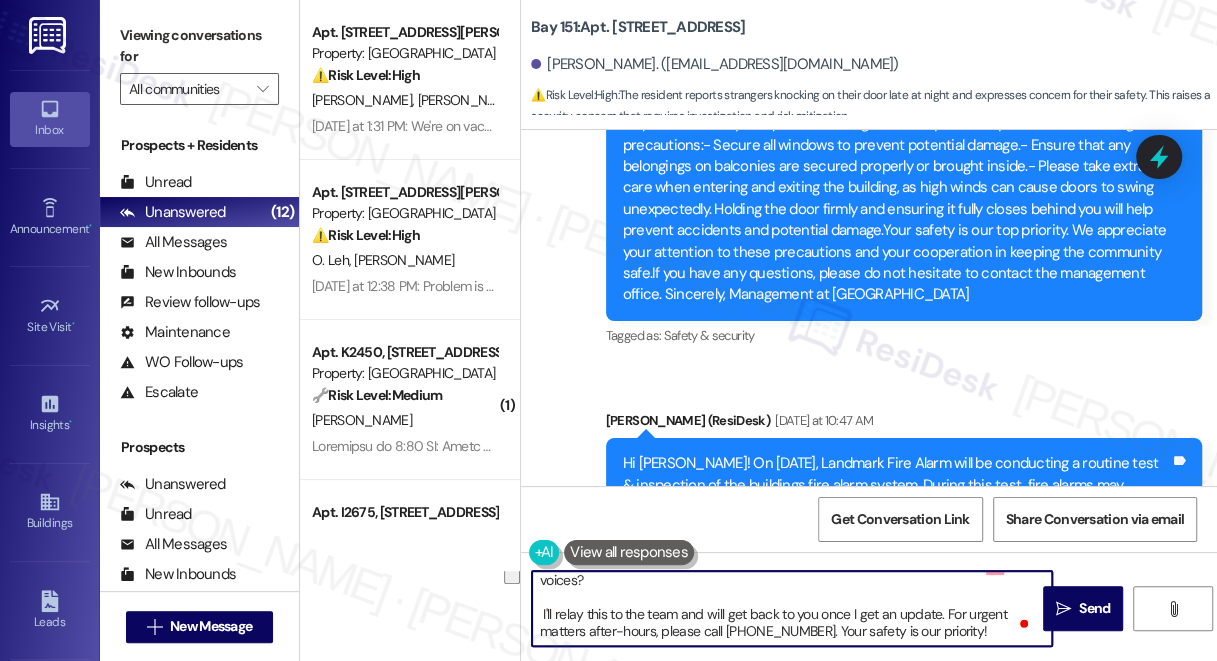 click on "Hi {{first_name}}, I understand your concern about the strangers knocking. Was there any unusual behavior or movement in the building that you noticed? Do you remember if there were any other sounds or activities around the same time like footsteps or voices?
I'll relay this to the team and will get back to you once I get an update. For urgent matters after-hours, please call (908) 331-0007. Your safety is our priority!" at bounding box center [792, 608] 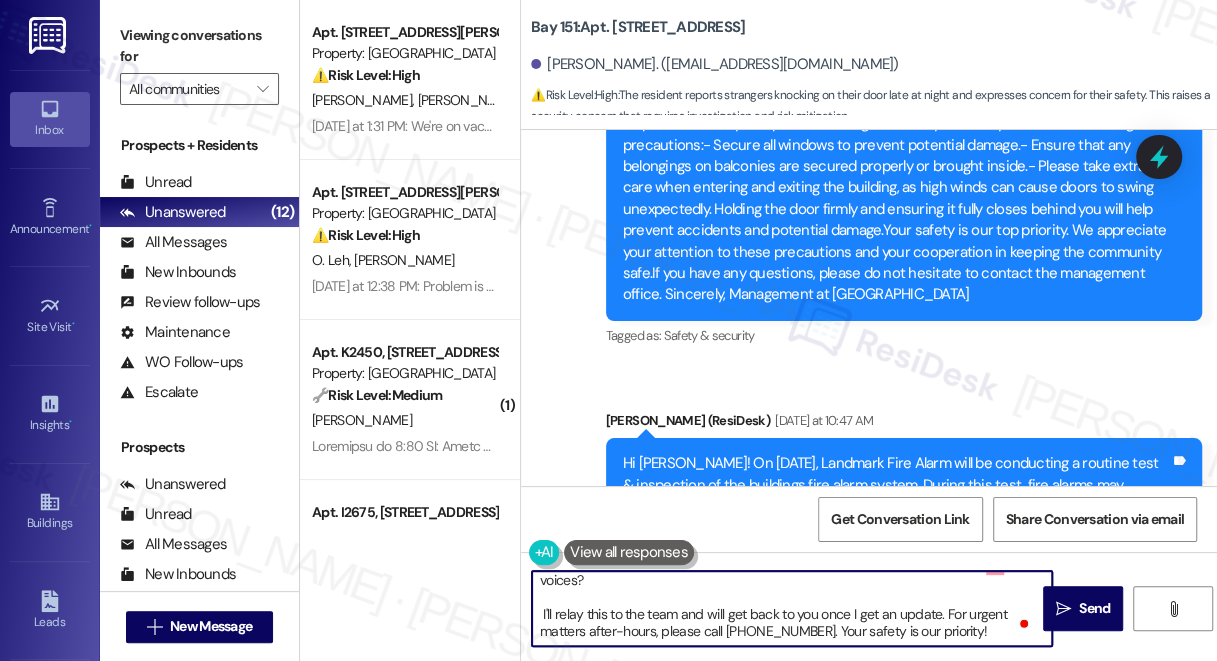 drag, startPoint x: 533, startPoint y: 611, endPoint x: 994, endPoint y: 645, distance: 462.2521 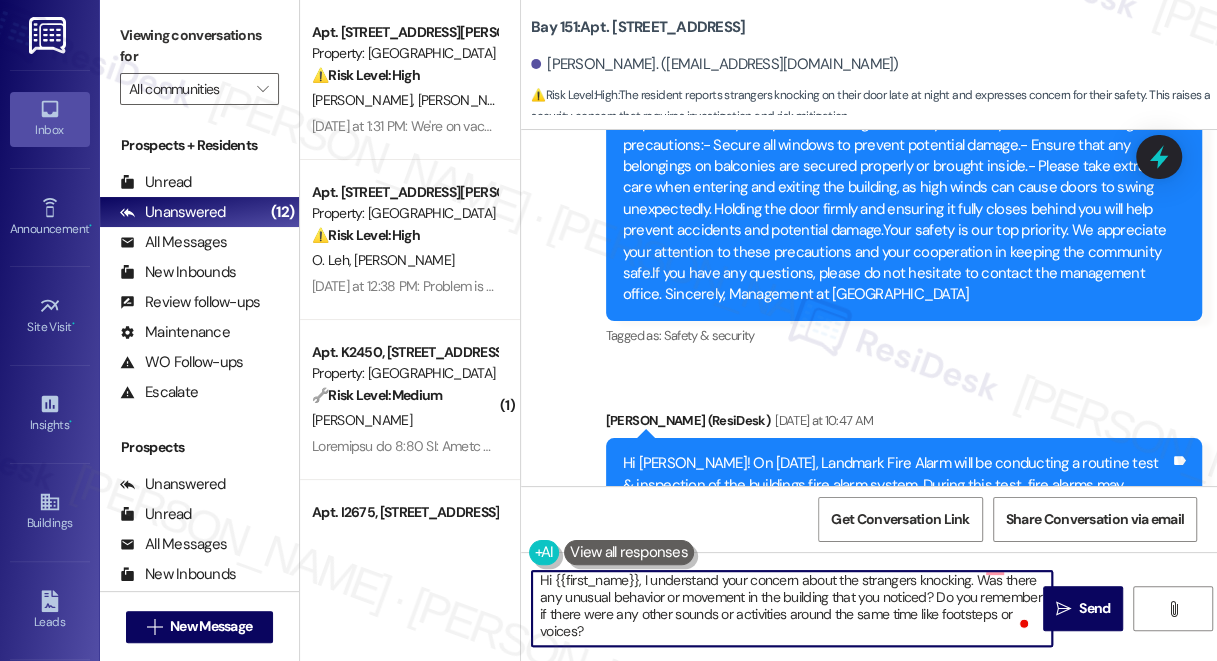 scroll, scrollTop: 39, scrollLeft: 0, axis: vertical 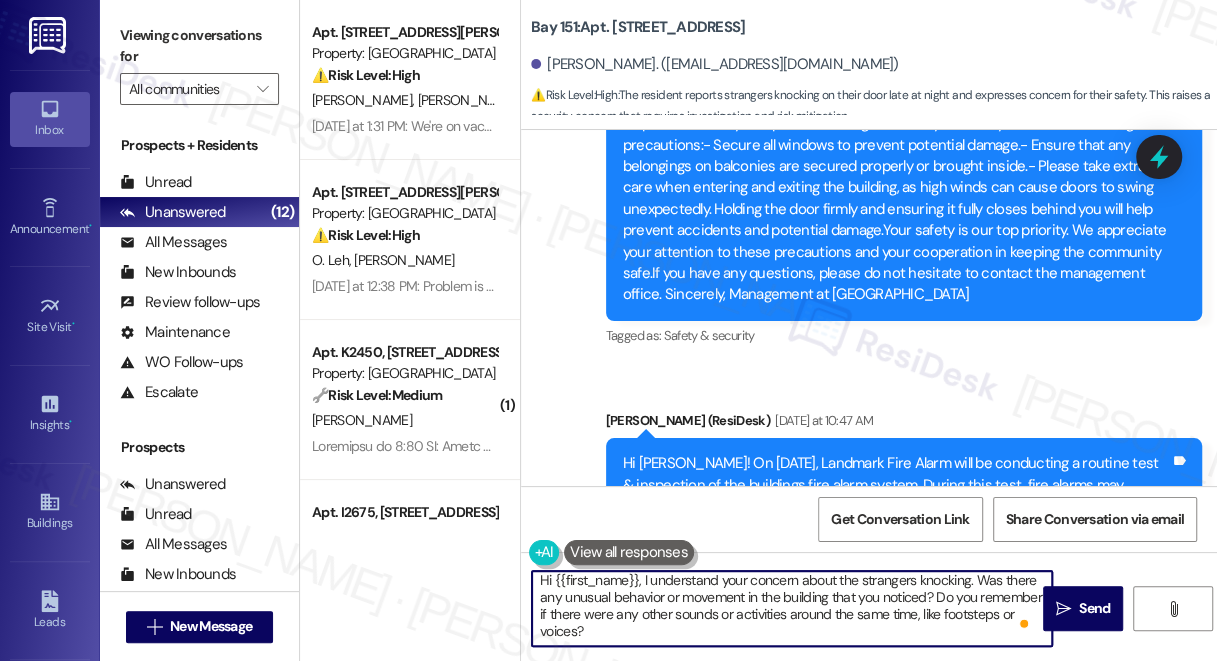 click on "Hi {{first_name}}, I understand your concern about the strangers knocking. Was there any unusual behavior or movement in the building that you noticed? Do you remember if there were any other sounds or activities around the same time, like footsteps or voices?" at bounding box center [792, 608] 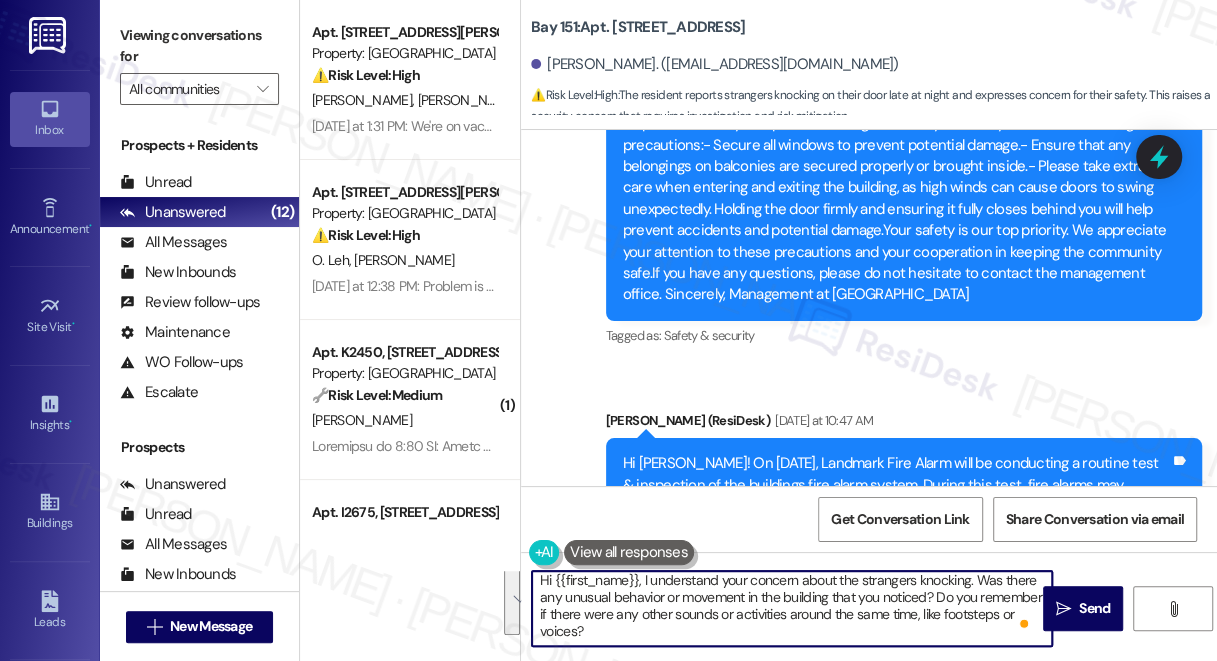 click on "Hi {{first_name}}, I understand your concern about the strangers knocking. Was there any unusual behavior or movement in the building that you noticed? Do you remember if there were any other sounds or activities around the same time, like footsteps or voices?" at bounding box center (792, 608) 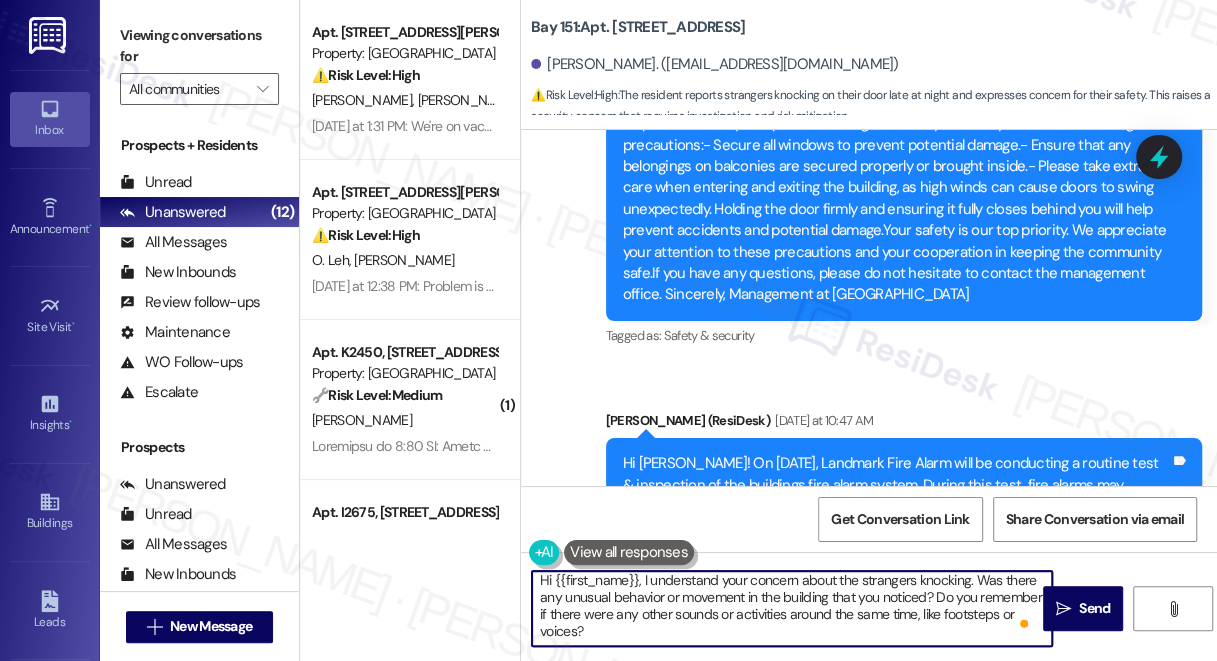 click on "Hi {{first_name}}, I understand your concern about the strangers knocking. Was there any unusual behavior or movement in the building that you noticed? Do you remember if there were any other sounds or activities around the same time, like footsteps or voices?" at bounding box center (792, 608) 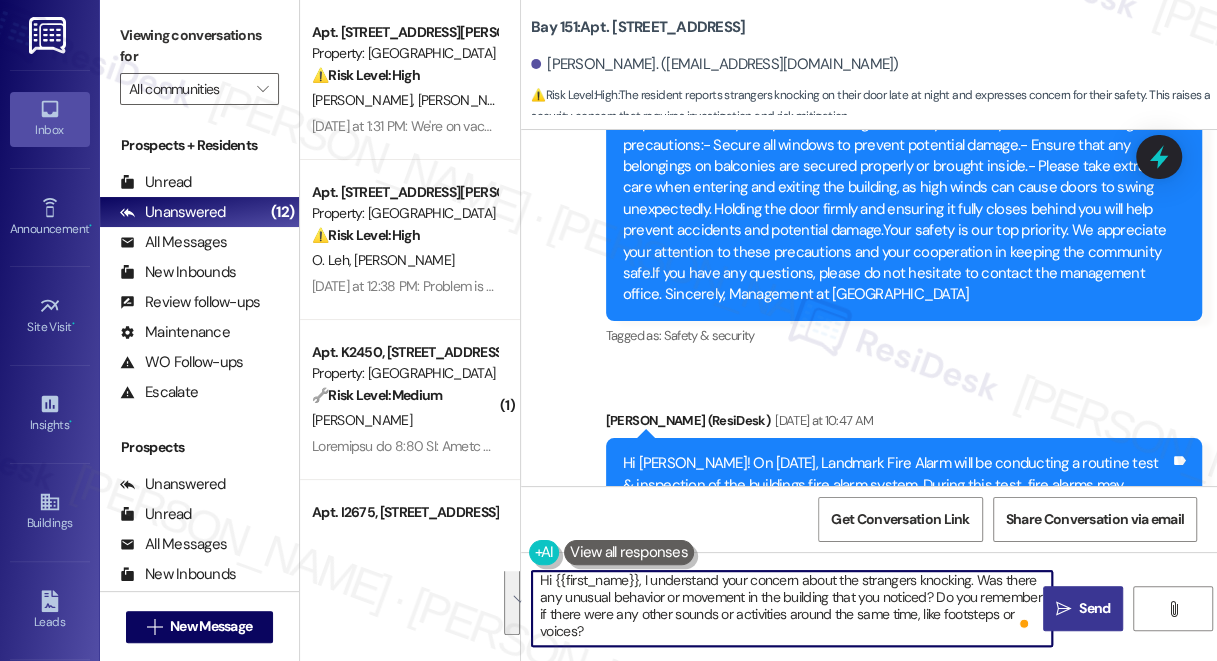 type on "Hi {{first_name}}, I understand your concern about the strangers knocking. Was there any unusual behavior or movement in the building that you noticed? Do you remember if there were any other sounds or activities around the same time, like footsteps or voices?" 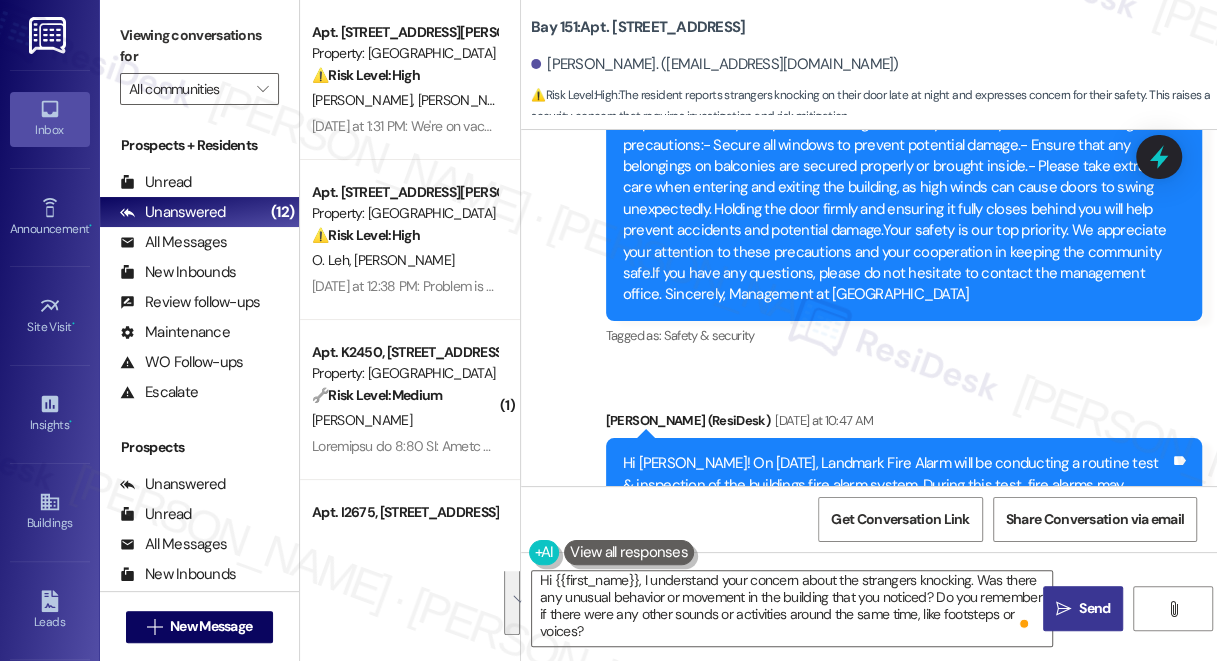 click on " Send" at bounding box center (1083, 608) 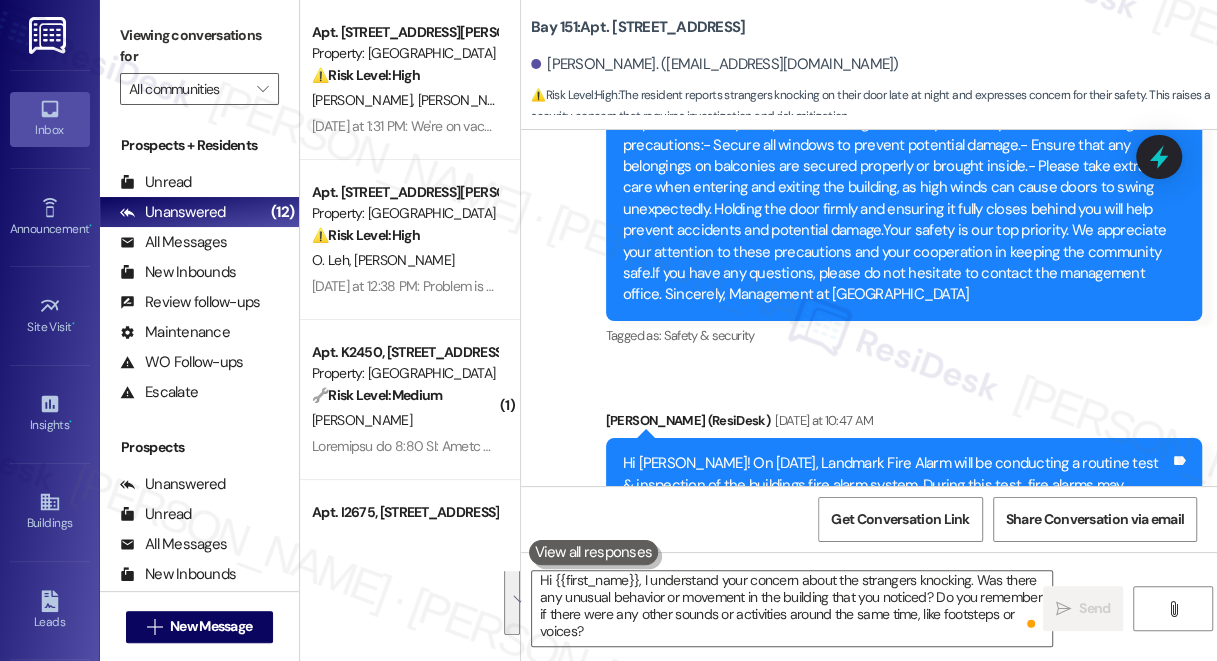 scroll, scrollTop: 0, scrollLeft: 0, axis: both 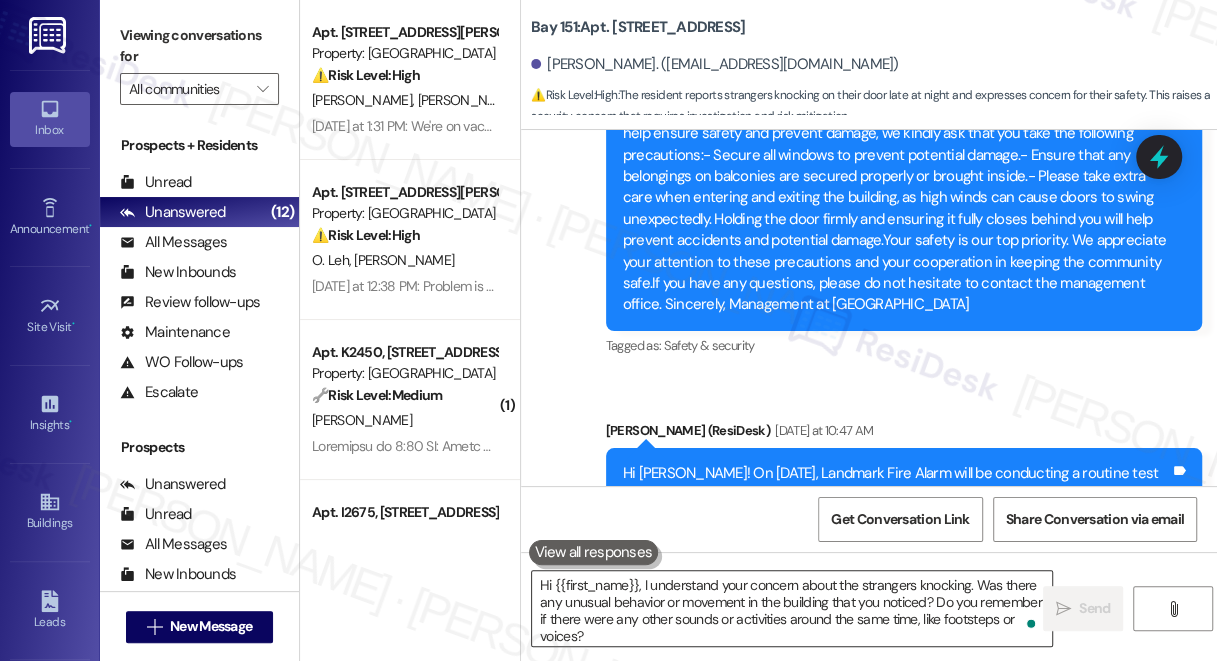 click on "Hi {{first_name}}, I understand your concern about the strangers knocking. Was there any unusual behavior or movement in the building that you noticed? Do you remember if there were any other sounds or activities around the same time, like footsteps or voices?" at bounding box center (792, 608) 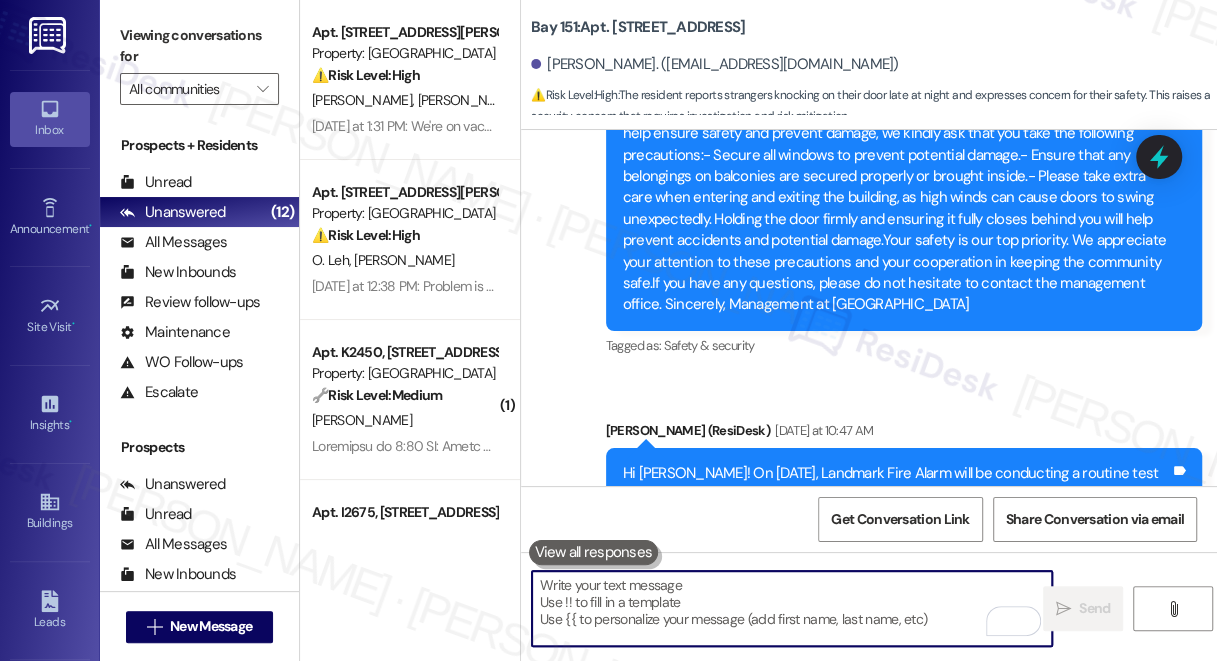 paste on "I'll relay this to the team and will get back to you once I get an update. For urgent matters after-hours, please call [PHONE_NUMBER]. Your safety is our priority!" 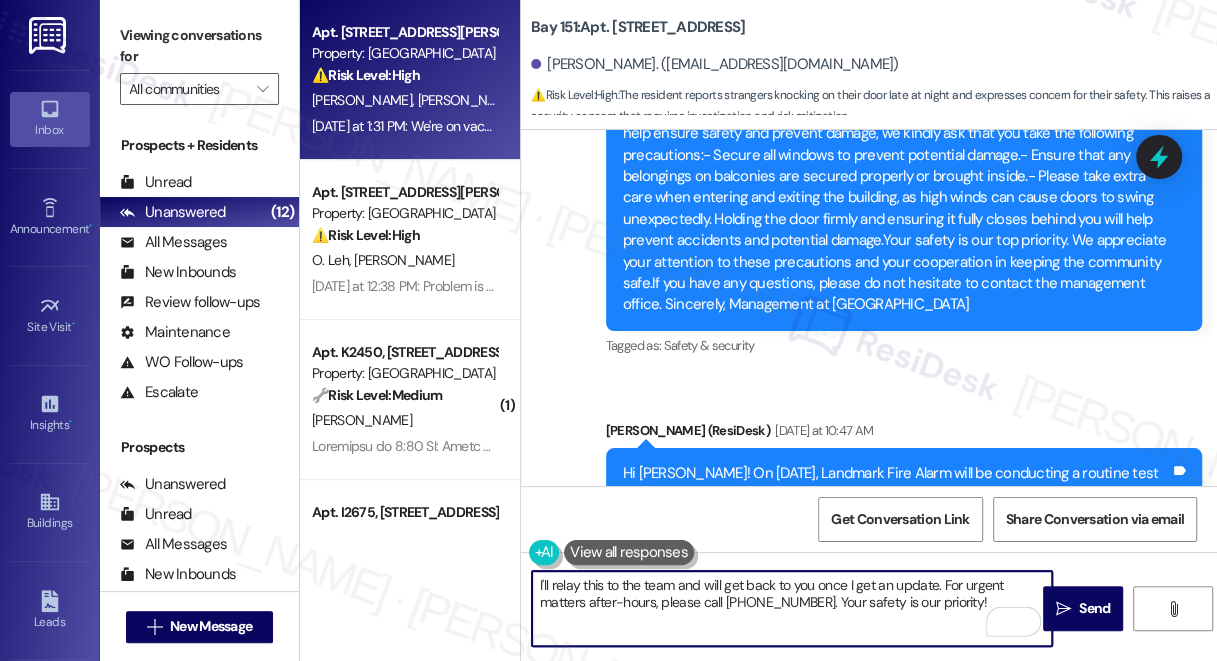 type on "I'll relay this to the team and will get back to you once I get an update. For urgent matters after-hours, please call [PHONE_NUMBER]. Your safety is our priority!" 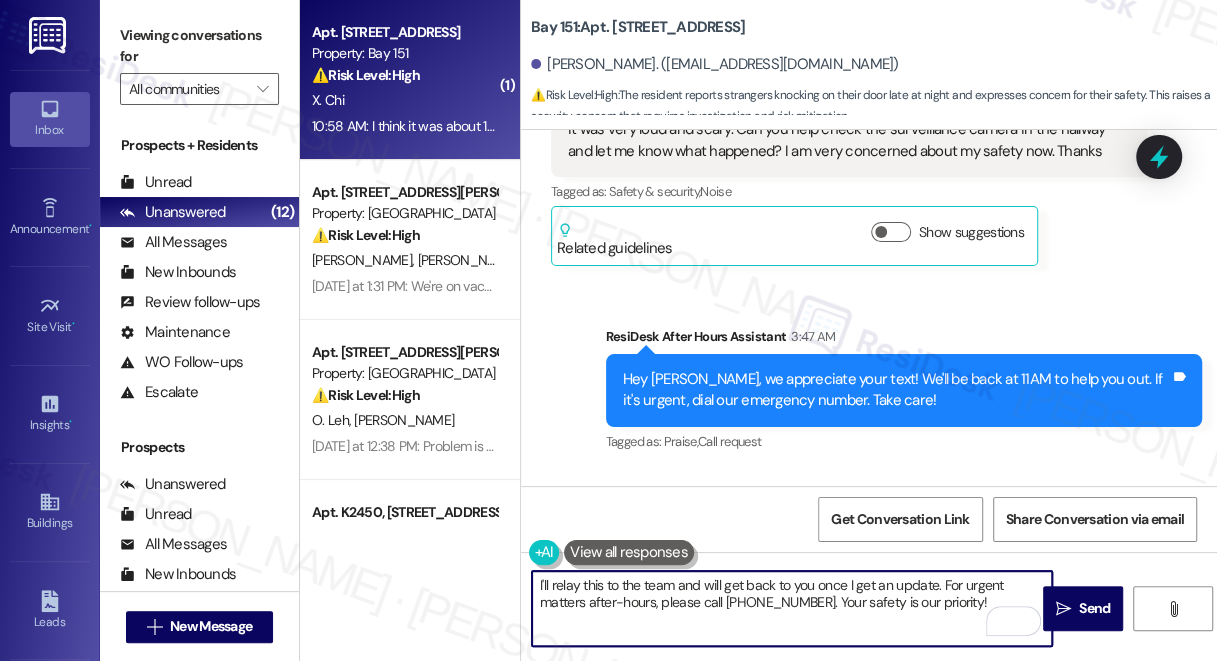 scroll, scrollTop: 68965, scrollLeft: 0, axis: vertical 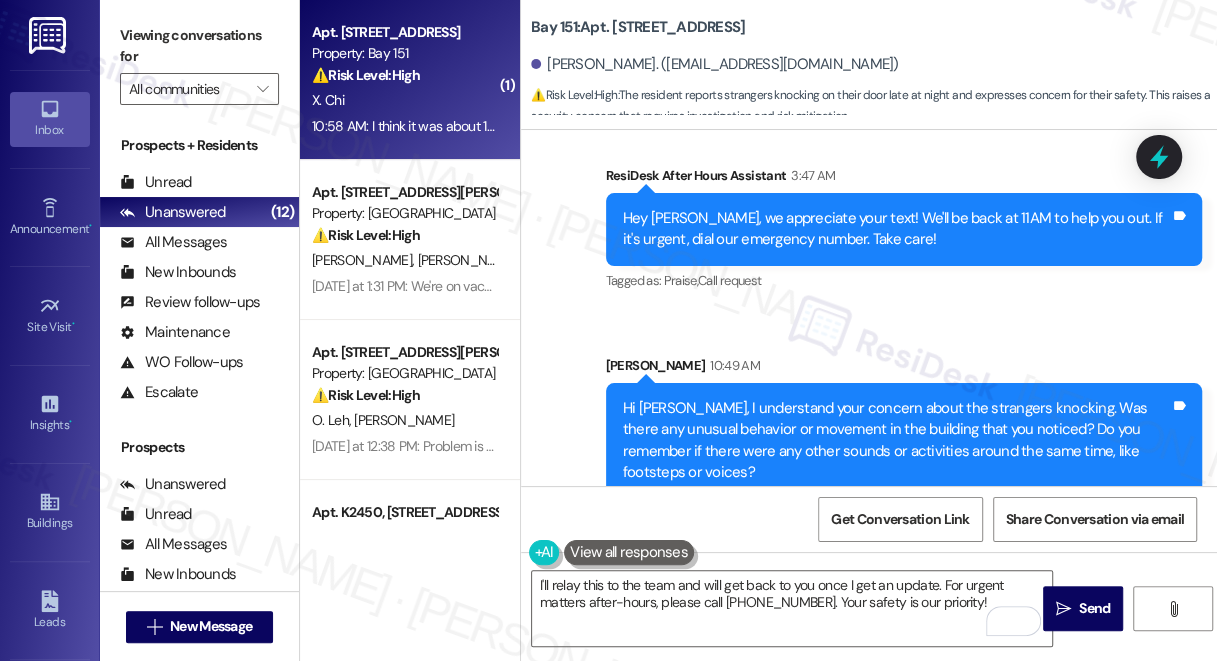 click on "I think it was about 12am there were 2 women knocking my door and also the door opposite to my room. They're acting like they know the neighbor but no one answered. I was so scared and didn't open... And then around 1am I heard someone knocking on my door again. So I went to check through the peephole and saw some police officers in the hallway." at bounding box center (841, 655) 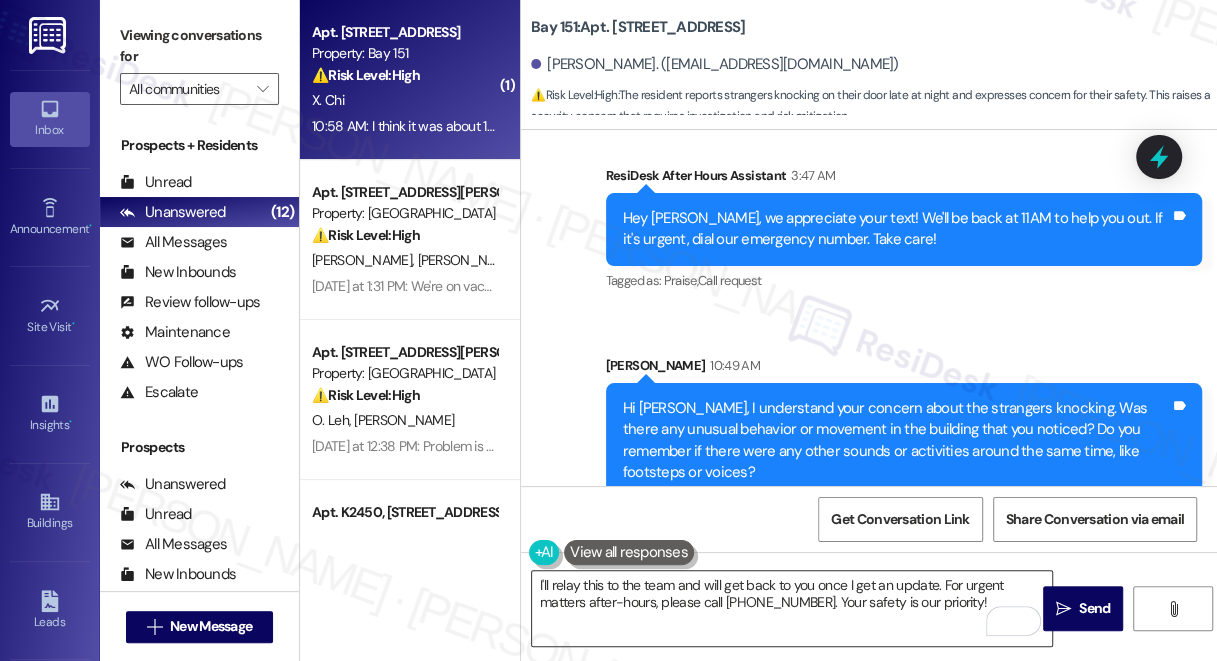 click on "I'll relay this to the team and will get back to you once I get an update. For urgent matters after-hours, please call [PHONE_NUMBER]. Your safety is our priority!" at bounding box center [792, 608] 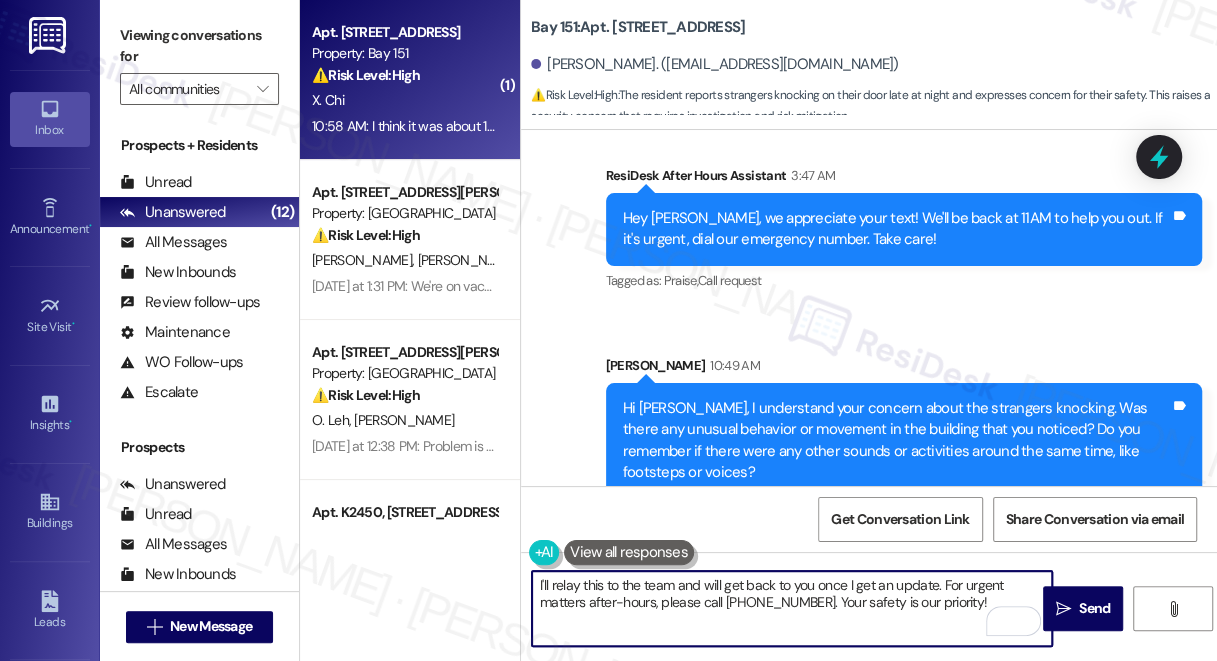 click on "I'll relay this to the team and will get back to you once I get an update. For urgent matters after-hours, please call [PHONE_NUMBER]. Your safety is our priority!" at bounding box center [792, 608] 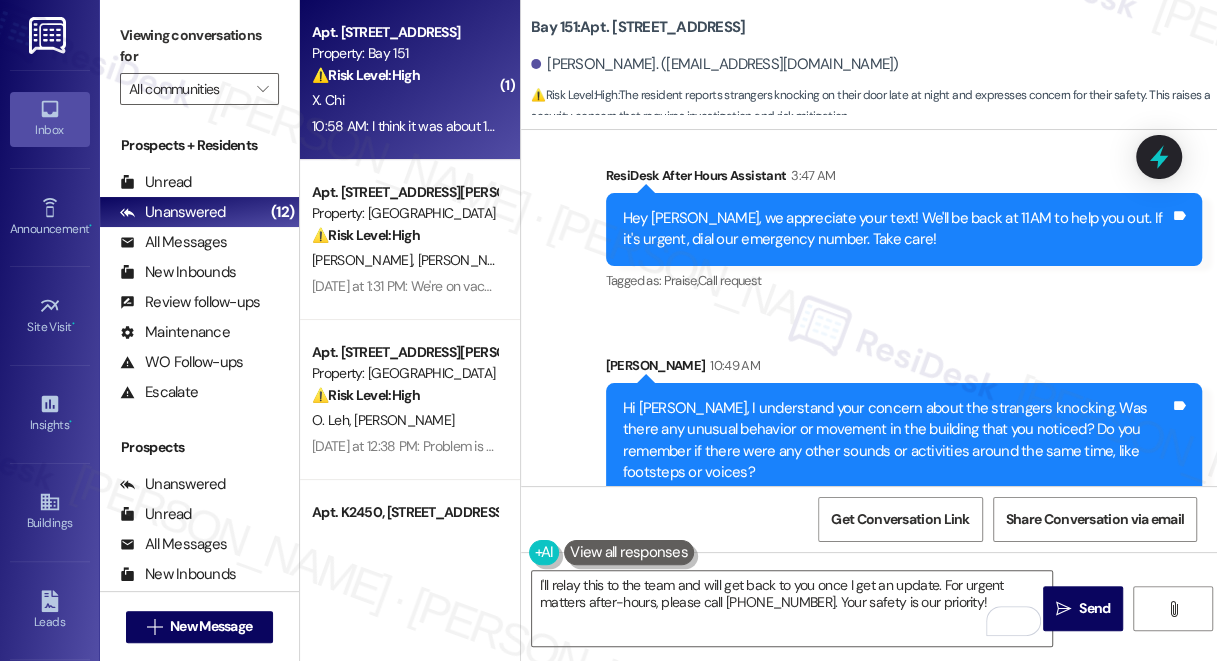 click on "Received via SMS Xueyuan Chi 11:01 AM I'm so concerned why those strangers could be granted into our building, or if they are the residents as well I'm not so sure. Tags and notes" at bounding box center [849, 834] 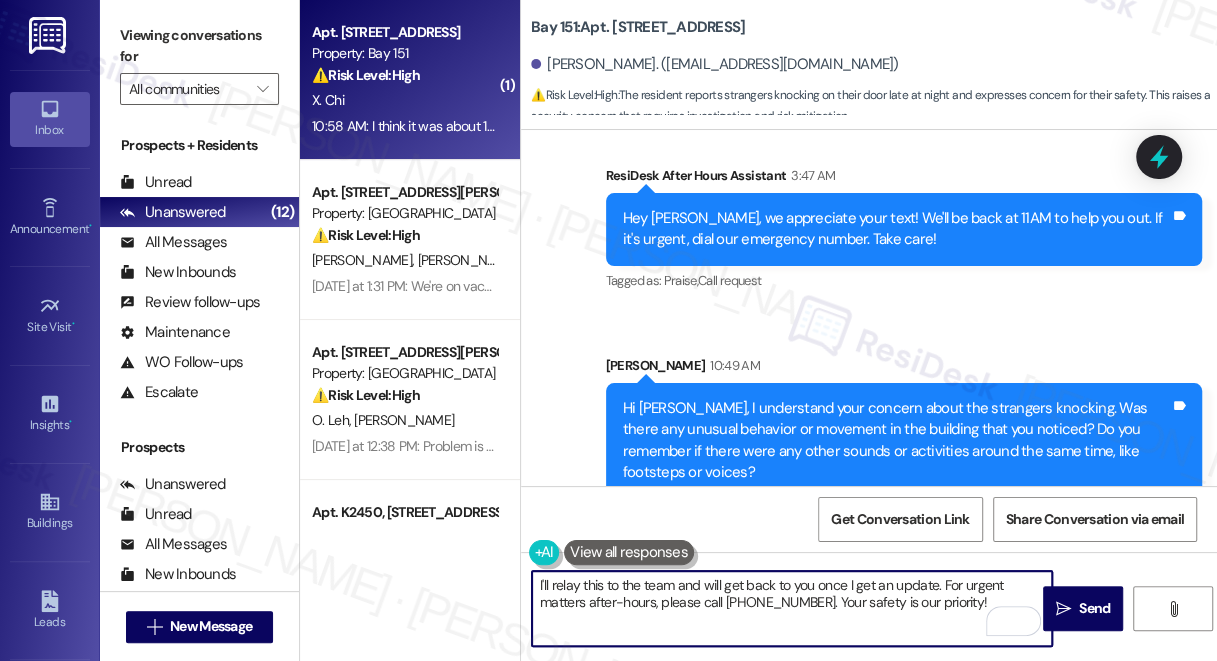 click on "I'll relay this to the team and will get back to you once I get an update. For urgent matters after-hours, please call [PHONE_NUMBER]. Your safety is our priority!" at bounding box center (792, 608) 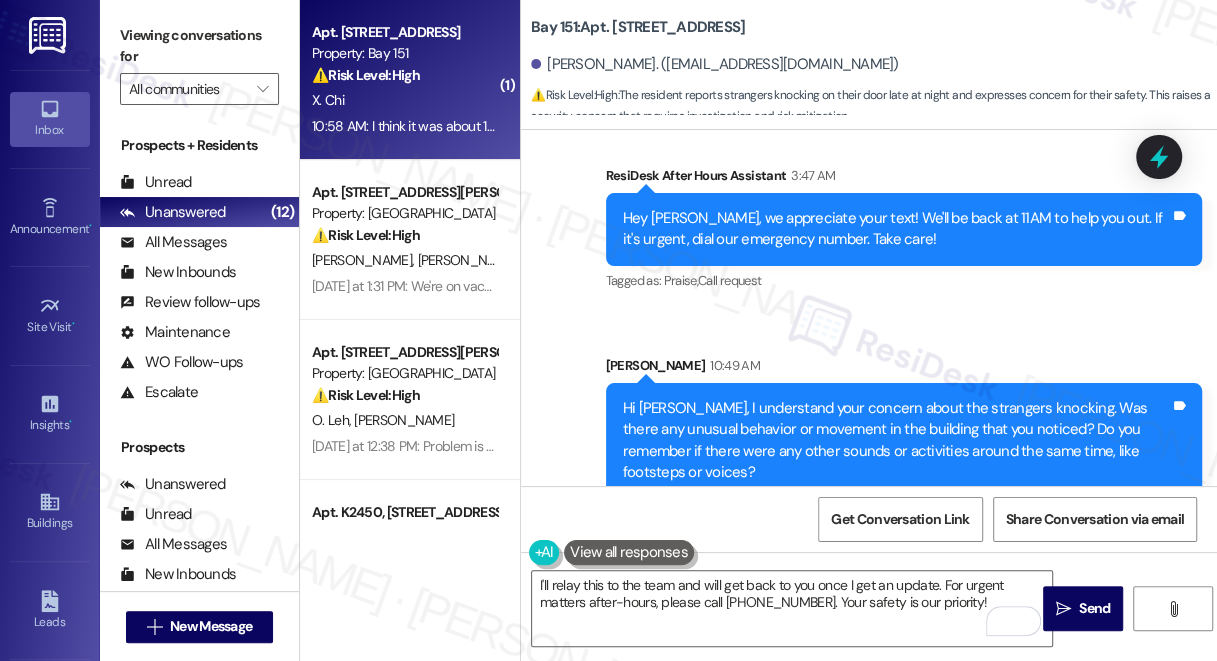 click on "I think it was about 12am there were 2 women knocking my door and also the door opposite to my room. They're acting like they know the neighbor but no one answered. I was so scared and didn't open... And then around 1am I heard someone knocking on my door again. So I went to check through the peephole and saw some police officers in the hallway." at bounding box center [841, 655] 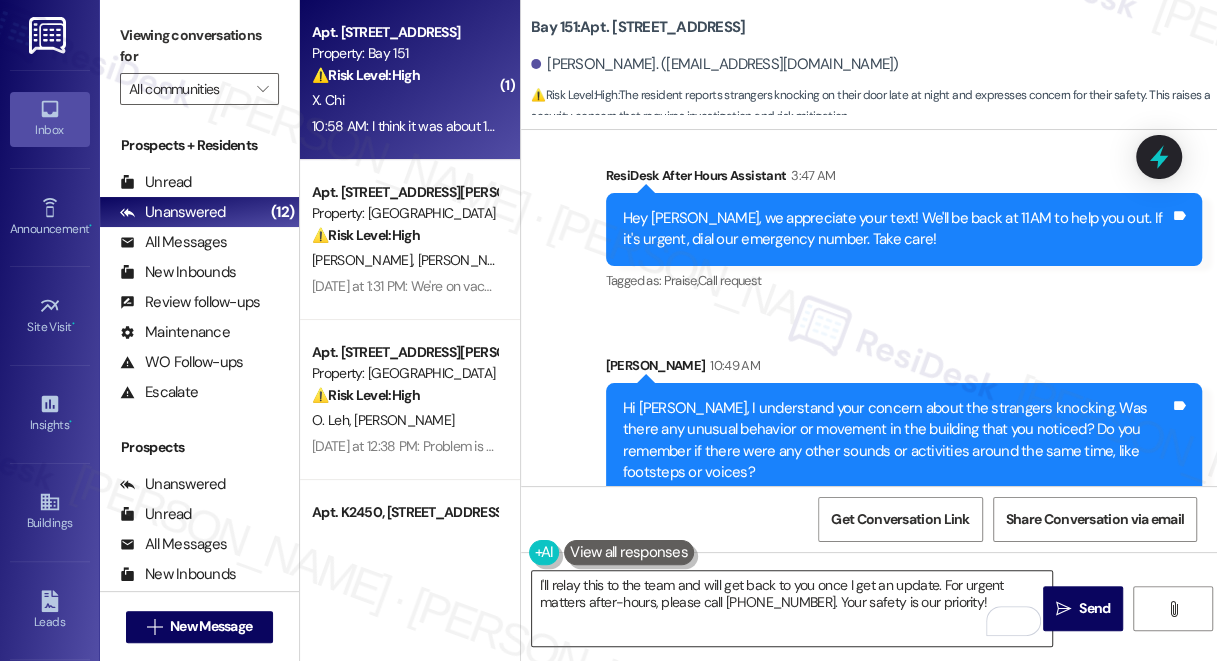 click on "I'll relay this to the team and will get back to you once I get an update. For urgent matters after-hours, please call [PHONE_NUMBER]. Your safety is our priority!" at bounding box center (792, 608) 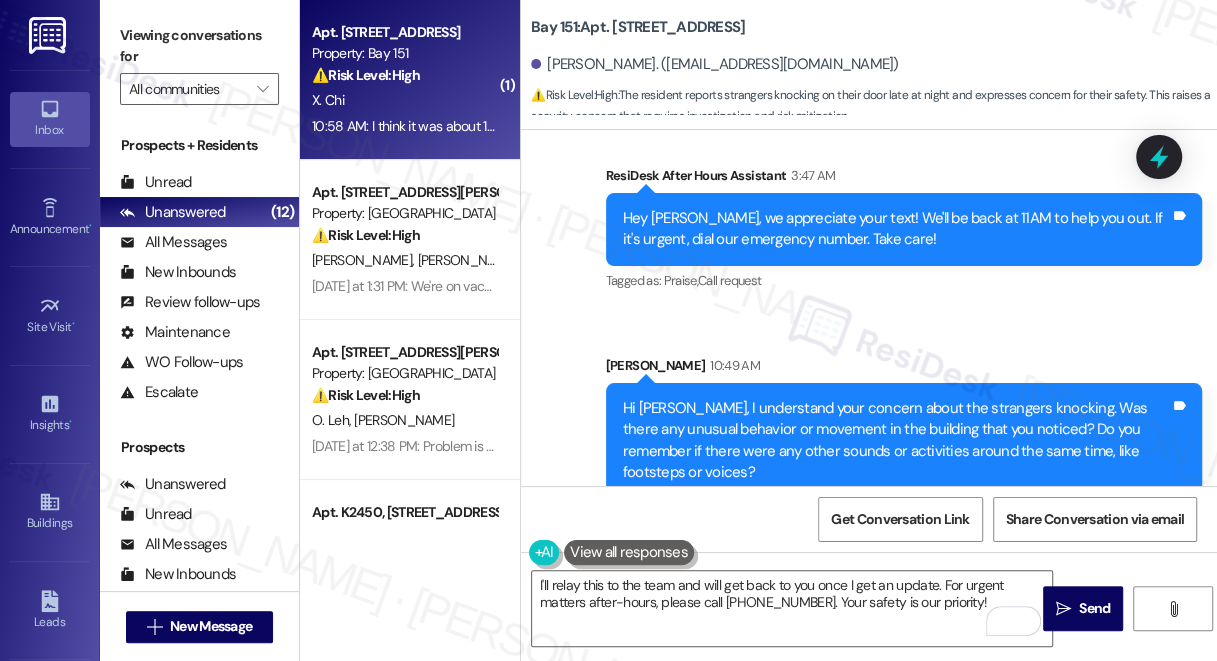 click on "Received via SMS Xueyuan Chi 10:58 AM I think it was about 12am there were 2 women knocking my door and also the door opposite to my room. They're acting like they know the neighbor but no one answered. I was so scared and didn't open... And then around 1am I heard someone knocking on my door again. So I went to check through the peephole and saw some police officers in the hallway. Tags and notes Received via SMS Xueyuan Chi 11:01 AM I'm so concerned why those strangers could be granted into our building, or if they are the residents as well I'm not so sure. Tags and notes" at bounding box center [869, 707] 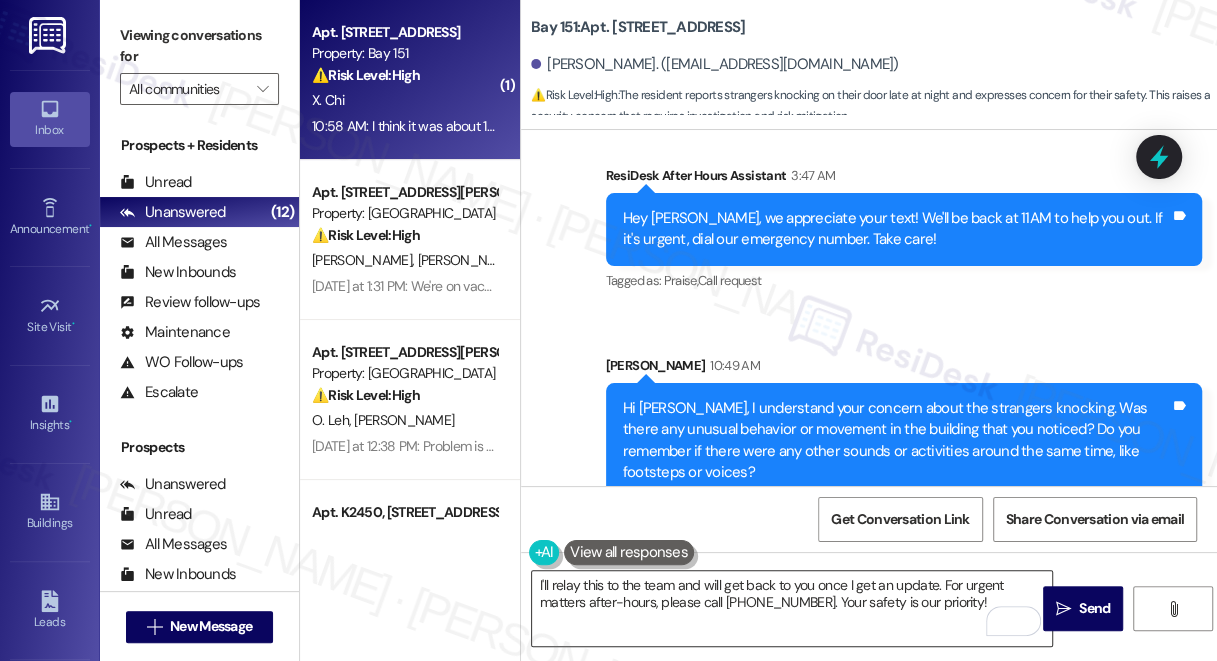 click on "I'll relay this to the team and will get back to you once I get an update. For urgent matters after-hours, please call [PHONE_NUMBER]. Your safety is our priority!" at bounding box center [792, 608] 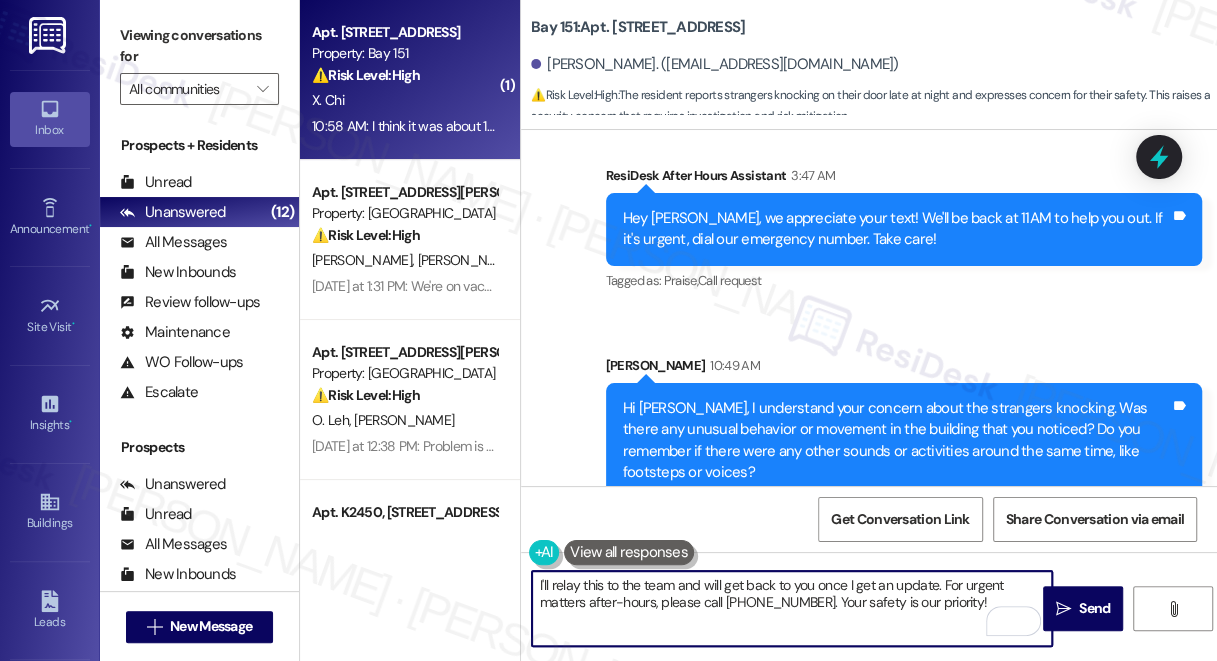 click on "I'll relay this to the team and will get back to you once I get an update. For urgent matters after-hours, please call [PHONE_NUMBER]. Your safety is our priority!" at bounding box center (792, 608) 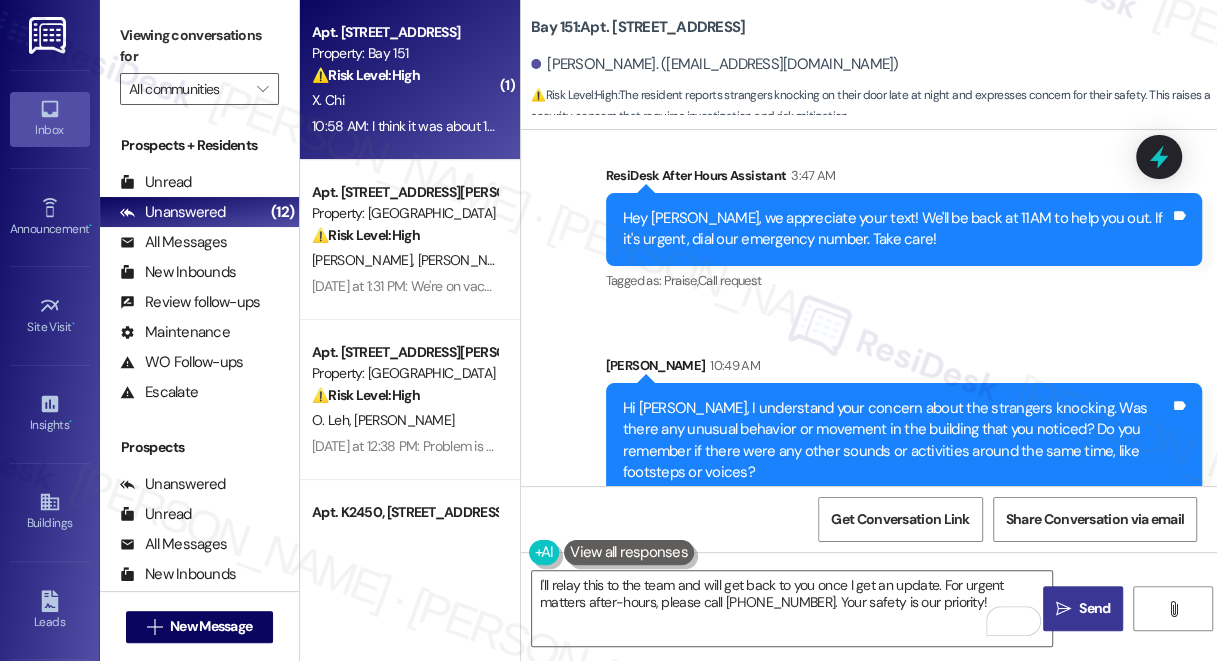 click on " Send" at bounding box center (1083, 608) 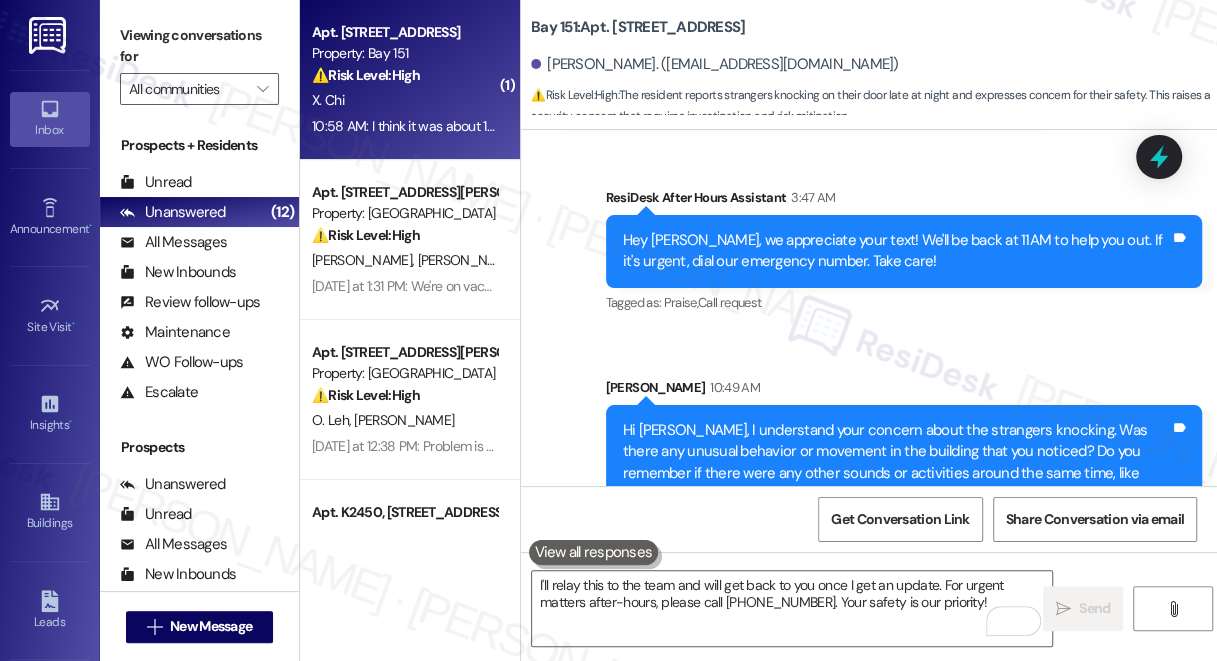 scroll, scrollTop: 68853, scrollLeft: 0, axis: vertical 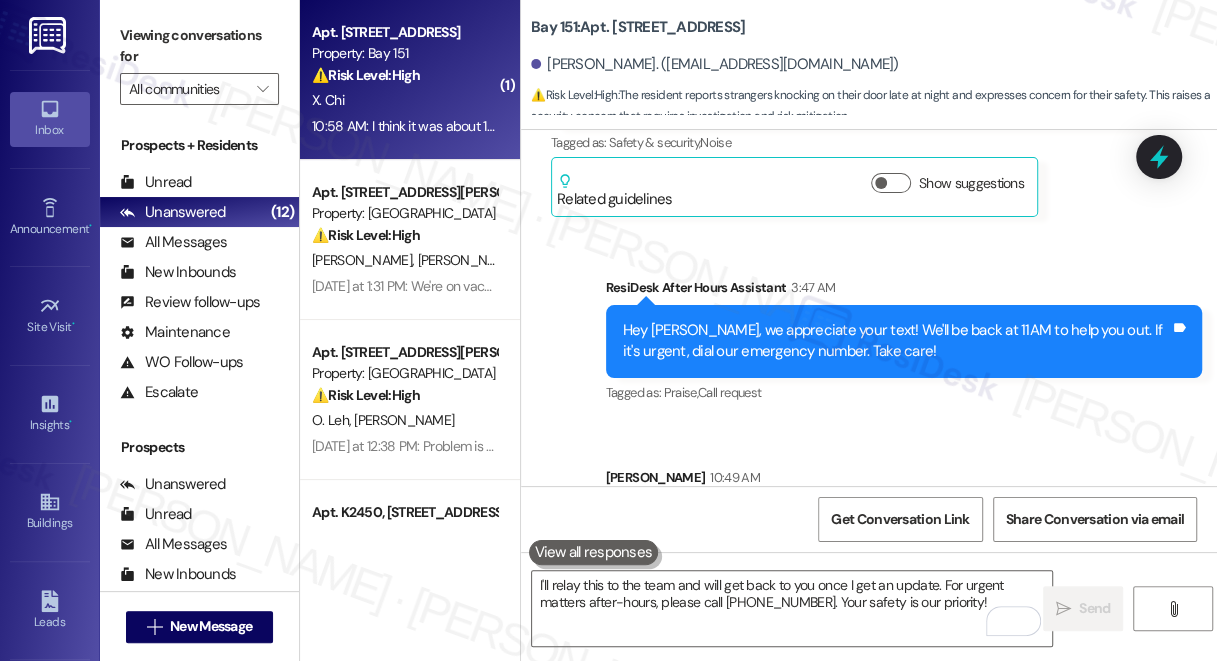 click on "I think it was about 12am there were 2 women knocking my door and also the door opposite to my room. They're acting like they know the neighbor but no one answered. I was so scared and didn't open... And then around 1am I heard someone knocking on my door again. So I went to check through the peephole and saw some police officers in the hallway." at bounding box center (841, 767) 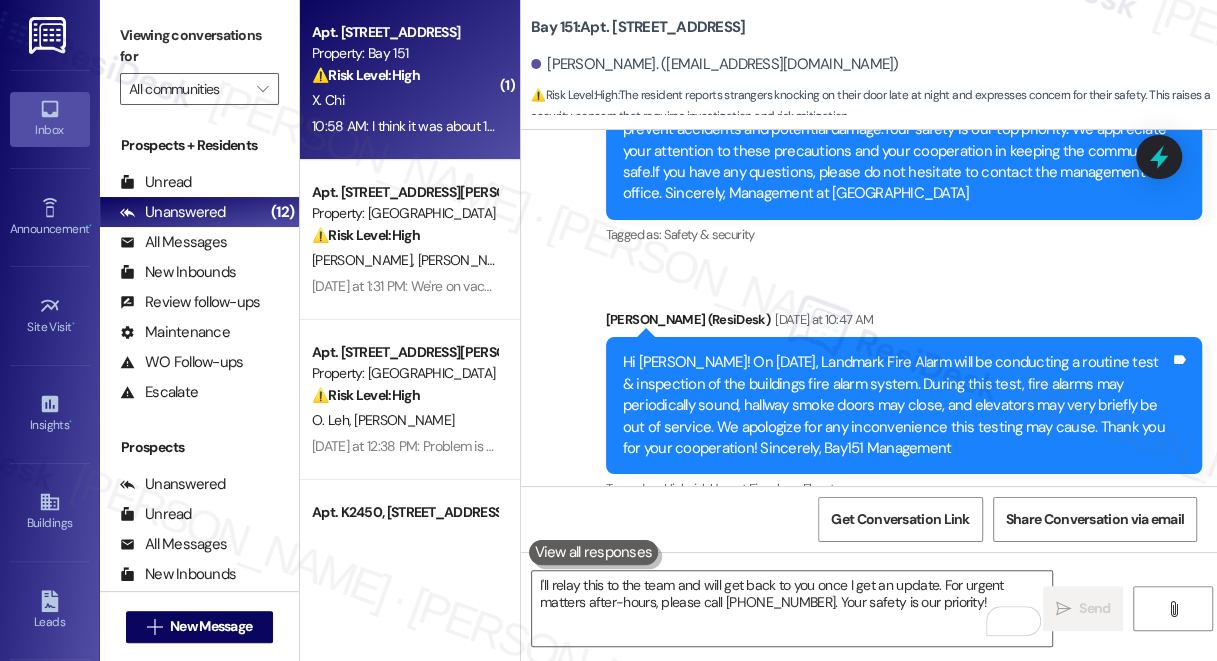 scroll, scrollTop: 68217, scrollLeft: 0, axis: vertical 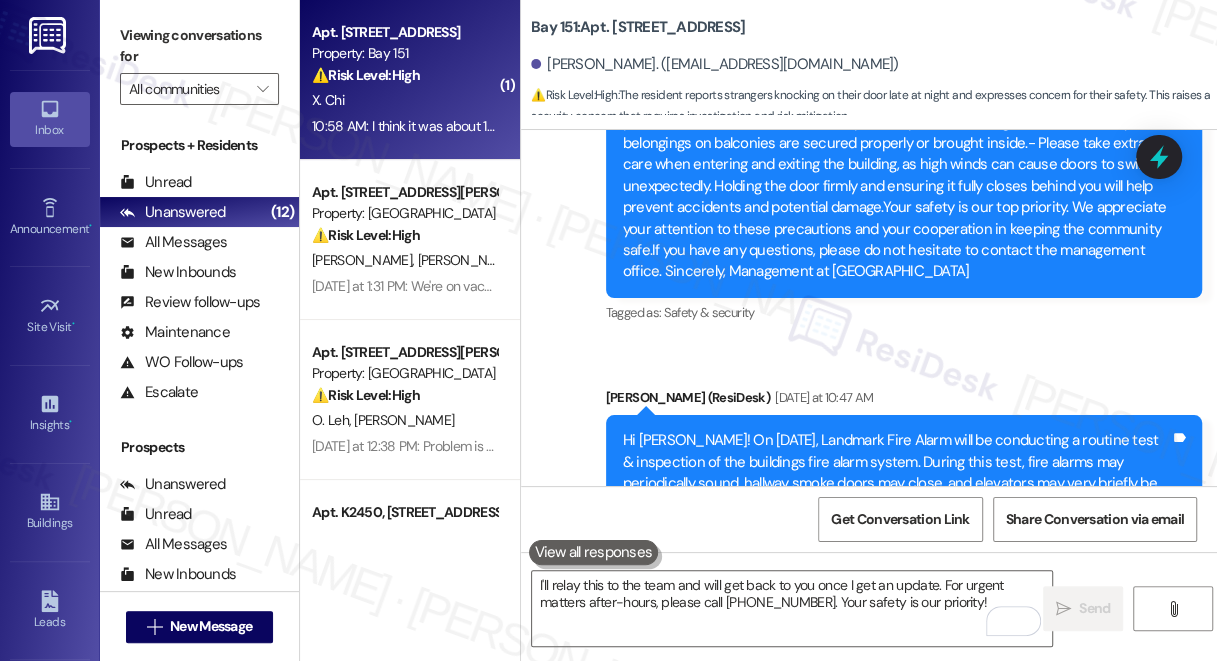 click on "Hi, I'd like to report there were strangers knocking on my door around 12am [DATE] and it was very loud and scary. Can you help check the surveillance camera in the hallway and let me know what happened? I am very concerned about my safety now. Thanks" at bounding box center (841, 717) 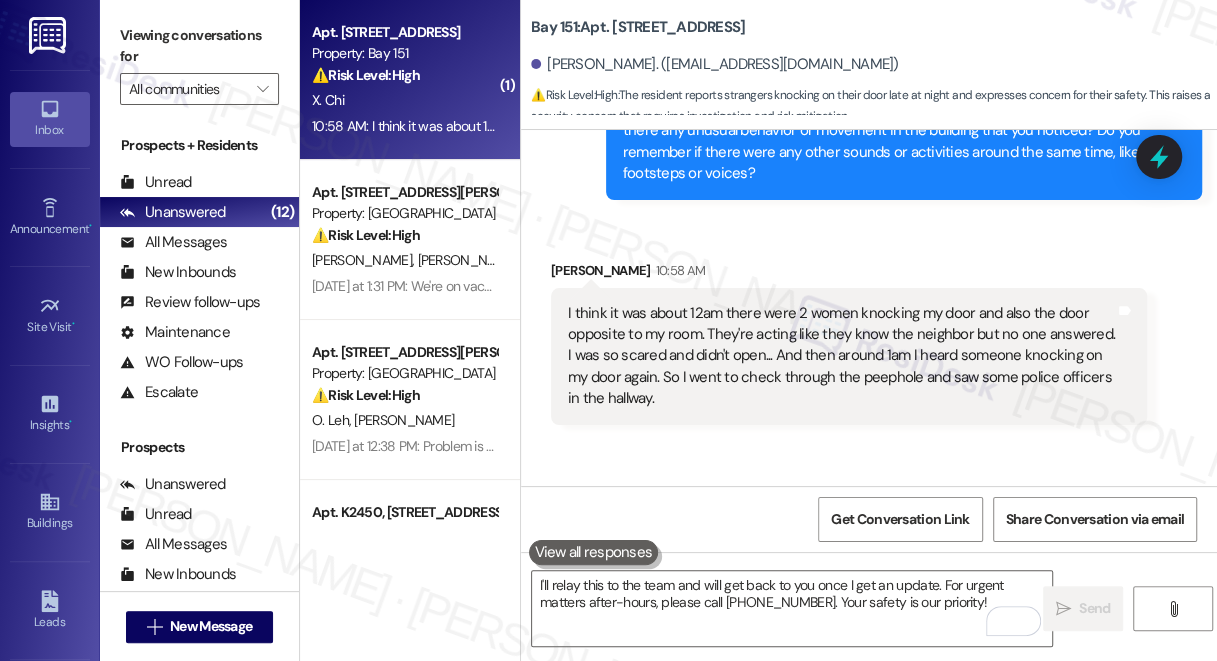 scroll, scrollTop: 69265, scrollLeft: 0, axis: vertical 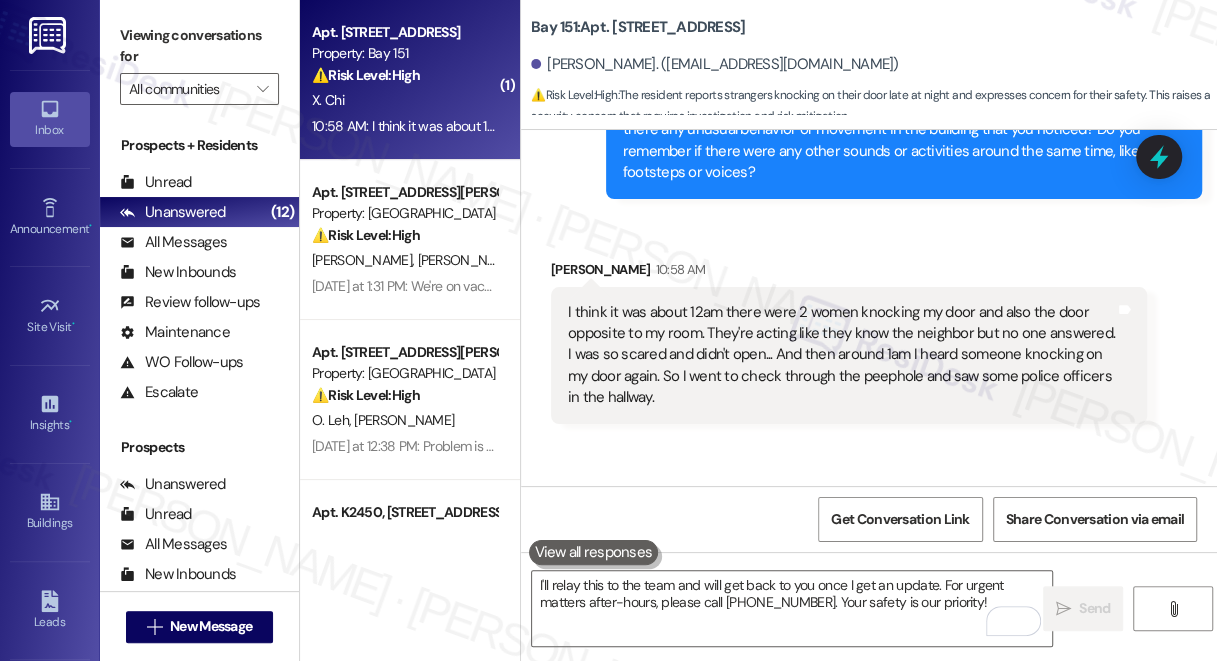click on "I'll relay this to the team and will get back to you once I get an update. For urgent matters after-hours, please call [PHONE_NUMBER]. Your safety is our priority!" at bounding box center [896, 708] 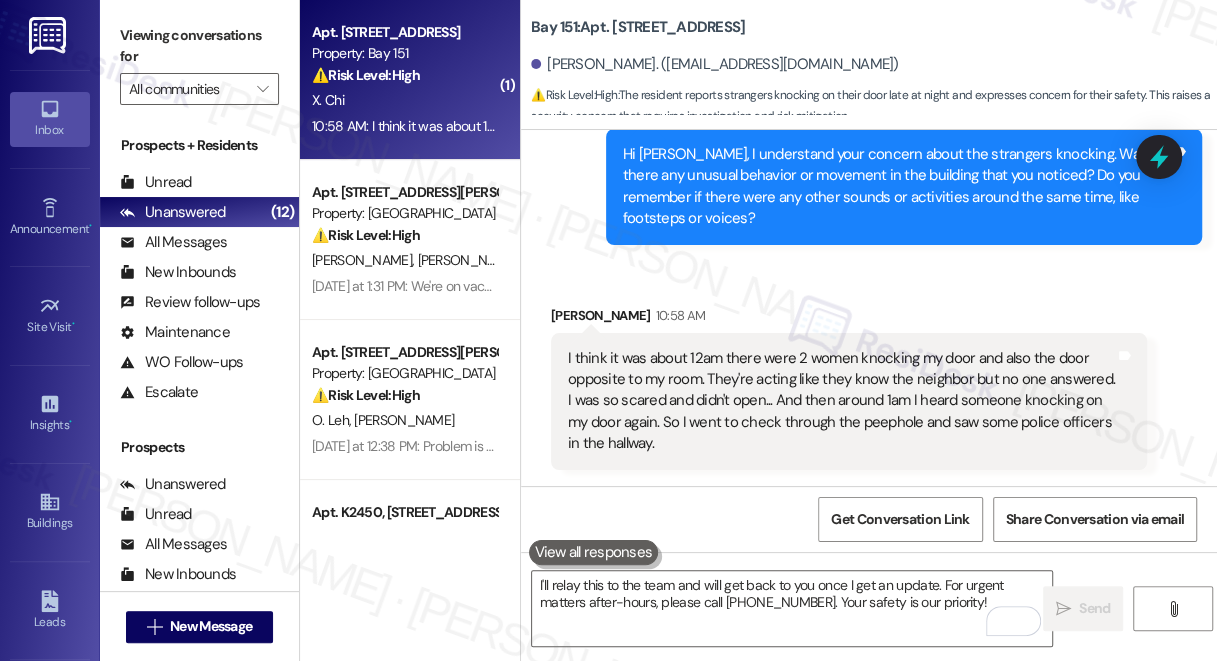 scroll, scrollTop: 69265, scrollLeft: 0, axis: vertical 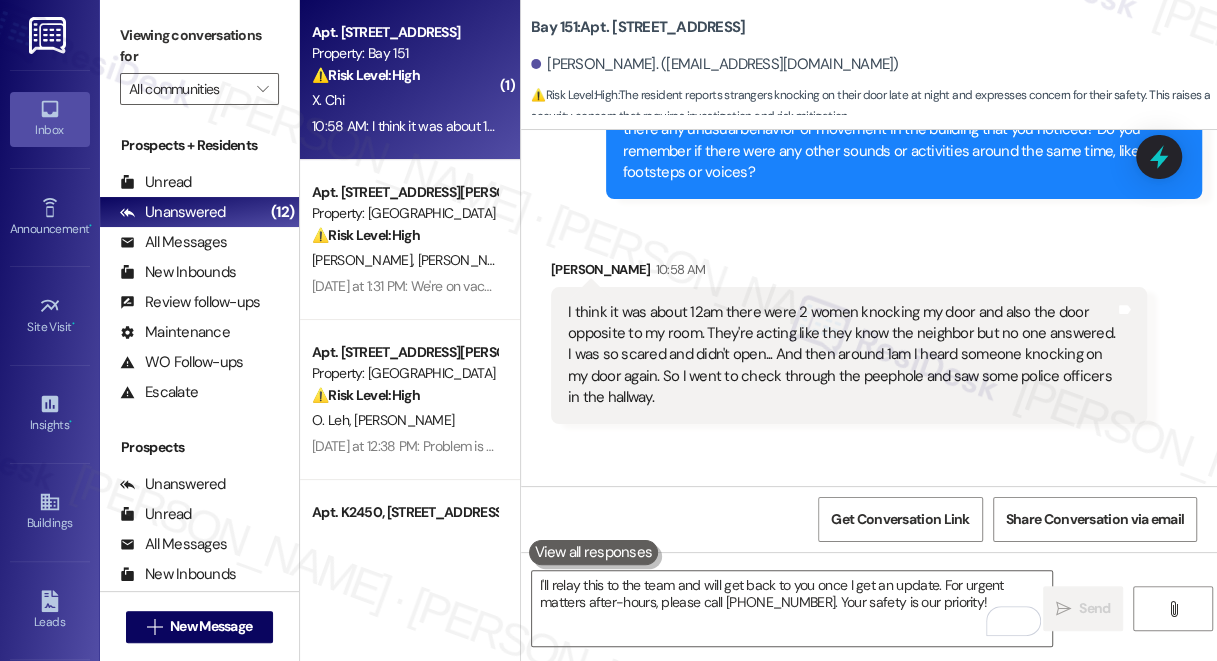 click on "I'll relay this to the team and will get back to you once I get an update. For urgent matters after-hours, please call [PHONE_NUMBER]. Your safety is our priority!" at bounding box center (896, 708) 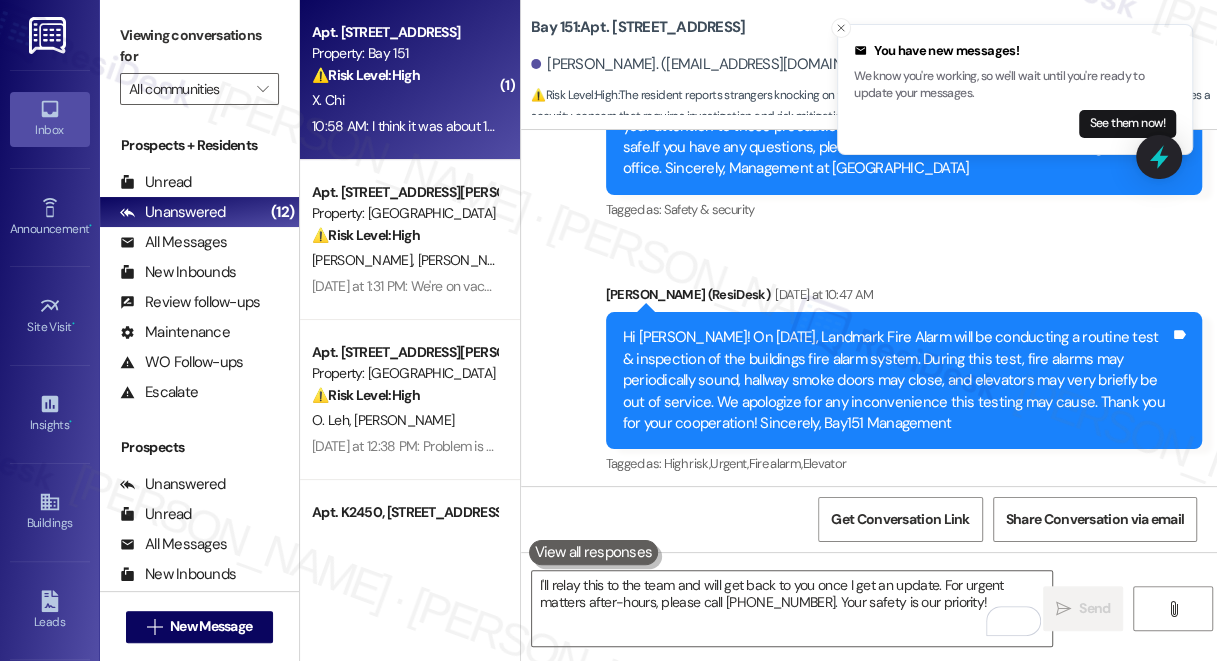 scroll, scrollTop: 68356, scrollLeft: 0, axis: vertical 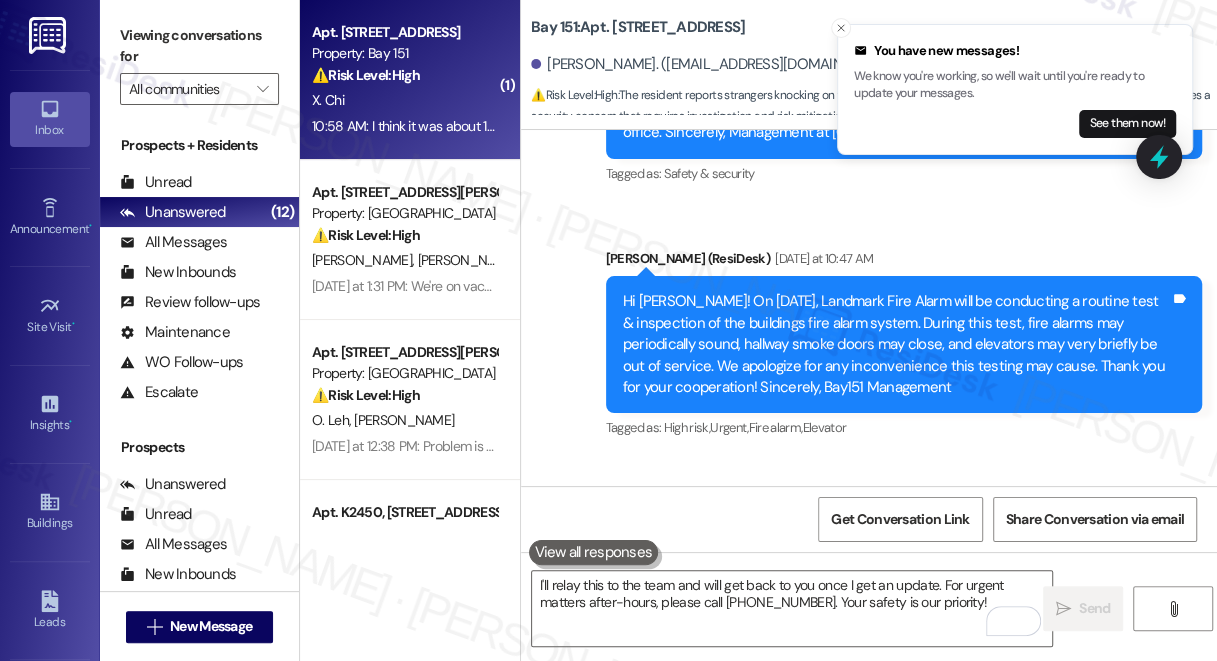 click on "Hi, I'd like to report there were strangers knocking on my door around 12am [DATE] and it was very loud and scary. Can you help check the surveillance camera in the hallway and let me know what happened? I am very concerned about my safety now. Thanks" at bounding box center [841, 578] 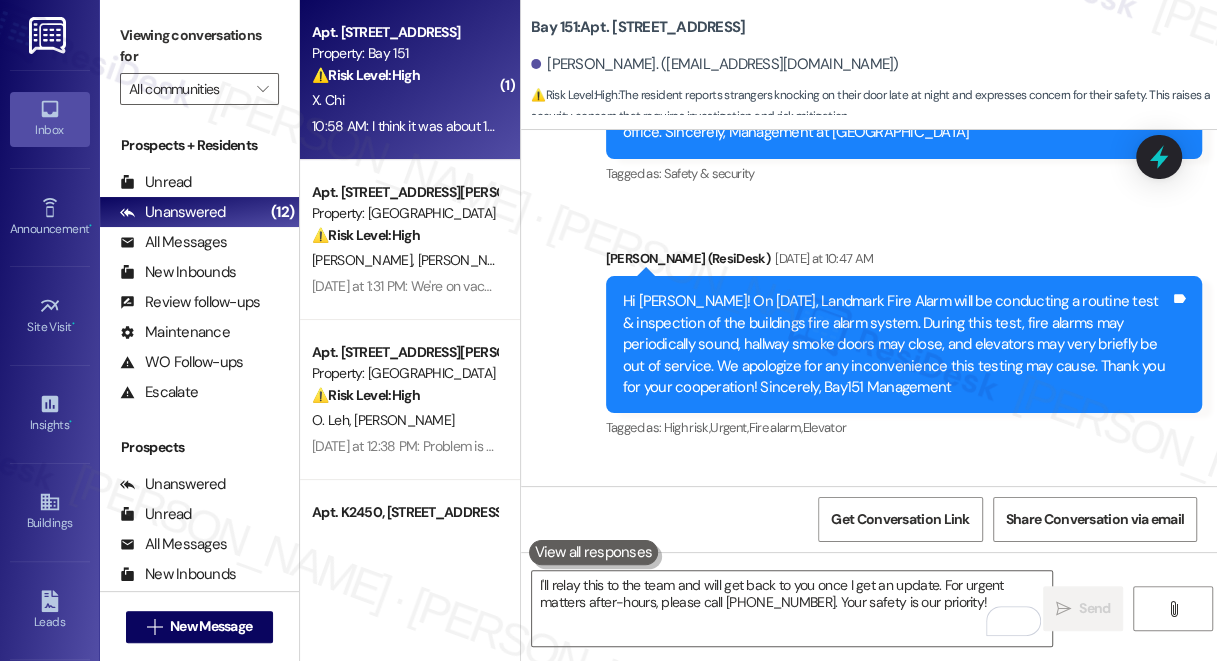 click on "Viewing conversations for All communities " at bounding box center [199, 62] 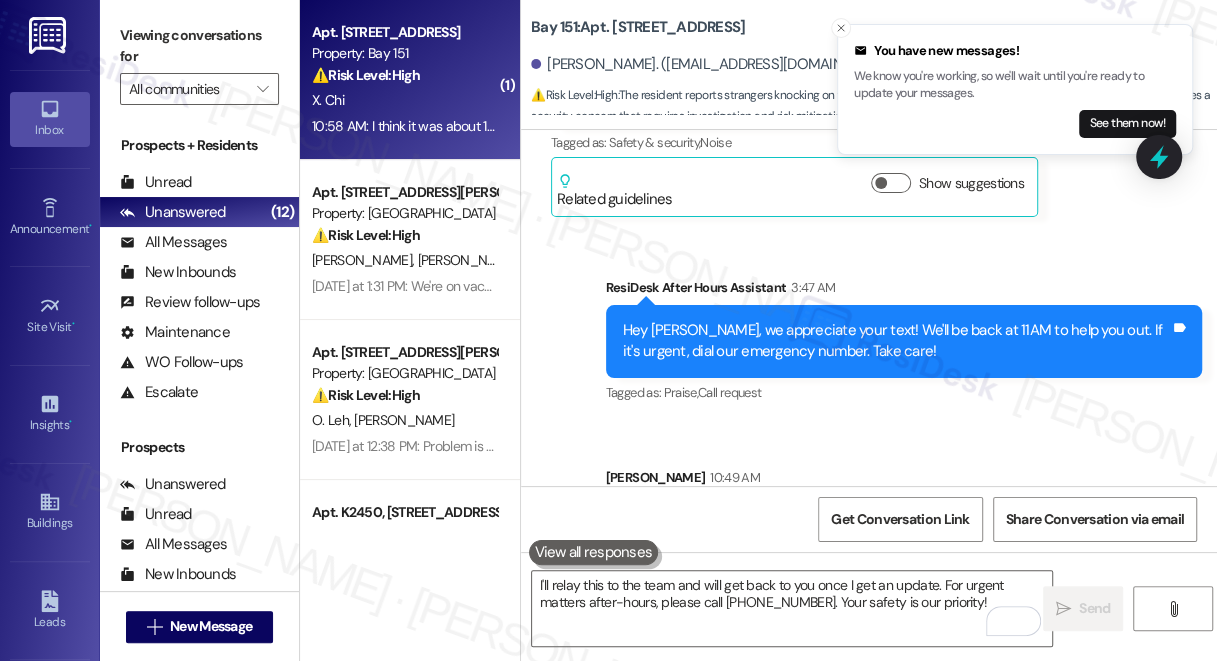 scroll, scrollTop: 68992, scrollLeft: 0, axis: vertical 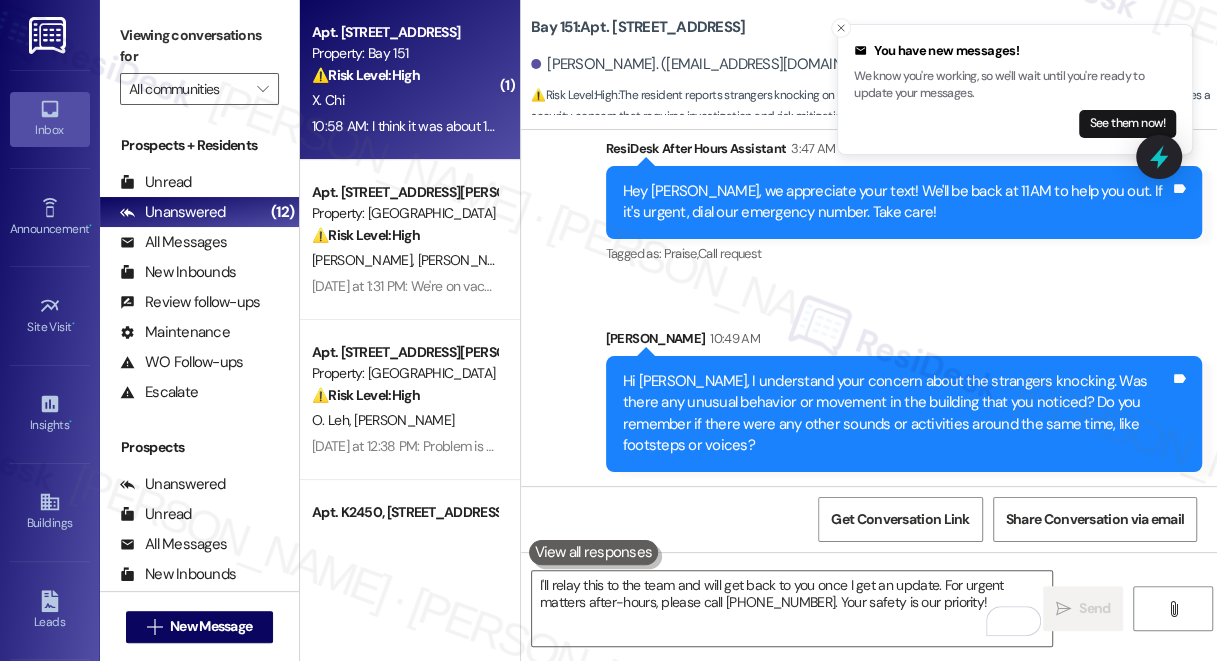 click on "I think it was about 12am there were 2 women knocking my door and also the door opposite to my room. They're acting like they know the neighbor but no one answered. I was so scared and didn't open... And then around 1am I heard someone knocking on my door again. So I went to check through the peephole and saw some police officers in the hallway." at bounding box center [841, 628] 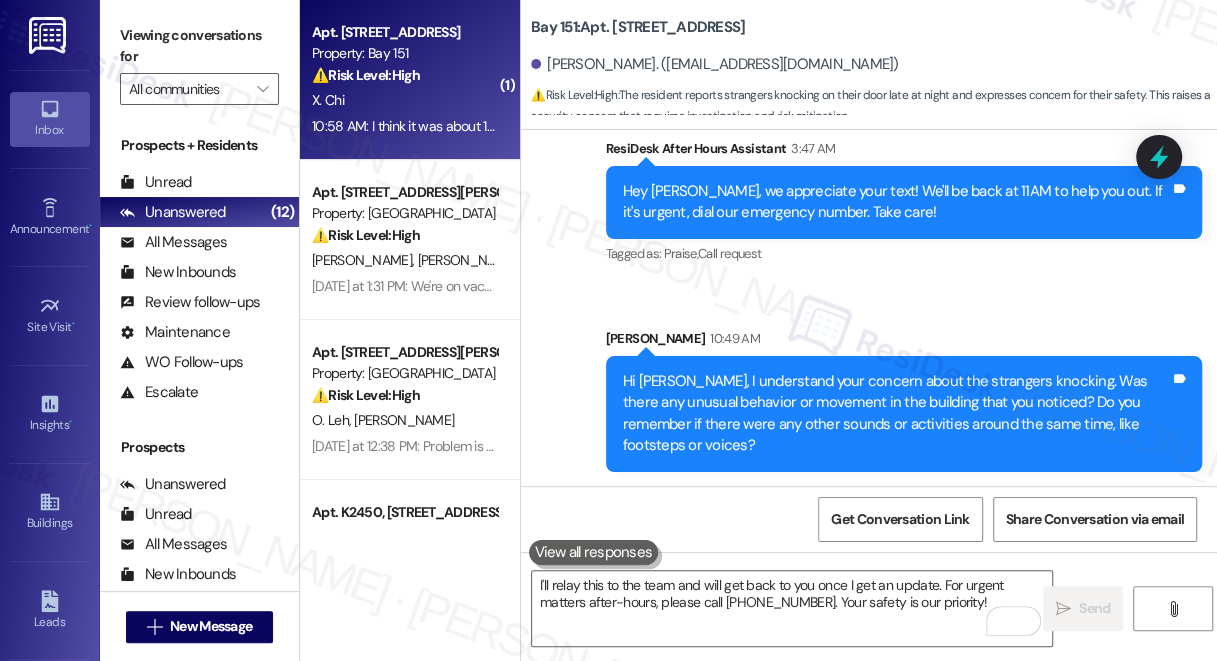 click on "Viewing conversations for" at bounding box center [199, 46] 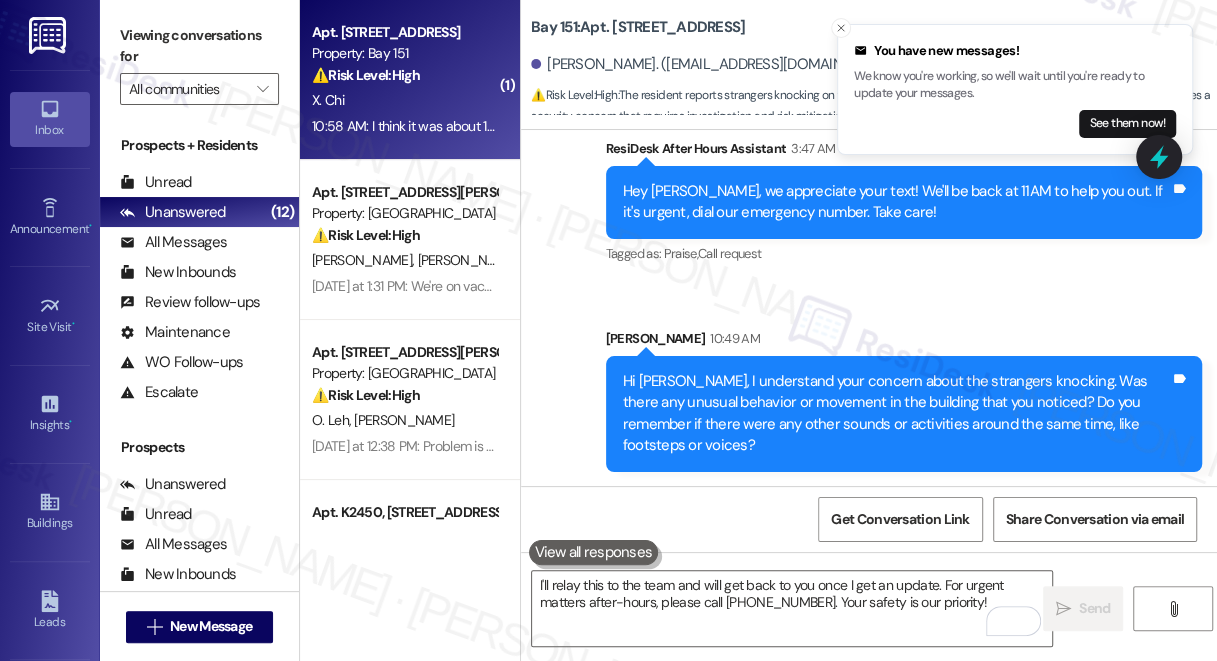 click on "Received via SMS Xueyuan Chi 11:01 AM I'm so concerned why those strangers could be granted into our building, or if they are the residents as well I'm not so sure. Tags and notes" at bounding box center [849, 807] 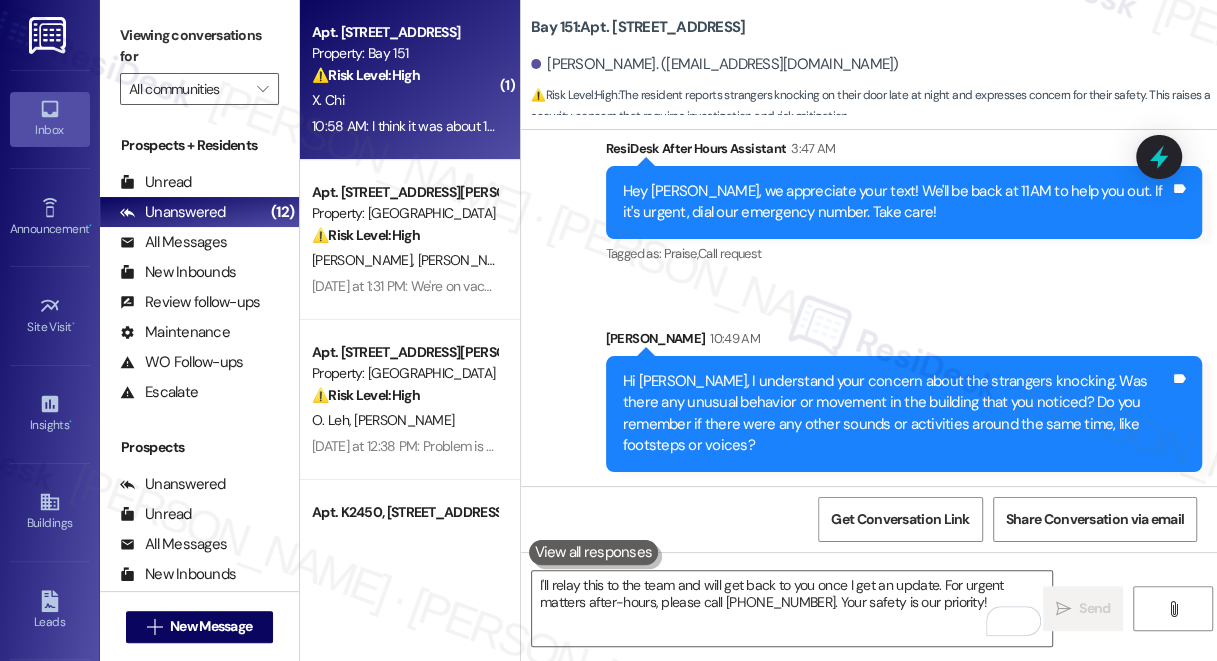 click on "Viewing conversations for" at bounding box center (199, 46) 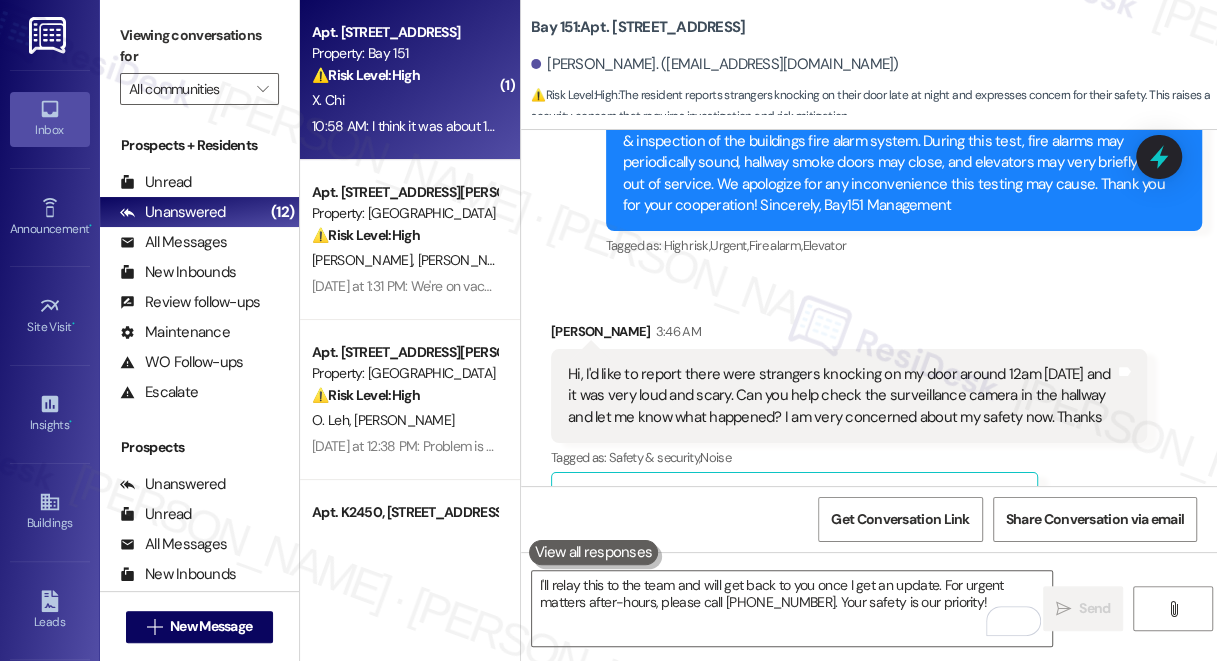 scroll, scrollTop: 68083, scrollLeft: 0, axis: vertical 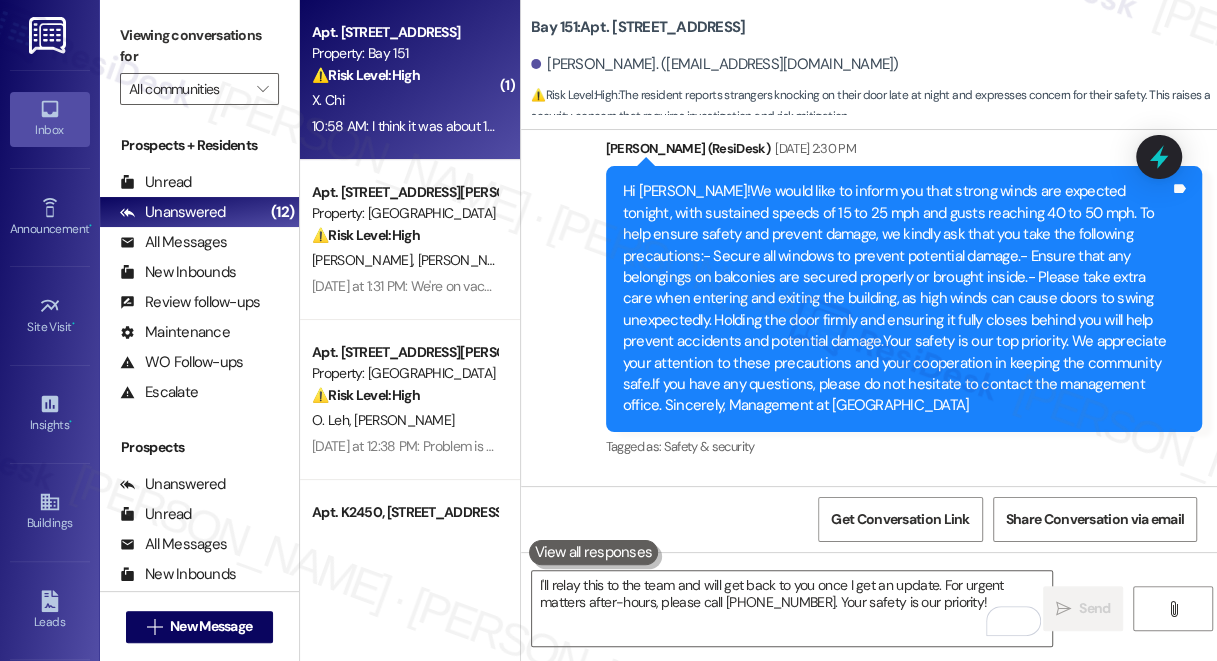 click on "Hi, I'd like to report there were strangers knocking on my door around 12am today and it was very loud and scary. Can you help check the surveillance camera in the hallway and let me know what happened? I am very concerned about my safety now. Thanks Tags and notes" at bounding box center [849, 851] 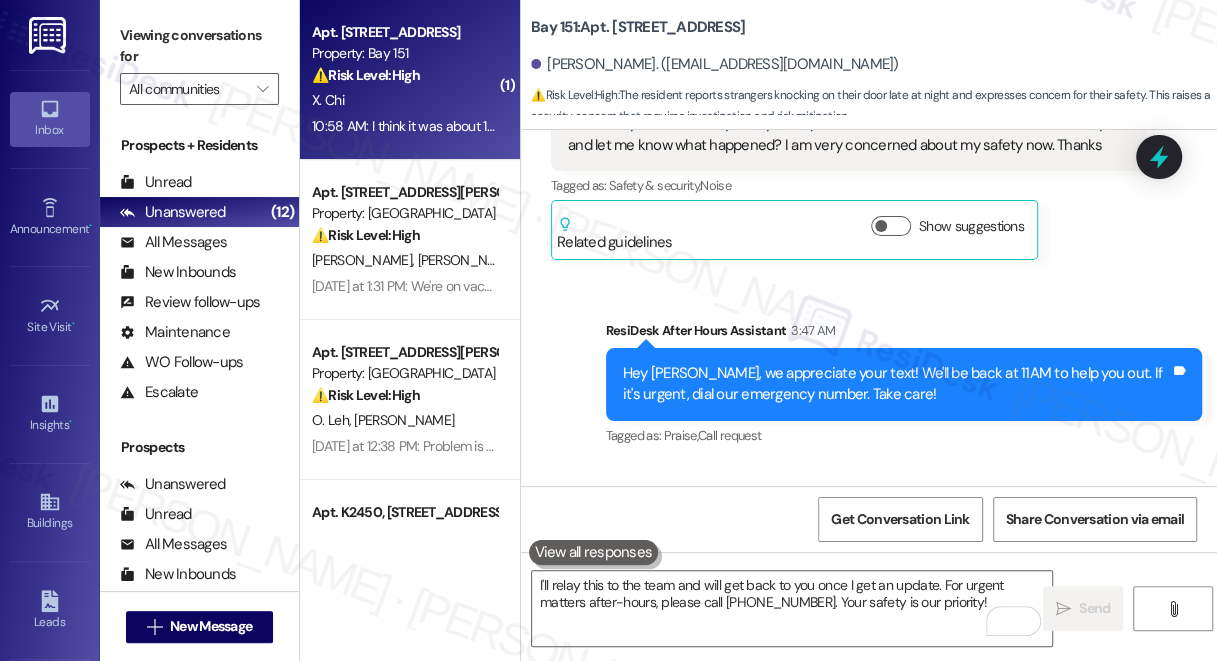 scroll, scrollTop: 68901, scrollLeft: 0, axis: vertical 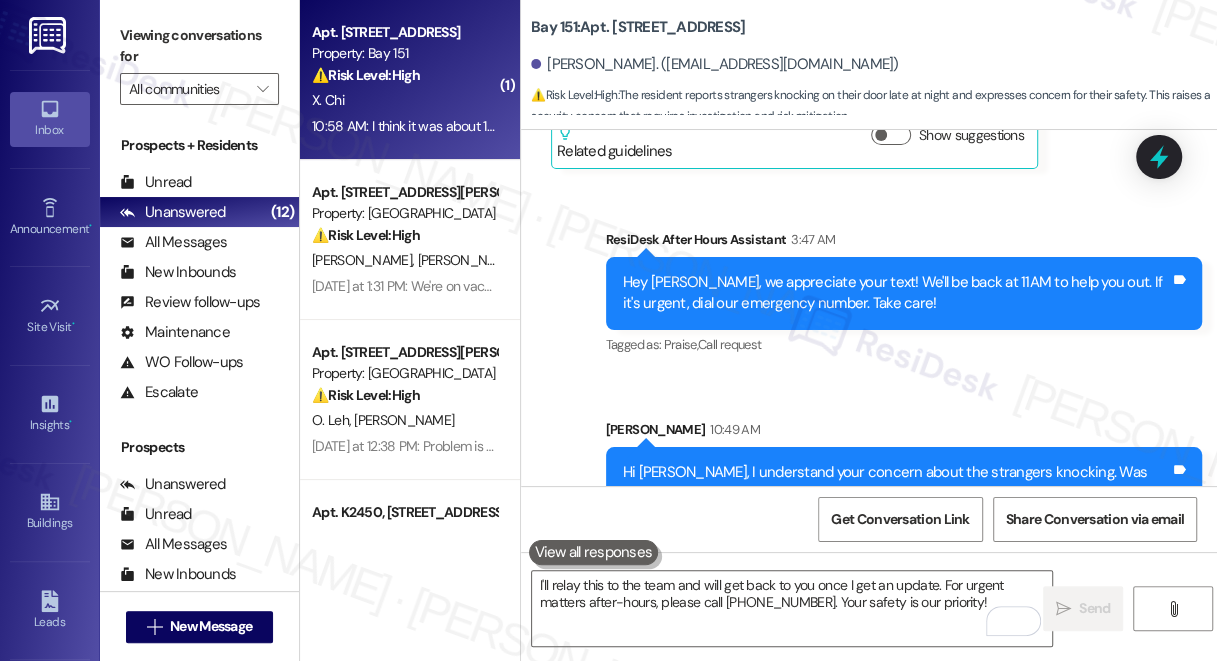 click on "I think it was about 12am there were 2 women knocking my door and also the door opposite to my room. They're acting like they know the neighbor but no one answered. I was so scared and didn't open... And then around 1am I heard someone knocking on my door again. So I went to check through the peephole and saw some police officers in the hallway." at bounding box center [841, 719] 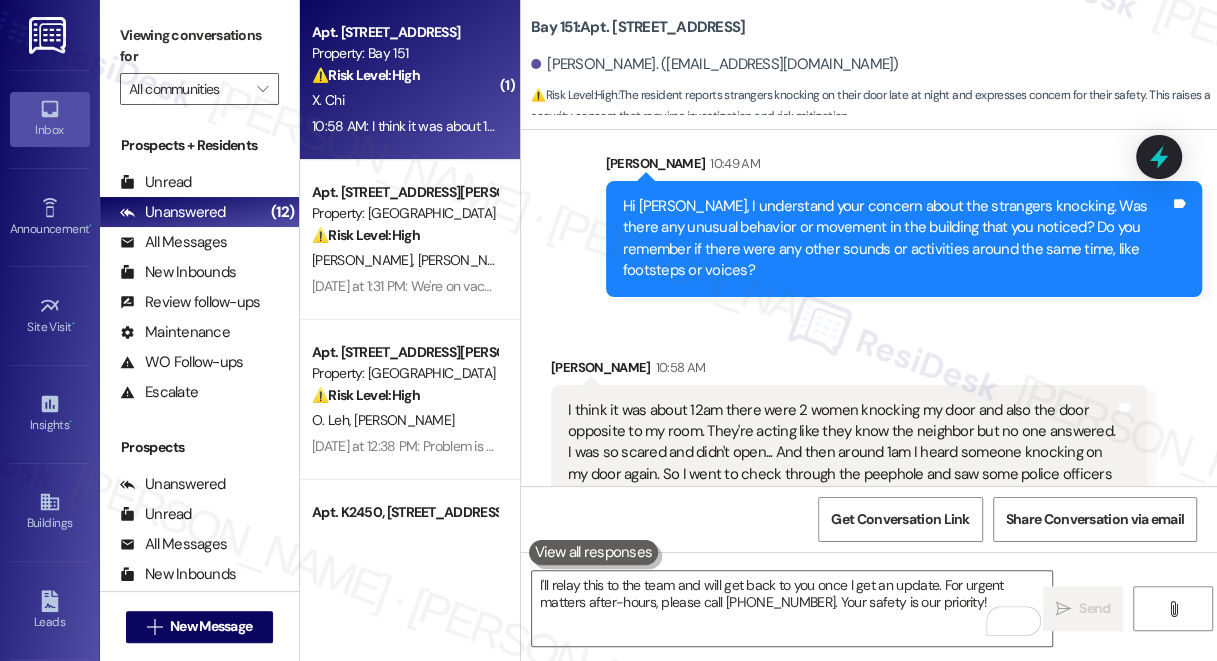 scroll, scrollTop: 69174, scrollLeft: 0, axis: vertical 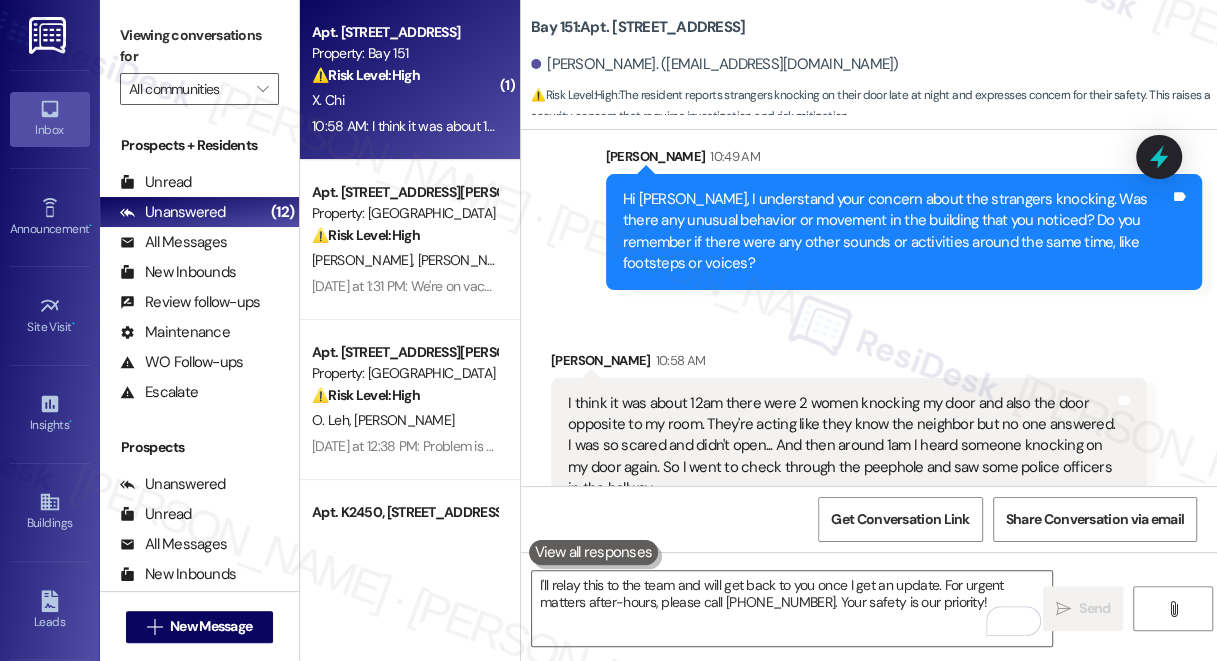 click on "I'm so concerned why those strangers could be granted into our building, or if they are the residents as well I'm not so sure." at bounding box center (841, 639) 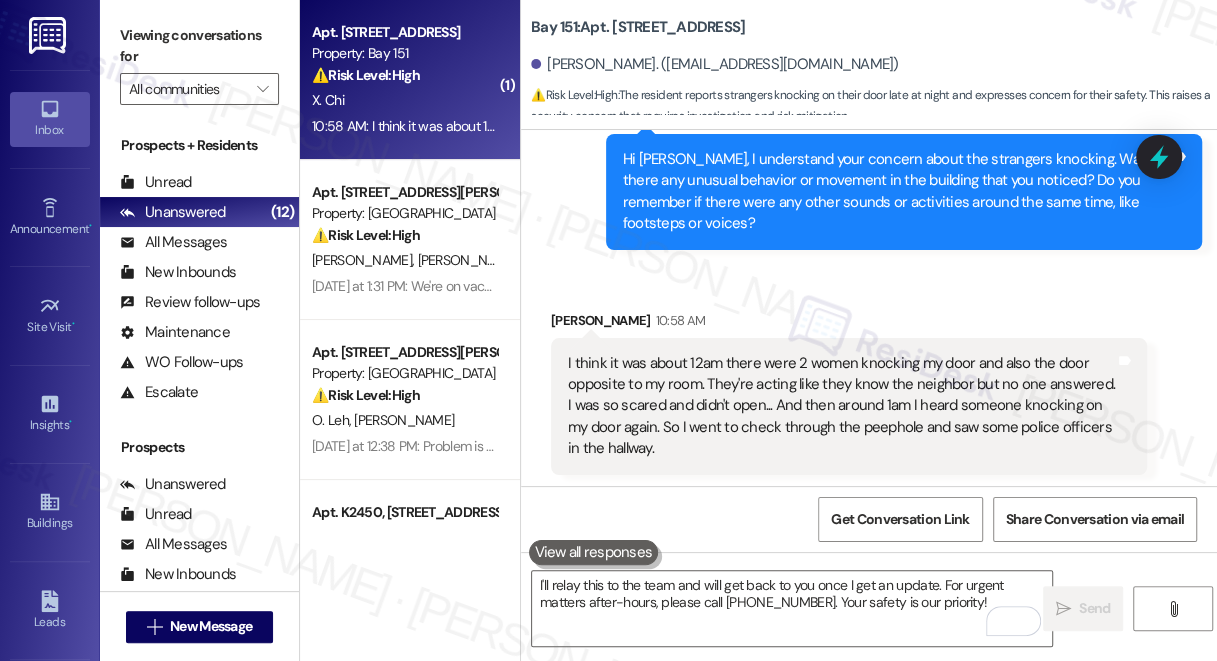 scroll, scrollTop: 69265, scrollLeft: 0, axis: vertical 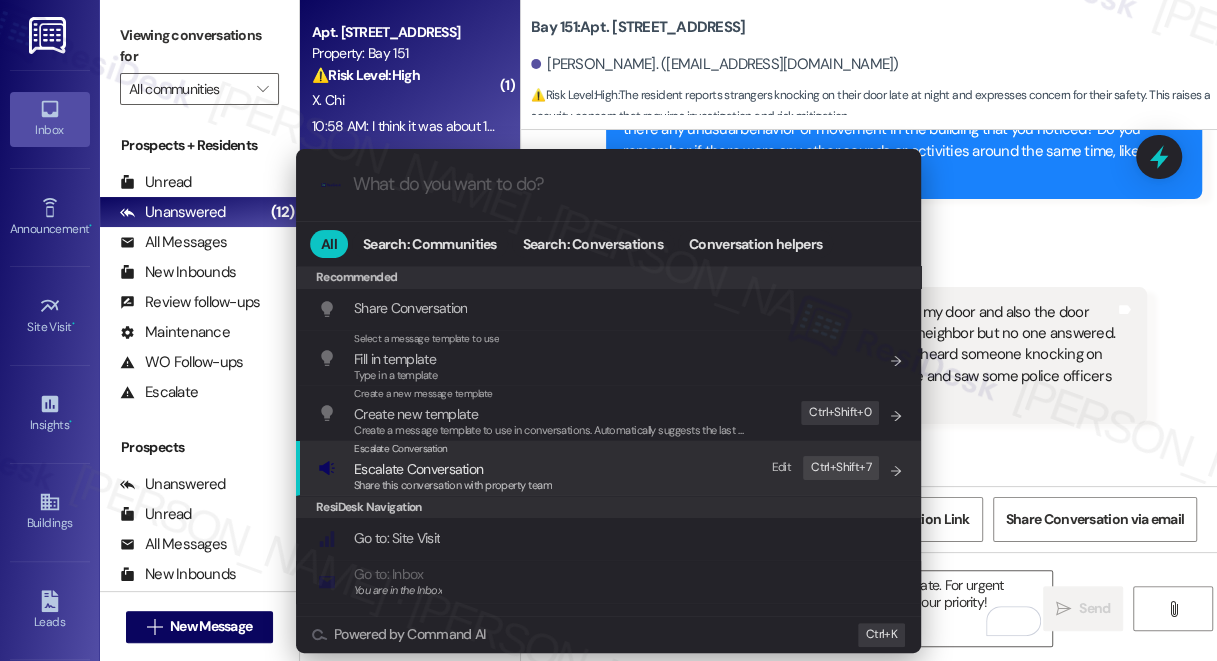 click on "Escalate Conversation Escalate Conversation Share this conversation with property team Edit Ctrl+ Shift+ 7" at bounding box center (610, 468) 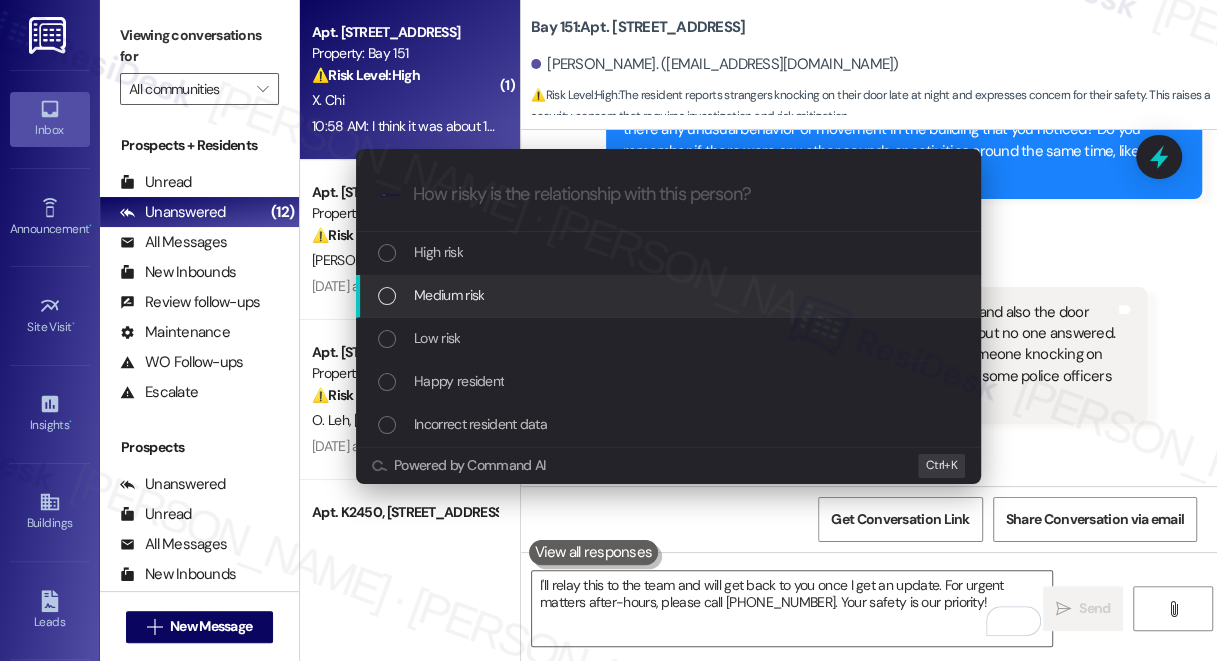 click on "Medium risk" at bounding box center (668, 296) 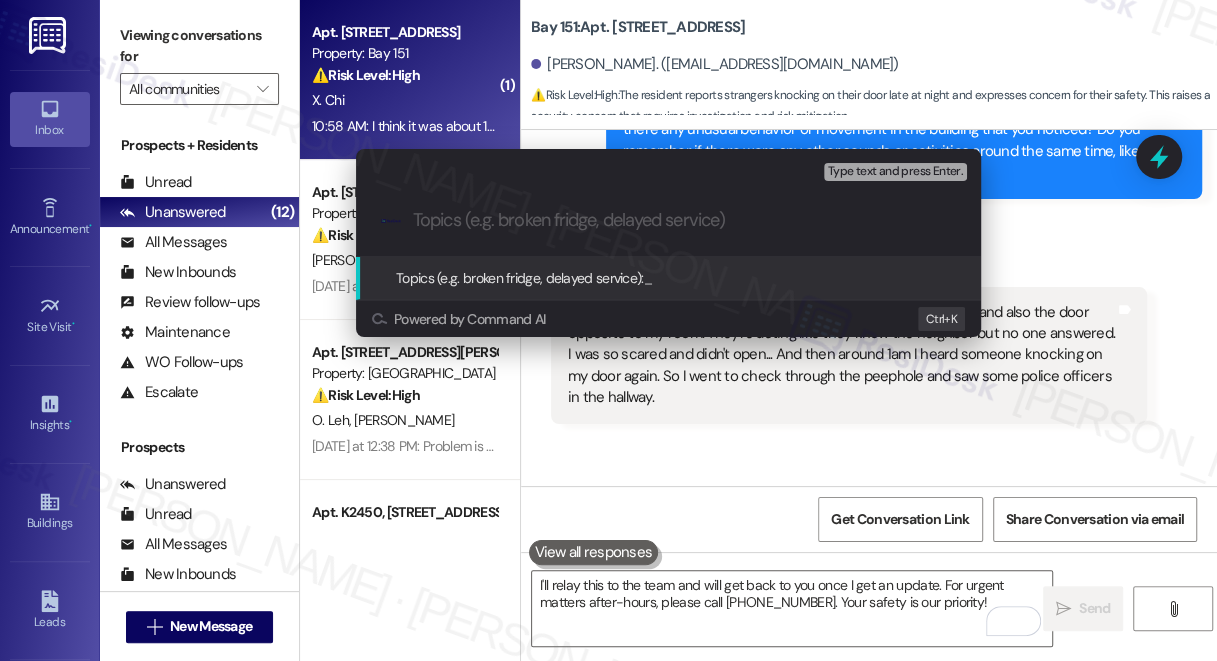 paste on "Concern About Late-Night Door Knocking Incident" 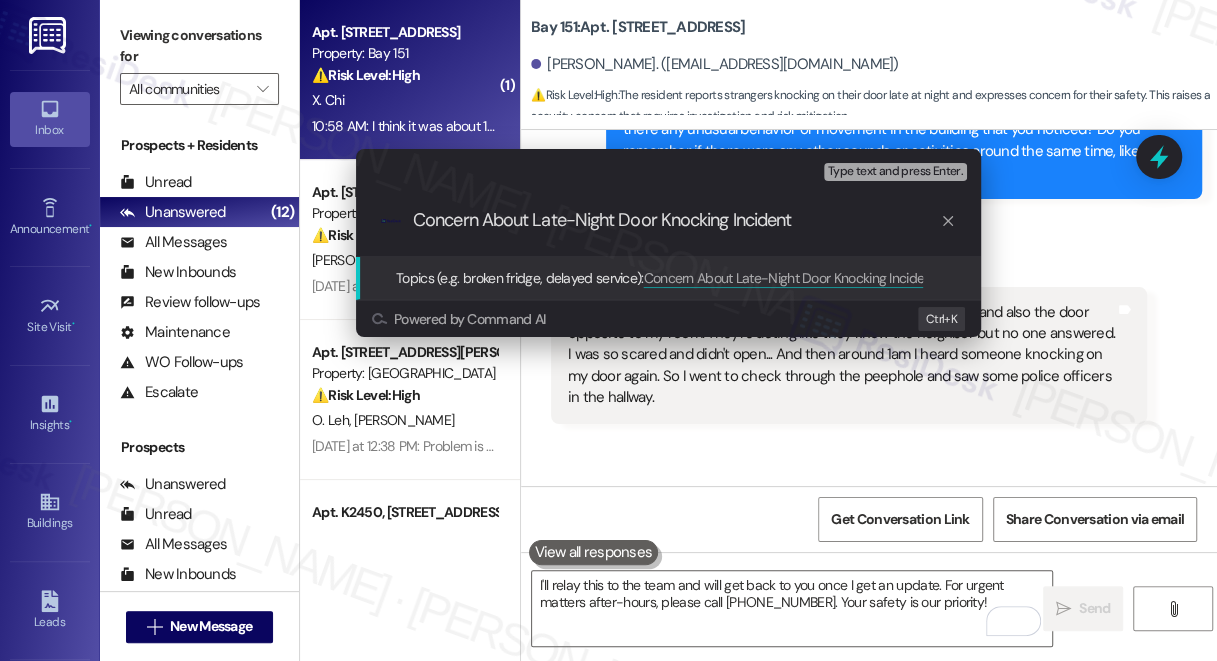 type on "Concern About Late-Night Door Knocking Incident" 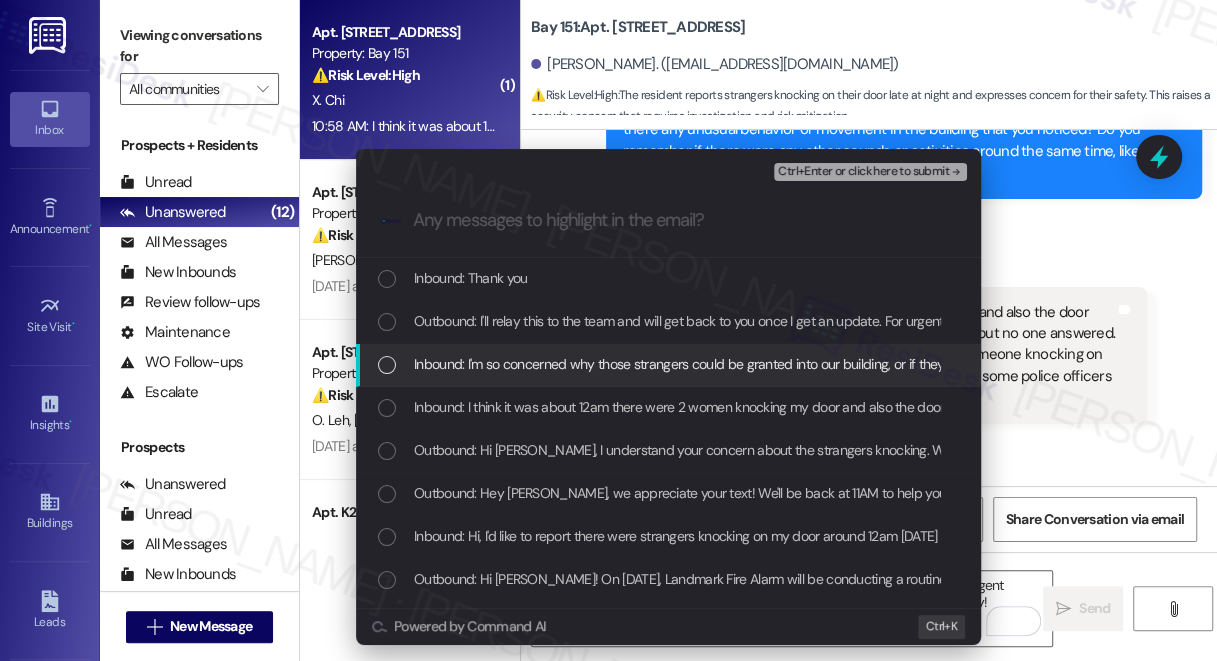 click on "Inbound: I'm so concerned why those strangers could be granted into our building, or if they are the residents as well I'm not so sure." at bounding box center (795, 364) 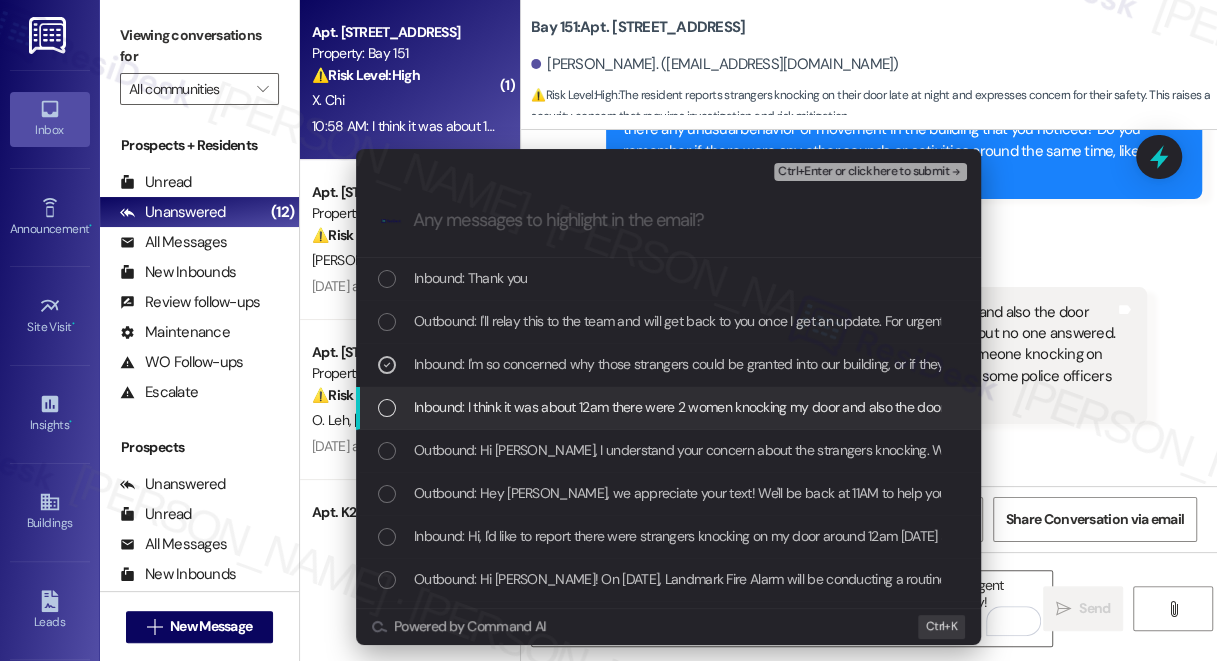 click on "Inbound: I think it was about 12am there were 2 women knocking my door and also the door opposite to my room. They're acting like they know the neighbor but no one answered. I was so scared and didn't open... And then around 1am I heard someone knocking on my door again. So I went to check through the peephole and saw some police officers in the hallway." at bounding box center (668, 408) 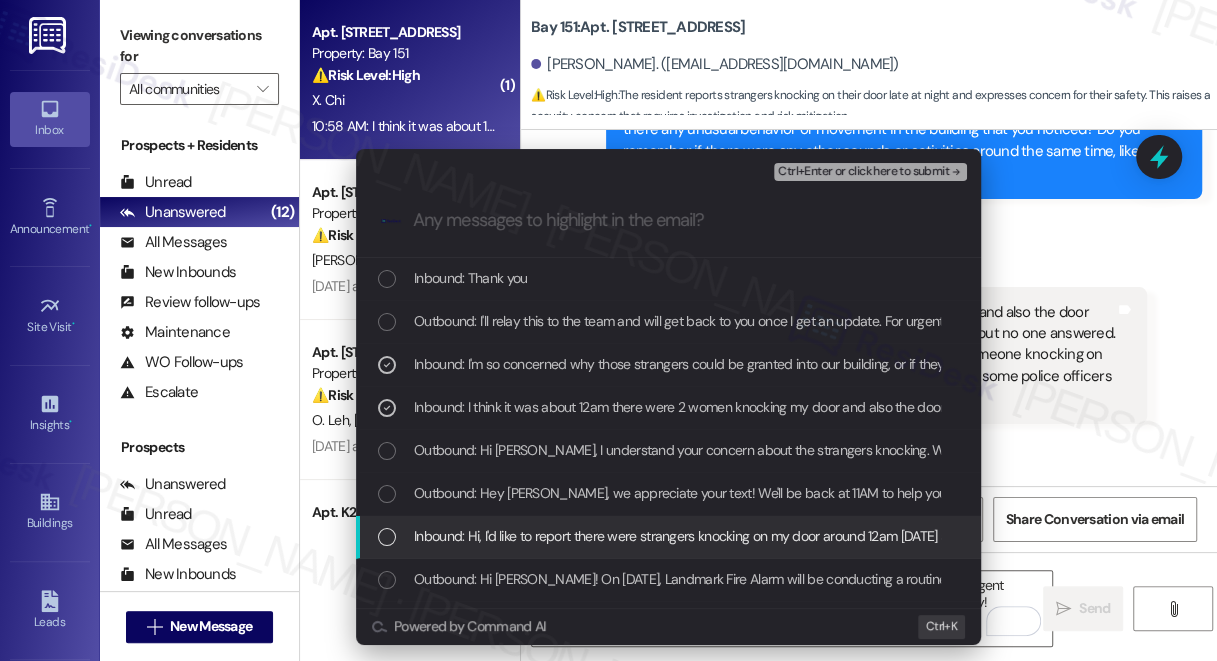 click on "Inbound: Hi, I'd like to report there were strangers knocking on my door around 12am today and it was very loud and scary. Can you help check the surveillance camera in the hallway and let me know what happened? I am very concerned about my safety now. Thanks" at bounding box center (1189, 536) 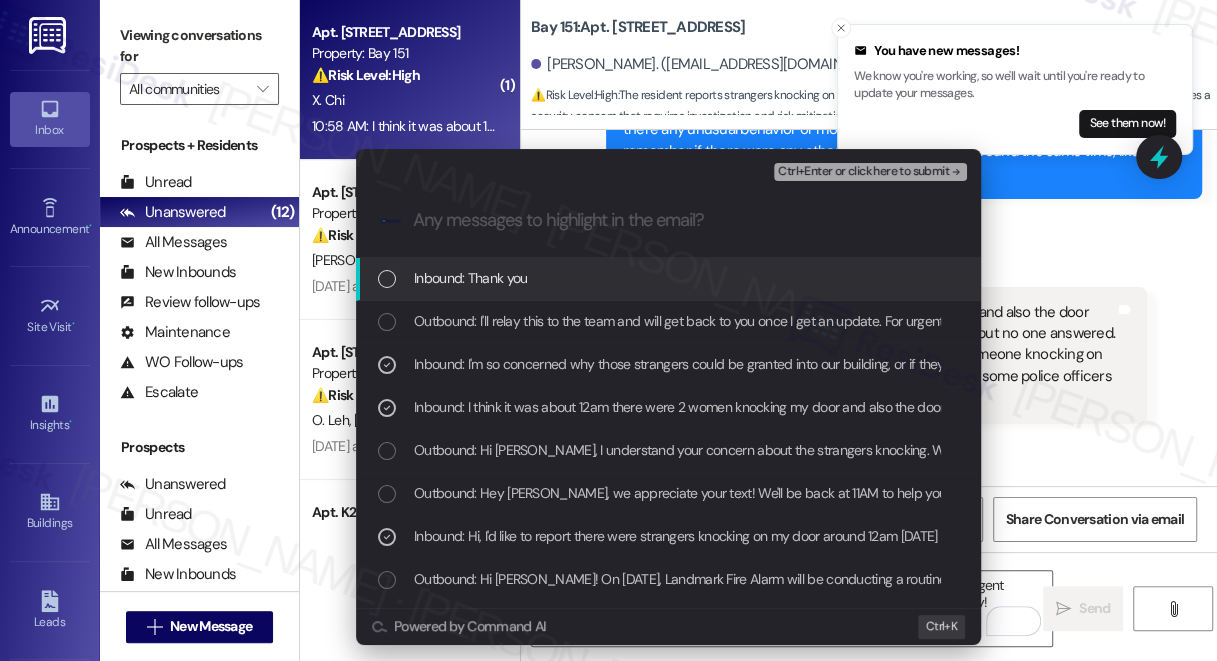 click on "Ctrl+Enter or click here to submit" at bounding box center [863, 172] 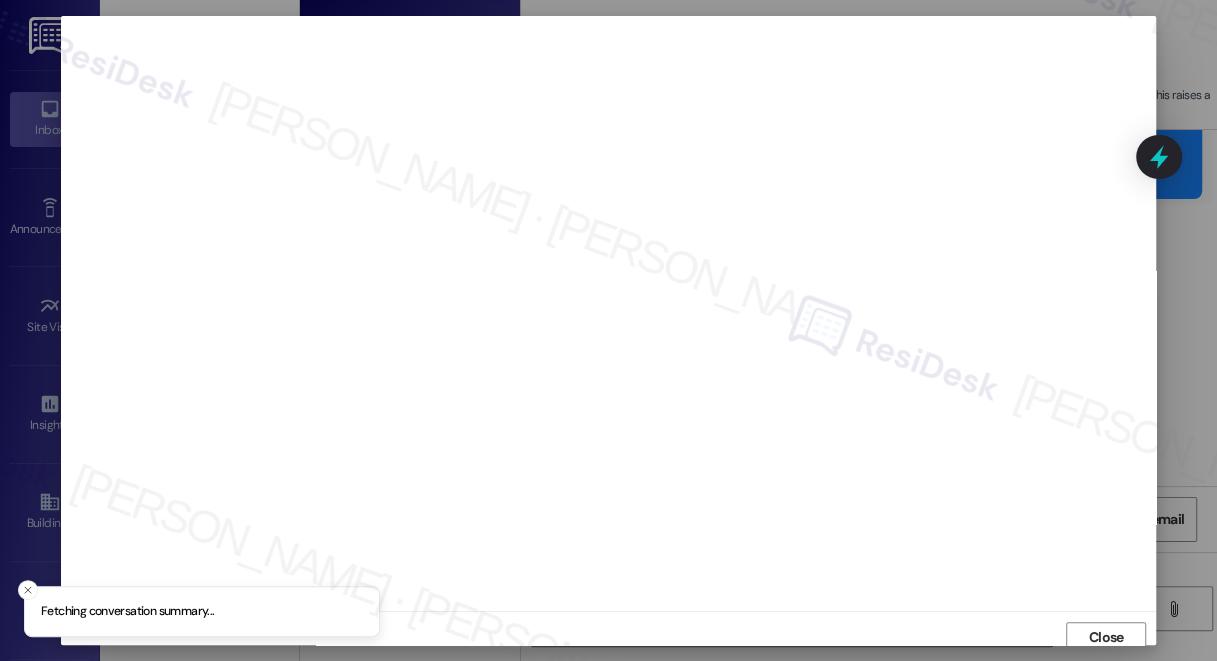 scroll, scrollTop: 8, scrollLeft: 0, axis: vertical 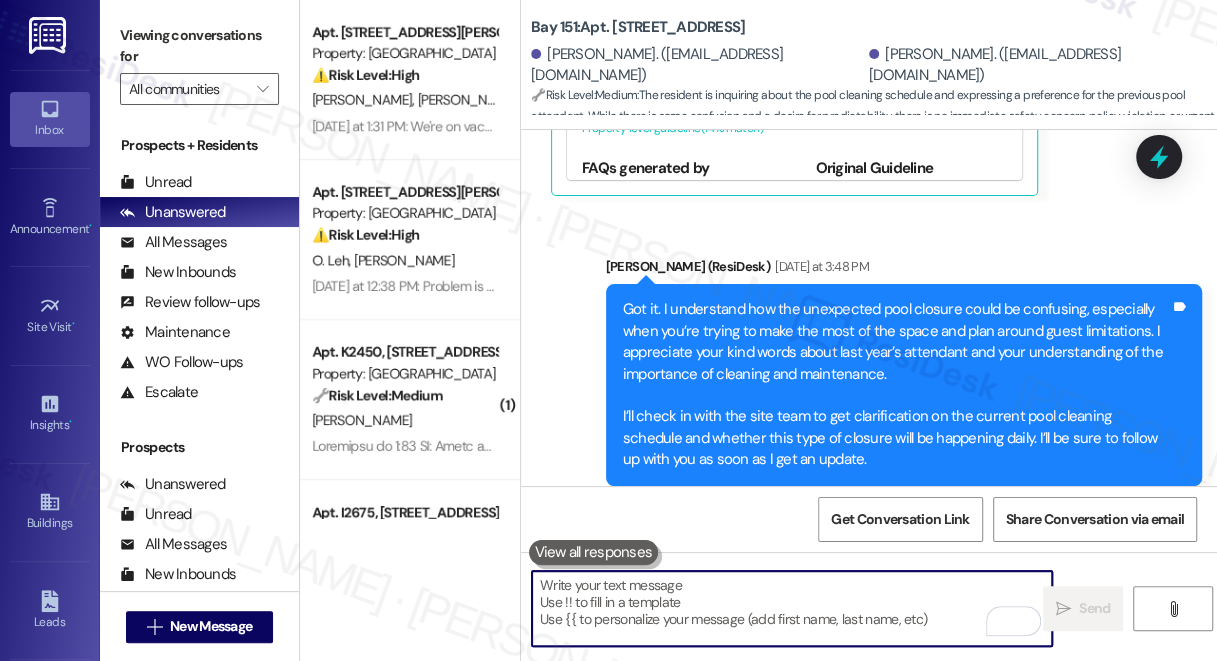 click on "Hi [PERSON_NAME], I hope you're doing well! According to the team, the staff cleans the pool daily and skims it as well. There is not a set time, but we appreciate you letting us know how satisfied you are with the experience so far. If you have any other questions or concerns, feel free to let us know." at bounding box center (896, 1132) 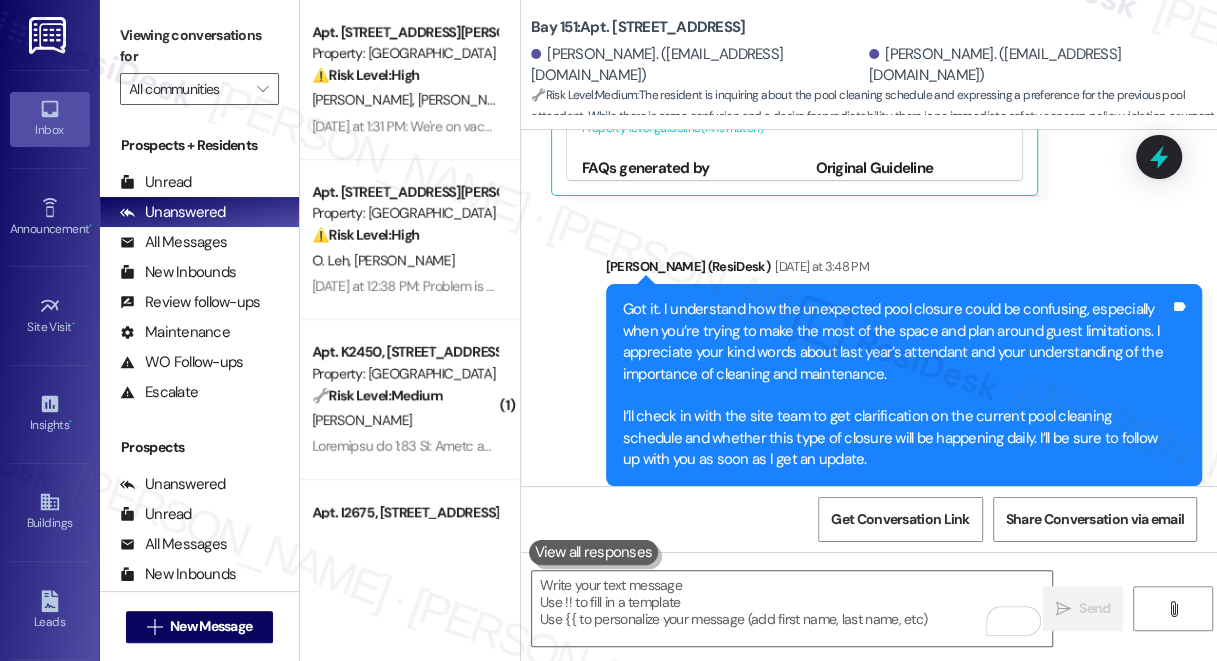 click on "Hi [PERSON_NAME], I hope you're doing well! According to the team, the staff cleans the pool daily and skims it as well. There is not a set time, but we appreciate you letting us know how satisfied you are with the experience so far. If you have any other questions or concerns, feel free to let us know." at bounding box center [896, 1132] 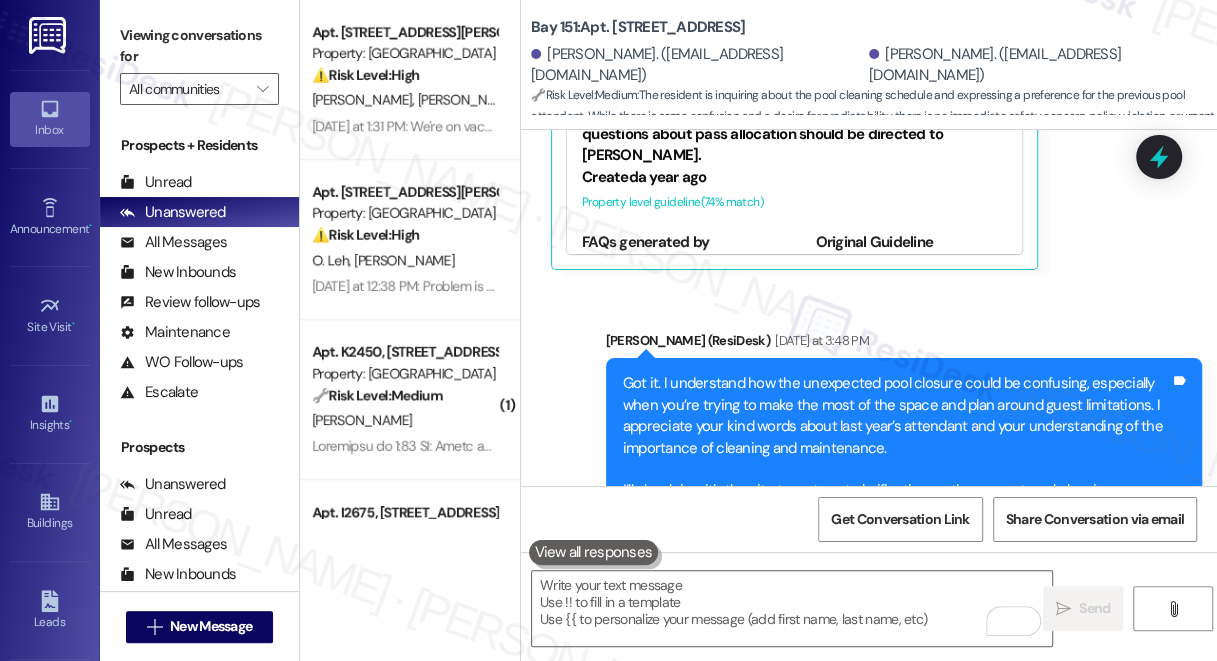 scroll, scrollTop: 60618, scrollLeft: 0, axis: vertical 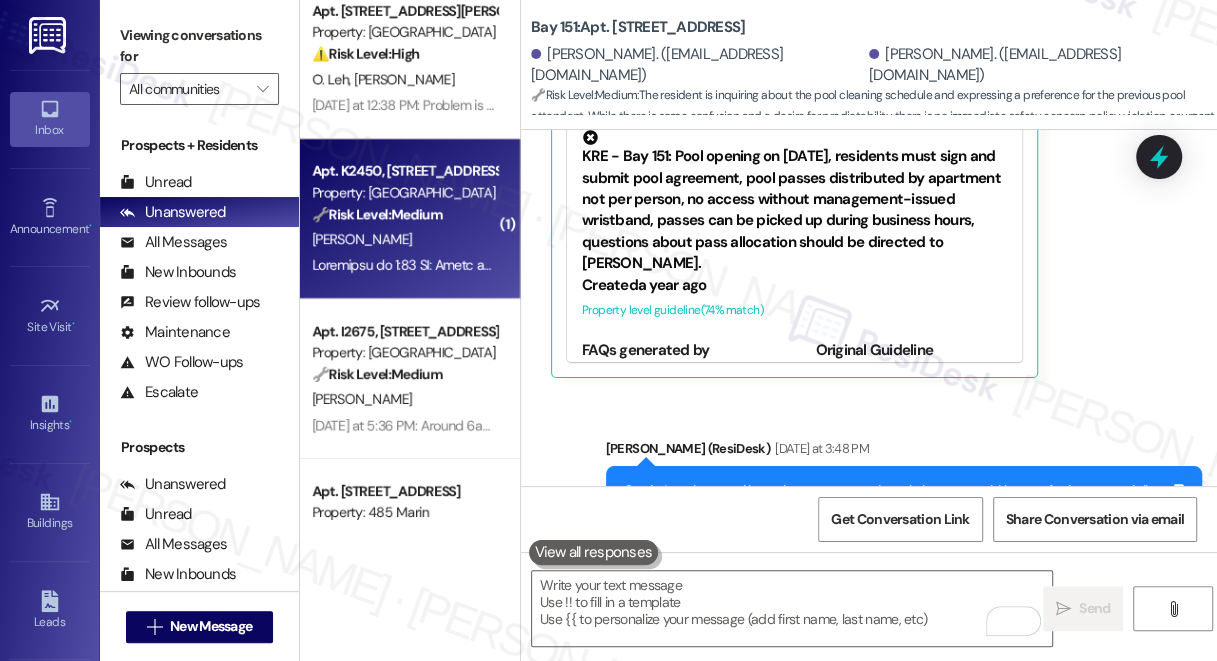 click on "[PERSON_NAME]" at bounding box center [404, 239] 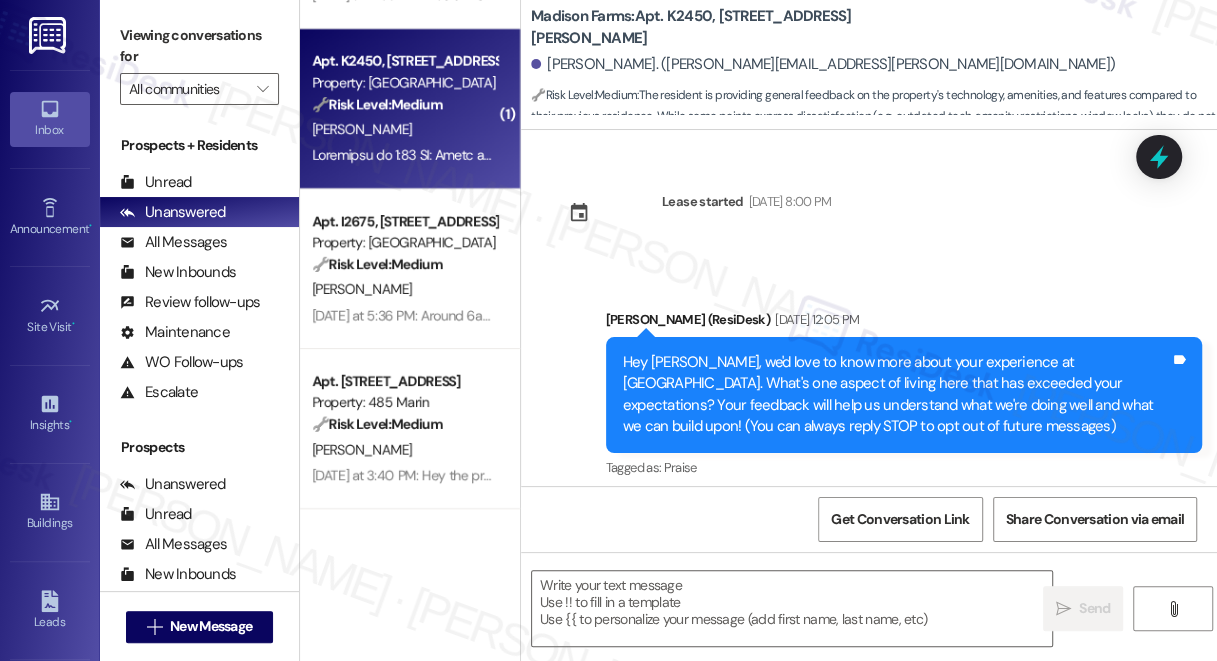 scroll, scrollTop: 363, scrollLeft: 0, axis: vertical 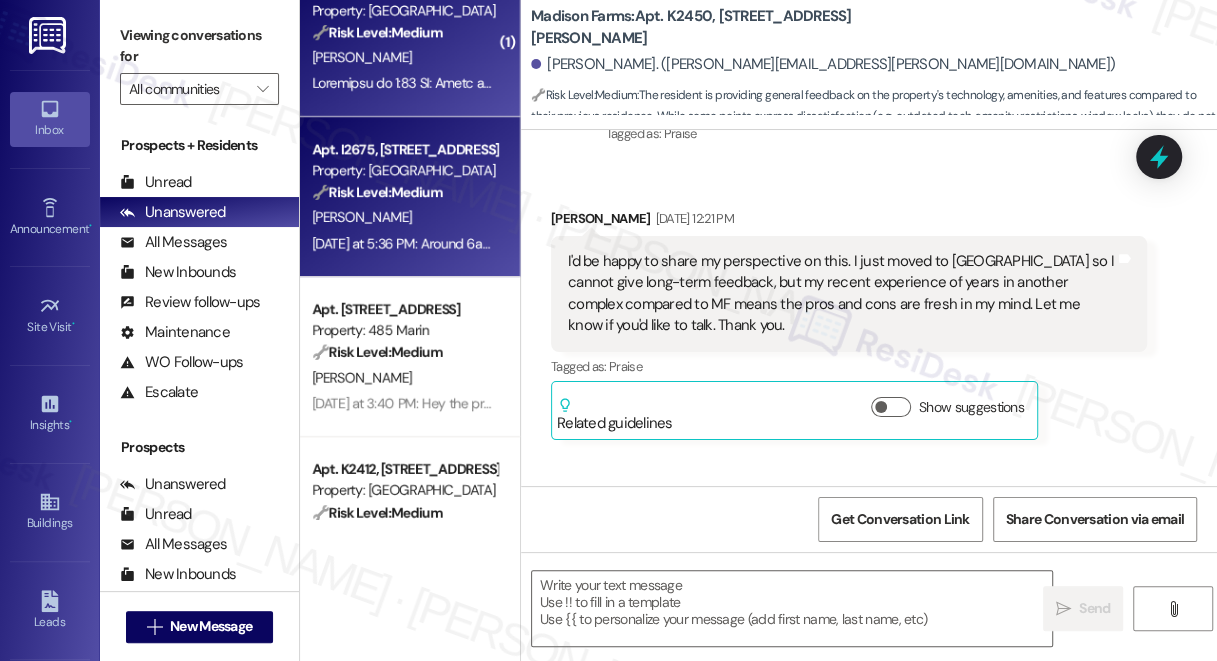 type on "Fetching suggested responses. Please feel free to read through the conversation in the meantime." 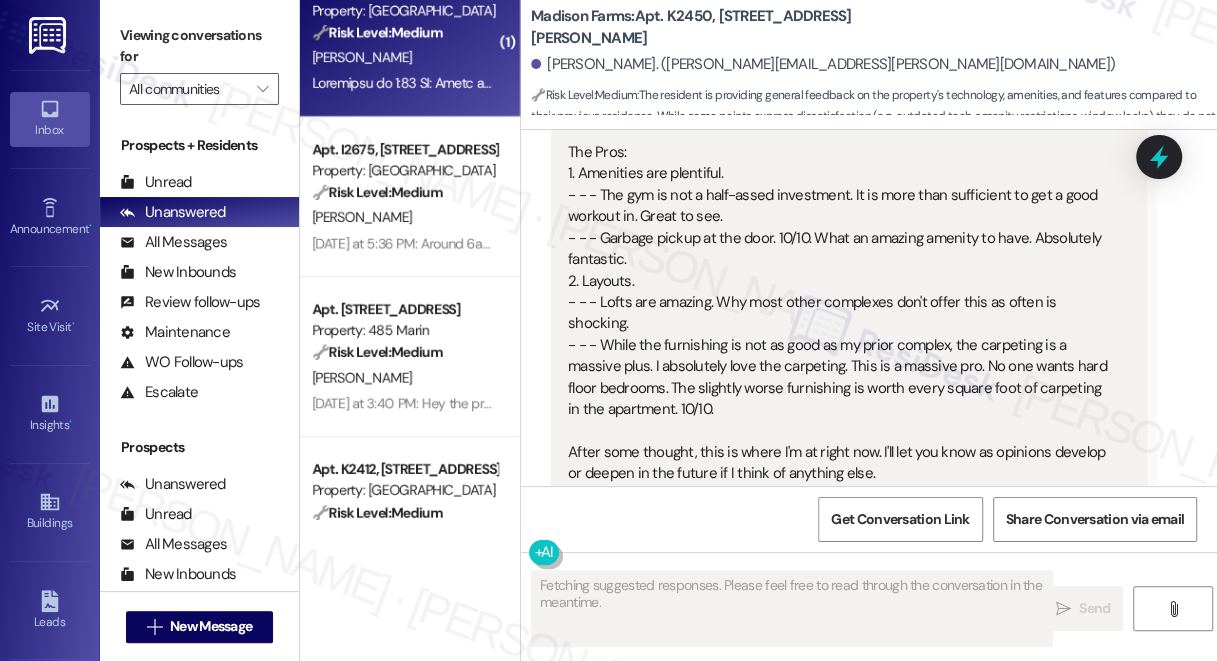 scroll, scrollTop: 1607, scrollLeft: 0, axis: vertical 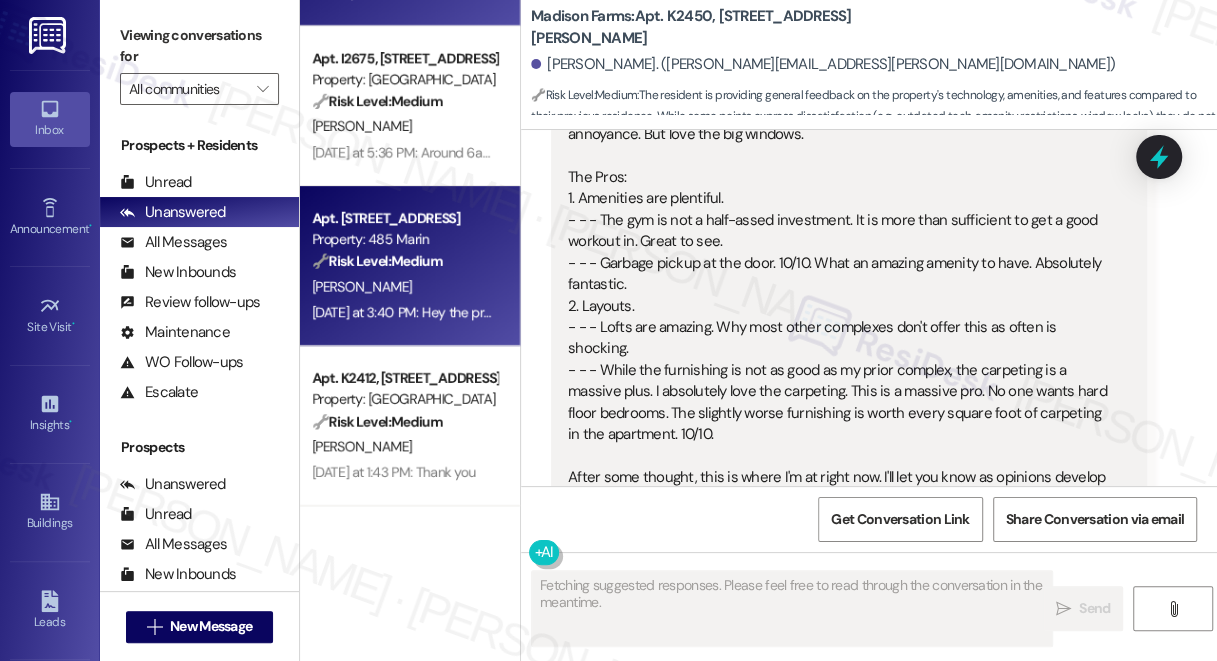 click on "[PERSON_NAME]" at bounding box center (404, 286) 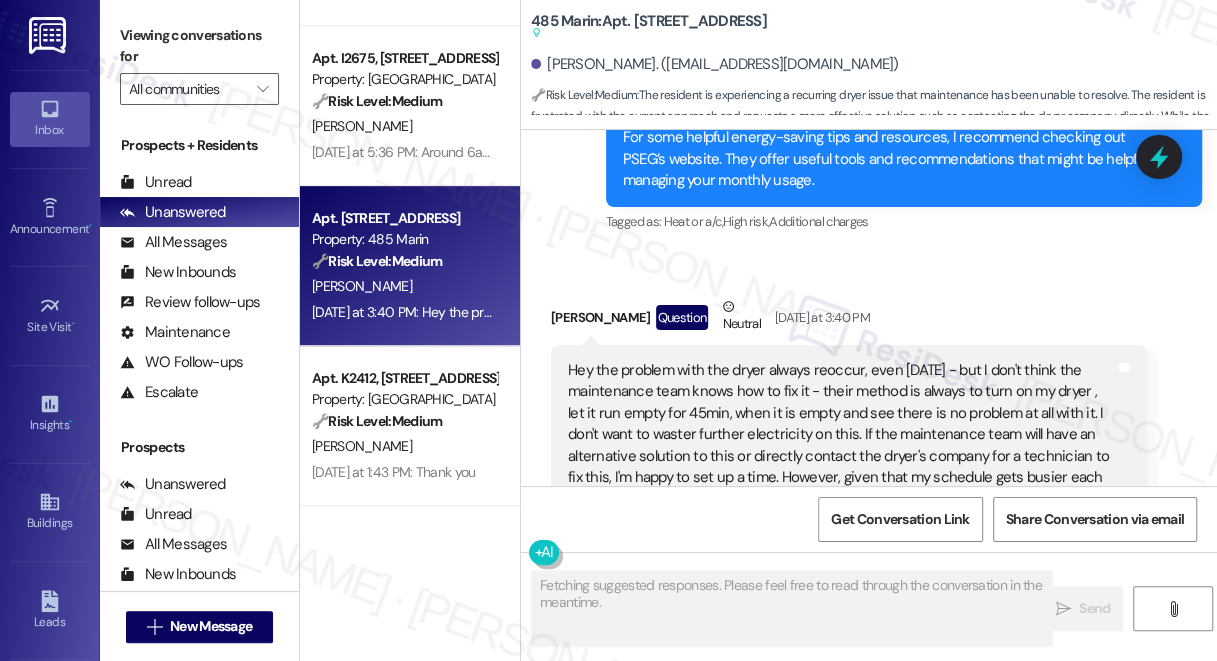 scroll, scrollTop: 25352, scrollLeft: 0, axis: vertical 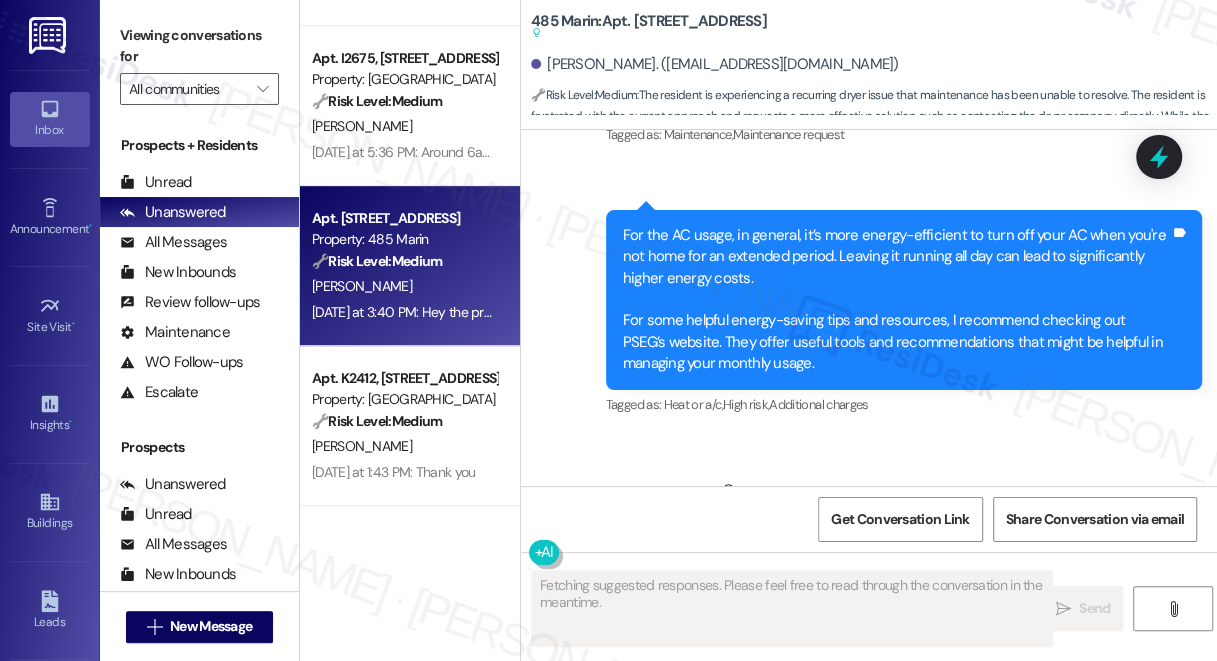 click on "Hey the problem with the dryer always reoccur, even [DATE] - but I don't think the maintenance team knows how to fix it - their method is always to turn on my dryer , let it run empty for 45min, when it is empty and see there is no problem at all with it. I don't want to waster further electricity on this. If the maintenance team will have an alternative solution to this  or directly contact the dryer's company for a technician to fix this, I'm happy to set up a time. However, given that my schedule gets busier each day, I can't foresee a day this week that I would have time for this." at bounding box center [841, 618] 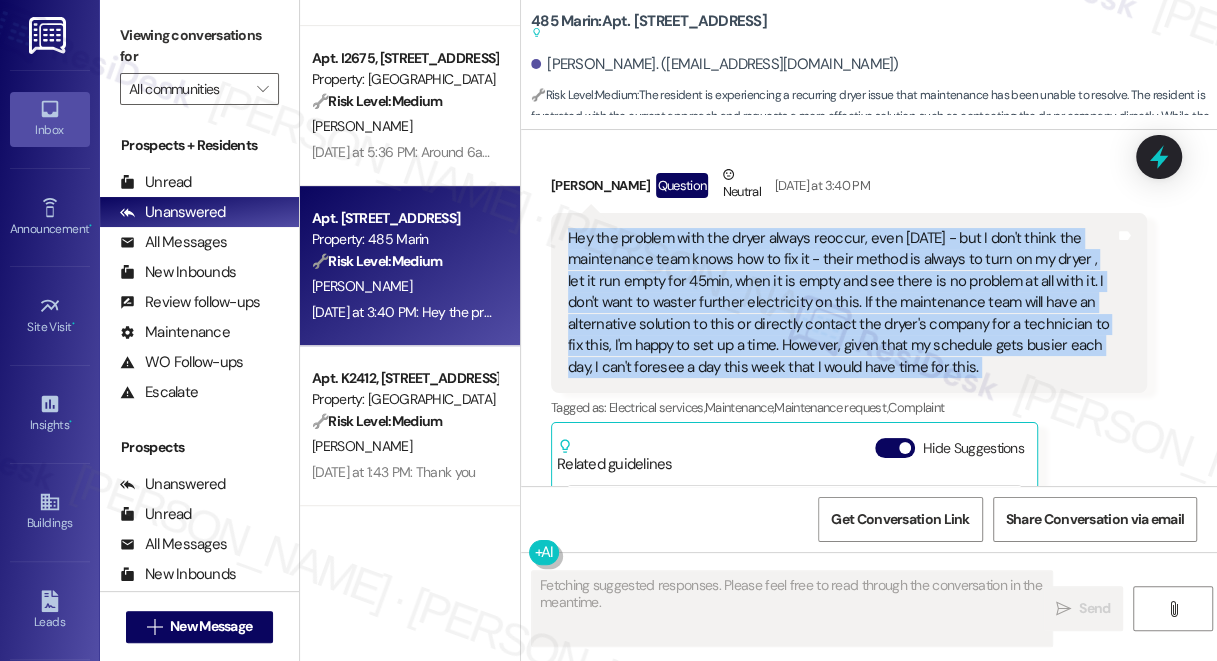 scroll, scrollTop: 25624, scrollLeft: 0, axis: vertical 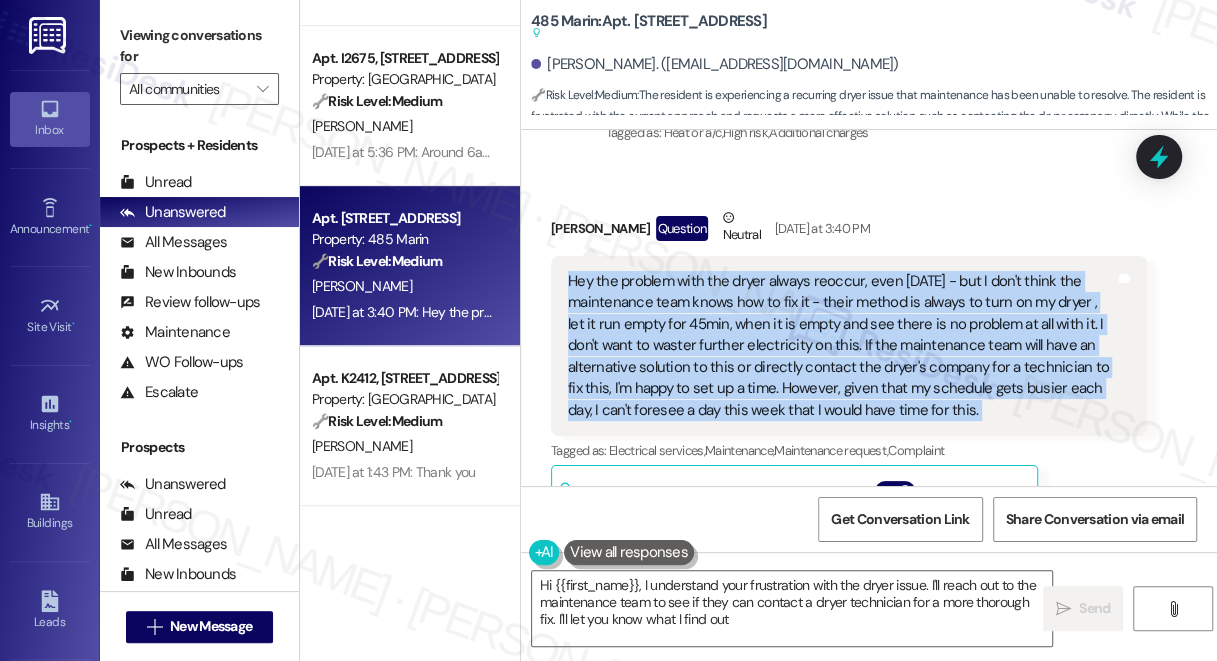 type on "Hi {{first_name}}, I understand your frustration with the dryer issue. I'll reach out to the maintenance team to see if they can contact a dryer technician for a more thorough fix. I'll let you know what I find out!" 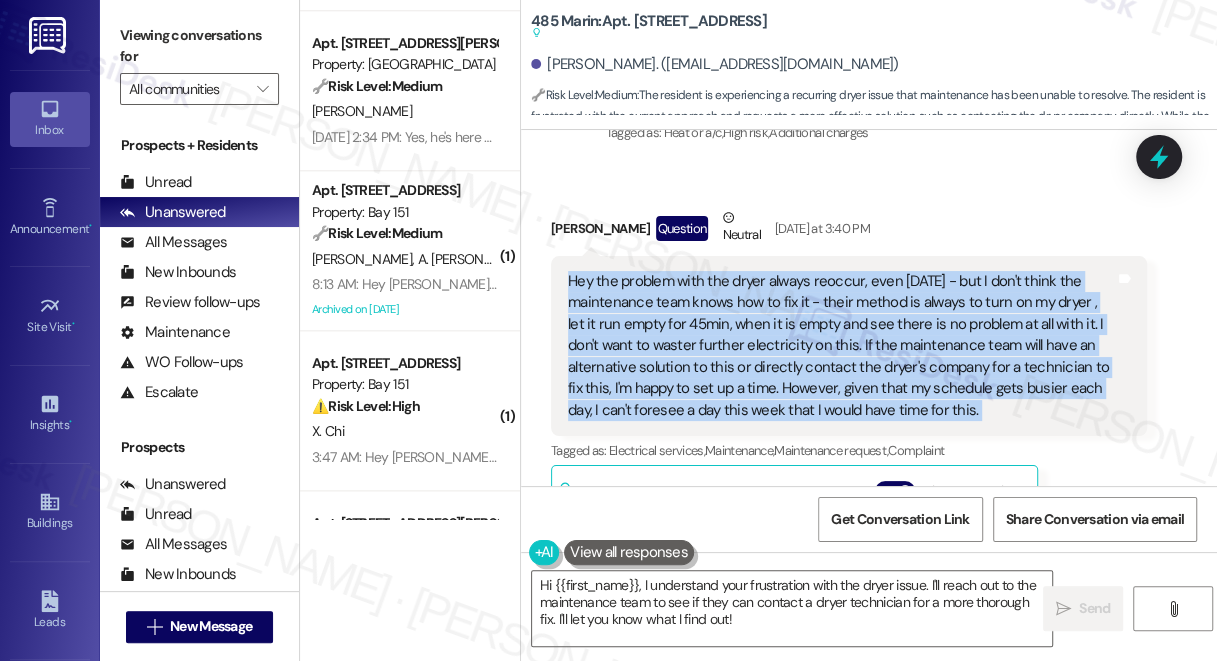 scroll, scrollTop: 1272, scrollLeft: 0, axis: vertical 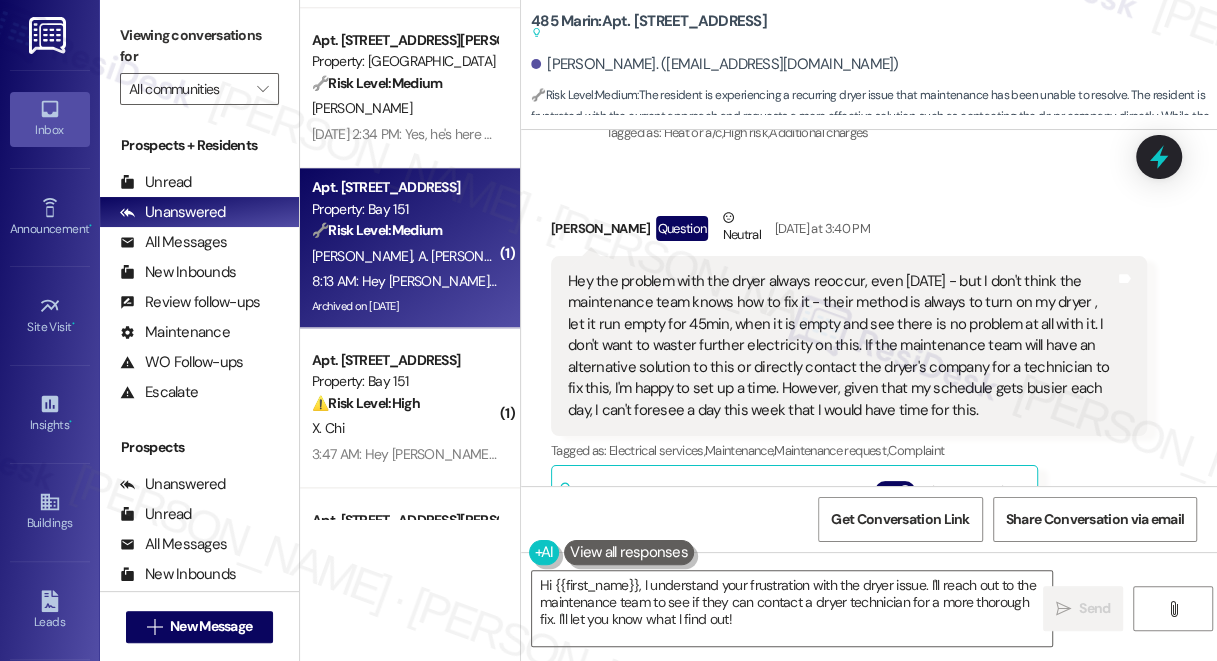 click on "8:13 AM: Hey [PERSON_NAME] and [PERSON_NAME], we appreciate your text! We'll be back at 11AM to help you out. If it's urgent, dial our emergency number. Take care! 8:13 AM: Hey [PERSON_NAME] and [PERSON_NAME], we appreciate your text! We'll be back at 11AM to help you out. If it's urgent, dial our emergency number. Take care!" at bounding box center (797, 281) 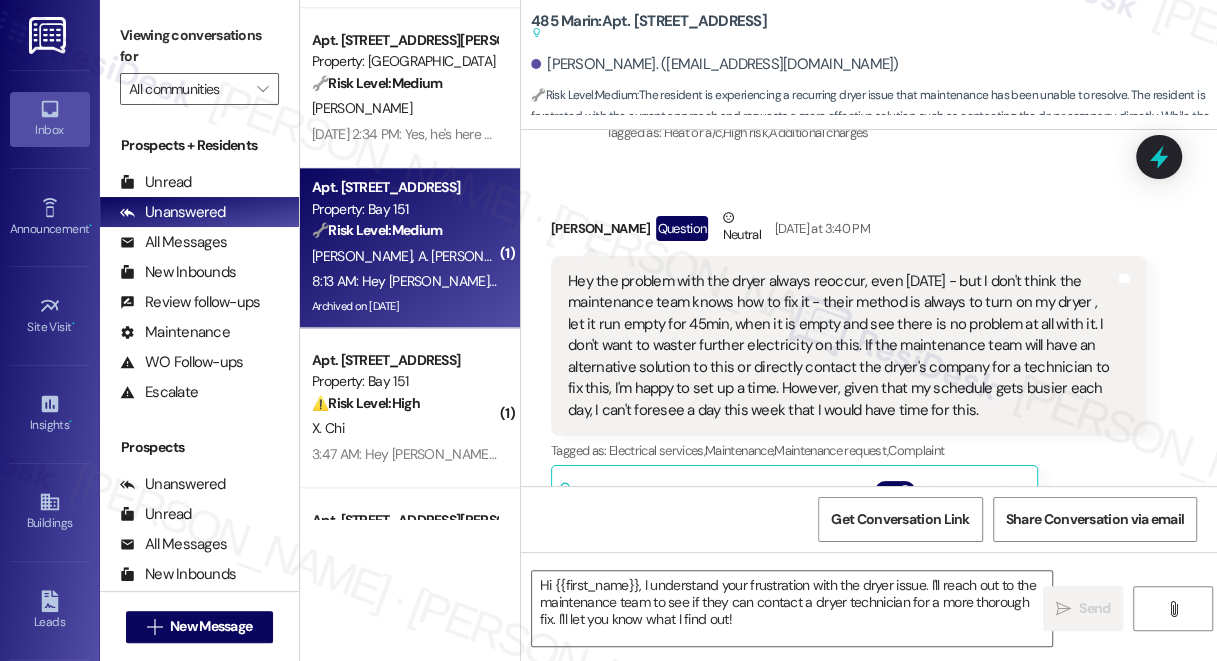type on "Fetching suggested responses. Please feel free to read through the conversation in the meantime." 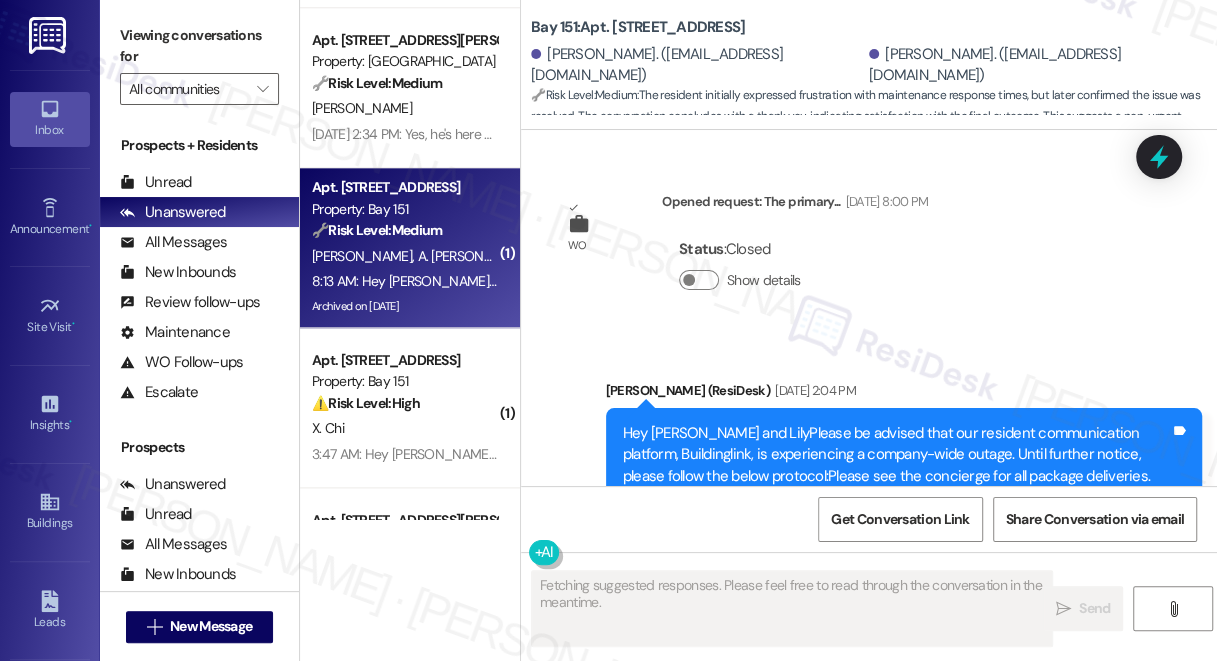 scroll, scrollTop: 84033, scrollLeft: 0, axis: vertical 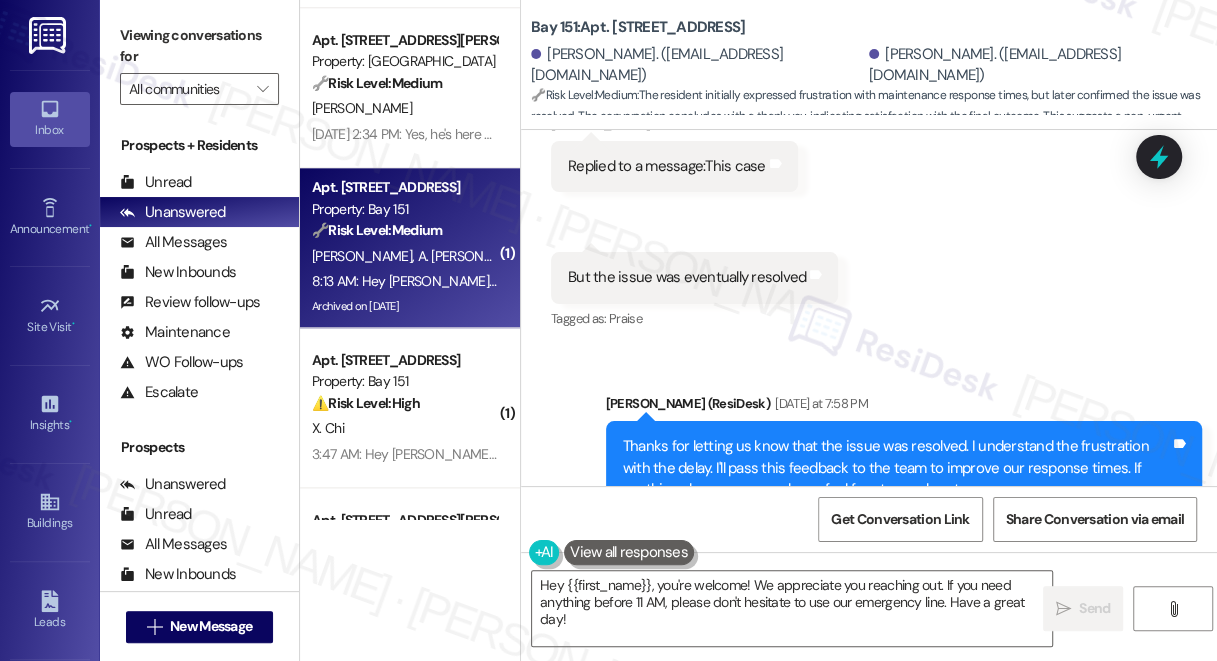 click on "[PERSON_NAME] has an outstanding balance of $175 for Bay 151  (as of [DATE])" at bounding box center (904, 1028) 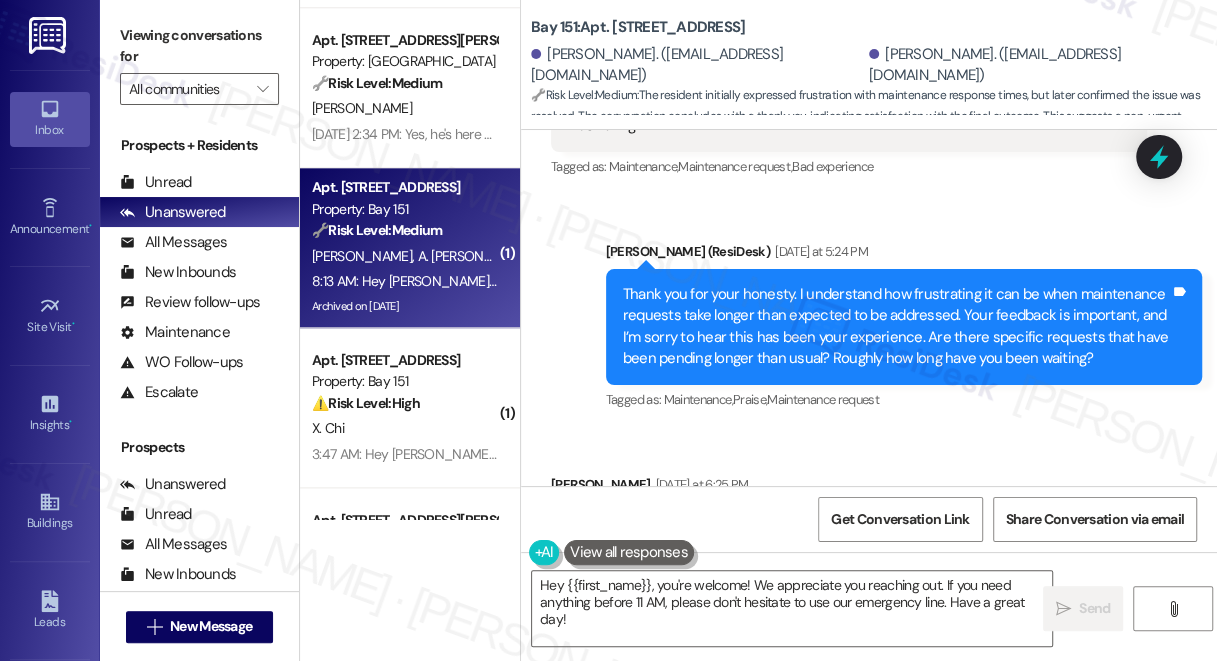 scroll, scrollTop: 83578, scrollLeft: 0, axis: vertical 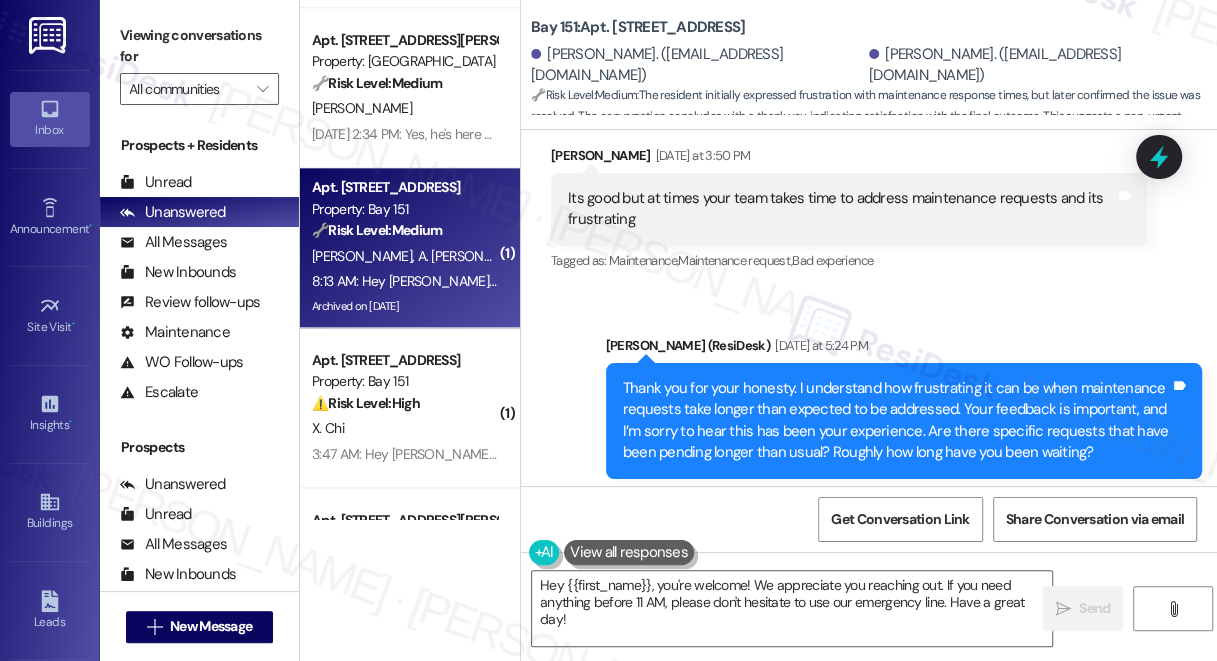 click on "Thanks for letting us know that the issue was resolved. I understand the frustration with the delay. I'll pass this feedback to the team to improve our response times. If anything else comes up, please feel free to reach out." at bounding box center [896, 923] 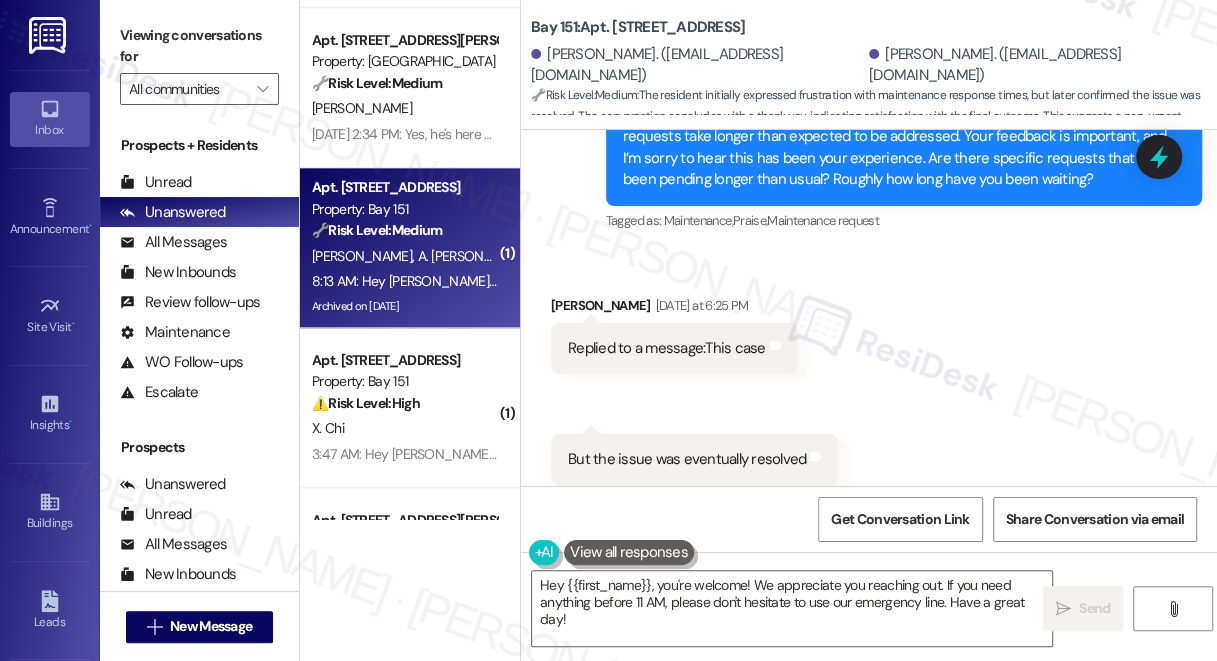 scroll, scrollTop: 84033, scrollLeft: 0, axis: vertical 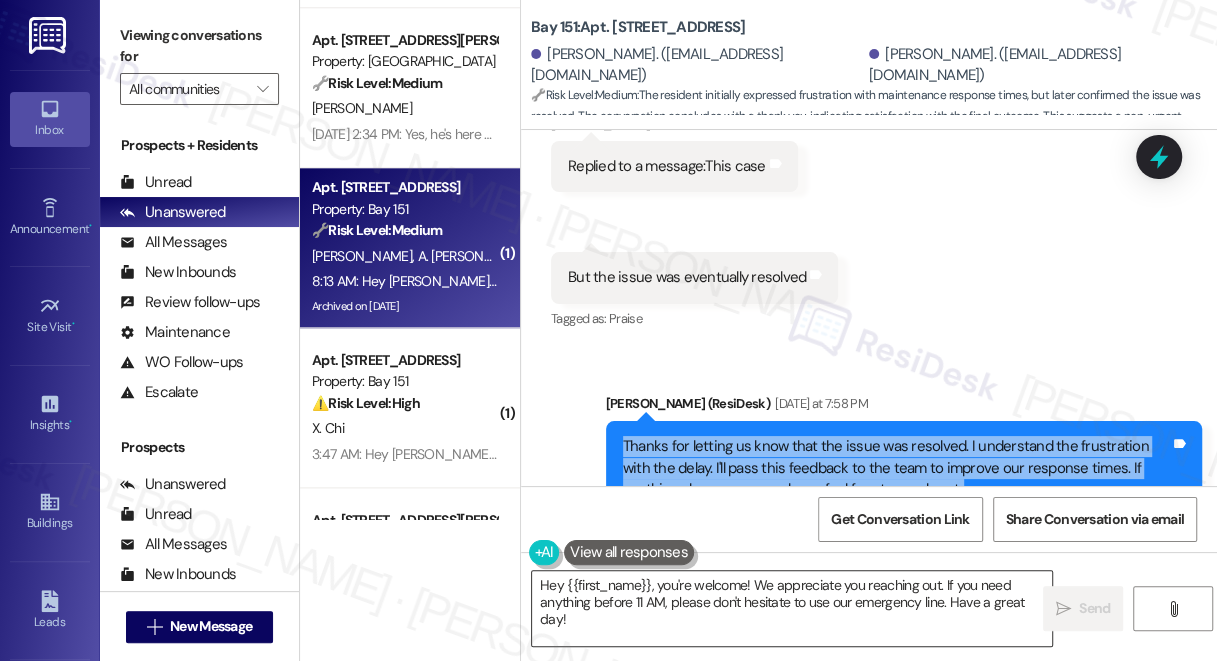 click on "Hey {{first_name}}, you're welcome! We appreciate you reaching out. If you need anything before 11 AM, please don't hesitate to use our emergency line. Have a great day!" at bounding box center [792, 608] 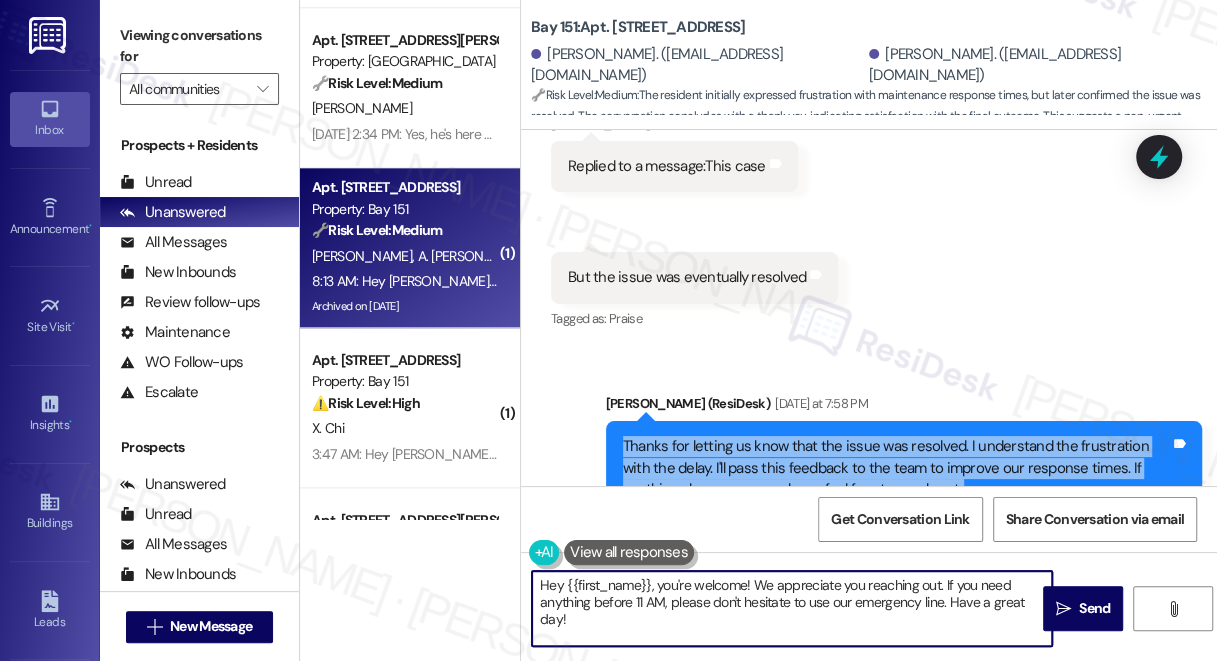 click on "Hey {{first_name}}, you're welcome! We appreciate you reaching out. If you need anything before 11 AM, please don't hesitate to use our emergency line. Have a great day!" at bounding box center [792, 608] 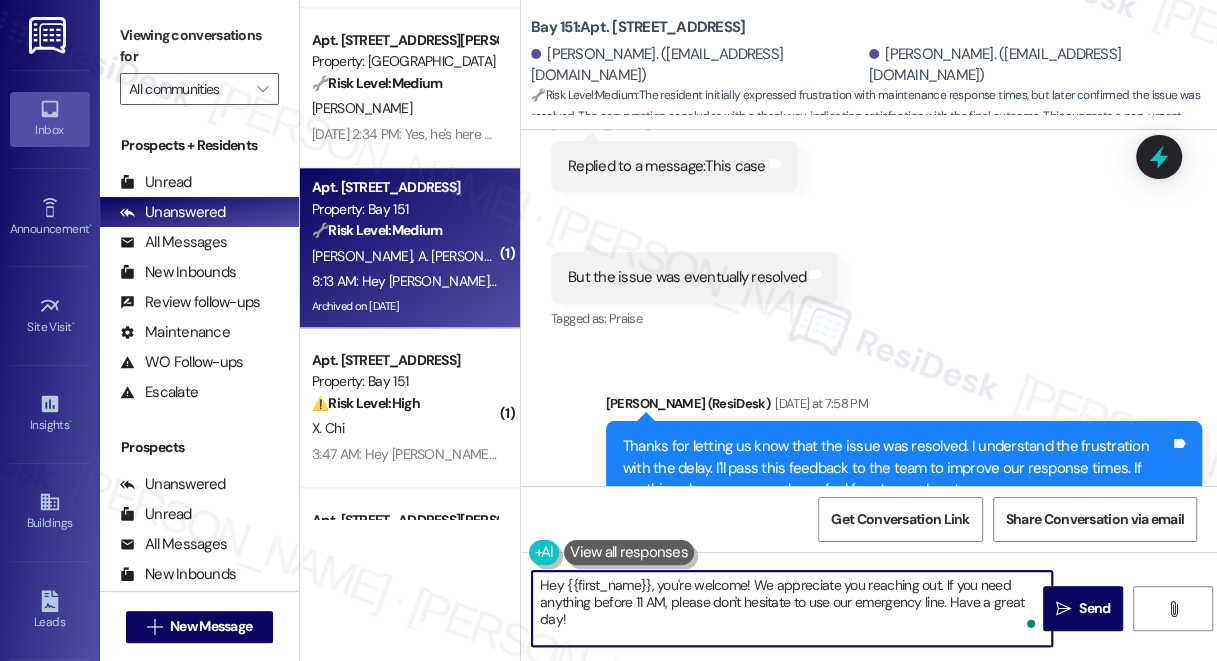 click on "Hey {{first_name}}, you're welcome! We appreciate you reaching out. If you need anything before 11 AM, please don't hesitate to use our emergency line. Have a great day!" at bounding box center [792, 608] 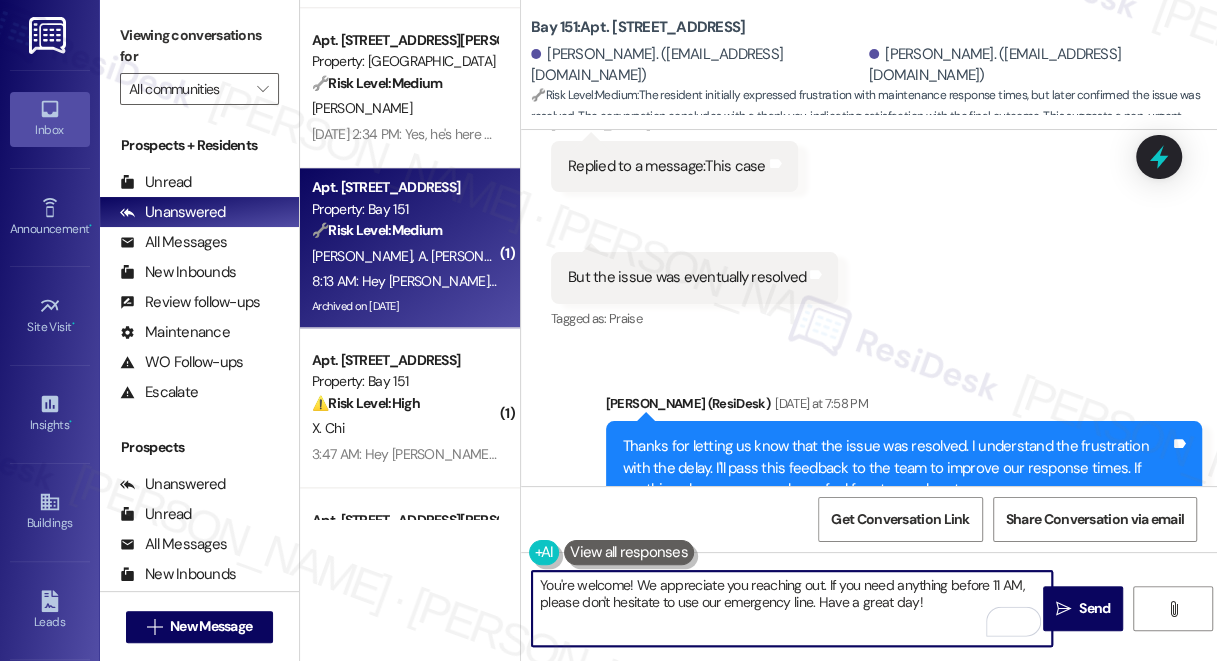click on "Andrew Matangaidze. (amatangaidze@gmail.com)" at bounding box center (697, 65) 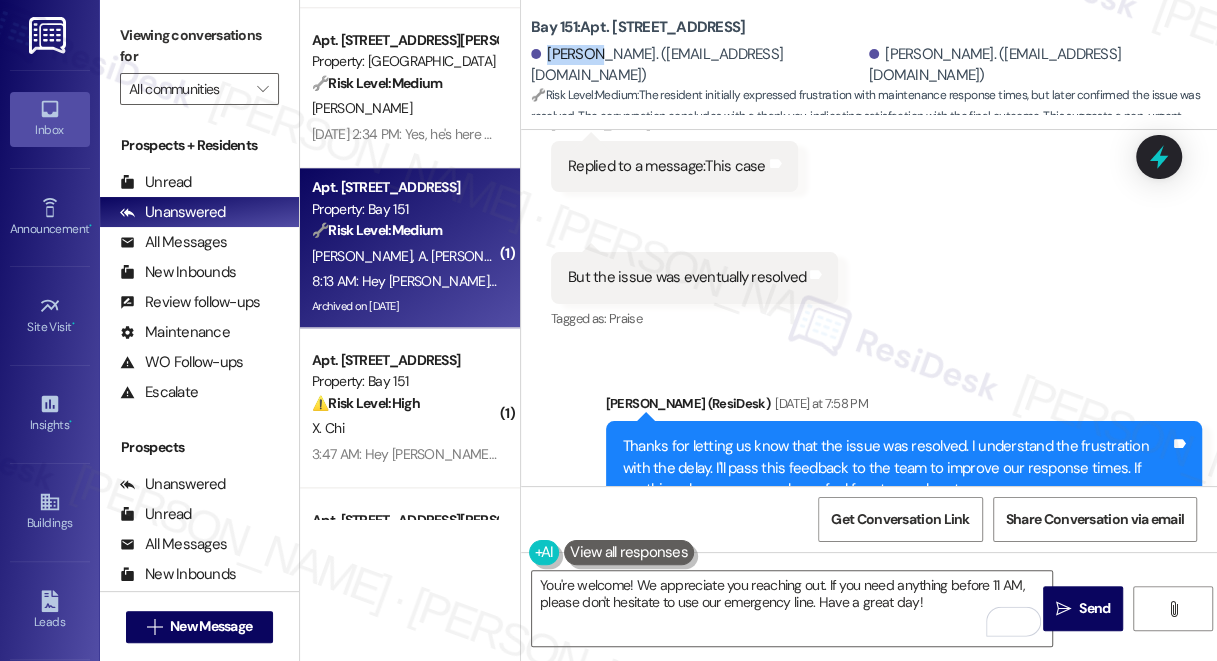 click on "Andrew Matangaidze. (amatangaidze@gmail.com)" at bounding box center (697, 65) 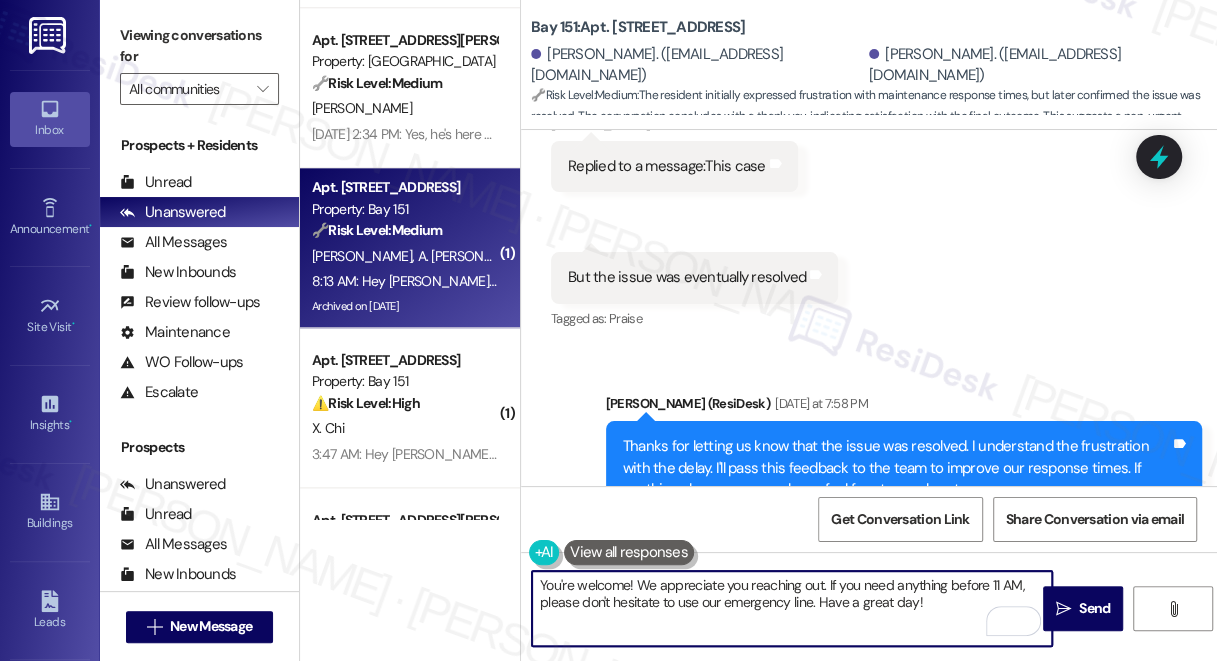 click on "You're welcome! We appreciate you reaching out. If you need anything before 11 AM, please don't hesitate to use our emergency line. Have a great day!" at bounding box center (792, 608) 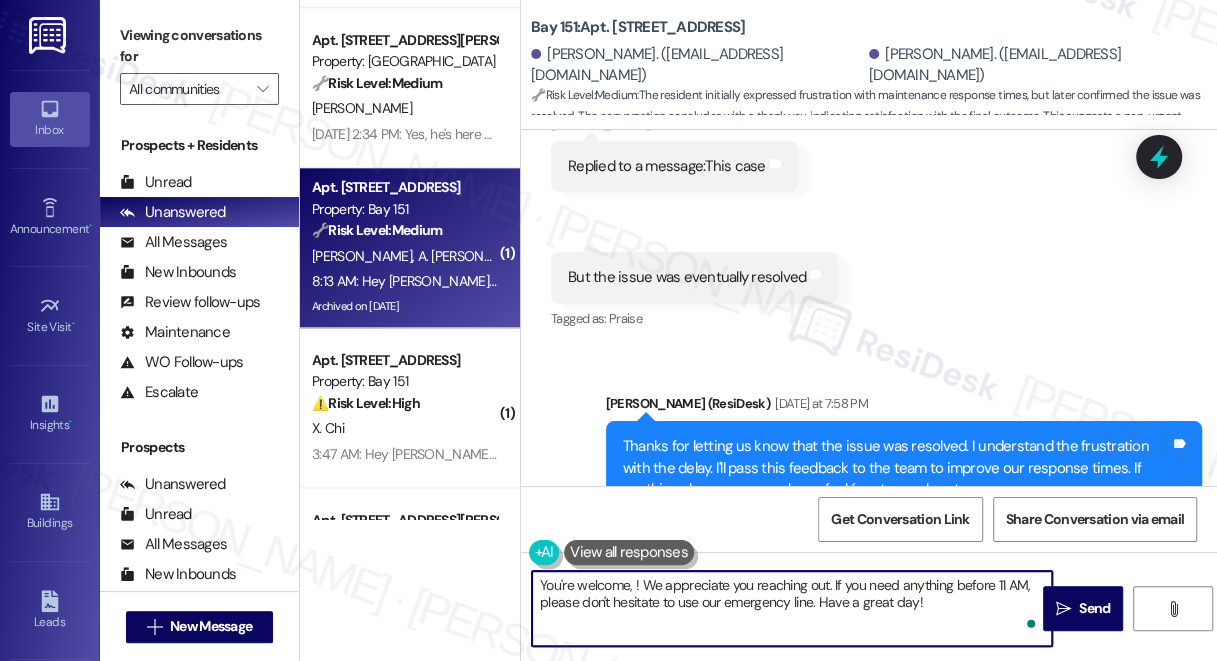 paste on "Andrew" 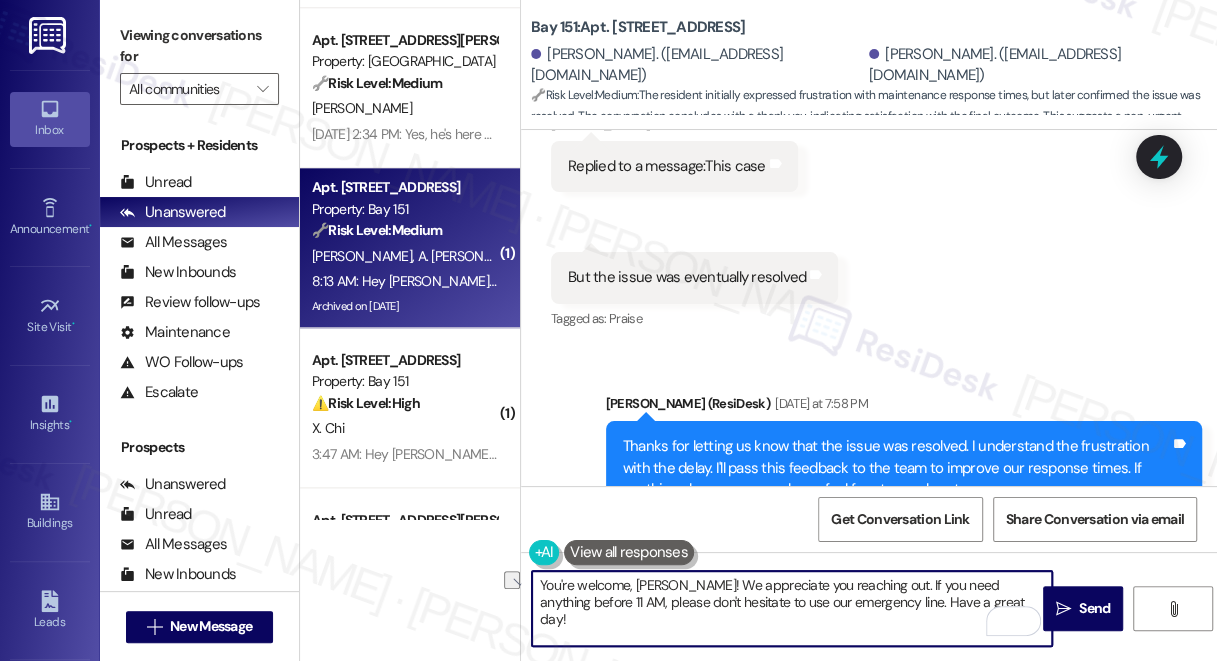 drag, startPoint x: 877, startPoint y: 574, endPoint x: 686, endPoint y: 587, distance: 191.4419 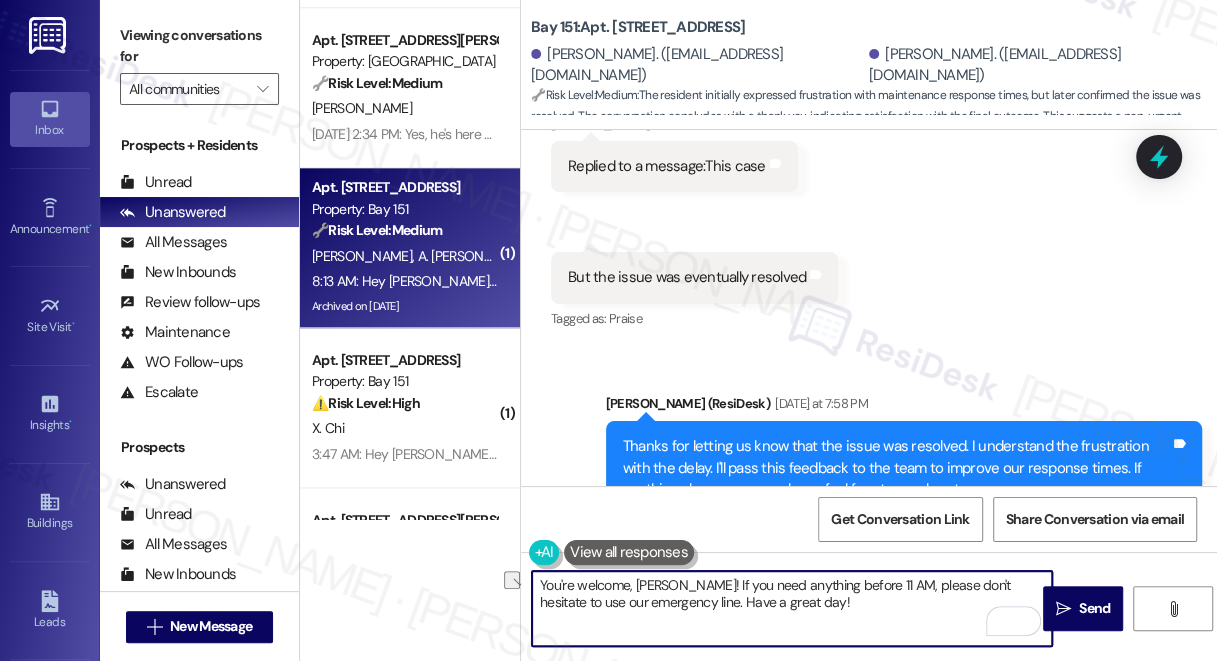 drag, startPoint x: 804, startPoint y: 585, endPoint x: 873, endPoint y: 591, distance: 69.260376 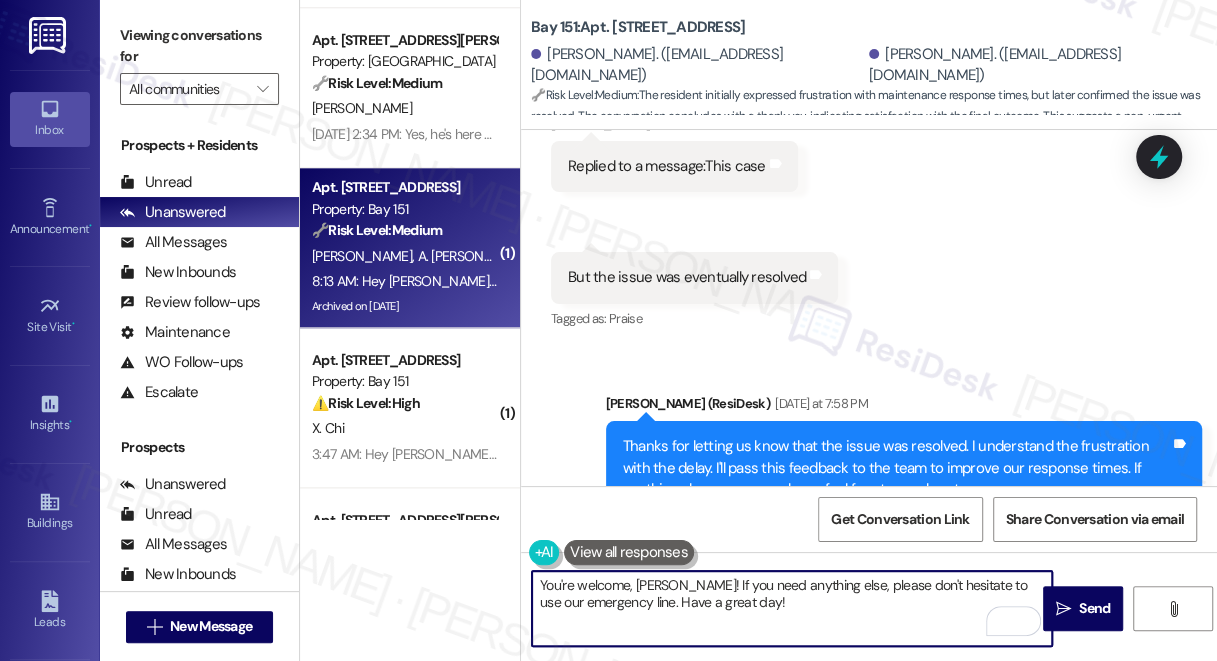click on "You're welcome, Andrew! If you need anything else, please don't hesitate to use our emergency line. Have a great day!" at bounding box center [792, 608] 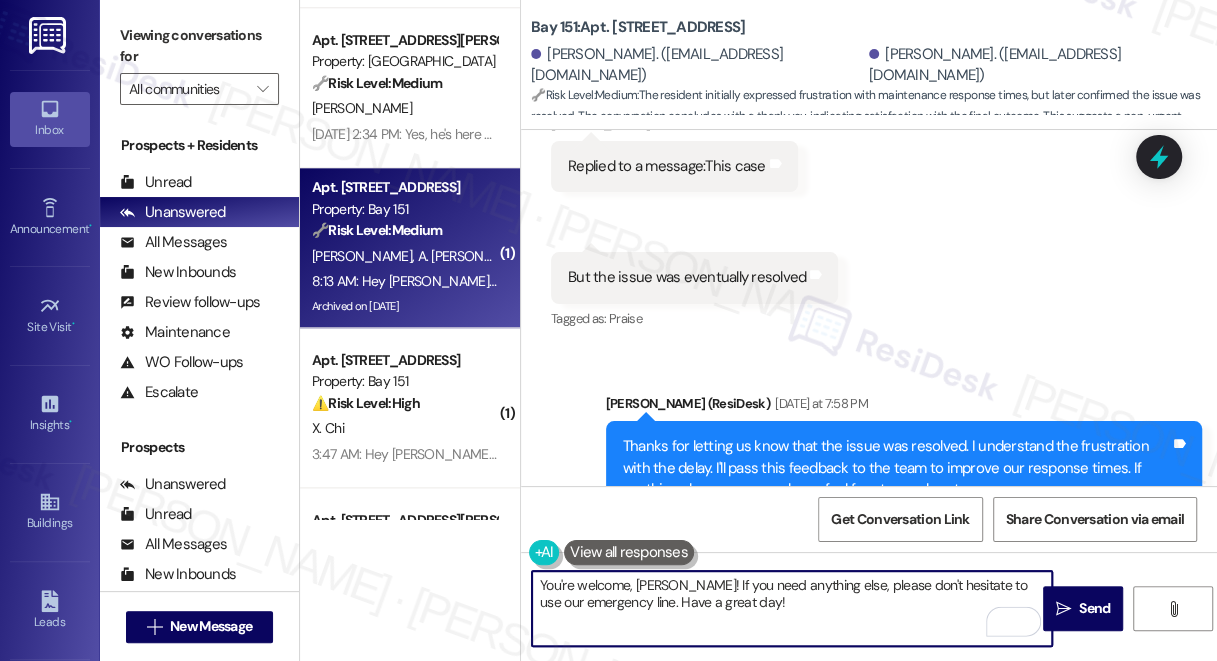 drag, startPoint x: 957, startPoint y: 585, endPoint x: 984, endPoint y: 585, distance: 27 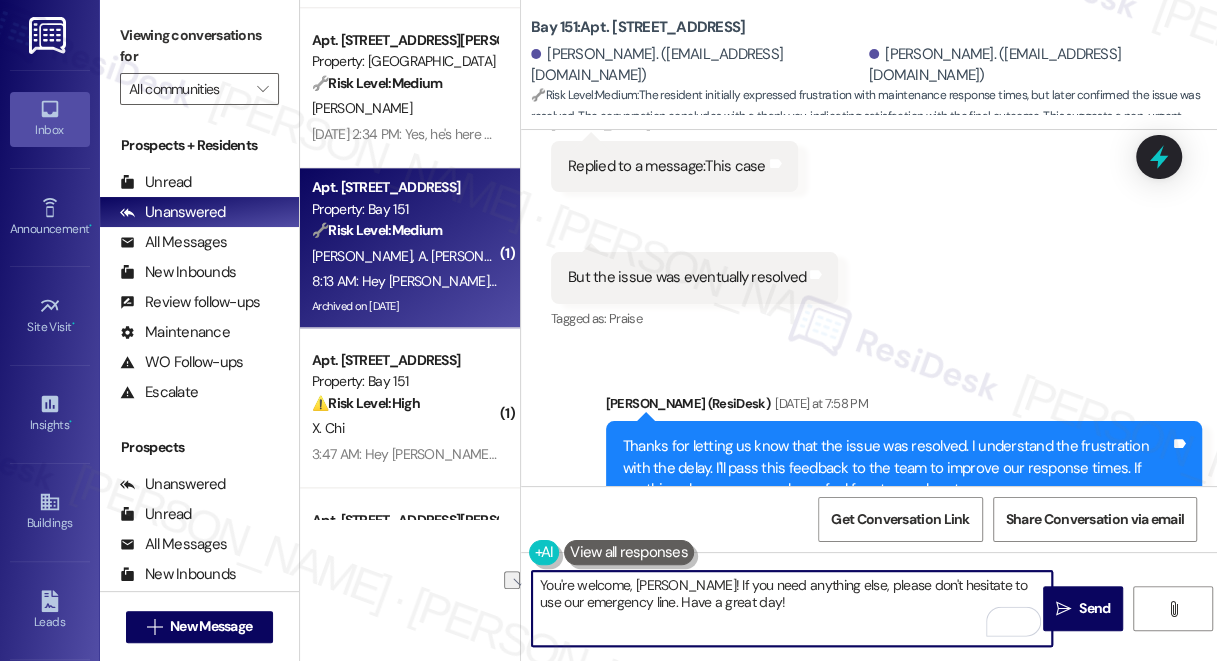 click on "You're welcome, Andrew! If you need anything else, please don't hesitate to use our emergency line. Have a great day!" at bounding box center [792, 608] 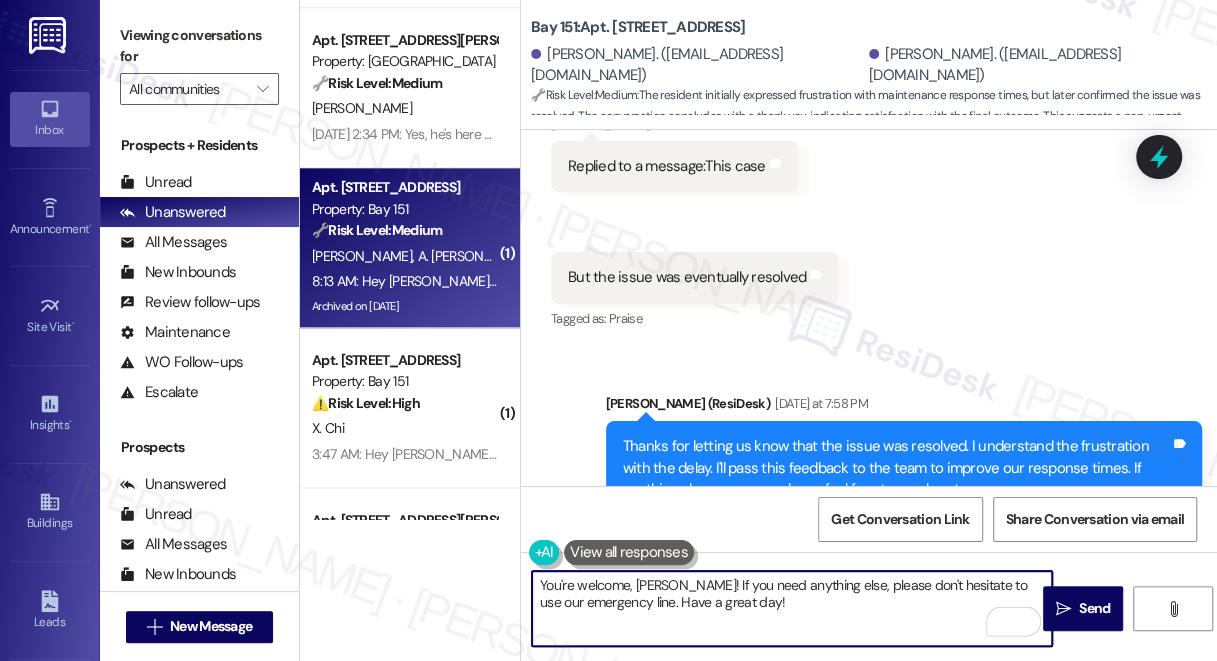 click on "You're welcome, Andrew! If you need anything else, please don't hesitate to use our emergency line. Have a great day!" at bounding box center [792, 608] 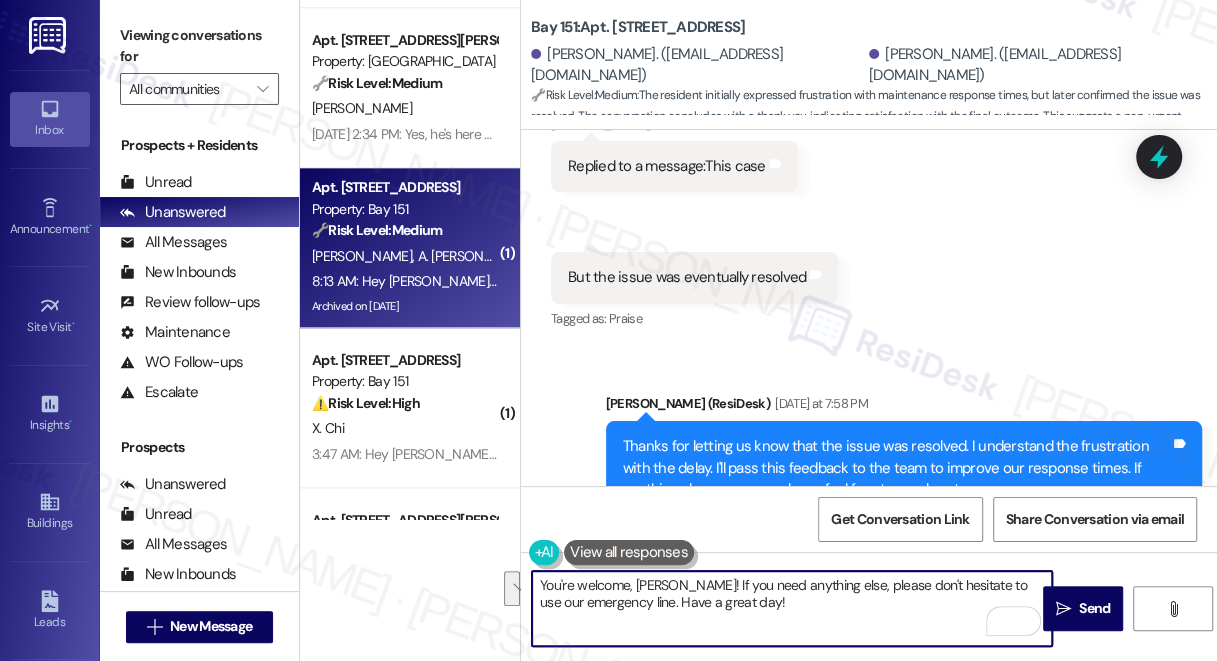drag, startPoint x: 973, startPoint y: 584, endPoint x: 626, endPoint y: 606, distance: 347.69672 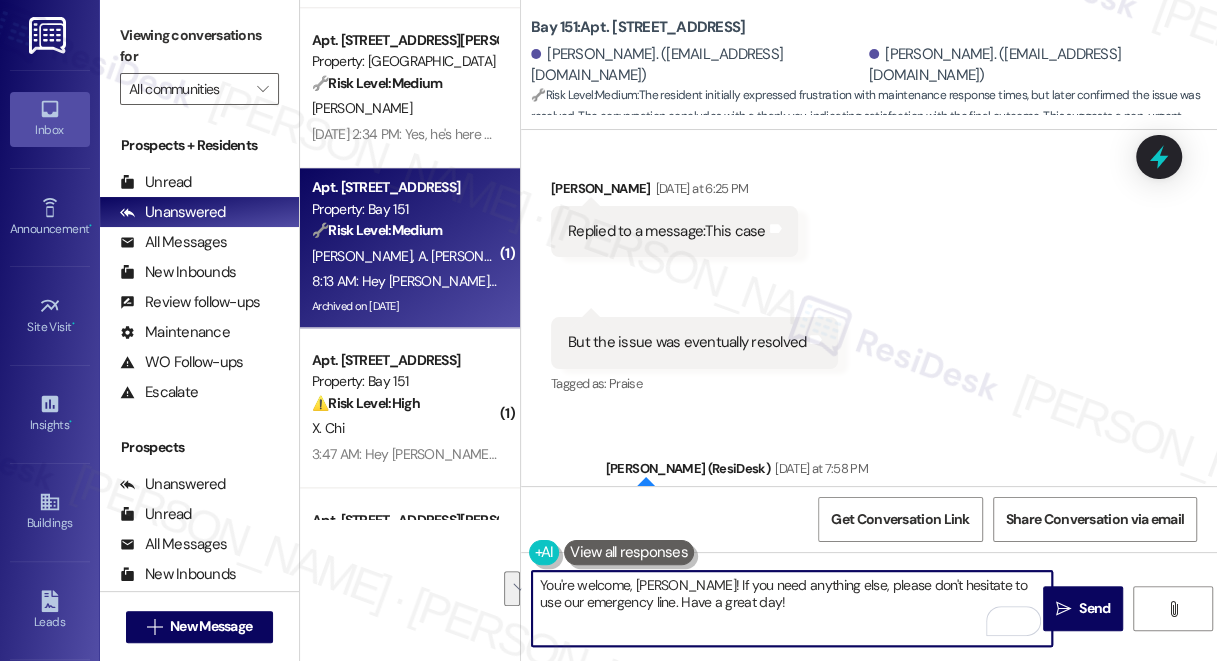 scroll, scrollTop: 84033, scrollLeft: 0, axis: vertical 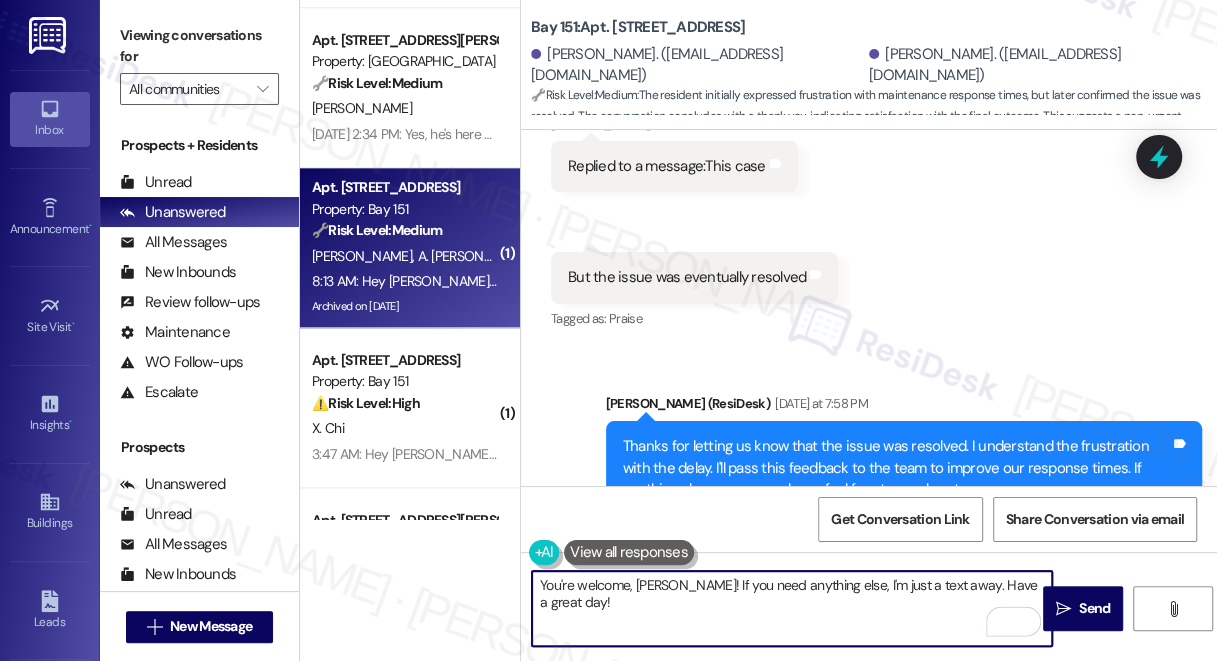 click on "You're welcome, Andrew! If you need anything else, I'm just a text away. Have a great day!" at bounding box center [792, 608] 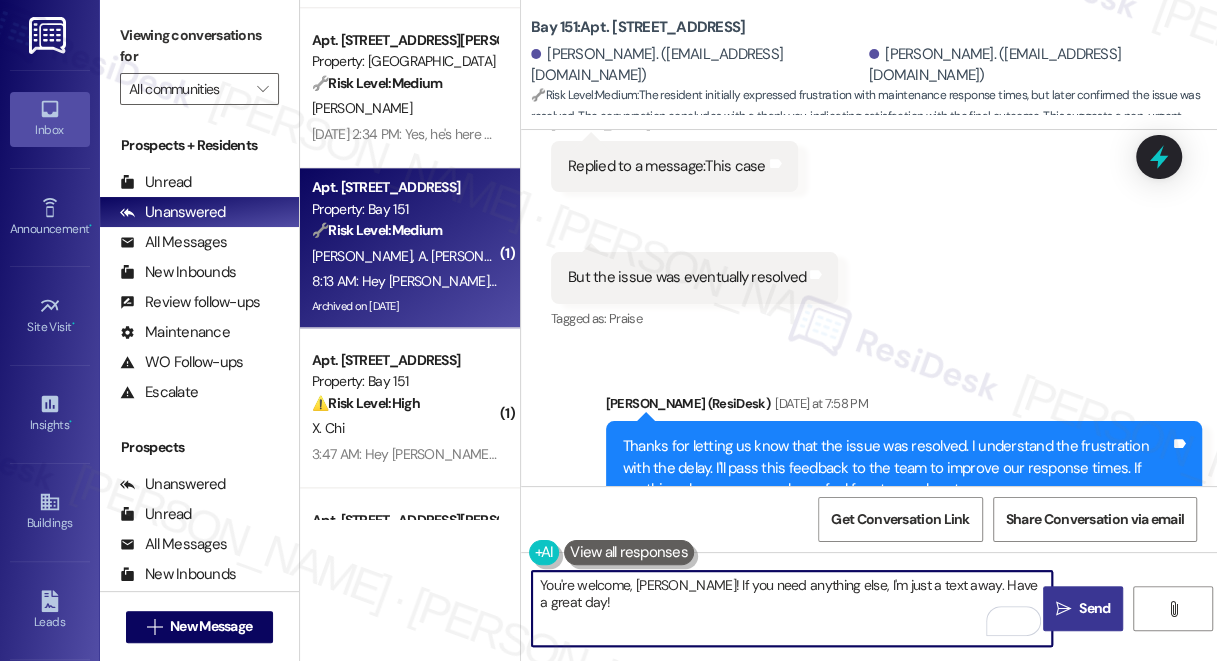 type on "You're welcome, Andrew! If you need anything else, I'm just a text away. Have a great day!" 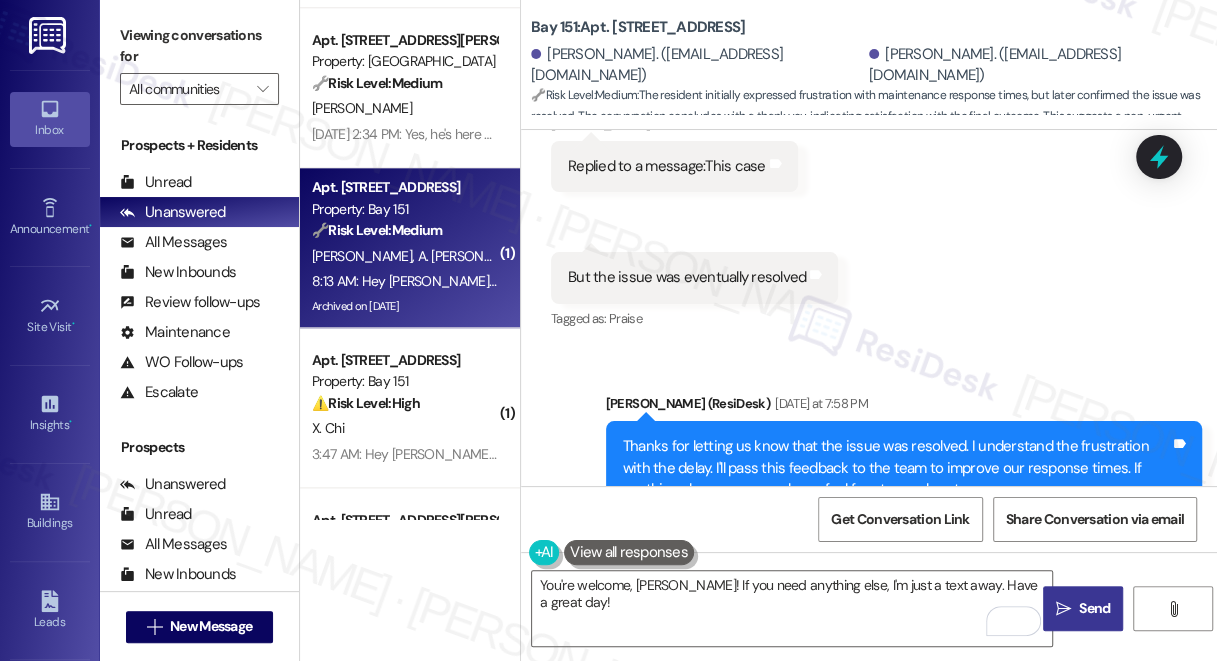 click on " Send" at bounding box center (1083, 608) 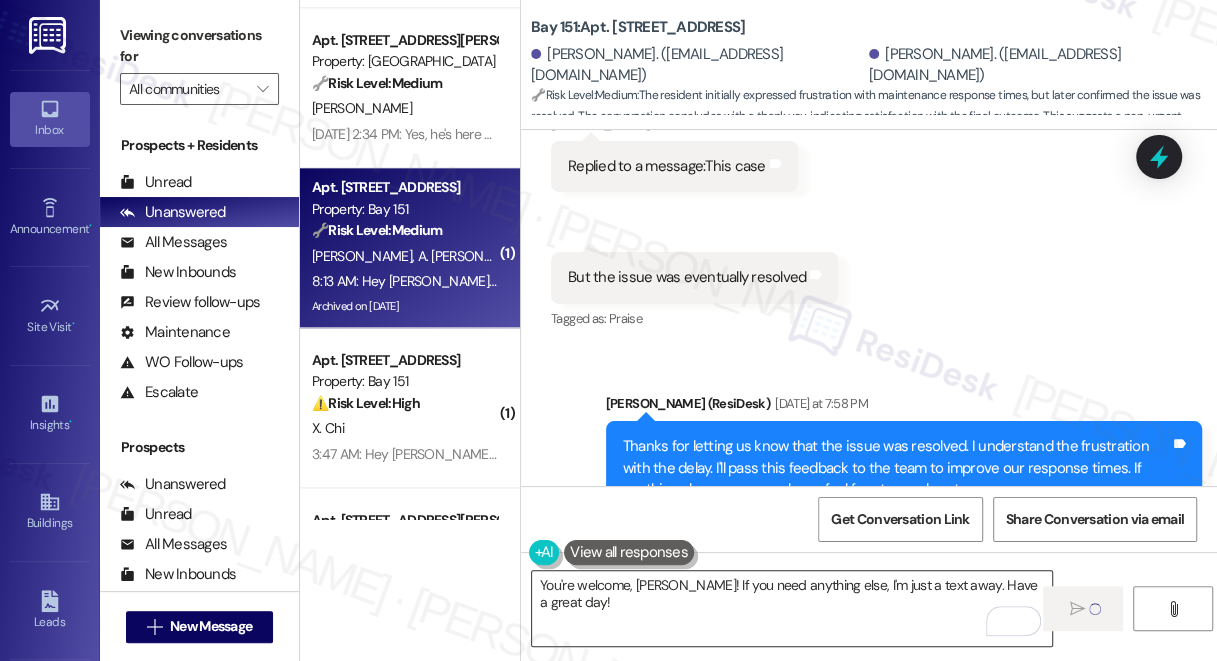 type 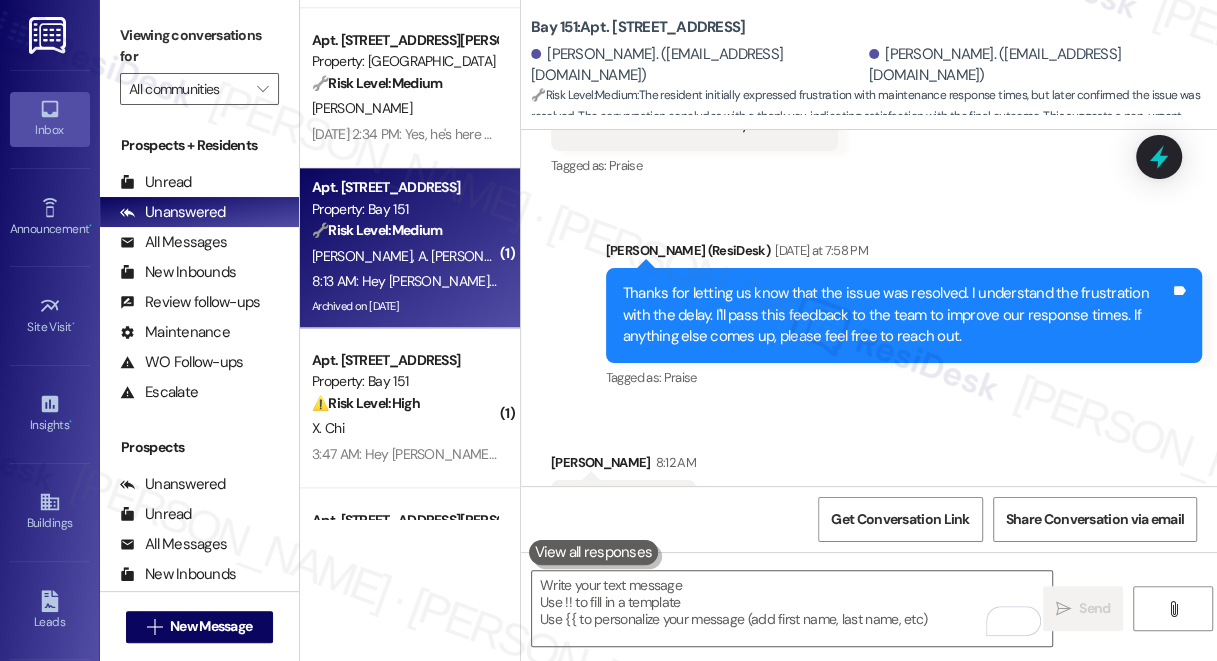 scroll, scrollTop: 84194, scrollLeft: 0, axis: vertical 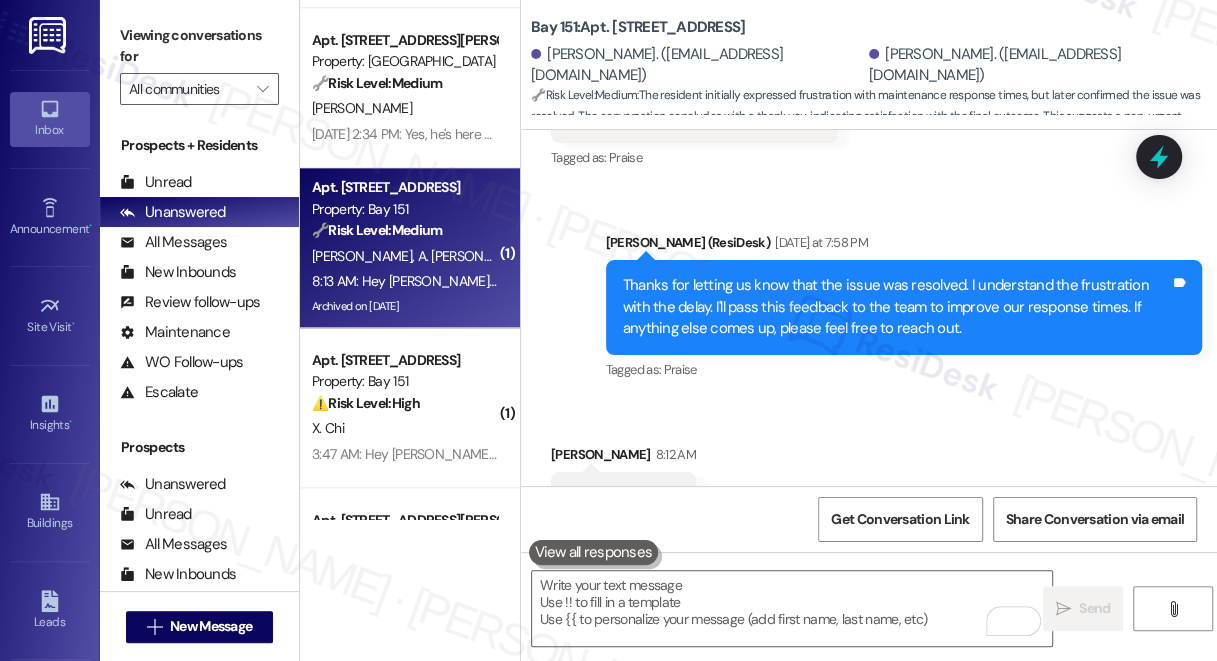 click on "You're welcome, Andrew! If you need anything else, I'm just a text away. Have a great day!" at bounding box center (896, 1072) 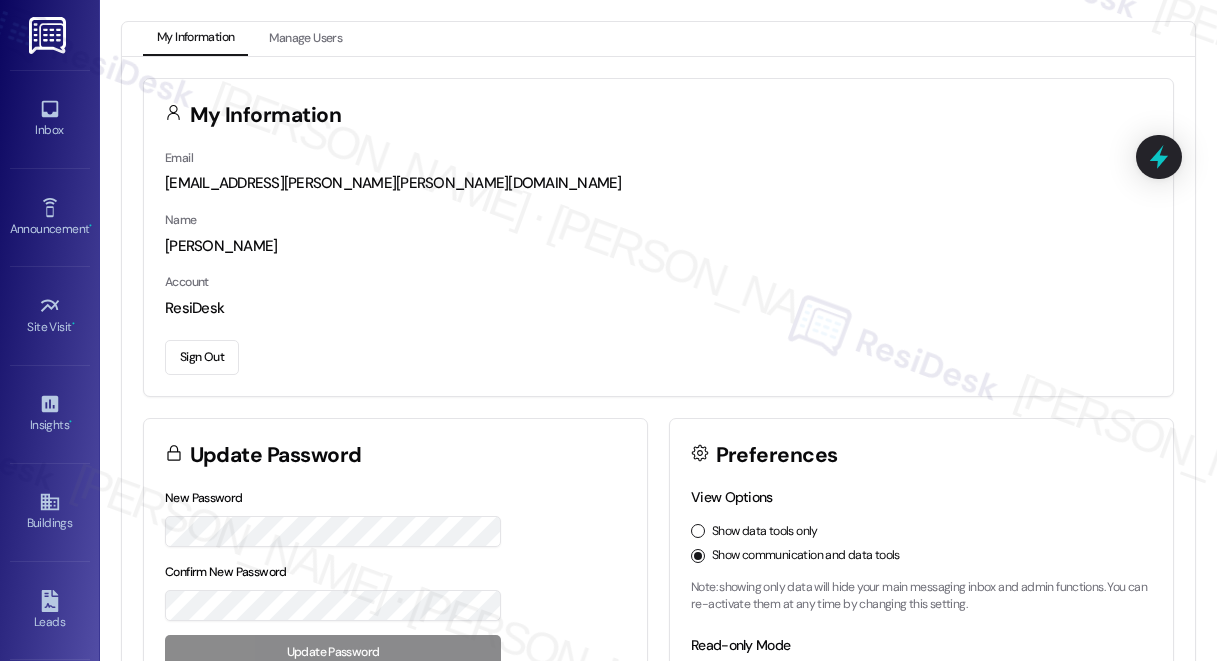 scroll, scrollTop: 0, scrollLeft: 0, axis: both 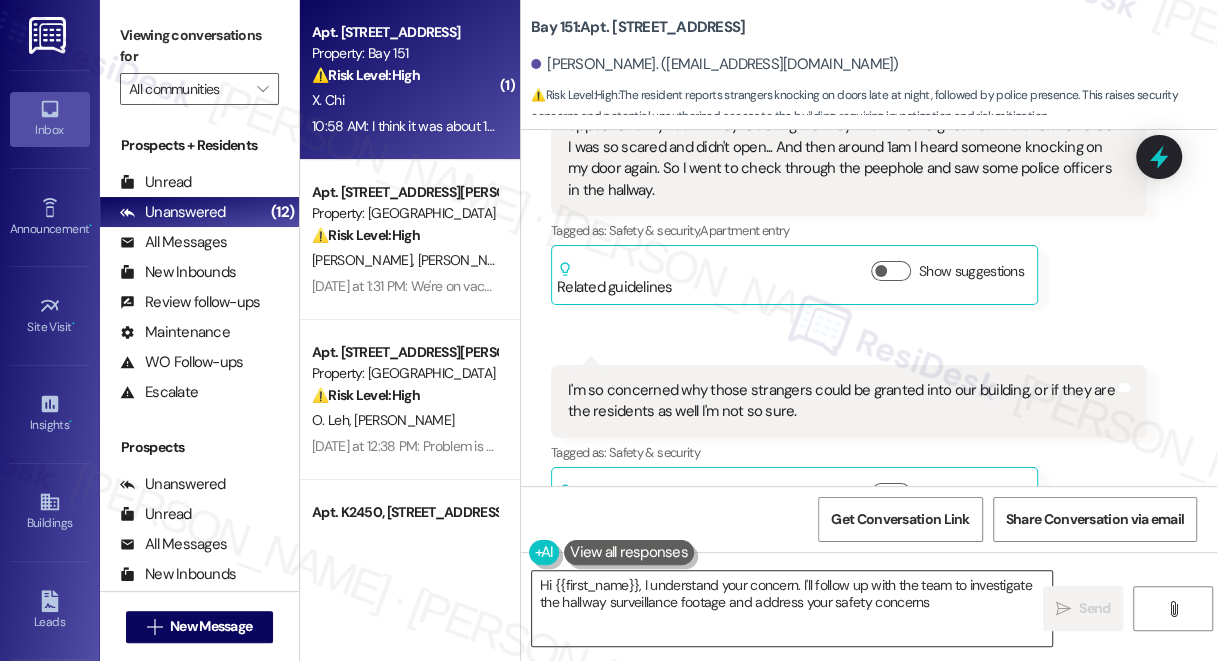 click on "Hi {{first_name}}, I understand your concern. I'll follow up with the team to investigate the hallway surveillance" at bounding box center (792, 608) 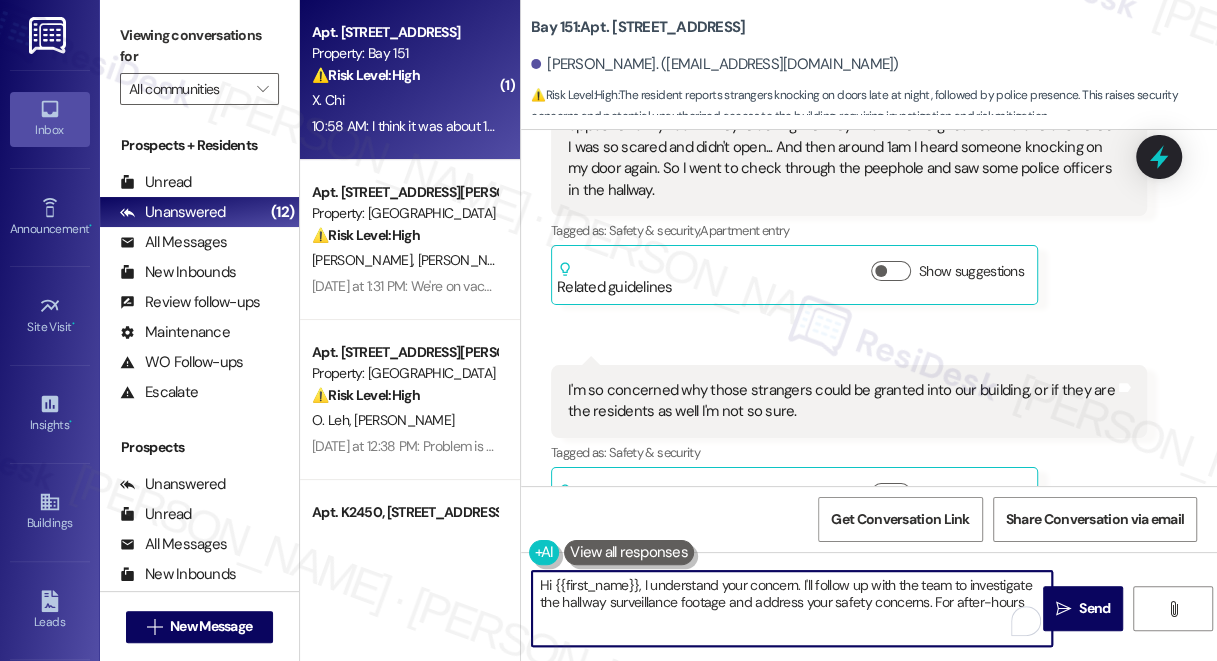 click on "Hi {{first_name}}, I understand your concern. I'll follow up with the team to investigate the hallway surveillance footage and address your safety concerns. For after-hours" at bounding box center (792, 608) 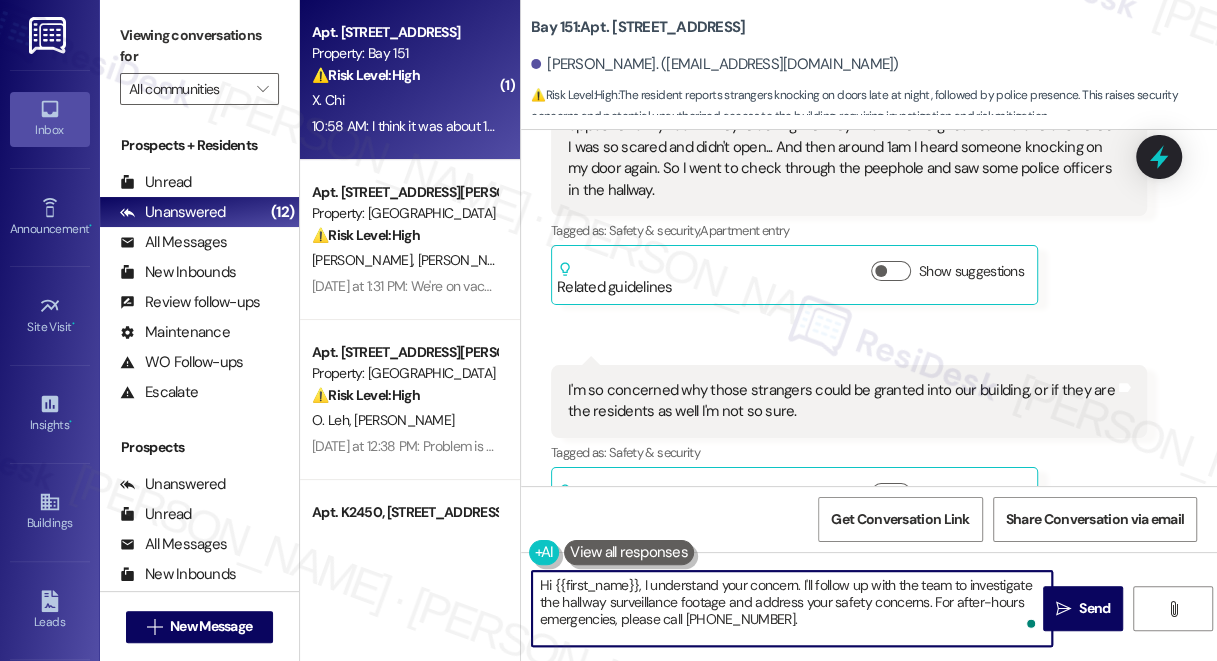 click on "Hi {{first_name}}, I understand your concern. I'll follow up with the team to investigate the hallway surveillance footage and address your safety concerns. For after-hours emergencies, please call [PHONE_NUMBER]." at bounding box center (792, 608) 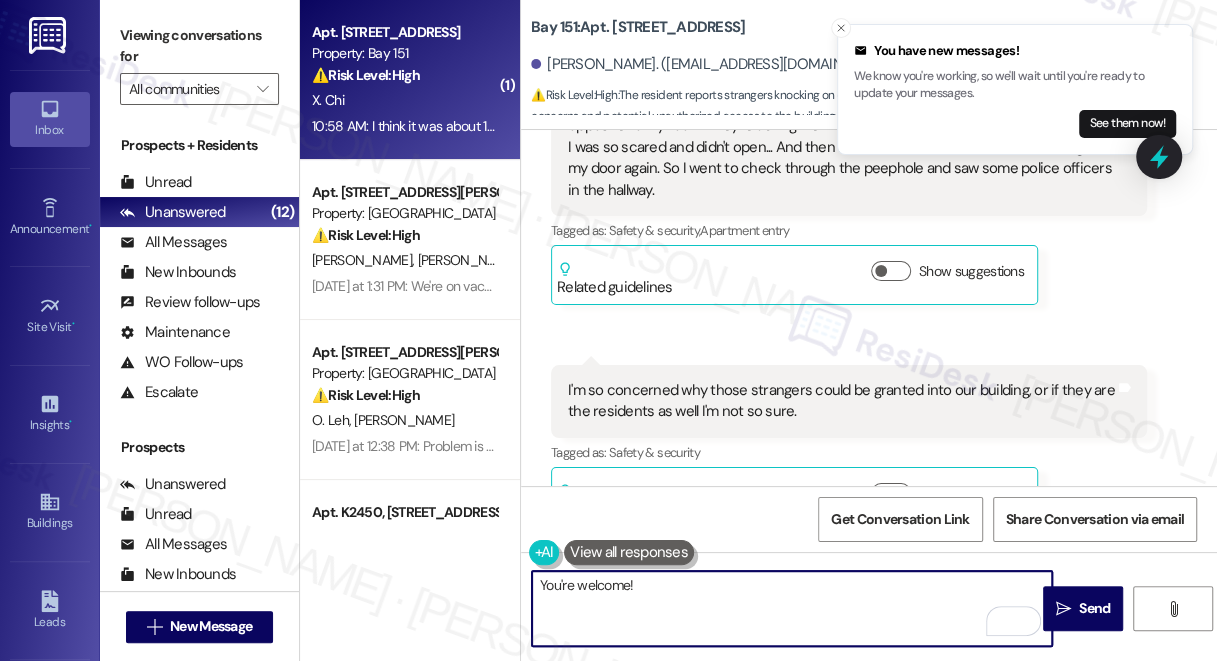 click on "You're welcome!" at bounding box center (792, 608) 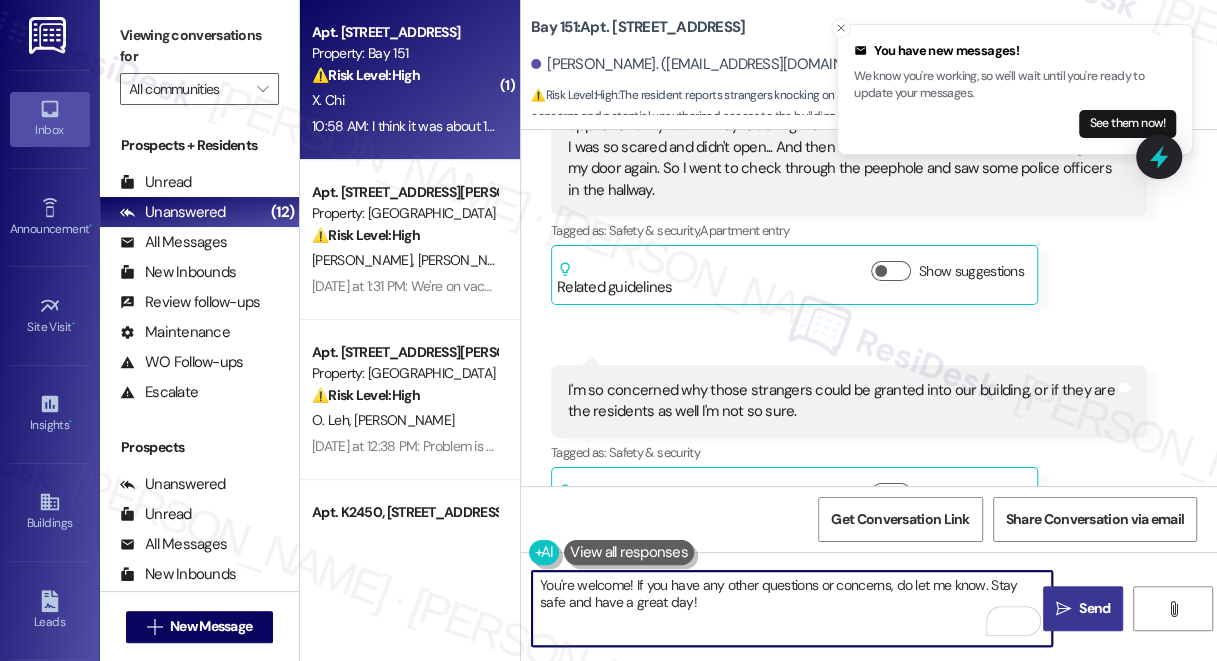 type on "You're welcome! If you have any other questions or concerns, do let me know. Stay safe and have a great day!" 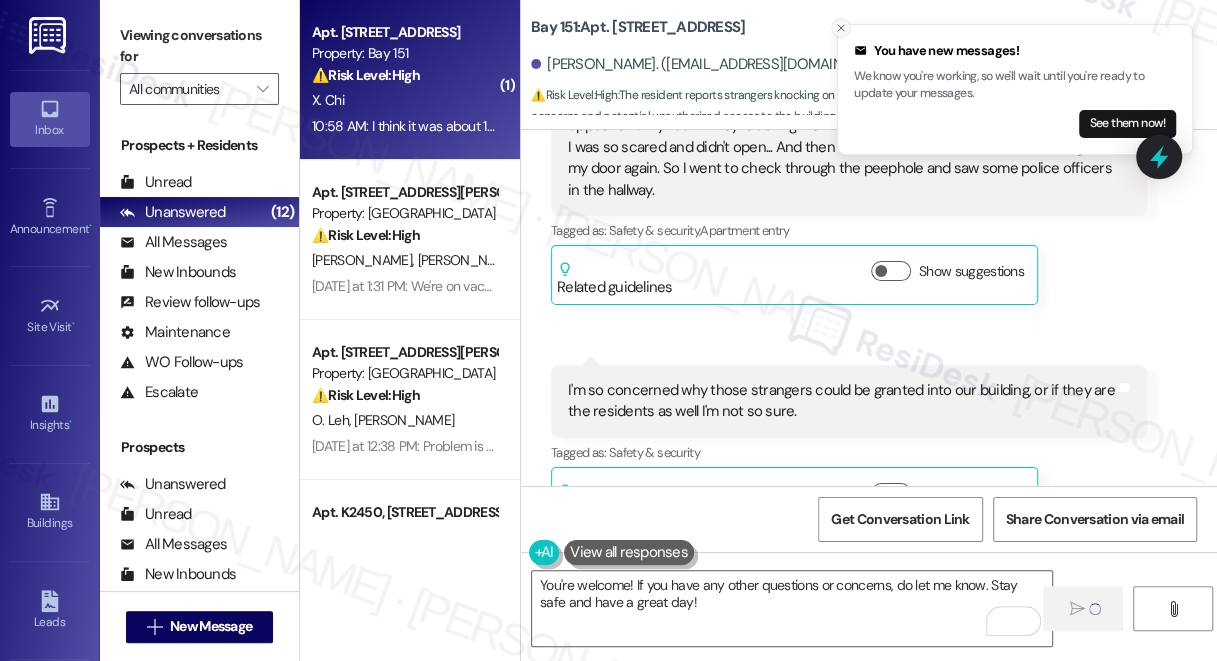 click 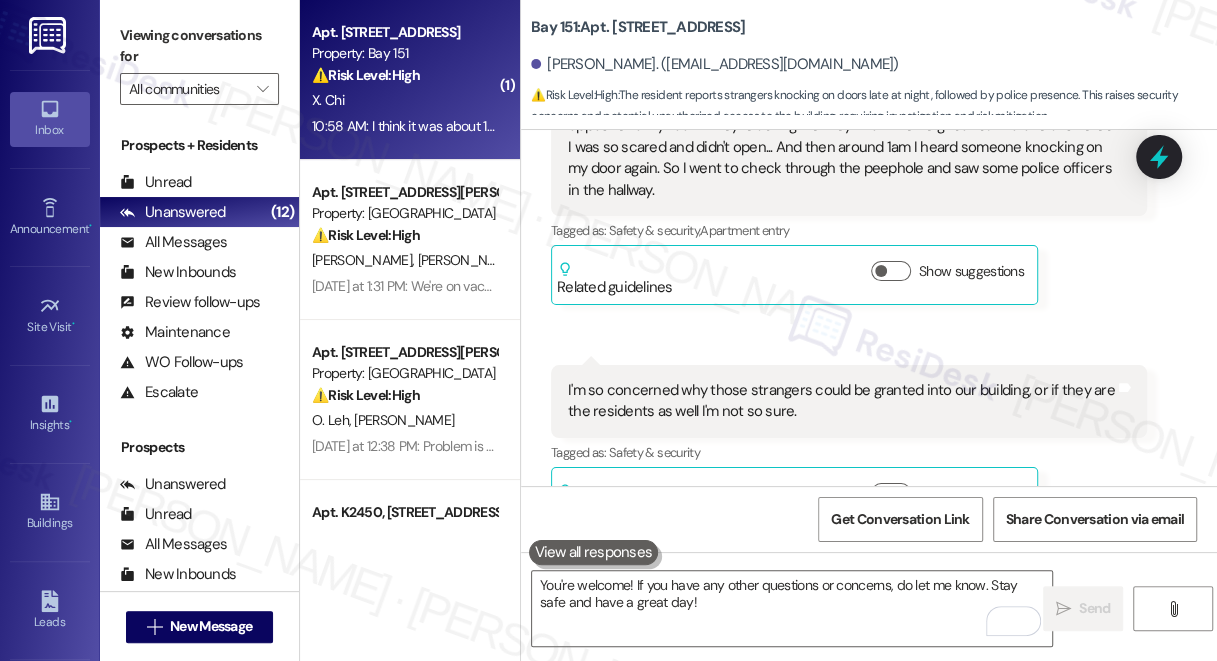 type 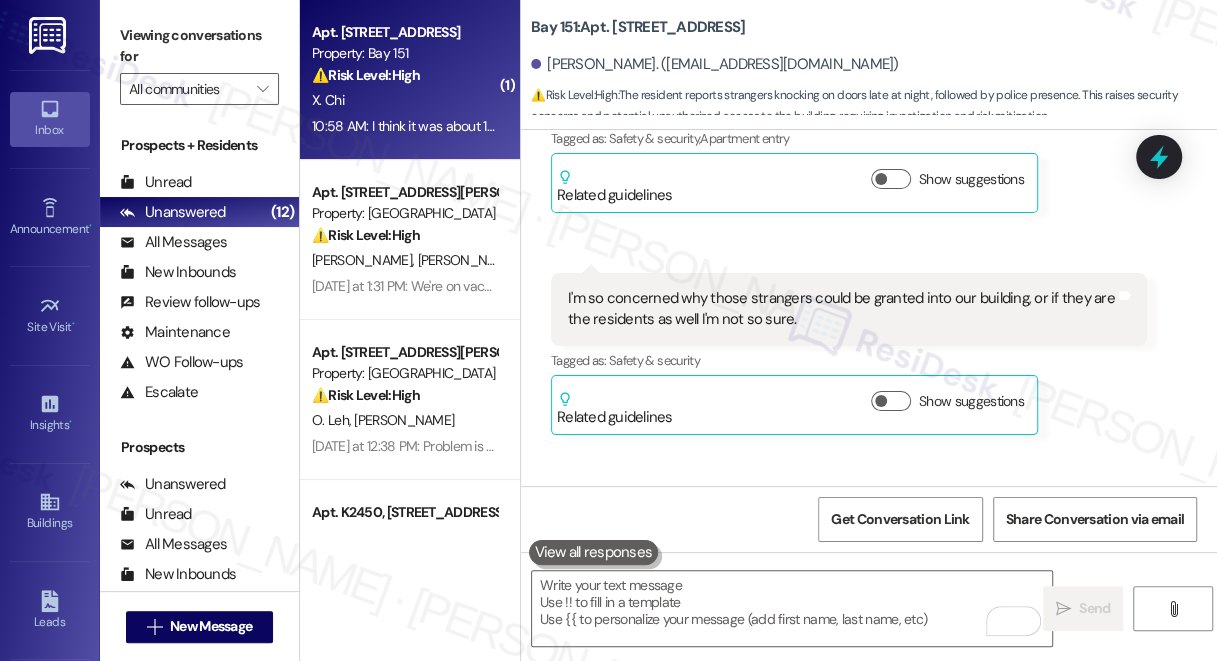 scroll, scrollTop: 69663, scrollLeft: 0, axis: vertical 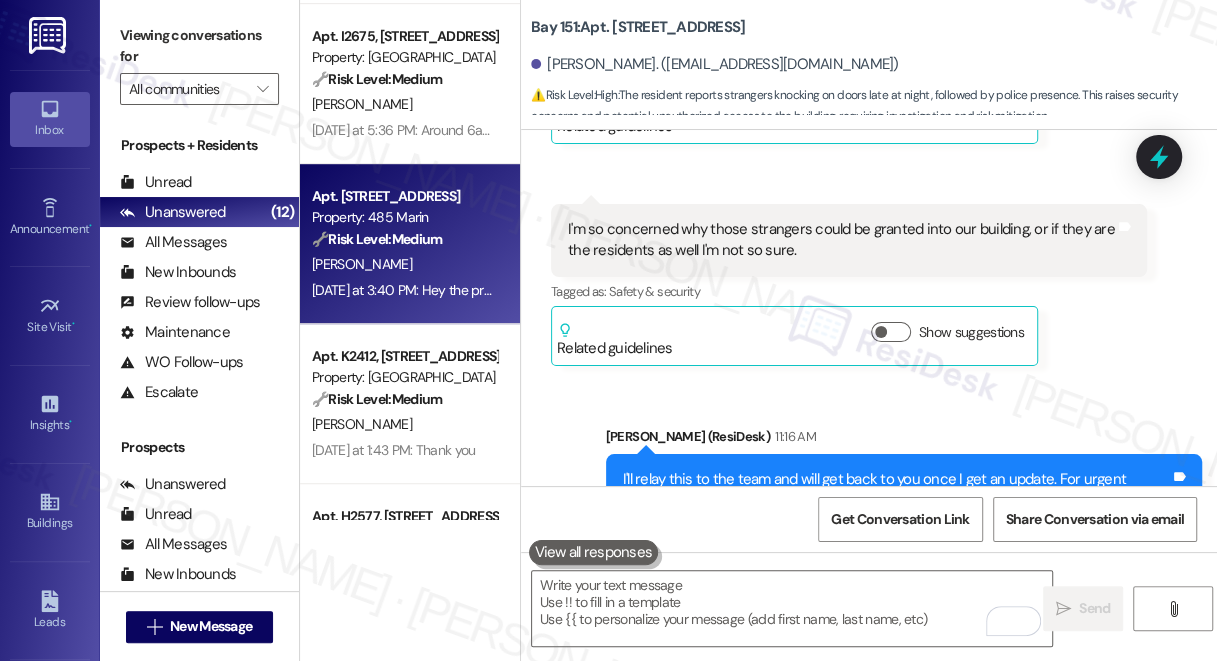 click on "🔧  Risk Level:  Medium" at bounding box center (377, 239) 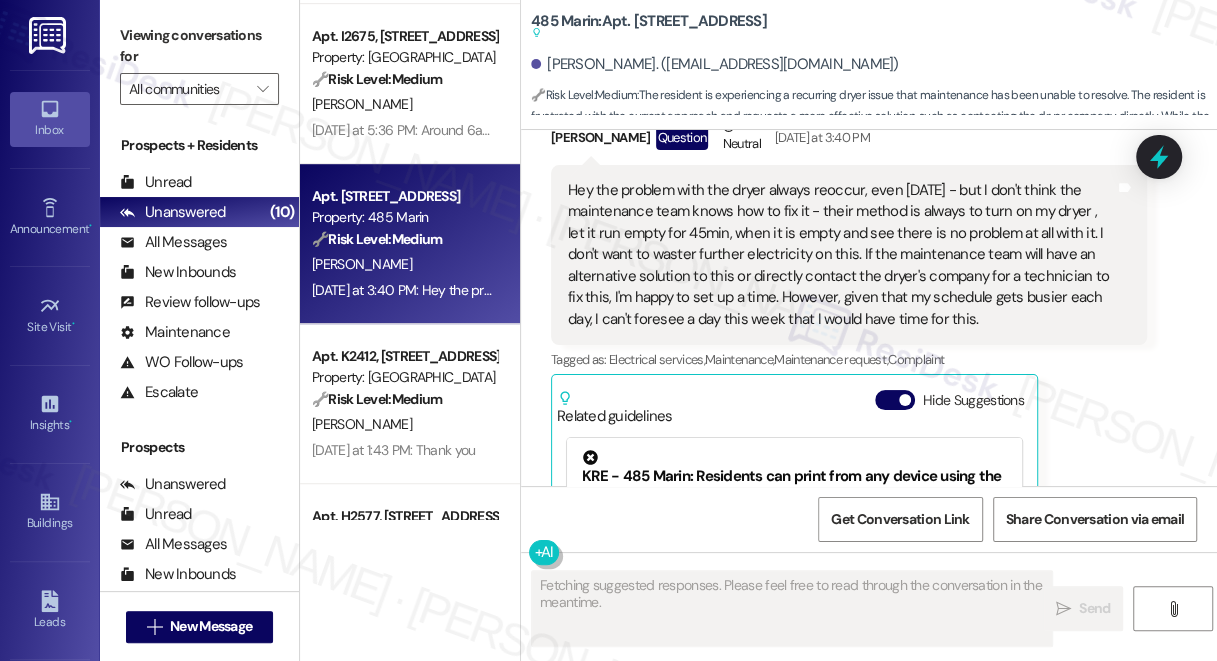 scroll, scrollTop: 25352, scrollLeft: 0, axis: vertical 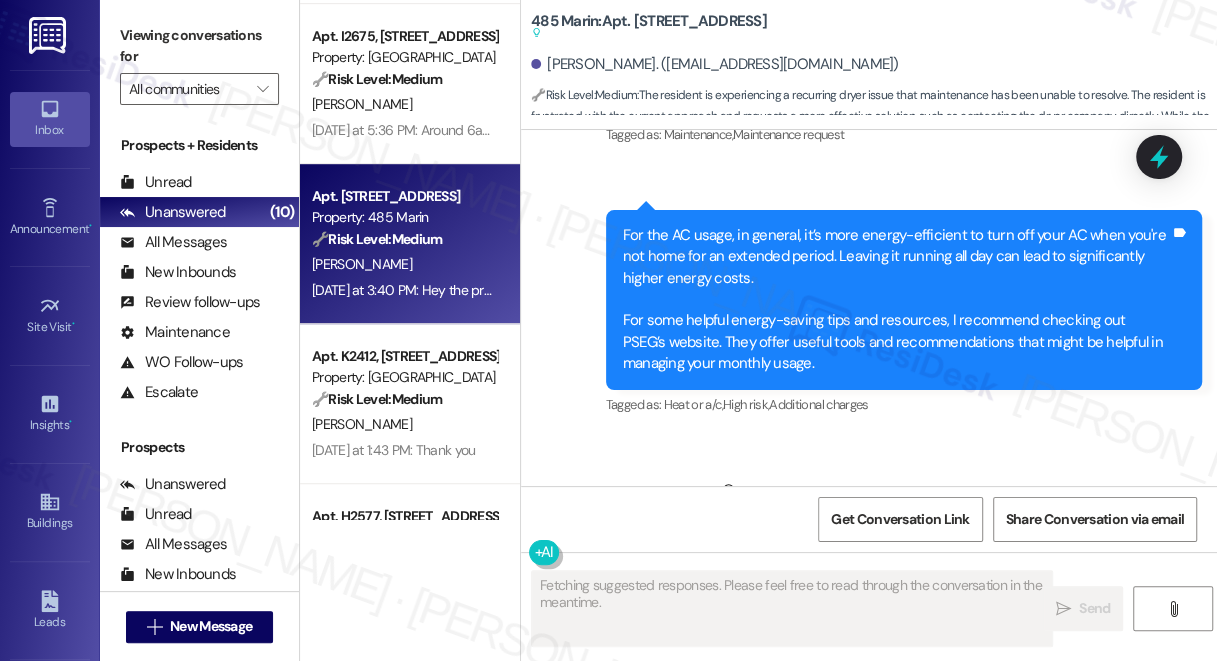 click on "Hey the problem with the dryer always reoccur, even [DATE] - but I don't think the maintenance team knows how to fix it - their method is always to turn on my dryer , let it run empty for 45min, when it is empty and see there is no problem at all with it. I don't want to waster further electricity on this. If the maintenance team will have an alternative solution to this  or directly contact the dryer's company for a technician to fix this, I'm happy to set up a time. However, given that my schedule gets busier each day, I can't foresee a day this week that I would have time for this." at bounding box center [841, 618] 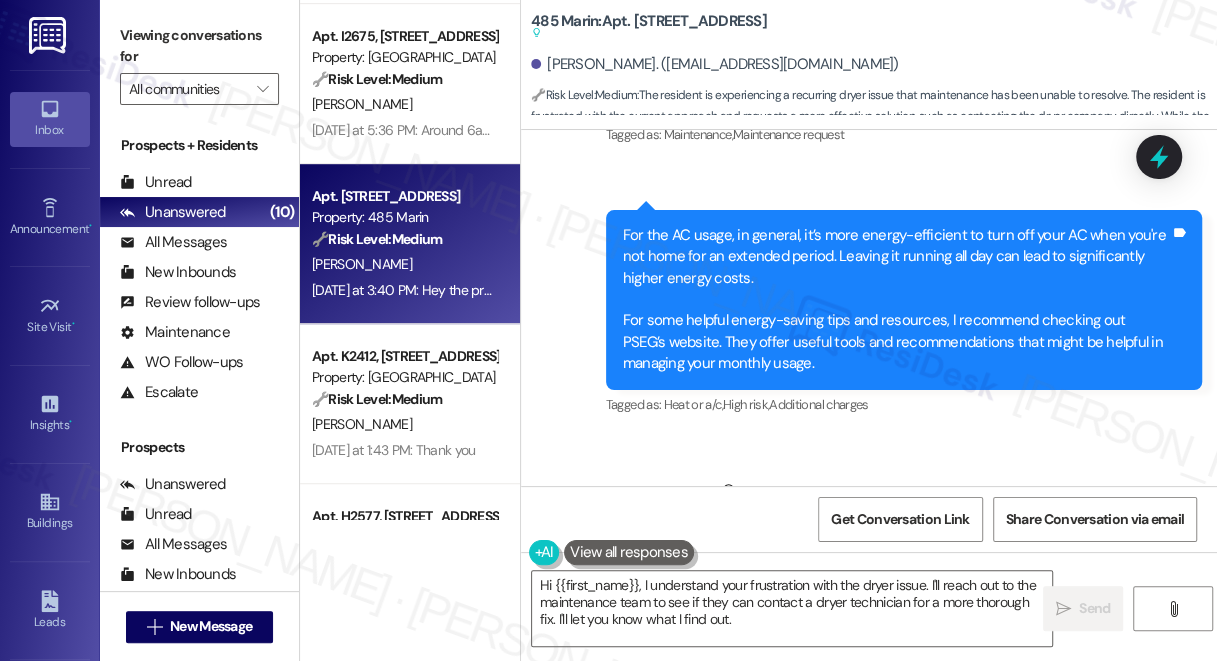 click on "Viewing conversations for" at bounding box center (199, 46) 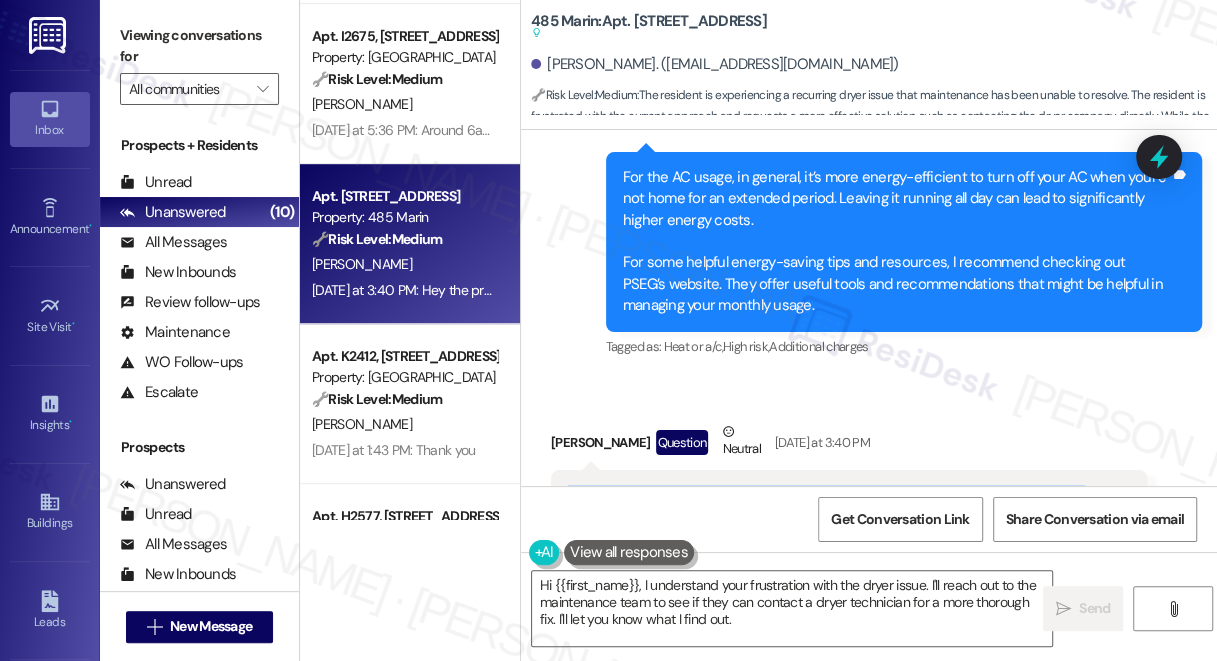 scroll, scrollTop: 25442, scrollLeft: 0, axis: vertical 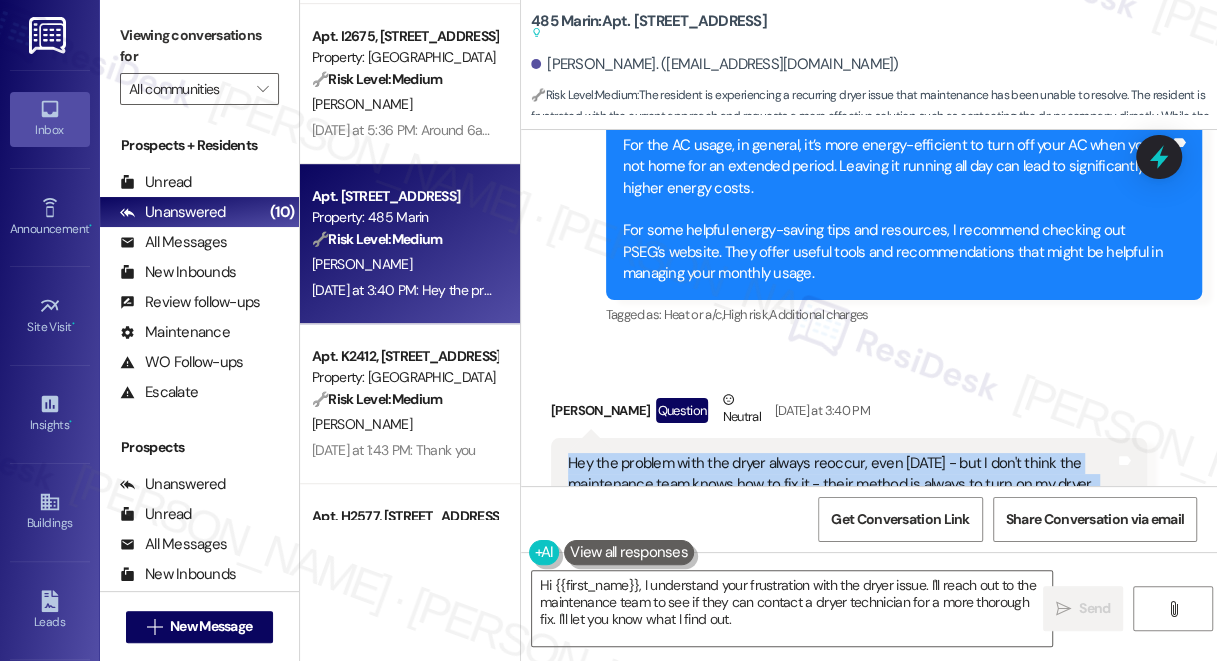 click on "Hey the problem with the dryer always reoccur, even today - but I don't think the maintenance team knows how to fix it - their method is always to turn on my dryer , let it run empty for 45min, when it is empty and see there is no problem at all with it. I don't want to waster further electricity on this. If the maintenance team will have an alternative solution to this  or directly contact the dryer's company for a technician to fix this, I'm happy to set up a time. However, given that my schedule gets busier each day, I can't foresee a day this week that I would have time for this." at bounding box center [841, 528] 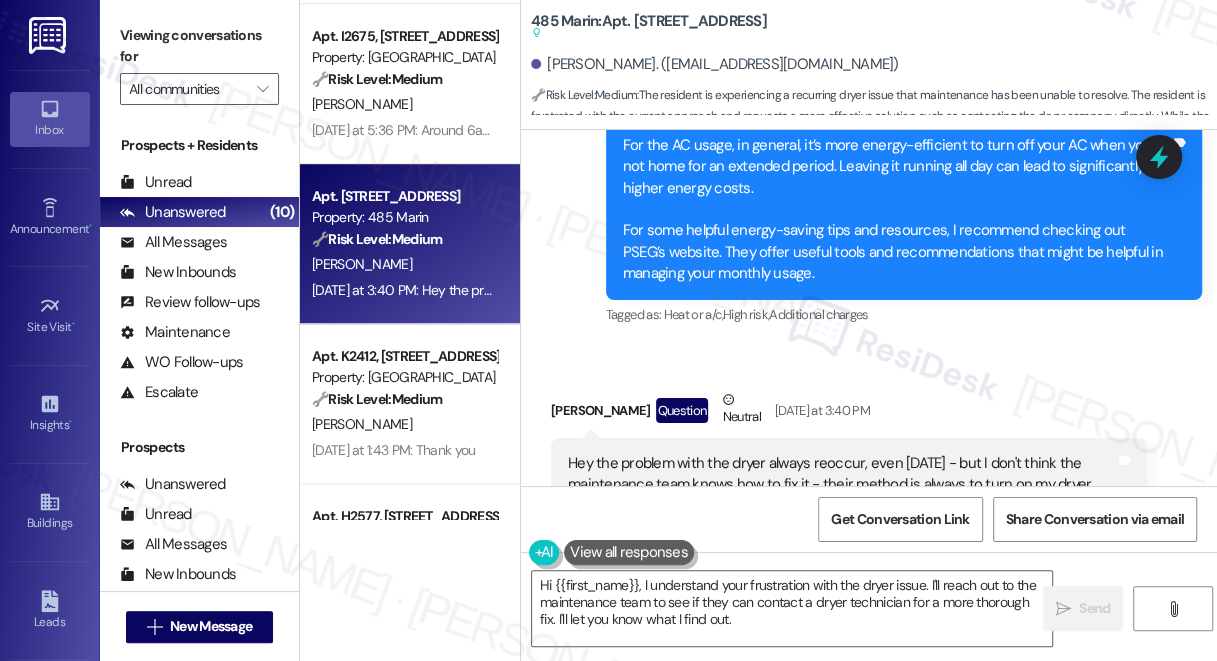 click on "Hey the problem with the dryer always reoccur, even today - but I don't think the maintenance team knows how to fix it - their method is always to turn on my dryer , let it run empty for 45min, when it is empty and see there is no problem at all with it. I don't want to waster further electricity on this. If the maintenance team will have an alternative solution to this  or directly contact the dryer's company for a technician to fix this, I'm happy to set up a time. However, given that my schedule gets busier each day, I can't foresee a day this week that I would have time for this." at bounding box center [841, 528] 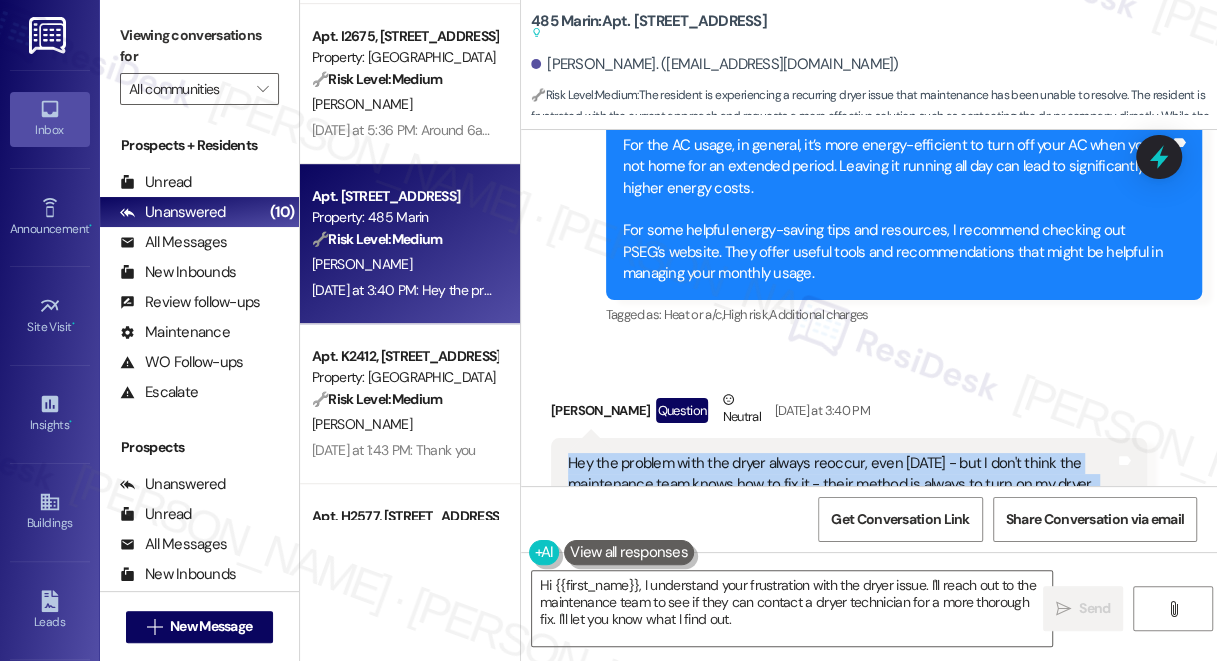 click on "Hey the problem with the dryer always reoccur, even today - but I don't think the maintenance team knows how to fix it - their method is always to turn on my dryer , let it run empty for 45min, when it is empty and see there is no problem at all with it. I don't want to waster further electricity on this. If the maintenance team will have an alternative solution to this  or directly contact the dryer's company for a technician to fix this, I'm happy to set up a time. However, given that my schedule gets busier each day, I can't foresee a day this week that I would have time for this." at bounding box center [841, 528] 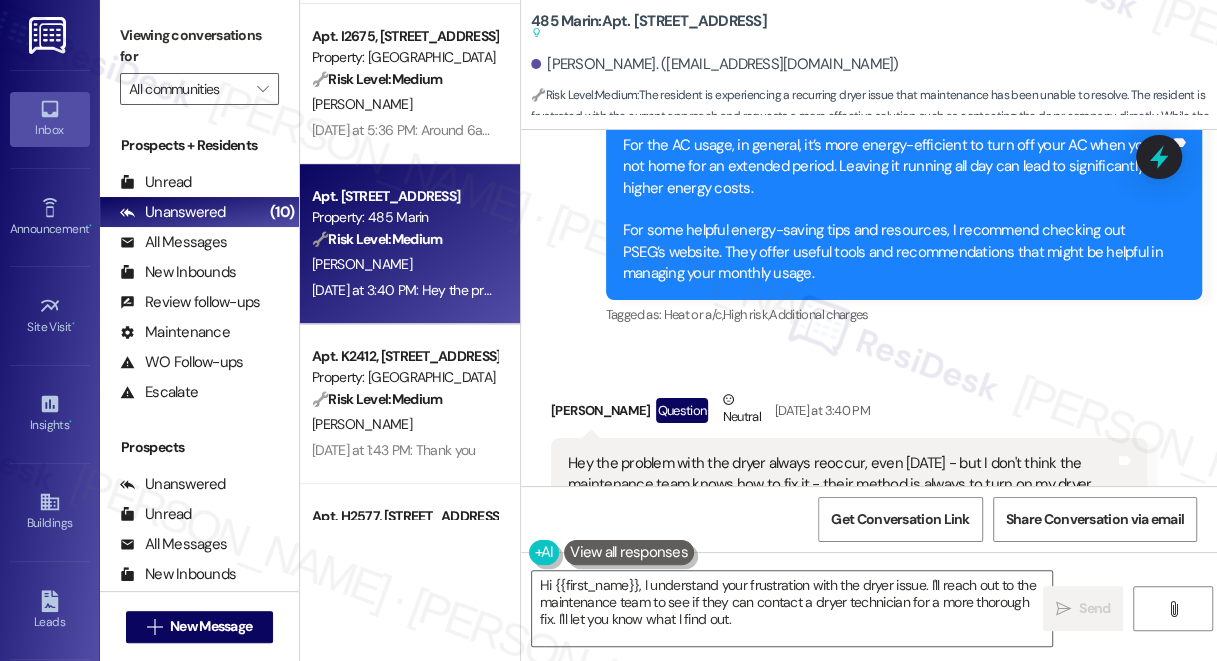 click on "Viewing conversations for All communities " at bounding box center (199, 62) 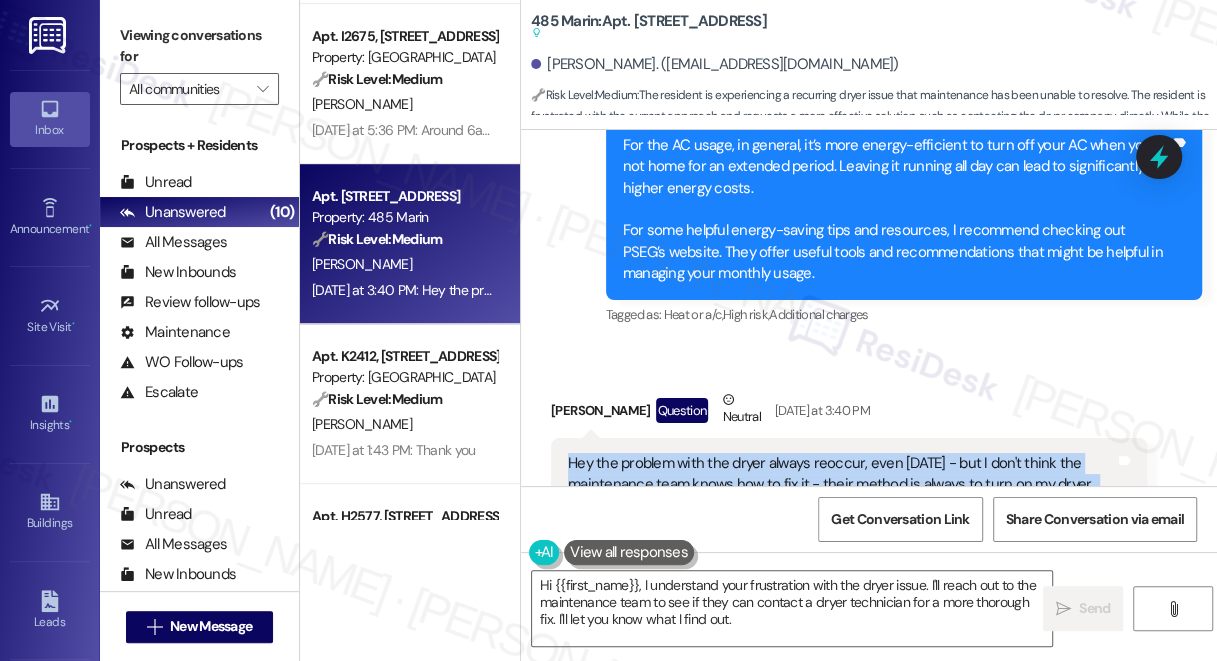 click on "Hey the problem with the dryer always reoccur, even today - but I don't think the maintenance team knows how to fix it - their method is always to turn on my dryer , let it run empty for 45min, when it is empty and see there is no problem at all with it. I don't want to waster further electricity on this. If the maintenance team will have an alternative solution to this  or directly contact the dryer's company for a technician to fix this, I'm happy to set up a time. However, given that my schedule gets busier each day, I can't foresee a day this week that I would have time for this." at bounding box center (841, 528) 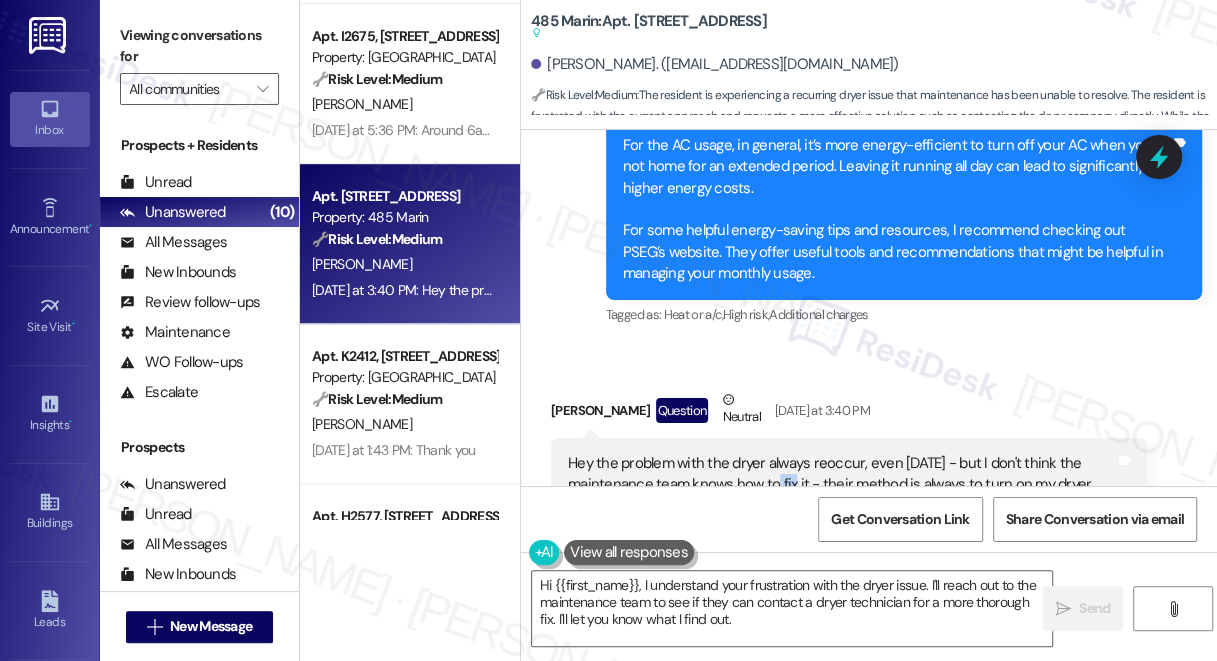 click on "Hey the problem with the dryer always reoccur, even today - but I don't think the maintenance team knows how to fix it - their method is always to turn on my dryer , let it run empty for 45min, when it is empty and see there is no problem at all with it. I don't want to waster further electricity on this. If the maintenance team will have an alternative solution to this  or directly contact the dryer's company for a technician to fix this, I'm happy to set up a time. However, given that my schedule gets busier each day, I can't foresee a day this week that I would have time for this." at bounding box center [841, 528] 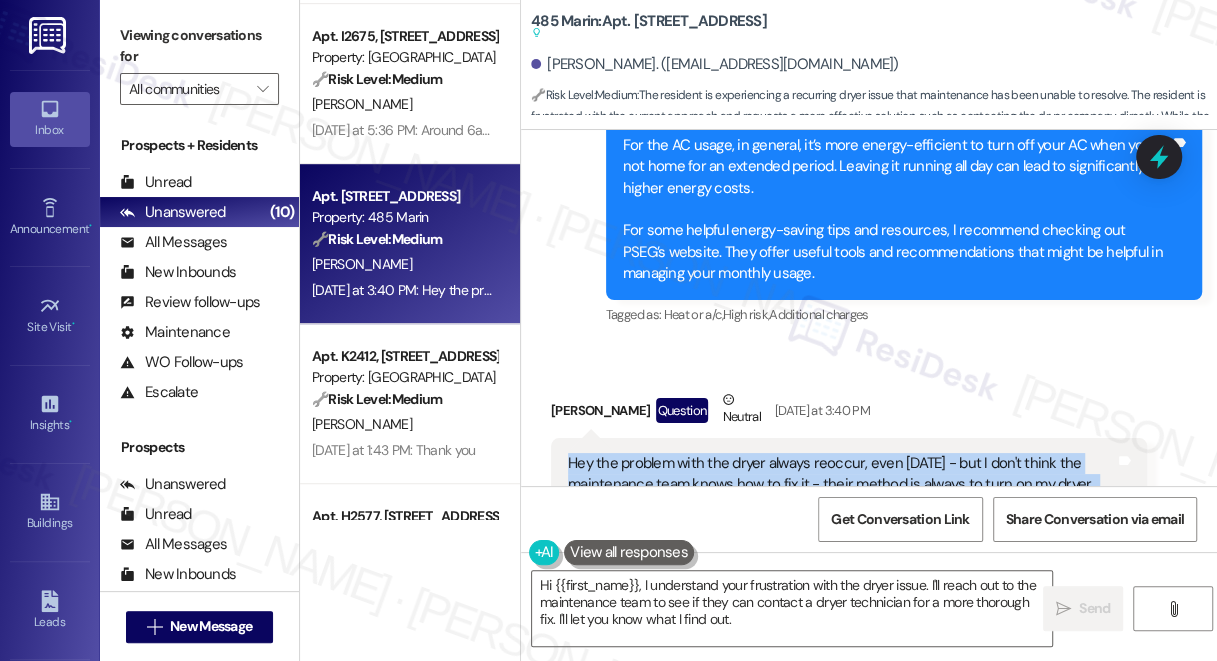 click on "Hey the problem with the dryer always reoccur, even today - but I don't think the maintenance team knows how to fix it - their method is always to turn on my dryer , let it run empty for 45min, when it is empty and see there is no problem at all with it. I don't want to waster further electricity on this. If the maintenance team will have an alternative solution to this  or directly contact the dryer's company for a technician to fix this, I'm happy to set up a time. However, given that my schedule gets busier each day, I can't foresee a day this week that I would have time for this." at bounding box center (841, 528) 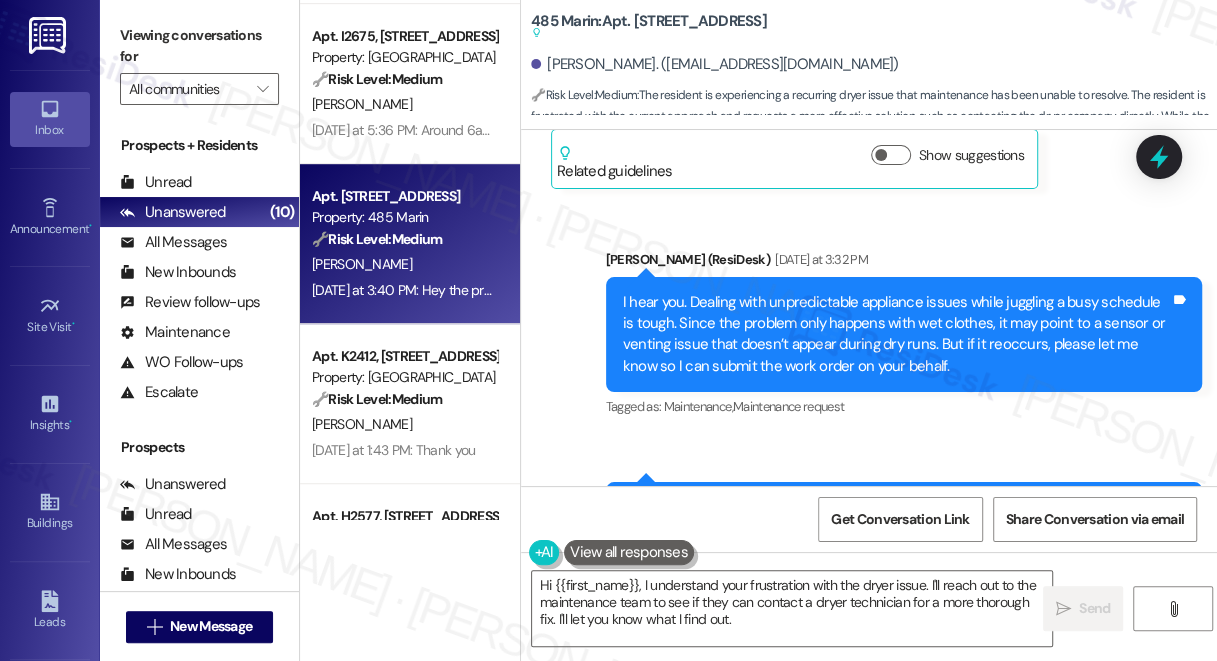 scroll, scrollTop: 25079, scrollLeft: 0, axis: vertical 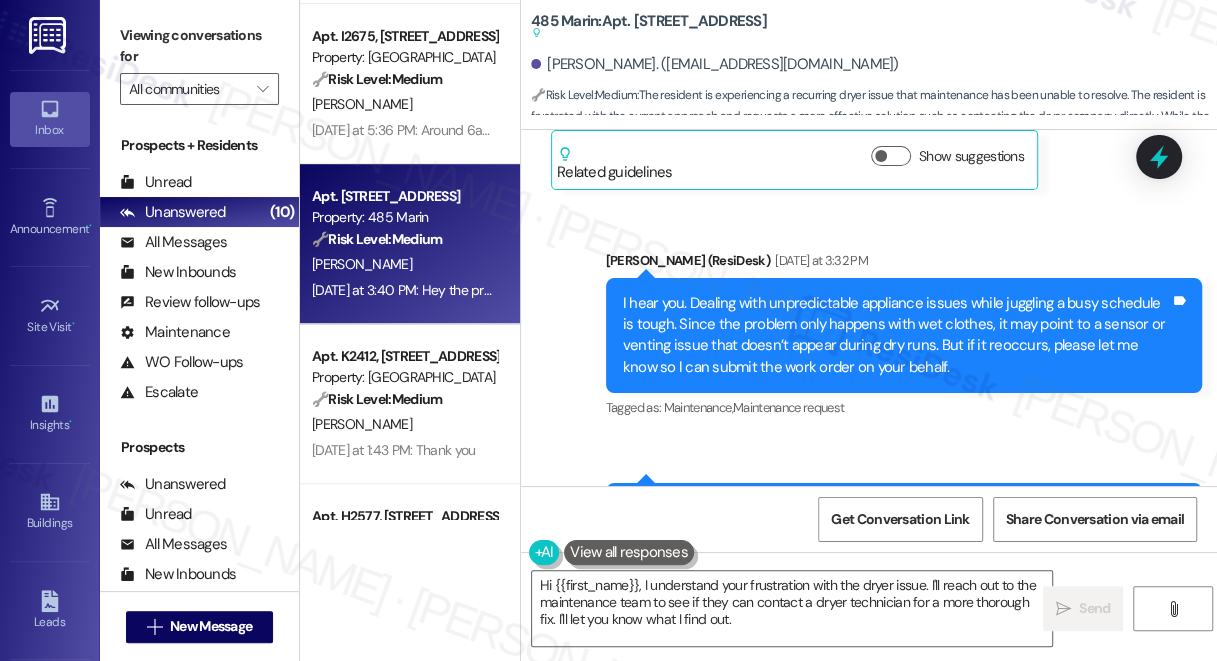 click on "For the AC usage, in general, it’s more energy-efficient to turn off your AC when you're not home for an extended period. Leaving it running all day can lead to significantly higher energy costs.
For some helpful energy-saving tips and resources, I recommend checking out PSEG’s website. They offer useful tools and recommendations that might be helpful in managing your monthly usage." at bounding box center (896, 573) 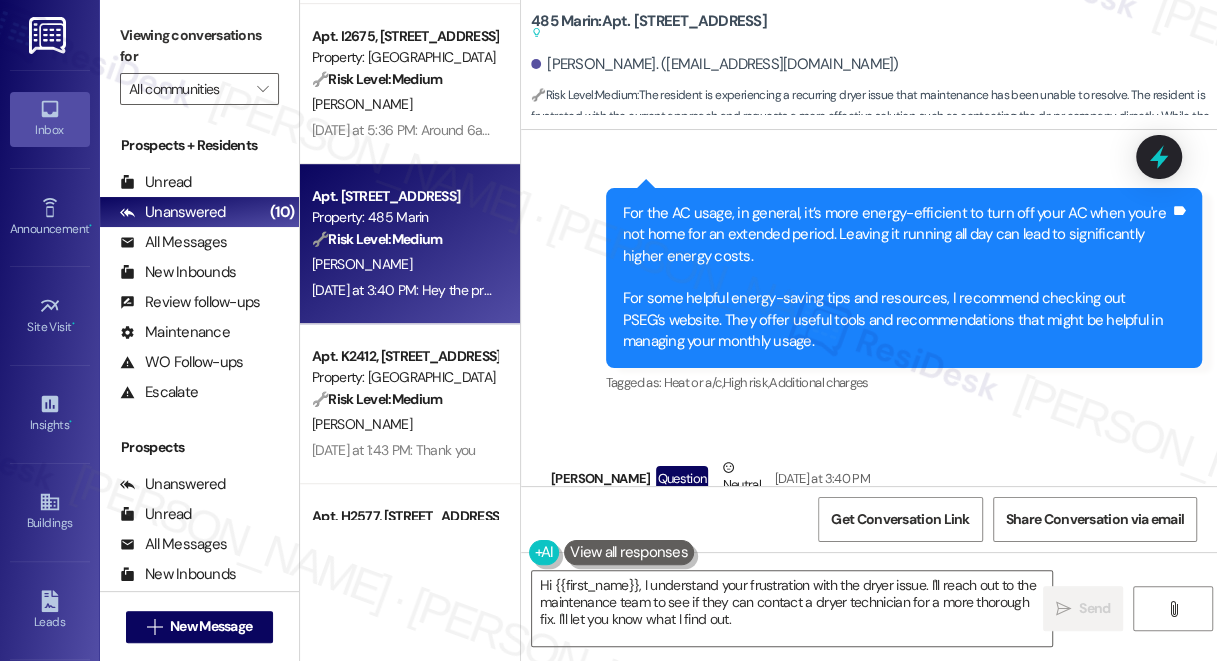 scroll, scrollTop: 25442, scrollLeft: 0, axis: vertical 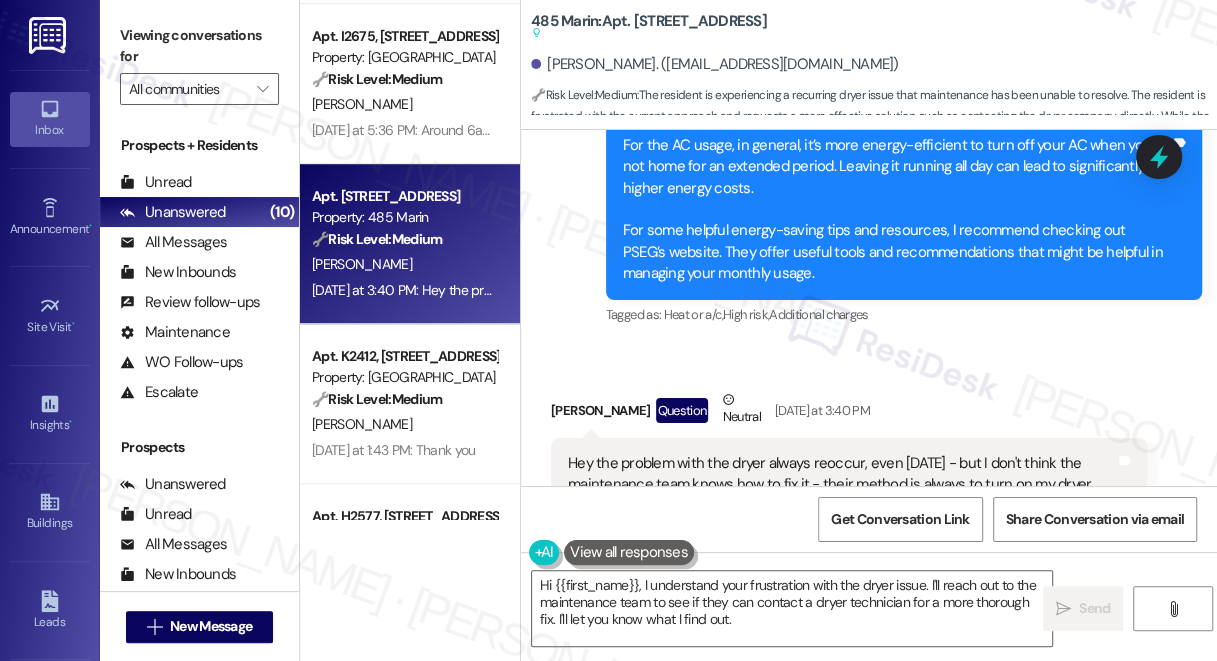 click on "Hey the problem with the dryer always reoccur, even today - but I don't think the maintenance team knows how to fix it - their method is always to turn on my dryer , let it run empty for 45min, when it is empty and see there is no problem at all with it. I don't want to waster further electricity on this. If the maintenance team will have an alternative solution to this  or directly contact the dryer's company for a technician to fix this, I'm happy to set up a time. However, given that my schedule gets busier each day, I can't foresee a day this week that I would have time for this." at bounding box center [841, 528] 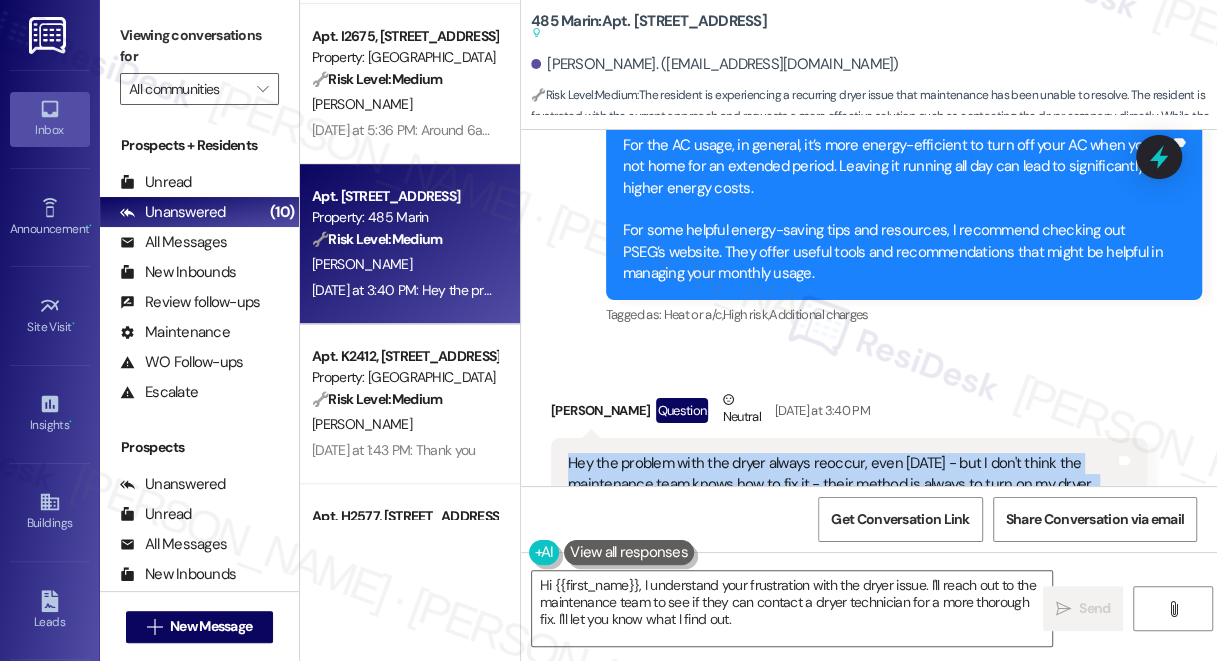 click on "Hey the problem with the dryer always reoccur, even today - but I don't think the maintenance team knows how to fix it - their method is always to turn on my dryer , let it run empty for 45min, when it is empty and see there is no problem at all with it. I don't want to waster further electricity on this. If the maintenance team will have an alternative solution to this  or directly contact the dryer's company for a technician to fix this, I'm happy to set up a time. However, given that my schedule gets busier each day, I can't foresee a day this week that I would have time for this." at bounding box center [841, 528] 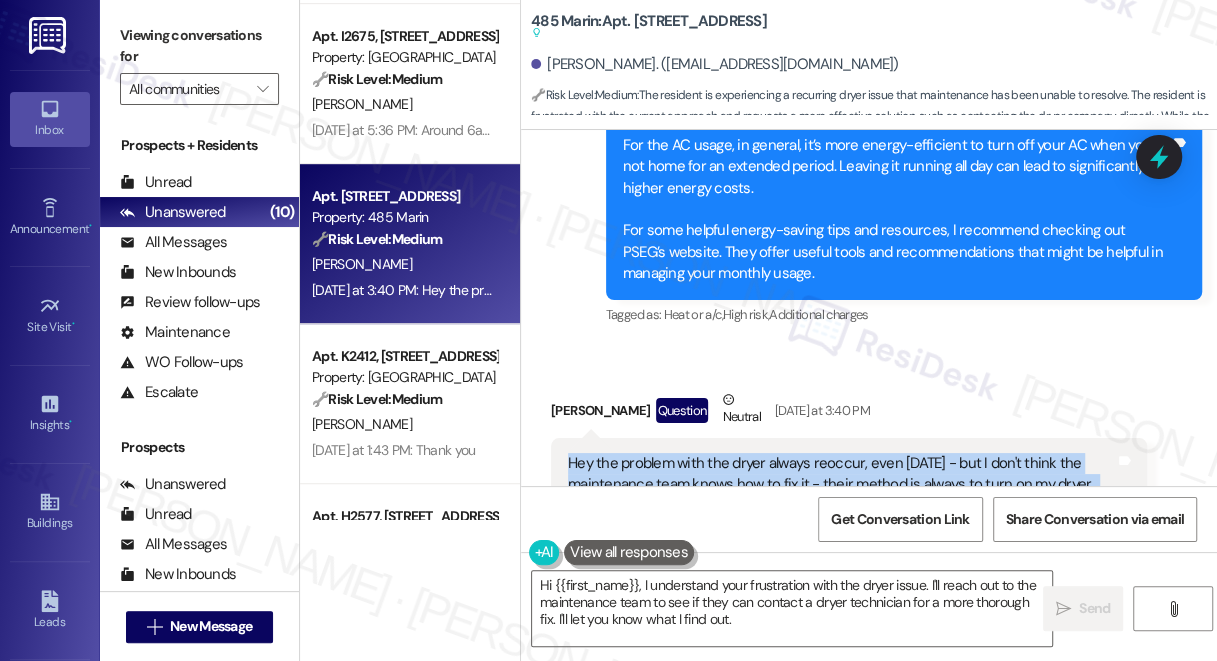 click on "Hey the problem with the dryer always reoccur, even today - but I don't think the maintenance team knows how to fix it - their method is always to turn on my dryer , let it run empty for 45min, when it is empty and see there is no problem at all with it. I don't want to waster further electricity on this. If the maintenance team will have an alternative solution to this  or directly contact the dryer's company for a technician to fix this, I'm happy to set up a time. However, given that my schedule gets busier each day, I can't foresee a day this week that I would have time for this." at bounding box center [841, 528] 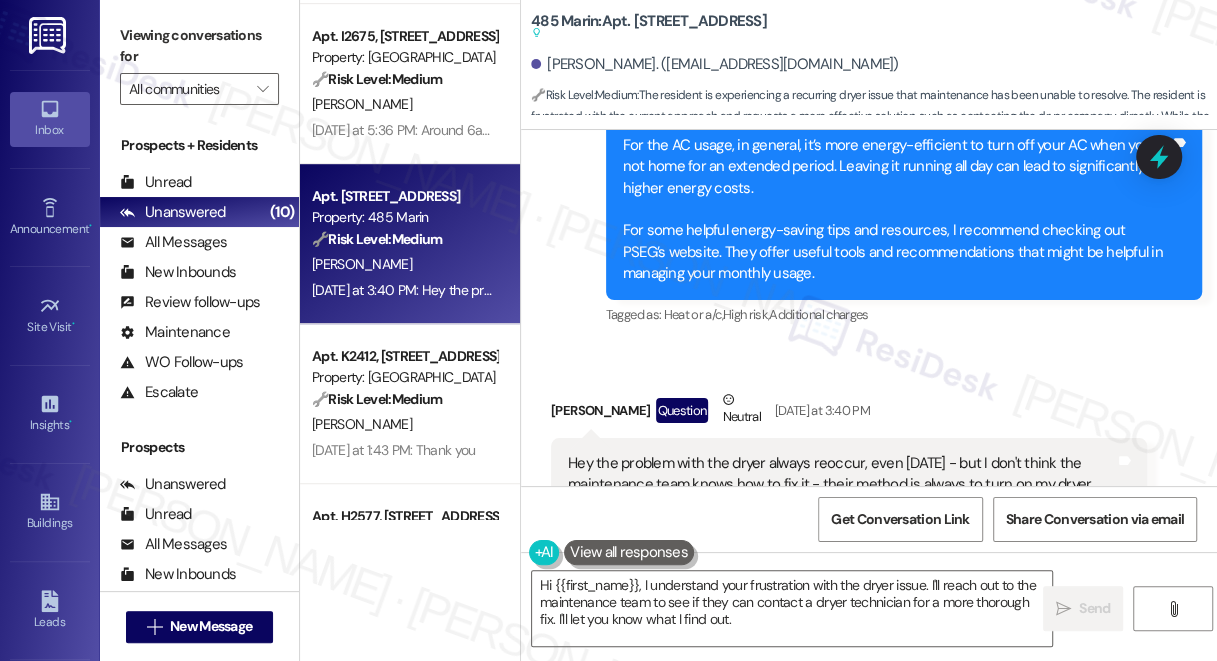 click on "Hey the problem with the dryer always reoccur, even today - but I don't think the maintenance team knows how to fix it - their method is always to turn on my dryer , let it run empty for 45min, when it is empty and see there is no problem at all with it. I don't want to waster further electricity on this. If the maintenance team will have an alternative solution to this  or directly contact the dryer's company for a technician to fix this, I'm happy to set up a time. However, given that my schedule gets busier each day, I can't foresee a day this week that I would have time for this." at bounding box center [841, 528] 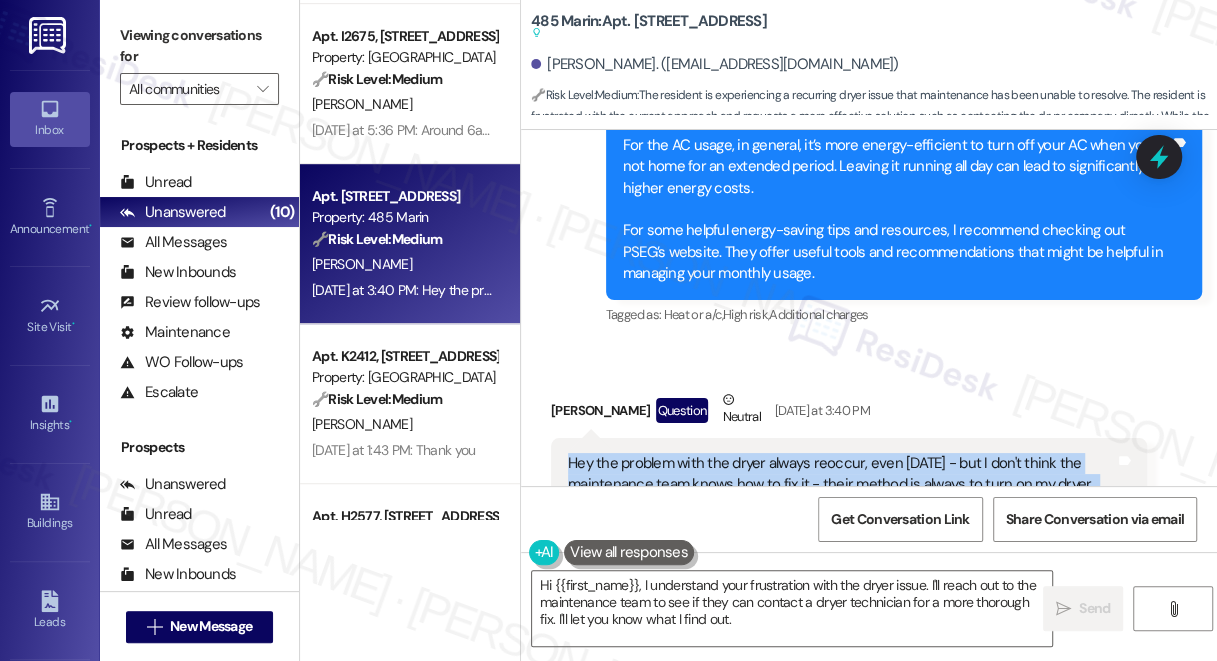 click on "Hey the problem with the dryer always reoccur, even today - but I don't think the maintenance team knows how to fix it - their method is always to turn on my dryer , let it run empty for 45min, when it is empty and see there is no problem at all with it. I don't want to waster further electricity on this. If the maintenance team will have an alternative solution to this  or directly contact the dryer's company for a technician to fix this, I'm happy to set up a time. However, given that my schedule gets busier each day, I can't foresee a day this week that I would have time for this." at bounding box center [841, 528] 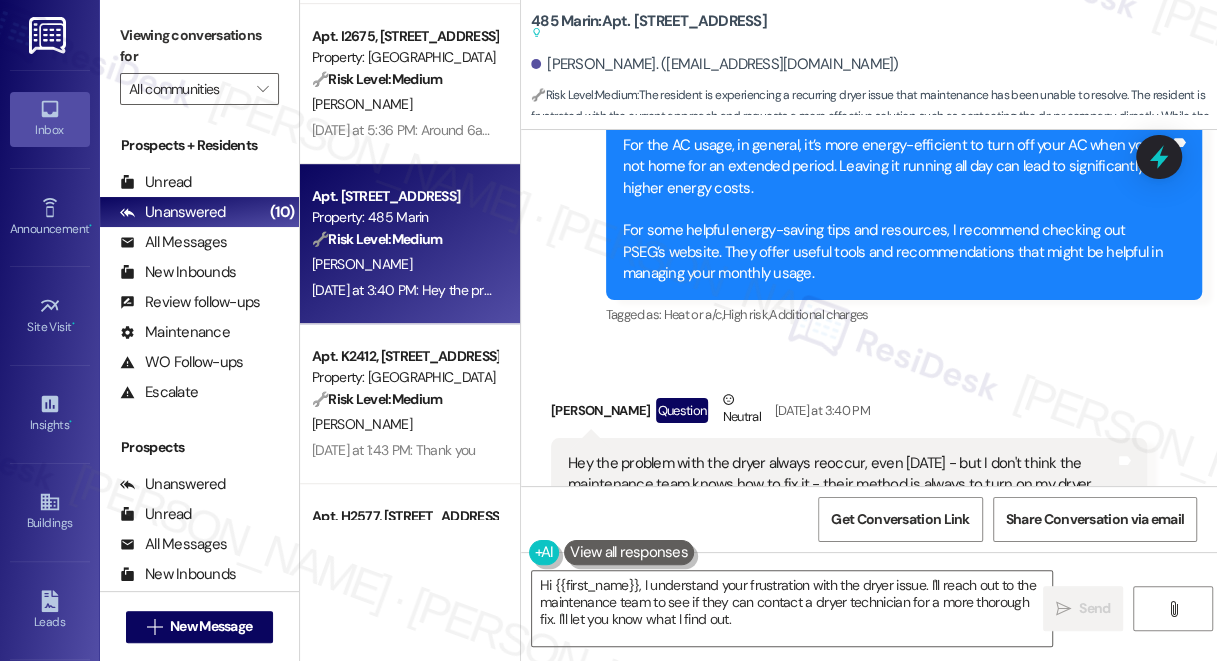 click on "Hey the problem with the dryer always reoccur, even today - but I don't think the maintenance team knows how to fix it - their method is always to turn on my dryer , let it run empty for 45min, when it is empty and see there is no problem at all with it. I don't want to waster further electricity on this. If the maintenance team will have an alternative solution to this  or directly contact the dryer's company for a technician to fix this, I'm happy to set up a time. However, given that my schedule gets busier each day, I can't foresee a day this week that I would have time for this." at bounding box center (841, 528) 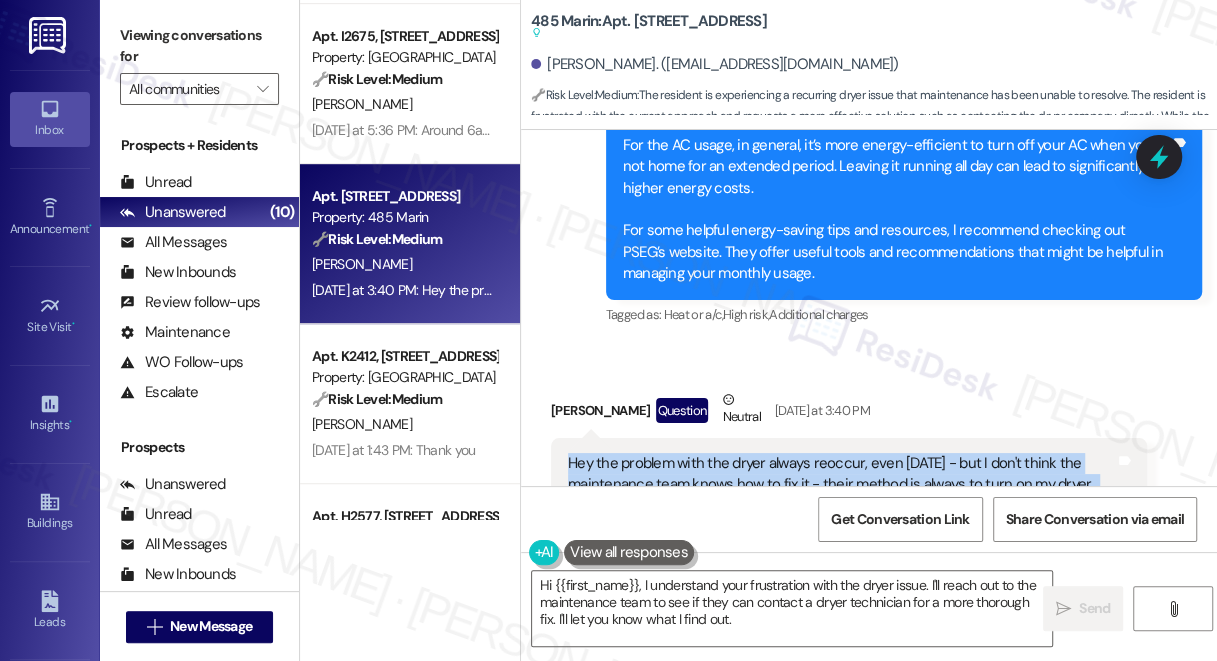 click on "Hey the problem with the dryer always reoccur, even today - but I don't think the maintenance team knows how to fix it - their method is always to turn on my dryer , let it run empty for 45min, when it is empty and see there is no problem at all with it. I don't want to waster further electricity on this. If the maintenance team will have an alternative solution to this  or directly contact the dryer's company for a technician to fix this, I'm happy to set up a time. However, given that my schedule gets busier each day, I can't foresee a day this week that I would have time for this." at bounding box center (841, 528) 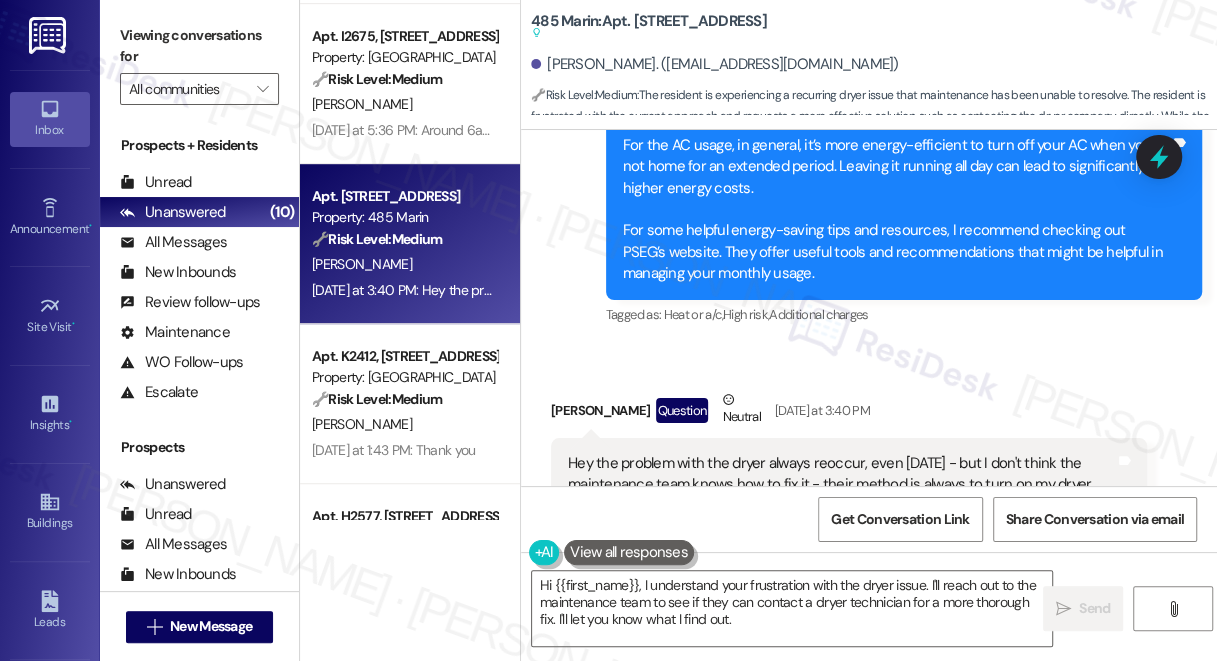 click on "Hey the problem with the dryer always reoccur, even today - but I don't think the maintenance team knows how to fix it - their method is always to turn on my dryer , let it run empty for 45min, when it is empty and see there is no problem at all with it. I don't want to waster further electricity on this. If the maintenance team will have an alternative solution to this  or directly contact the dryer's company for a technician to fix this, I'm happy to set up a time. However, given that my schedule gets busier each day, I can't foresee a day this week that I would have time for this." at bounding box center (841, 528) 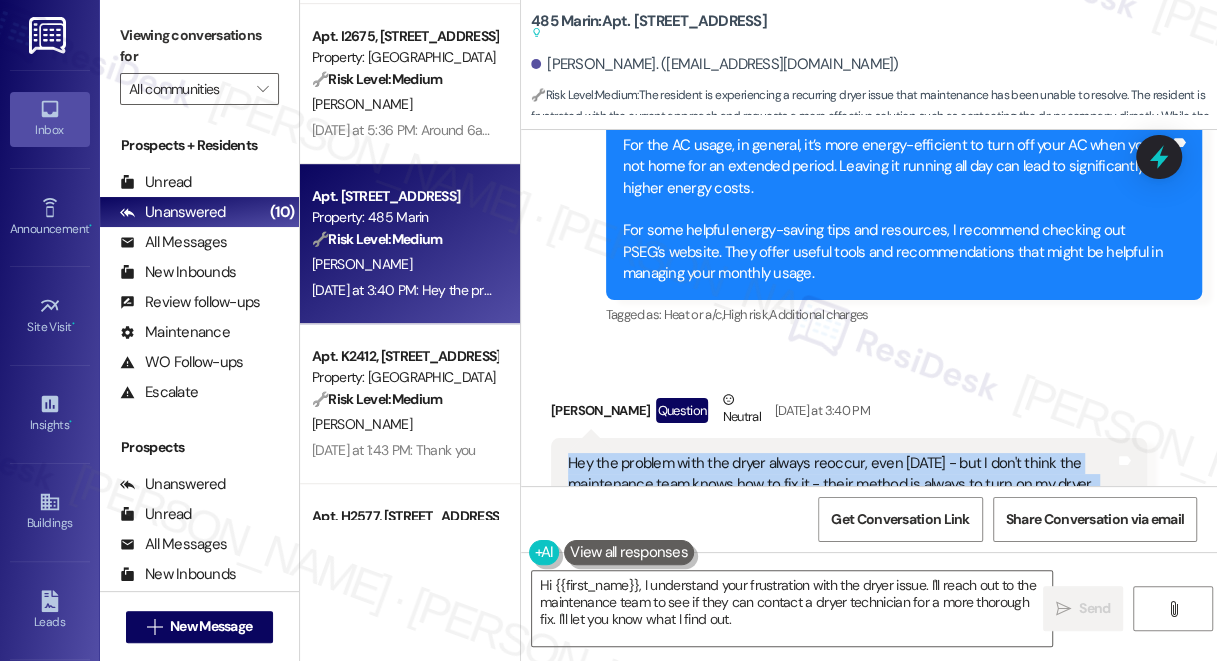 click on "Hey the problem with the dryer always reoccur, even today - but I don't think the maintenance team knows how to fix it - their method is always to turn on my dryer , let it run empty for 45min, when it is empty and see there is no problem at all with it. I don't want to waster further electricity on this. If the maintenance team will have an alternative solution to this  or directly contact the dryer's company for a technician to fix this, I'm happy to set up a time. However, given that my schedule gets busier each day, I can't foresee a day this week that I would have time for this." at bounding box center [841, 528] 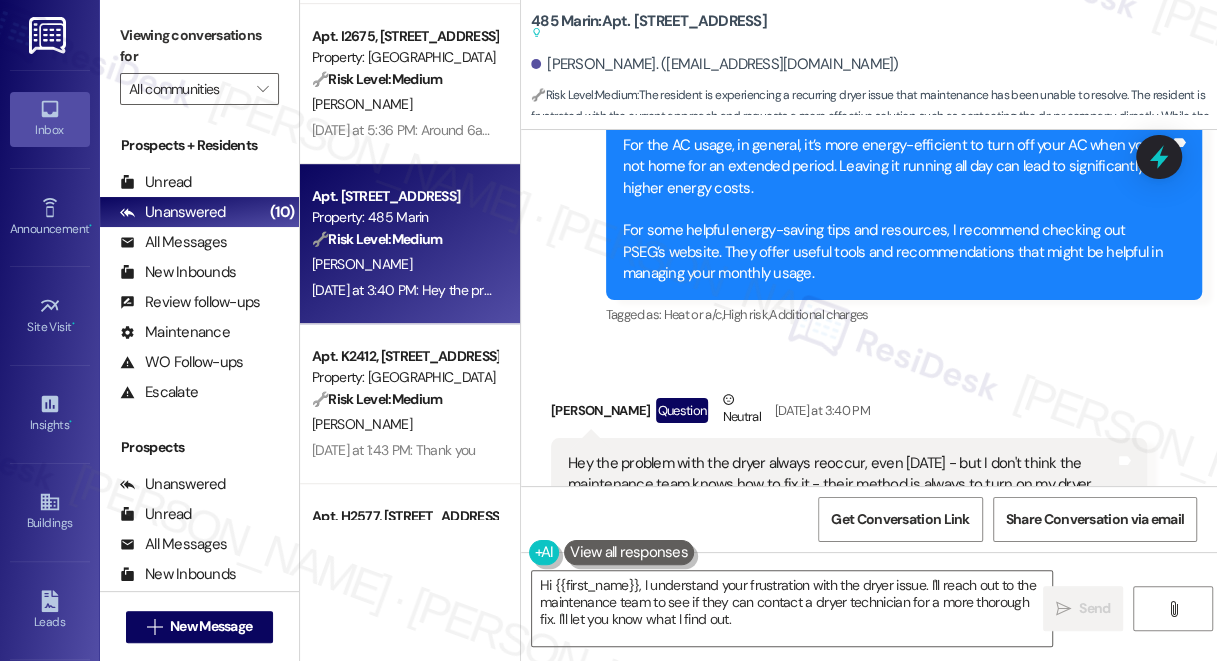 click on "Viewing conversations for All communities " at bounding box center (199, 62) 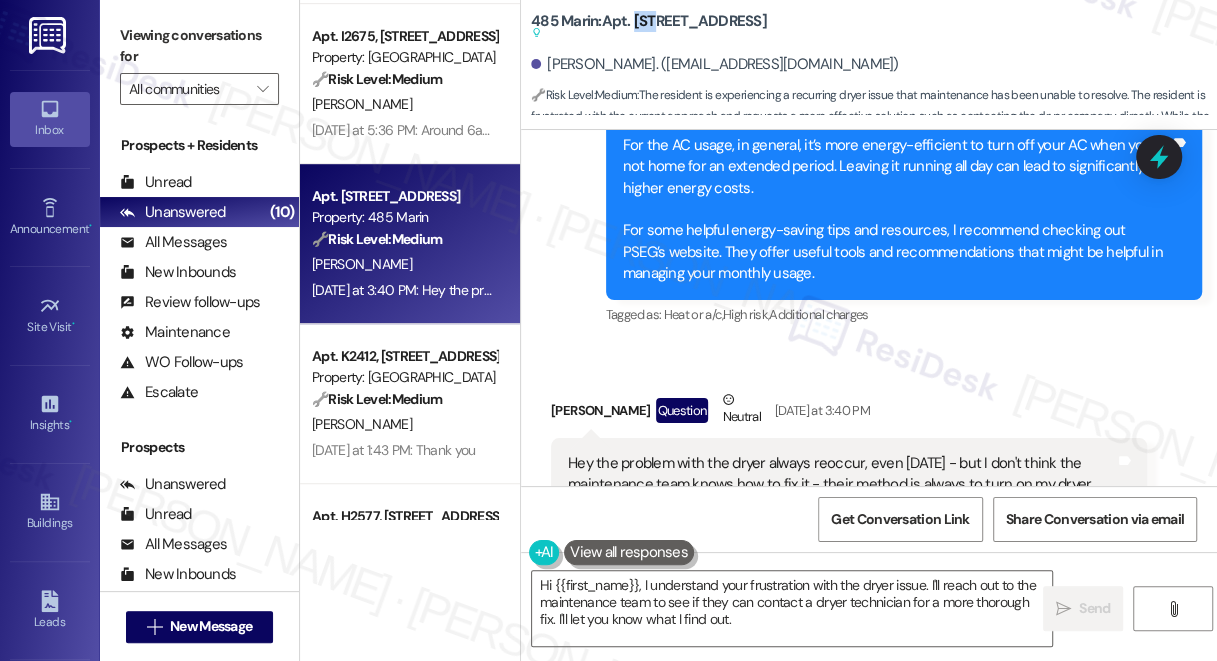 click on "485 Marin:  Apt. 926, 485 Marin Blvd.   Suggested actions and notes available for this message and will show as you scroll through." at bounding box center (649, 27) 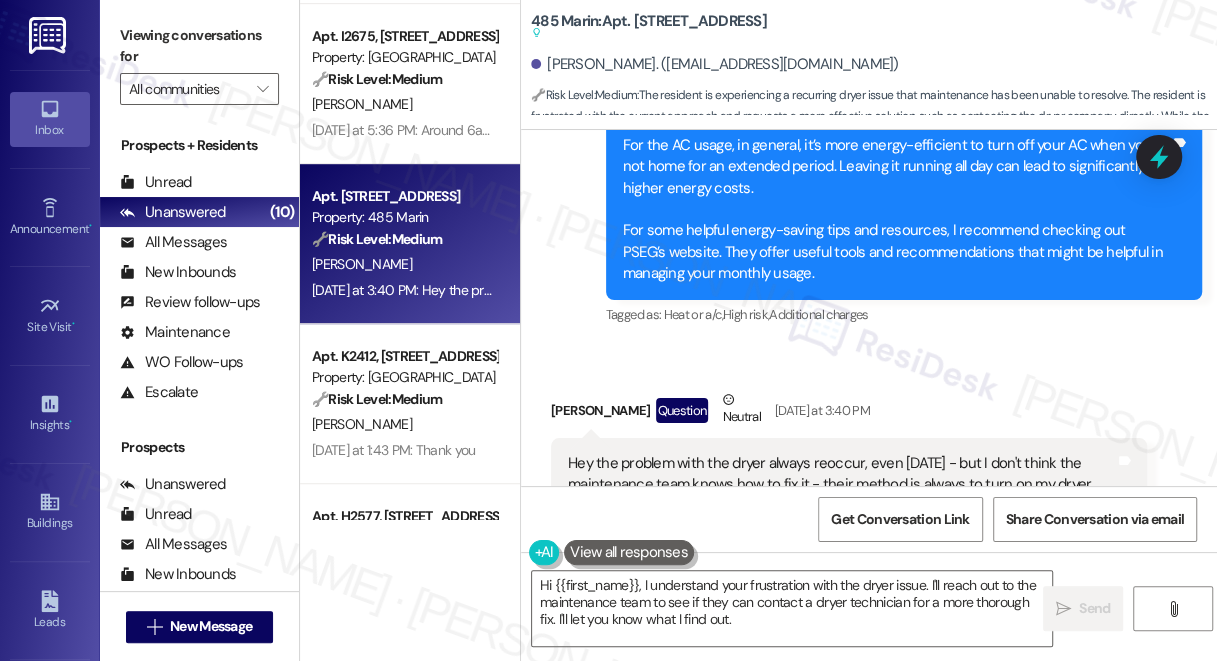 click on "Viewing conversations for" at bounding box center (199, 46) 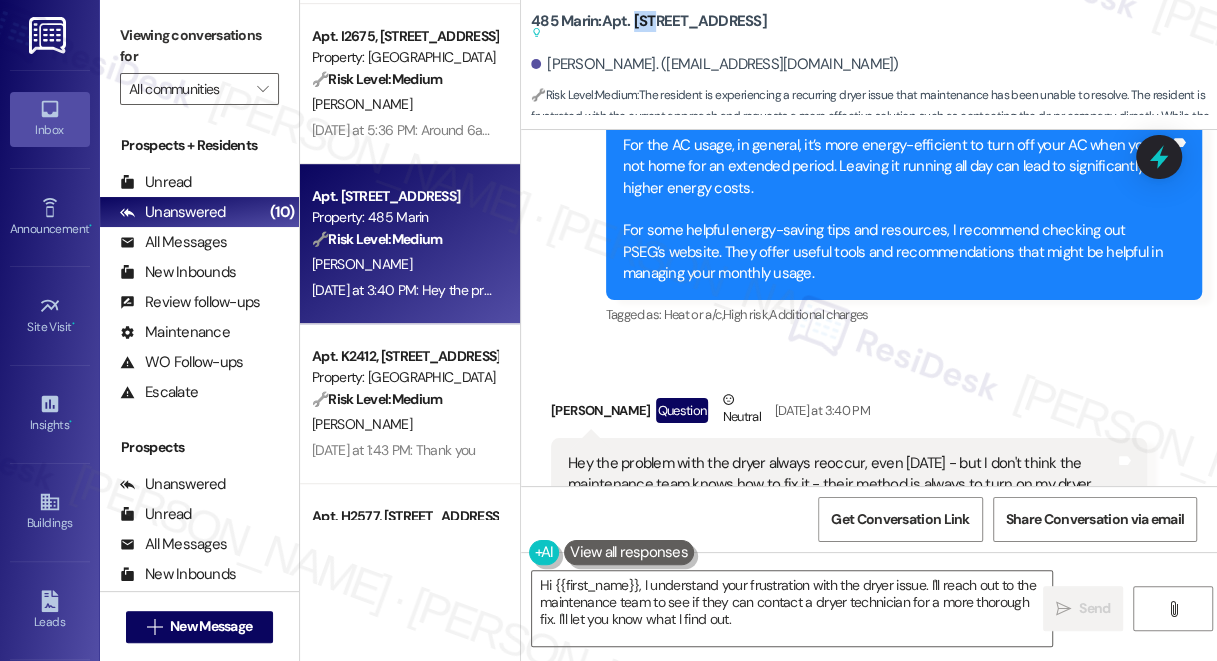 click on "485 Marin:  Apt. 926, 485 Marin Blvd.   Suggested actions and notes available for this message and will show as you scroll through." at bounding box center (649, 27) 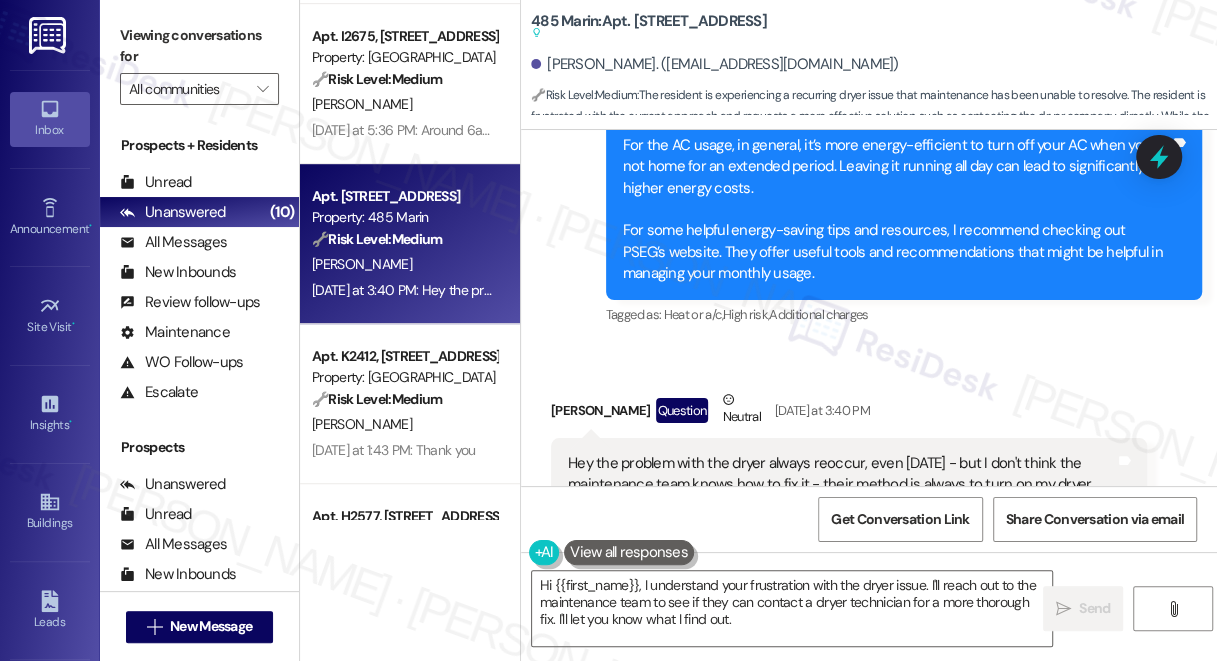 click on "Viewing conversations for" at bounding box center (199, 46) 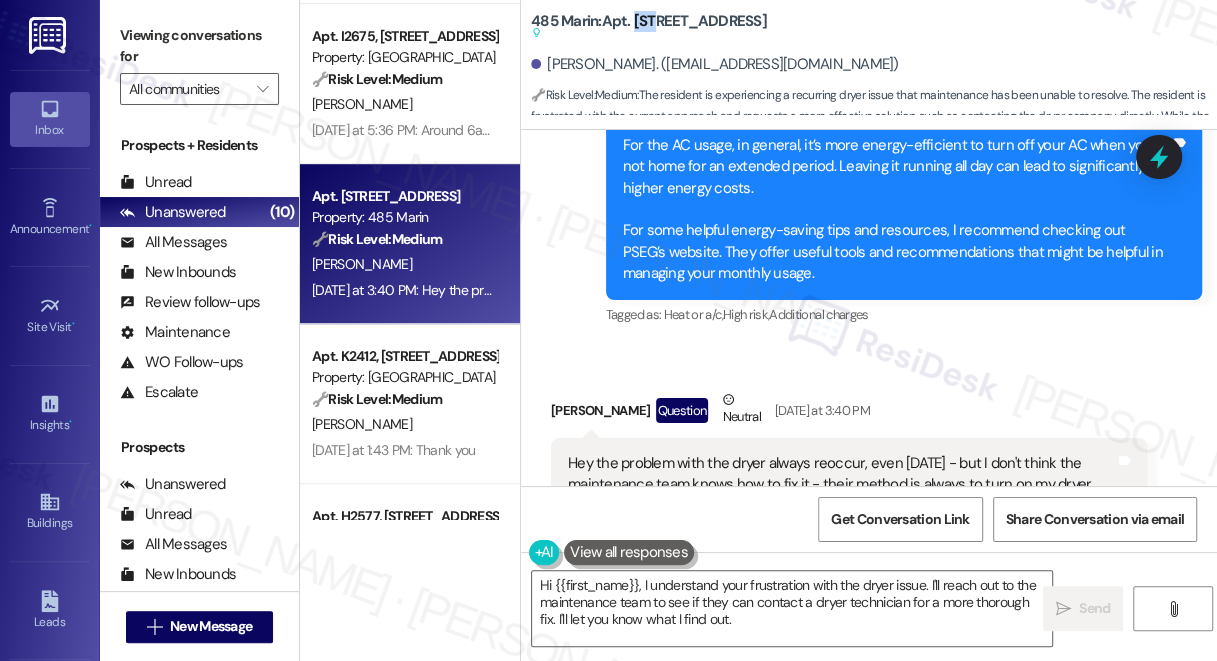 click on "485 Marin:  Apt. 926, 485 Marin Blvd.   Suggested actions and notes available for this message and will show as you scroll through." at bounding box center (649, 27) 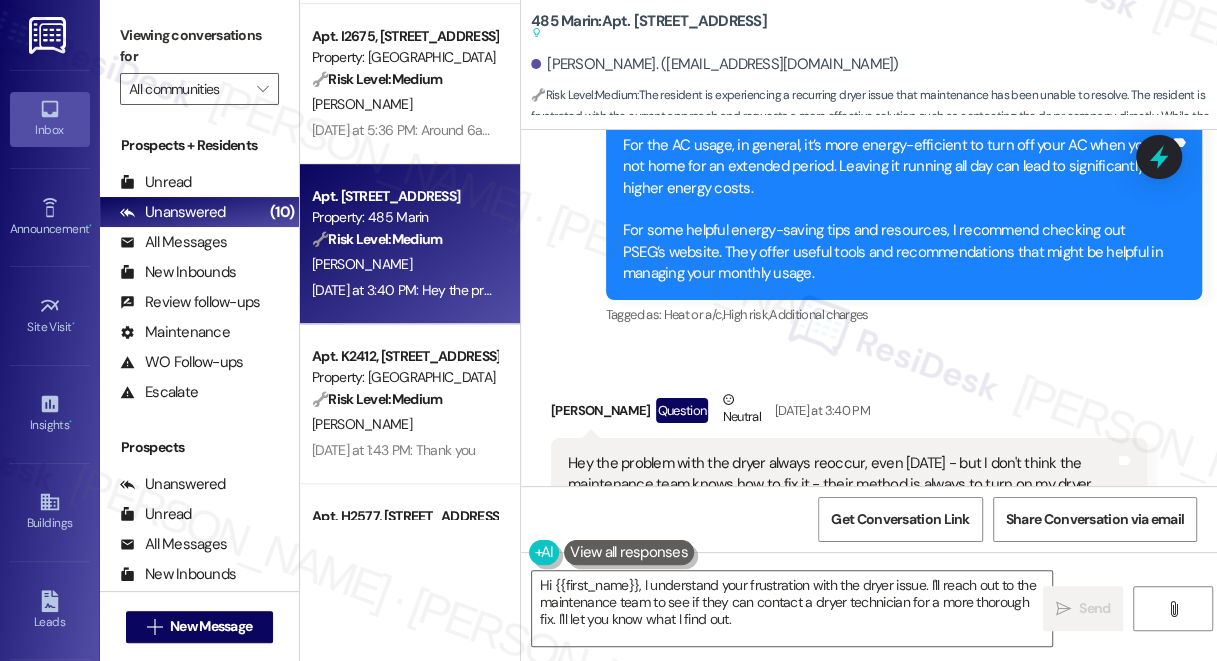 click on "Viewing conversations for" at bounding box center [199, 46] 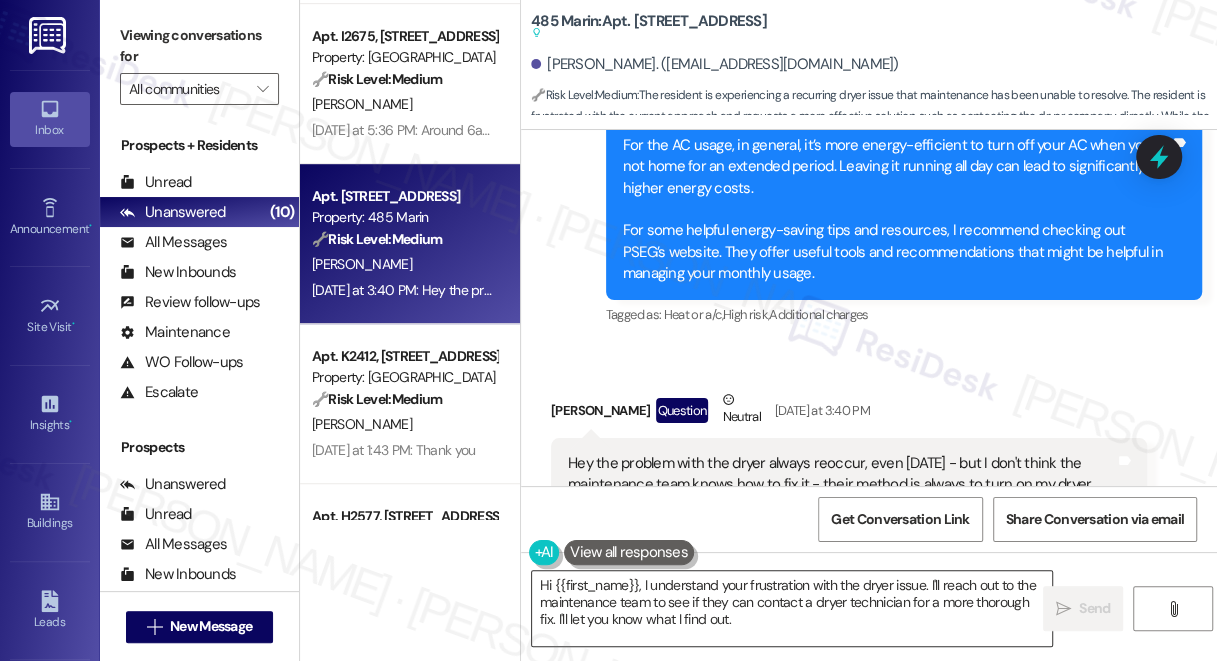 click on "Hi {{first_name}}, I understand your frustration with the dryer issue. I'll reach out to the maintenance team to see if they can contact a dryer technician for a more thorough fix. I'll let you know what I find out." at bounding box center (792, 608) 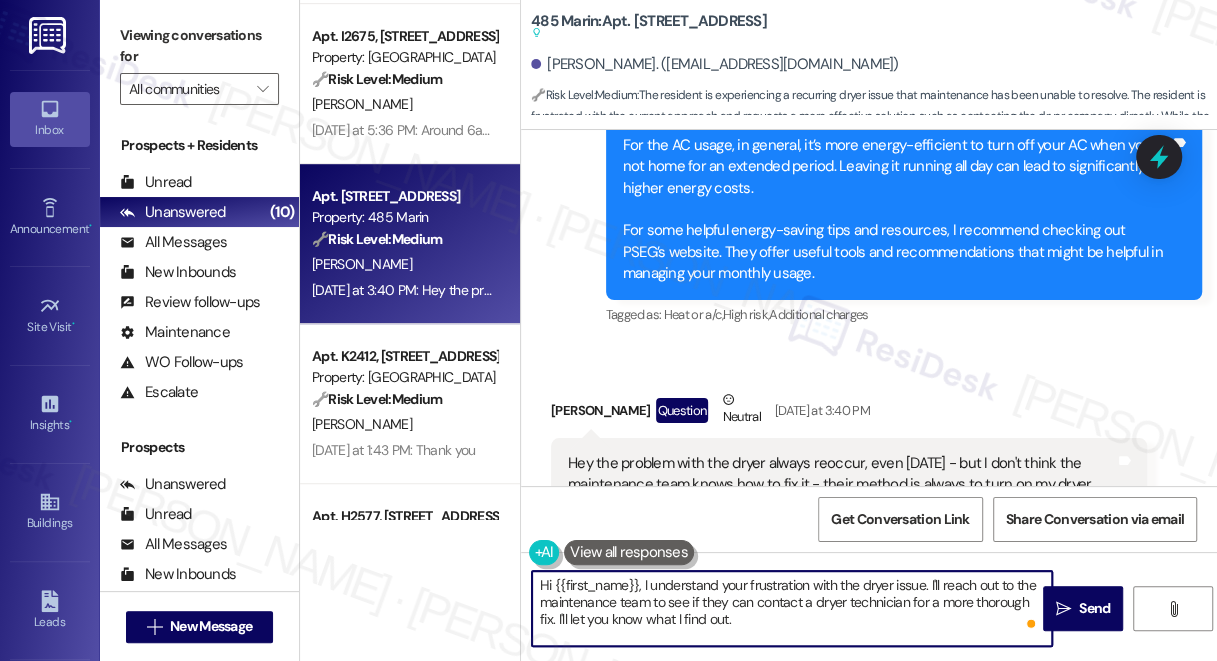 click on "Hi {{first_name}}, I understand your frustration with the dryer issue. I'll reach out to the maintenance team to see if they can contact a dryer technician for a more thorough fix. I'll let you know what I find out." at bounding box center [792, 608] 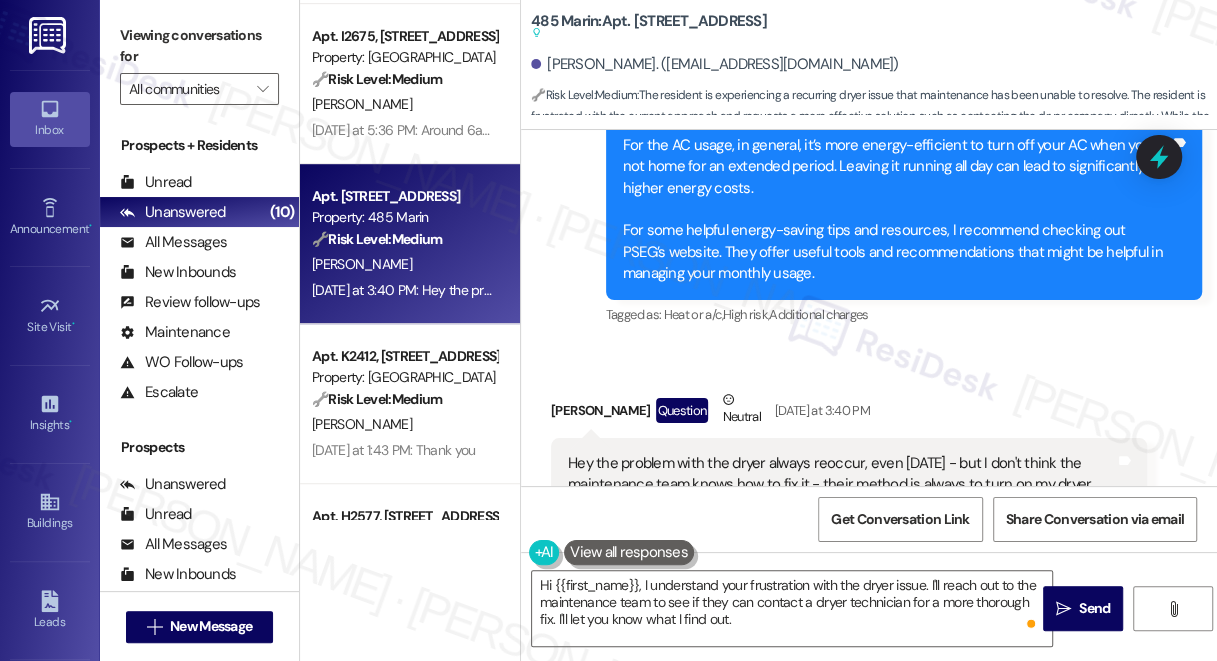 click on "Yuyue Liang Question   Neutral Yesterday at 3:40 PM" at bounding box center [849, 413] 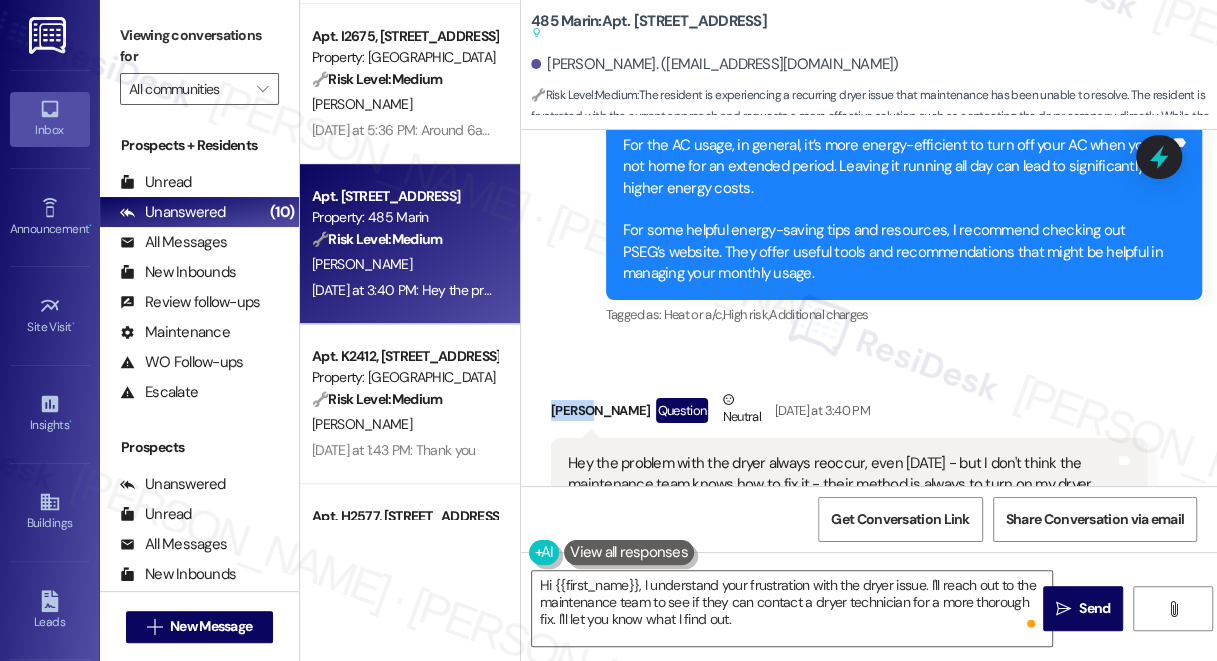 click on "Yuyue Liang Question   Neutral Yesterday at 3:40 PM" at bounding box center (849, 413) 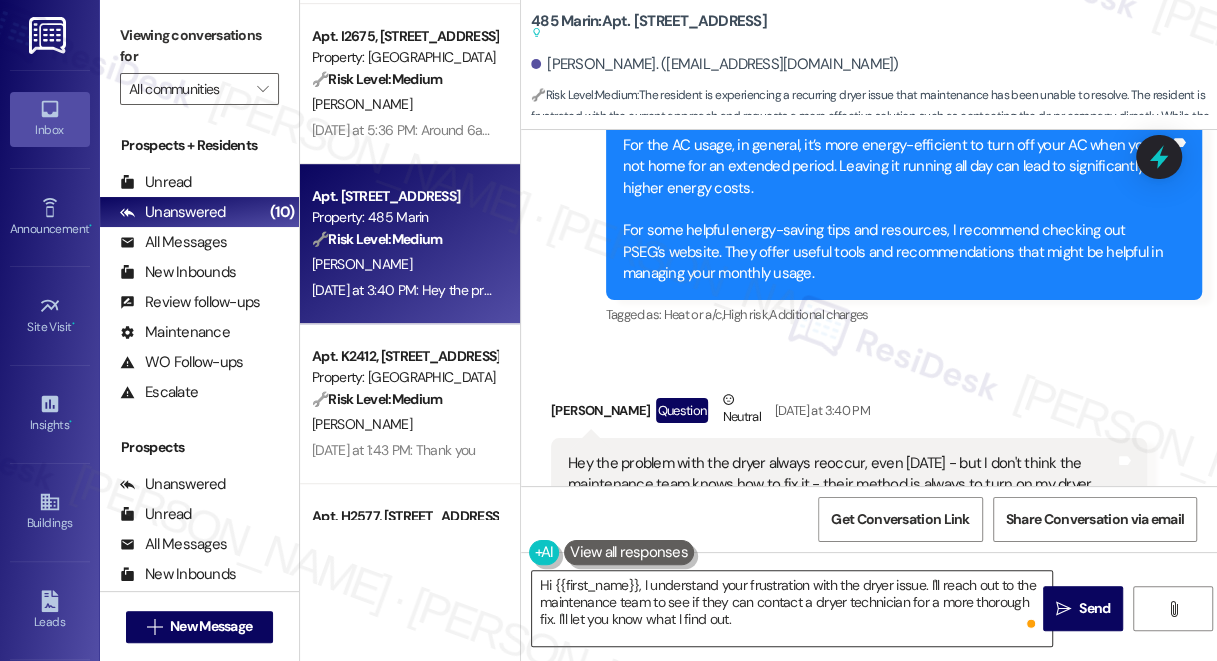 click on "Hi {{first_name}}, I understand your frustration with the dryer issue. I'll reach out to the maintenance team to see if they can contact a dryer technician for a more thorough fix. I'll let you know what I find out." at bounding box center (792, 608) 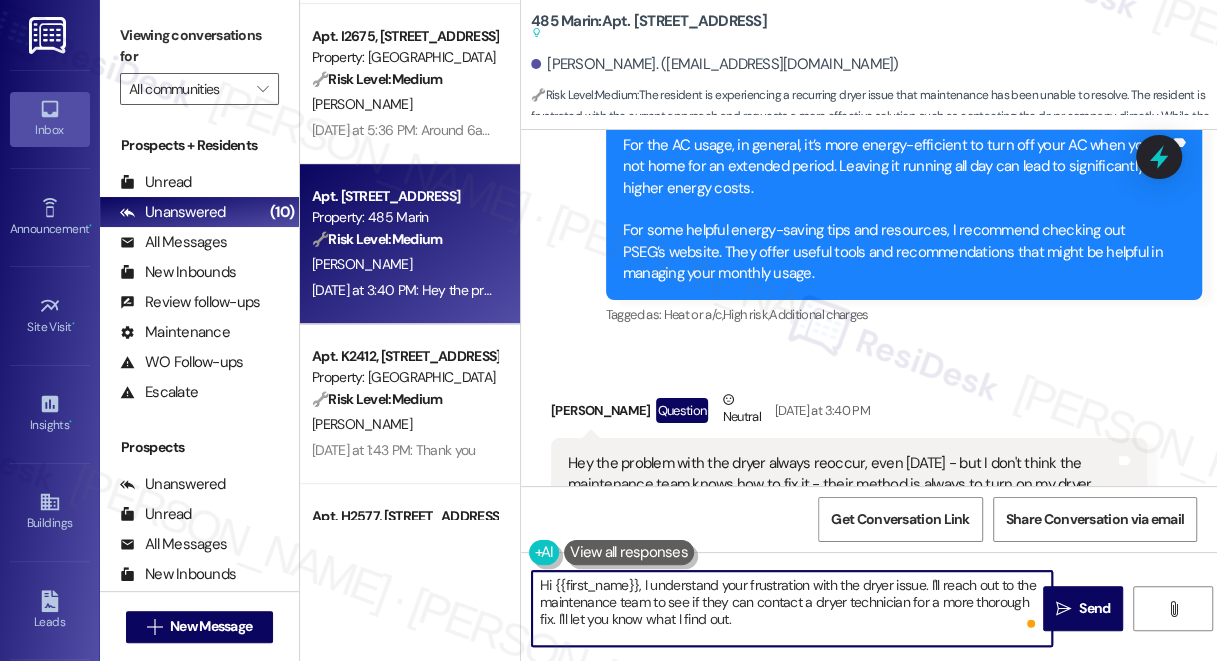 click on "Hi {{first_name}}, I understand your frustration with the dryer issue. I'll reach out to the maintenance team to see if they can contact a dryer technician for a more thorough fix. I'll let you know what I find out." at bounding box center (792, 608) 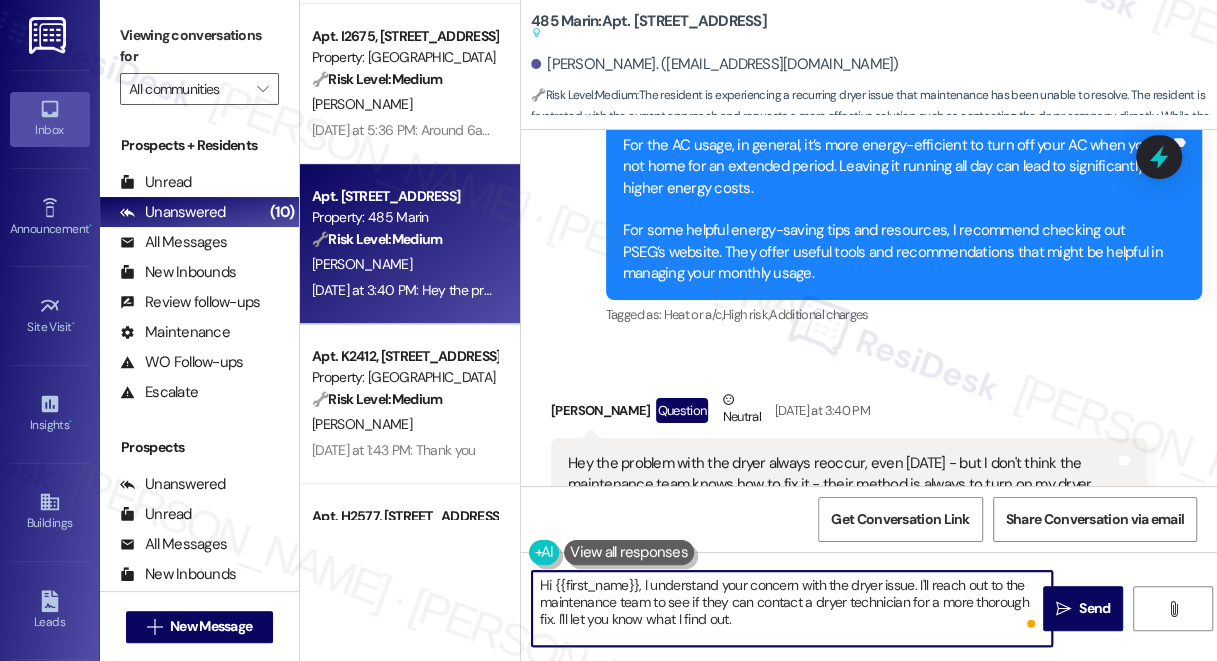 click on "Hi {{first_name}}, I understand your concern with the dryer issue. I'll reach out to the maintenance team to see if they can contact a dryer technician for a more thorough fix. I'll let you know what I find out." at bounding box center [792, 608] 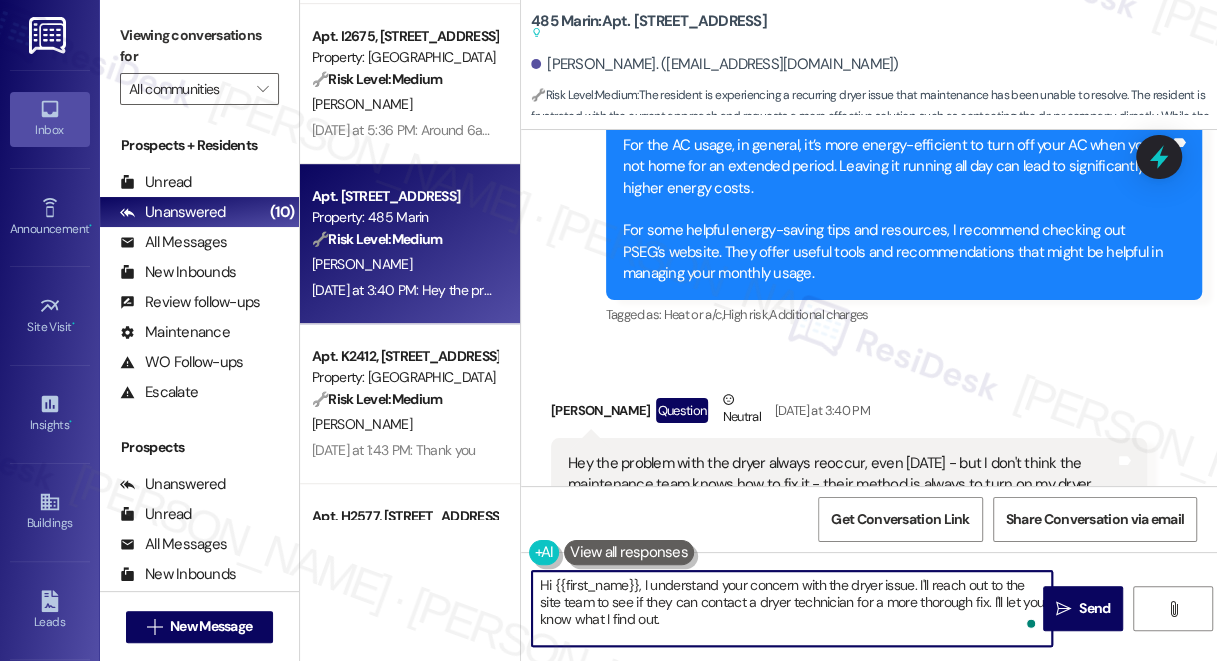 click on "Hi {{first_name}}, I understand your concern with the dryer issue. I'll reach out to the site team to see if they can contact a dryer technician for a more thorough fix. I'll let you know what I find out." at bounding box center (792, 608) 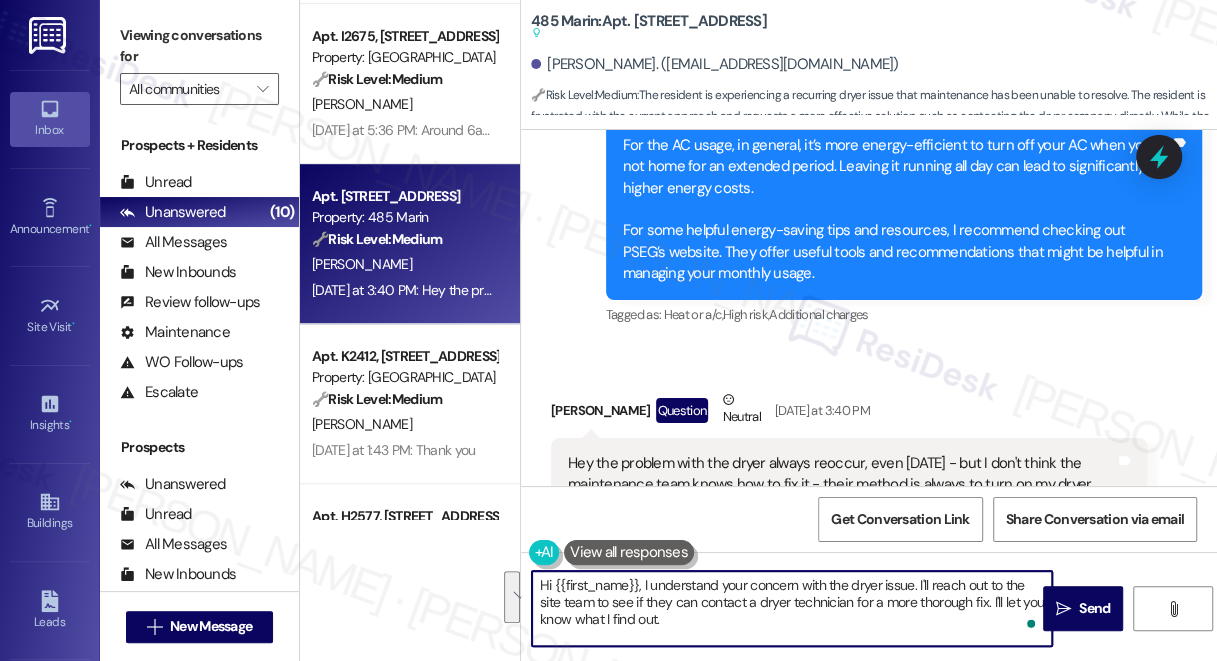click on "Hi {{first_name}}, I understand your concern with the dryer issue. I'll reach out to the site team to see if they can contact a dryer technician for a more thorough fix. I'll let you know what I find out." at bounding box center (792, 608) 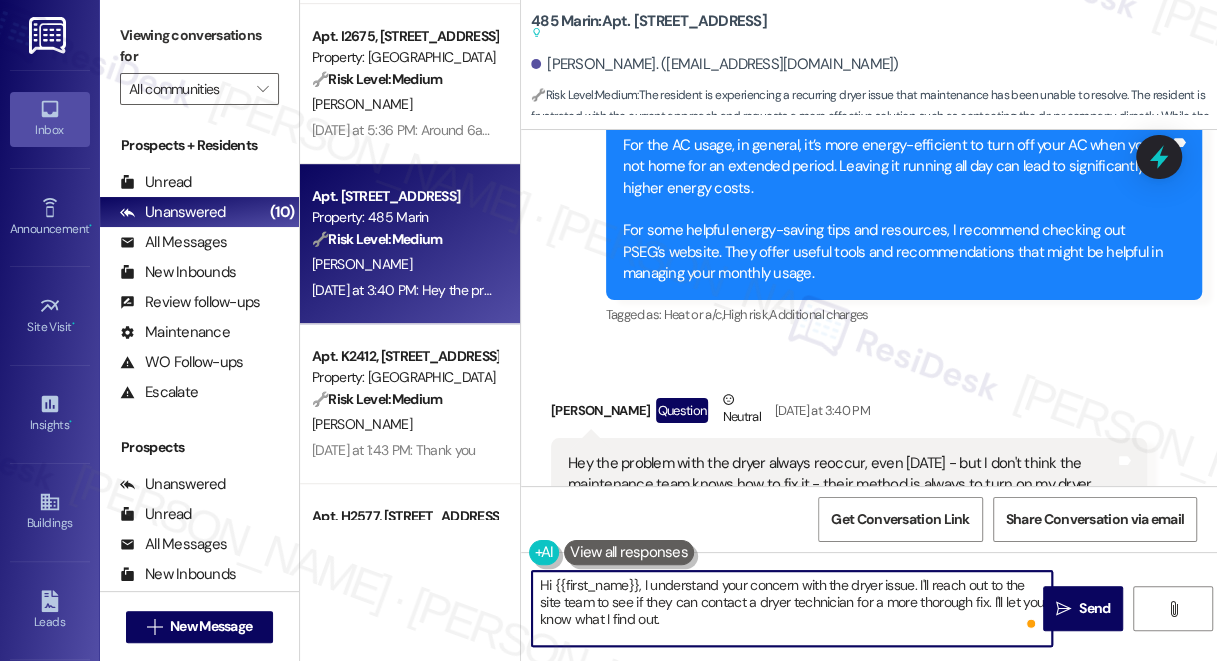click on "Hi {{first_name}}, I understand your concern with the dryer issue. I'll reach out to the site team to see if they can contact a dryer technician for a more thorough fix. I'll let you know what I find out." at bounding box center [792, 608] 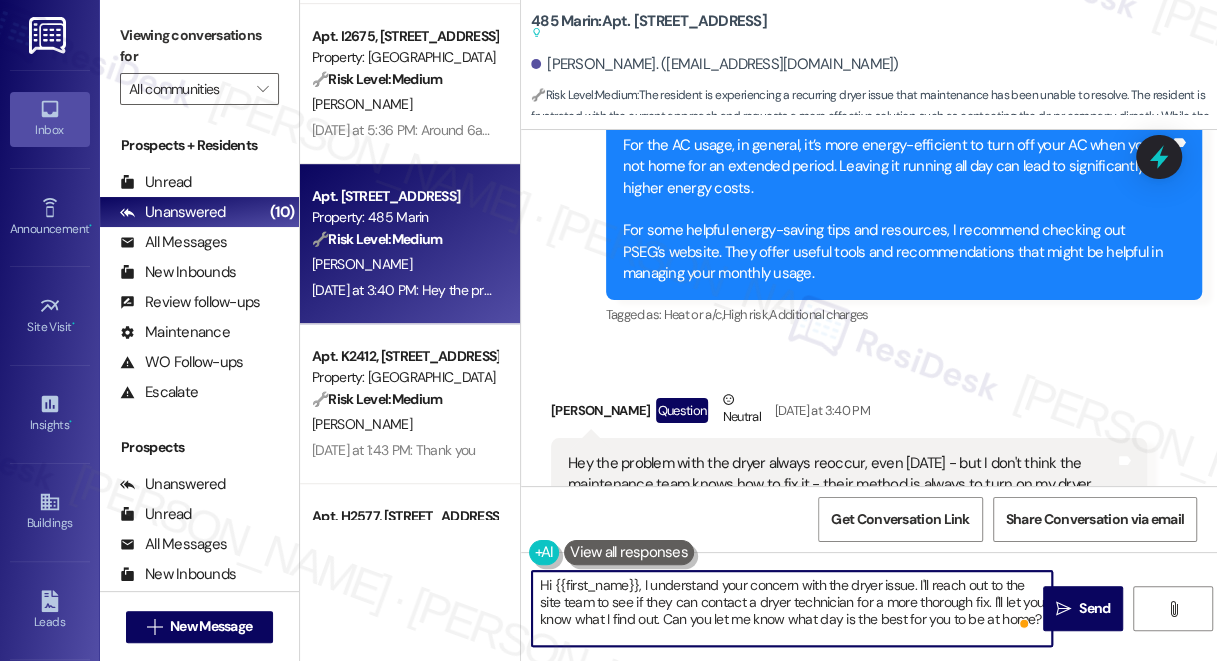 click on "Hi {{first_name}}, I understand your concern with the dryer issue. I'll reach out to the site team to see if they can contact a dryer technician for a more thorough fix. I'll let you know what I find out. Can you let me know what day is the best for you to be at home?" at bounding box center [792, 608] 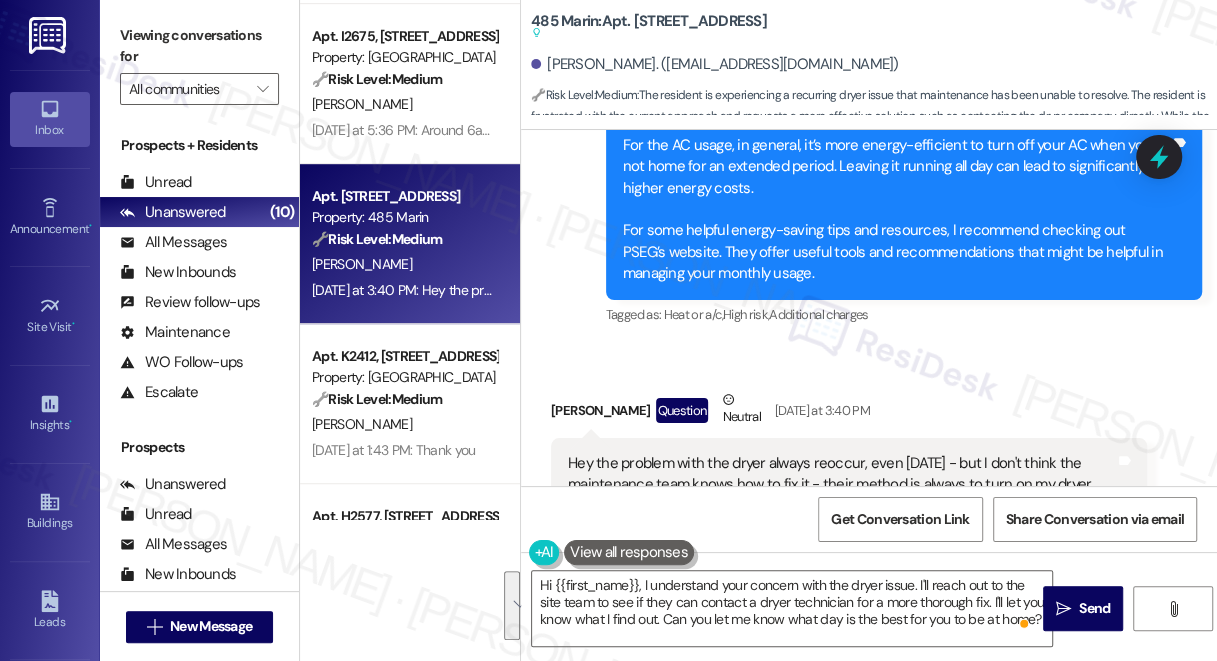 drag, startPoint x: 173, startPoint y: 27, endPoint x: 187, endPoint y: 25, distance: 14.142136 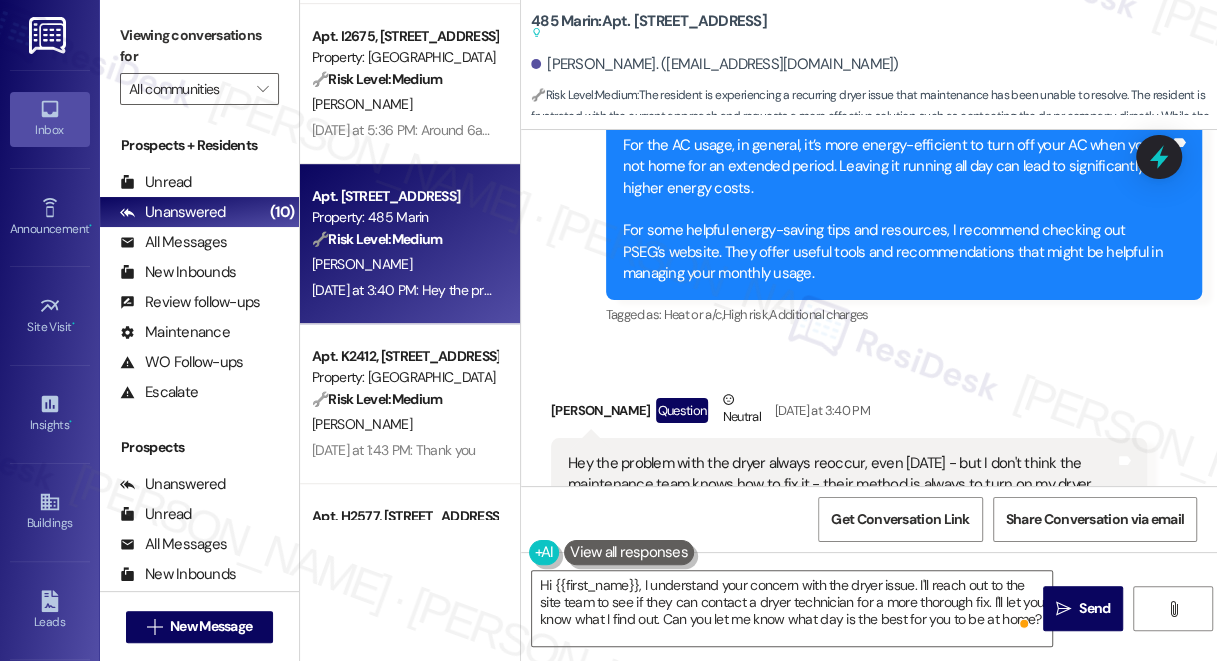 click on "Hey the problem with the dryer always reoccur, even today - but I don't think the maintenance team knows how to fix it - their method is always to turn on my dryer , let it run empty for 45min, when it is empty and see there is no problem at all with it. I don't want to waster further electricity on this. If the maintenance team will have an alternative solution to this  or directly contact the dryer's company for a technician to fix this, I'm happy to set up a time. However, given that my schedule gets busier each day, I can't foresee a day this week that I would have time for this." at bounding box center [841, 528] 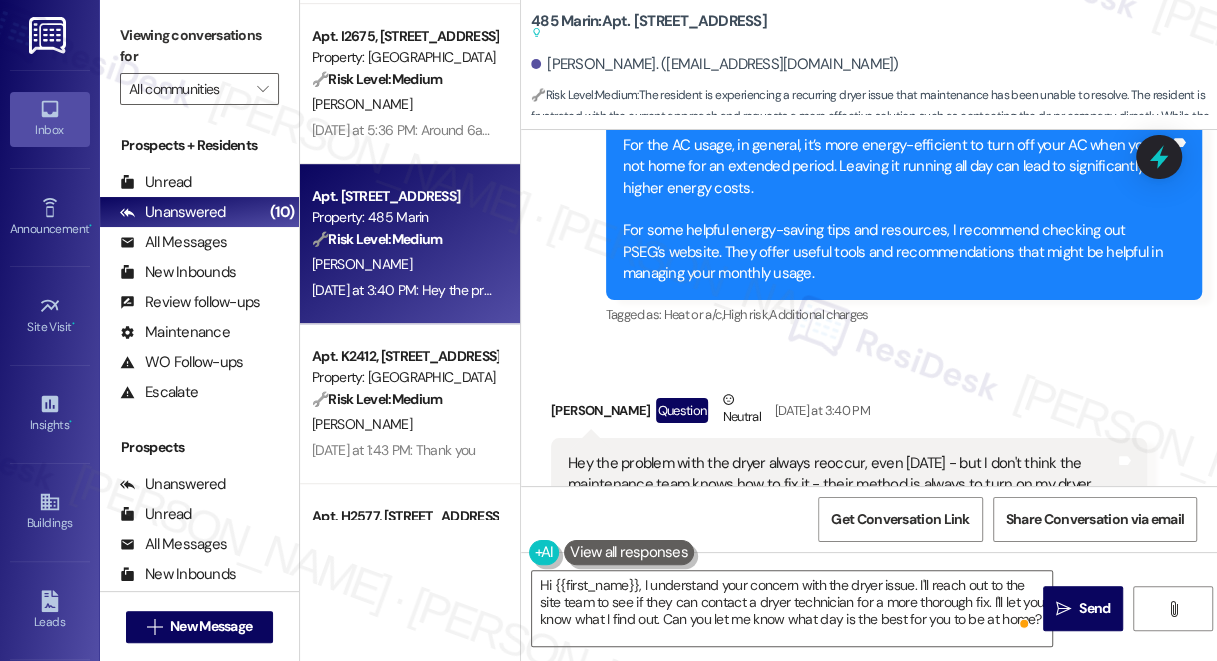 scroll, scrollTop: 25715, scrollLeft: 0, axis: vertical 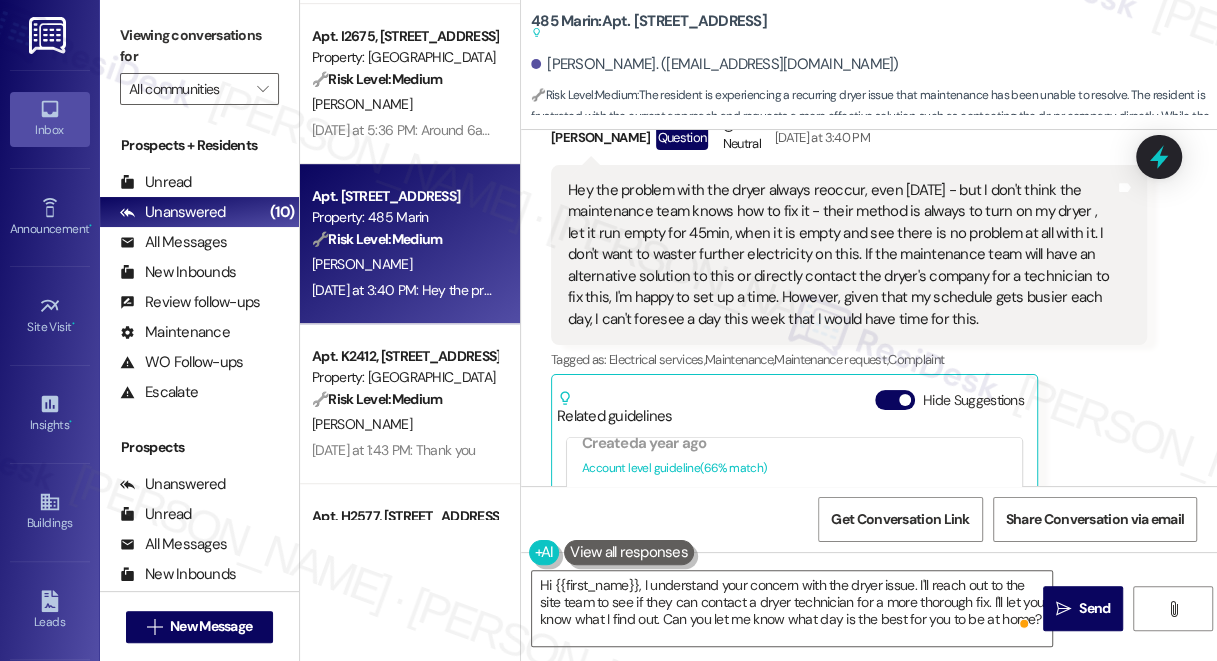 click on "Viewing conversations for" at bounding box center [199, 46] 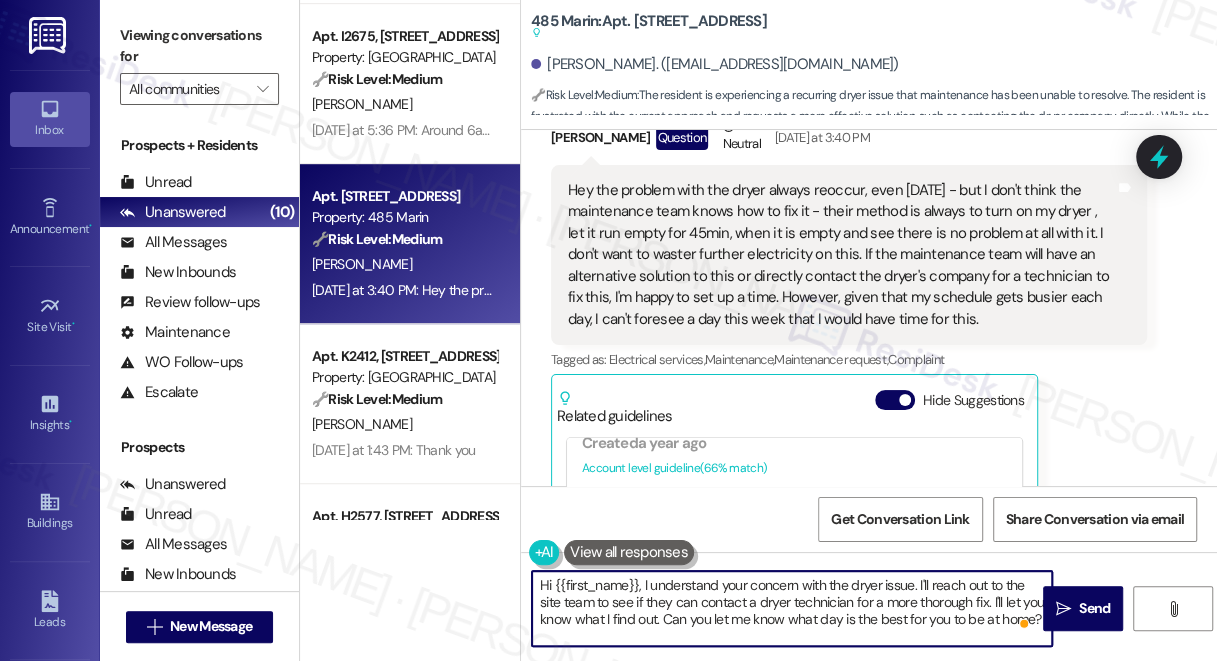 click on "Hi {{first_name}}, I understand your concern with the dryer issue. I'll reach out to the site team to see if they can contact a dryer technician for a more thorough fix. I'll let you know what I find out. Can you let me know what day is the best for you to be at home?" at bounding box center (792, 608) 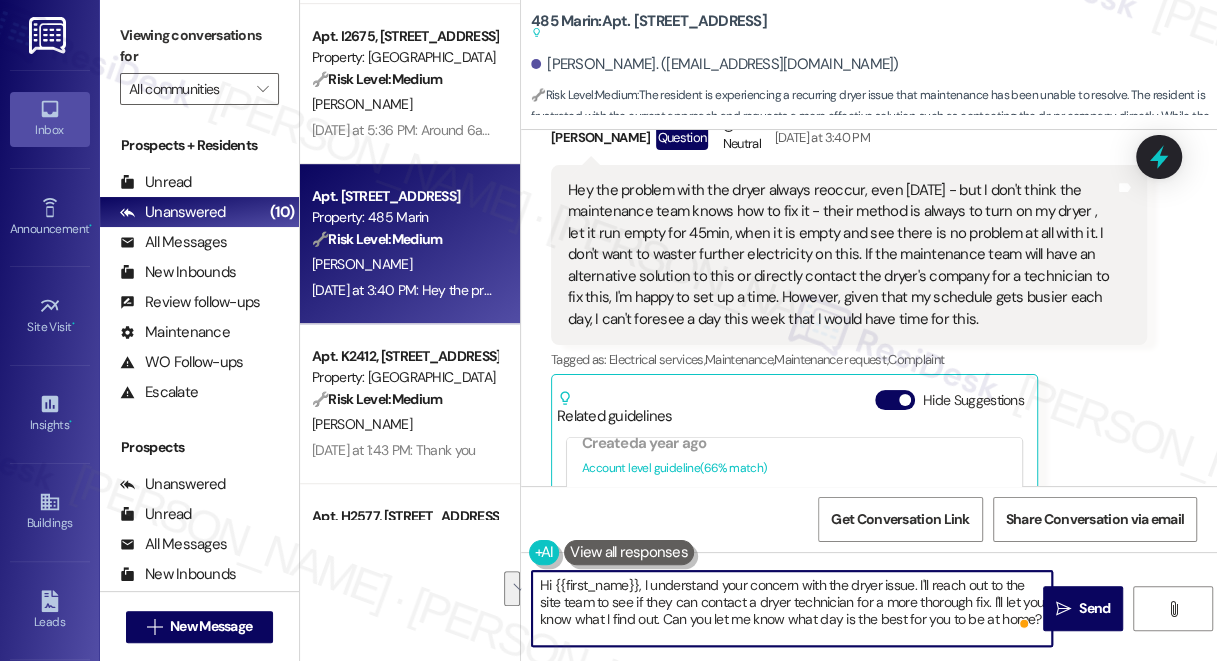 drag, startPoint x: 728, startPoint y: 640, endPoint x: 686, endPoint y: 619, distance: 46.957428 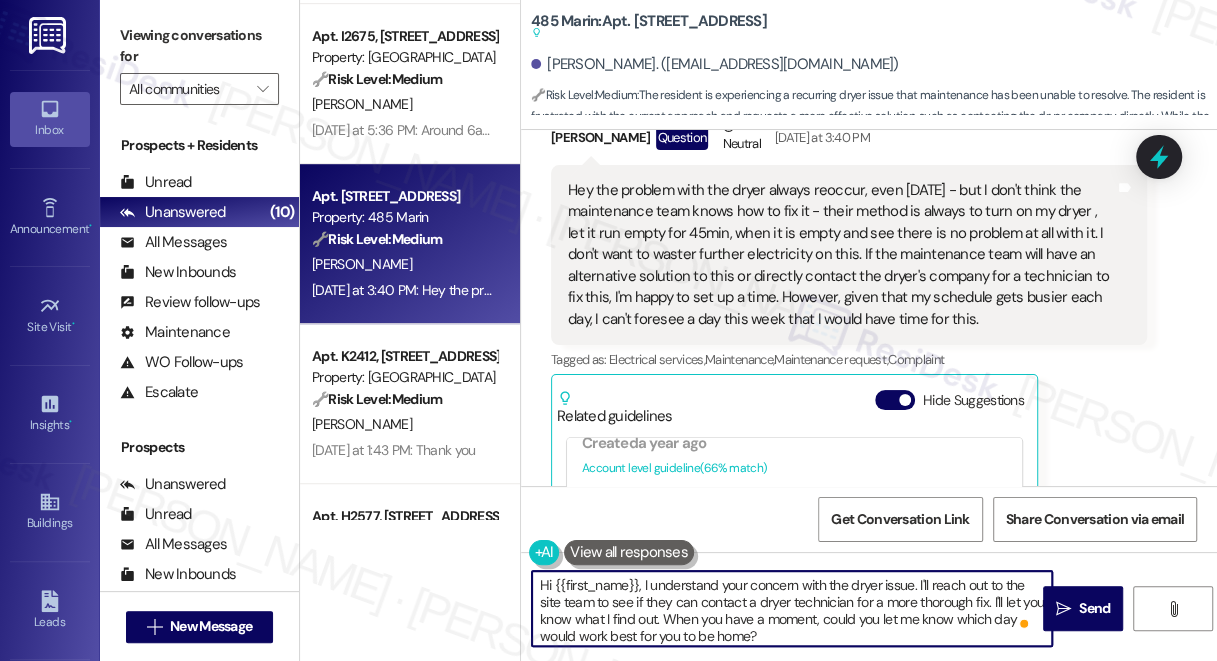 click on "Hi {{first_name}}, I understand your concern with the dryer issue. I'll reach out to the site team to see if they can contact a dryer technician for a more thorough fix. I'll let you know what I find out. When you have a moment, could you let me know which day would work best for you to be home?" at bounding box center (792, 608) 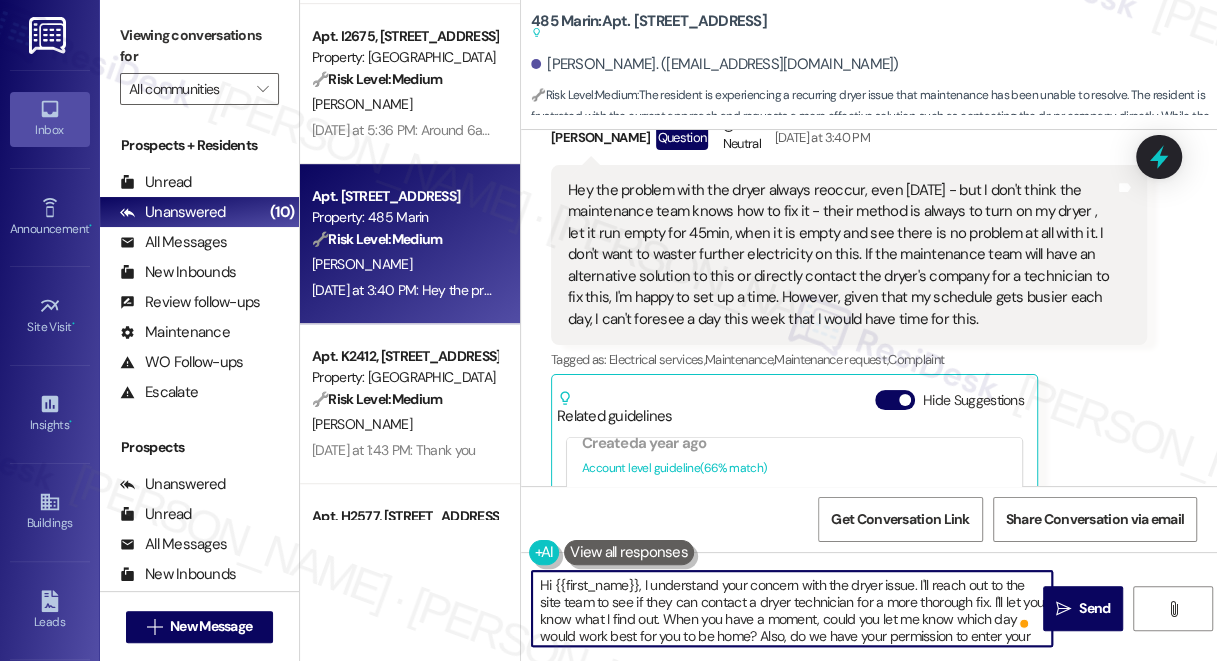 scroll, scrollTop: 16, scrollLeft: 0, axis: vertical 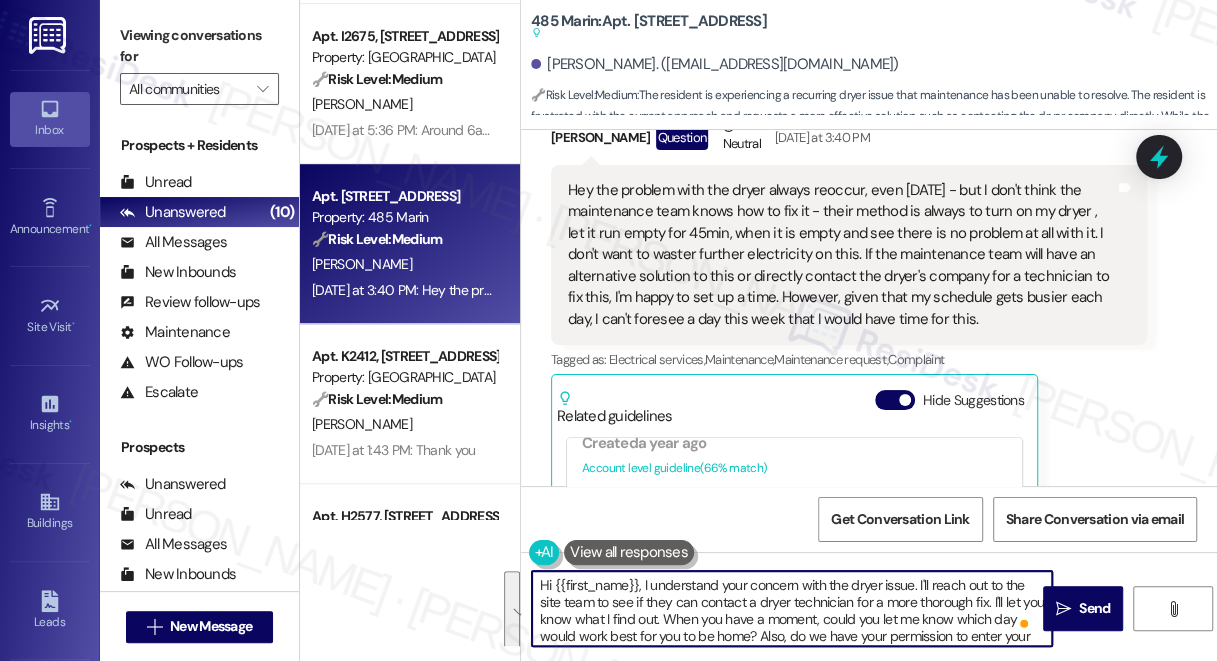 click on "Hi {{first_name}}, I understand your concern with the dryer issue. I'll reach out to the site team to see if they can contact a dryer technician for a more thorough fix. I'll let you know what I find out. When you have a moment, could you let me know which day would work best for you to be home? Also, do we have your permission to enter your unit?" at bounding box center [792, 608] 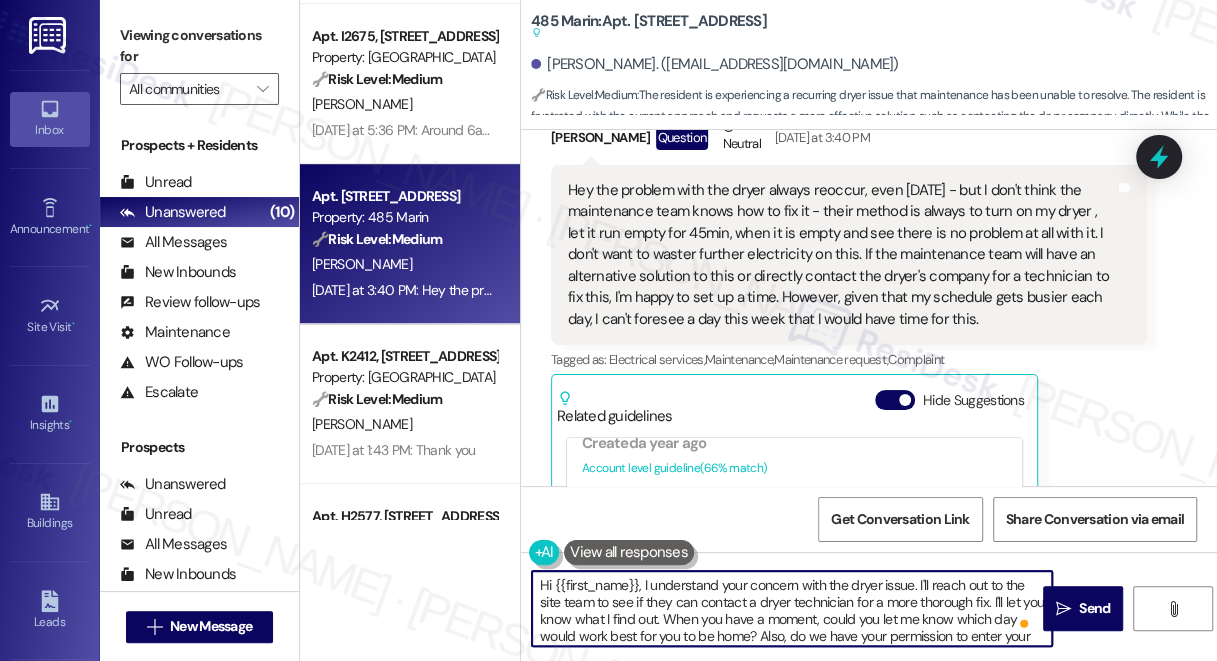 scroll, scrollTop: 21, scrollLeft: 0, axis: vertical 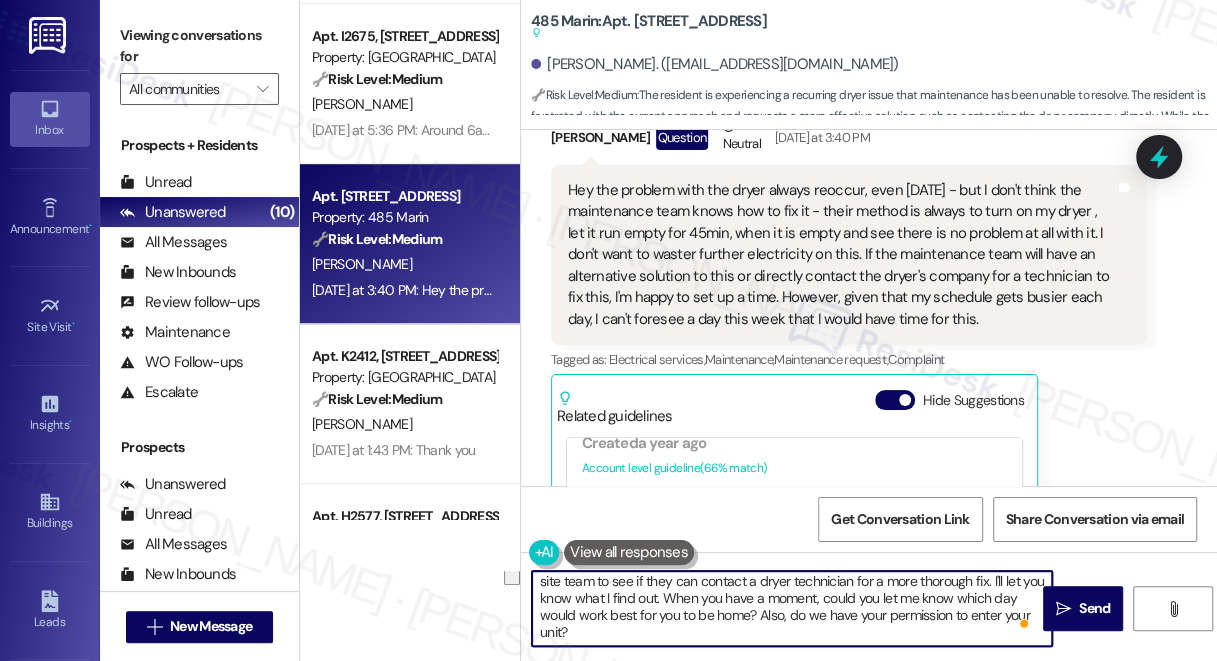 drag, startPoint x: 688, startPoint y: 616, endPoint x: 753, endPoint y: 618, distance: 65.03076 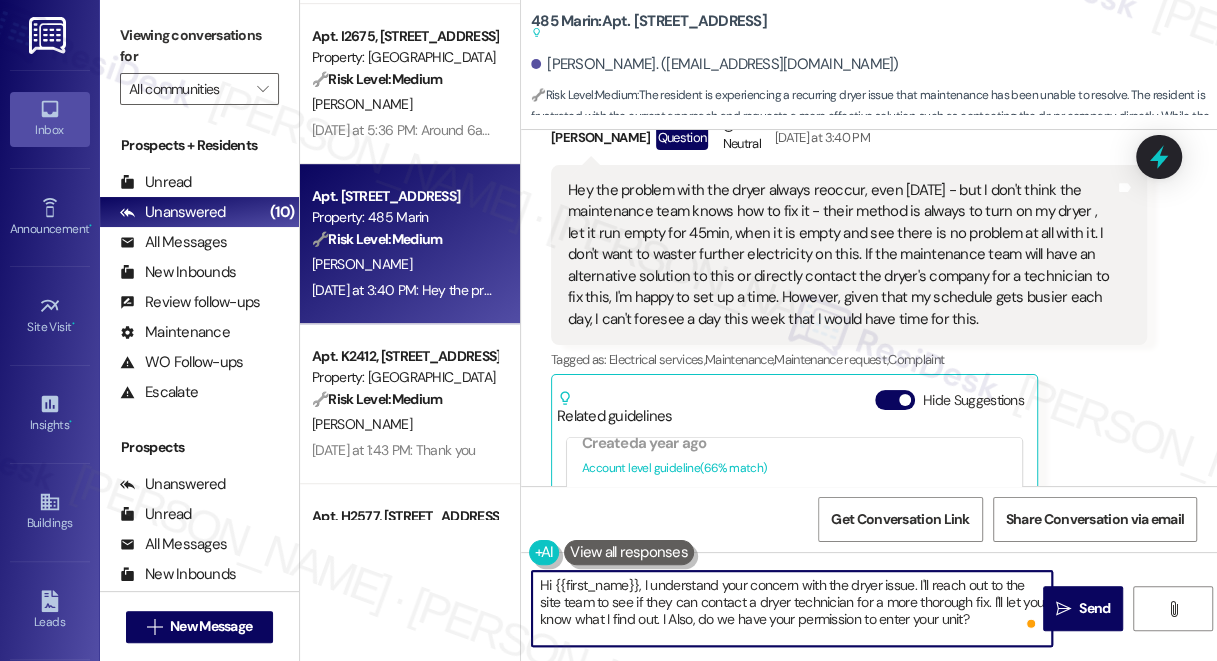 scroll, scrollTop: 0, scrollLeft: 0, axis: both 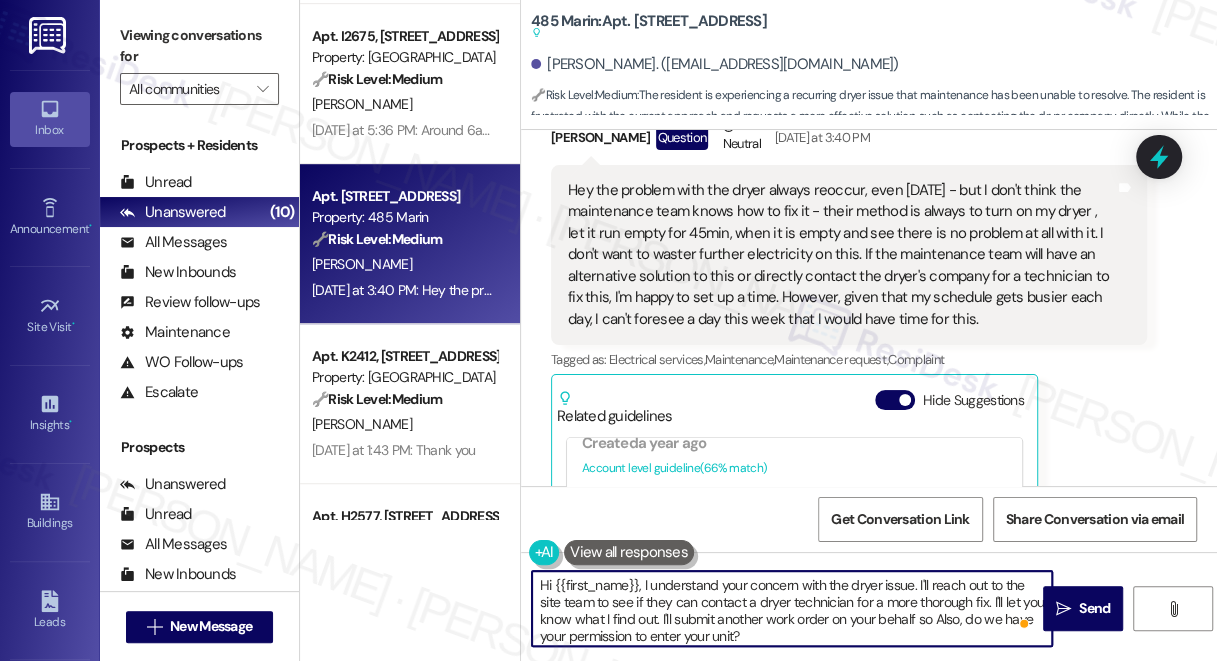 click on "Hi {{first_name}}, I understand your concern with the dryer issue. I'll reach out to the site team to see if they can contact a dryer technician for a more thorough fix. I'll let you know what I find out. I'll submit another work order on your behalf so Also, do we have your permission to enter your unit?" at bounding box center (792, 608) 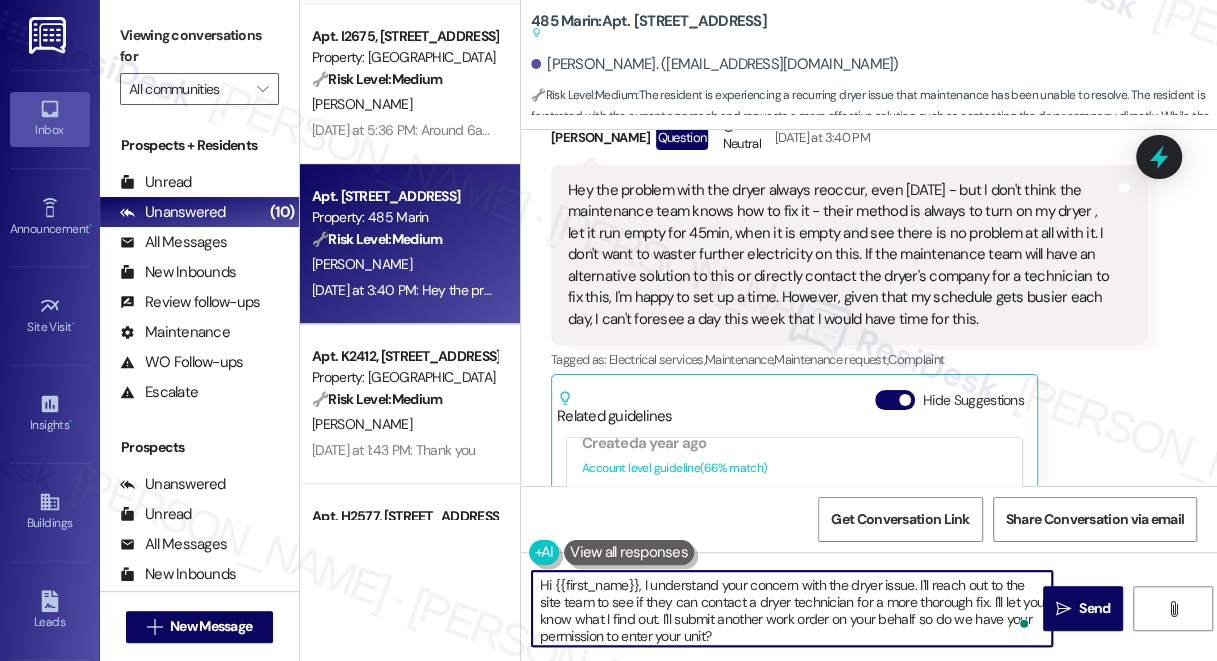click on "Hi {{first_name}}, I understand your concern with the dryer issue. I'll reach out to the site team to see if they can contact a dryer technician for a more thorough fix. I'll let you know what I find out. I'll submit another work order on your behalf so do we have your permission to enter your unit?" at bounding box center (792, 608) 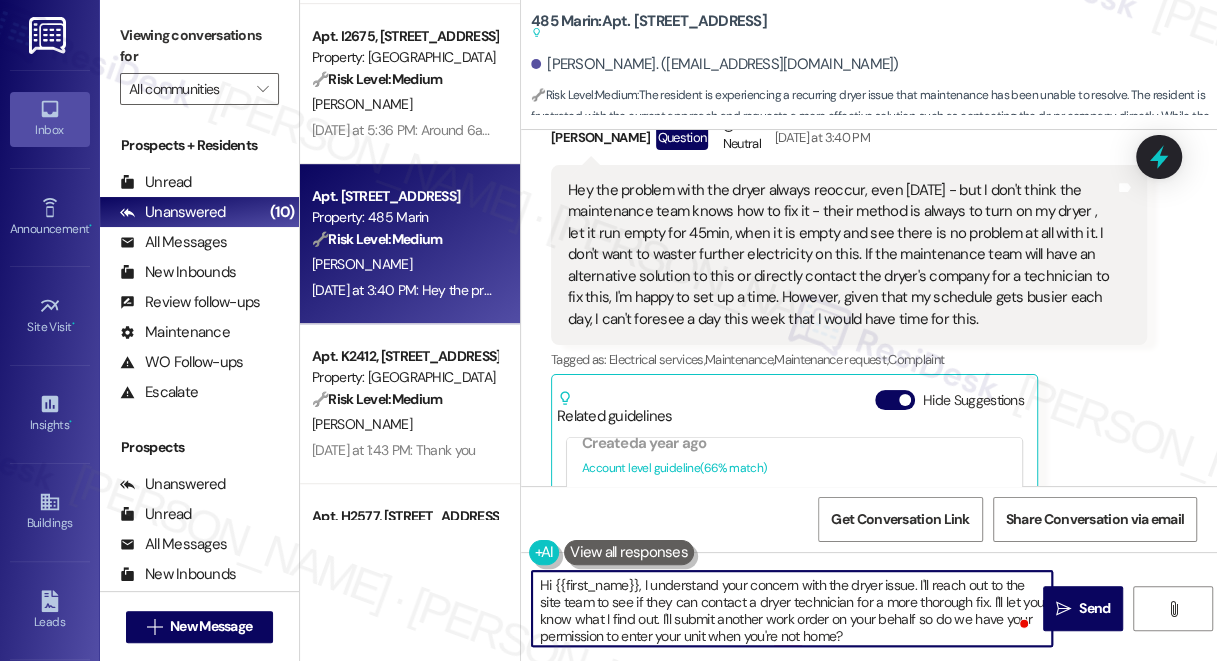 click on "Received via SMS Yuyue Liang Question   Neutral Yesterday at 3:40 PM Hey the problem with the dryer always reoccur, even today - but I don't think the maintenance team knows how to fix it - their method is always to turn on my dryer , let it run empty for 45min, when it is empty and see there is no problem at all with it. I don't want to waster further electricity on this. If the maintenance team will have an alternative solution to this  or directly contact the dryer's company for a technician to fix this, I'm happy to set up a time. However, given that my schedule gets busier each day, I can't foresee a day this week that I would have time for this. Tags and notes Tagged as:   Electrical services ,  Click to highlight conversations about Electrical services Maintenance ,  Click to highlight conversations about Maintenance Maintenance request ,  Click to highlight conversations about Maintenance request Complaint Click to highlight conversations about Complaint  Related guidelines Hide Suggestions Created" at bounding box center (869, 392) 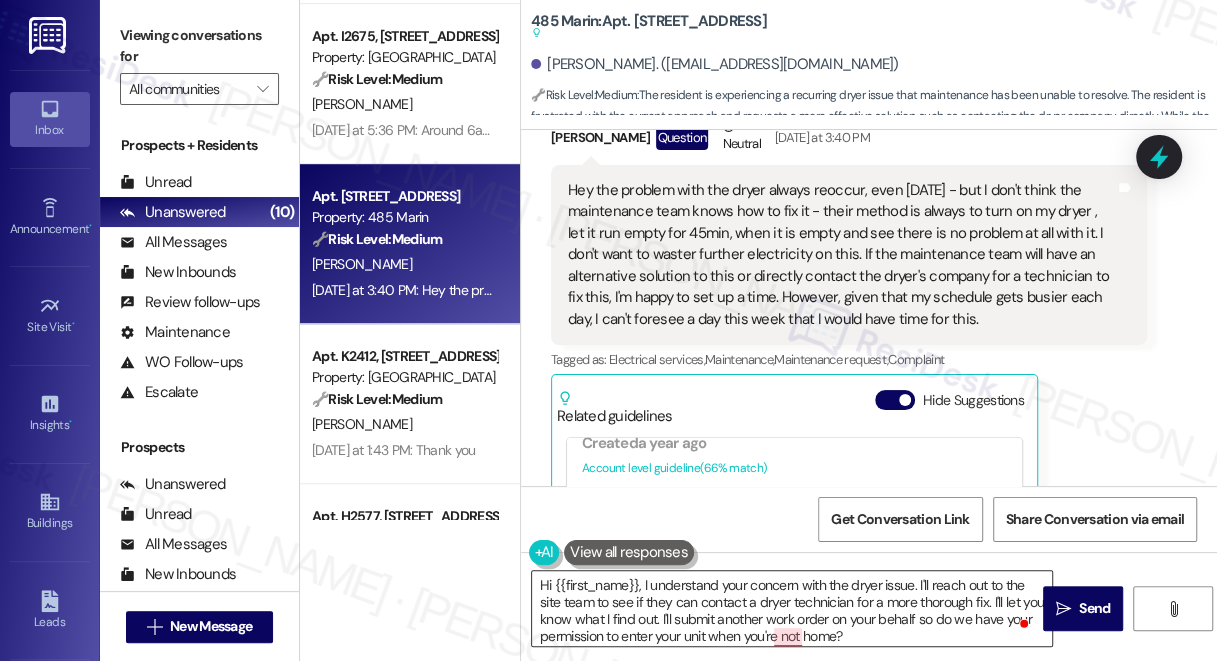 click on "Hi {{first_name}}, I understand your concern with the dryer issue. I'll reach out to the site team to see if they can contact a dryer technician for a more thorough fix. I'll let you know what I find out. I'll submit another work order on your behalf so do we have your permission to enter your unit when you're not home?" at bounding box center (792, 608) 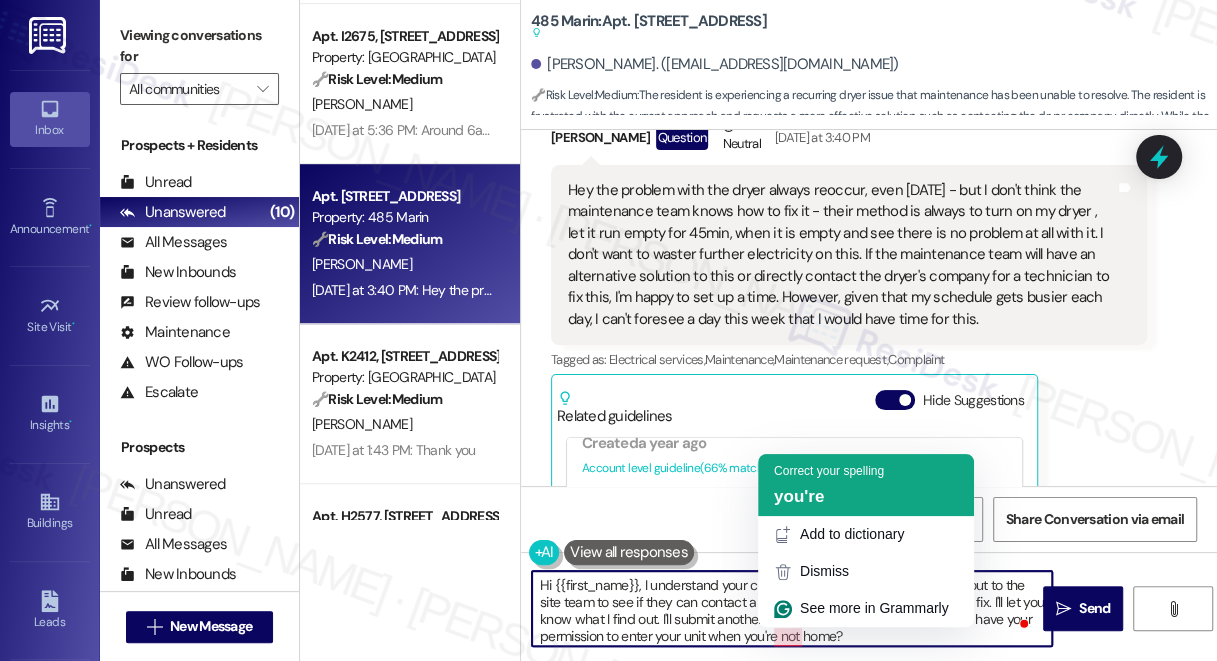 click on "Correct your spelling" 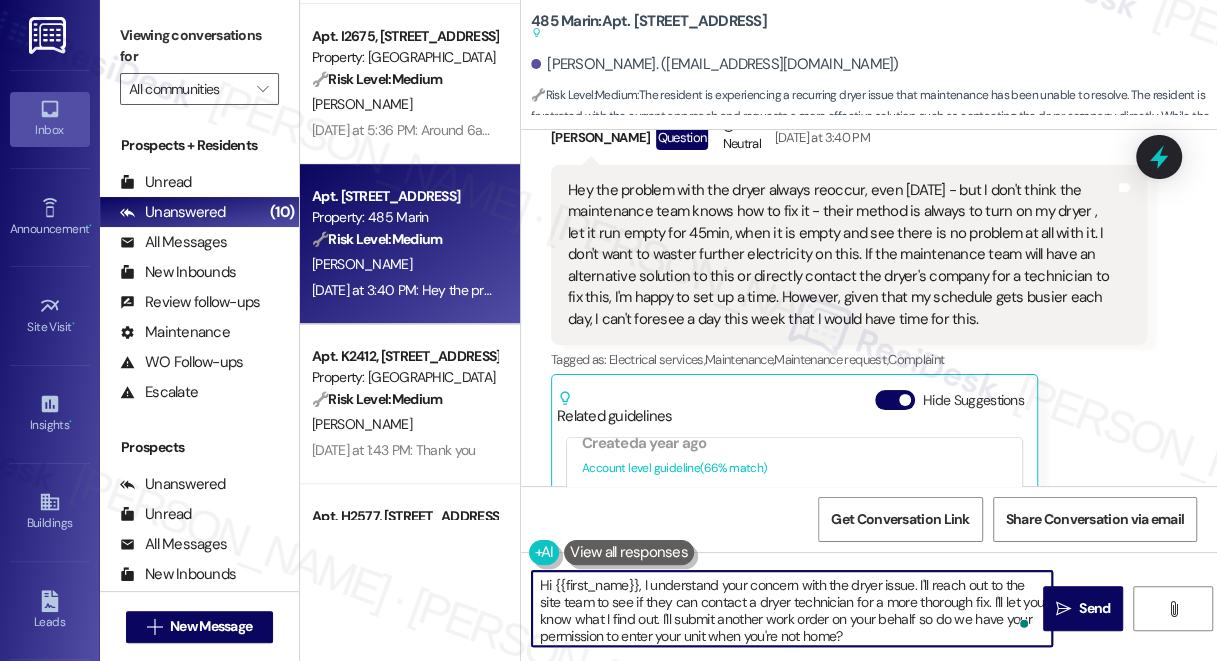 click on "Hi {{first_name}}, I understand your concern with the dryer issue. I'll reach out to the site team to see if they can contact a dryer technician for a more thorough fix. I'll let you know what I find out. I'll submit another work order on your behalf so do we have your permission to enter your unit when you're not home?" at bounding box center (792, 608) 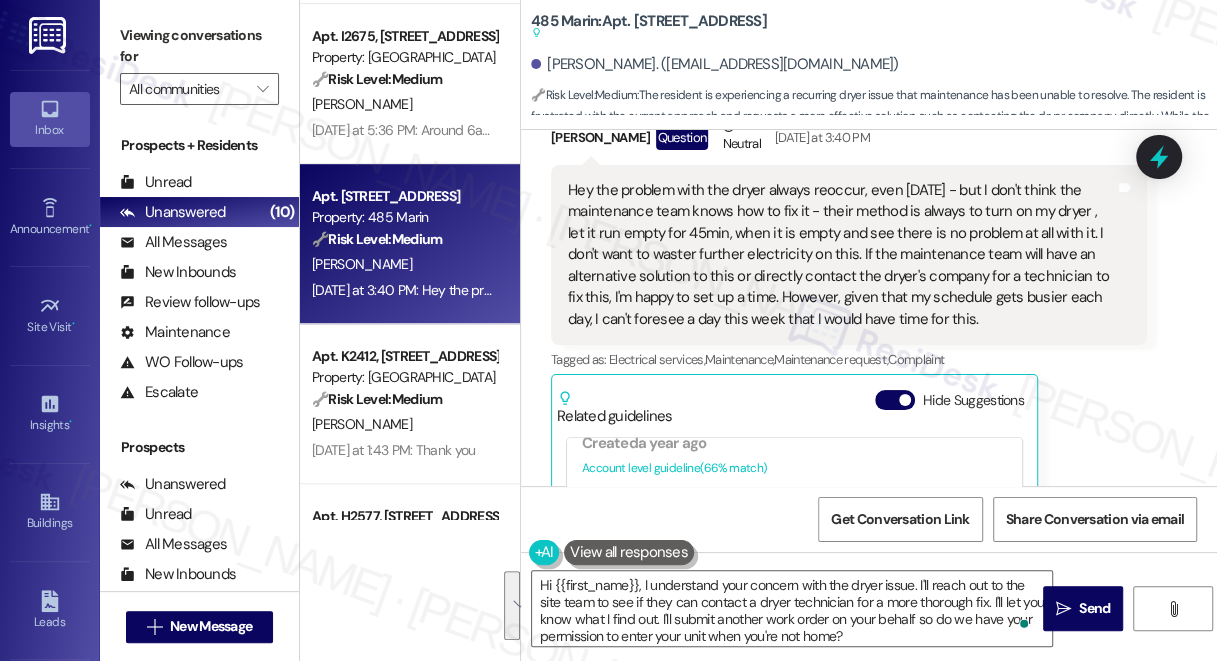 drag, startPoint x: 189, startPoint y: 26, endPoint x: 184, endPoint y: 3, distance: 23.537205 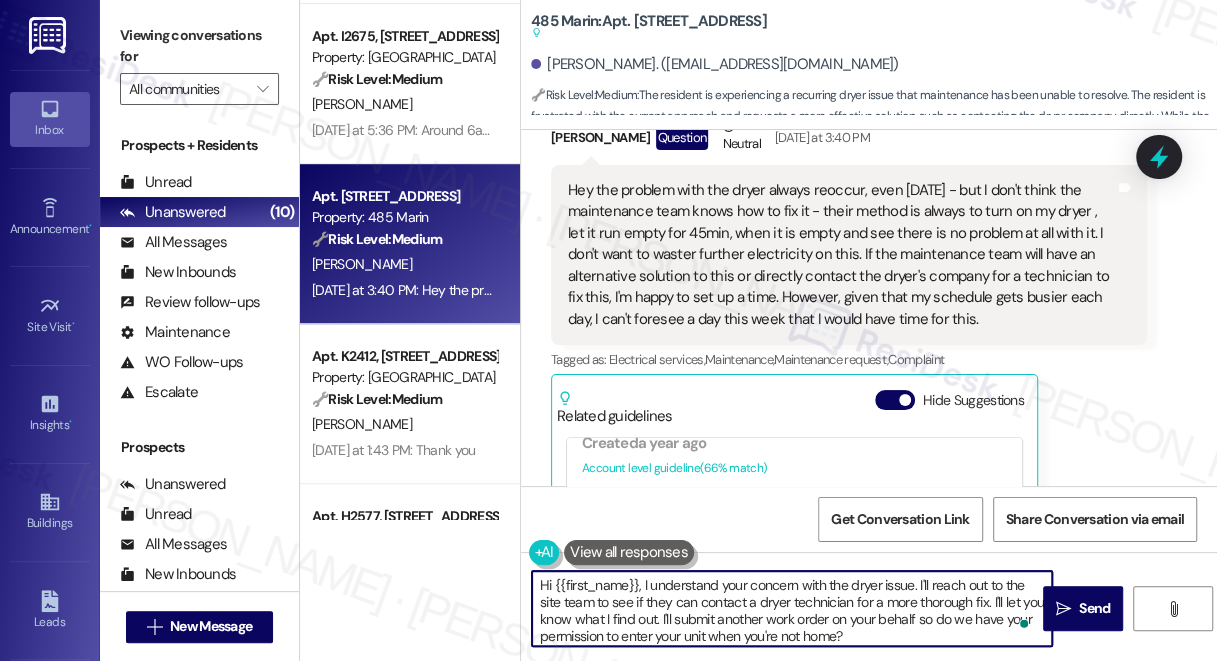 click on "Hi {{first_name}}, I understand your concern with the dryer issue. I'll reach out to the site team to see if they can contact a dryer technician for a more thorough fix. I'll let you know what I find out. I'll submit another work order on your behalf so do we have your permission to enter your unit when you're not home?" at bounding box center (792, 608) 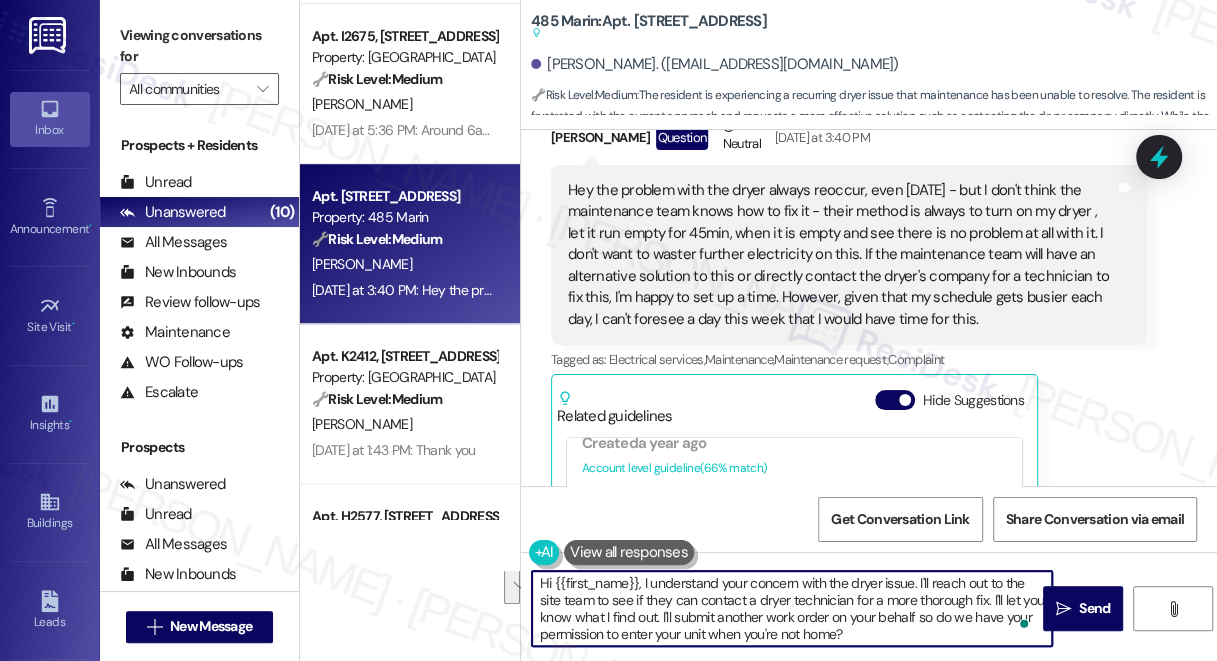 drag, startPoint x: 905, startPoint y: 636, endPoint x: 685, endPoint y: 619, distance: 220.65584 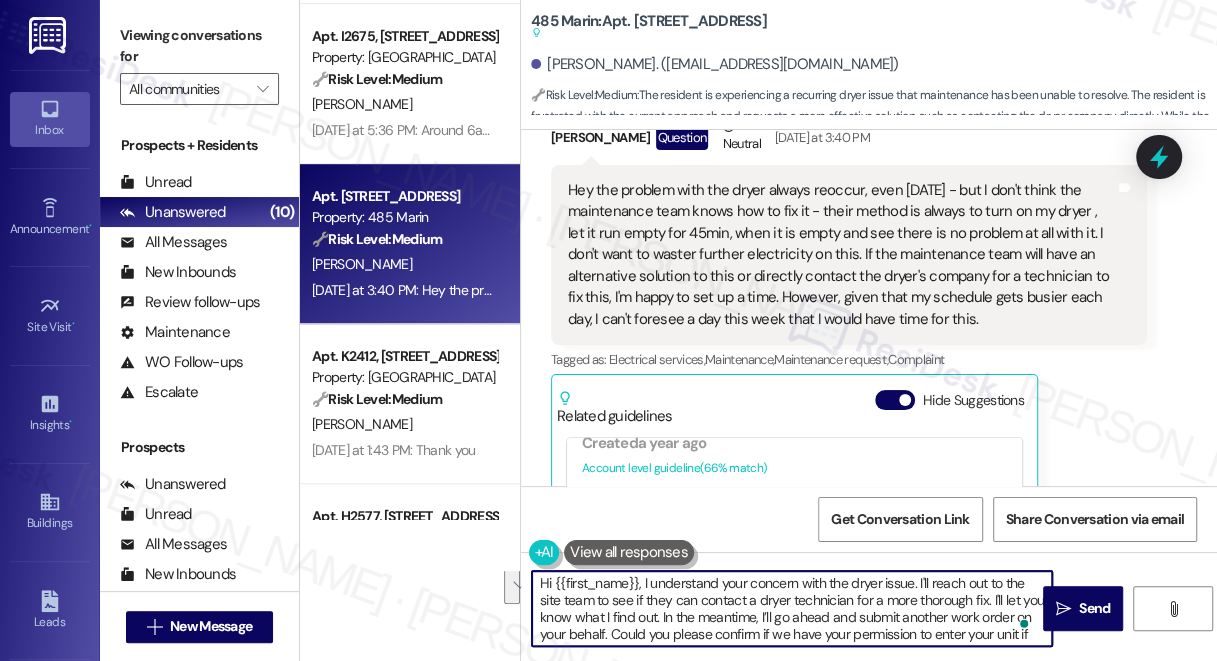 scroll, scrollTop: 16, scrollLeft: 0, axis: vertical 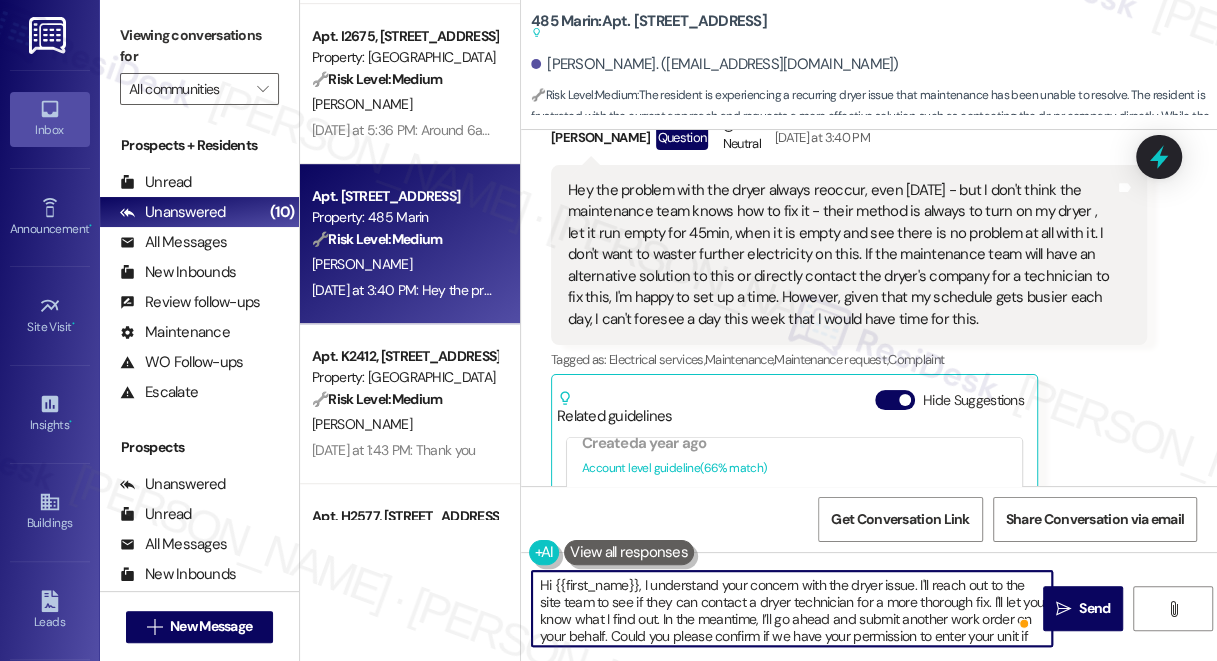 click on "Hi {{first_name}}, I understand your concern with the dryer issue. I'll reach out to the site team to see if they can contact a dryer technician for a more thorough fix. I'll let you know what I find out. In the meantime, I’ll go ahead and submit another work order on your behalf. Could you please confirm if we have your permission to enter your unit if you’re not home at the time of the visit?" at bounding box center (792, 608) 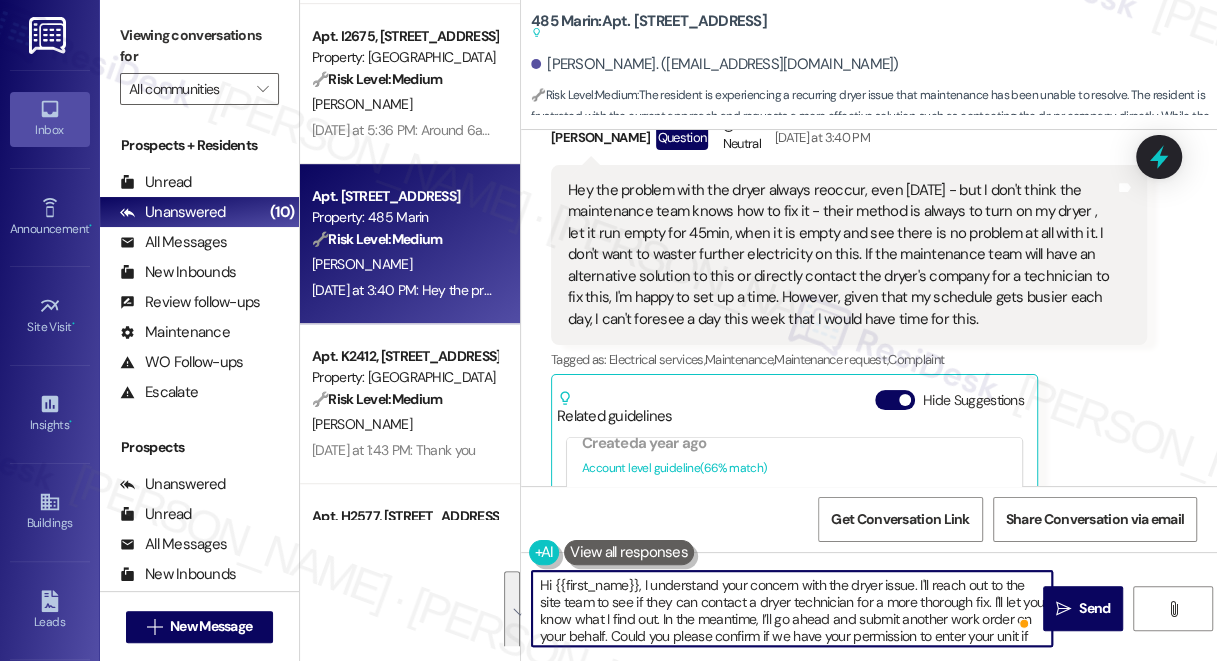 click on "Hi {{first_name}}, I understand your concern with the dryer issue. I'll reach out to the site team to see if they can contact a dryer technician for a more thorough fix. I'll let you know what I find out. In the meantime, I’ll go ahead and submit another work order on your behalf. Could you please confirm if we have your permission to enter your unit if you’re not home at the time of the visit?" at bounding box center (792, 608) 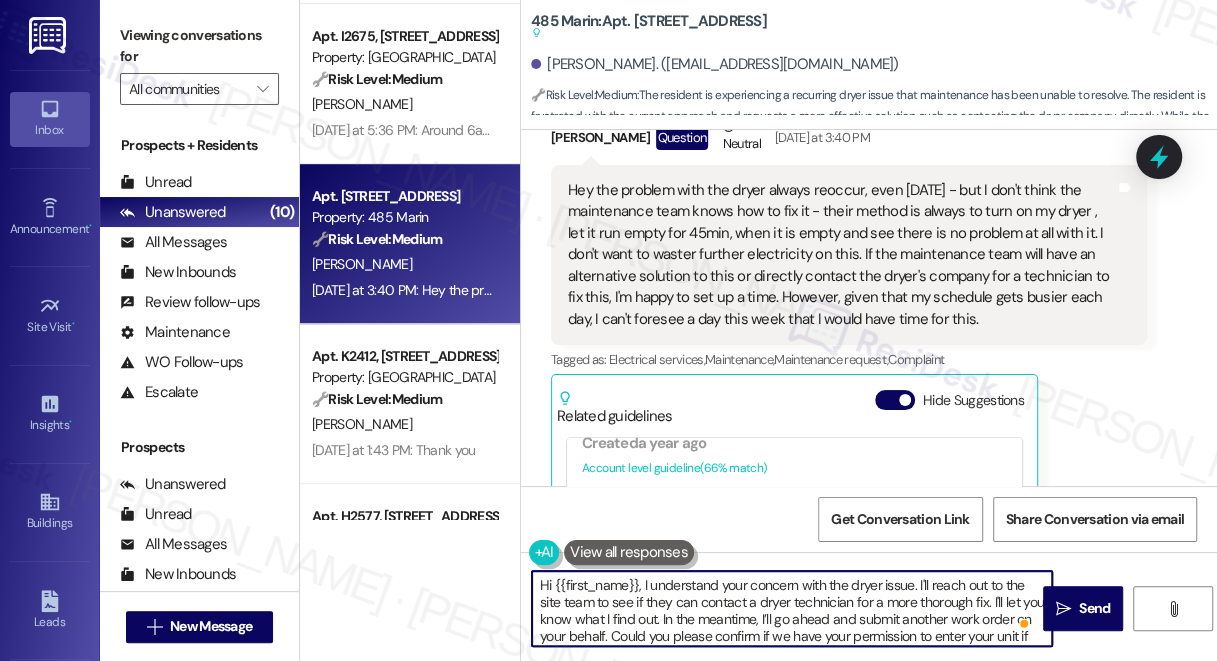 click on "Hi {{first_name}}, I understand your concern with the dryer issue. I'll reach out to the site team to see if they can contact a dryer technician for a more thorough fix. I'll let you know what I find out. In the meantime, I’ll go ahead and submit another work order on your behalf. Could you please confirm if we have your permission to enter your unit if you’re not home at the time of the visit?" at bounding box center [792, 608] 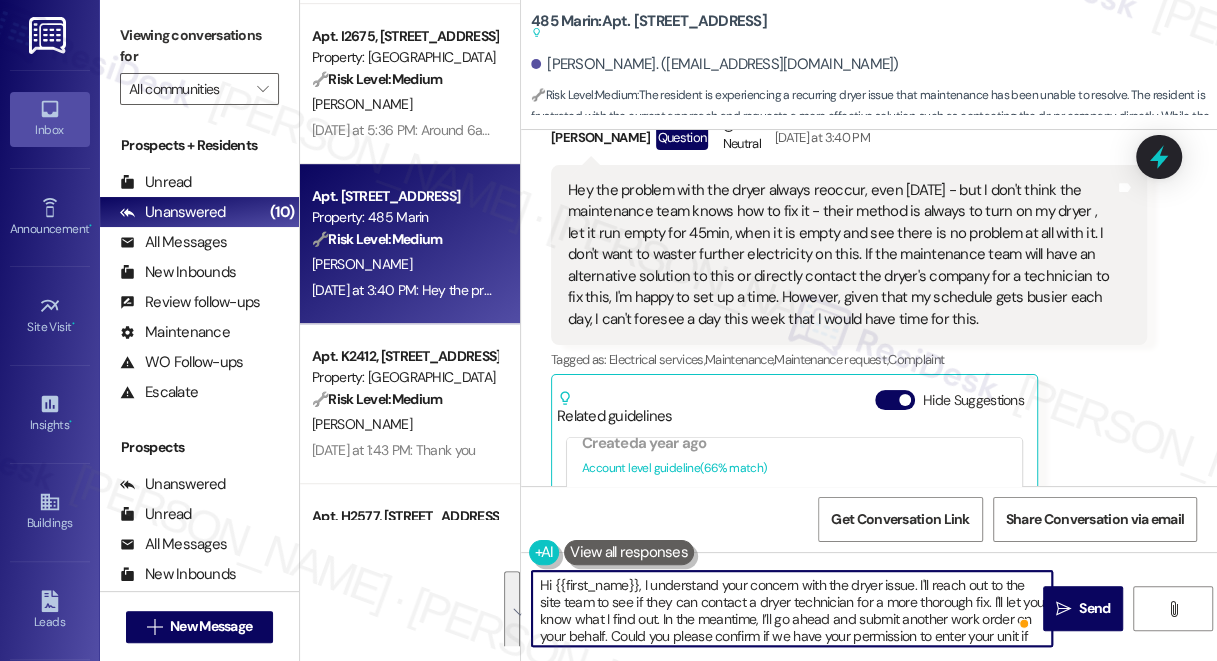scroll, scrollTop: 21, scrollLeft: 0, axis: vertical 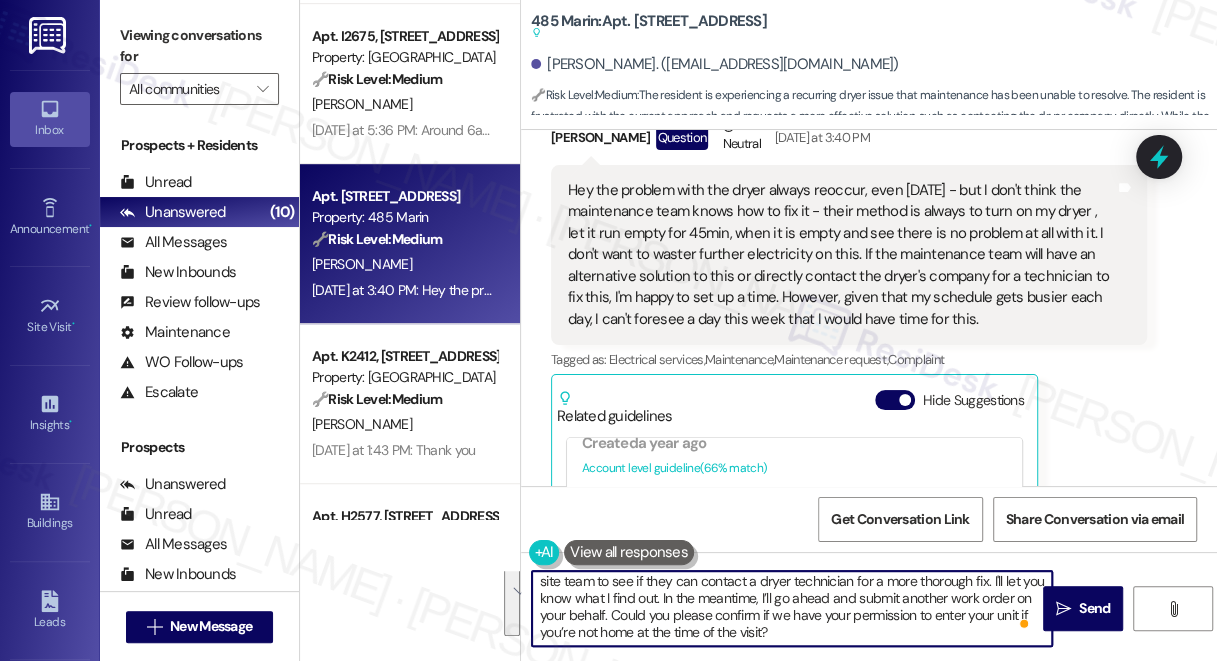 click on "Hi {{first_name}}, I understand your concern with the dryer issue. I'll reach out to the site team to see if they can contact a dryer technician for a more thorough fix. I'll let you know what I find out. In the meantime, I’ll go ahead and submit another work order on your behalf. Could you please confirm if we have your permission to enter your unit if you’re not home at the time of the visit?" at bounding box center (792, 608) 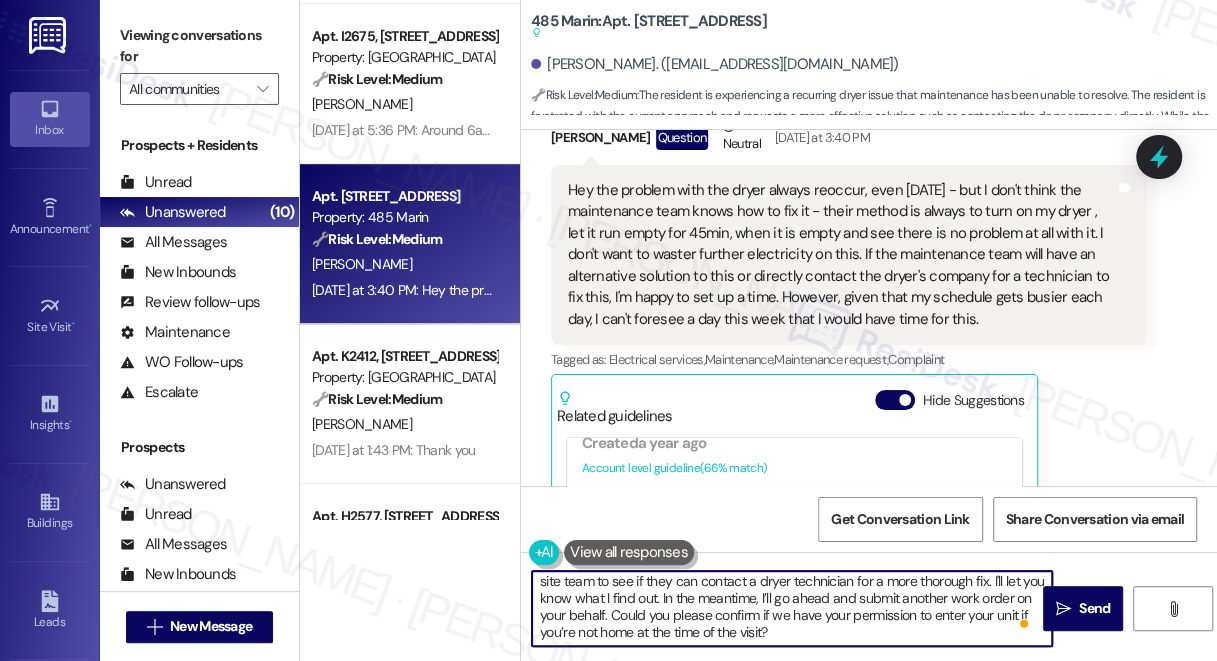 drag, startPoint x: 621, startPoint y: 616, endPoint x: 634, endPoint y: 611, distance: 13.928389 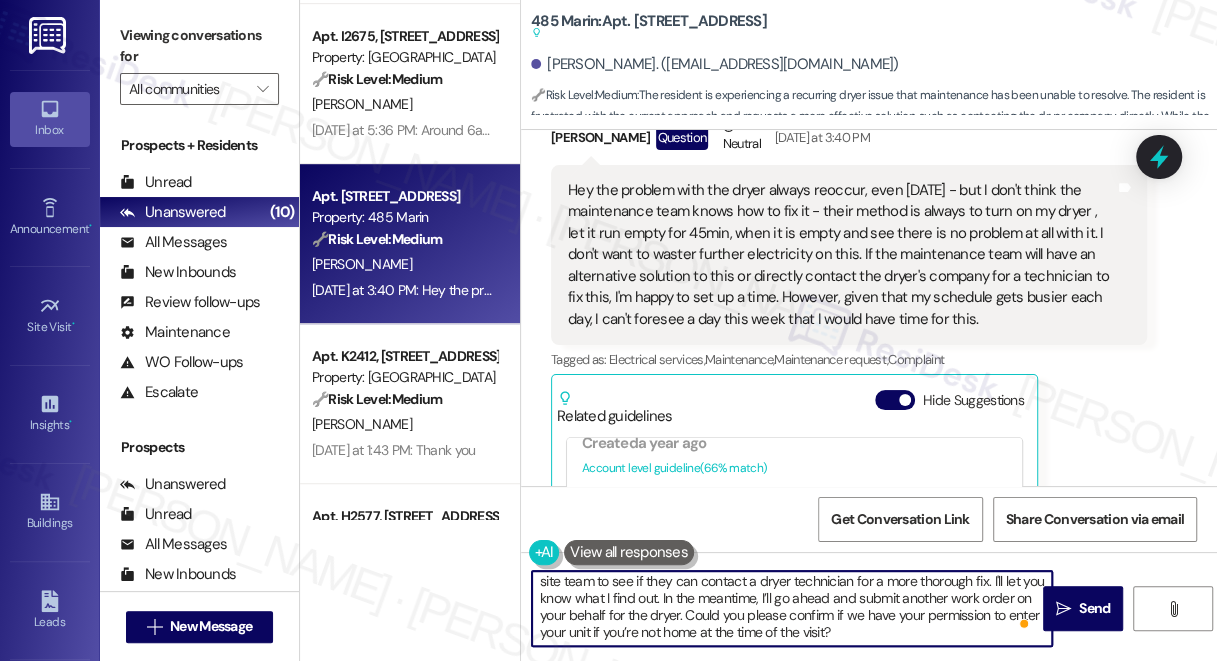 click on "Hi {{first_name}}, I understand your concern with the dryer issue. I'll reach out to the site team to see if they can contact a dryer technician for a more thorough fix. I'll let you know what I find out. In the meantime, I’ll go ahead and submit another work order on your behalf for the dryer. Could you please confirm if we have your permission to enter your unit if you’re not home at the time of the visit?" at bounding box center (792, 608) 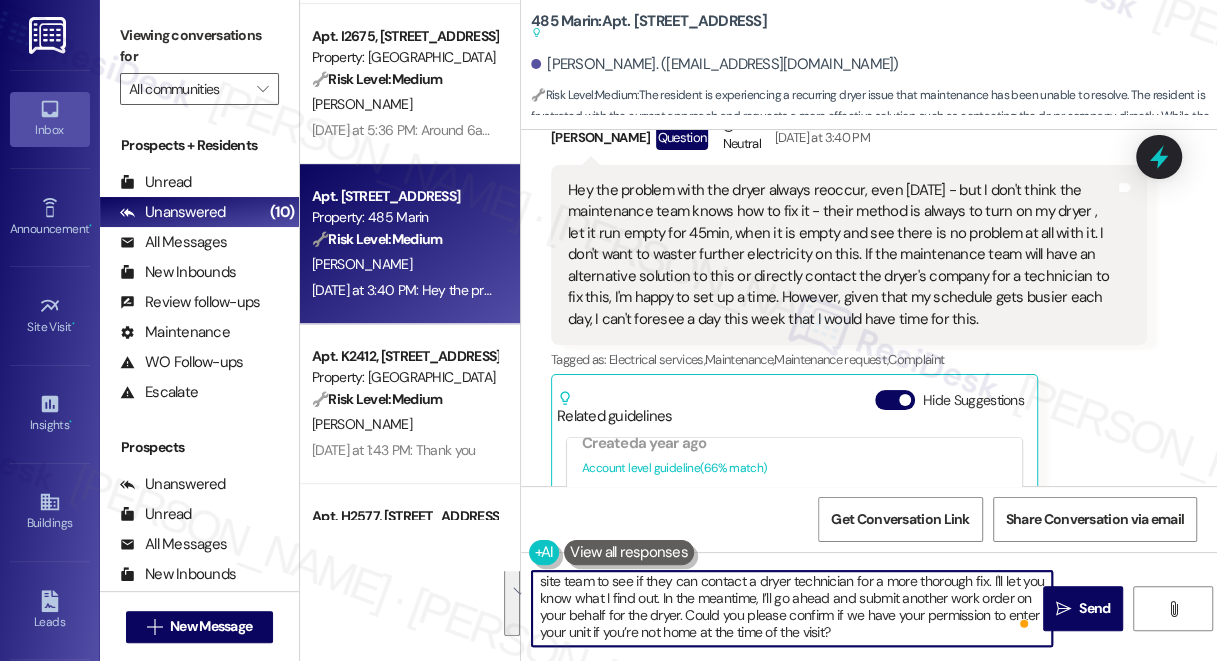 click on "Hi {{first_name}}, I understand your concern with the dryer issue. I'll reach out to the site team to see if they can contact a dryer technician for a more thorough fix. I'll let you know what I find out. In the meantime, I’ll go ahead and submit another work order on your behalf for the dryer. Could you please confirm if we have your permission to enter your unit if you’re not home at the time of the visit?" at bounding box center (792, 608) 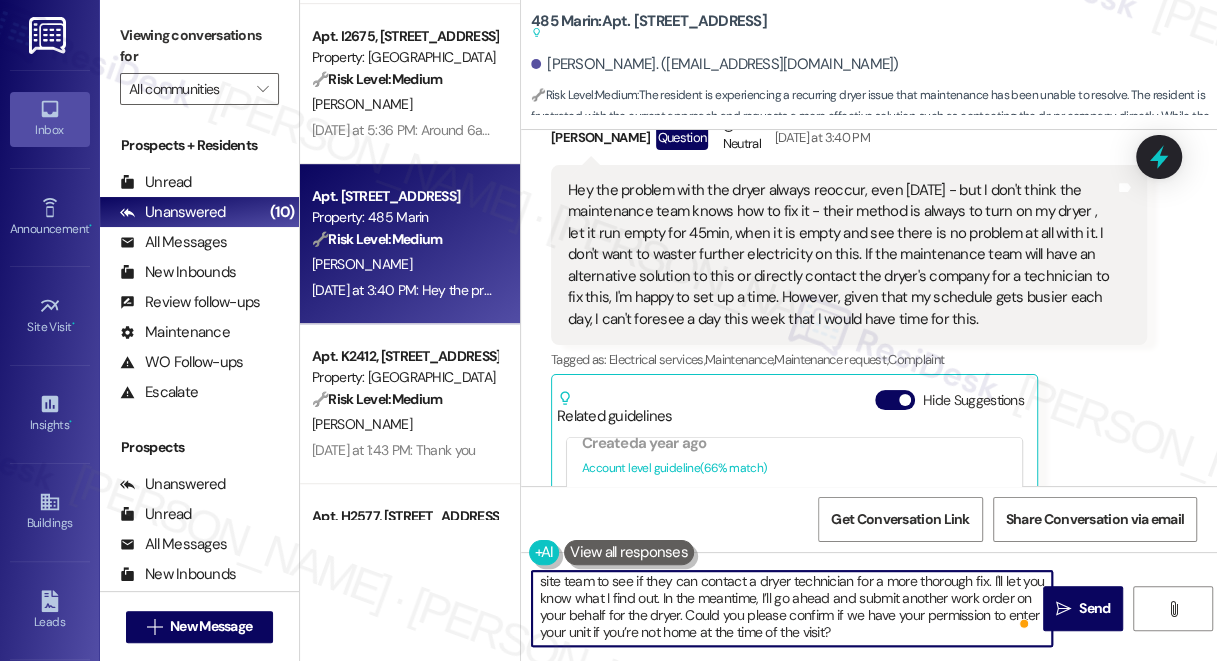 type on "Hi {{first_name}}, I understand your concern with the dryer issue. I'll reach out to the site team to see if they can contact a dryer technician for a more thorough fix. I'll let you know what I find out. In the meantime, I’ll go ahead and submit another work order on your behalf for the dryer. Could you please confirm if we have your permission to enter your unit if you’re not home at the time of the visit?" 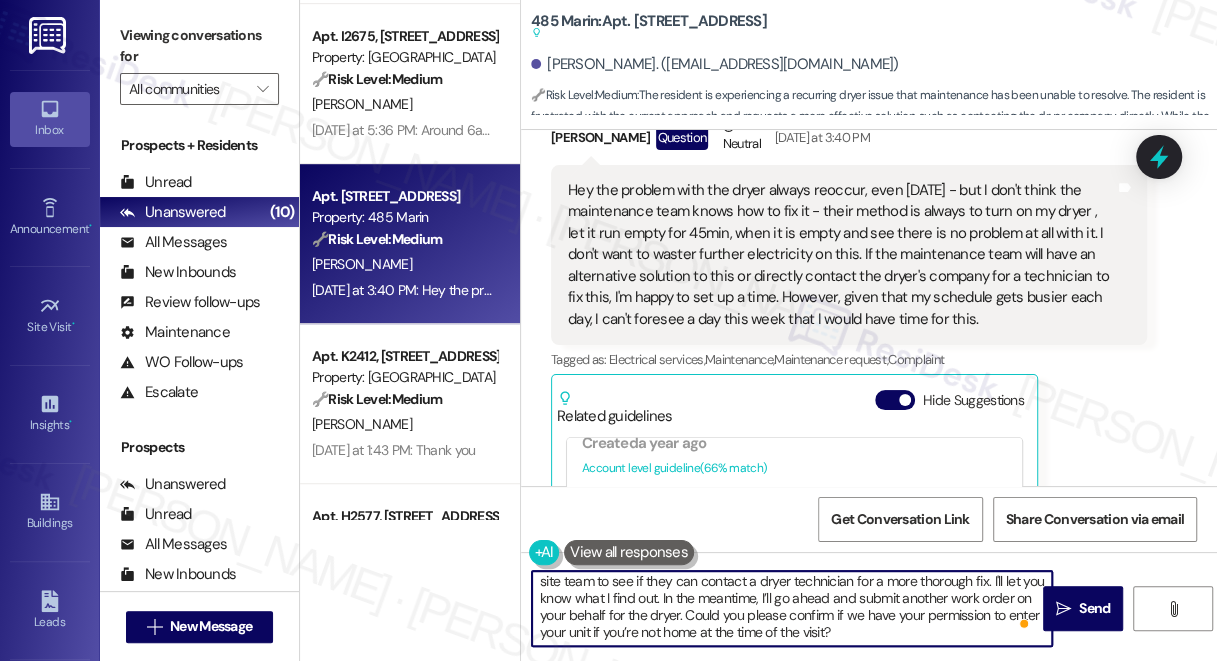 click on "Hi {{first_name}}, I understand your concern with the dryer issue. I'll reach out to the site team to see if they can contact a dryer technician for a more thorough fix. I'll let you know what I find out. In the meantime, I’ll go ahead and submit another work order on your behalf for the dryer. Could you please confirm if we have your permission to enter your unit if you’re not home at the time of the visit?" at bounding box center [792, 608] 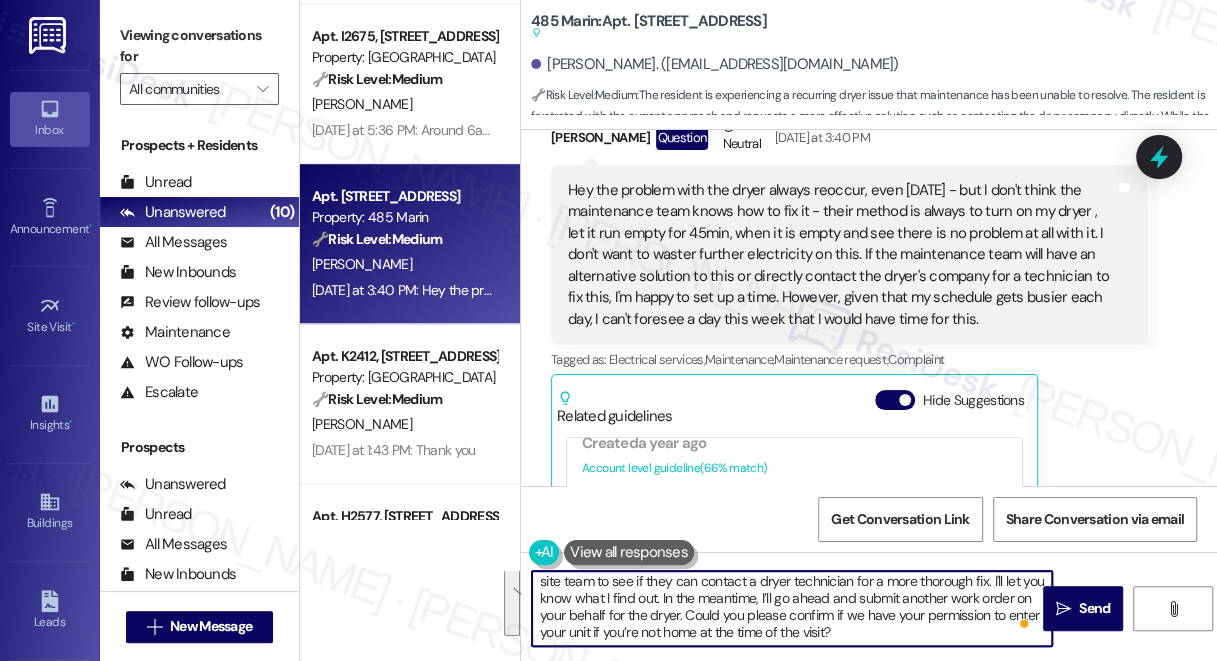 click on "Hi {{first_name}}, I understand your concern with the dryer issue. I'll reach out to the site team to see if they can contact a dryer technician for a more thorough fix. I'll let you know what I find out. In the meantime, I’ll go ahead and submit another work order on your behalf for the dryer. Could you please confirm if we have your permission to enter your unit if you’re not home at the time of the visit?" at bounding box center [792, 608] 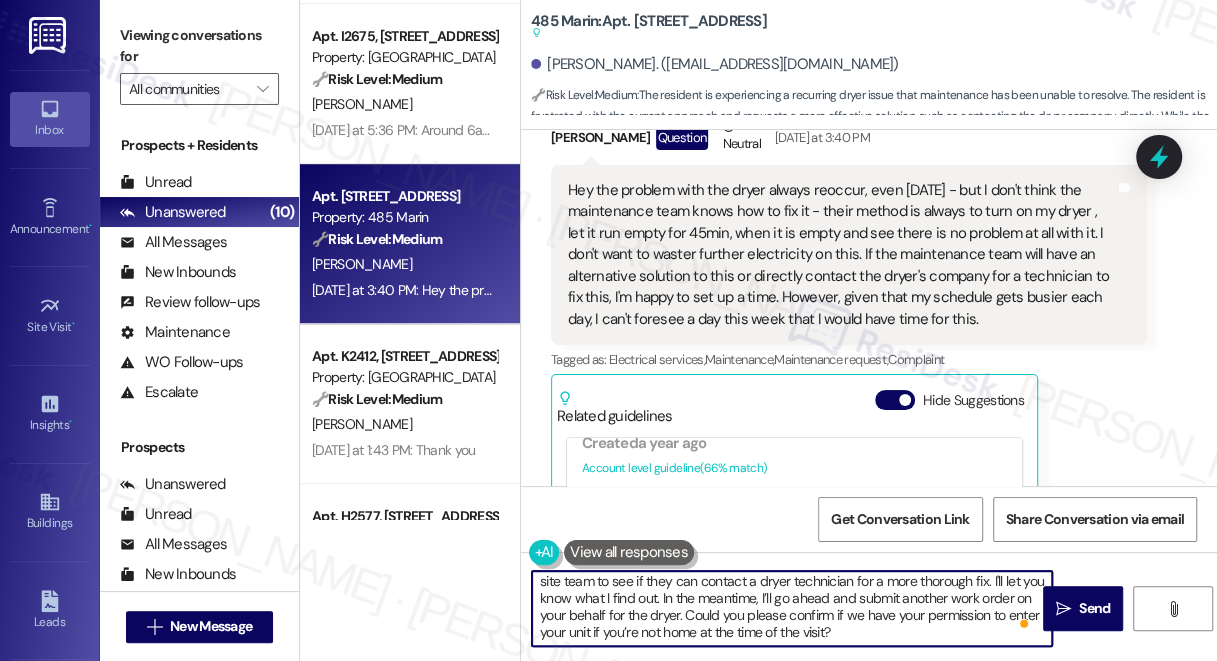 scroll, scrollTop: 0, scrollLeft: 0, axis: both 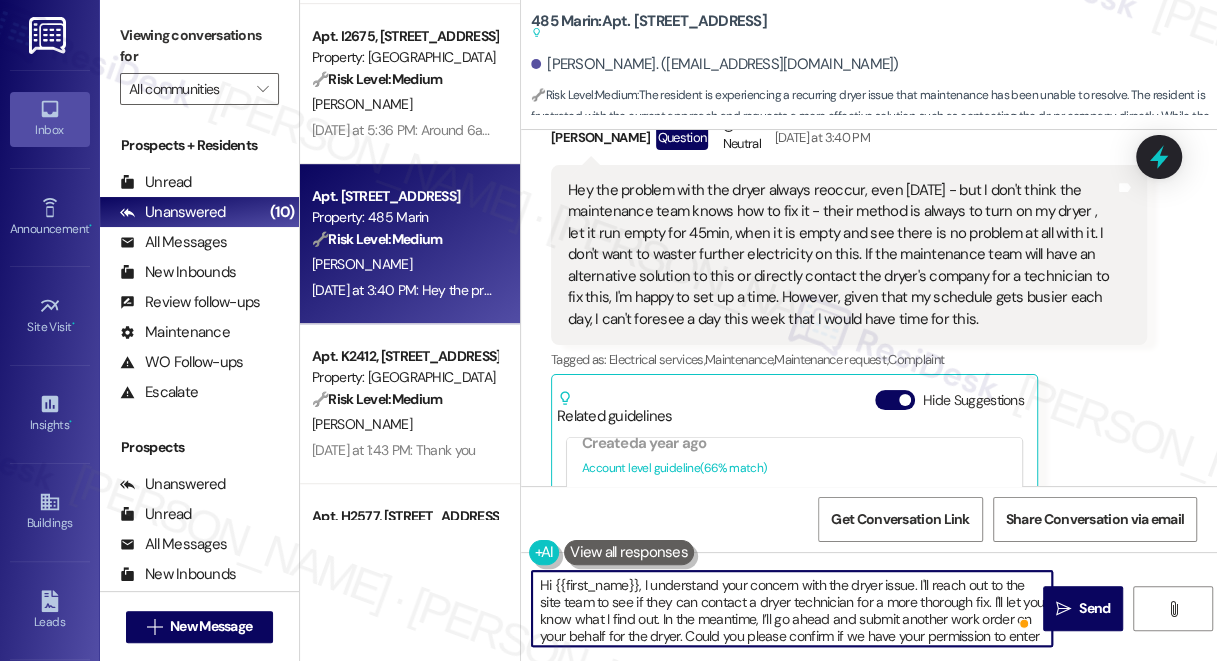 drag, startPoint x: 684, startPoint y: 618, endPoint x: 694, endPoint y: 615, distance: 10.440307 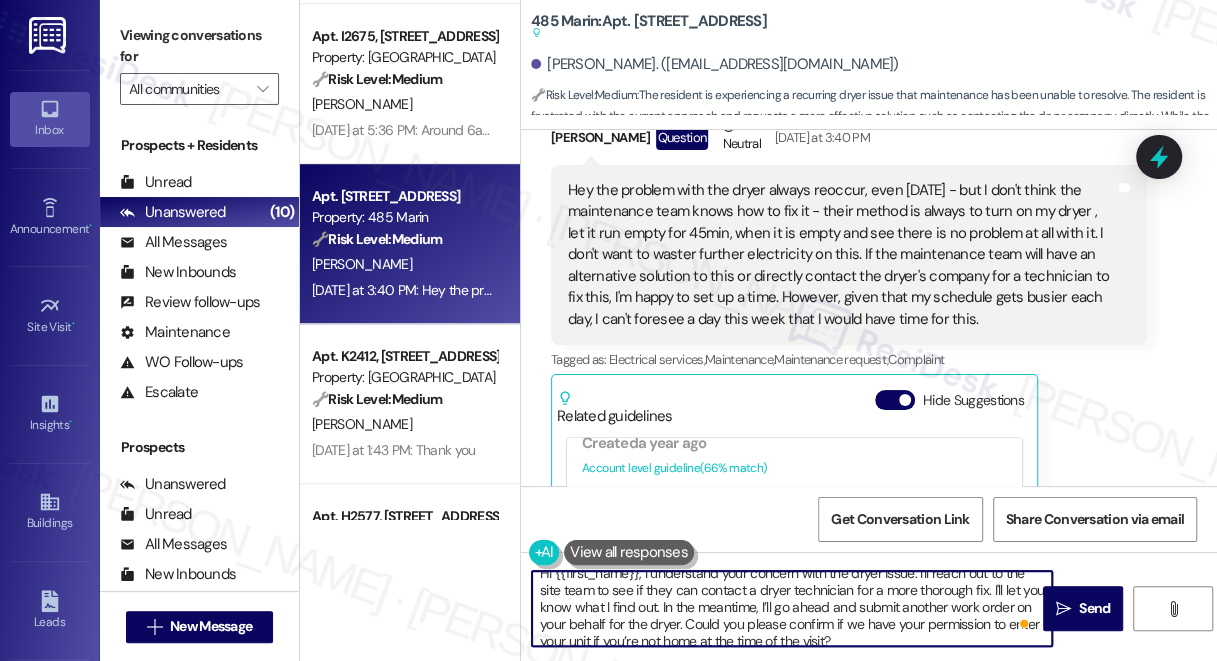scroll, scrollTop: 21, scrollLeft: 0, axis: vertical 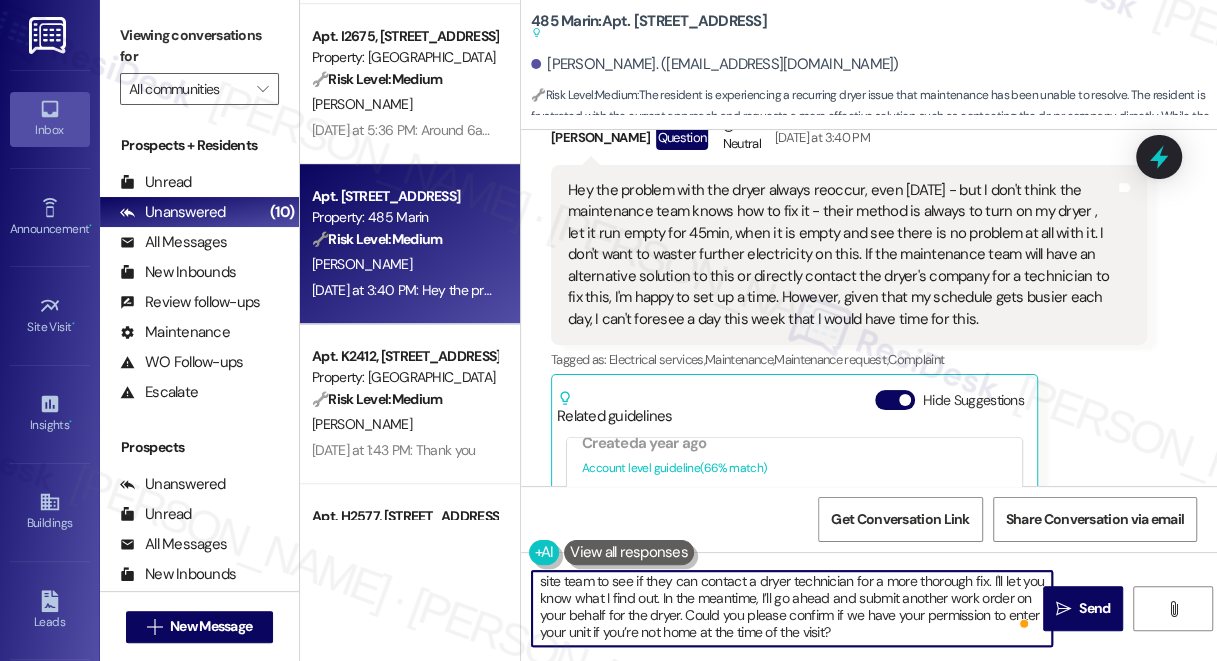 click on "Hi {{first_name}}, I understand your concern with the dryer issue. I'll reach out to the site team to see if they can contact a dryer technician for a more thorough fix. I'll let you know what I find out. In the meantime, I’ll go ahead and submit another work order on your behalf for the dryer. Could you please confirm if we have your permission to enter your unit if you’re not home at the time of the visit?" at bounding box center (792, 608) 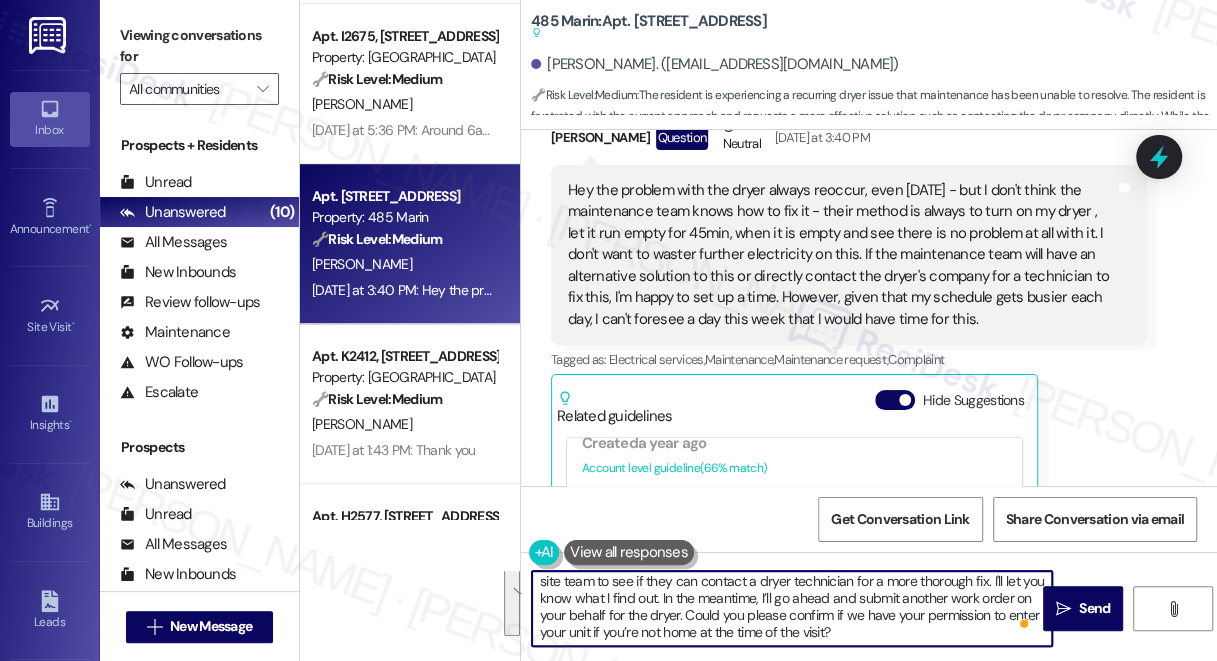click on "Hi {{first_name}}, I understand your concern with the dryer issue. I'll reach out to the site team to see if they can contact a dryer technician for a more thorough fix. I'll let you know what I find out. In the meantime, I’ll go ahead and submit another work order on your behalf for the dryer. Could you please confirm if we have your permission to enter your unit if you’re not home at the time of the visit?" at bounding box center (792, 608) 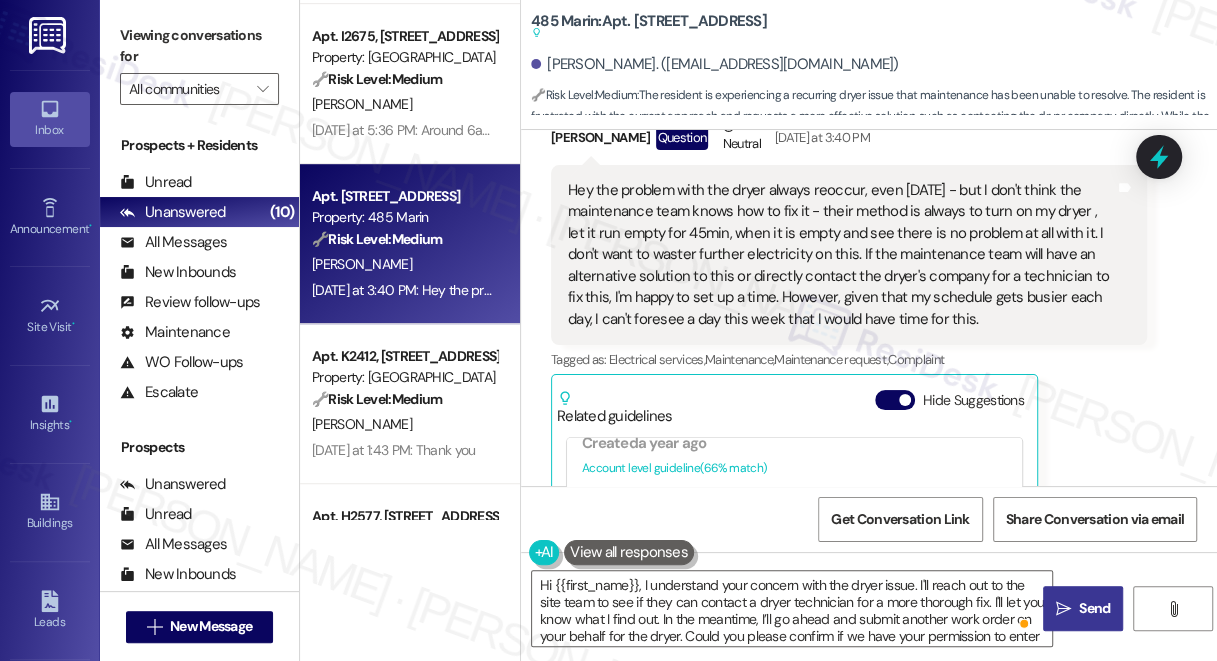 click on "" at bounding box center (1063, 609) 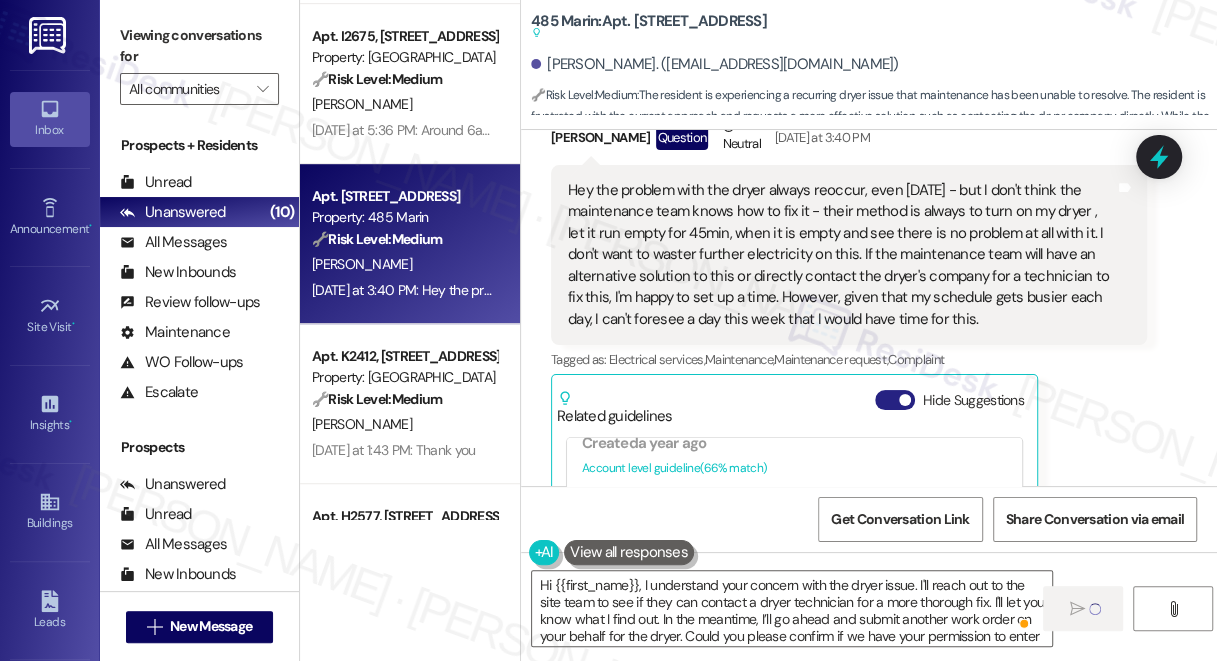 click on "Hide Suggestions" at bounding box center (895, 400) 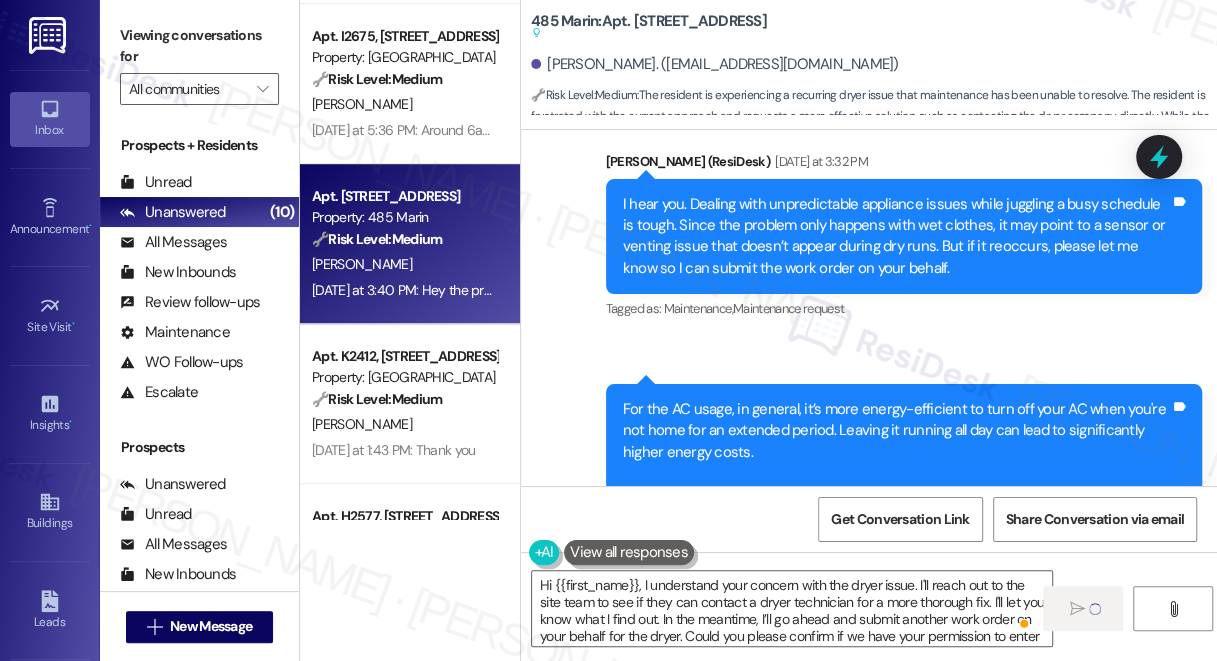 type 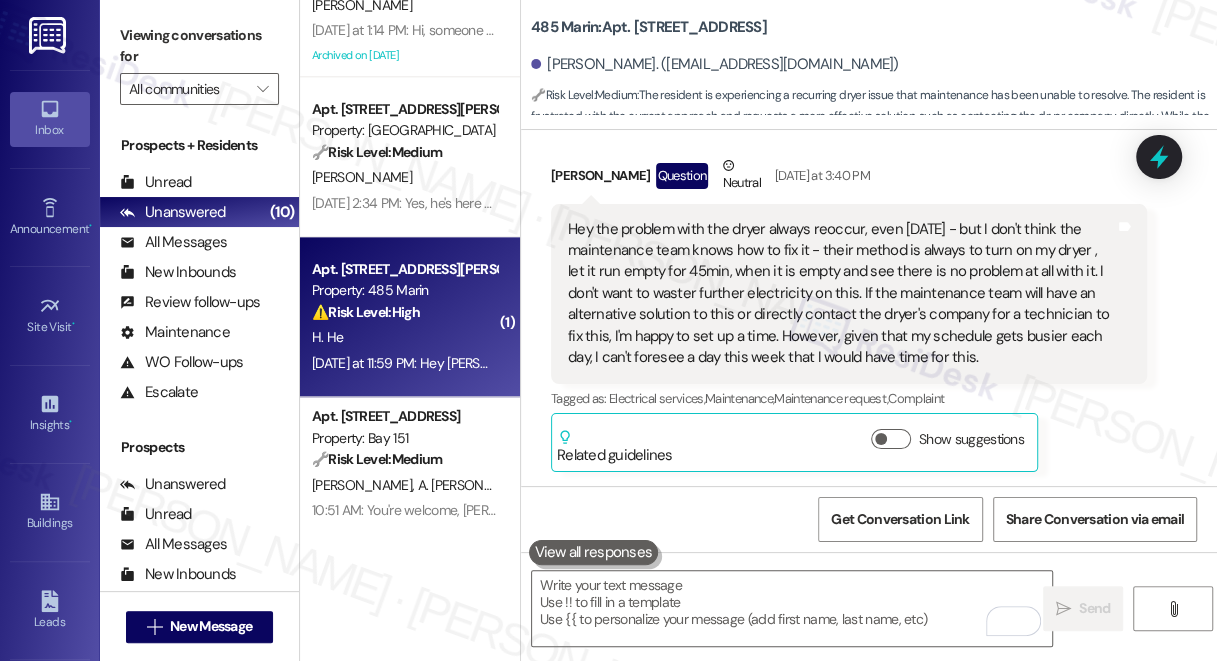 click on "⚠️  Risk Level:  High The resident is disputing a late fee, which is a financial concern that needs to be addressed." at bounding box center (404, 312) 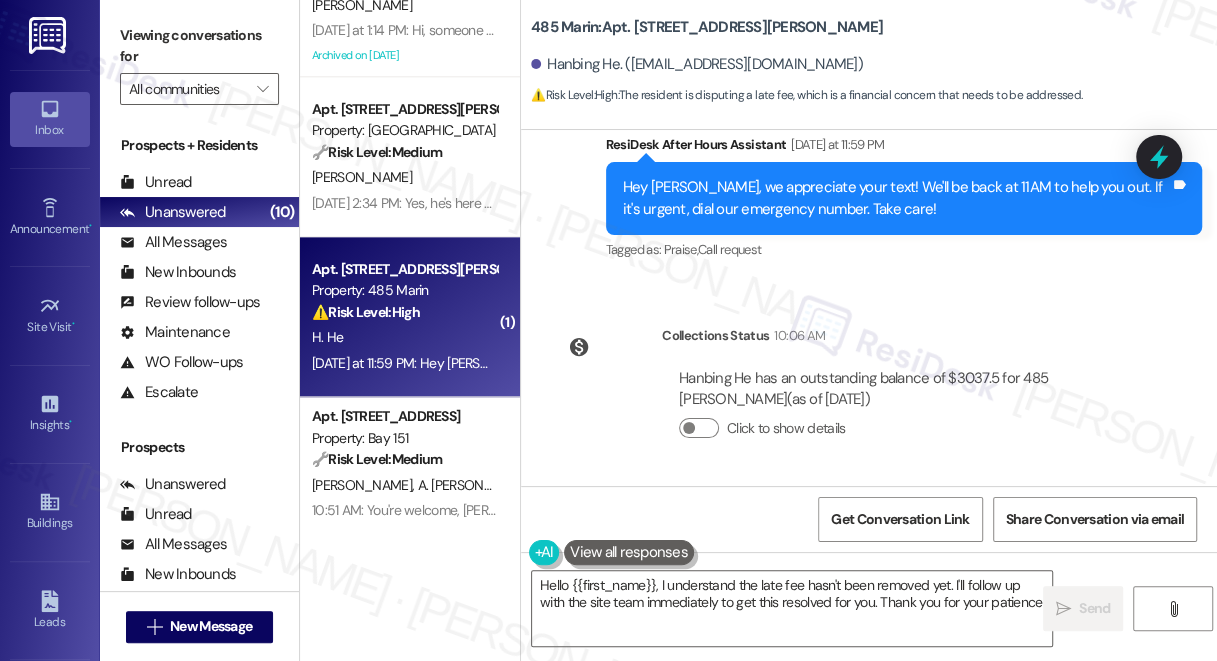type on "Hello {{first_name}}, I understand the late fee hasn't been removed yet. I'll follow up with the site team immediately to get this resolved for you. Thank you for your patience!" 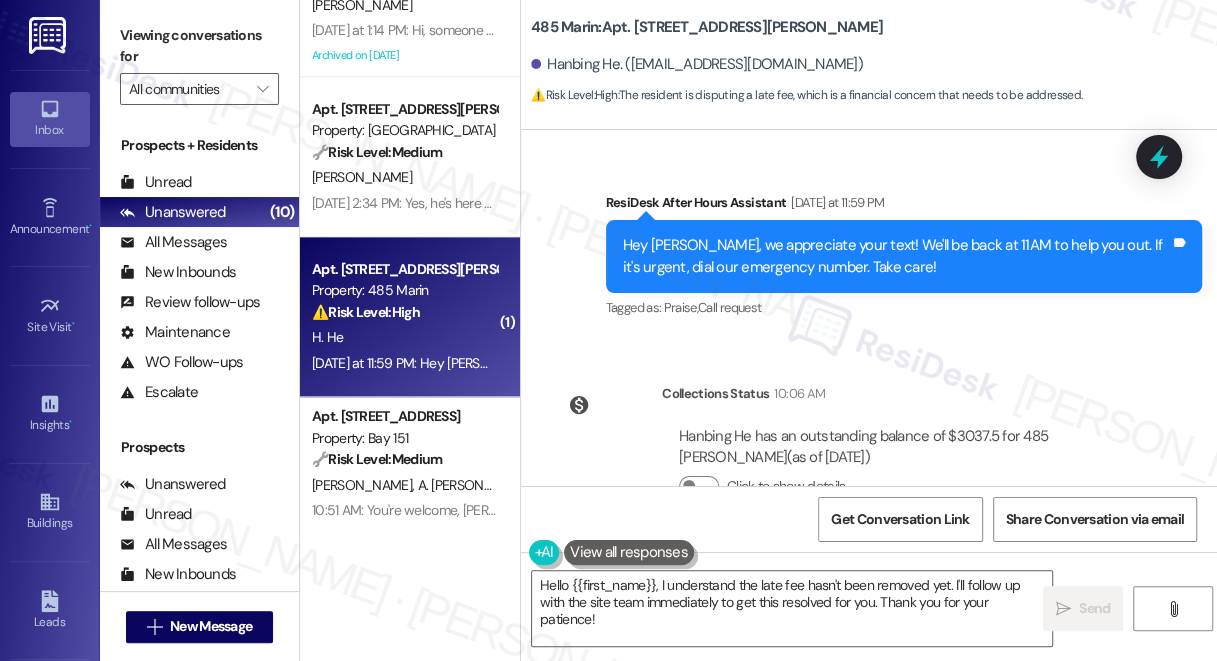 scroll, scrollTop: 13596, scrollLeft: 0, axis: vertical 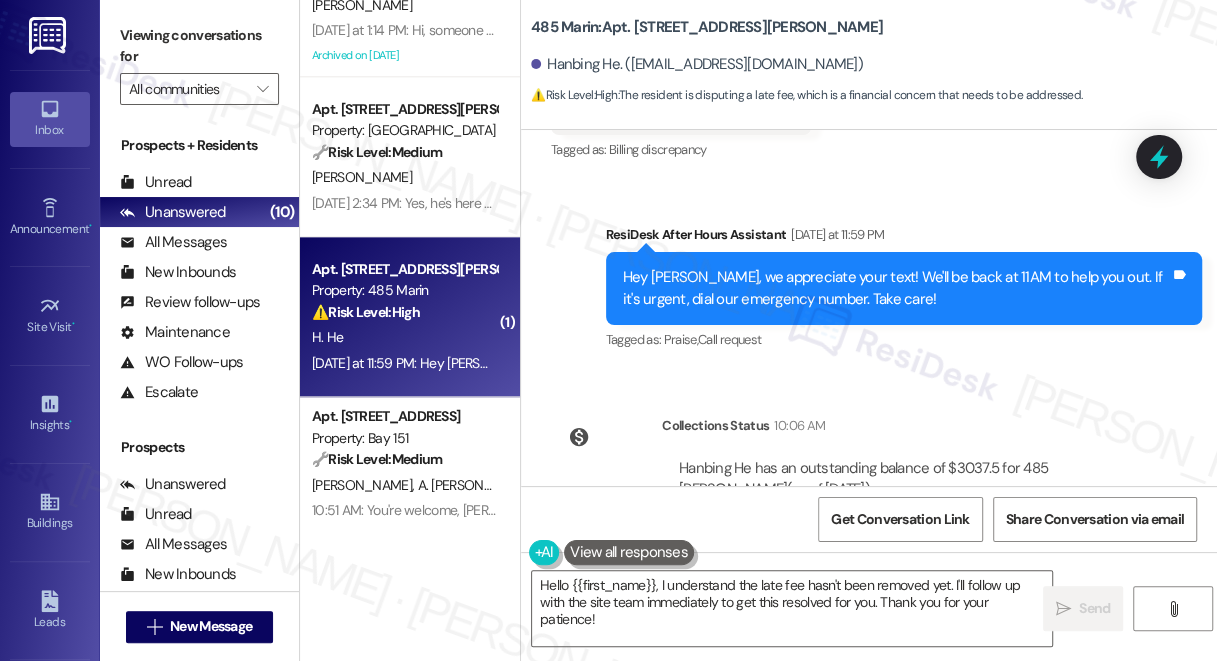 click on "Hey Hanbing, we appreciate your text! We'll be back at 11AM to help you out. If it's urgent, dial our emergency number. Take care!" at bounding box center (896, 288) 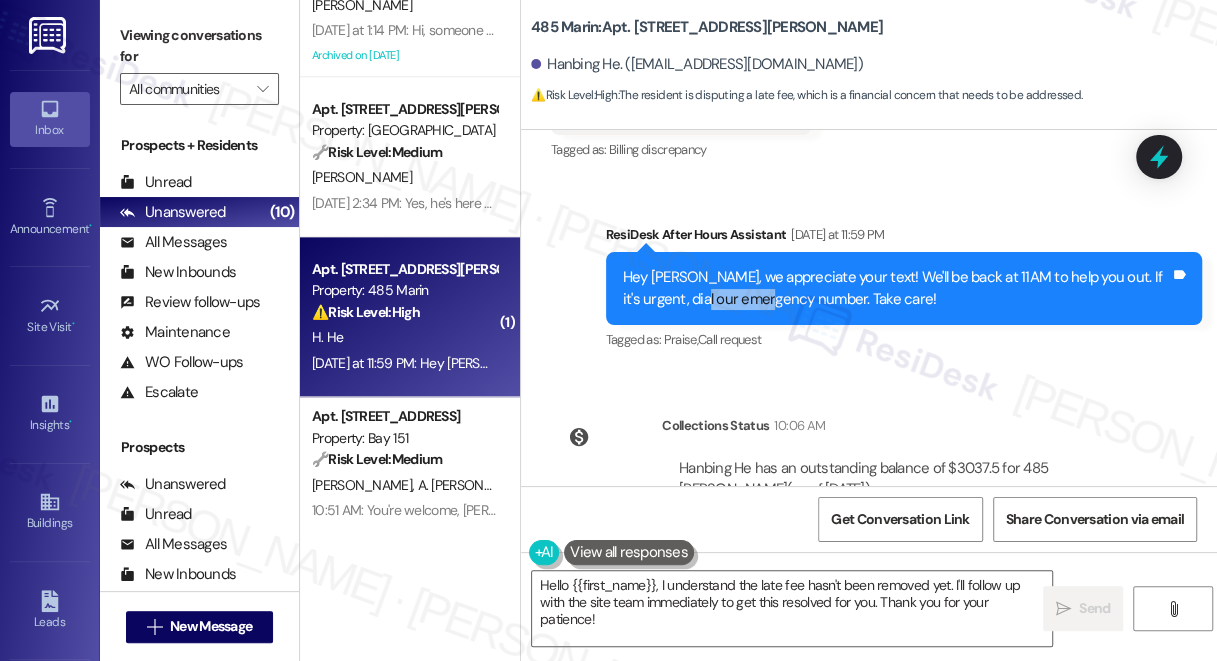 click on "Hey Hanbing, we appreciate your text! We'll be back at 11AM to help you out. If it's urgent, dial our emergency number. Take care!" at bounding box center [896, 288] 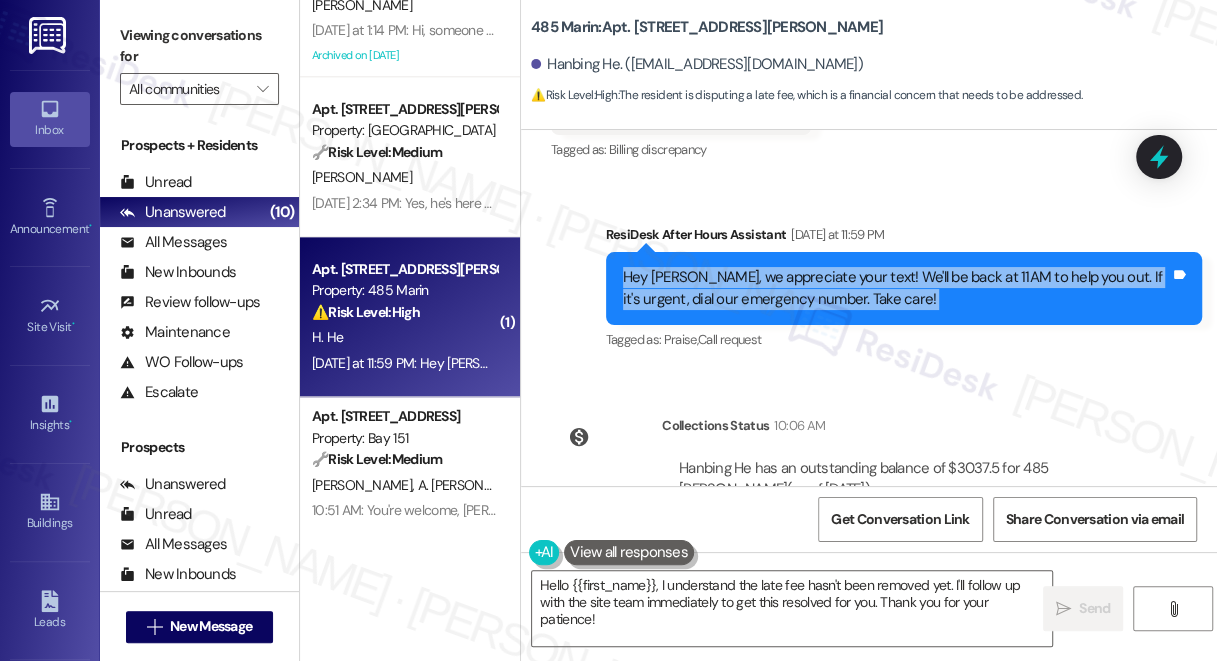 click on "Hey Hanbing, we appreciate your text! We'll be back at 11AM to help you out. If it's urgent, dial our emergency number. Take care!" at bounding box center [896, 288] 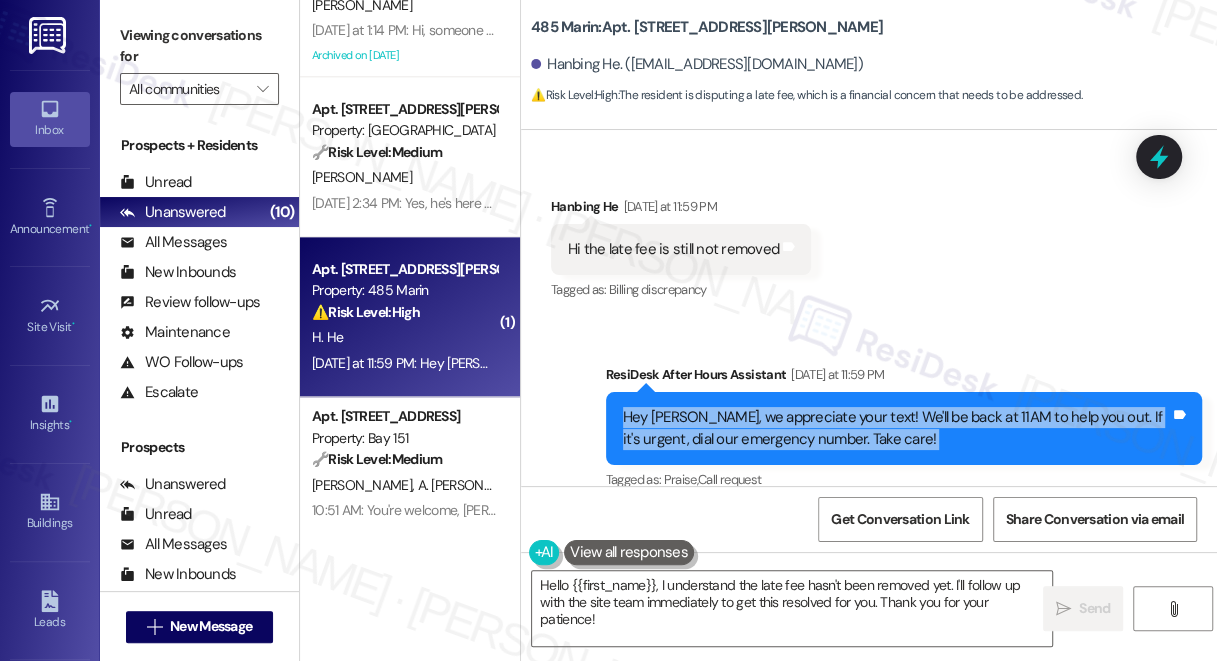 scroll, scrollTop: 13323, scrollLeft: 0, axis: vertical 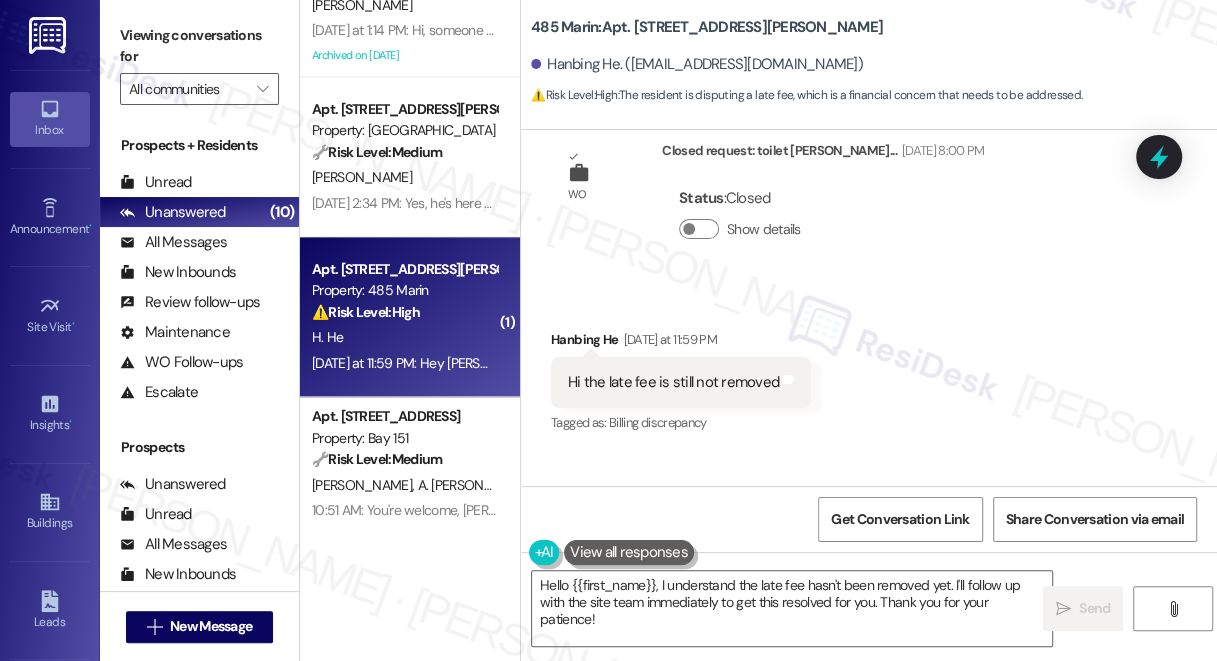 click on "Hi the late fee is still not removed" at bounding box center [673, 382] 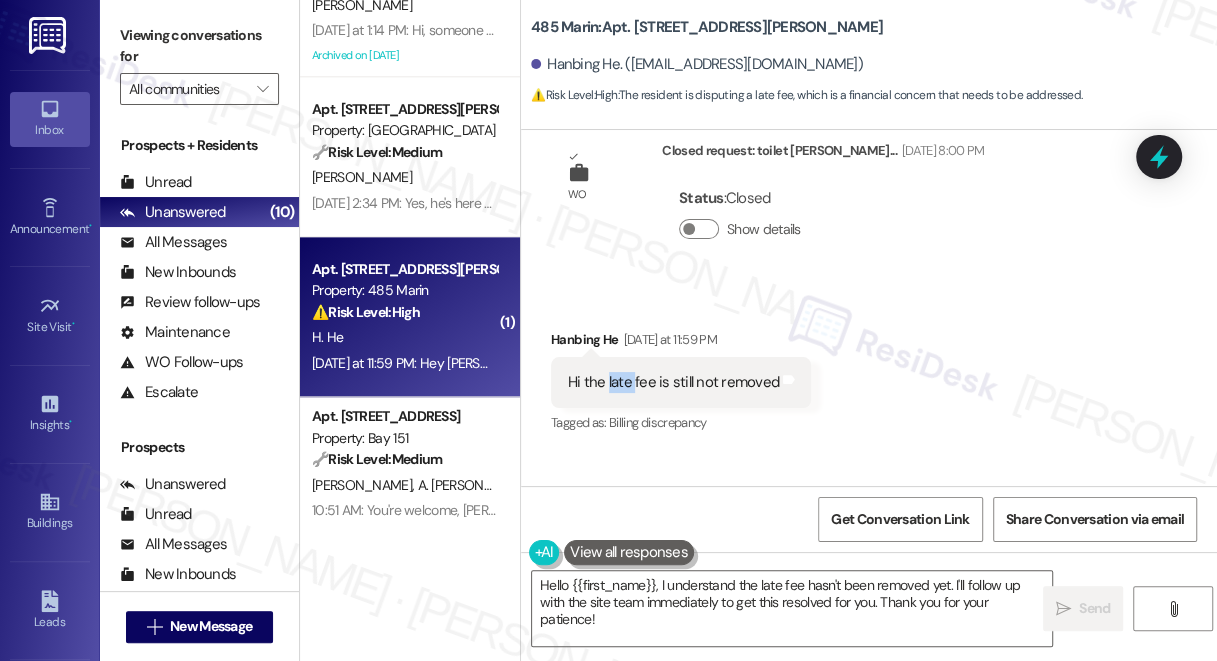 click on "Hi the late fee is still not removed" at bounding box center (673, 382) 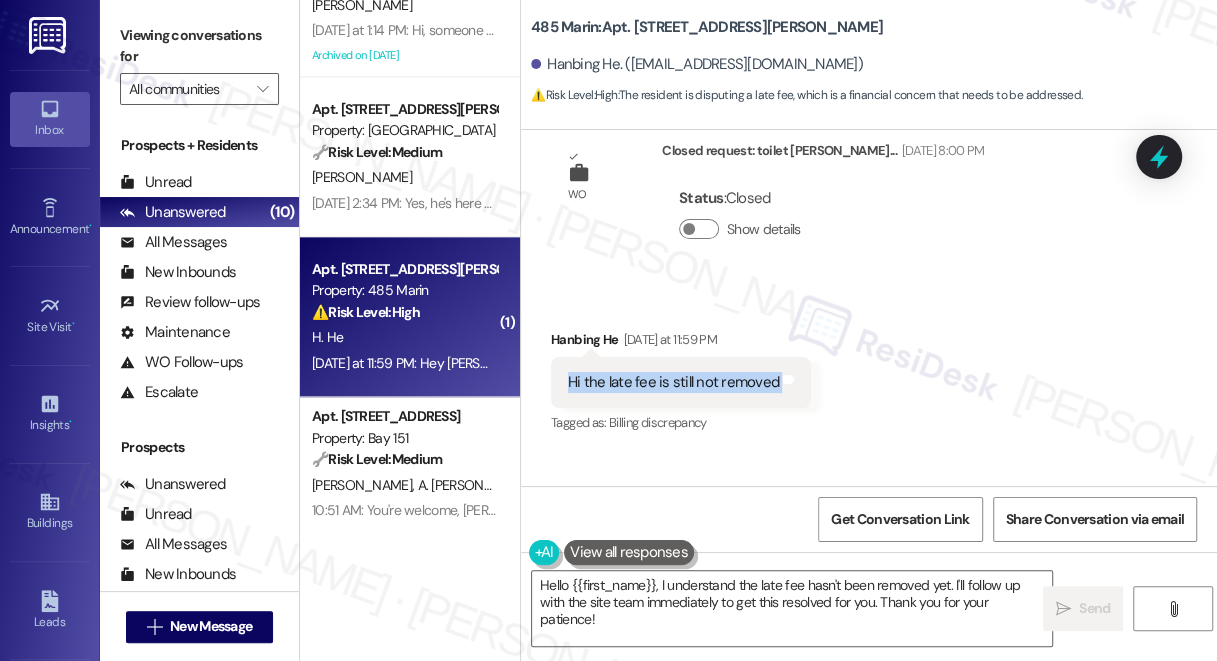 click on "Hi the late fee is still not removed" at bounding box center [673, 382] 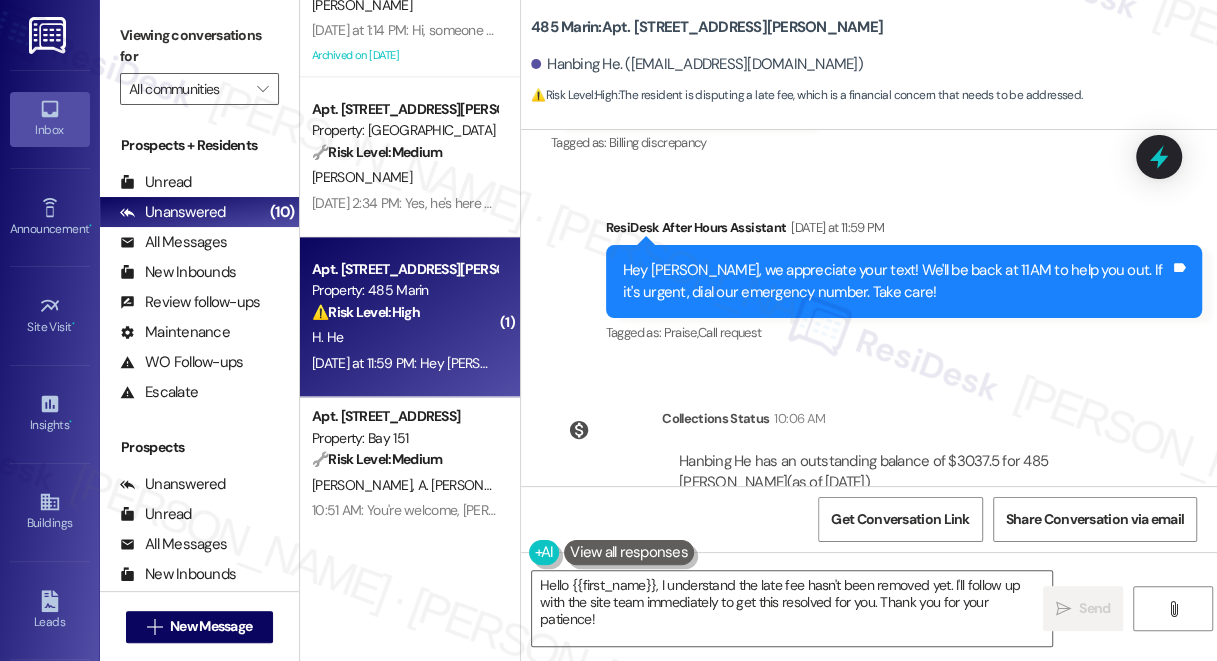 scroll, scrollTop: 13505, scrollLeft: 0, axis: vertical 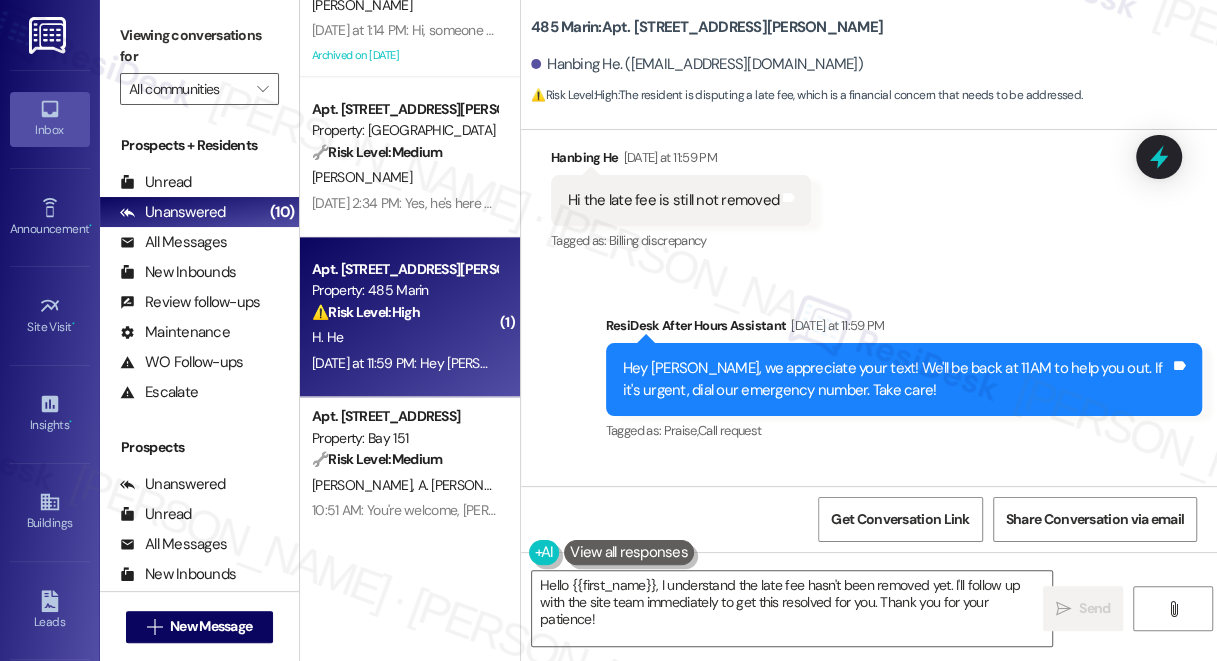 click on "Received via SMS Hanbing He Yesterday at 11:59 PM Hi the late fee is still not removed  Tags and notes Tagged as:   Billing discrepancy Click to highlight conversations about Billing discrepancy" at bounding box center [681, 201] 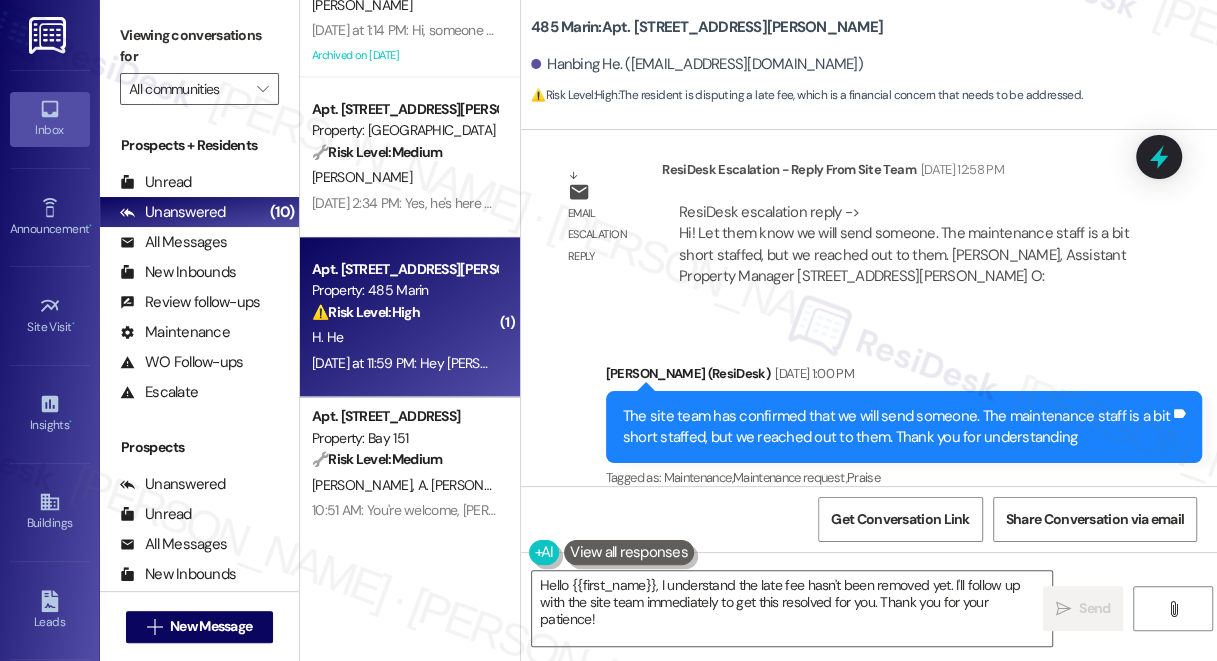 scroll, scrollTop: 12869, scrollLeft: 0, axis: vertical 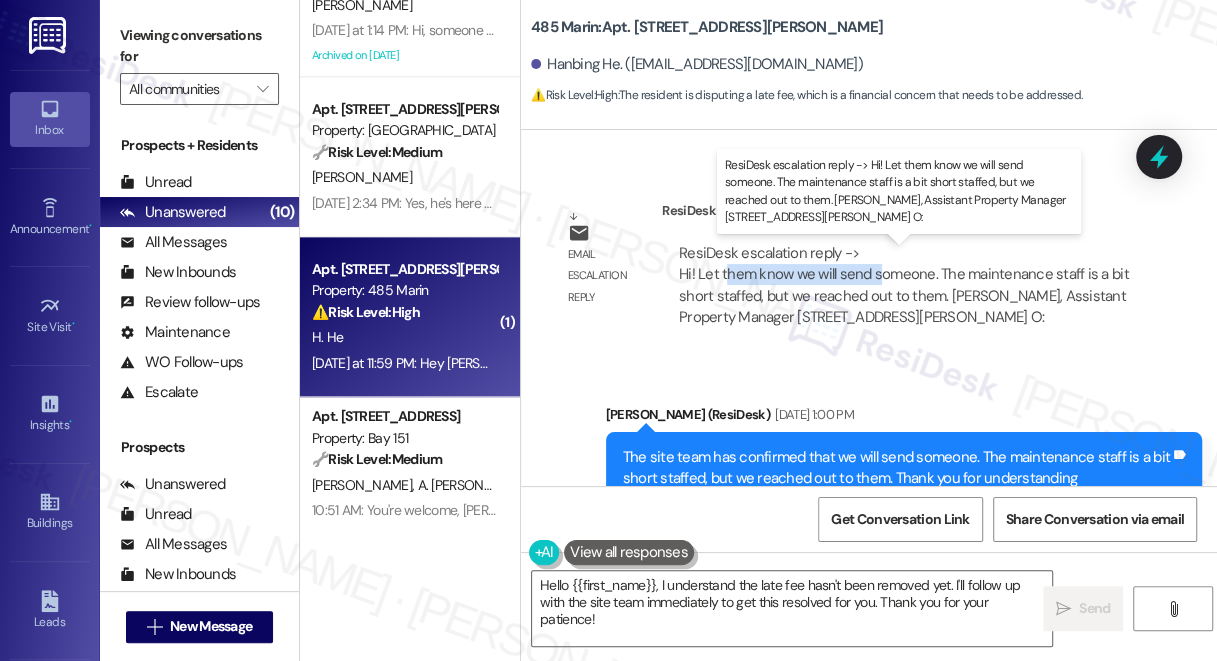 drag, startPoint x: 725, startPoint y: 267, endPoint x: 887, endPoint y: 267, distance: 162 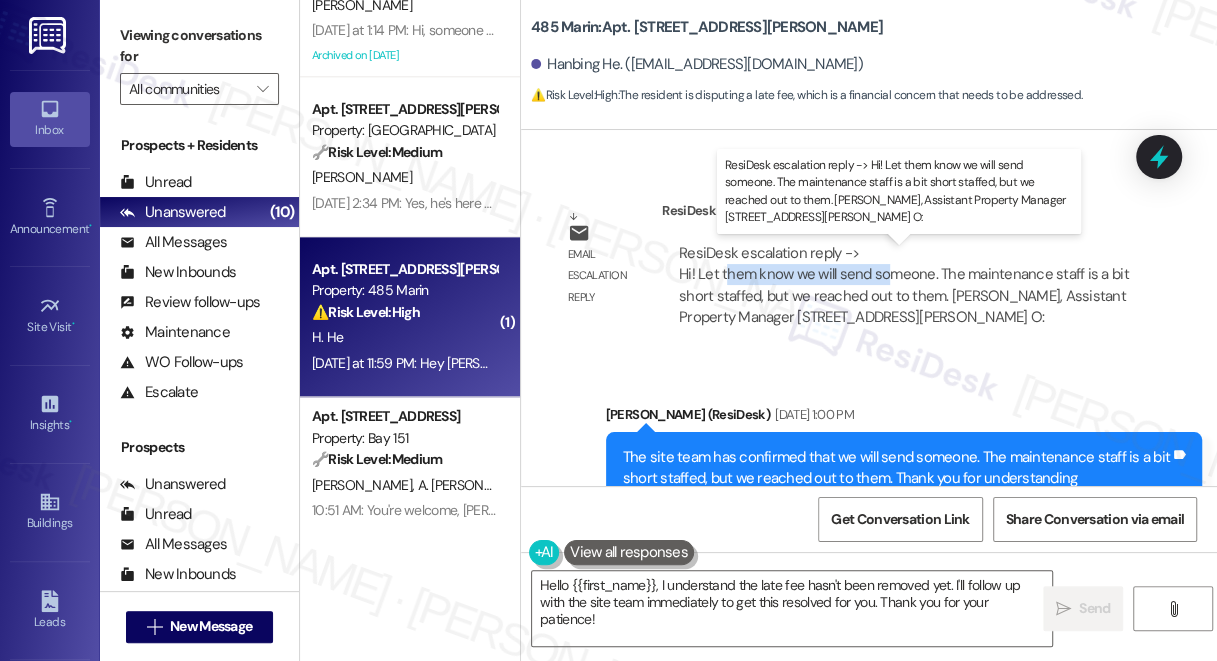 click on "ResiDesk escalation reply ->
Hi! Let them know we will send someone. The maintenance staff is a bit short staffed, but we reached out to them. Tiffany Gonzalez, Assistant Property Manager 485 Marin Blvd, Jersey City, NJ 07302 O:  ResiDesk escalation reply ->
Hi! Let them know we will send someone. The maintenance staff is a bit short staffed, but we reached out to them. Tiffany Gonzalez, Assistant Property Manager 485 Marin Blvd, Jersey City, NJ 07302 O:" at bounding box center (904, 285) 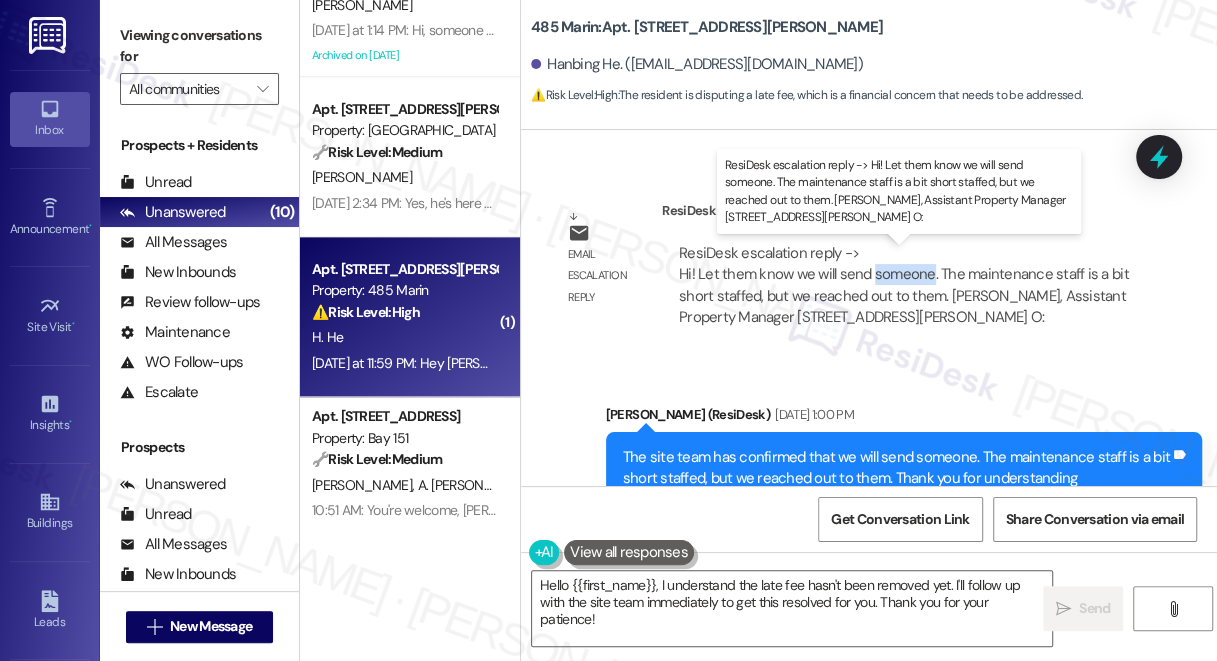 click on "ResiDesk escalation reply ->
Hi! Let them know we will send someone. The maintenance staff is a bit short staffed, but we reached out to them. Tiffany Gonzalez, Assistant Property Manager 485 Marin Blvd, Jersey City, NJ 07302 O:  ResiDesk escalation reply ->
Hi! Let them know we will send someone. The maintenance staff is a bit short staffed, but we reached out to them. Tiffany Gonzalez, Assistant Property Manager 485 Marin Blvd, Jersey City, NJ 07302 O:" at bounding box center [904, 285] 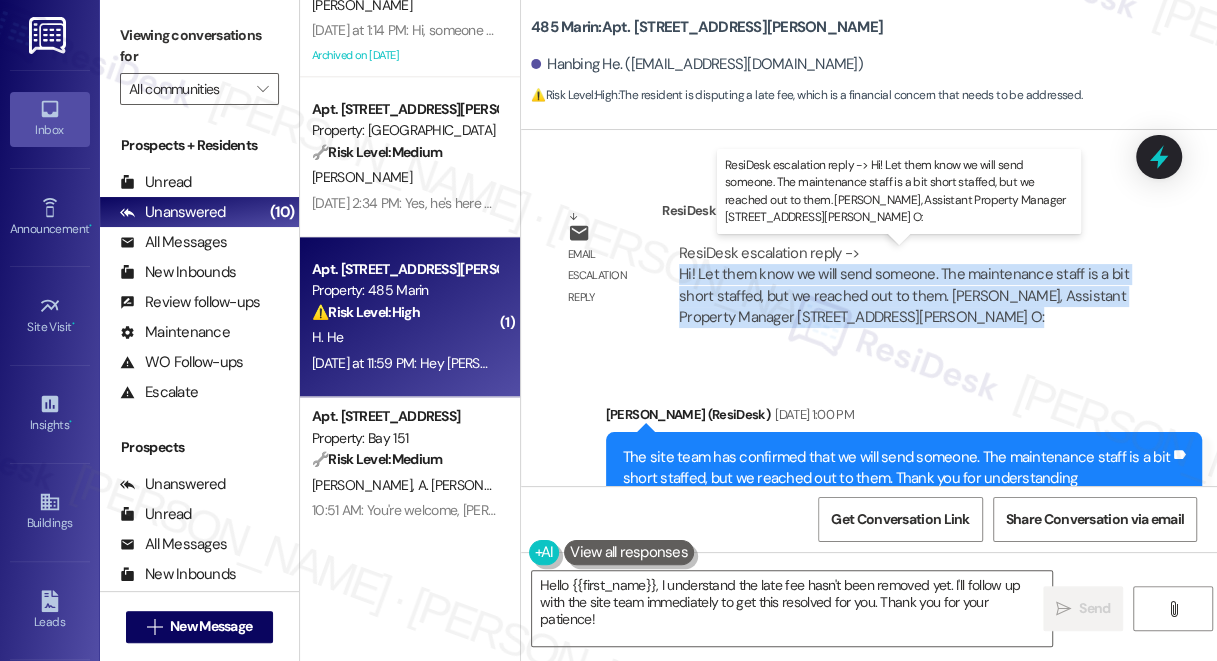 click on "ResiDesk escalation reply ->
Hi! Let them know we will send someone. The maintenance staff is a bit short staffed, but we reached out to them. Tiffany Gonzalez, Assistant Property Manager 485 Marin Blvd, Jersey City, NJ 07302 O:  ResiDesk escalation reply ->
Hi! Let them know we will send someone. The maintenance staff is a bit short staffed, but we reached out to them. Tiffany Gonzalez, Assistant Property Manager 485 Marin Blvd, Jersey City, NJ 07302 O:" at bounding box center (904, 285) 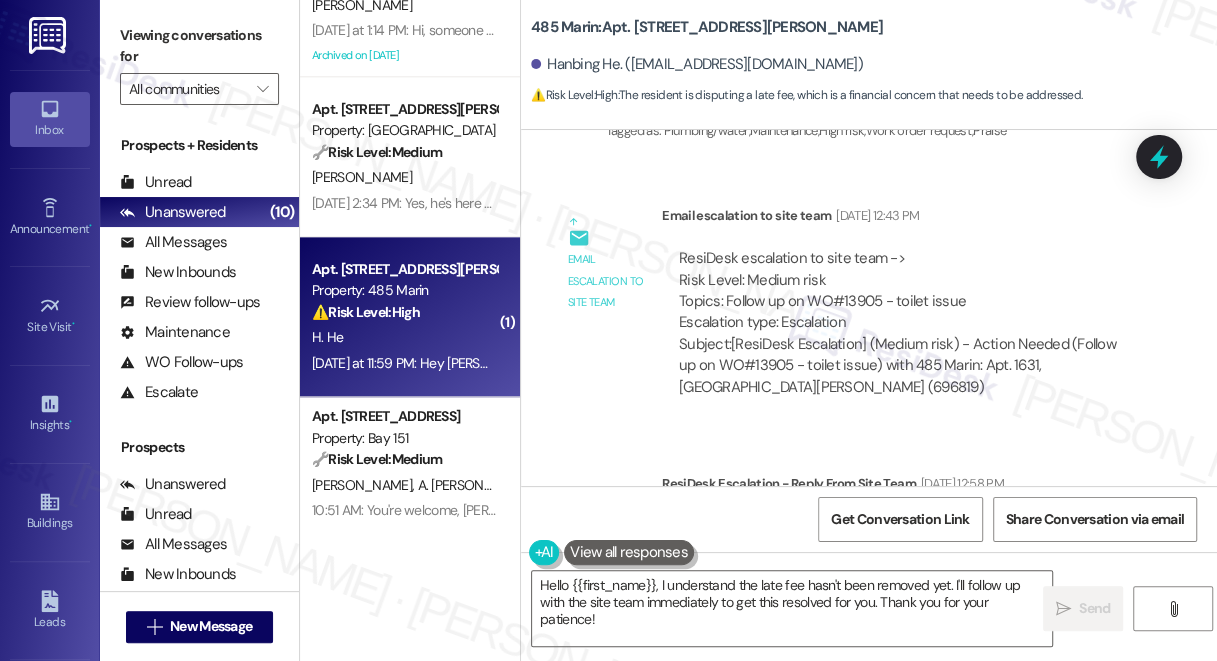 click on "ResiDesk escalation to site team ->
Risk Level: Medium risk
Topics: Follow up on WO#13905 - toilet issue
Escalation type: Escalation" at bounding box center [904, 291] 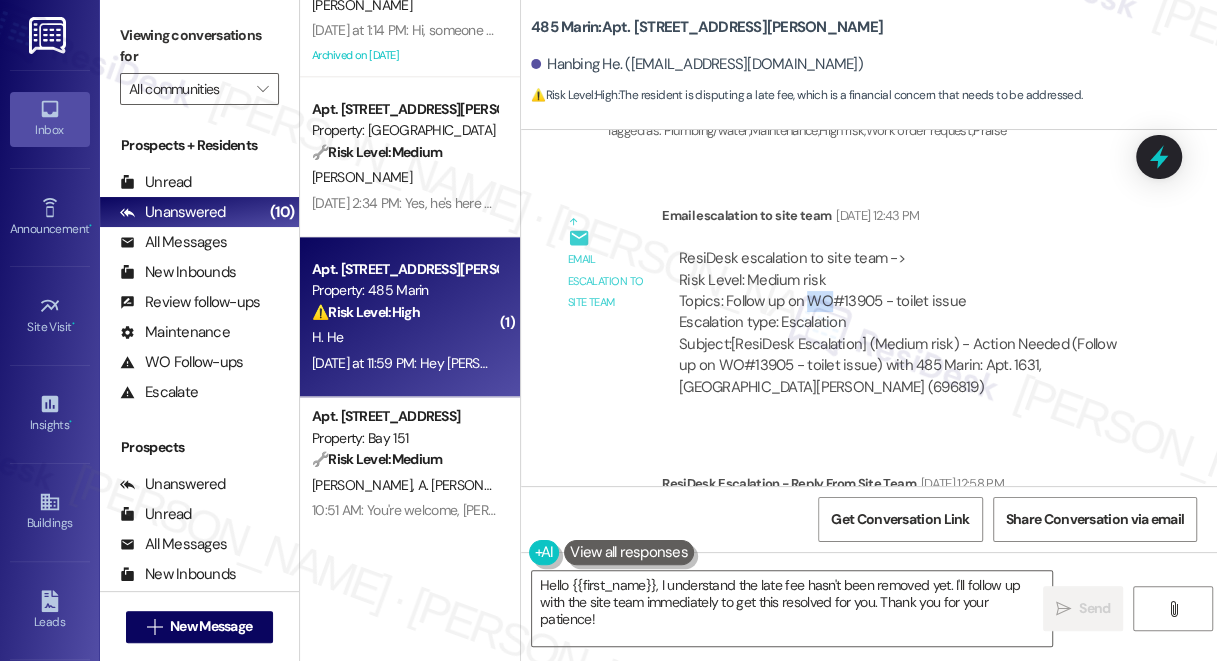 click on "ResiDesk escalation to site team ->
Risk Level: Medium risk
Topics: Follow up on WO#13905 - toilet issue
Escalation type: Escalation" at bounding box center (904, 291) 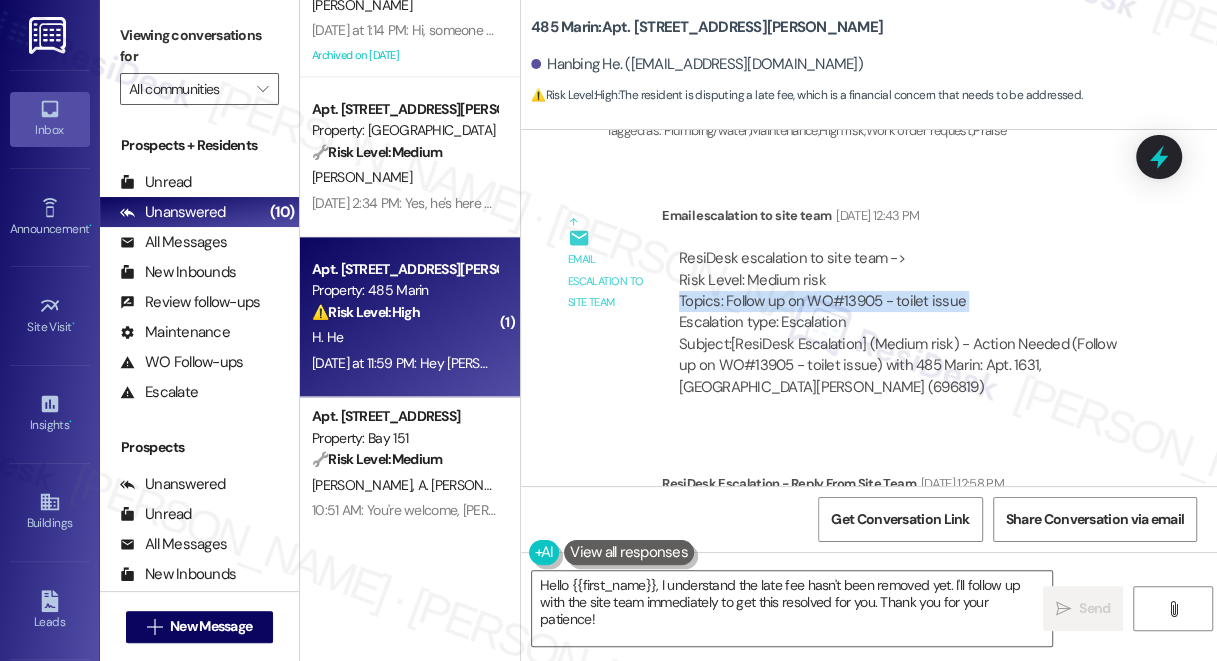 click on "ResiDesk escalation to site team ->
Risk Level: Medium risk
Topics: Follow up on WO#13905 - toilet issue
Escalation type: Escalation" at bounding box center [904, 291] 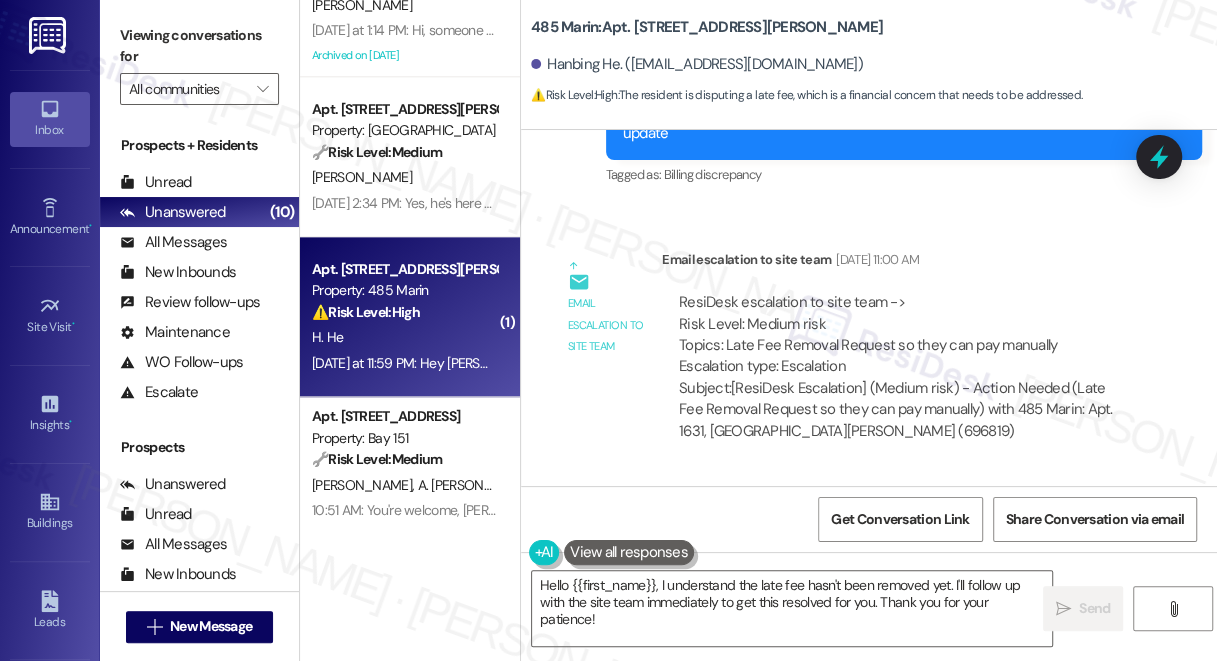 scroll, scrollTop: 9687, scrollLeft: 0, axis: vertical 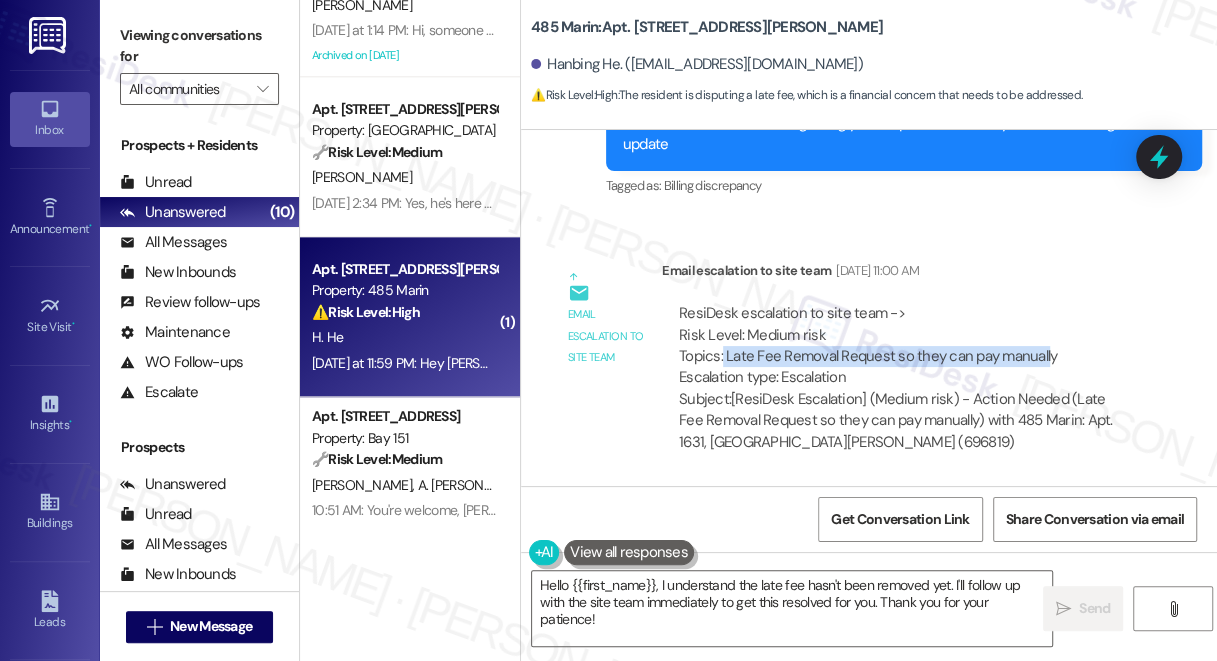 drag, startPoint x: 722, startPoint y: 354, endPoint x: 1043, endPoint y: 352, distance: 321.00623 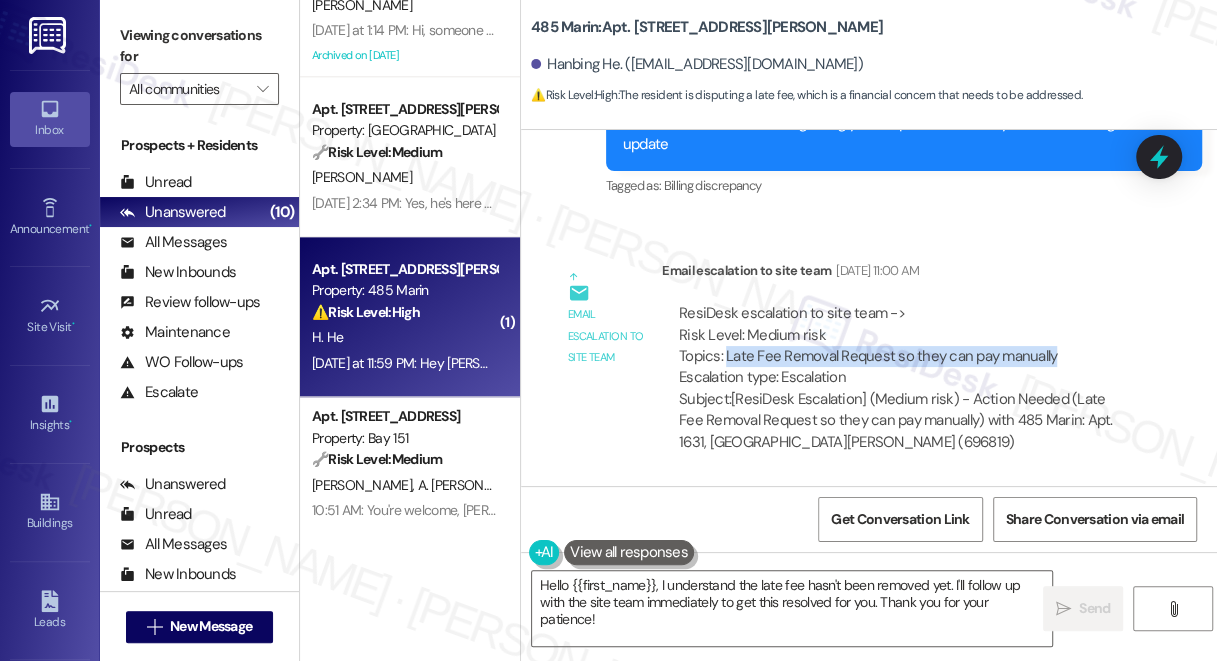 drag, startPoint x: 1053, startPoint y: 348, endPoint x: 724, endPoint y: 365, distance: 329.4389 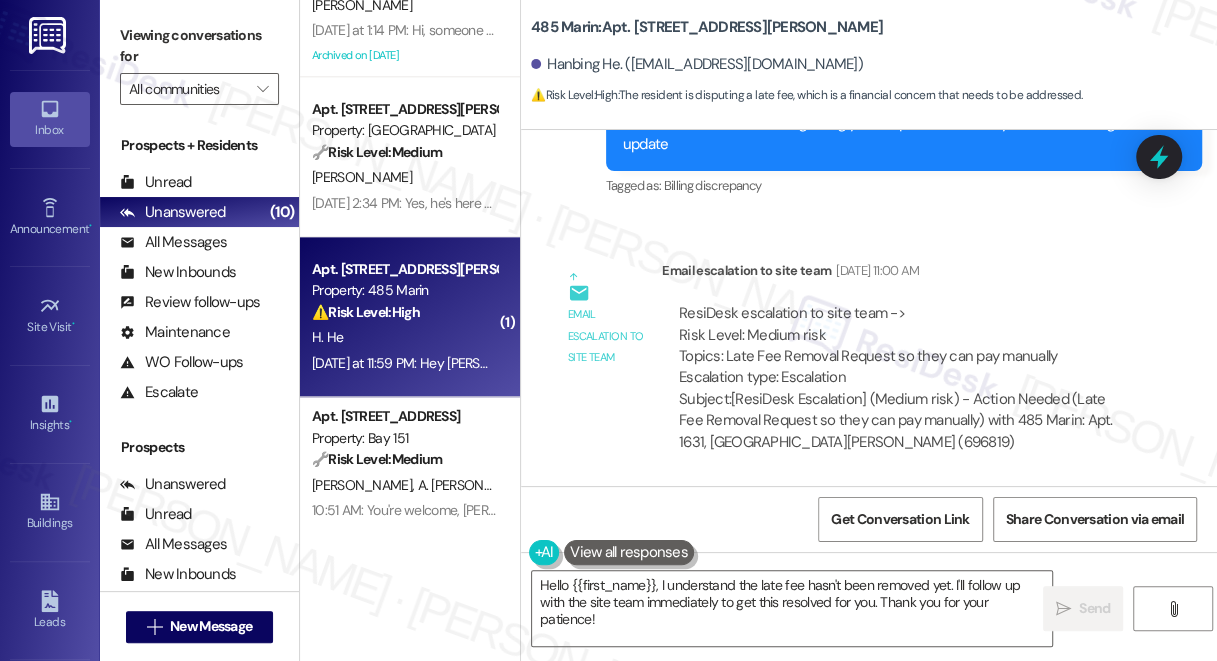 click on "Viewing conversations for" at bounding box center [199, 46] 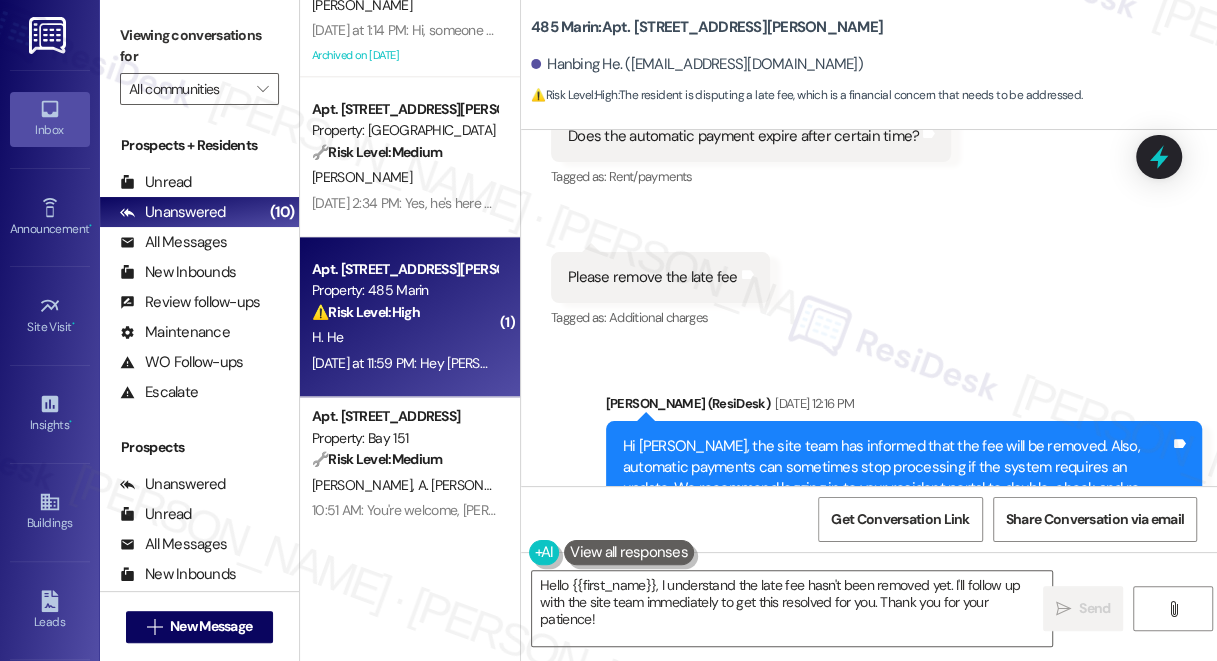 scroll, scrollTop: 11141, scrollLeft: 0, axis: vertical 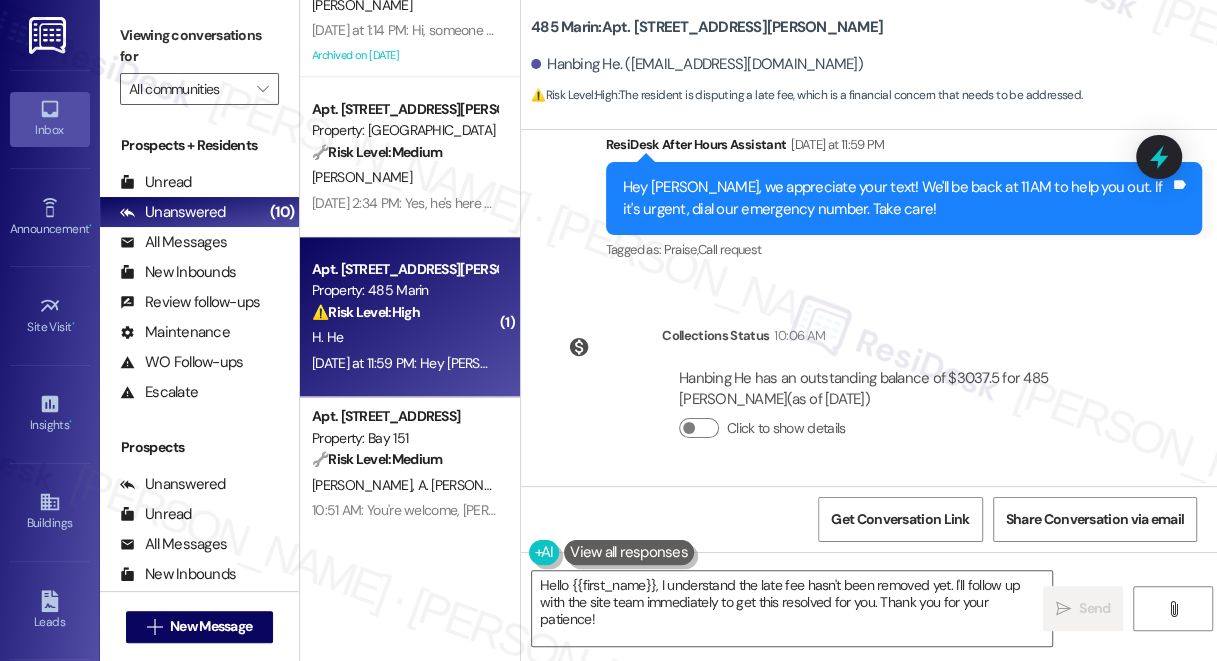 click on "Hanbing He has an outstanding balance of $3037.5 for 485 Marin  (as of Jul 22, 2025) Click to show details" at bounding box center [904, 411] 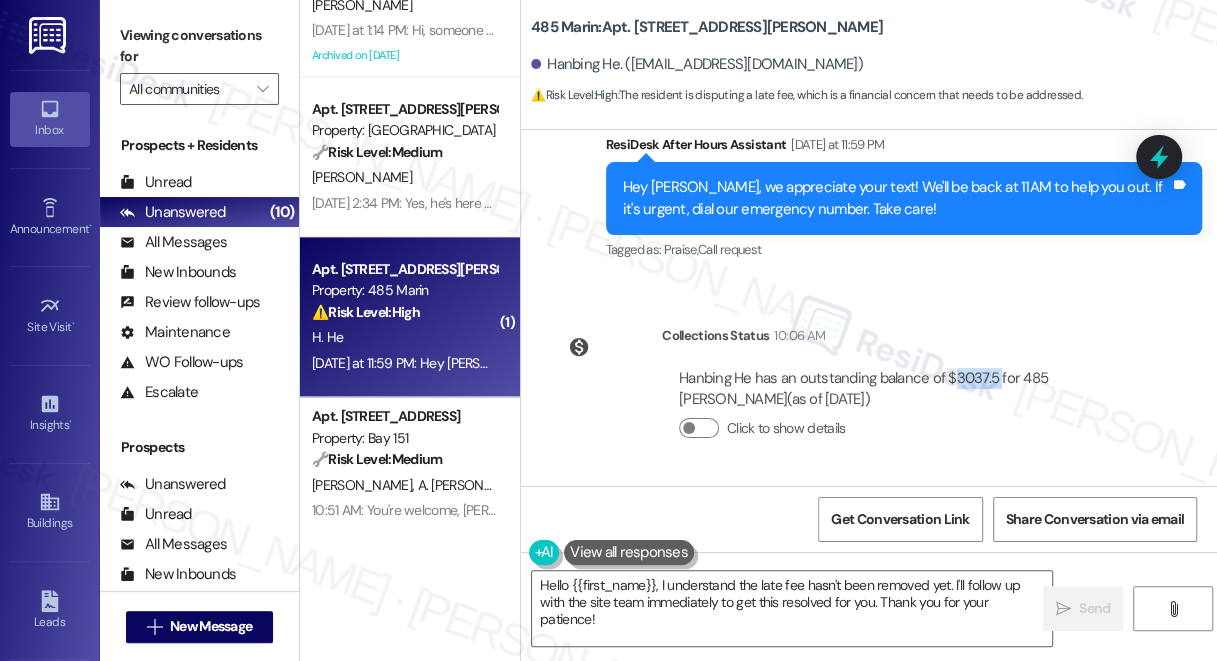 click on "Hanbing He has an outstanding balance of $3037.5 for 485 Marin  (as of Jul 22, 2025) Click to show details" at bounding box center (904, 411) 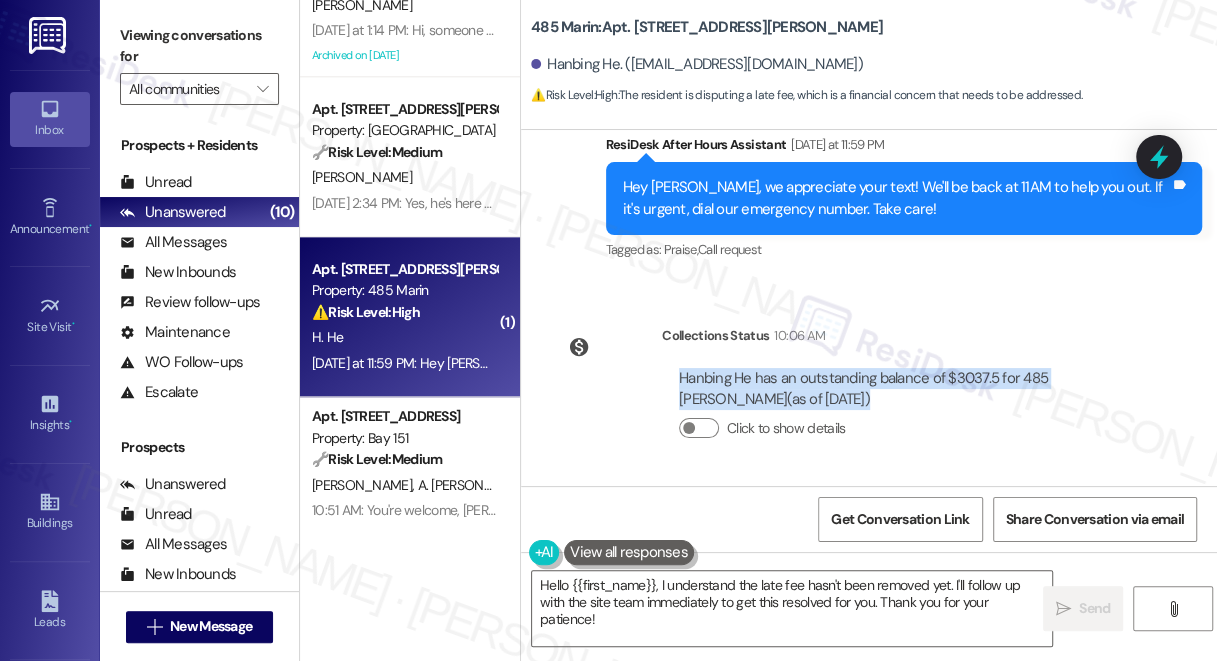 click on "Hanbing He has an outstanding balance of $3037.5 for 485 Marin  (as of Jul 22, 2025) Click to show details" at bounding box center (904, 411) 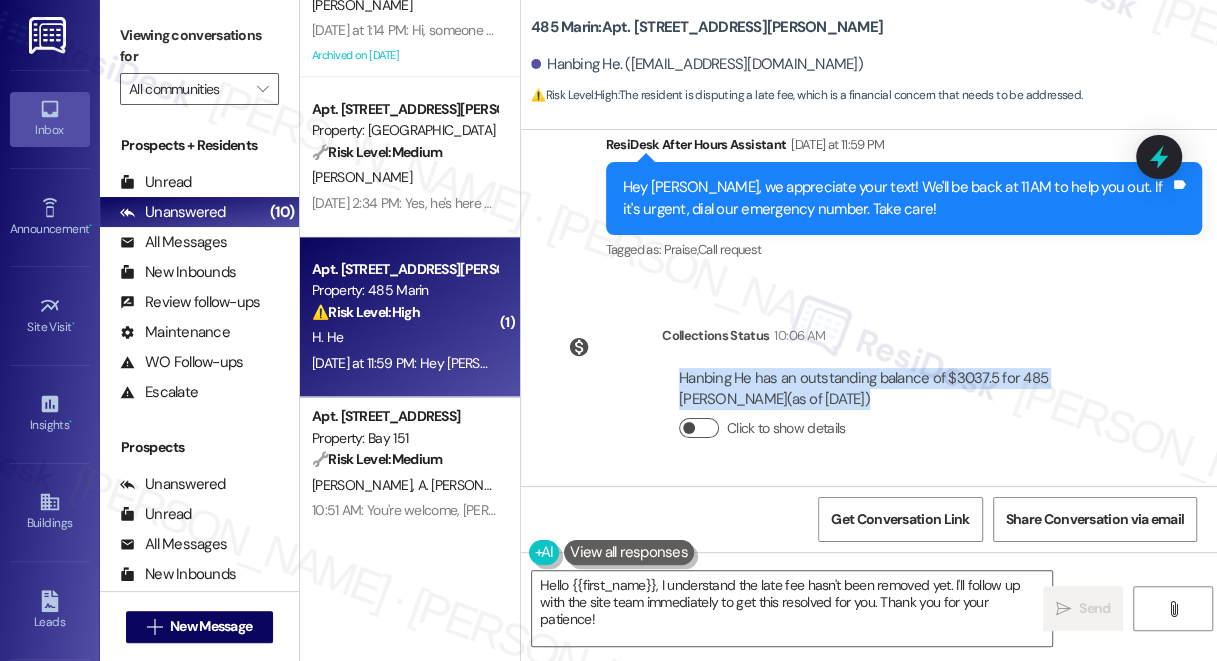 click on "Click to show details" at bounding box center (699, 428) 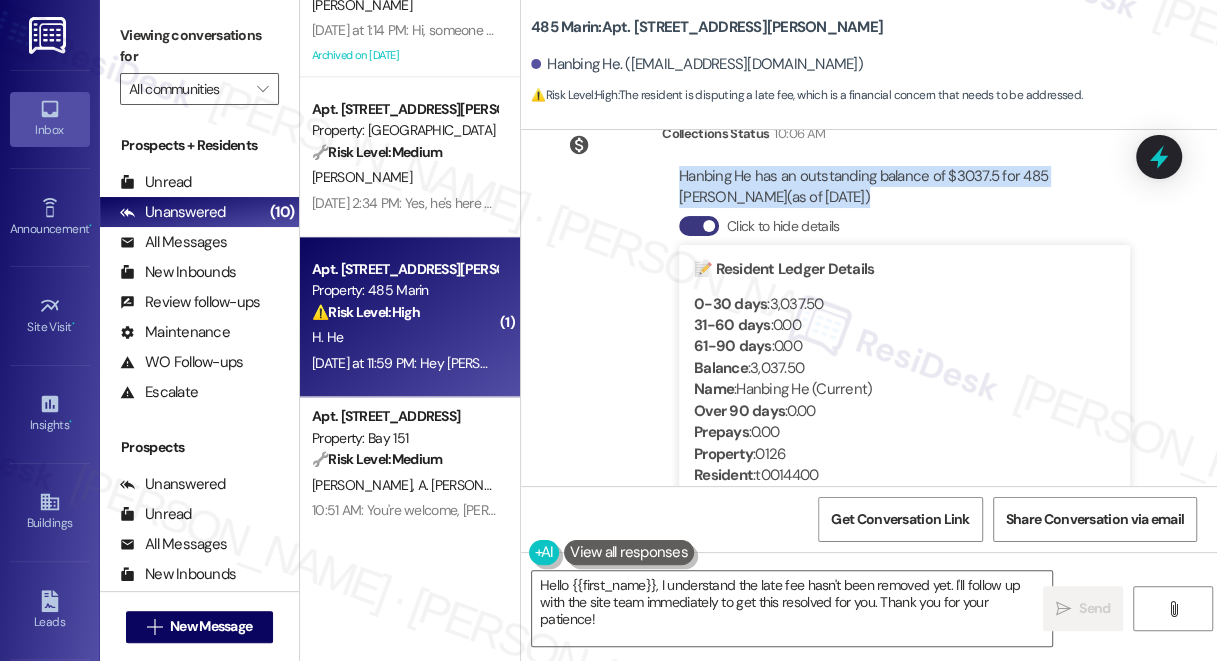scroll, scrollTop: 13986, scrollLeft: 0, axis: vertical 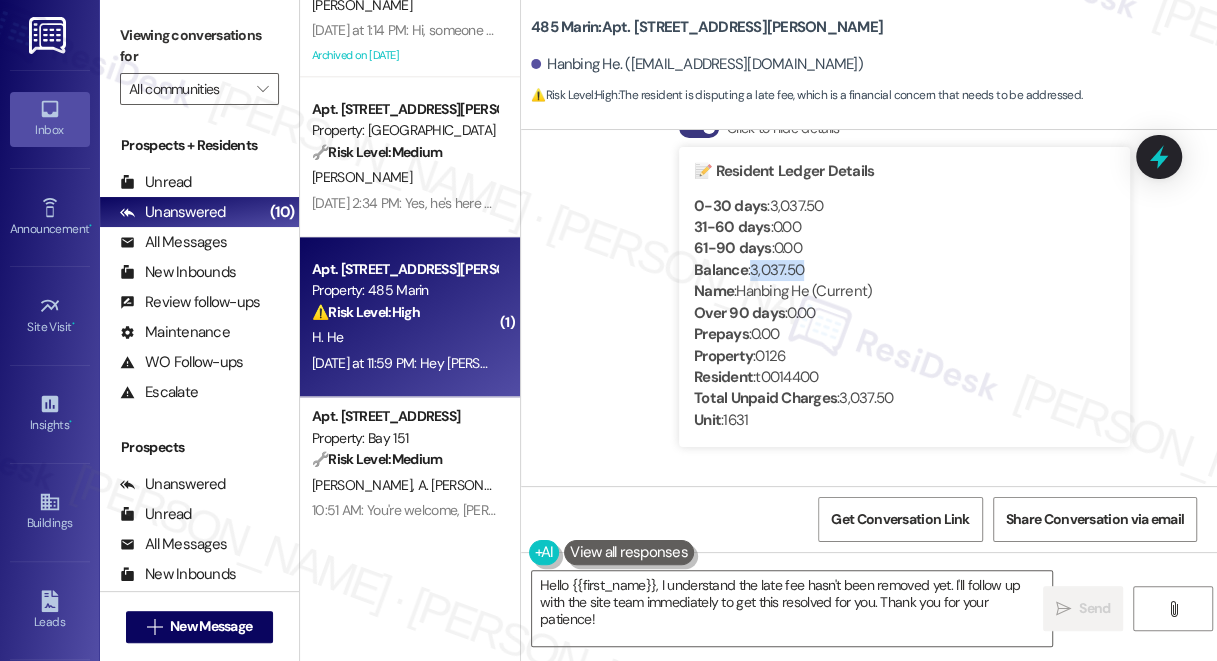 drag, startPoint x: 753, startPoint y: 267, endPoint x: 812, endPoint y: 267, distance: 59 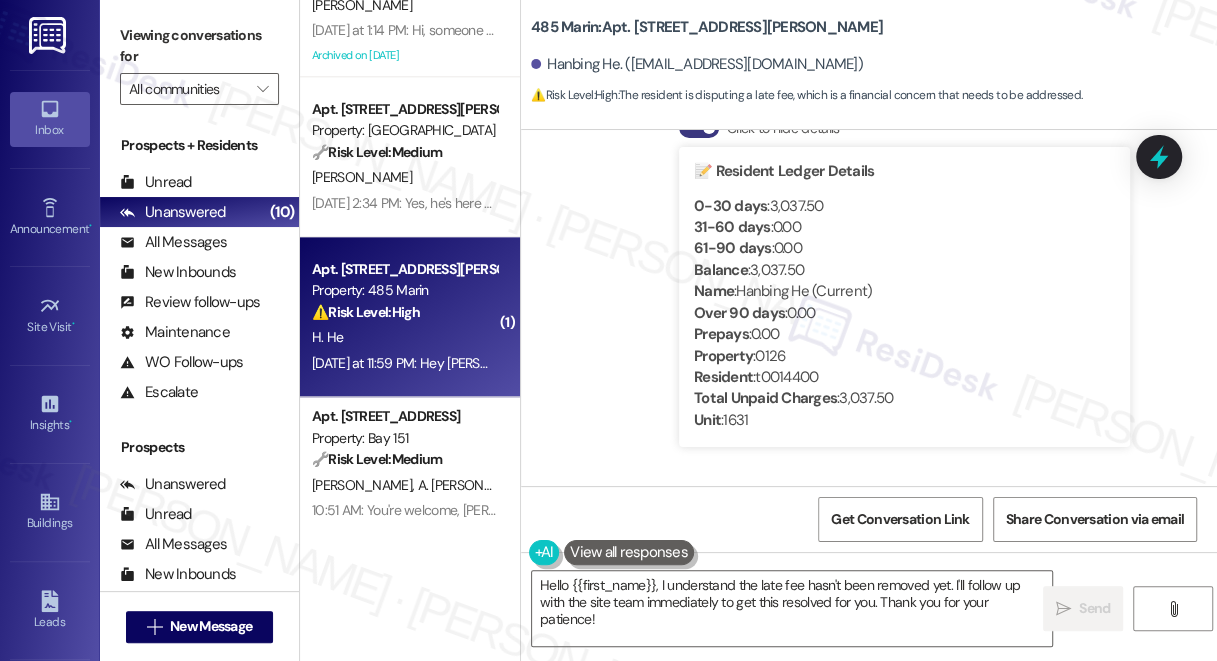 click on "Balance :  3,037.50" at bounding box center [904, 270] 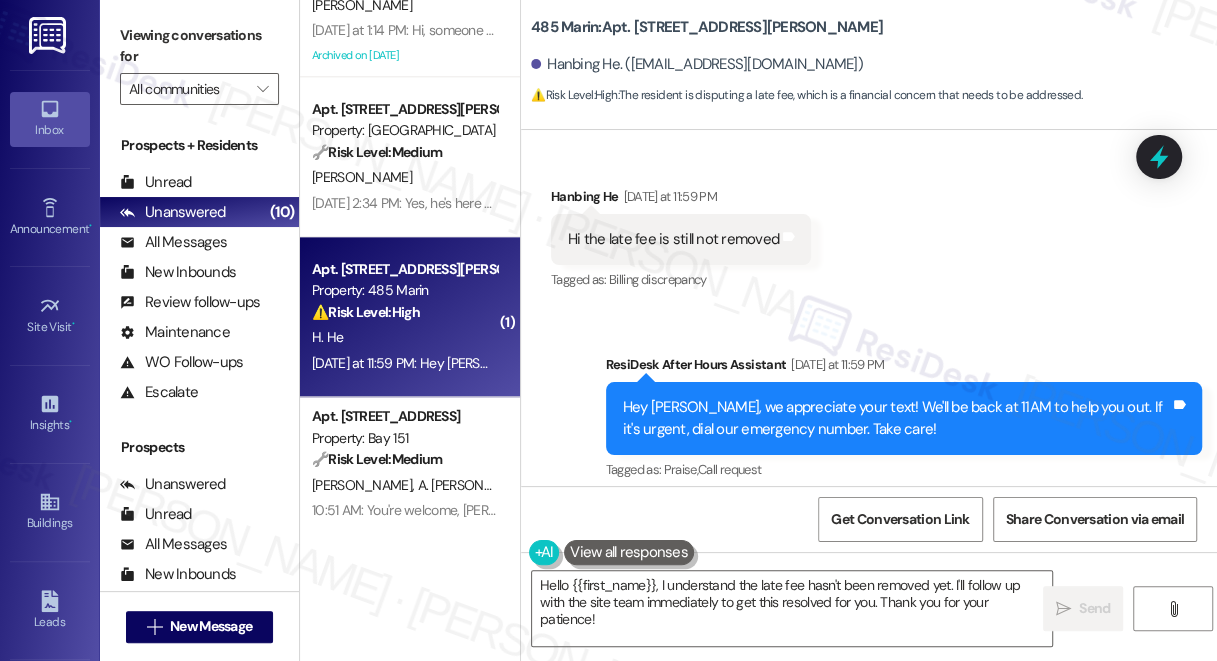 scroll, scrollTop: 13441, scrollLeft: 0, axis: vertical 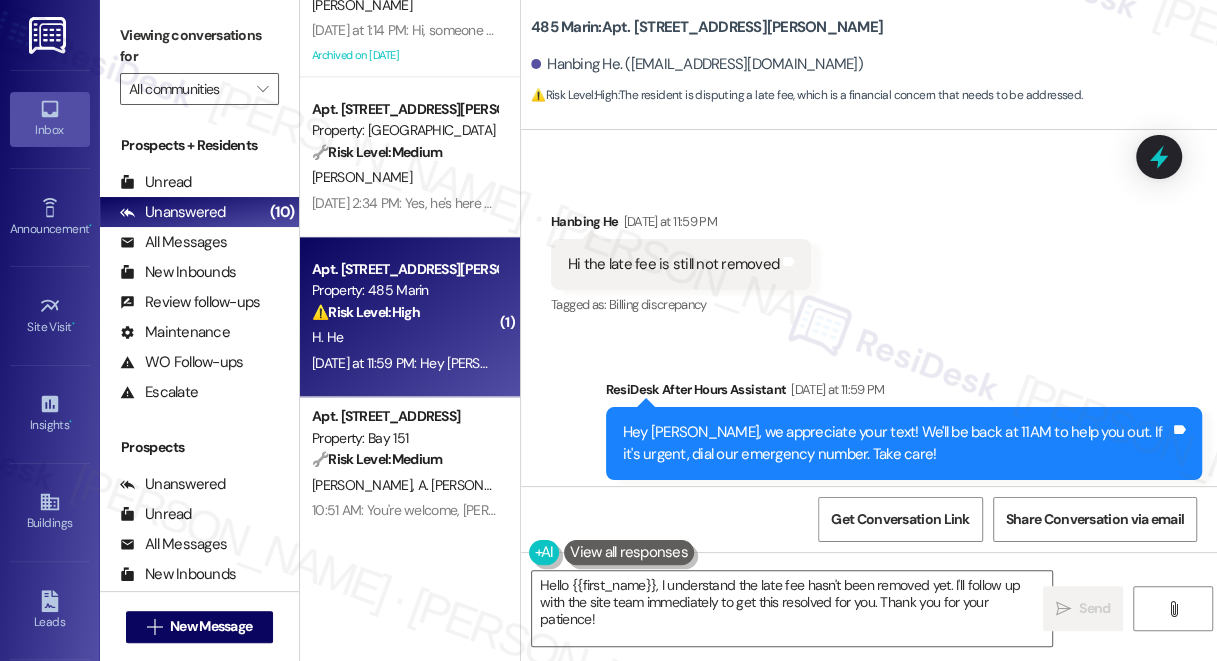 click on "Hi the late fee is still not removed" at bounding box center [673, 264] 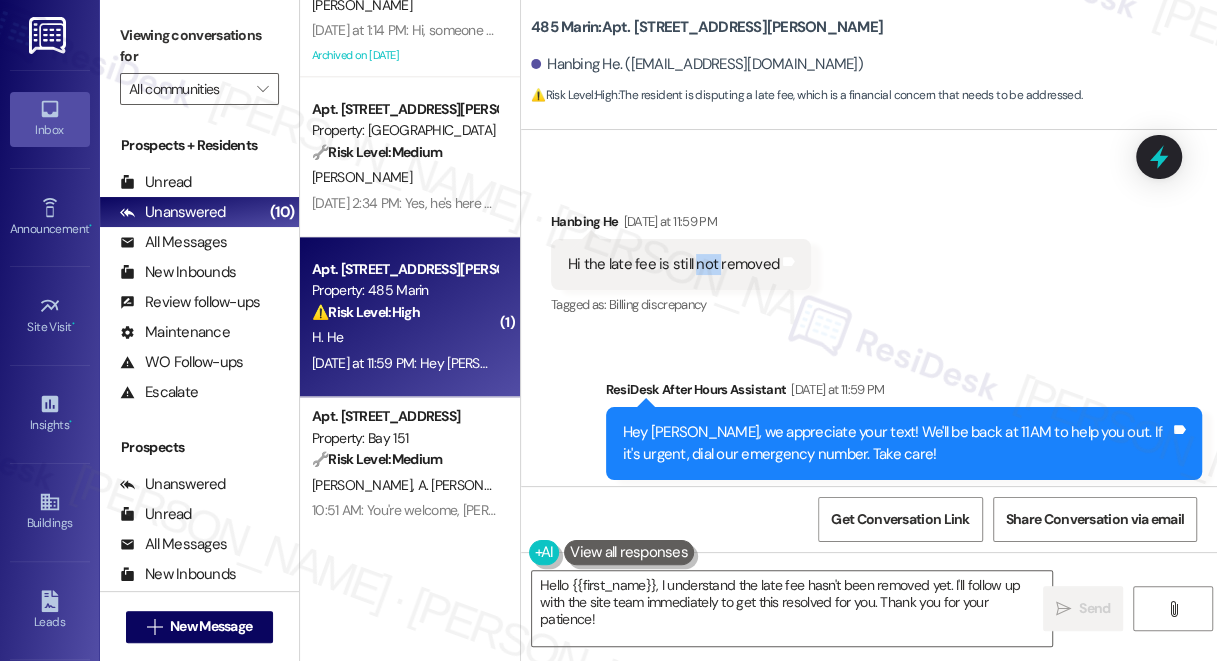 click on "Hi the late fee is still not removed" at bounding box center [673, 264] 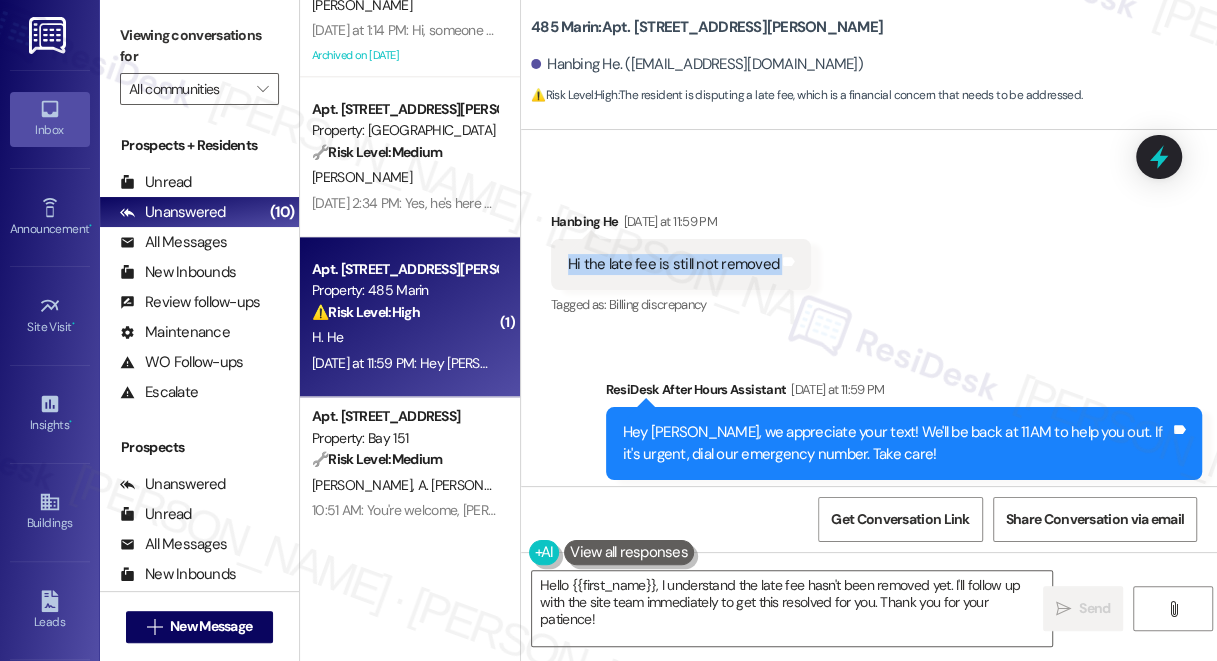 click on "Hi the late fee is still not removed" at bounding box center (673, 264) 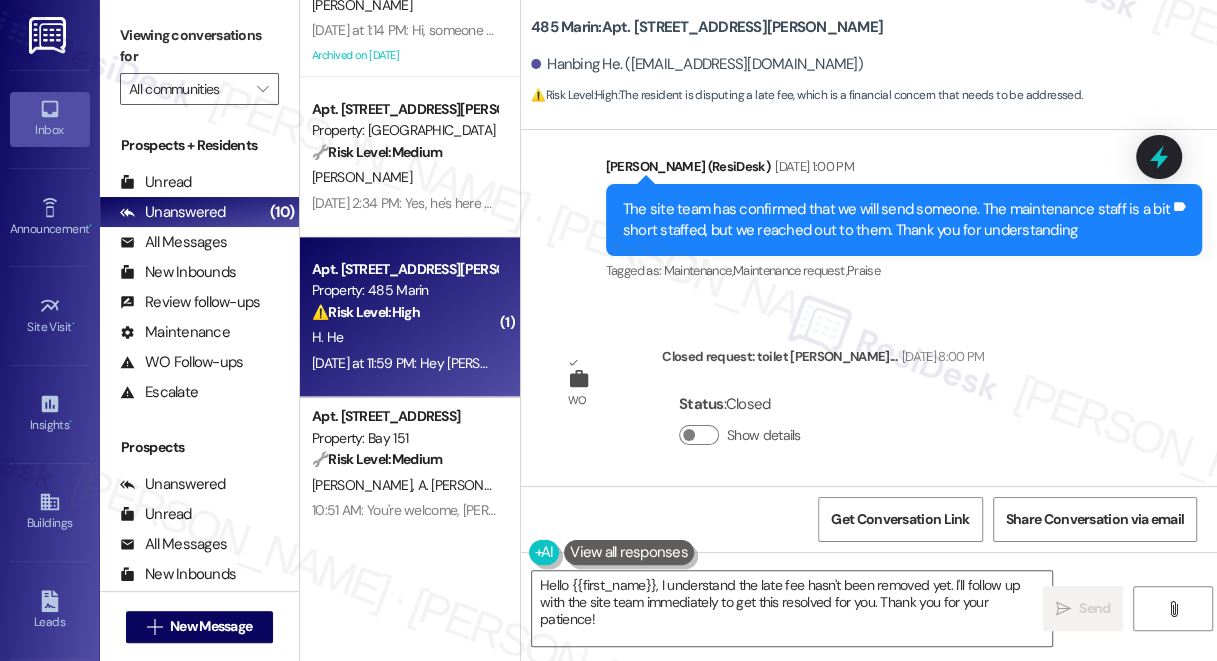 scroll, scrollTop: 13077, scrollLeft: 0, axis: vertical 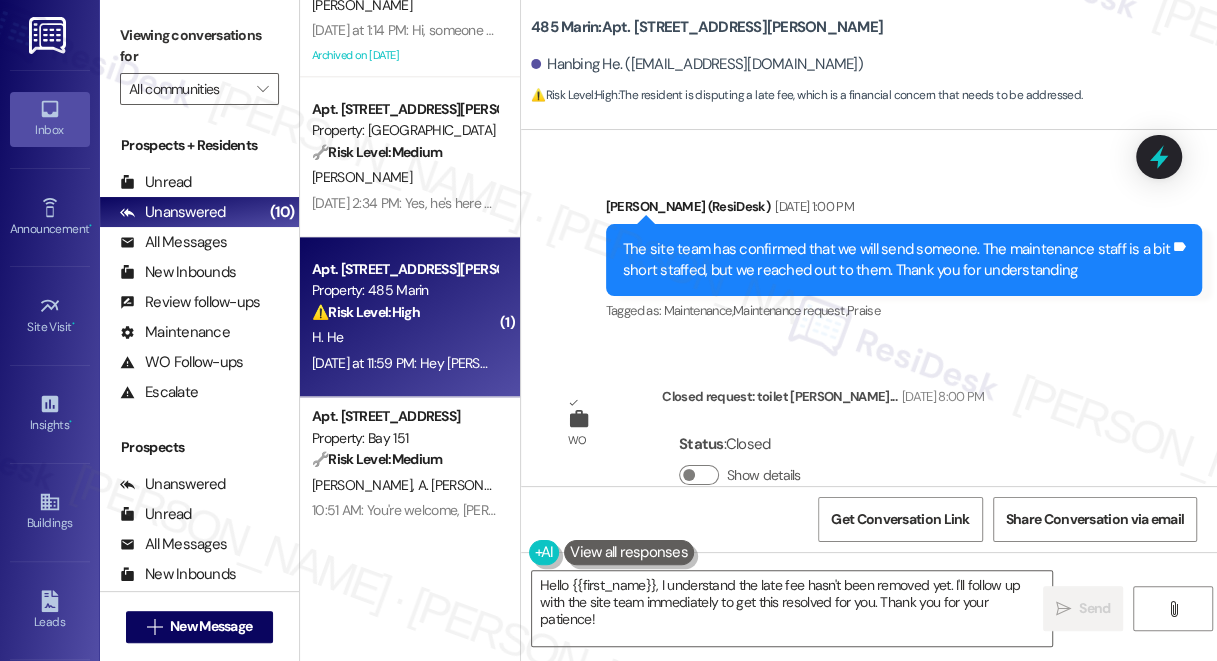 click on "The site team has confirmed that we will send someone. The maintenance staff is a bit short staffed, but we reached out to them. Thank you for understanding" at bounding box center [896, 260] 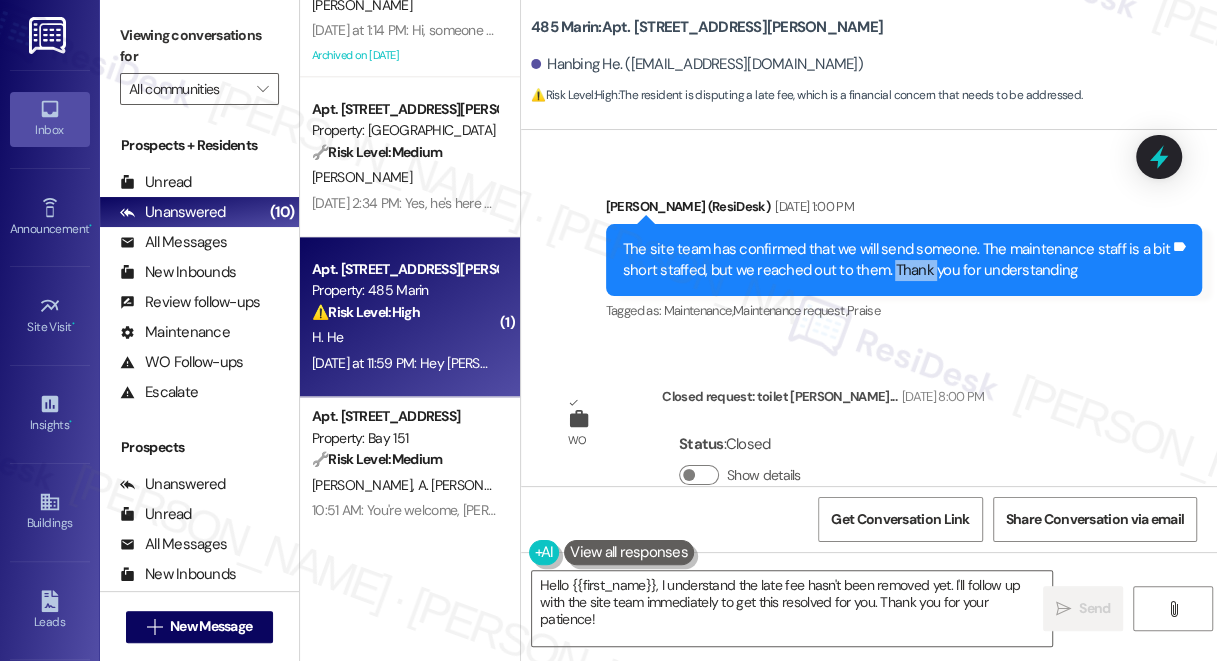 click on "The site team has confirmed that we will send someone. The maintenance staff is a bit short staffed, but we reached out to them. Thank you for understanding" at bounding box center [896, 260] 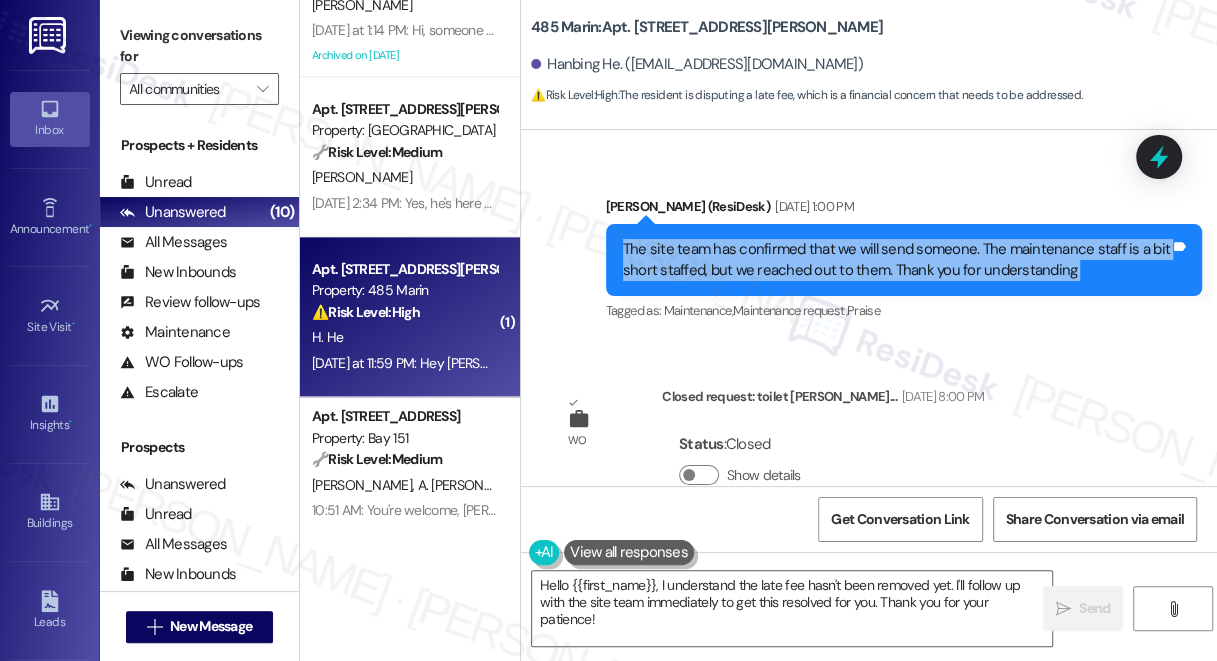 click on "The site team has confirmed that we will send someone. The maintenance staff is a bit short staffed, but we reached out to them. Thank you for understanding" at bounding box center [896, 260] 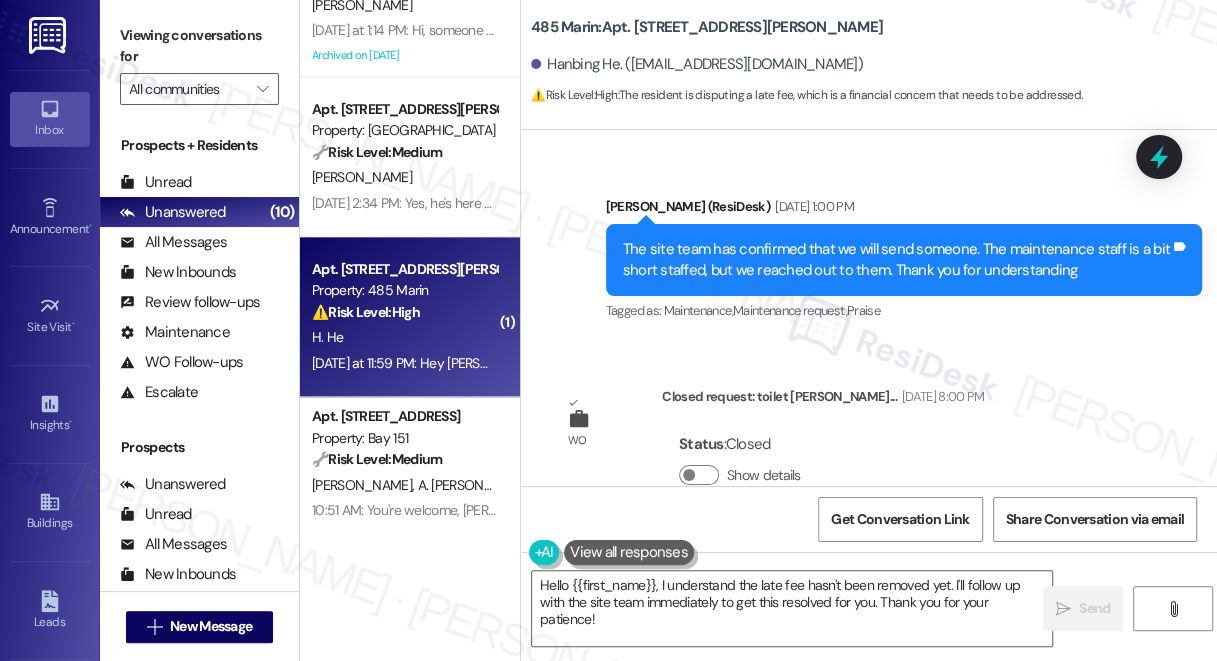 click on "Viewing conversations for" at bounding box center (199, 46) 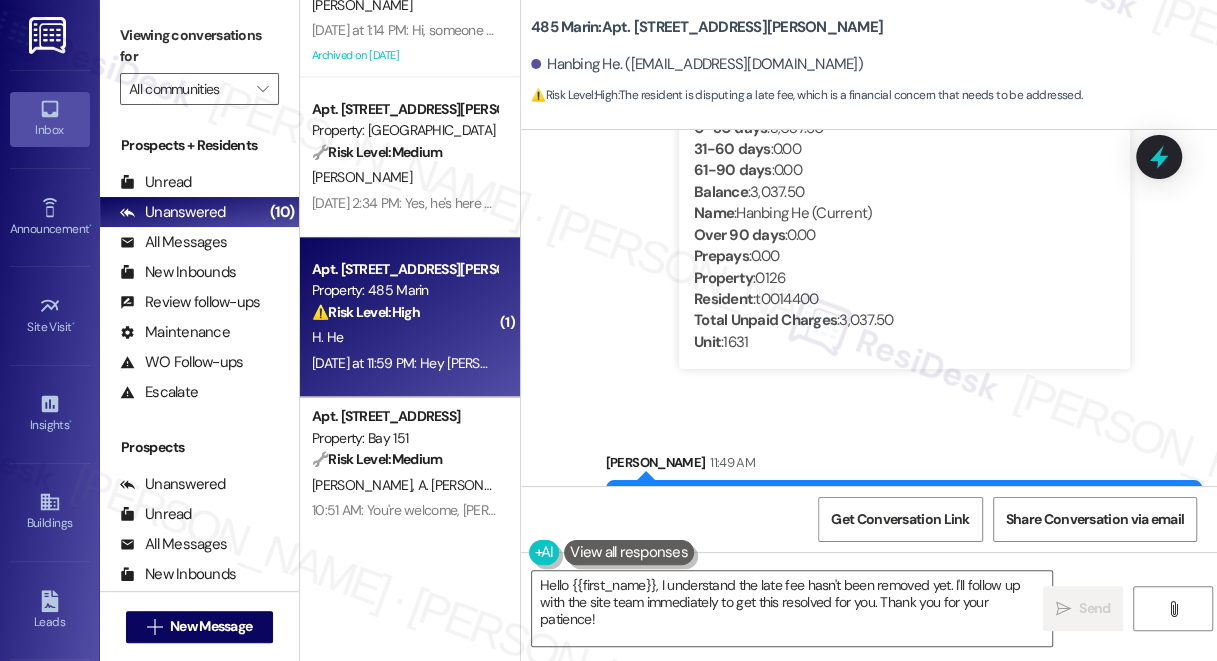 scroll, scrollTop: 13940, scrollLeft: 0, axis: vertical 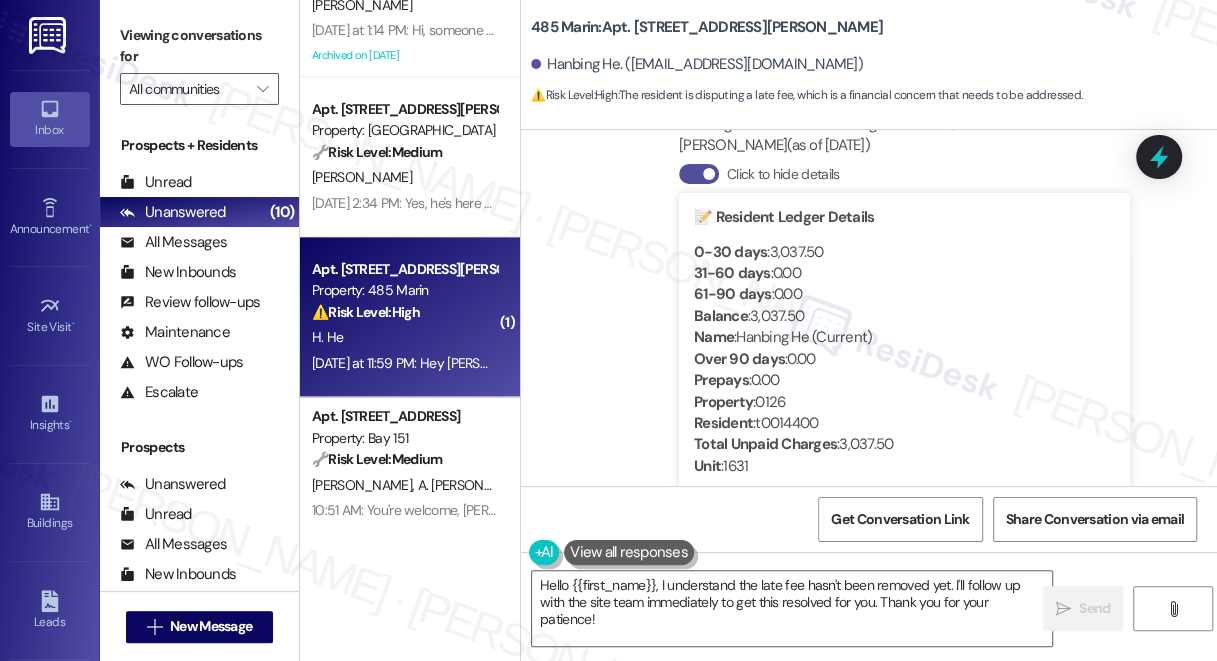 click at bounding box center [709, 174] 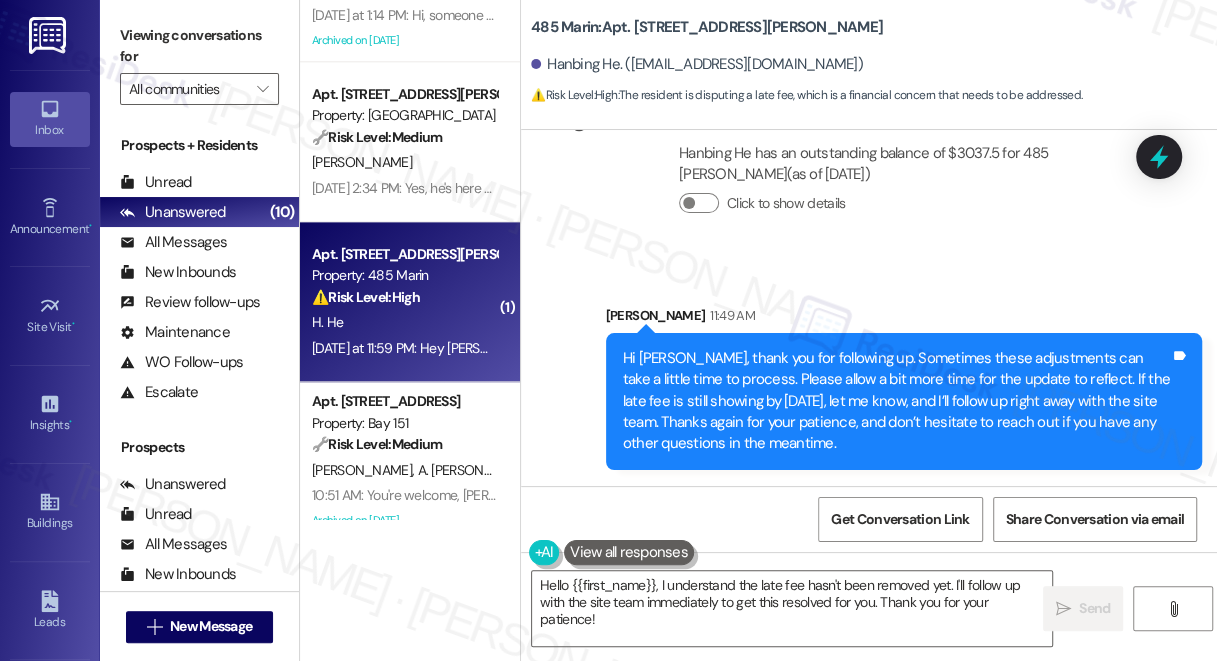 scroll, scrollTop: 1400, scrollLeft: 0, axis: vertical 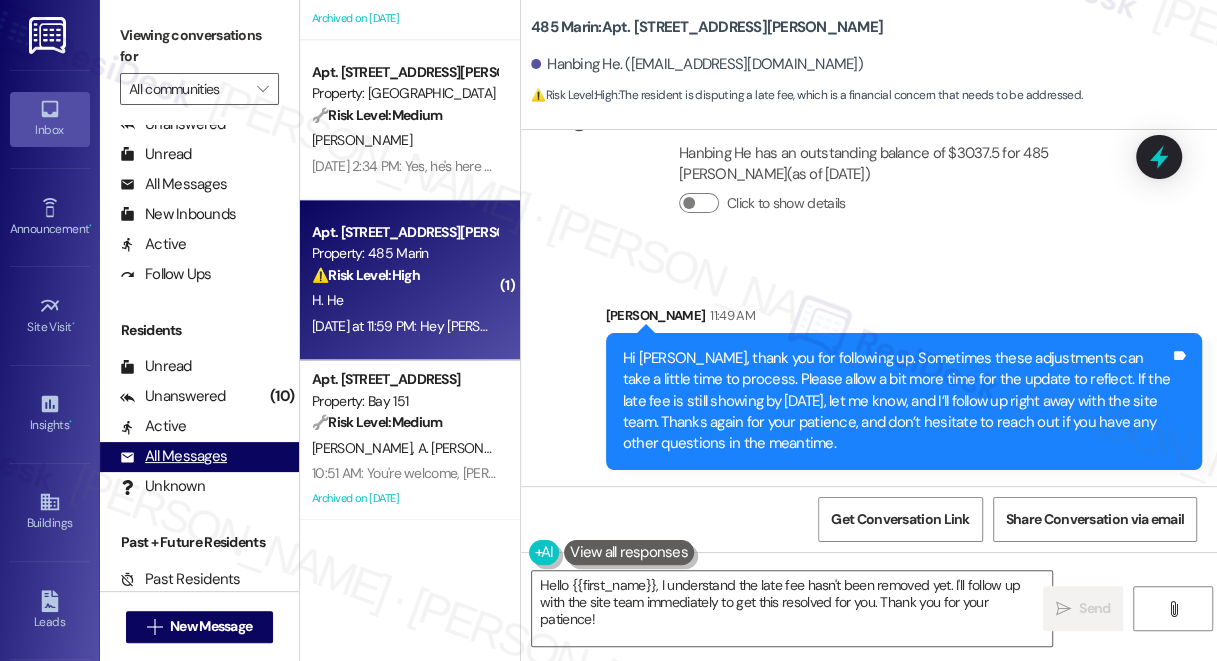 click on "All Messages" at bounding box center (173, 456) 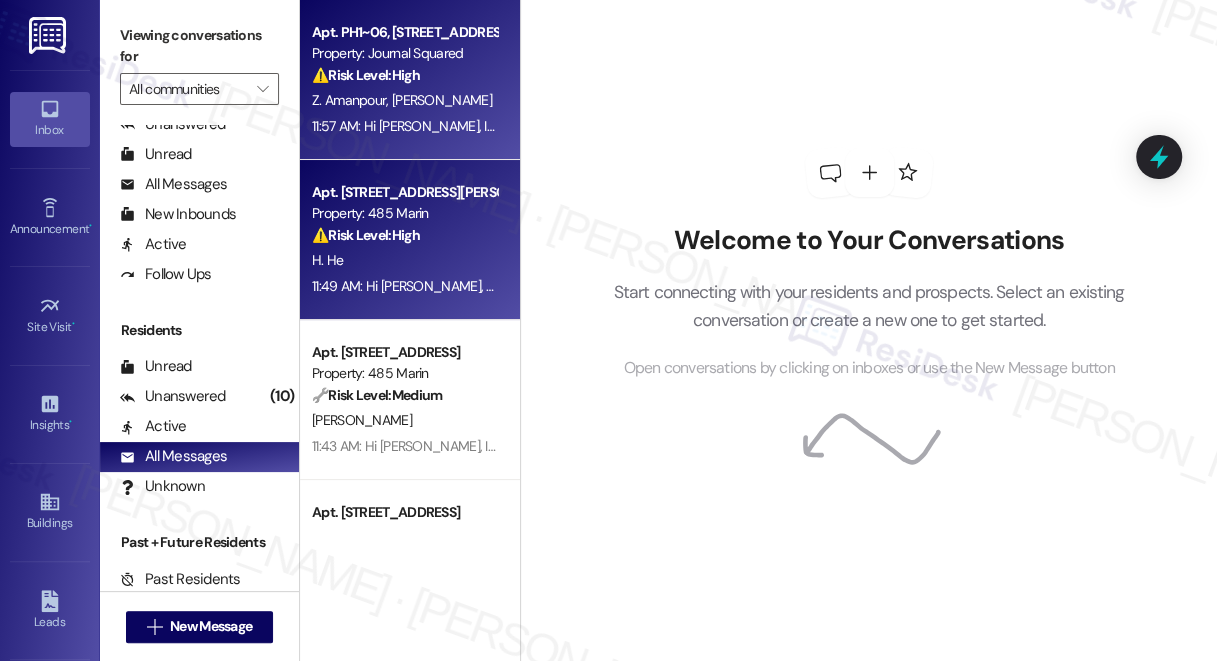 click on "Z. Amanpour S. Cooper" at bounding box center [404, 100] 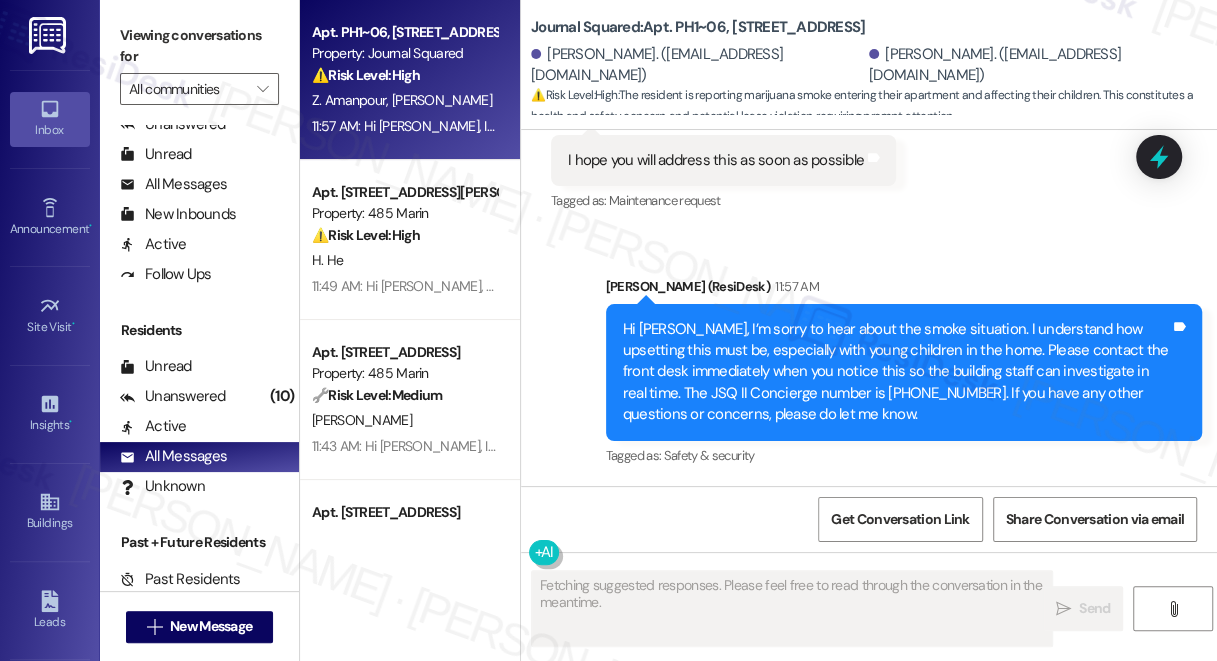 scroll, scrollTop: 2494, scrollLeft: 0, axis: vertical 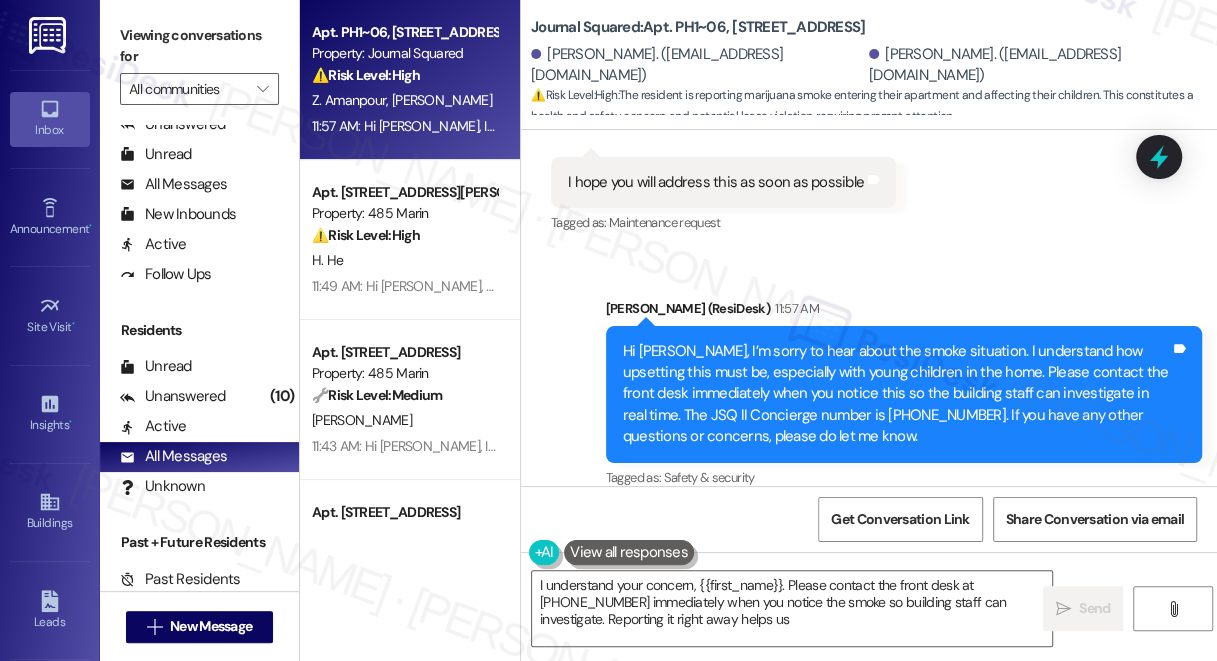 click on "Hi Sarosh, I’m sorry to hear about the smoke situation. I understand how upsetting this must be, especially with young children in the home. Please contact the front desk immediately when you notice this so the building staff can investigate in real time. The JSQ II Concierge number is (201) 380-1674. If you have any other questions or concerns, please do let me know." at bounding box center (896, 394) 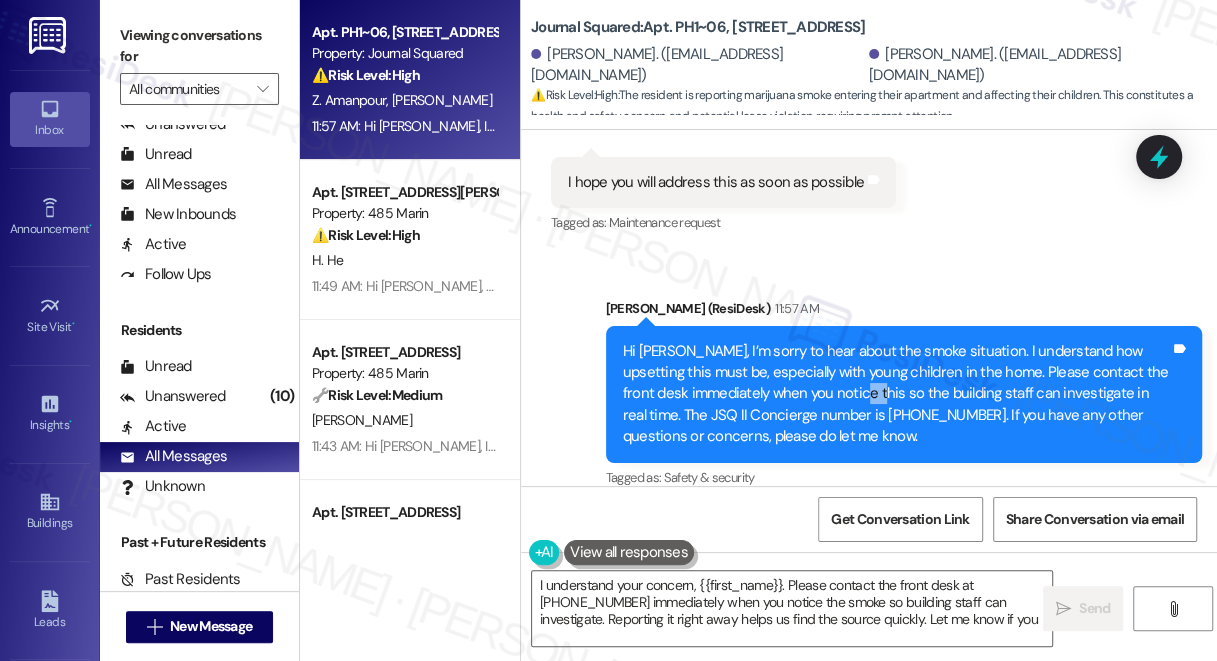 click on "Hi Sarosh, I’m sorry to hear about the smoke situation. I understand how upsetting this must be, especially with young children in the home. Please contact the front desk immediately when you notice this so the building staff can investigate in real time. The JSQ II Concierge number is (201) 380-1674. If you have any other questions or concerns, please do let me know." at bounding box center [896, 394] 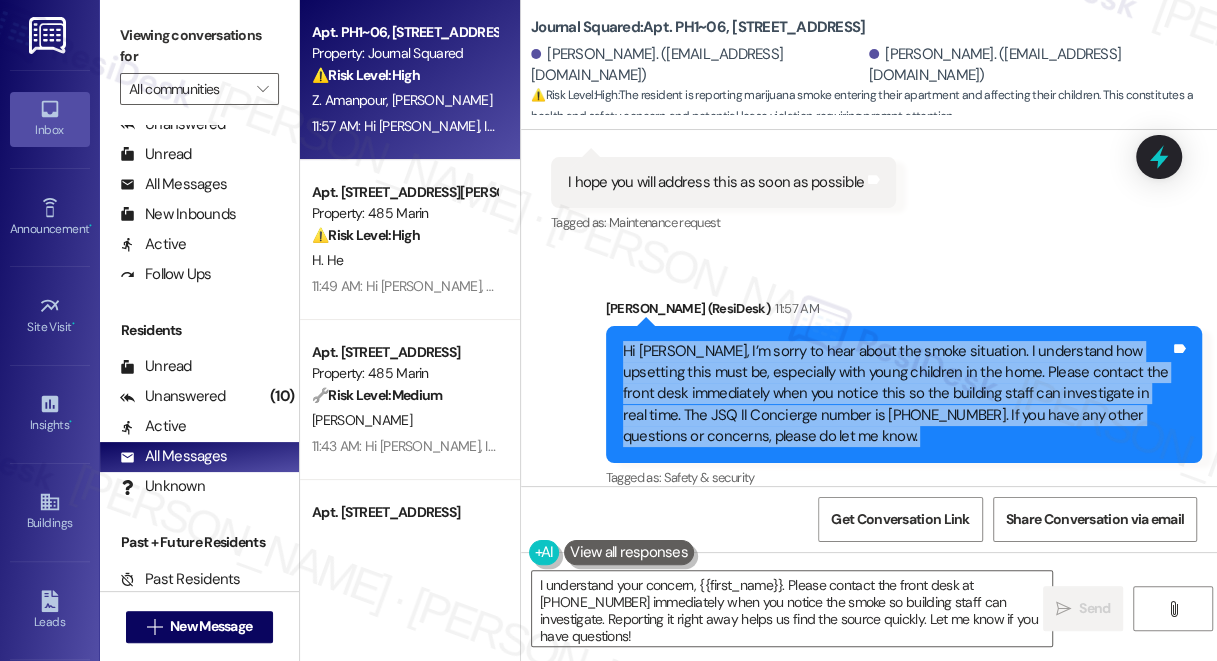click on "Hi Sarosh, I’m sorry to hear about the smoke situation. I understand how upsetting this must be, especially with young children in the home. Please contact the front desk immediately when you notice this so the building staff can investigate in real time. The JSQ II Concierge number is (201) 380-1674. If you have any other questions or concerns, please do let me know." at bounding box center (896, 394) 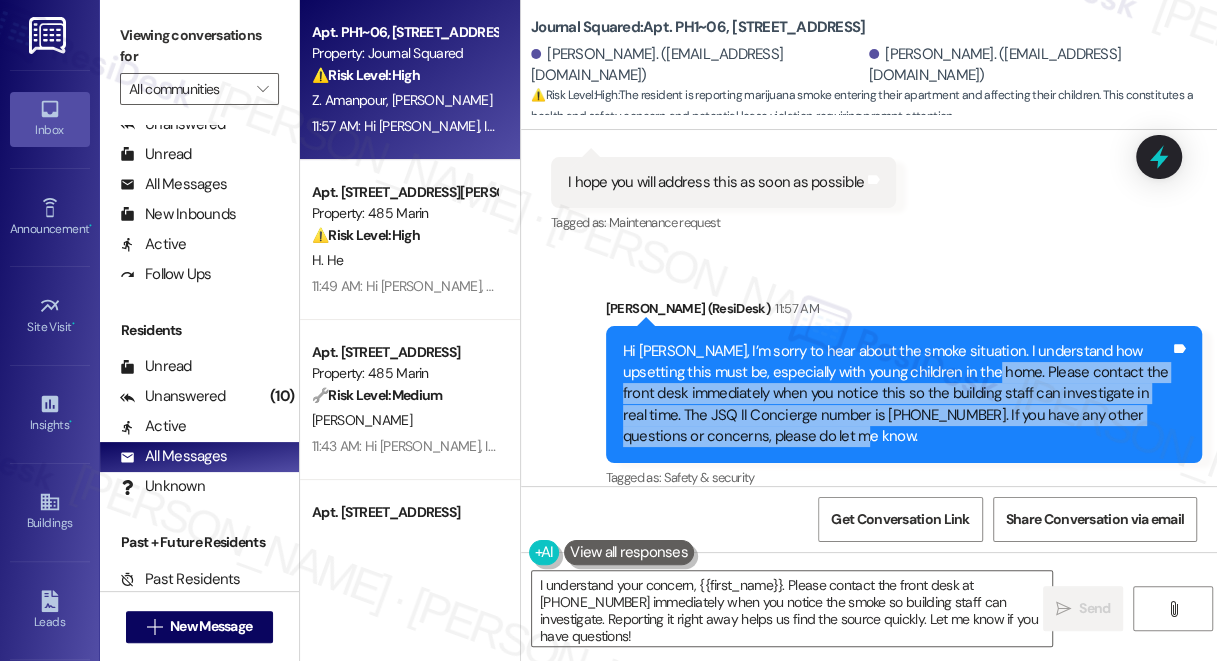 drag, startPoint x: 946, startPoint y: 348, endPoint x: 837, endPoint y: 414, distance: 127.424484 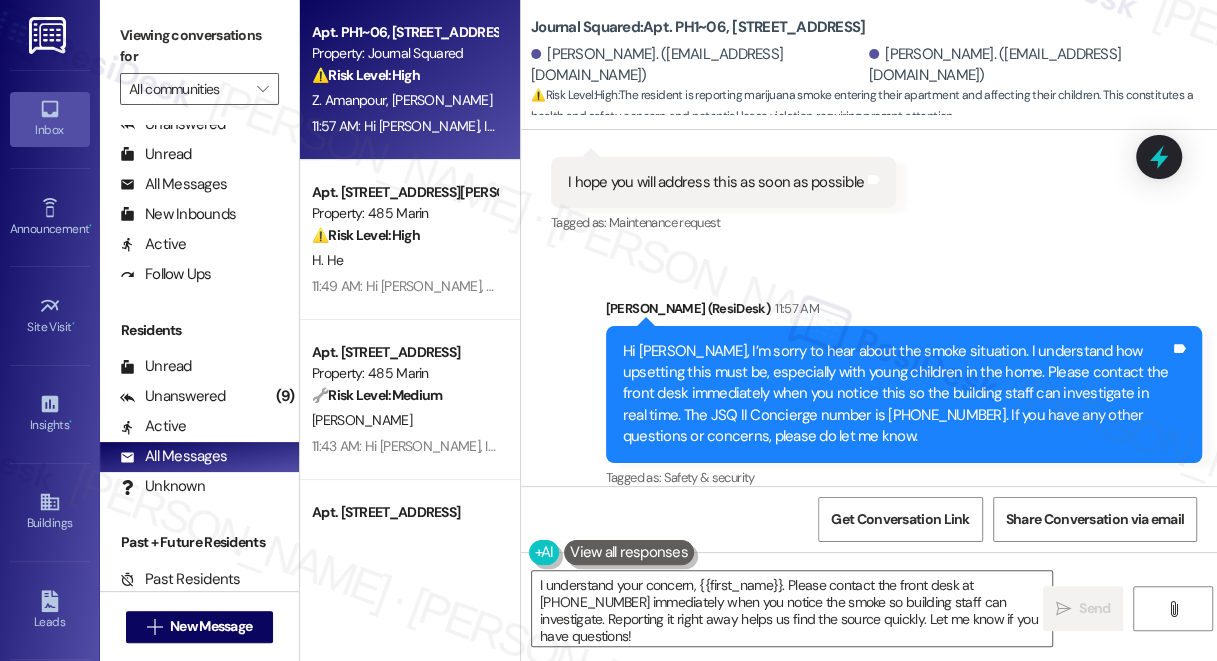 click on "Hi Sarosh, I’m sorry to hear about the smoke situation. I understand how upsetting this must be, especially with young children in the home. Please contact the front desk immediately when you notice this so the building staff can investigate in real time. The JSQ II Concierge number is (201) 380-1674. If you have any other questions or concerns, please do let me know." at bounding box center [896, 394] 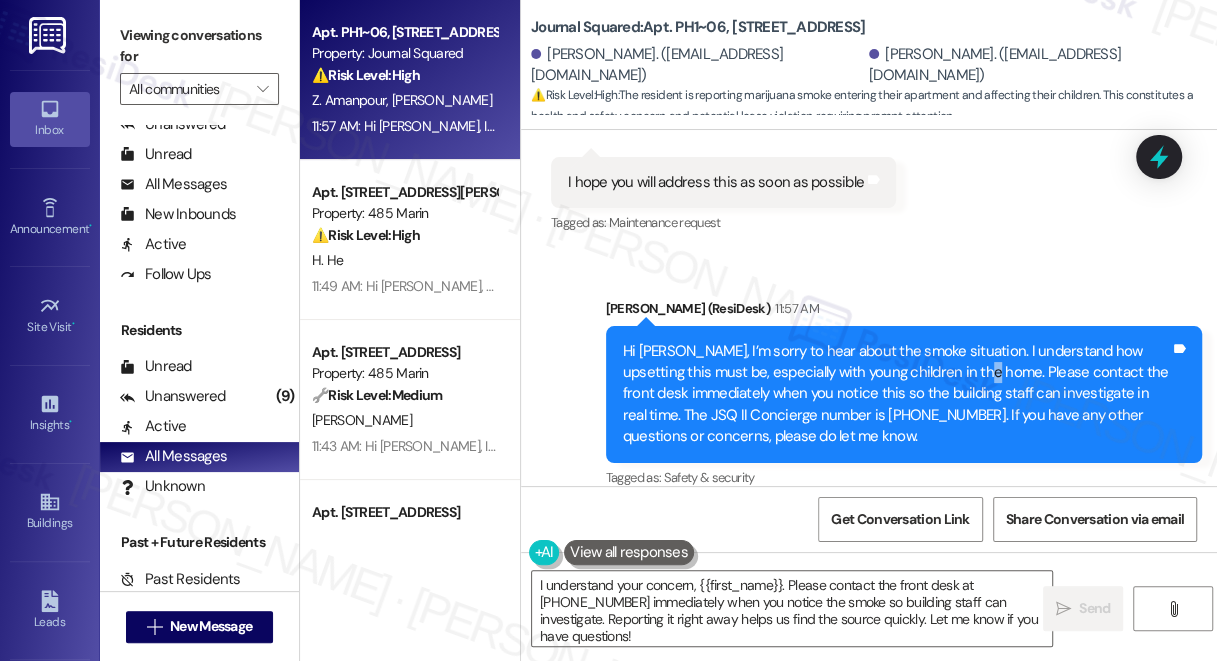 click on "Hi Sarosh, I’m sorry to hear about the smoke situation. I understand how upsetting this must be, especially with young children in the home. Please contact the front desk immediately when you notice this so the building staff can investigate in real time. The JSQ II Concierge number is (201) 380-1674. If you have any other questions or concerns, please do let me know." at bounding box center [896, 394] 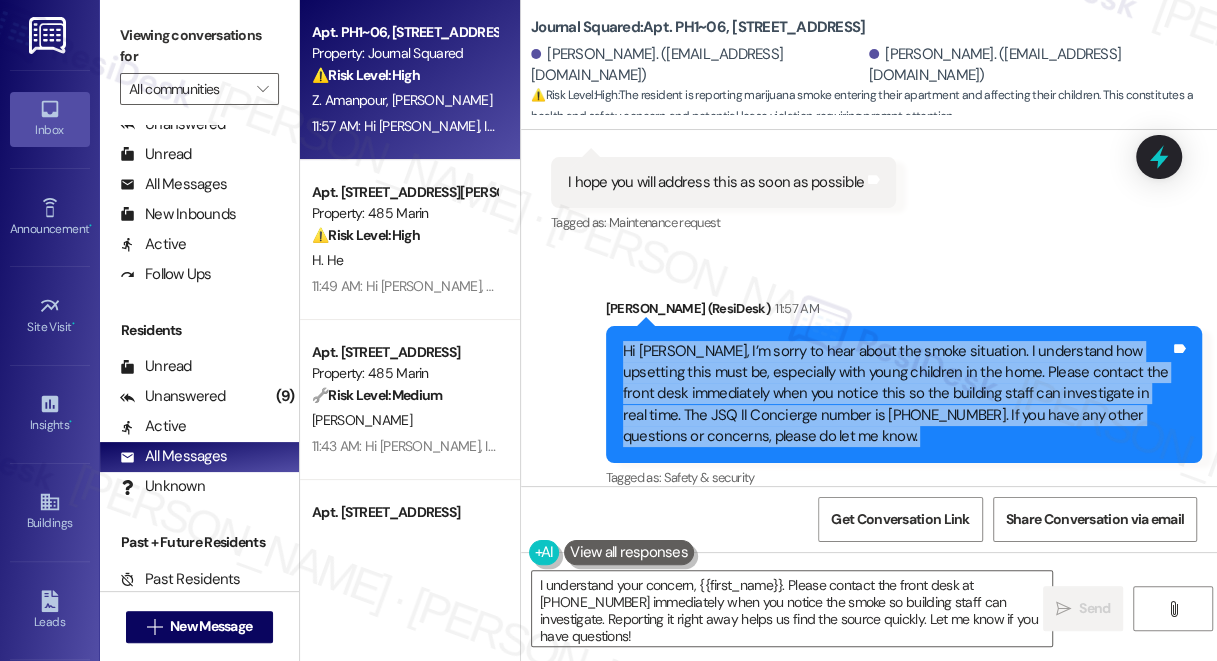 click on "Hi Sarosh, I’m sorry to hear about the smoke situation. I understand how upsetting this must be, especially with young children in the home. Please contact the front desk immediately when you notice this so the building staff can investigate in real time. The JSQ II Concierge number is (201) 380-1674. If you have any other questions or concerns, please do let me know." at bounding box center (896, 394) 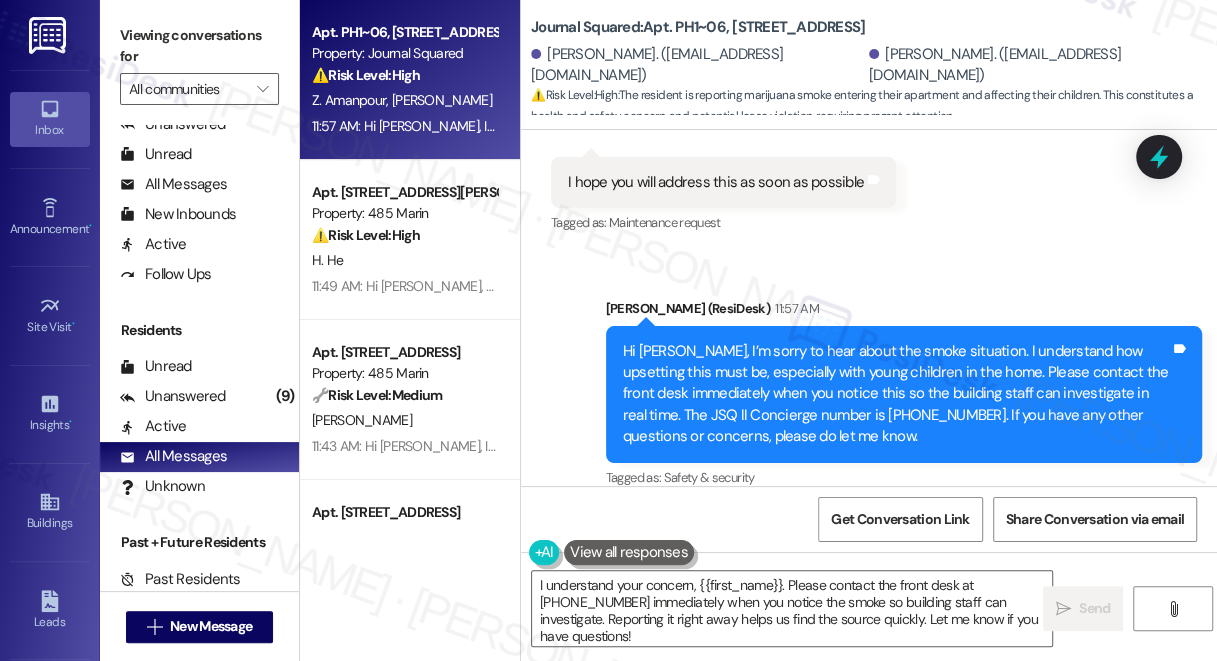 click on "Viewing conversations for" at bounding box center [199, 46] 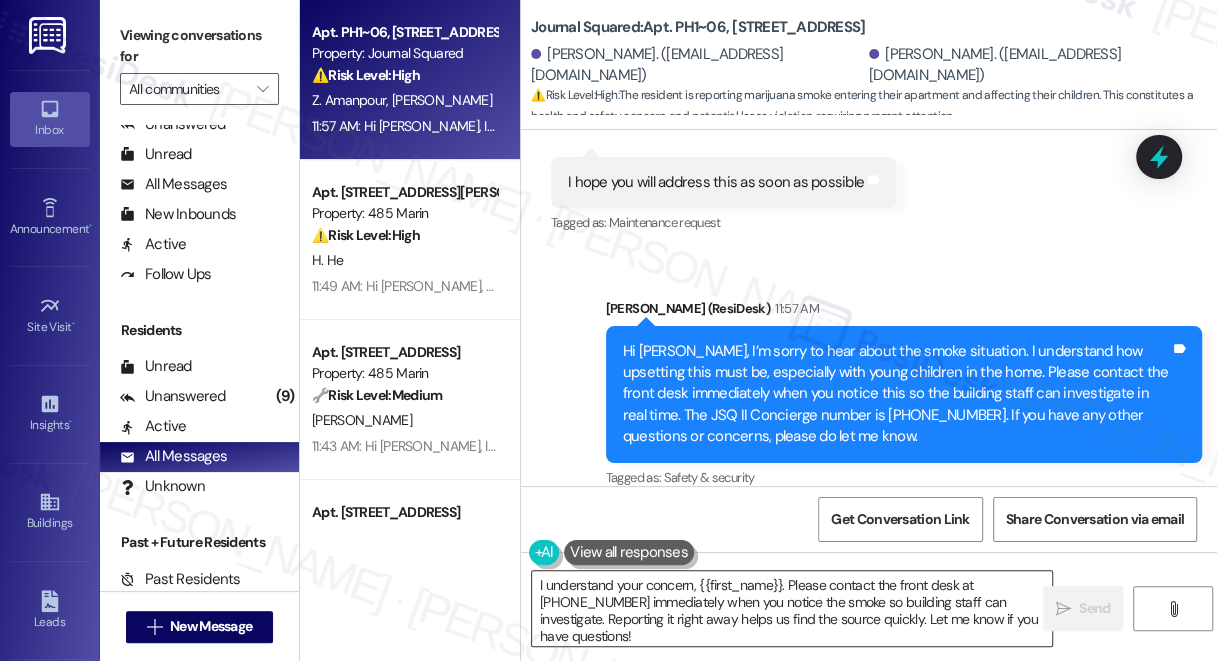 click on "I understand your concern, {{first_name}}. Please contact the front desk at (201) 380-1674 immediately when you notice the smoke so building staff can investigate. Reporting it right away helps us find the source quickly. Let me know if you have questions!" at bounding box center (792, 608) 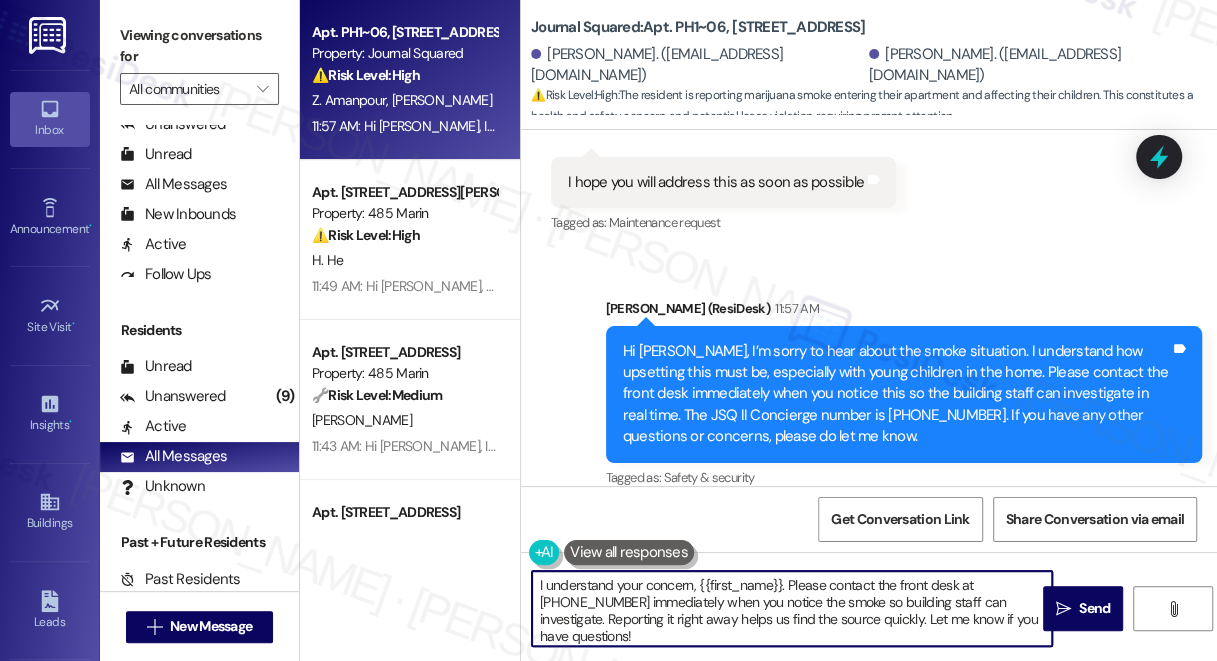 click on "I understand your concern, {{first_name}}. Please contact the front desk at (201) 380-1674 immediately when you notice the smoke so building staff can investigate. Reporting it right away helps us find the source quickly. Let me know if you have questions!" at bounding box center [792, 608] 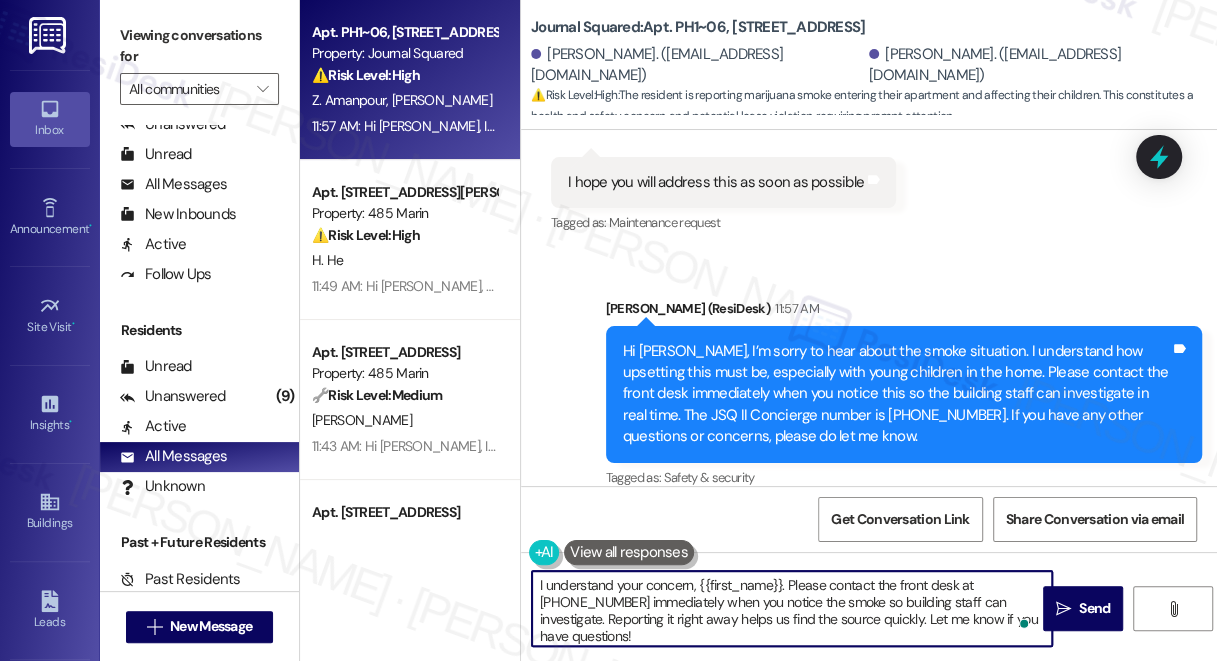 paste on "Hi Sarosh, I’m sorry to hear about the smoke situation. I understand how upsetting this must be, especially with young children in the home. Please contact the front desk immediately when you notice this so the building staff can investigate in real time. The JSQ II Concierge number is (201) 380-1674. If you have any other questions or concerns, please do let me know." 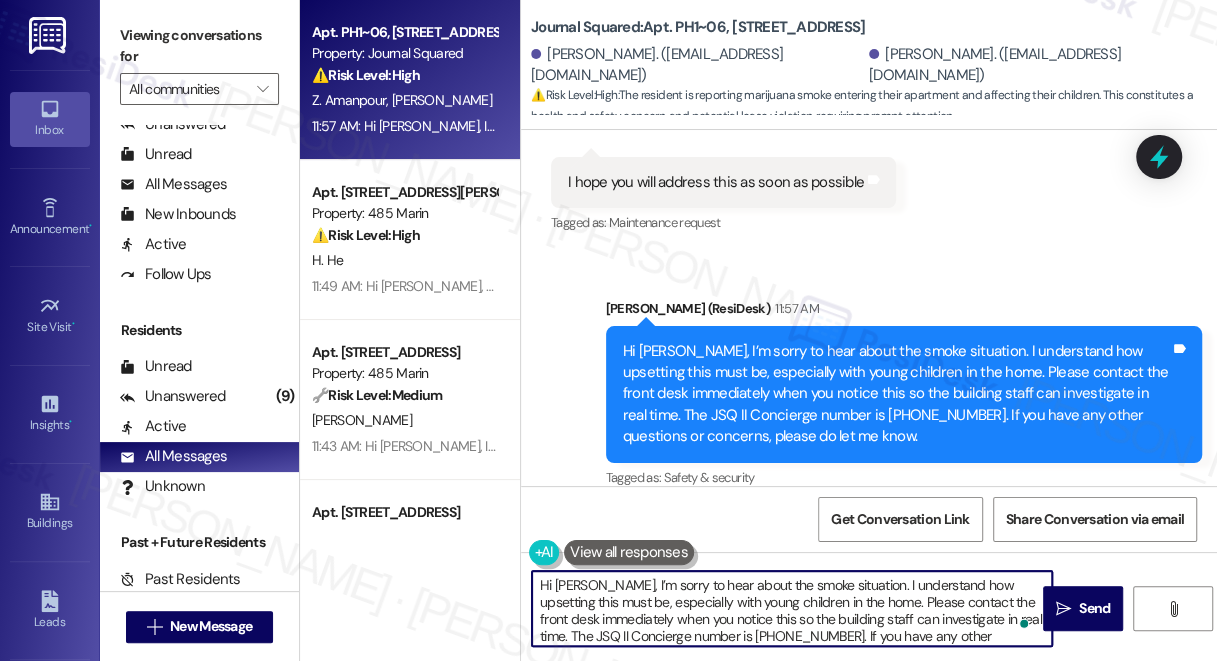 scroll, scrollTop: 34, scrollLeft: 0, axis: vertical 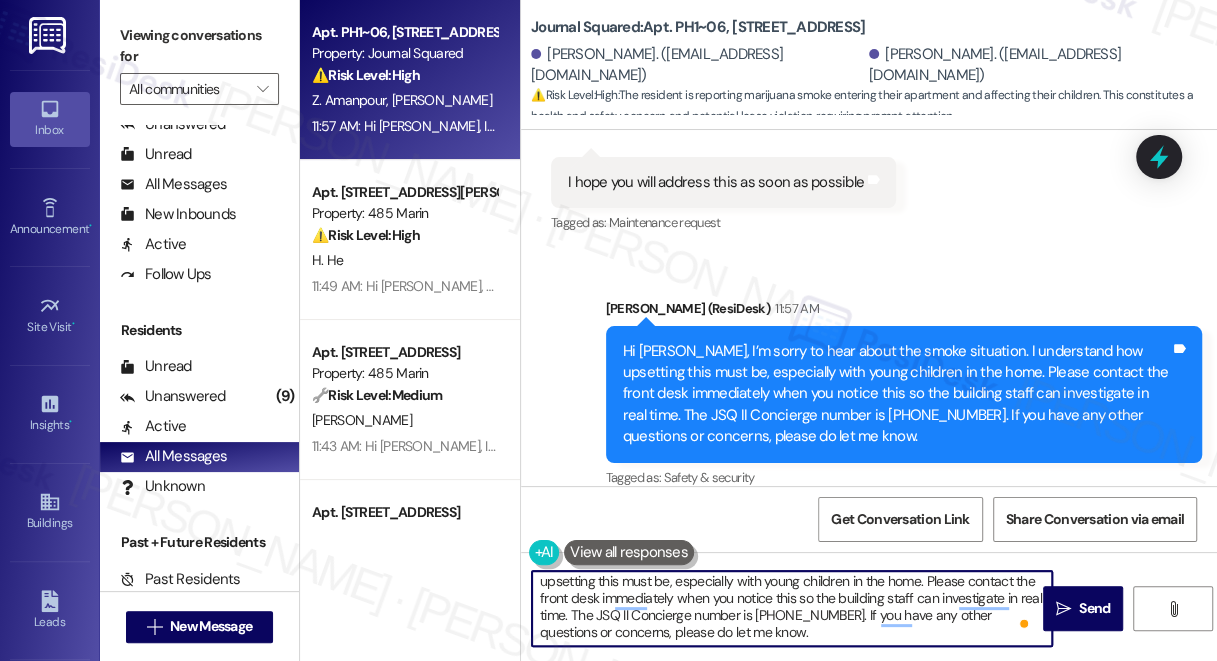 click on "Hi Sarosh, I’m sorry to hear about the smoke situation. I understand how upsetting this must be, especially with young children in the home. Please contact the front desk immediately when you notice this so the building staff can investigate in real time. The JSQ II Concierge number is (201) 380-1674. If you have any other questions or concerns, please do let me know." at bounding box center (792, 608) 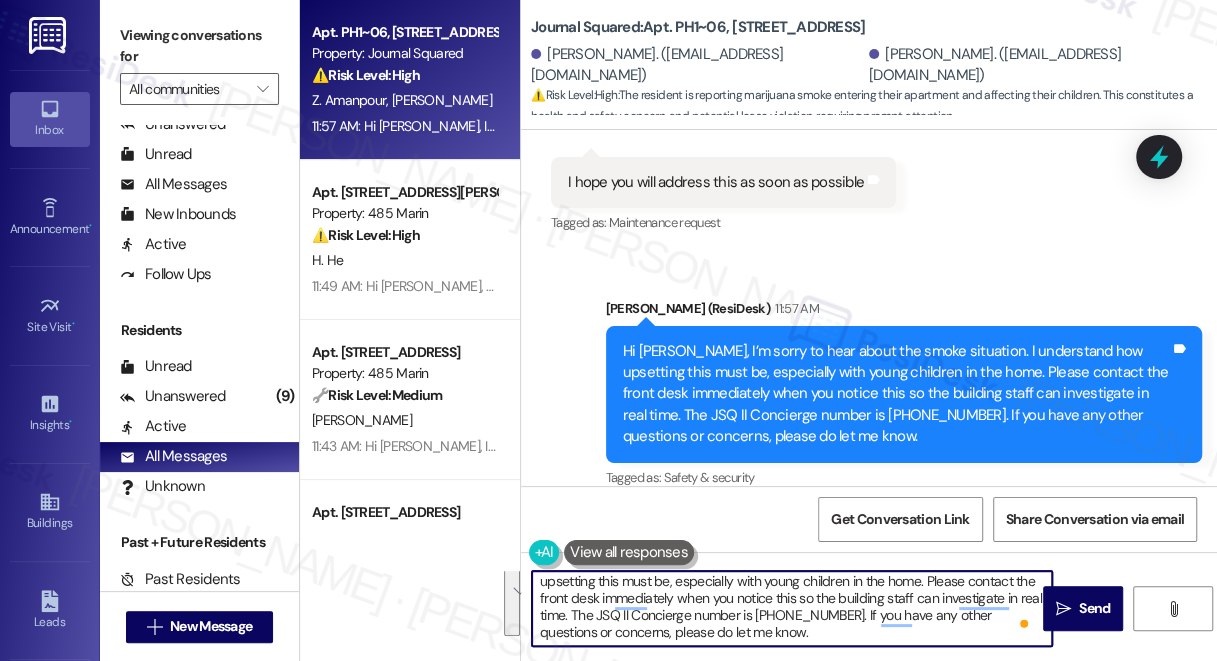 type on "Hi Sarosh, I’m sorry to hear about the smoke situation. I understand how upsetting this must be, especially with young children in the home. Please contact the front desk immediately when you notice this so the building staff can investigate in real time. The JSQ II Concierge number is (201) 380-1674. If you have any other questions or concerns, please do let me know." 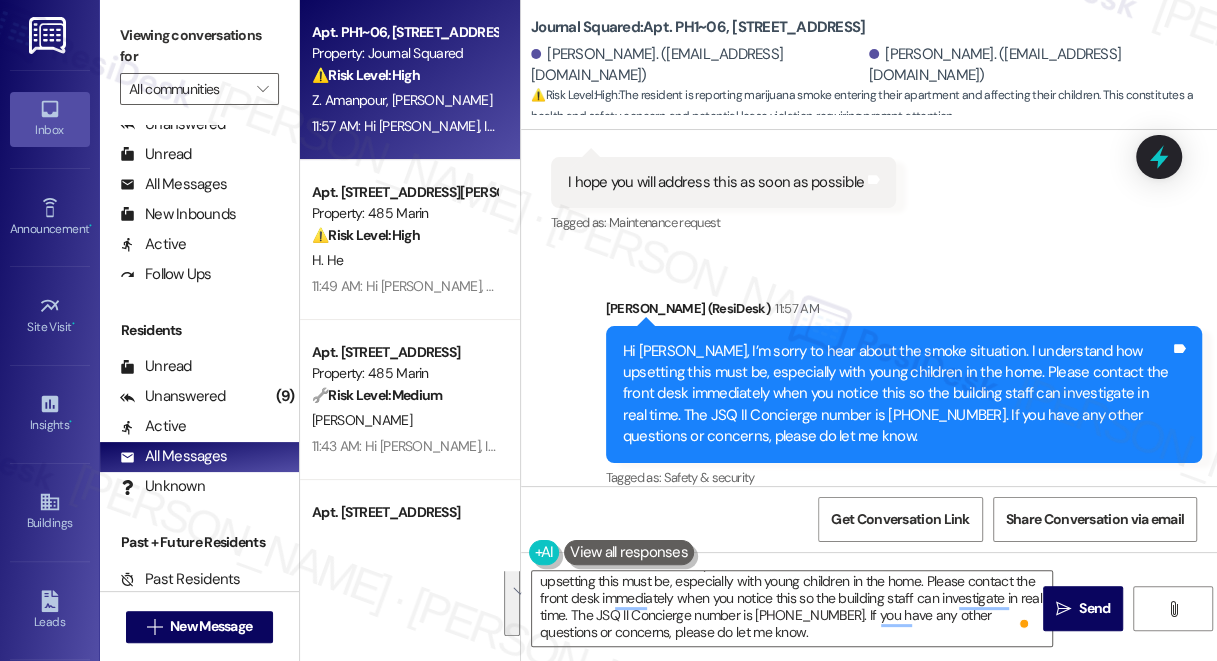 click on "Viewing conversations for" at bounding box center [199, 46] 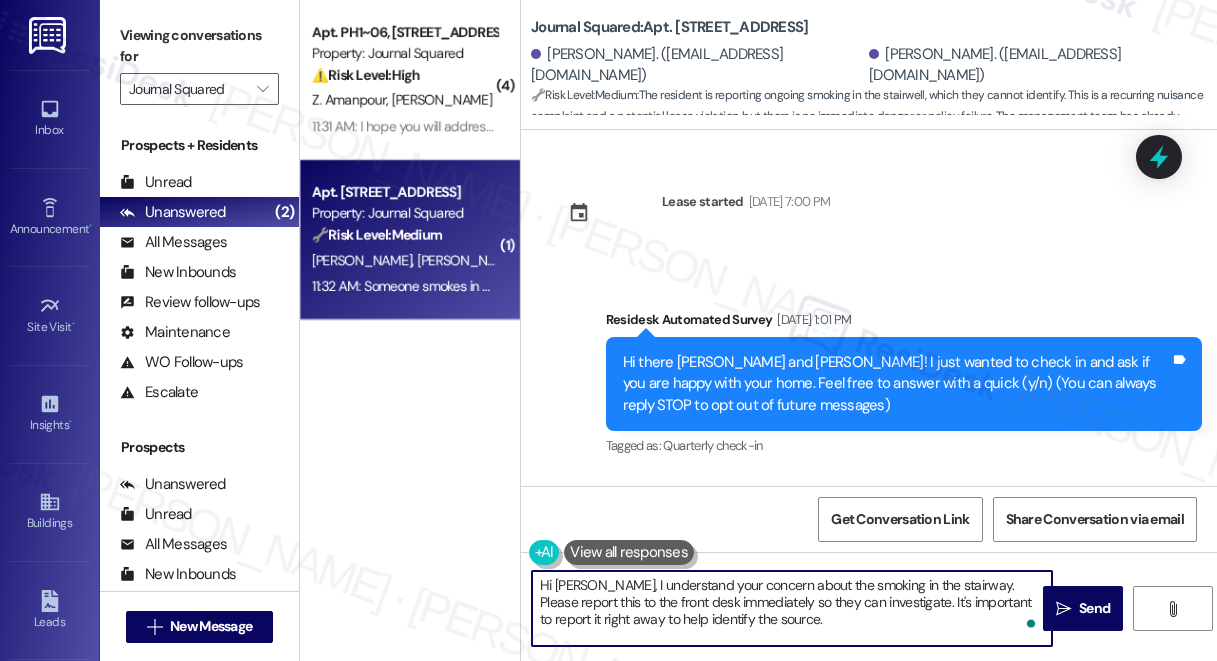scroll, scrollTop: 0, scrollLeft: 0, axis: both 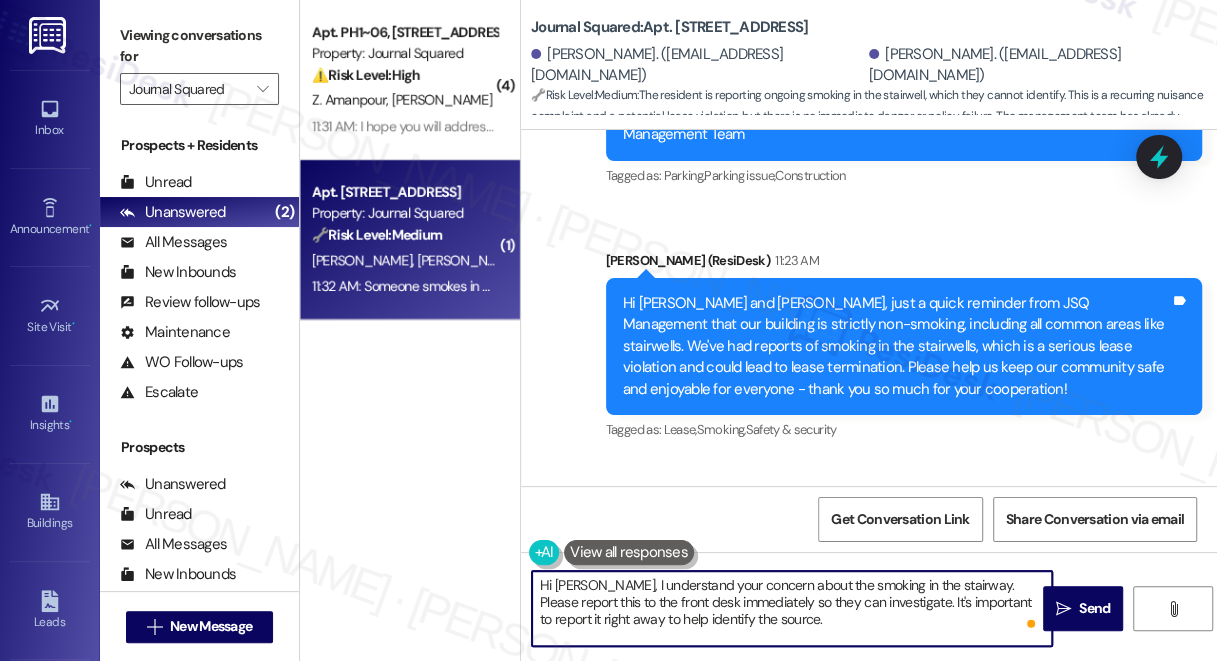 click on "Hi [PERSON_NAME], I understand your concern about the smoking in the stairway. Please report this to the front desk immediately so they can investigate. It's important to report it right away to help identify the source." at bounding box center [792, 608] 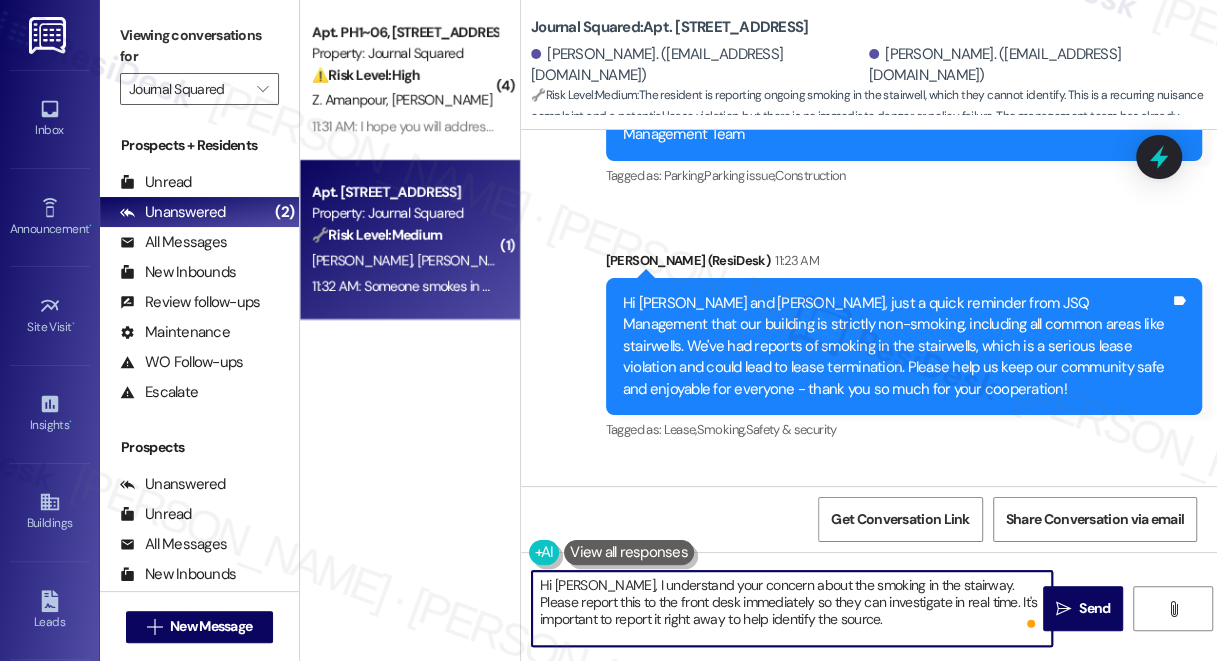 click on "Hi [PERSON_NAME], I understand your concern about the smoking in the stairway. Please report this to the front desk immediately so they can investigate in real time. It's important to report it right away to help identify the source." at bounding box center [792, 608] 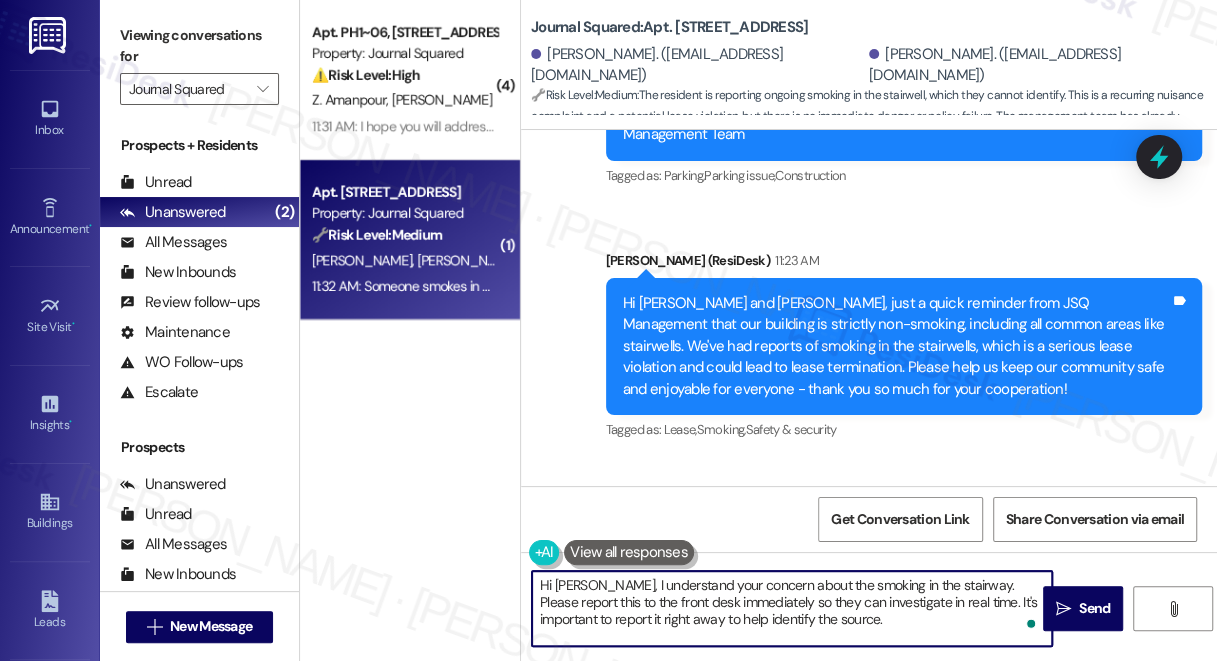 click on "Hi [PERSON_NAME], I understand your concern about the smoking in the stairway. Please report this to the front desk immediately so they can investigate in real time. It's important to report it right away to help identify the source." at bounding box center [792, 608] 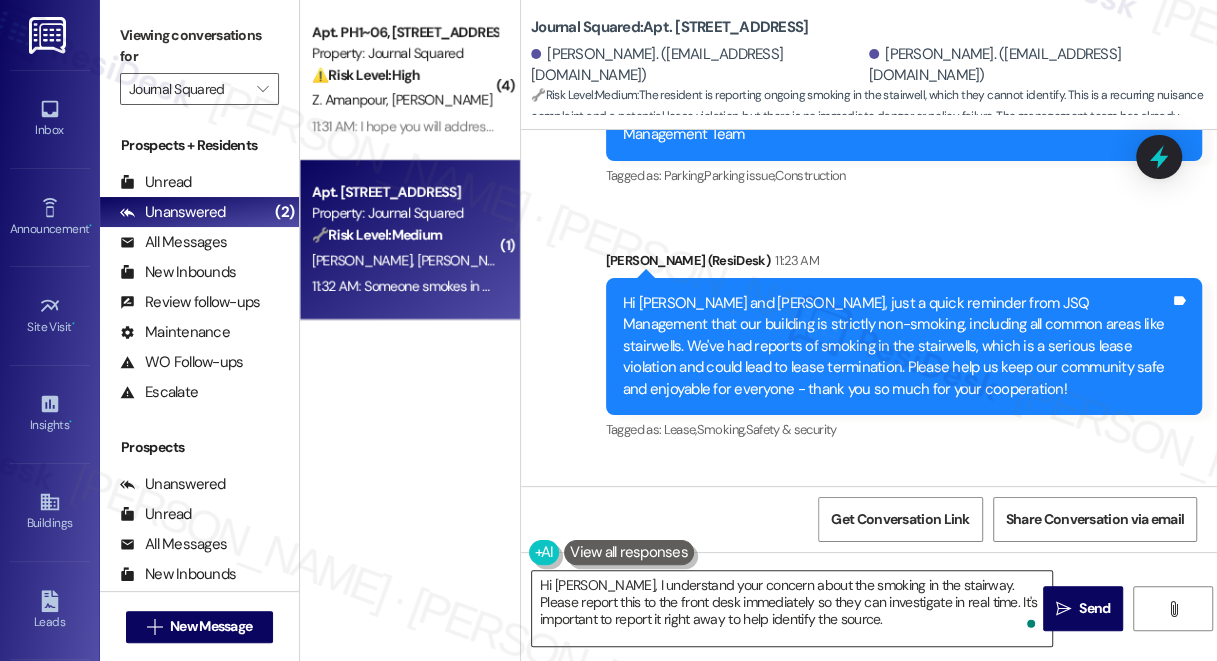 click on "Hi [PERSON_NAME], I understand your concern about the smoking in the stairway. Please report this to the front desk immediately so they can investigate in real time. It's important to report it right away to help identify the source." at bounding box center [792, 608] 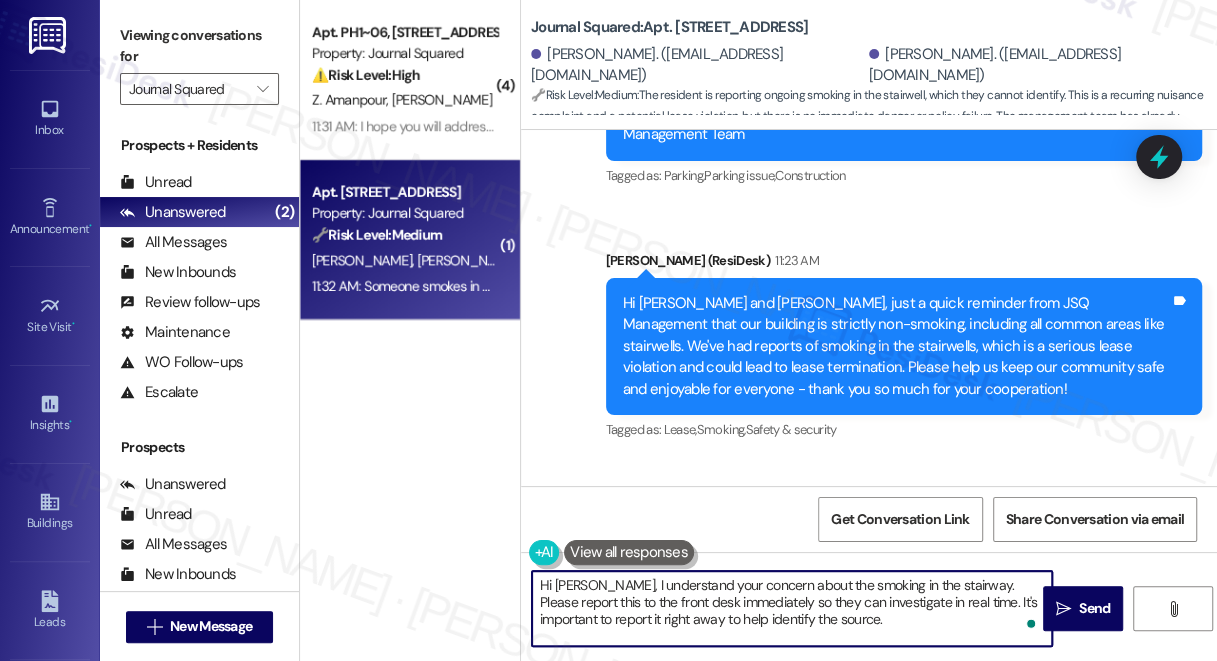 paste on "Please contact the front desk immediately when you notice this so the building staff can investigate in real time. The JSQ II Concierge number is [PHONE_NUMBER]. If you have any other questions or concerns, please do let me know." 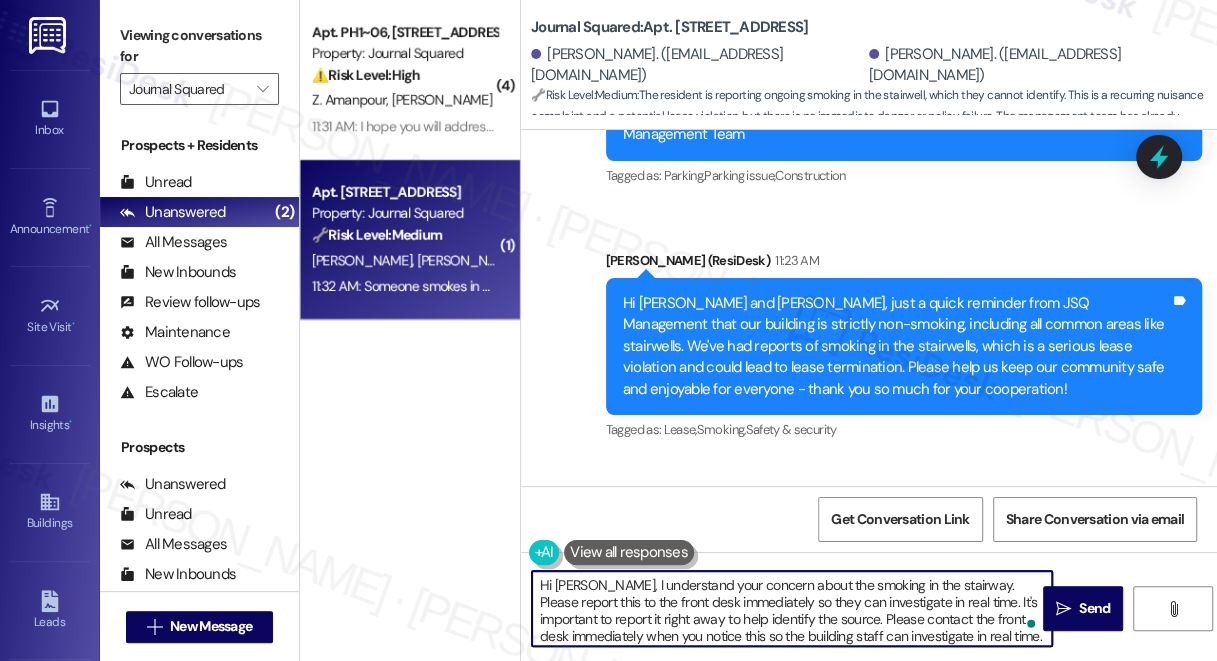 scroll, scrollTop: 34, scrollLeft: 0, axis: vertical 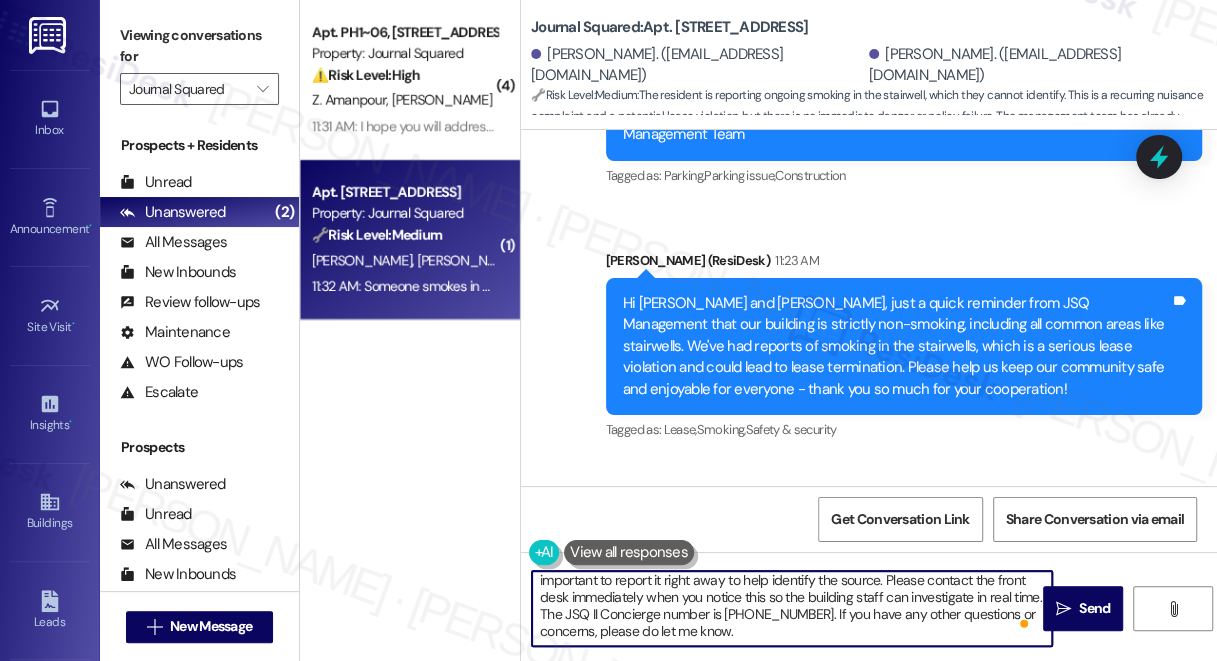 drag, startPoint x: 1016, startPoint y: 595, endPoint x: 792, endPoint y: 615, distance: 224.89108 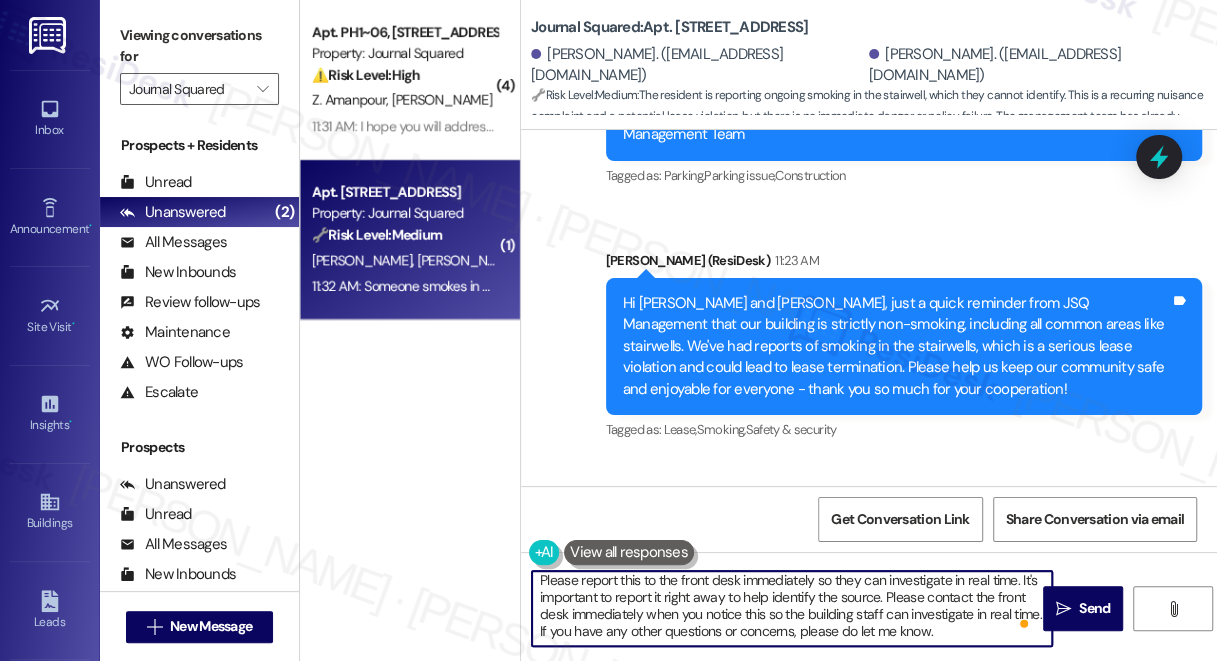 scroll, scrollTop: 21, scrollLeft: 0, axis: vertical 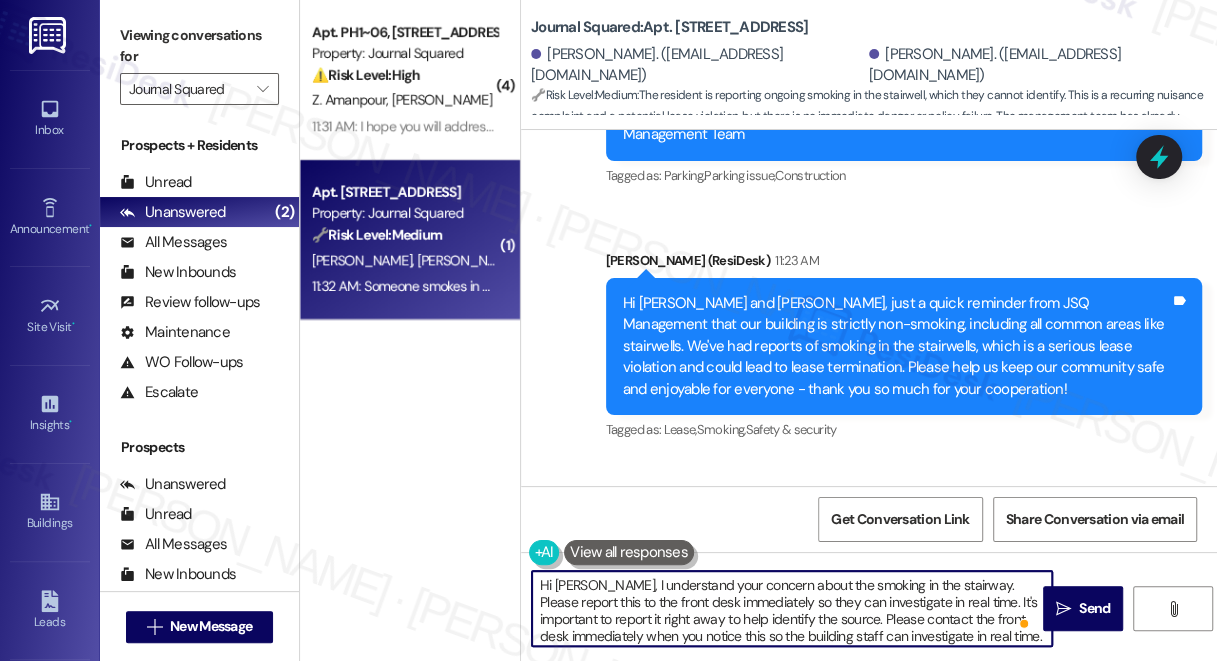 click on "Hi [PERSON_NAME], I understand your concern about the smoking in the stairway. Please report this to the front desk immediately so they can investigate in real time. It's important to report it right away to help identify the source. Please contact the front desk immediately when you notice this so the building staff can investigate in real time. If you have any other questions or concerns, please do let me know." at bounding box center [792, 608] 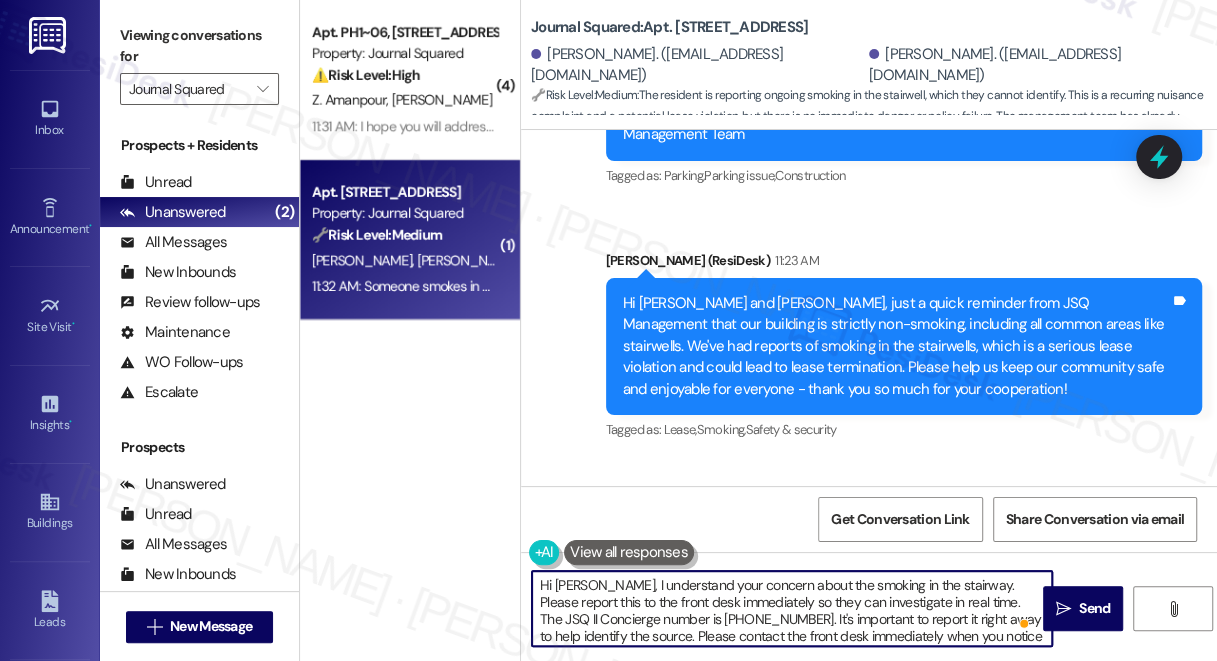 scroll, scrollTop: 39, scrollLeft: 0, axis: vertical 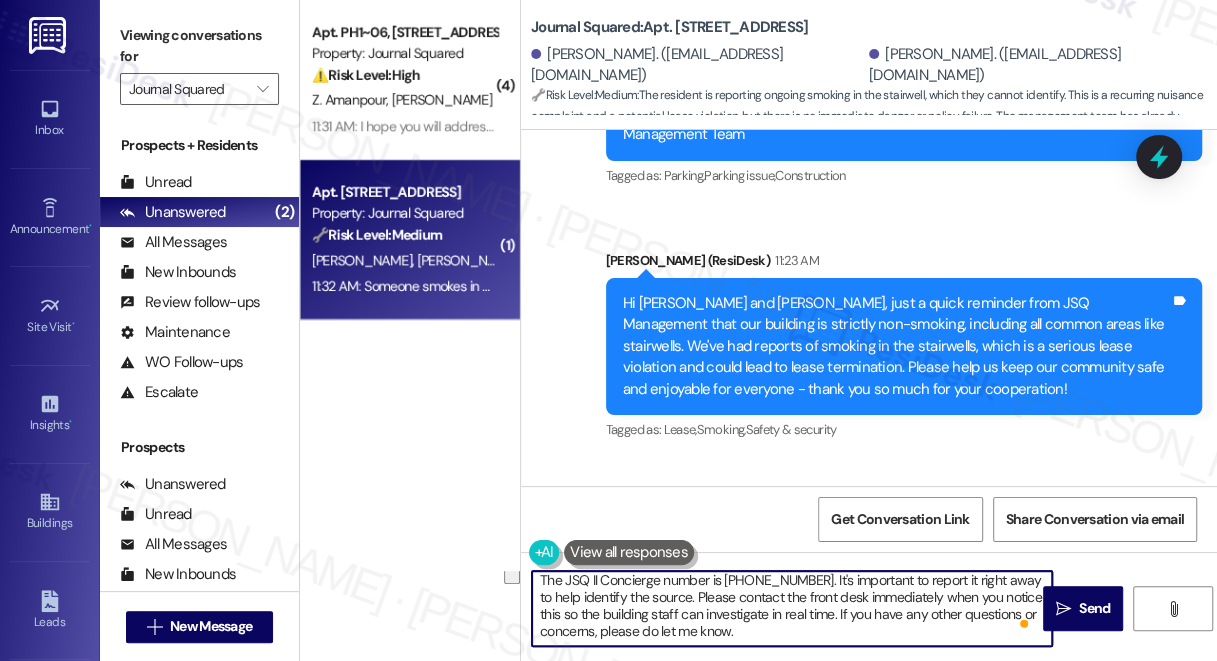 drag, startPoint x: 797, startPoint y: 631, endPoint x: 655, endPoint y: 595, distance: 146.49232 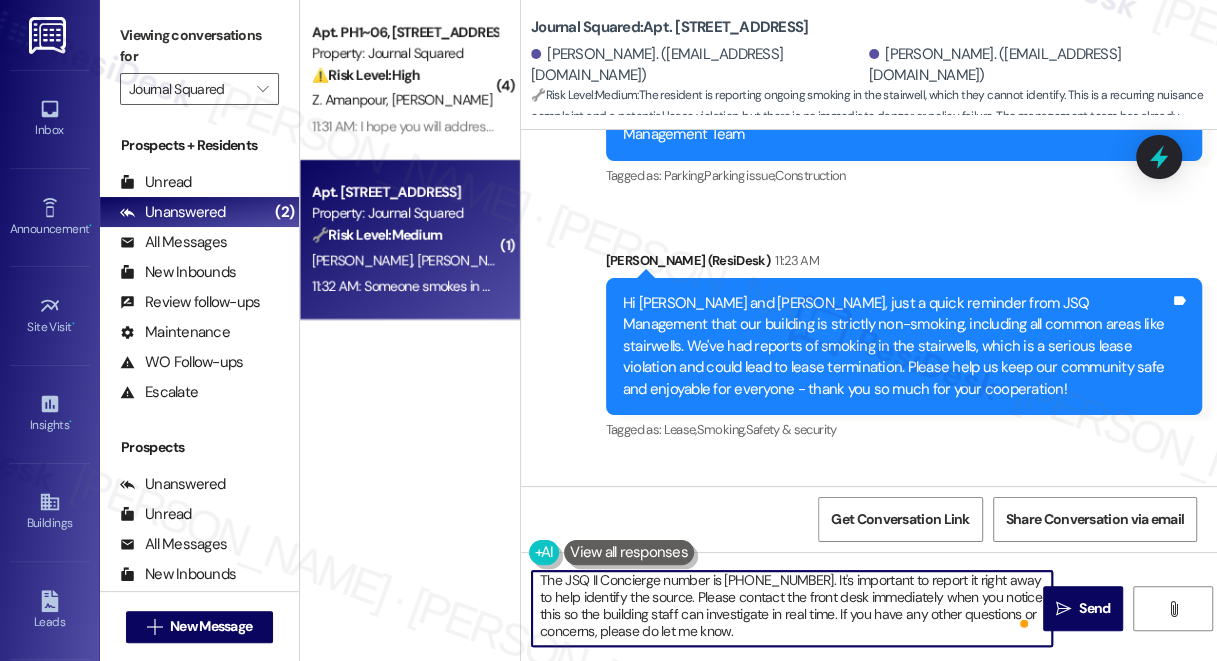 drag, startPoint x: 813, startPoint y: 615, endPoint x: 652, endPoint y: 600, distance: 161.69725 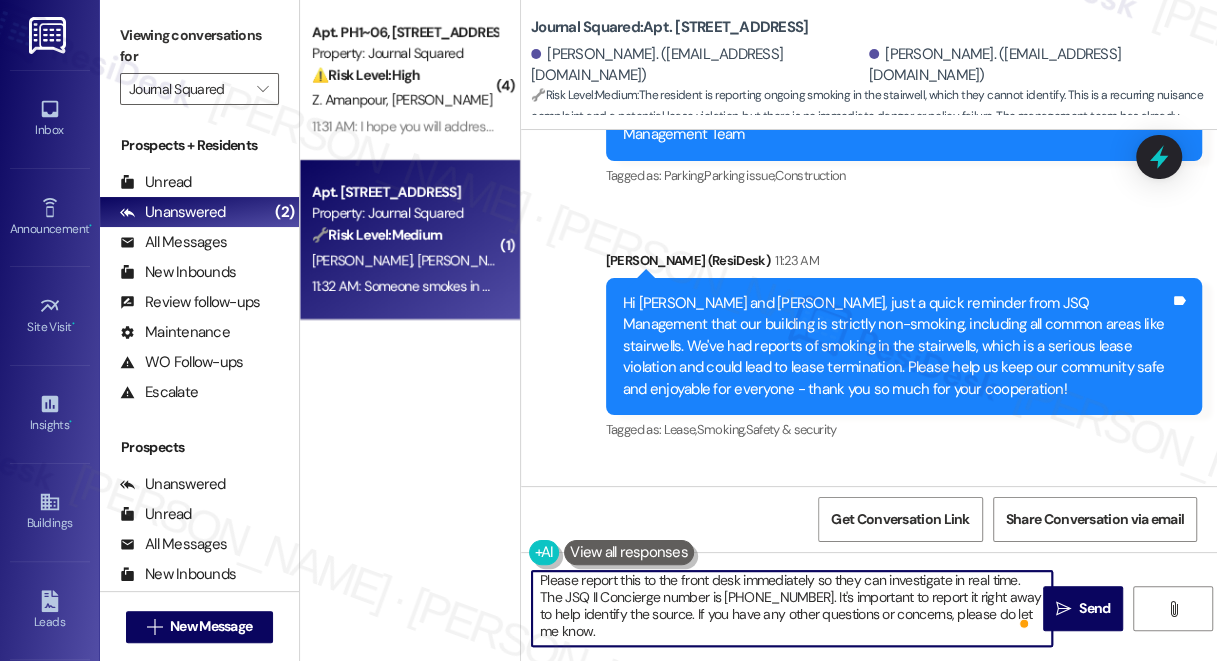 scroll, scrollTop: 21, scrollLeft: 0, axis: vertical 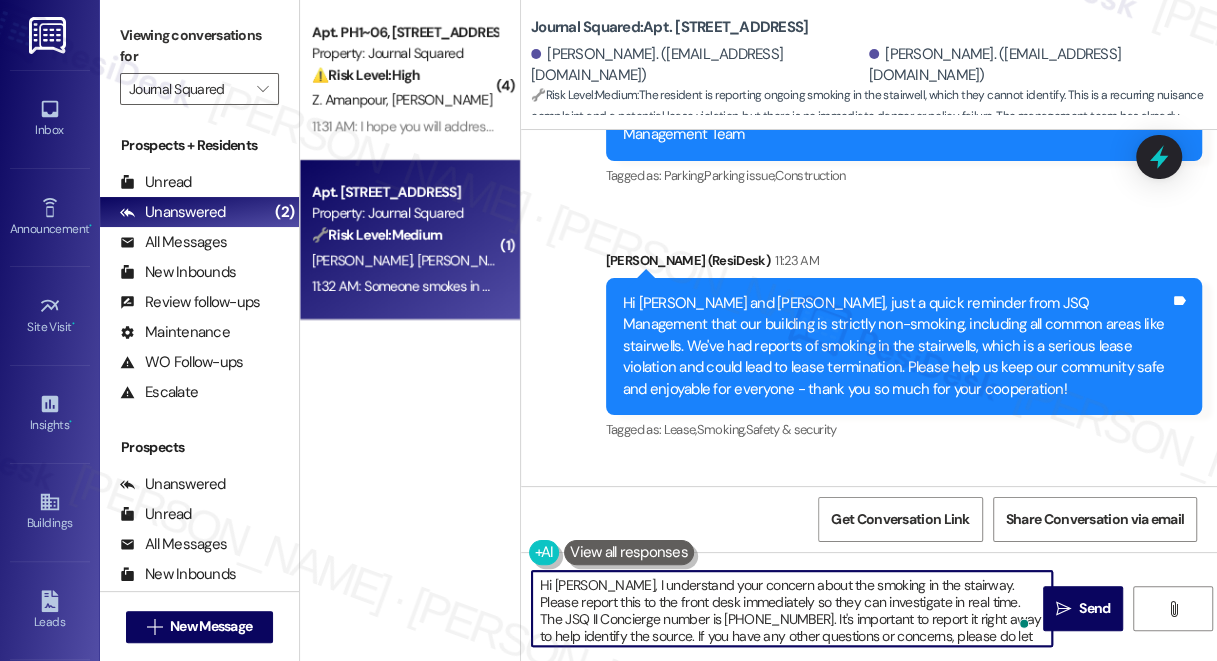 type on "Hi [PERSON_NAME], I understand your concern about the smoking in the stairway. Please report this to the front desk immediately so they can investigate in real time. The JSQ II Concierge number is [PHONE_NUMBER]. It's important to report it right away to help identify the source. If you have any other questions or concerns, please do let me know." 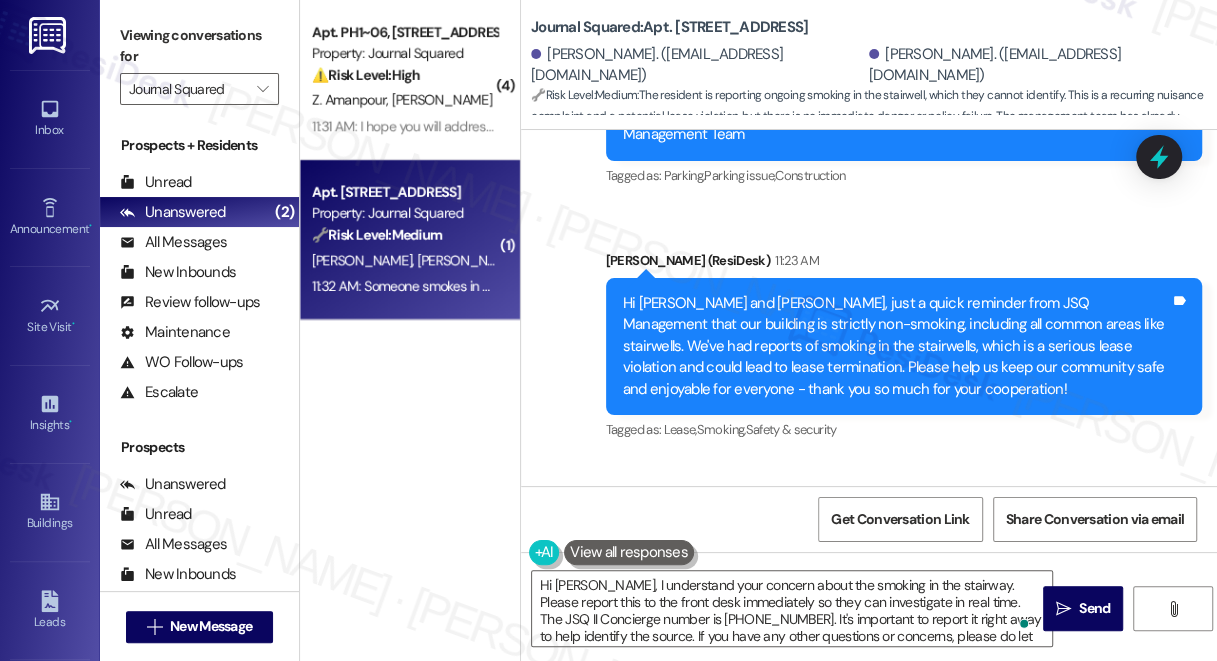 click on "Journal Squared:  Apt. 6505, [STREET_ADDRESS]" at bounding box center [669, 27] 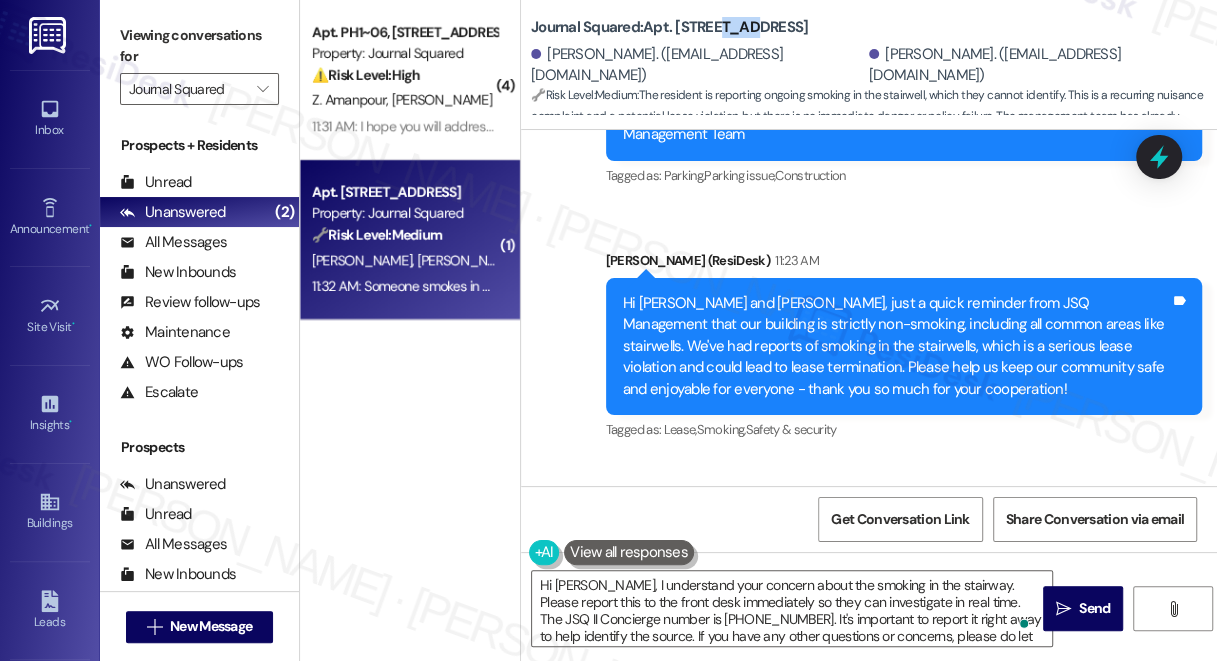 click on "Journal Squared:  Apt. 6505, [STREET_ADDRESS]" at bounding box center [669, 27] 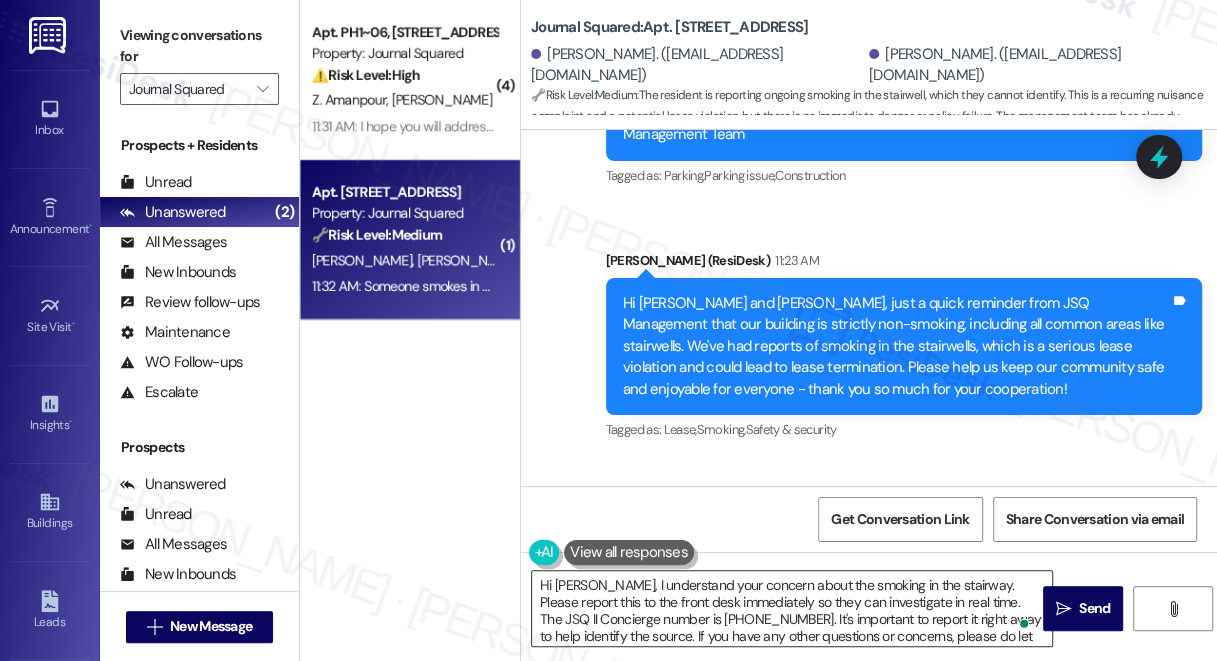 click on "Hi [PERSON_NAME], I understand your concern about the smoking in the stairway. Please report this to the front desk immediately so they can investigate in real time. The JSQ II Concierge number is [PHONE_NUMBER]. It's important to report it right away to help identify the source. If you have any other questions or concerns, please do let me know." at bounding box center [792, 608] 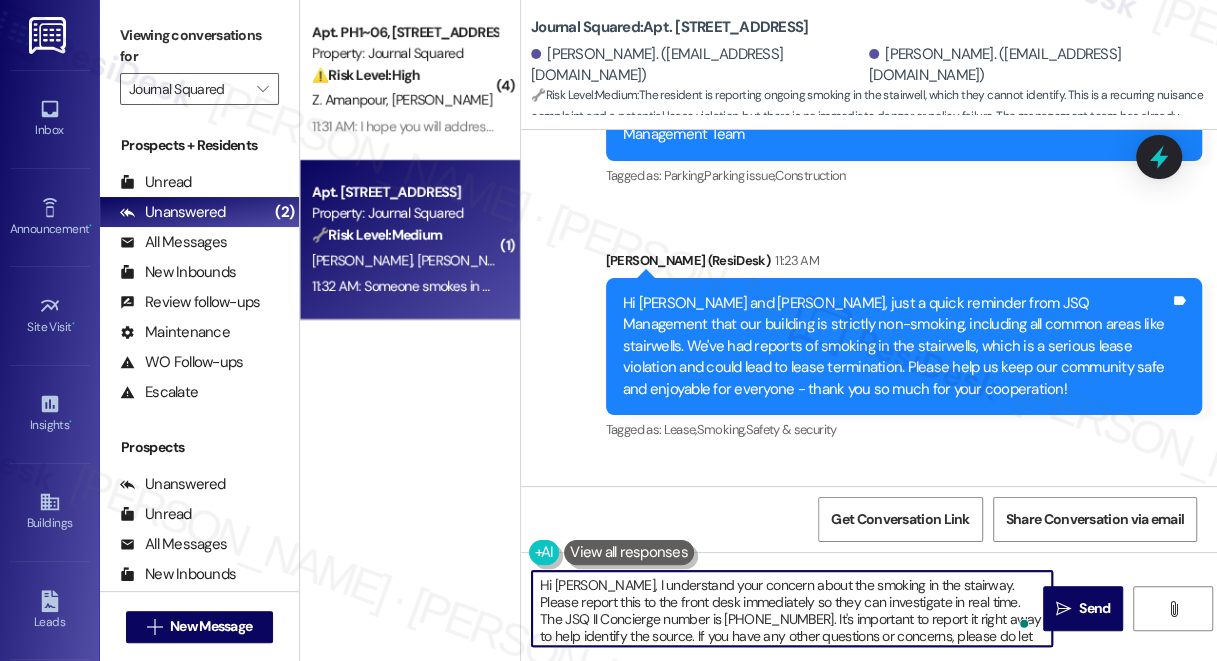click on "Hi [PERSON_NAME], I understand your concern about the smoking in the stairway. Please report this to the front desk immediately so they can investigate in real time. The JSQ II Concierge number is [PHONE_NUMBER]. It's important to report it right away to help identify the source. If you have any other questions or concerns, please do let me know." at bounding box center [792, 608] 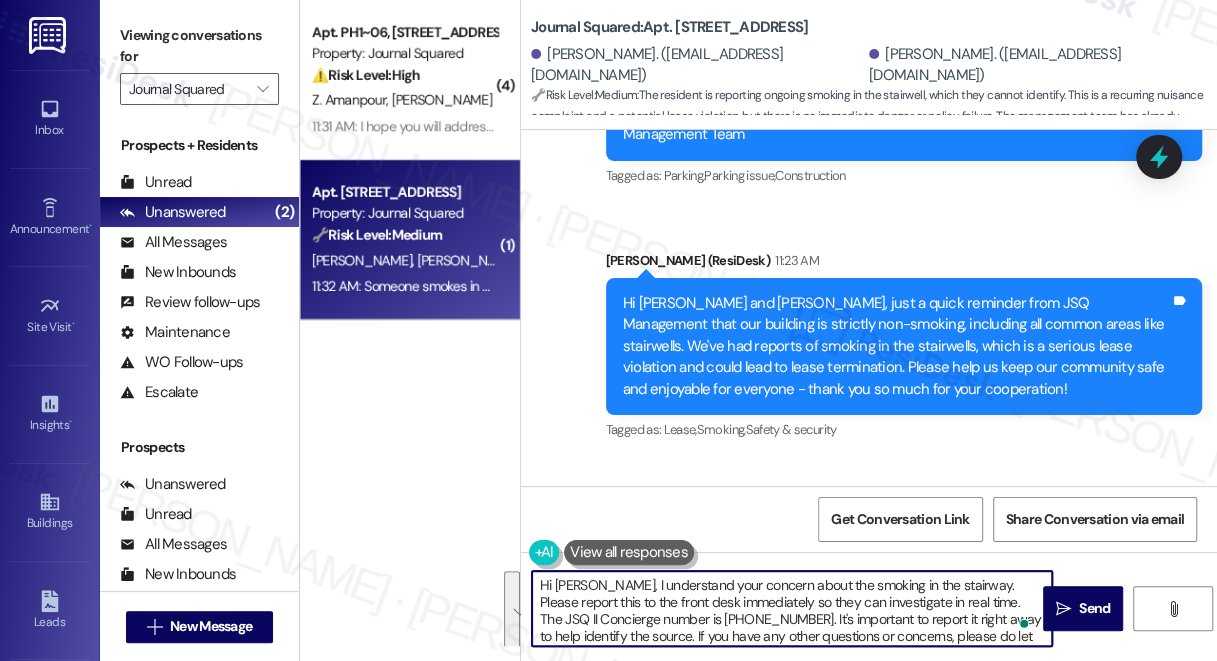 click on "Hi [PERSON_NAME], I understand your concern about the smoking in the stairway. Please report this to the front desk immediately so they can investigate in real time. The JSQ II Concierge number is [PHONE_NUMBER]. It's important to report it right away to help identify the source. If you have any other questions or concerns, please do let me know." at bounding box center [792, 608] 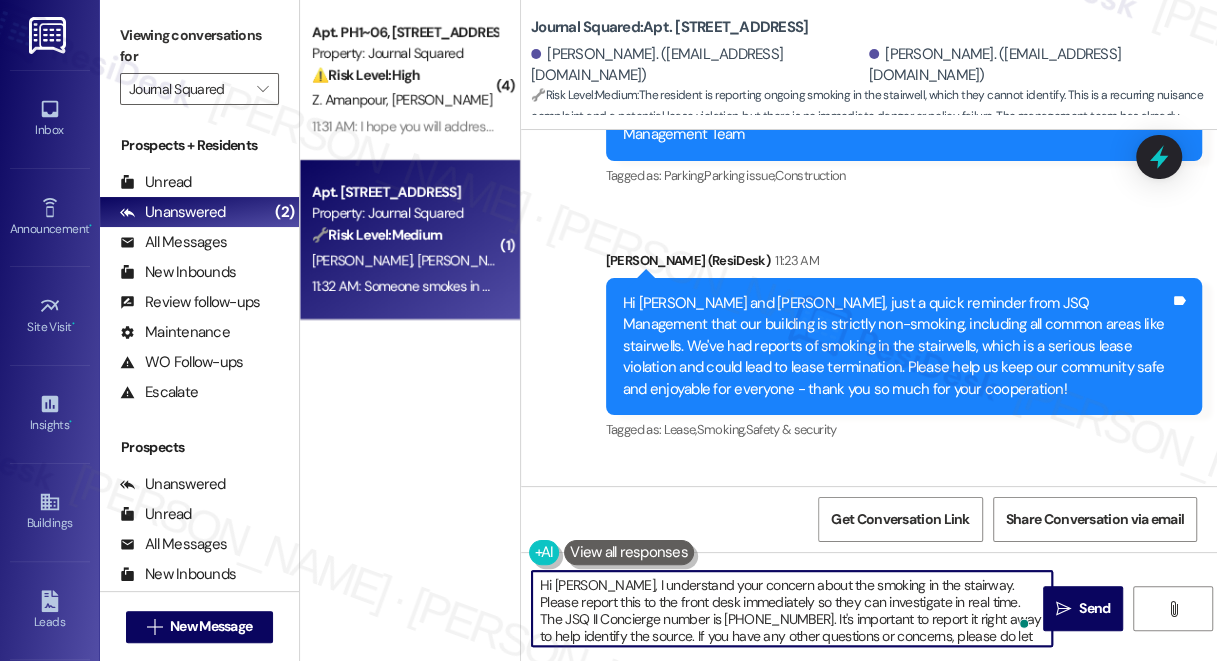 scroll, scrollTop: 21, scrollLeft: 0, axis: vertical 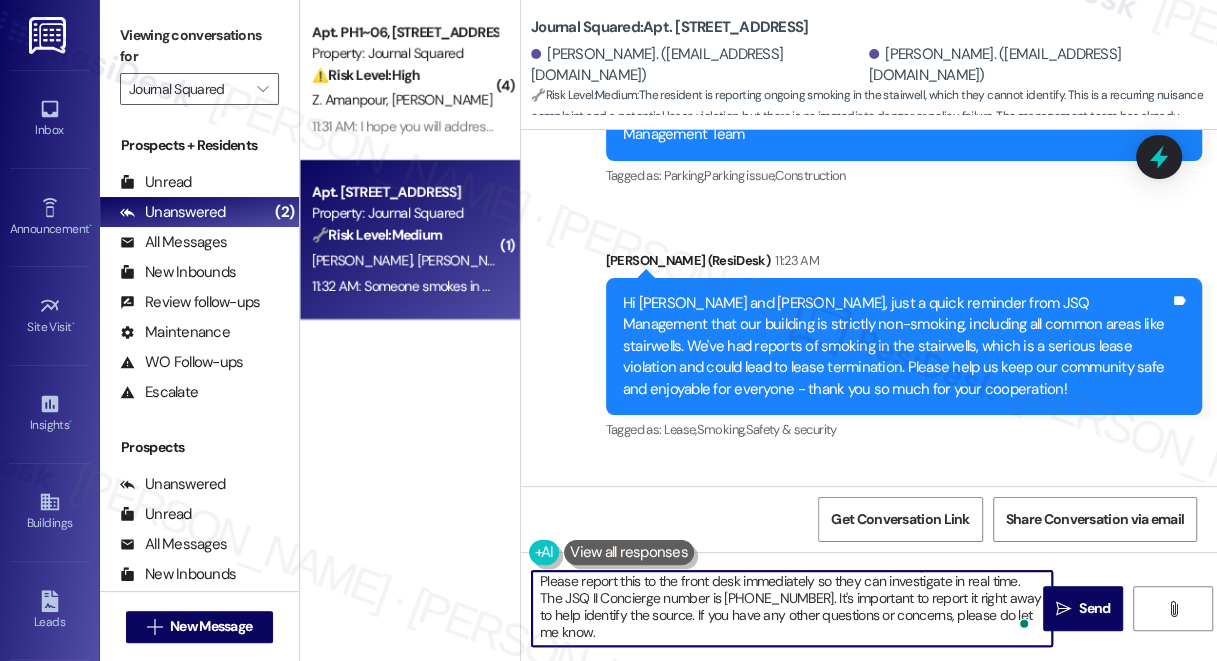 click on "Hi [PERSON_NAME], I understand your concern about the smoking in the stairway. Please report this to the front desk immediately so they can investigate in real time. The JSQ II Concierge number is [PHONE_NUMBER]. It's important to report it right away to help identify the source. If you have any other questions or concerns, please do let me know." at bounding box center [792, 608] 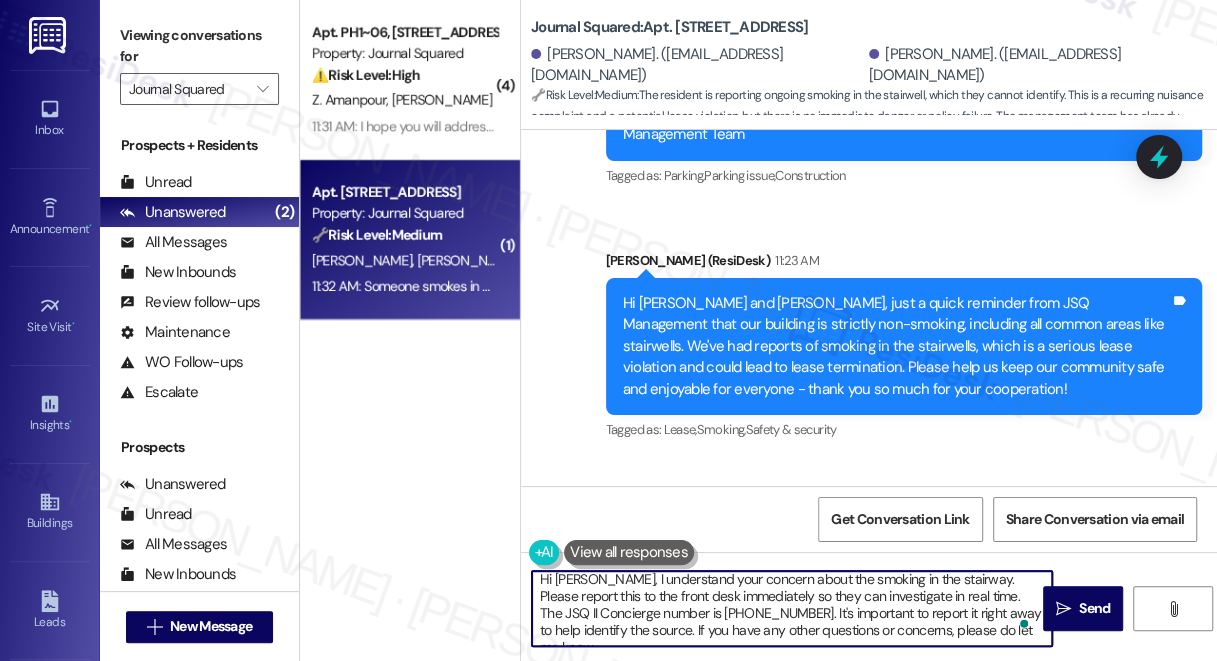 scroll, scrollTop: 0, scrollLeft: 0, axis: both 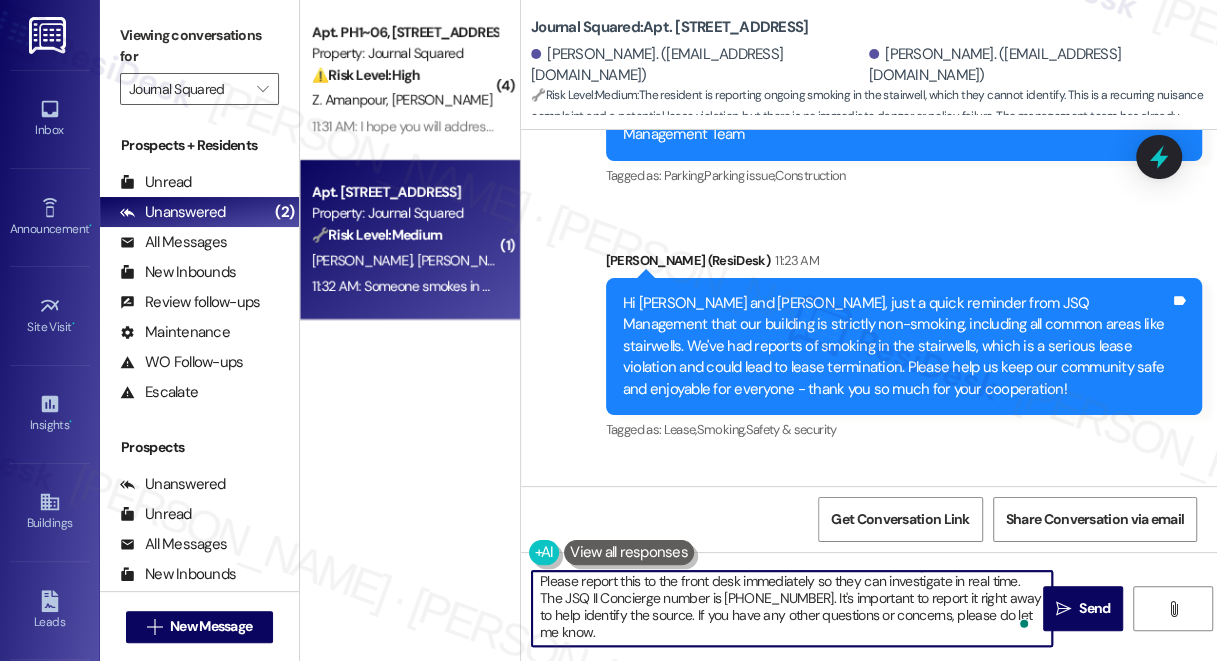 click on "Hi [PERSON_NAME], I understand your concern about the smoking in the stairway. Please report this to the front desk immediately so they can investigate in real time. The JSQ II Concierge number is [PHONE_NUMBER]. It's important to report it right away to help identify the source. If you have any other questions or concerns, please do let me know." at bounding box center (792, 608) 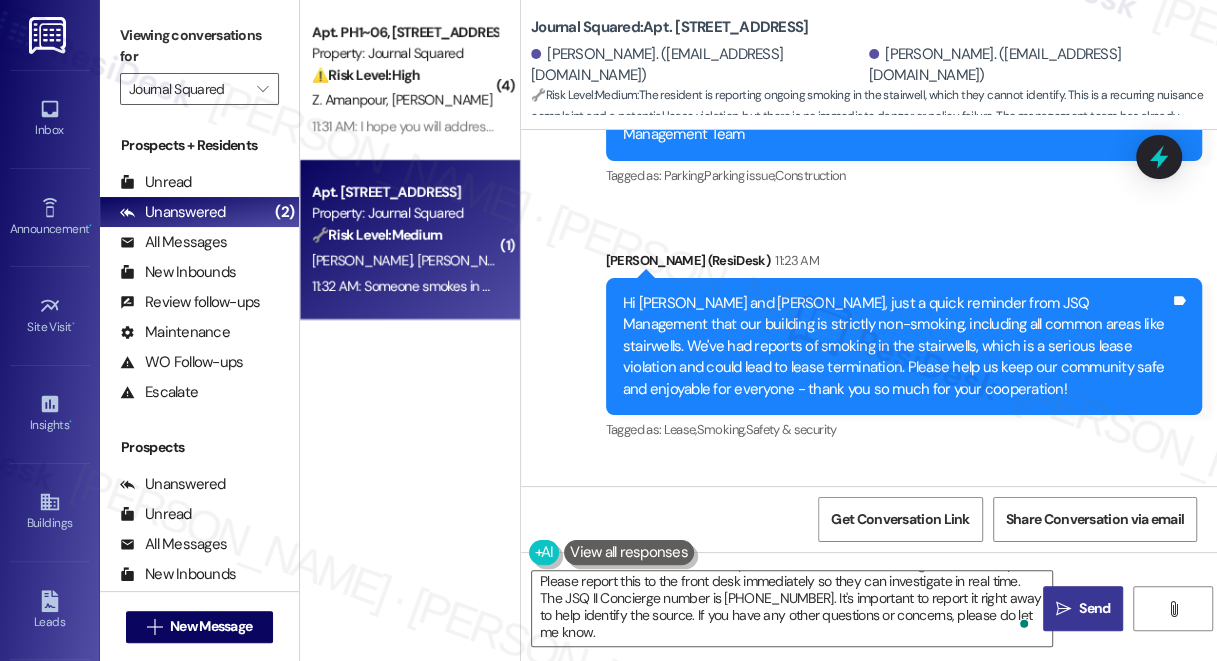click on "Send" at bounding box center (1094, 608) 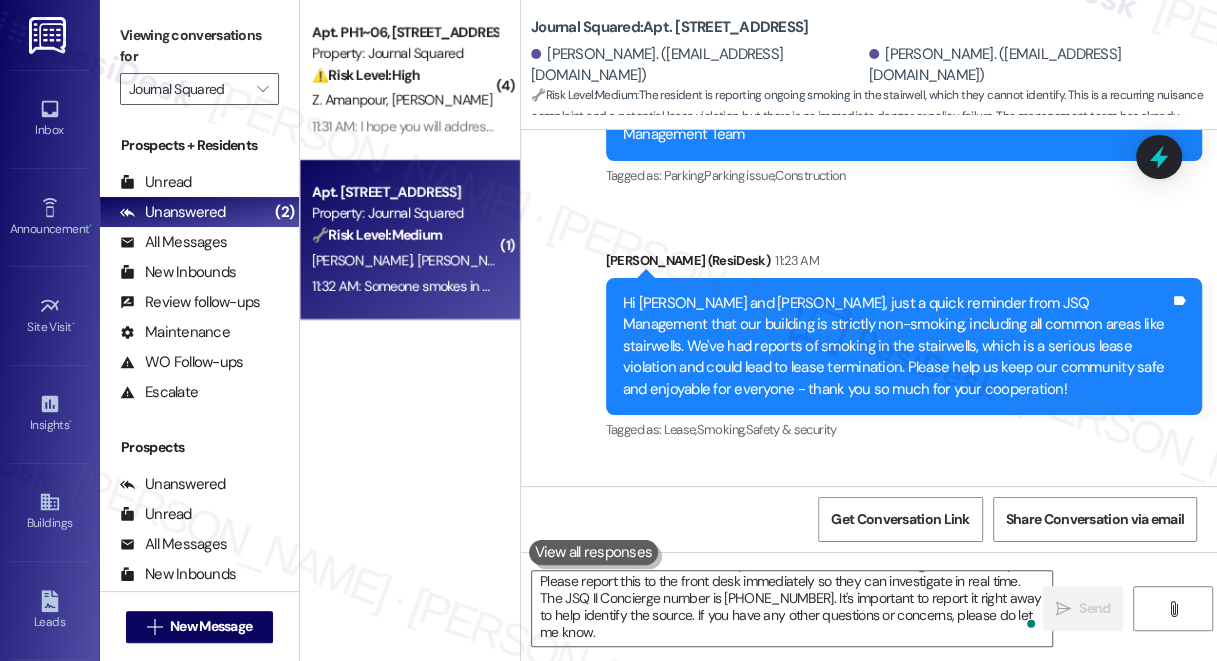 scroll, scrollTop: 0, scrollLeft: 0, axis: both 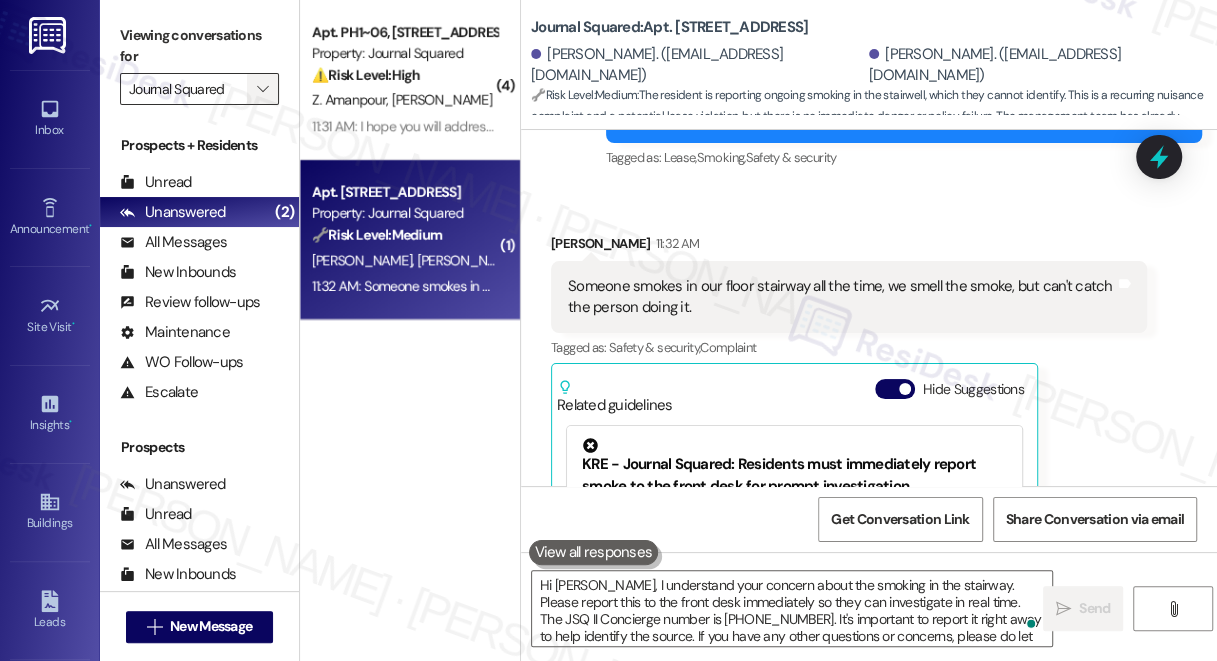 click on "" at bounding box center [263, 89] 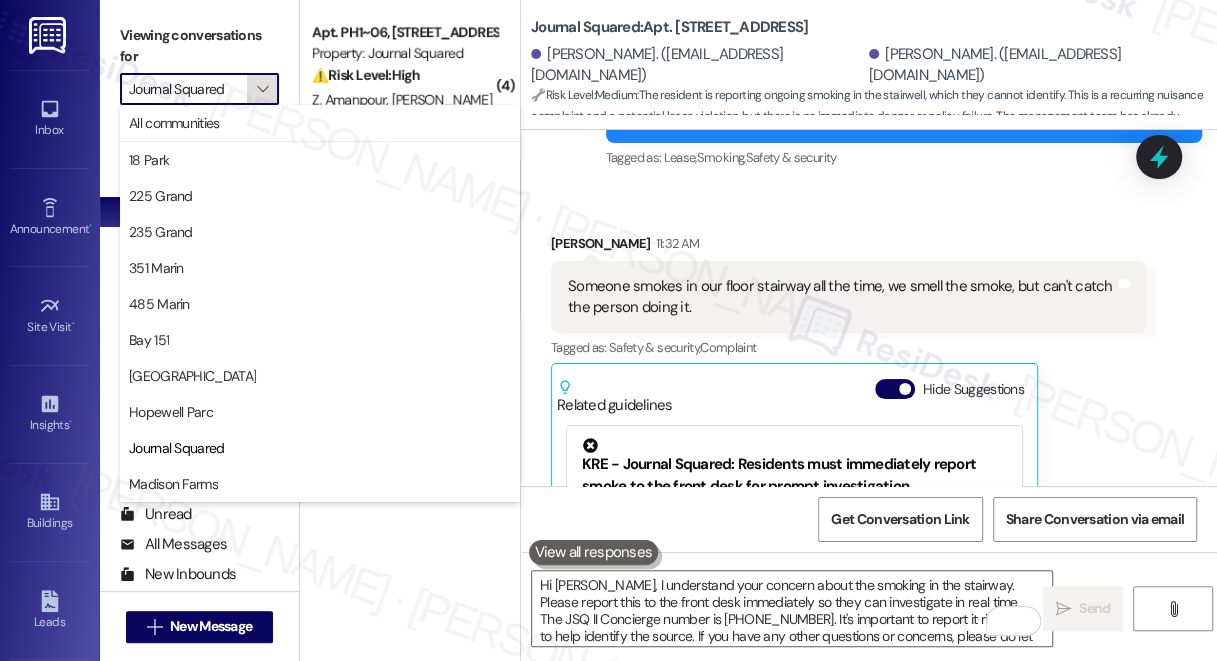 click on "" at bounding box center (262, 89) 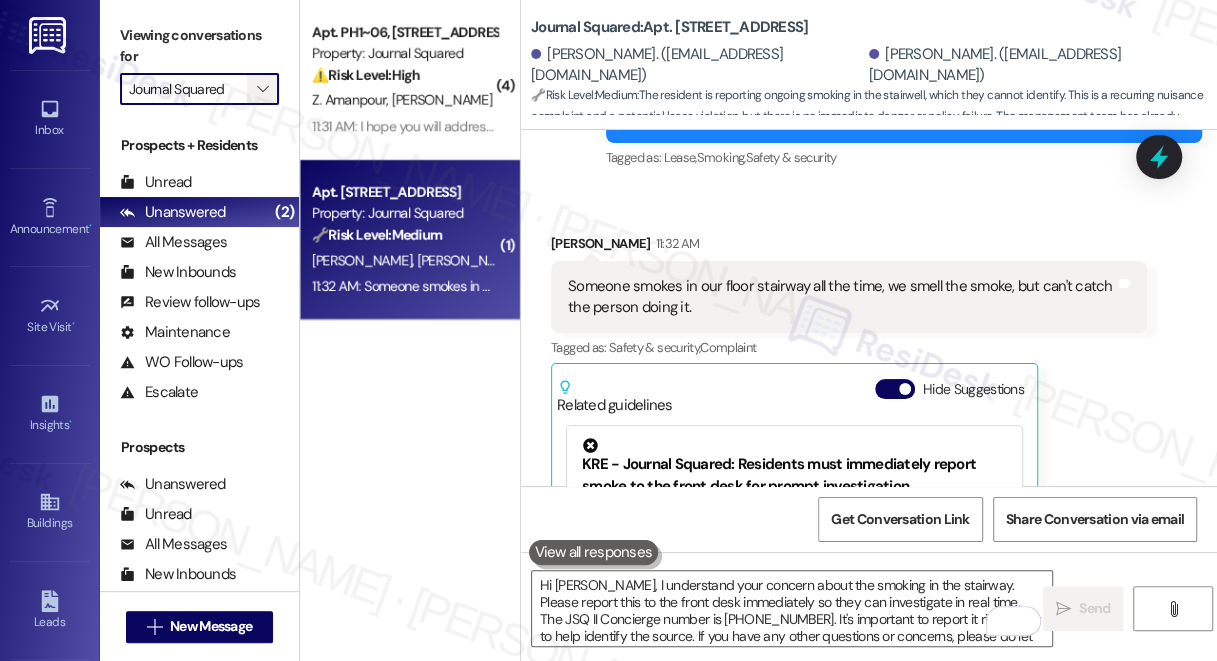 click on "" at bounding box center [262, 89] 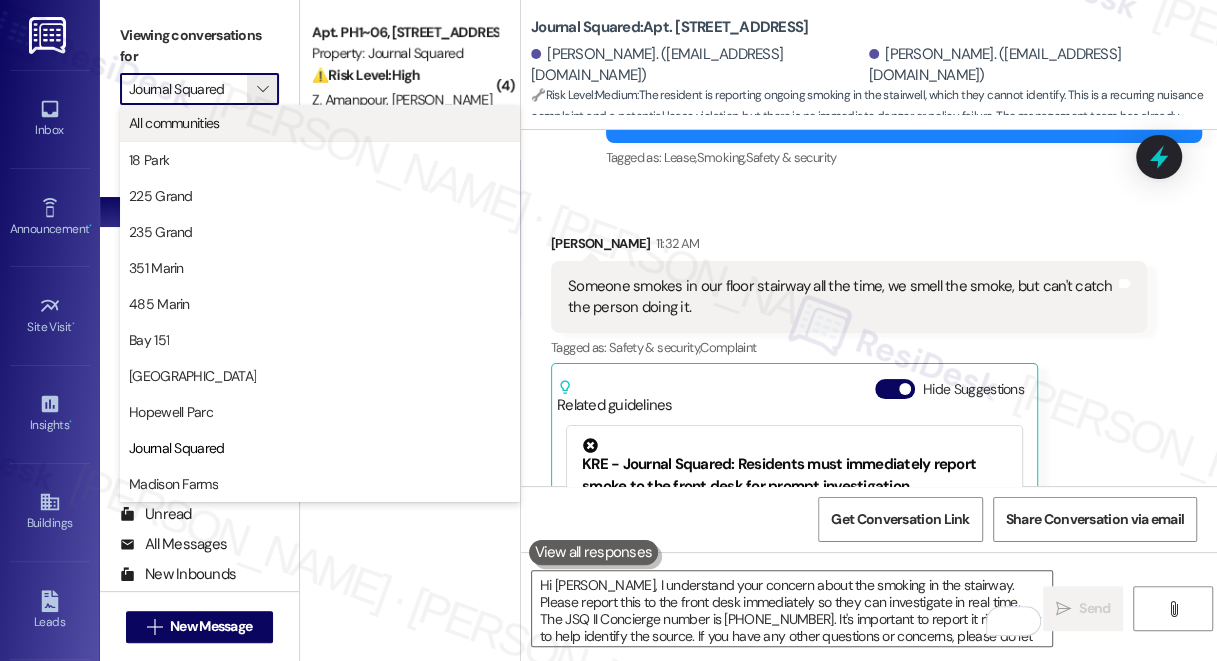 click on "All communities" at bounding box center (320, 123) 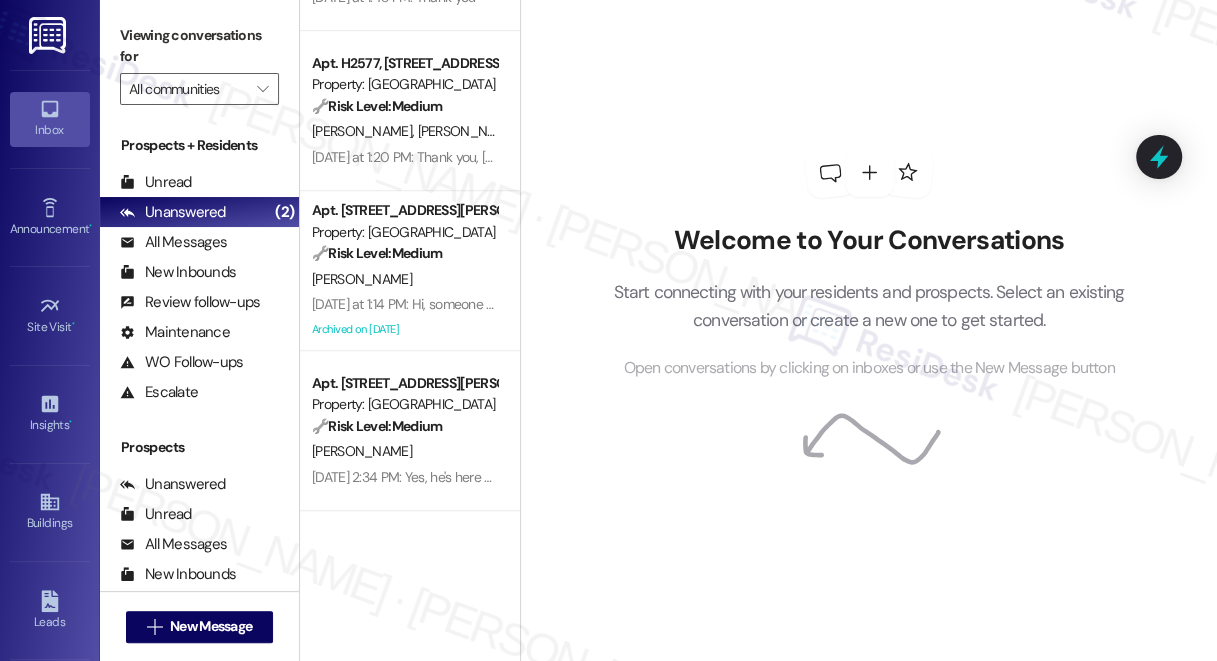 scroll, scrollTop: 738, scrollLeft: 0, axis: vertical 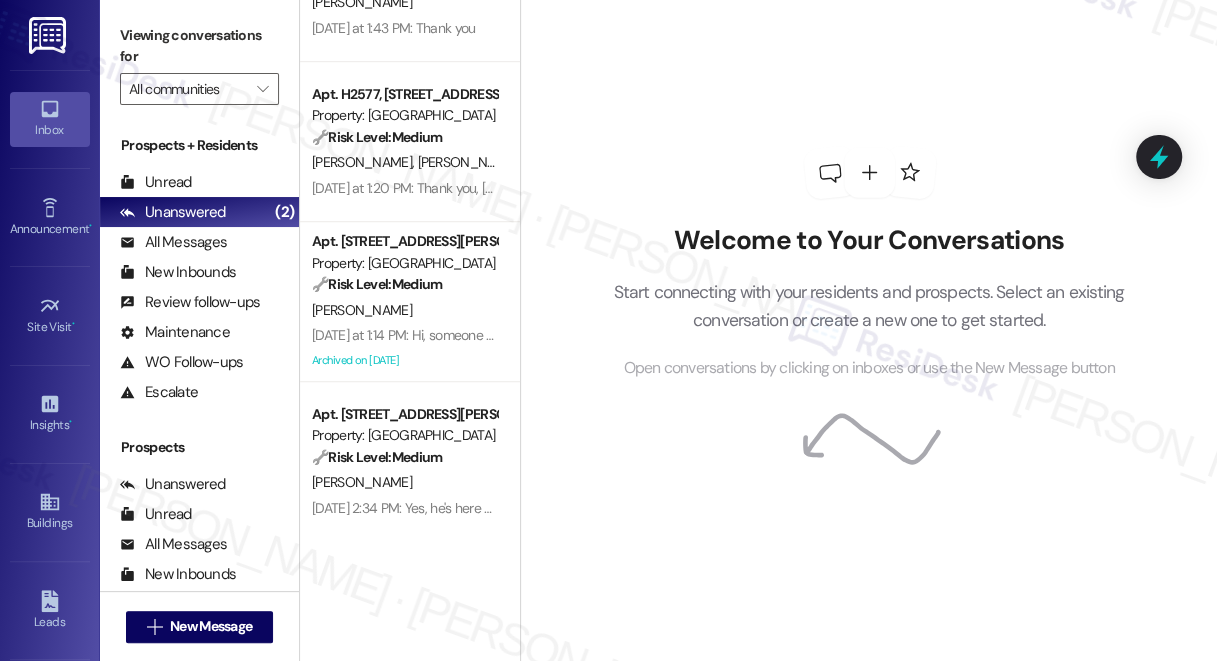 click at bounding box center [829, 173] 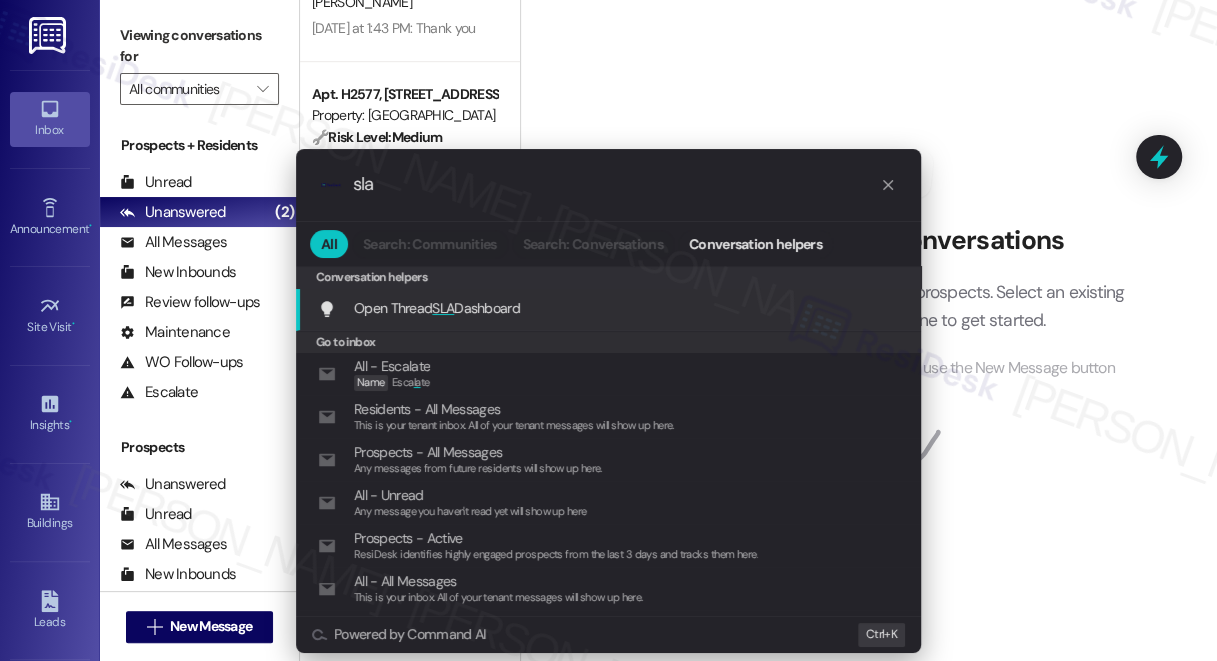type on "sla" 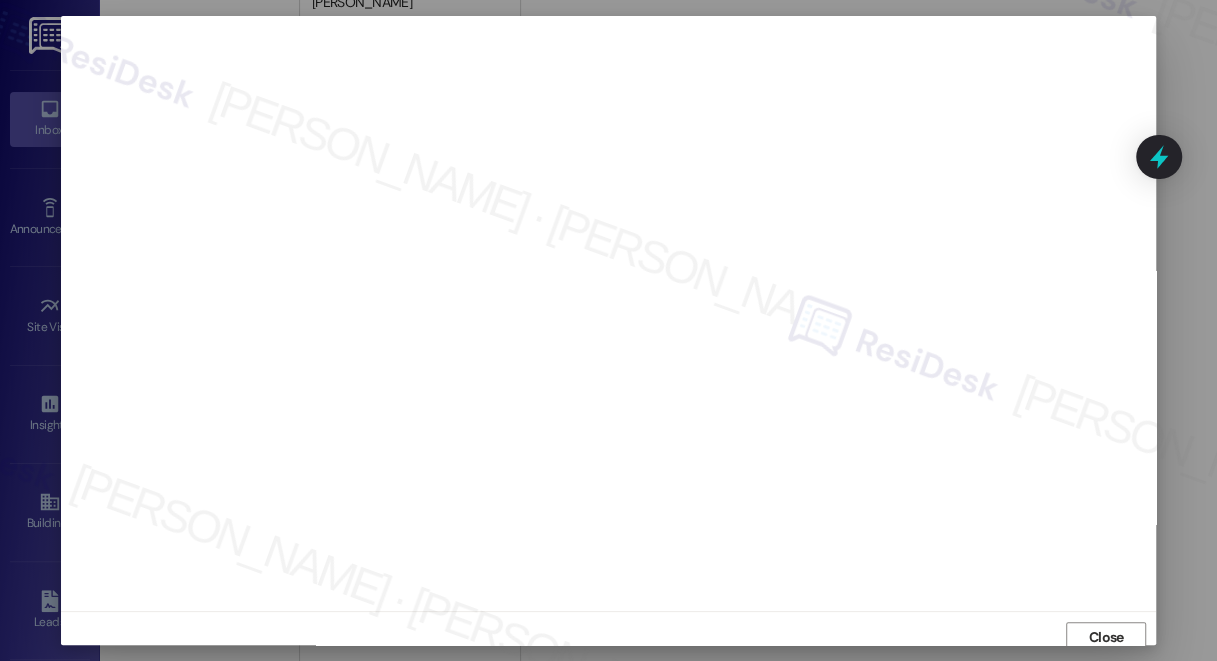 scroll, scrollTop: 8, scrollLeft: 0, axis: vertical 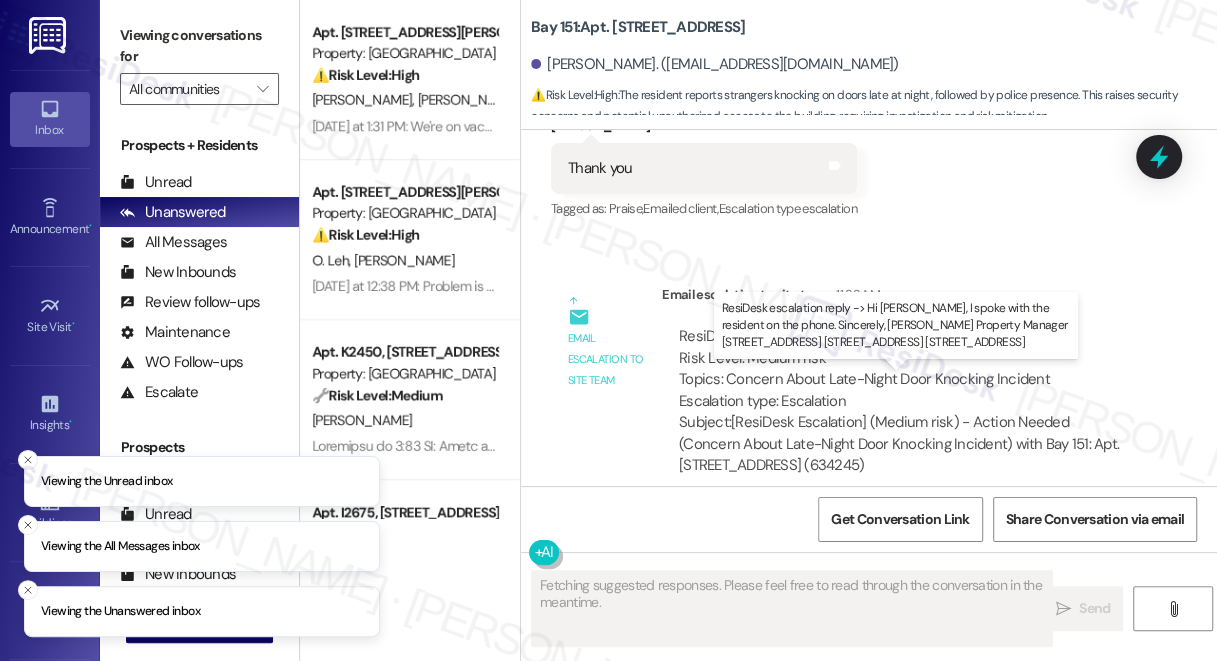 click on "ResiDesk escalation reply ->
Hi [PERSON_NAME], I spoke with the resident on the phone. Sincerely, [PERSON_NAME] Property Manager [STREET_ADDRESS] [STREET_ADDRESS] [STREET_ADDRESS][GEOGRAPHIC_DATA] escalation reply ->
Hi Residesk, I spoke with the resident on the phone. Sincerely, [PERSON_NAME] Property Manager [STREET_ADDRESS] [STREET_ADDRESS] [STREET_ADDRESS]" at bounding box center (900, 827) 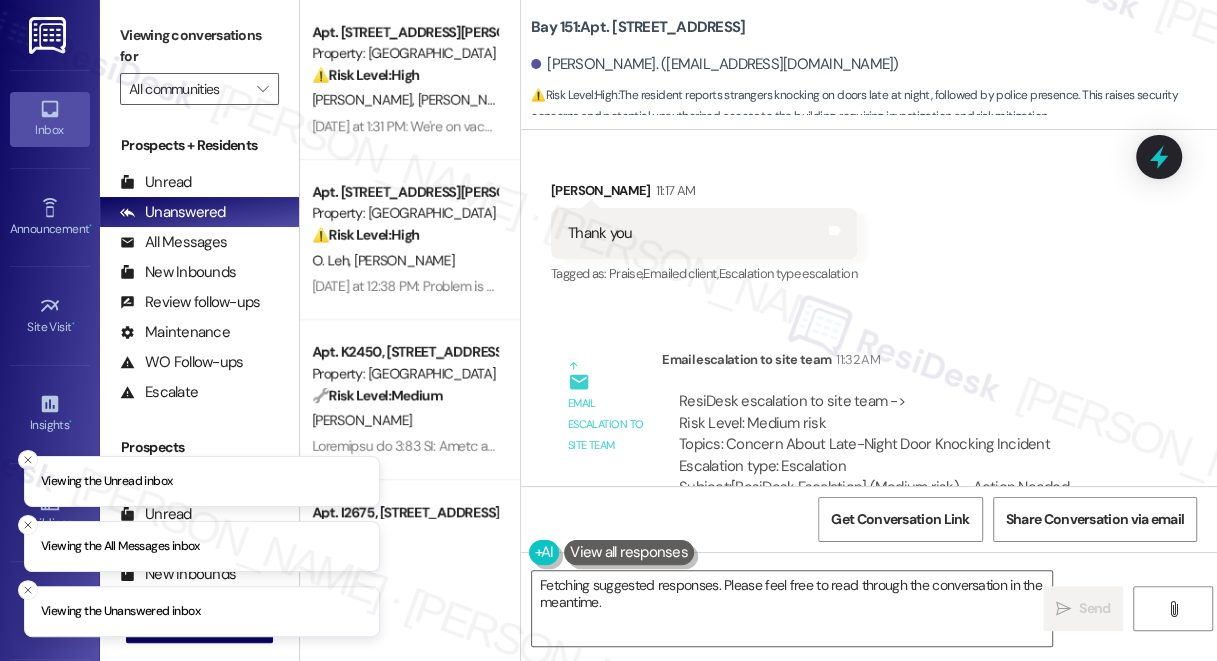 scroll, scrollTop: 70073, scrollLeft: 0, axis: vertical 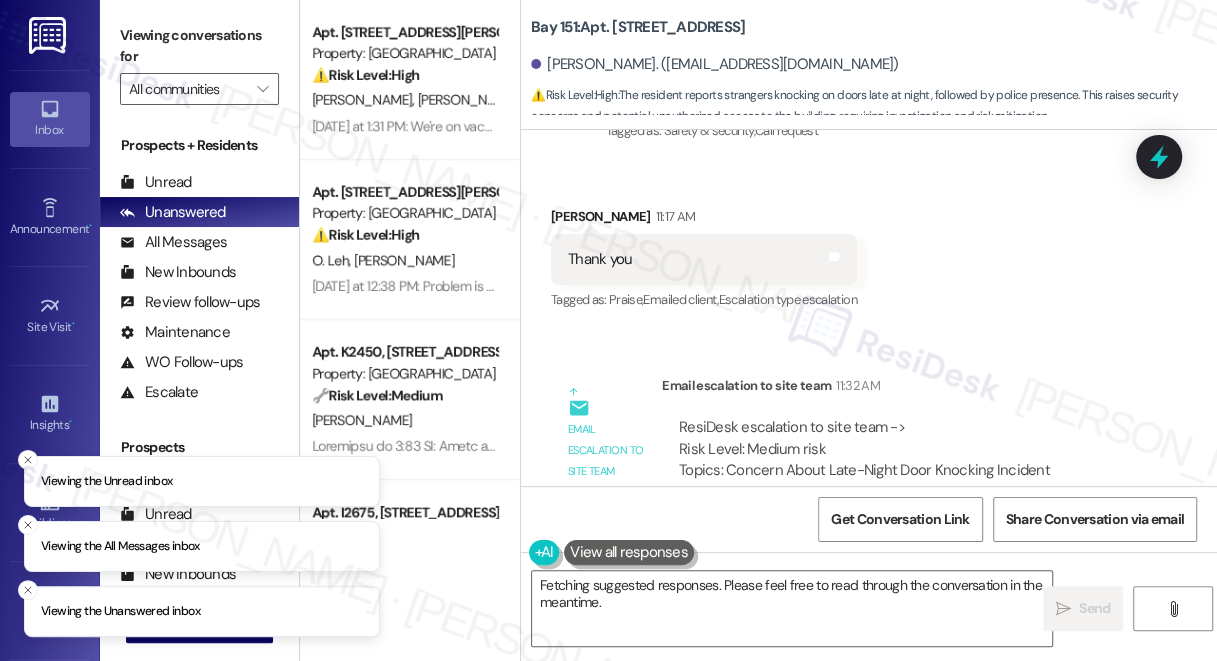 click on "You're welcome! If you have any other questions or concerns, do let me know. Stay safe and have a great day!" at bounding box center (896, 706) 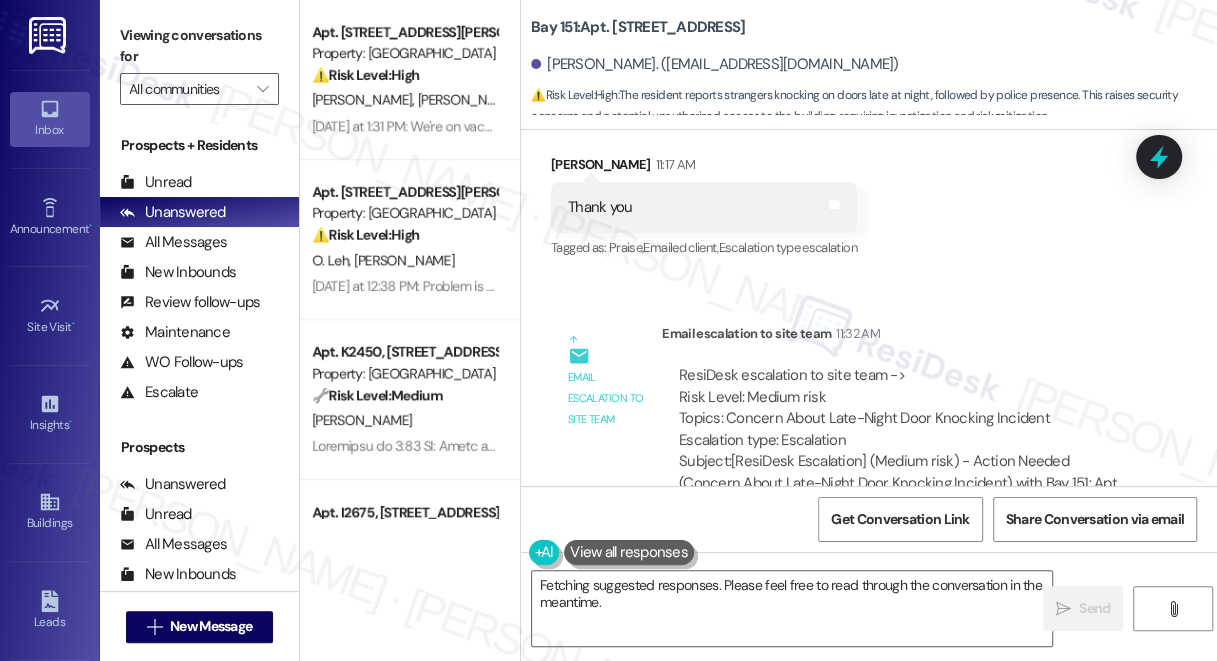 scroll, scrollTop: 70164, scrollLeft: 0, axis: vertical 